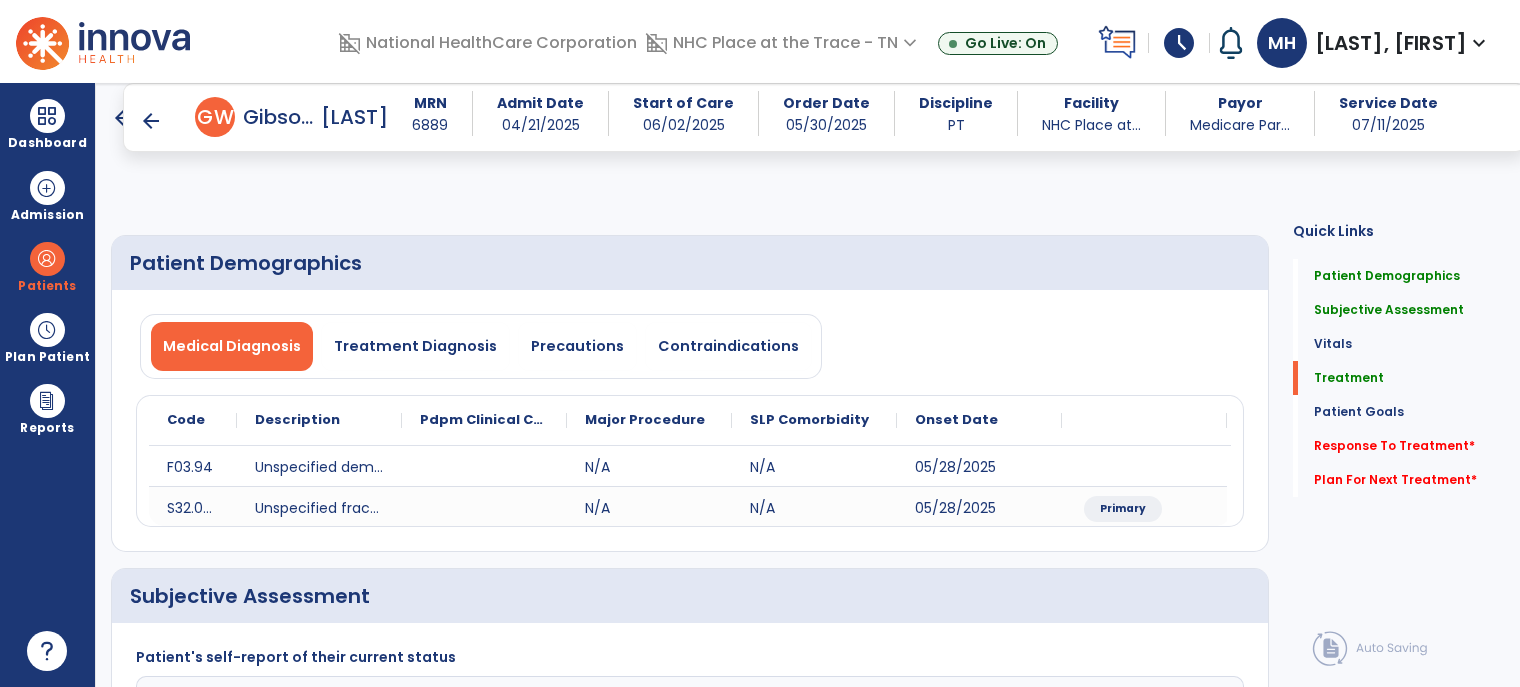 select on "*" 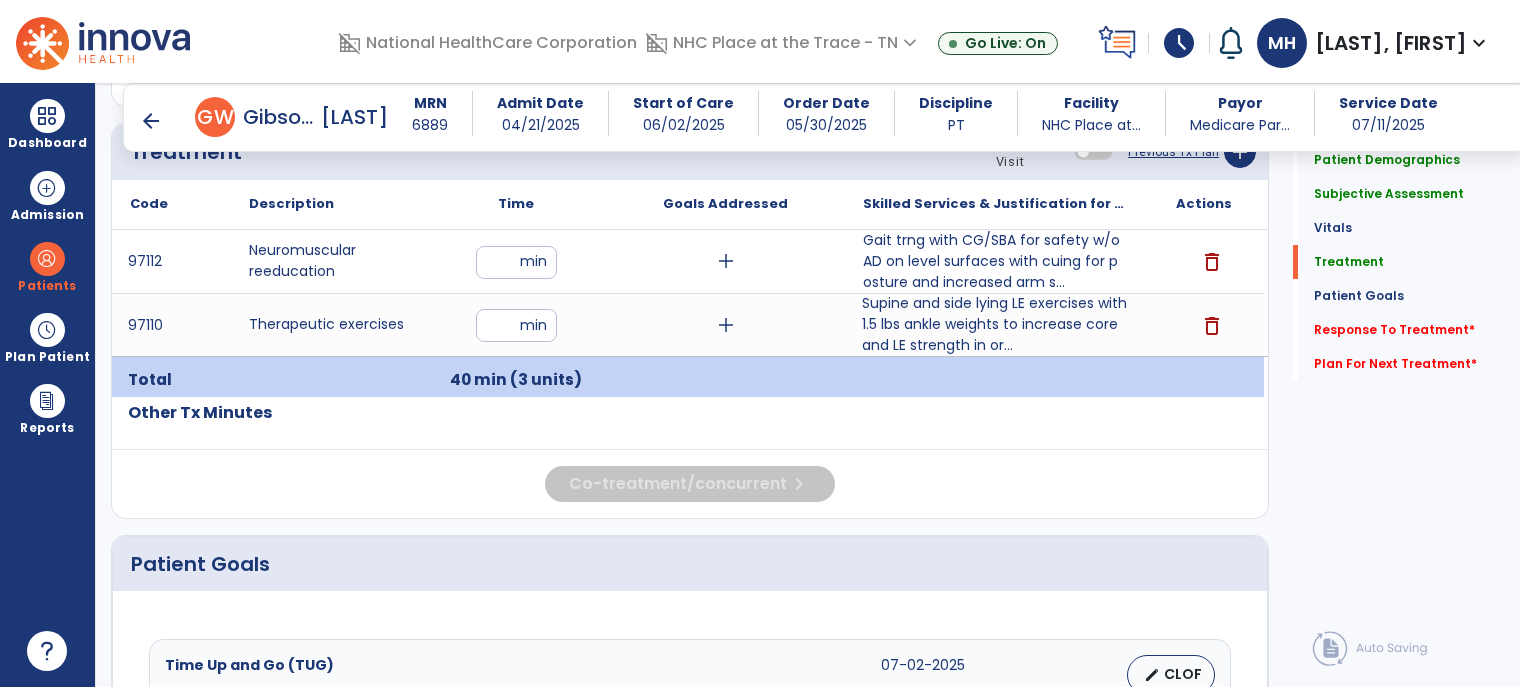 scroll, scrollTop: 1200, scrollLeft: 0, axis: vertical 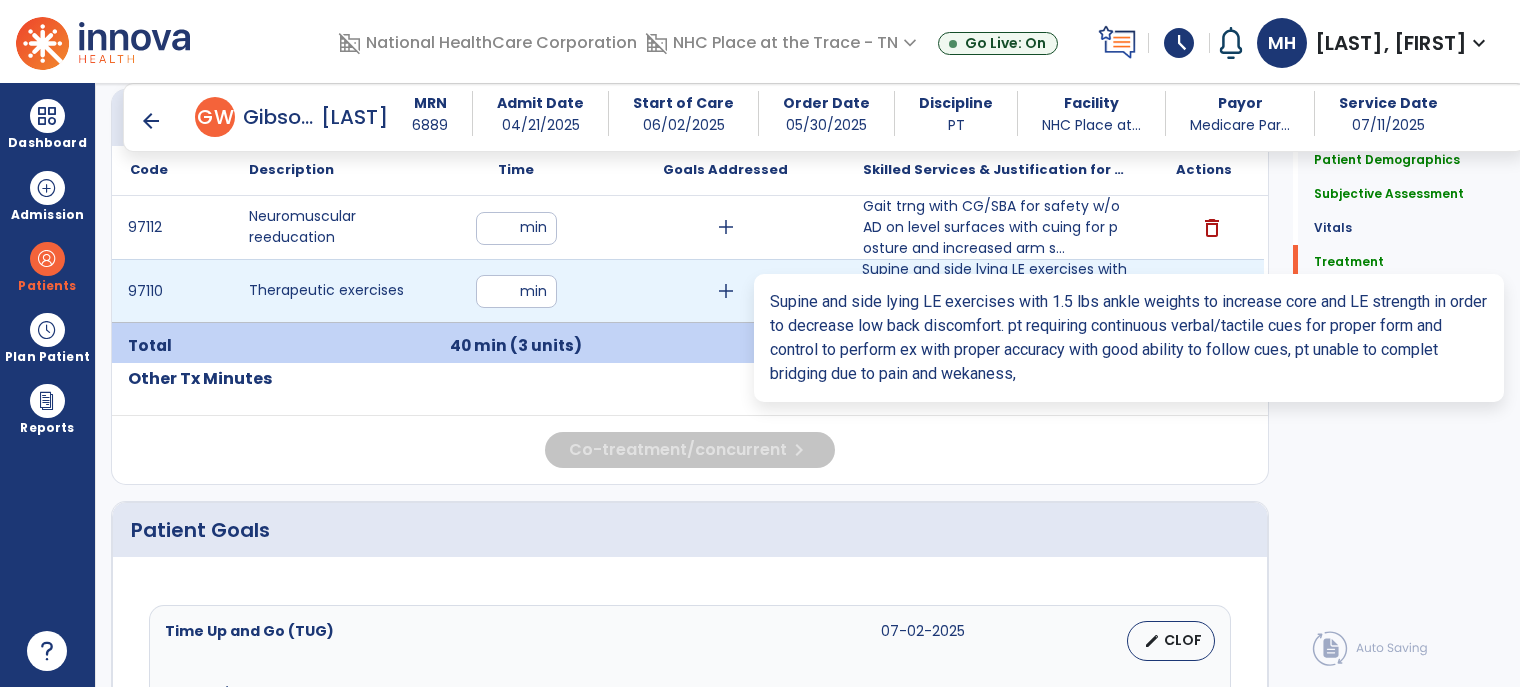 click on "Supine and side lying LE exercises with 1.5 lbs ankle weights to increase core and LE strength in or..." at bounding box center [994, 290] 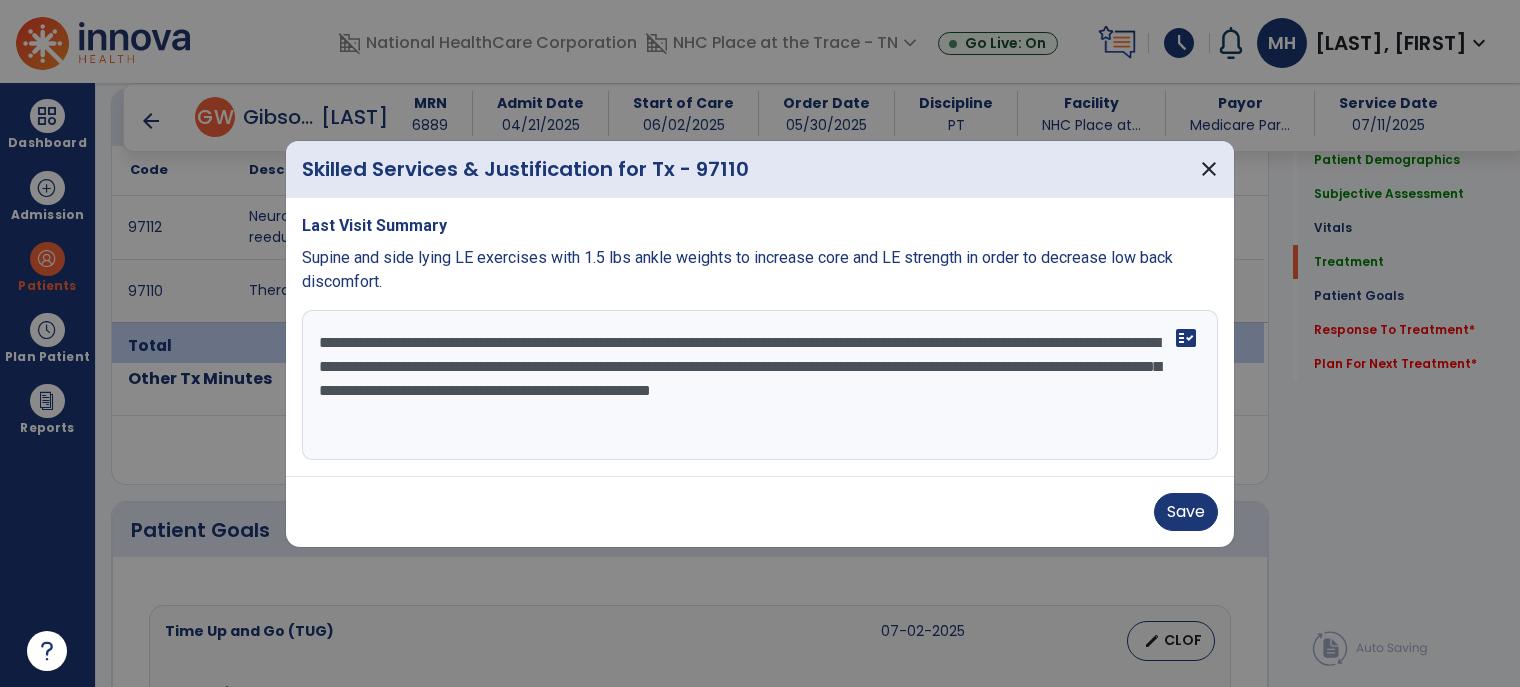click on "**********" at bounding box center [760, 385] 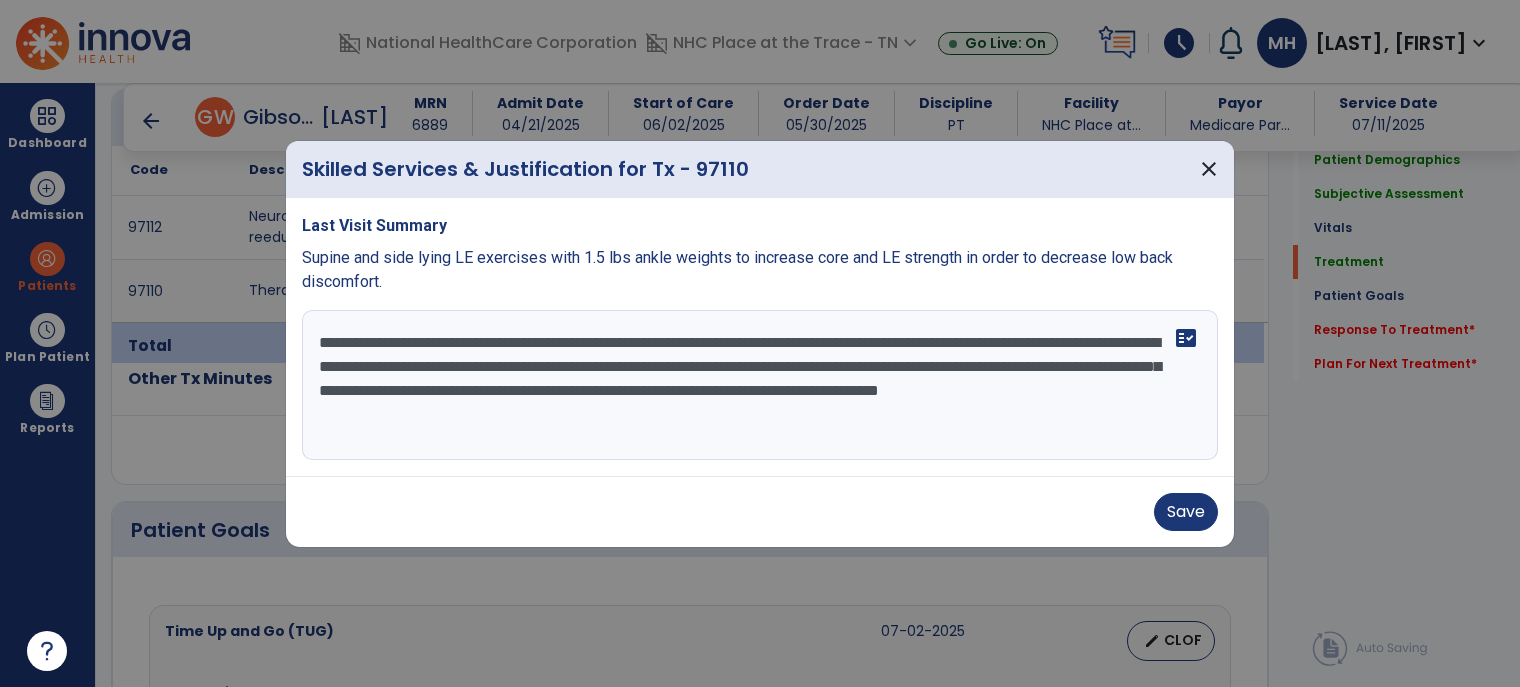 click on "**********" at bounding box center [760, 385] 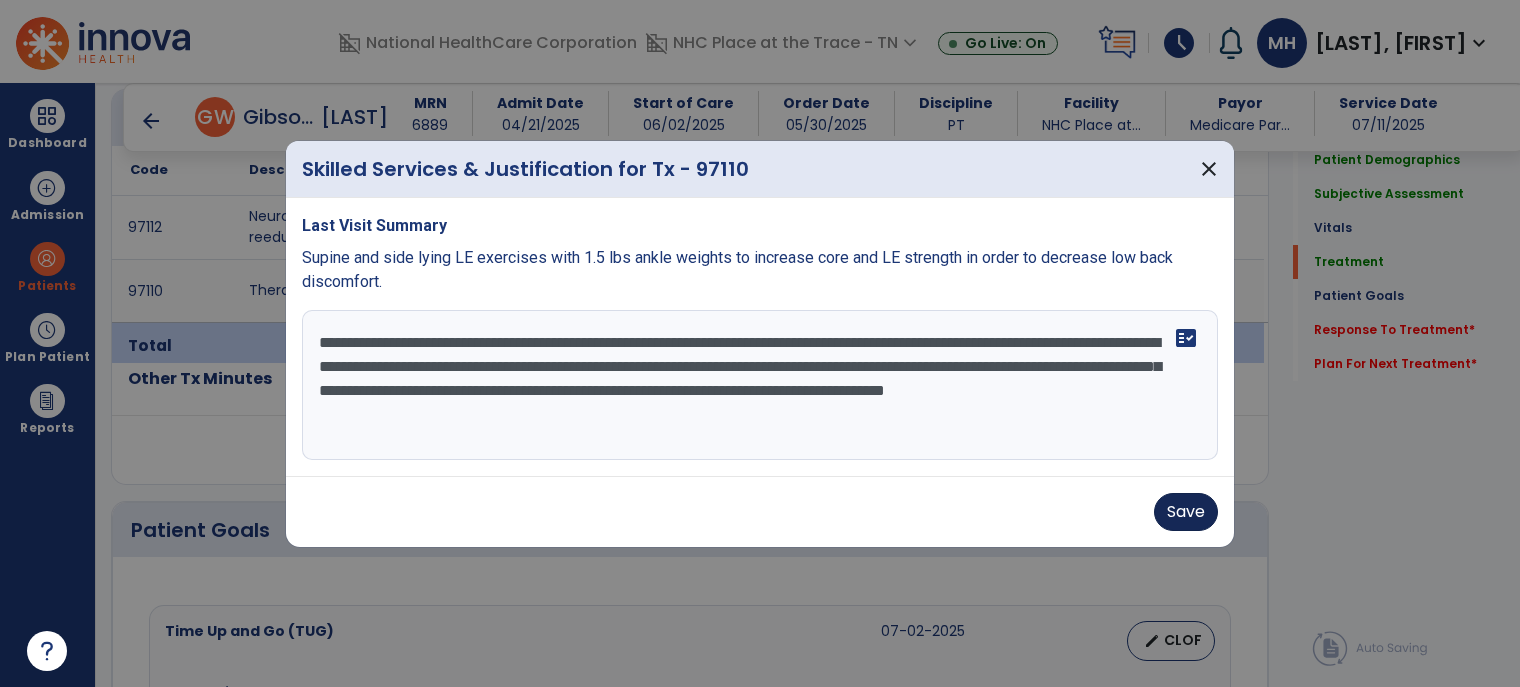 type on "**********" 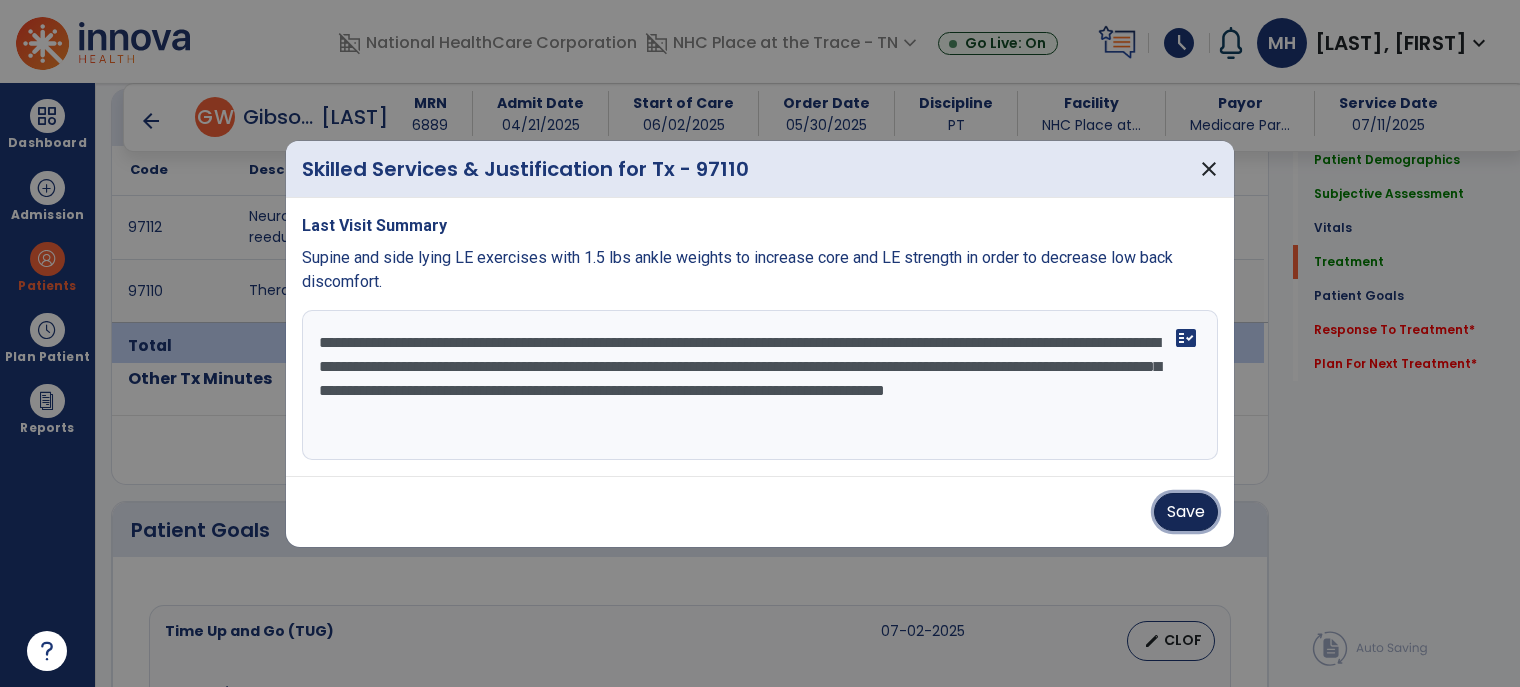 click on "Save" at bounding box center (1186, 512) 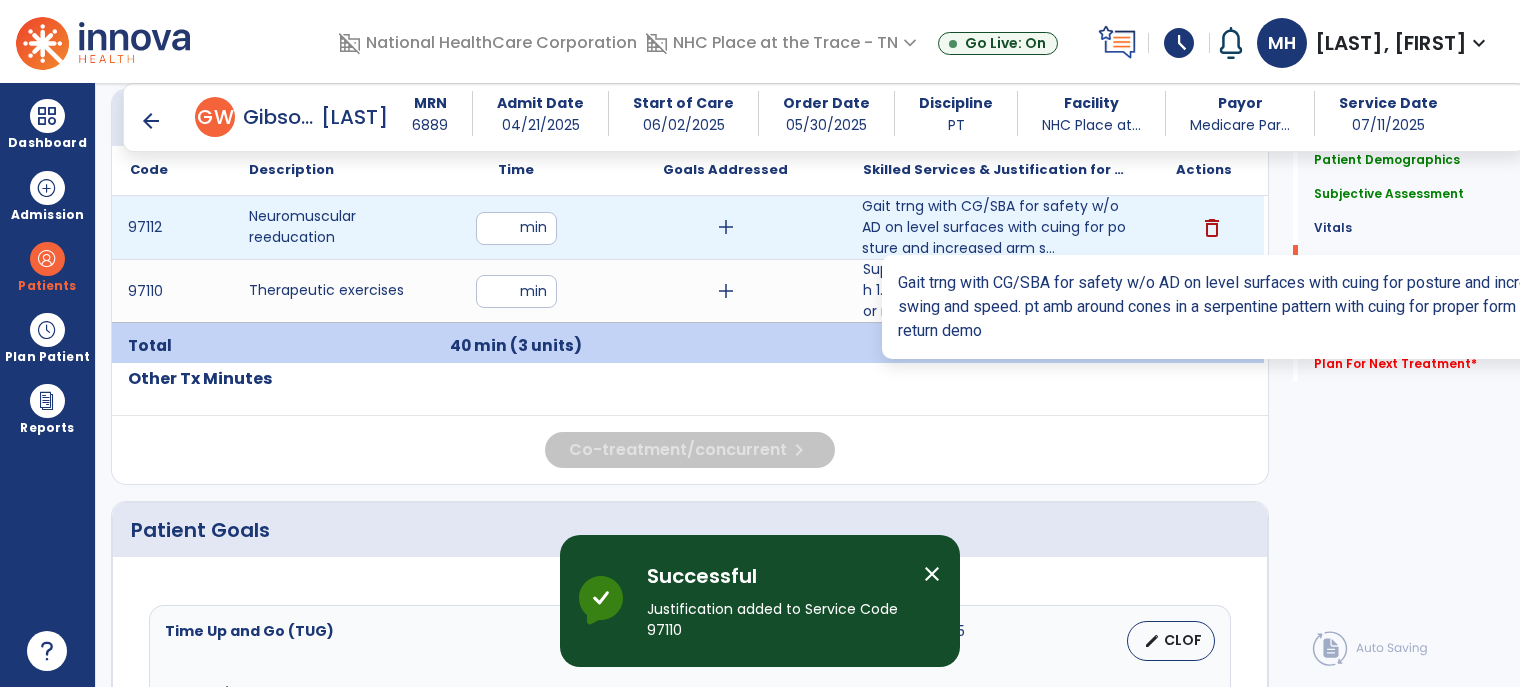 click on "Gait trng with CG/SBA for safety w/o AD on level surfaces with cuing for posture and increased arm s..." at bounding box center (994, 227) 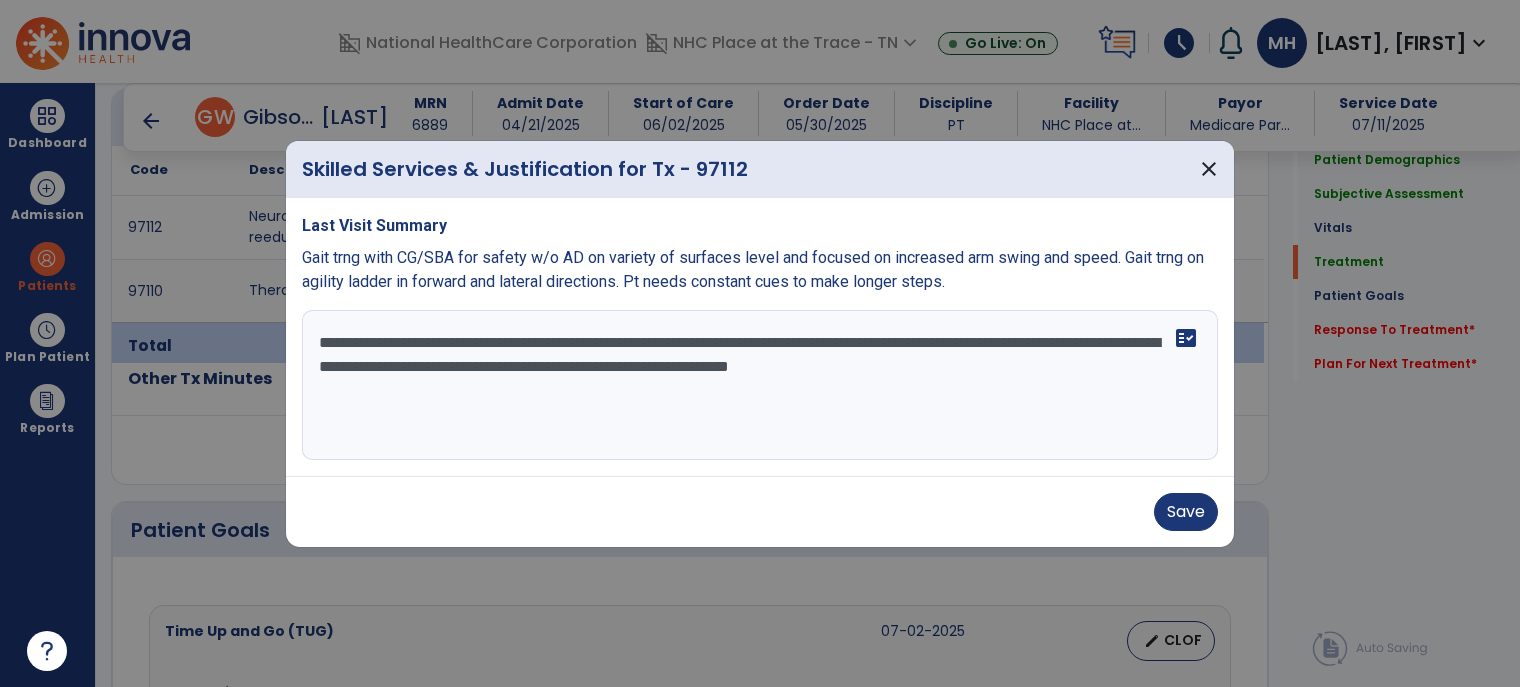 drag, startPoint x: 362, startPoint y: 343, endPoint x: 268, endPoint y: 326, distance: 95.524864 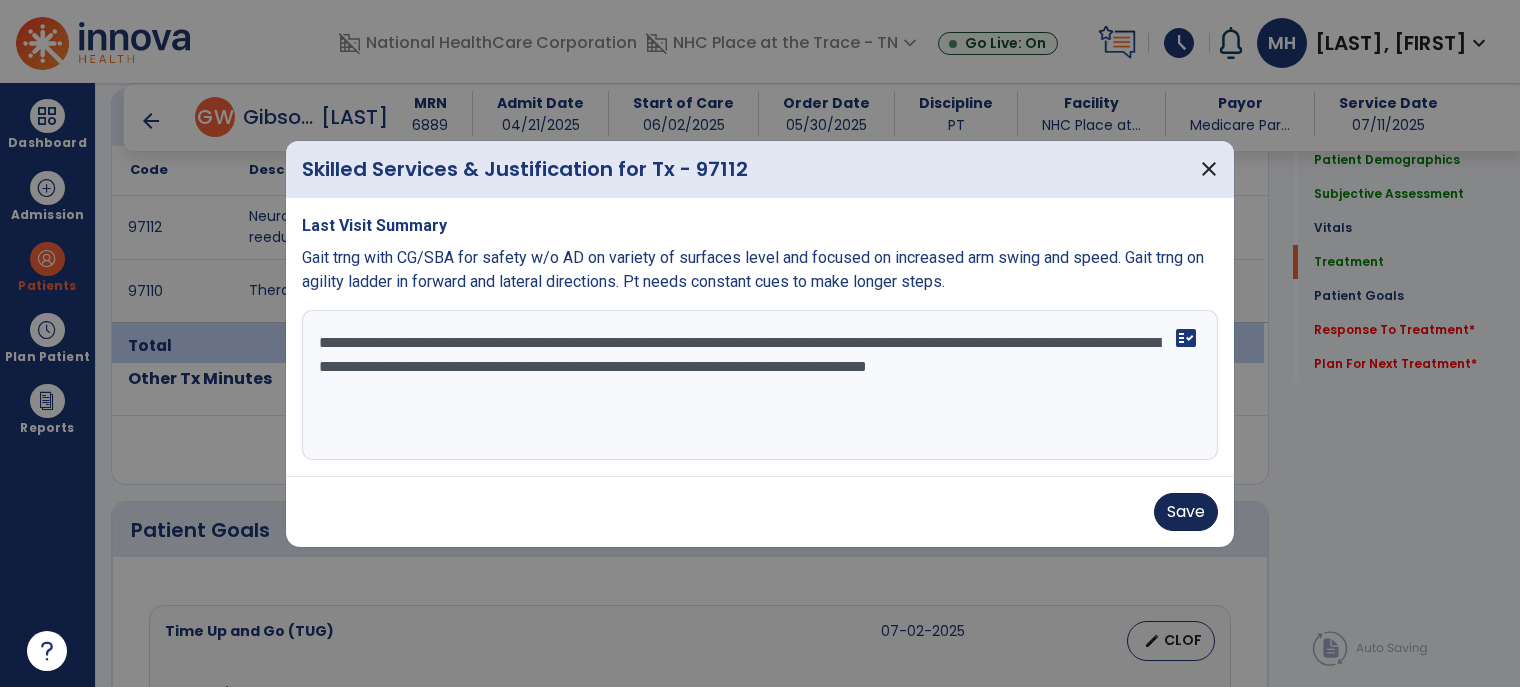 type on "**********" 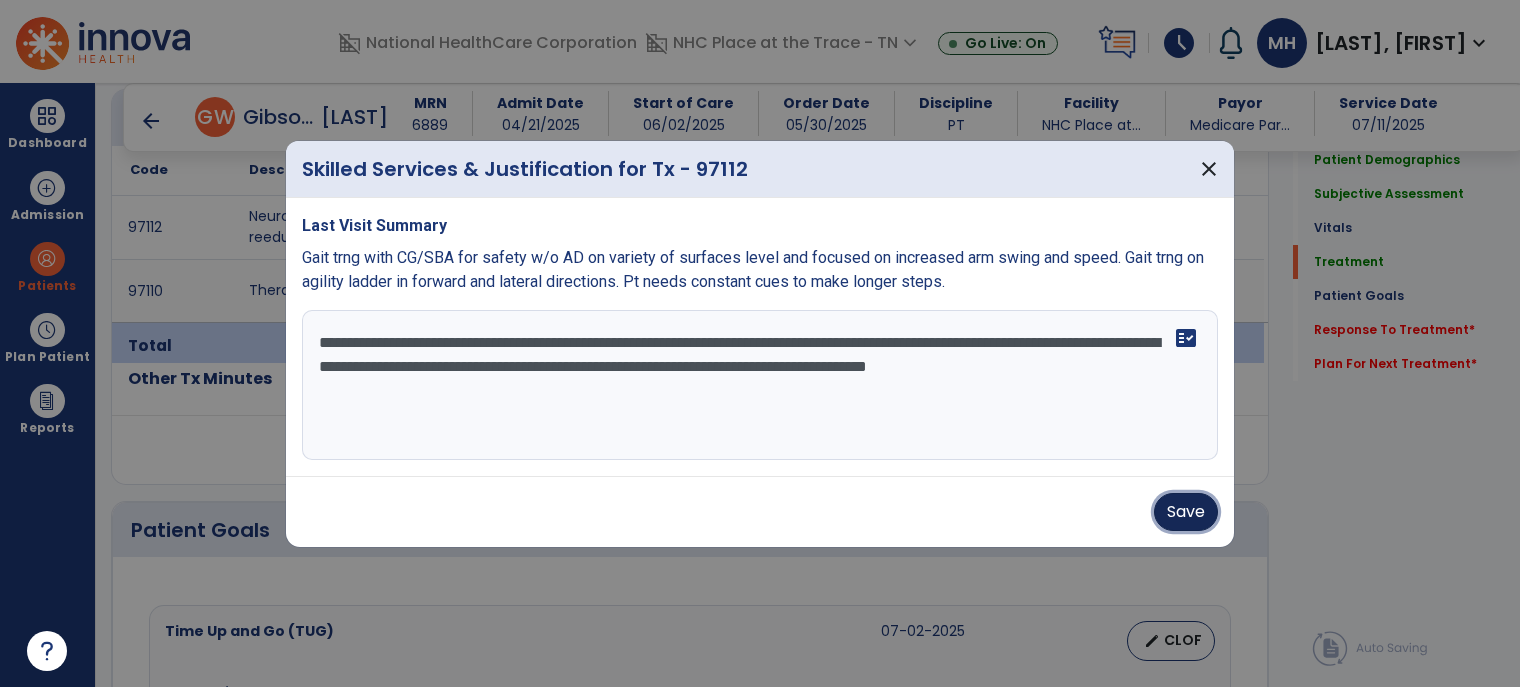 click on "Save" at bounding box center (1186, 512) 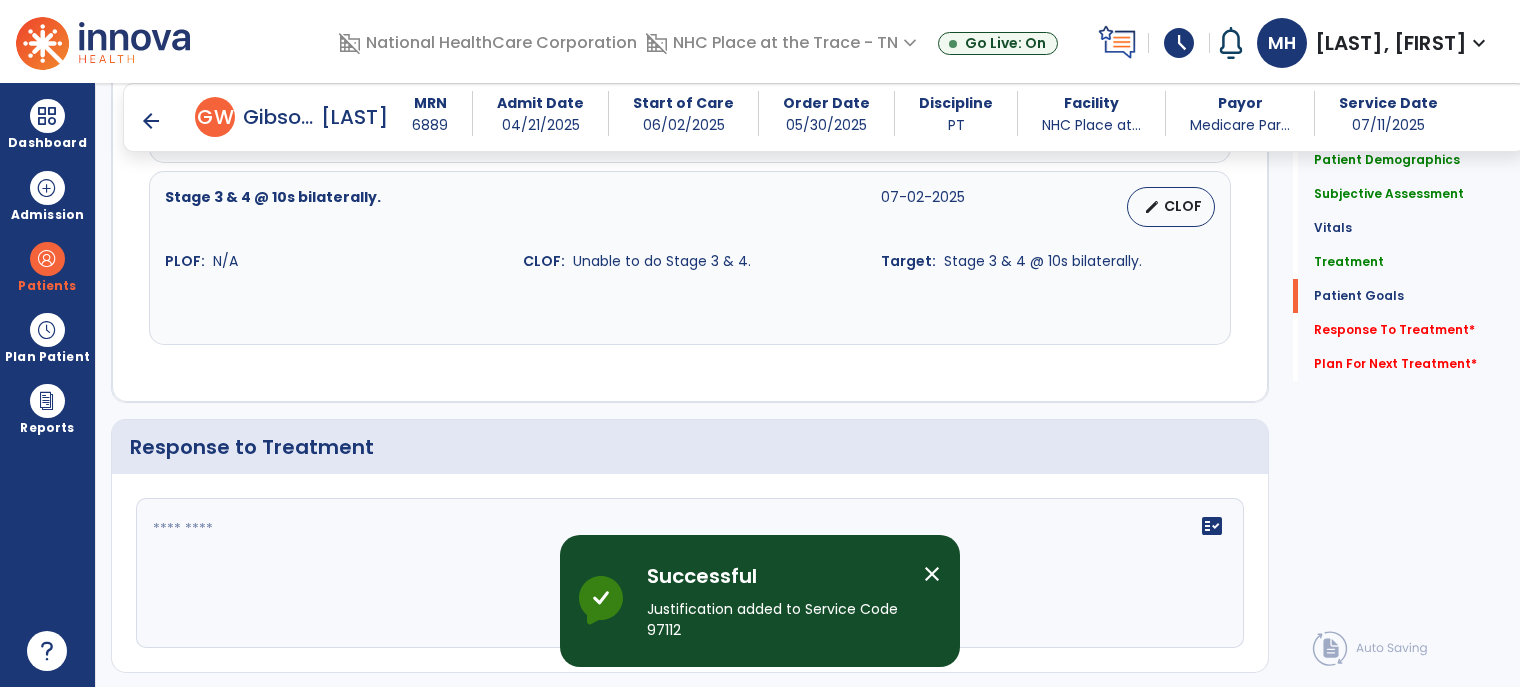 scroll, scrollTop: 2495, scrollLeft: 0, axis: vertical 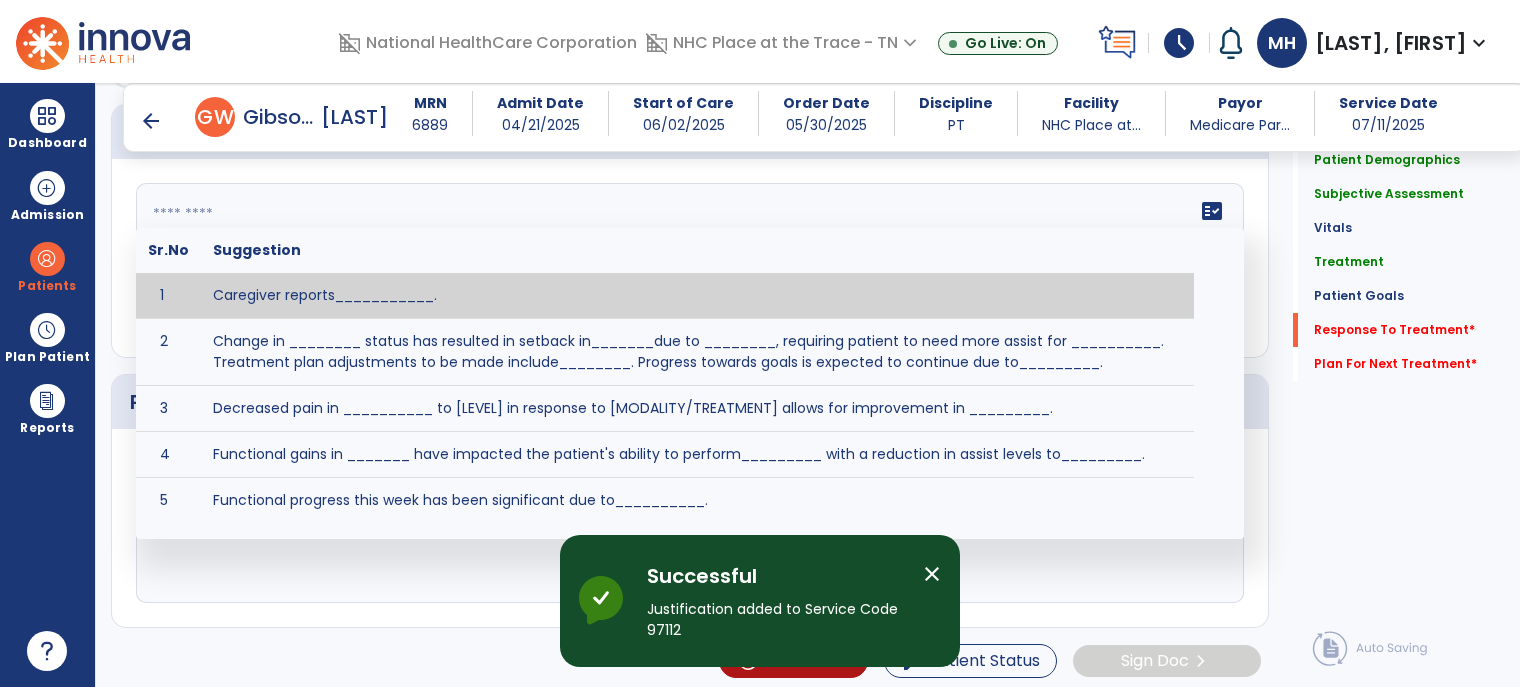 click on "fact_check  Sr.No Suggestion 1 Caregiver reports___________. 2 Change in ________ status has resulted in setback in_______due to ________, requiring patient to need more assist for __________.   Treatment plan adjustments to be made include________.  Progress towards goals is expected to continue due to_________. 3 Decreased pain in __________ to [LEVEL] in response to [MODALITY/TREATMENT] allows for improvement in _________. 4 Functional gains in _______ have impacted the patient's ability to perform_________ with a reduction in assist levels to_________. 5 Functional progress this week has been significant due to__________. 6 Gains in ________ have improved the patient's ability to perform ______with decreased levels of assist to___________. 7 Improvement in ________allows patient to tolerate higher levels of challenges in_________. 8 Pain in [AREA] has decreased to [LEVEL] in response to [TREATMENT/MODALITY], allowing fore ease in completing__________. 9 10 11 12 13 14 15 16 17 18 19 20 21" 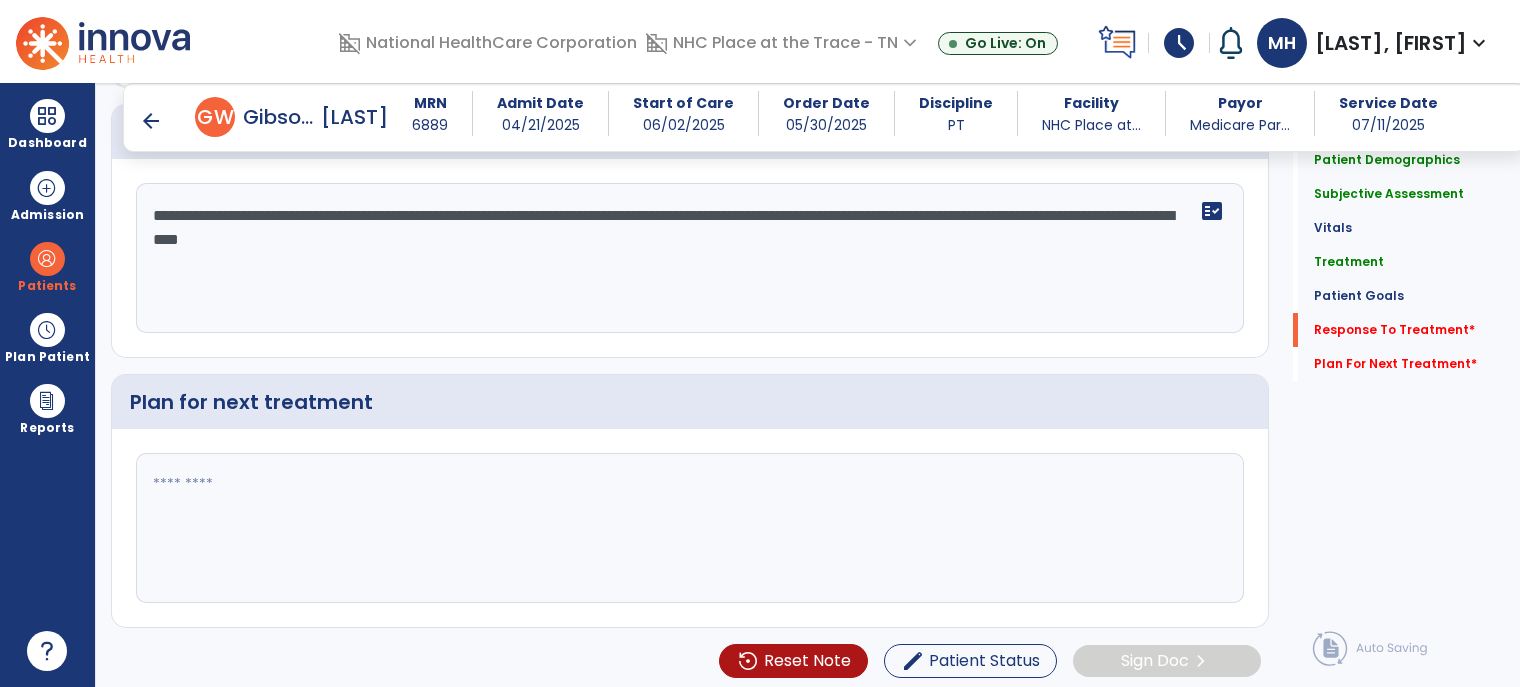 type on "**********" 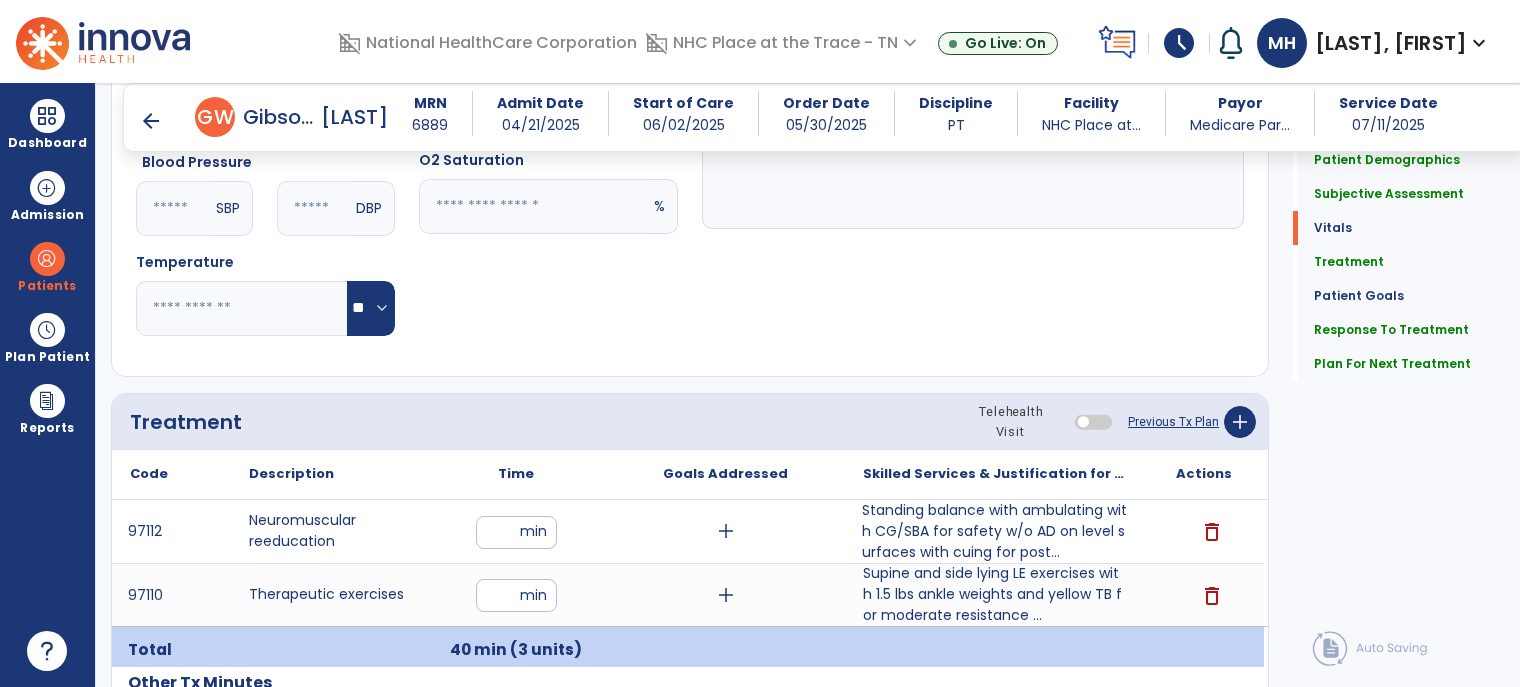scroll, scrollTop: 696, scrollLeft: 0, axis: vertical 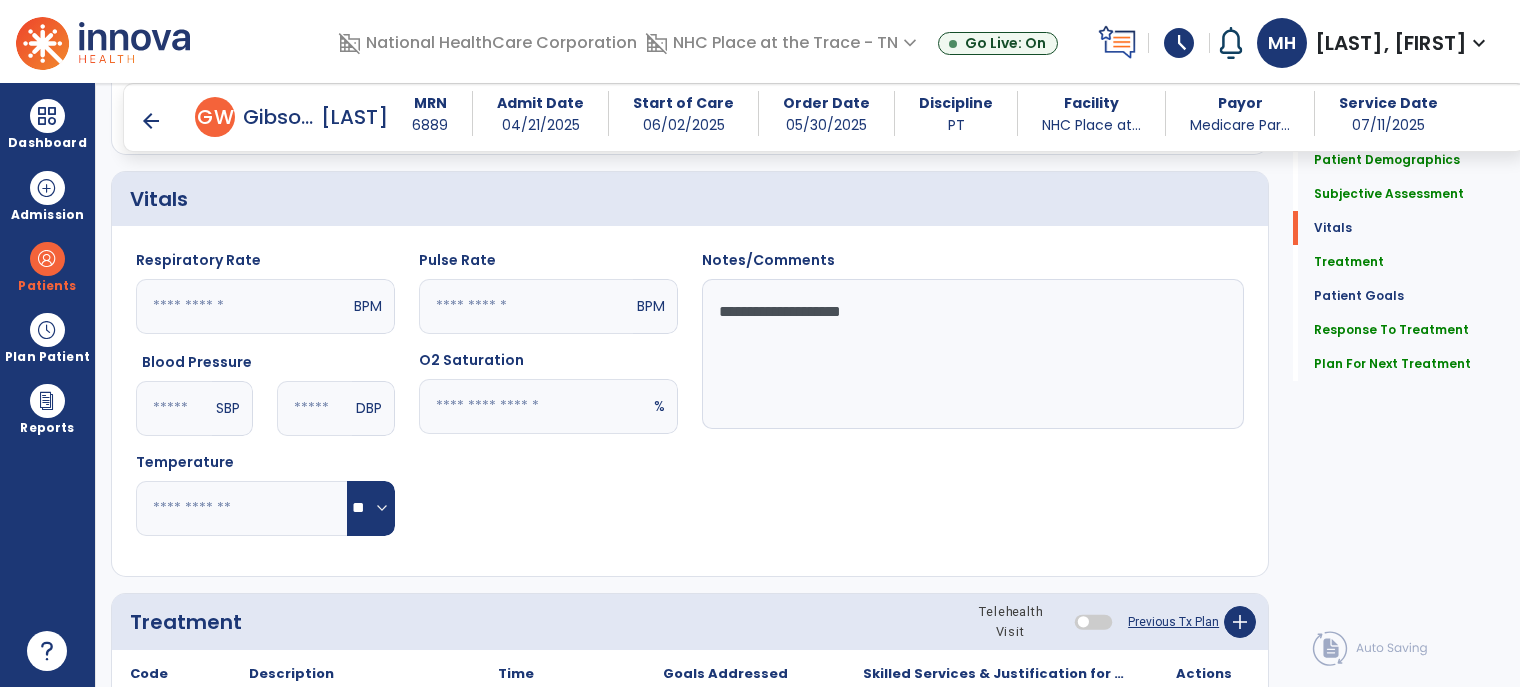 type on "**********" 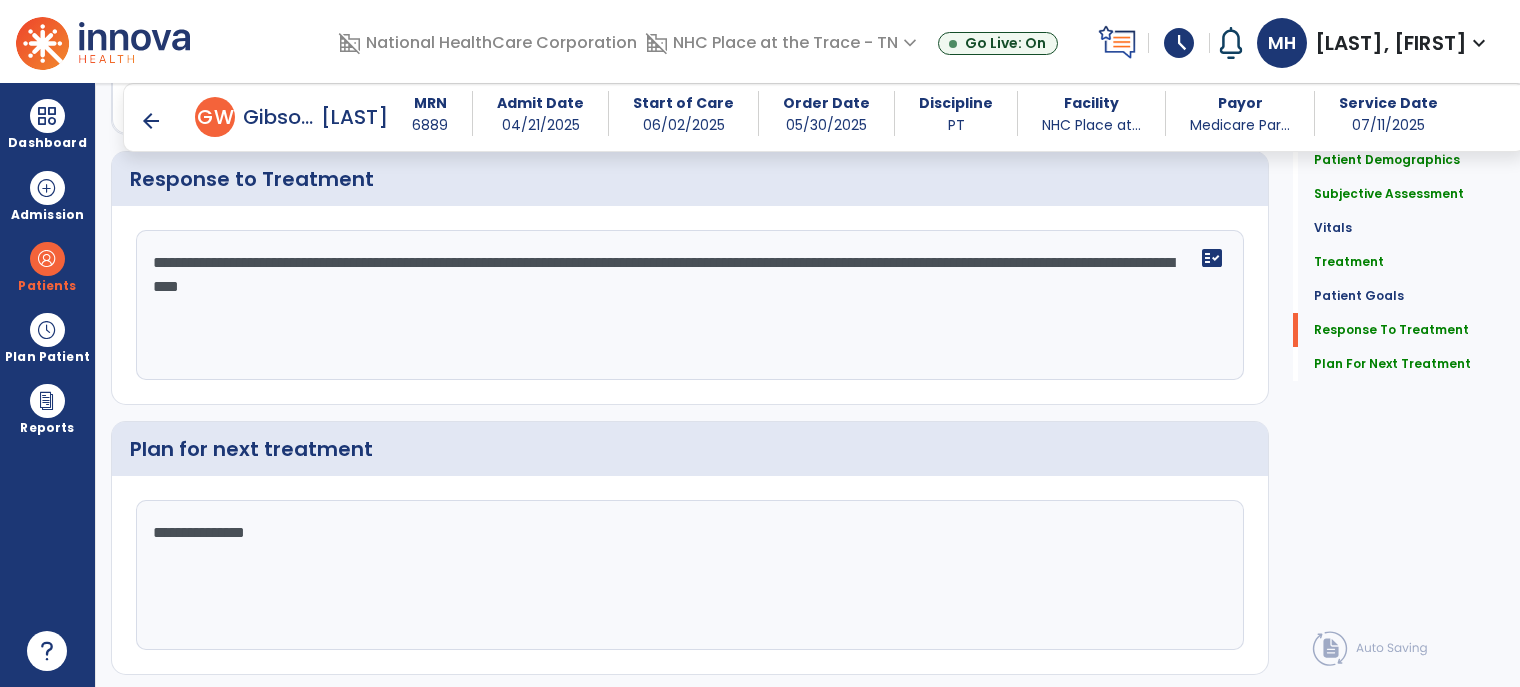 scroll, scrollTop: 2495, scrollLeft: 0, axis: vertical 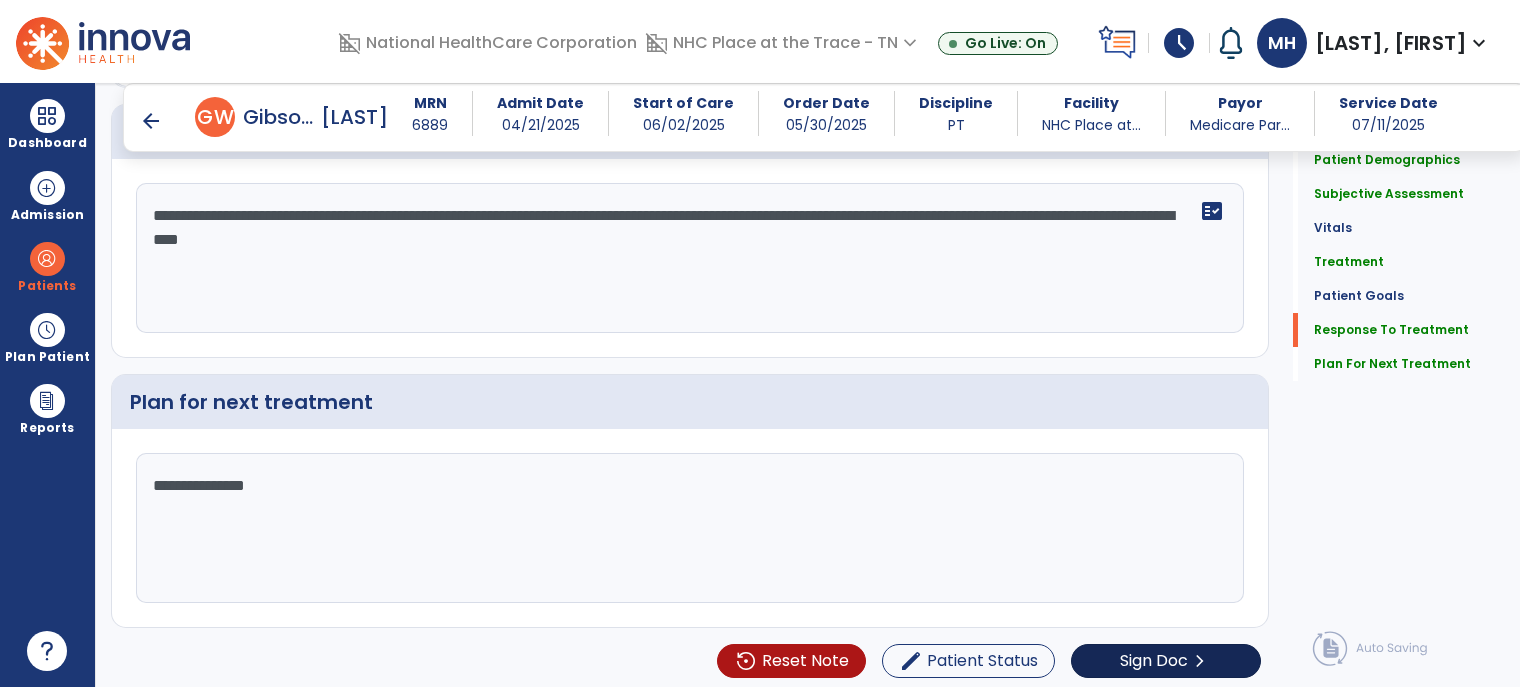 type 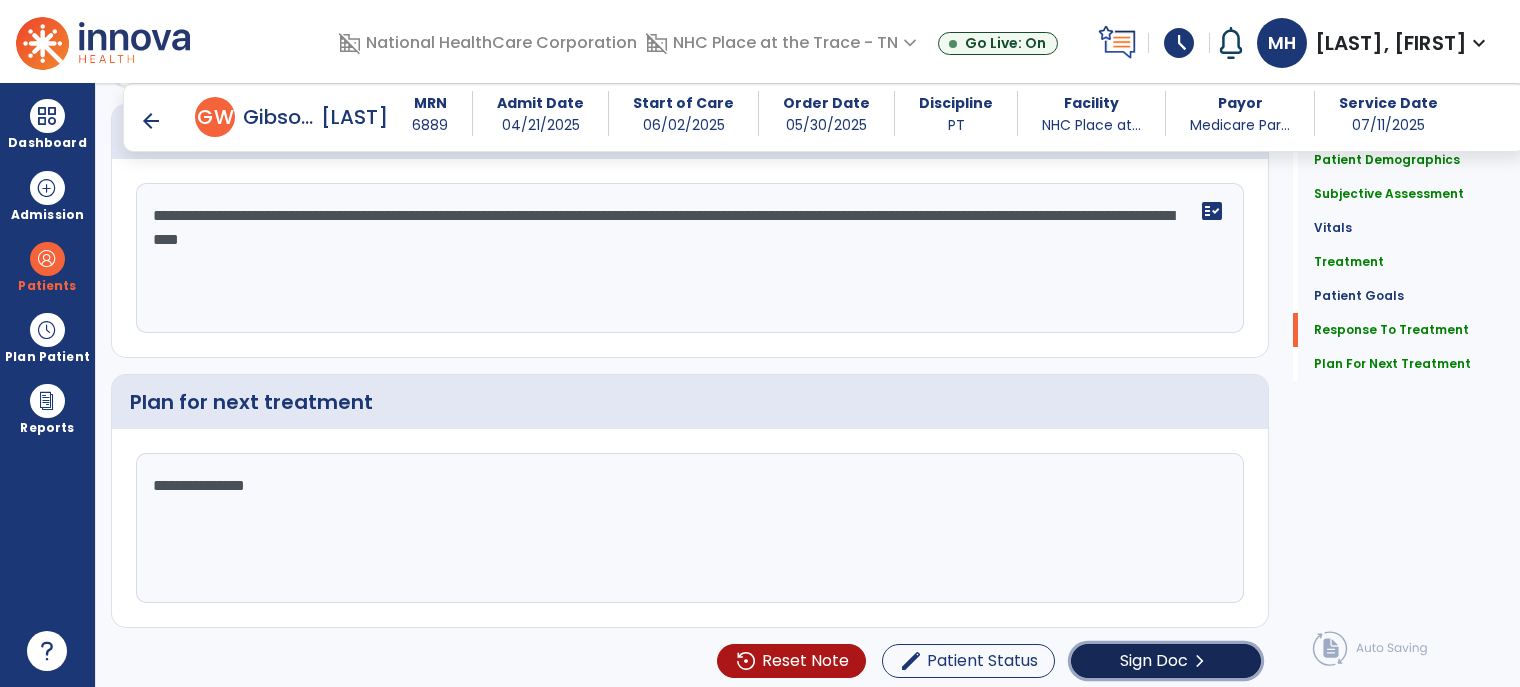 click on "Sign Doc  chevron_right" 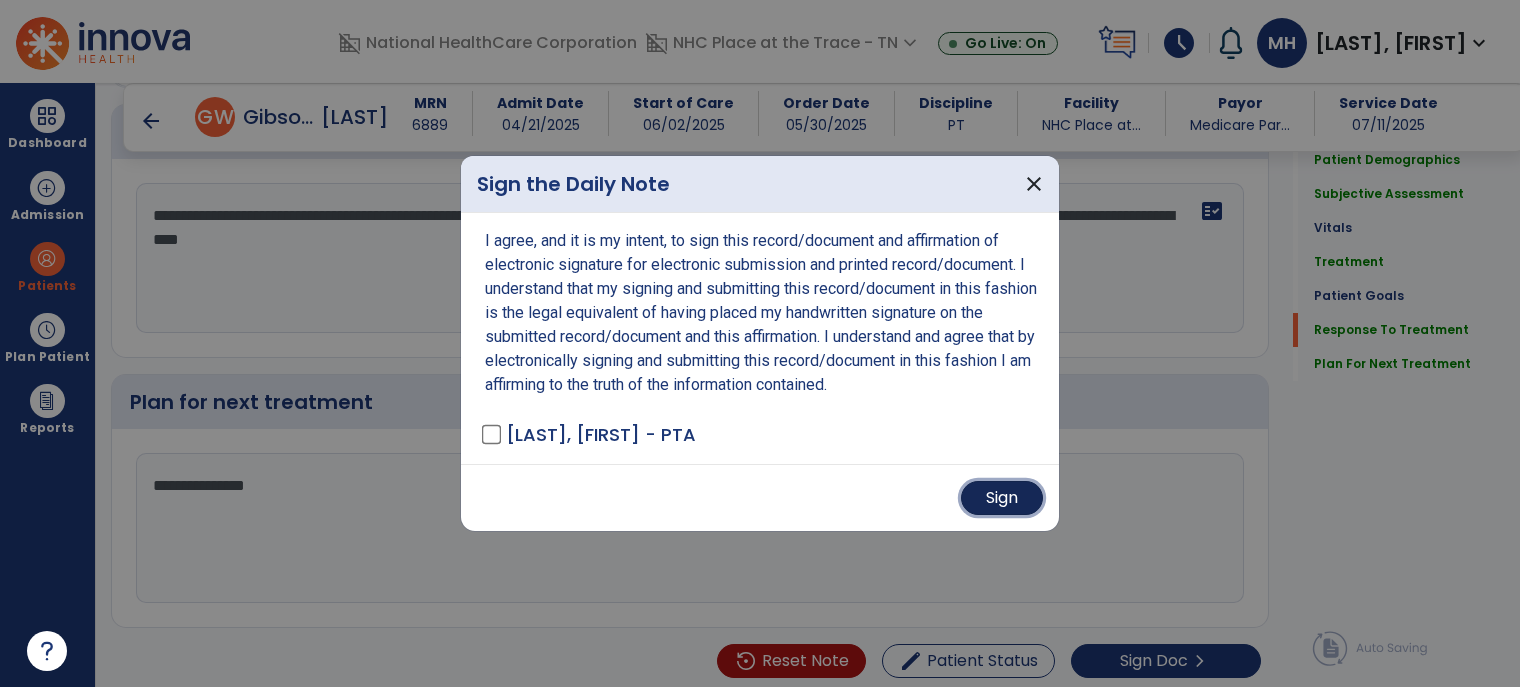 click on "Sign" at bounding box center (1002, 498) 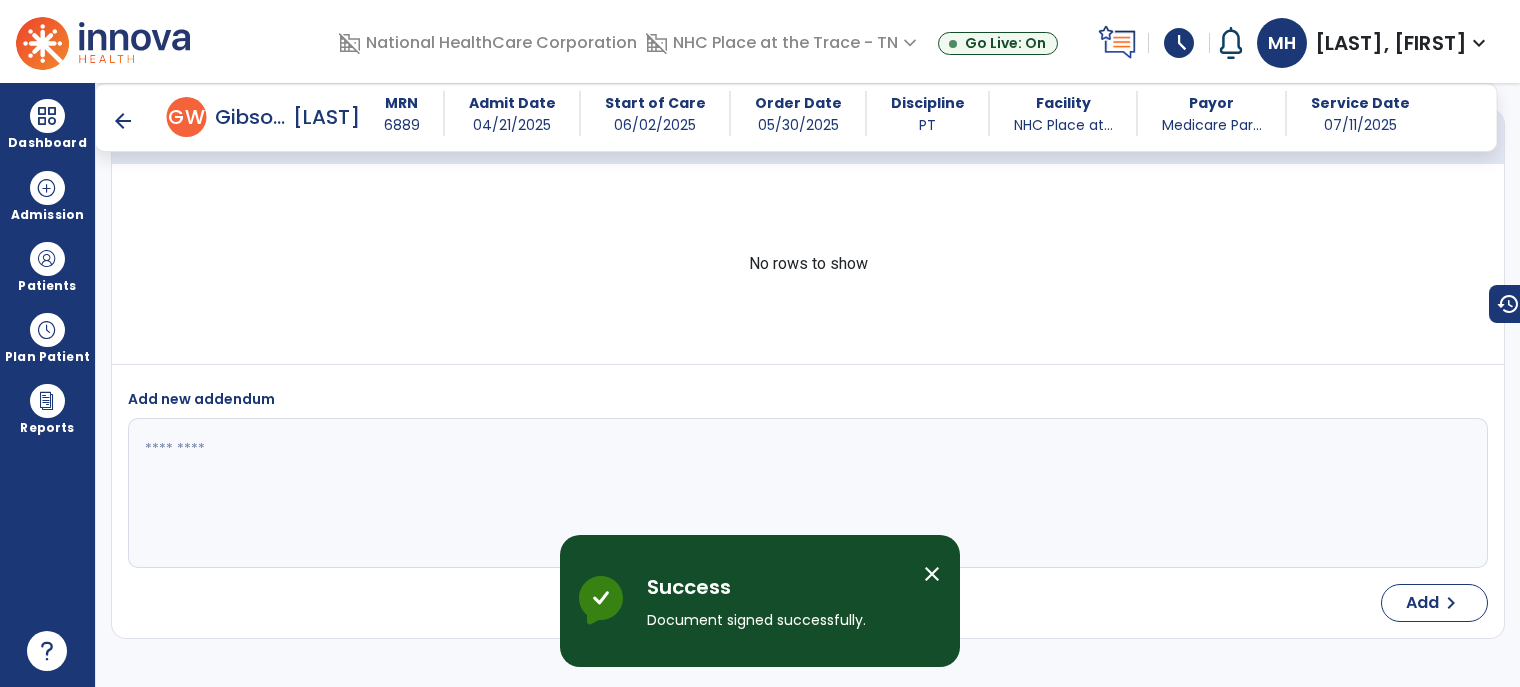 scroll, scrollTop: 3327, scrollLeft: 0, axis: vertical 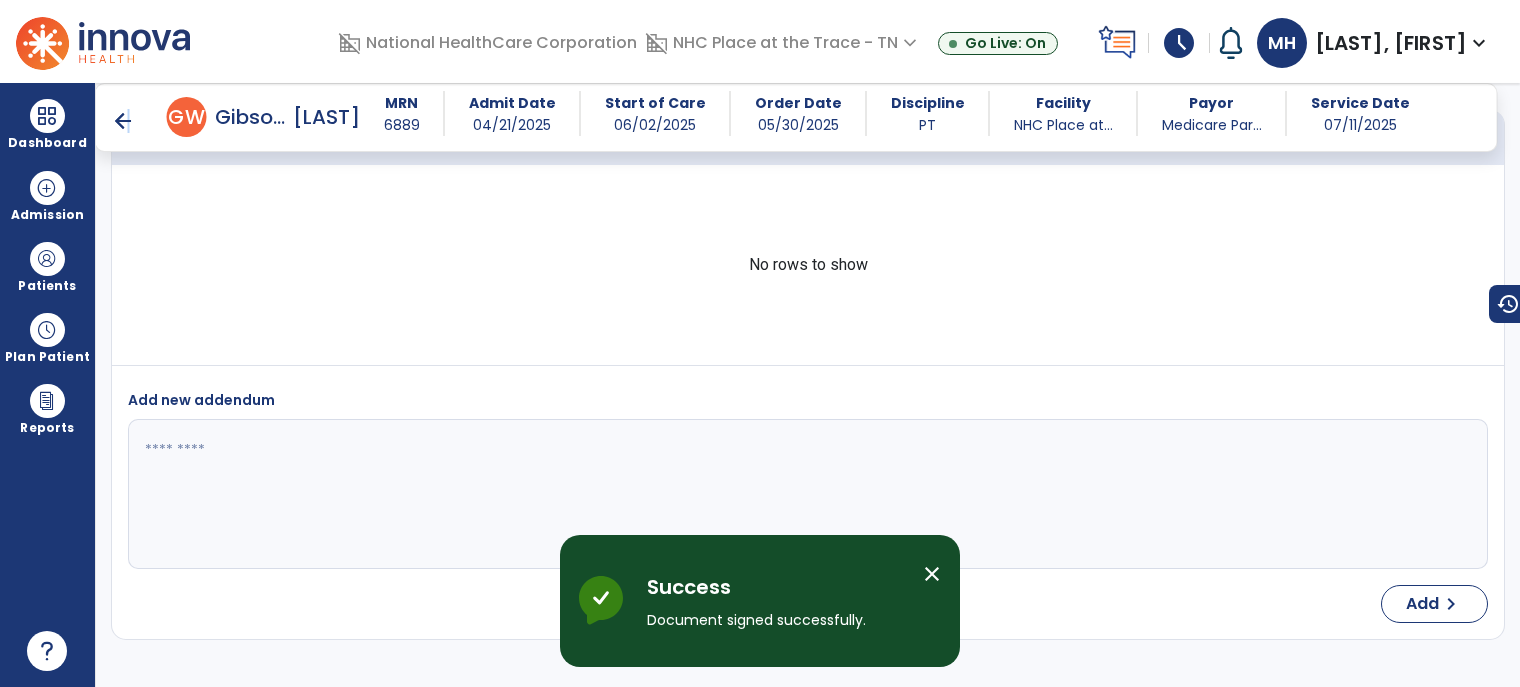 click on "arrow_back" at bounding box center [123, 121] 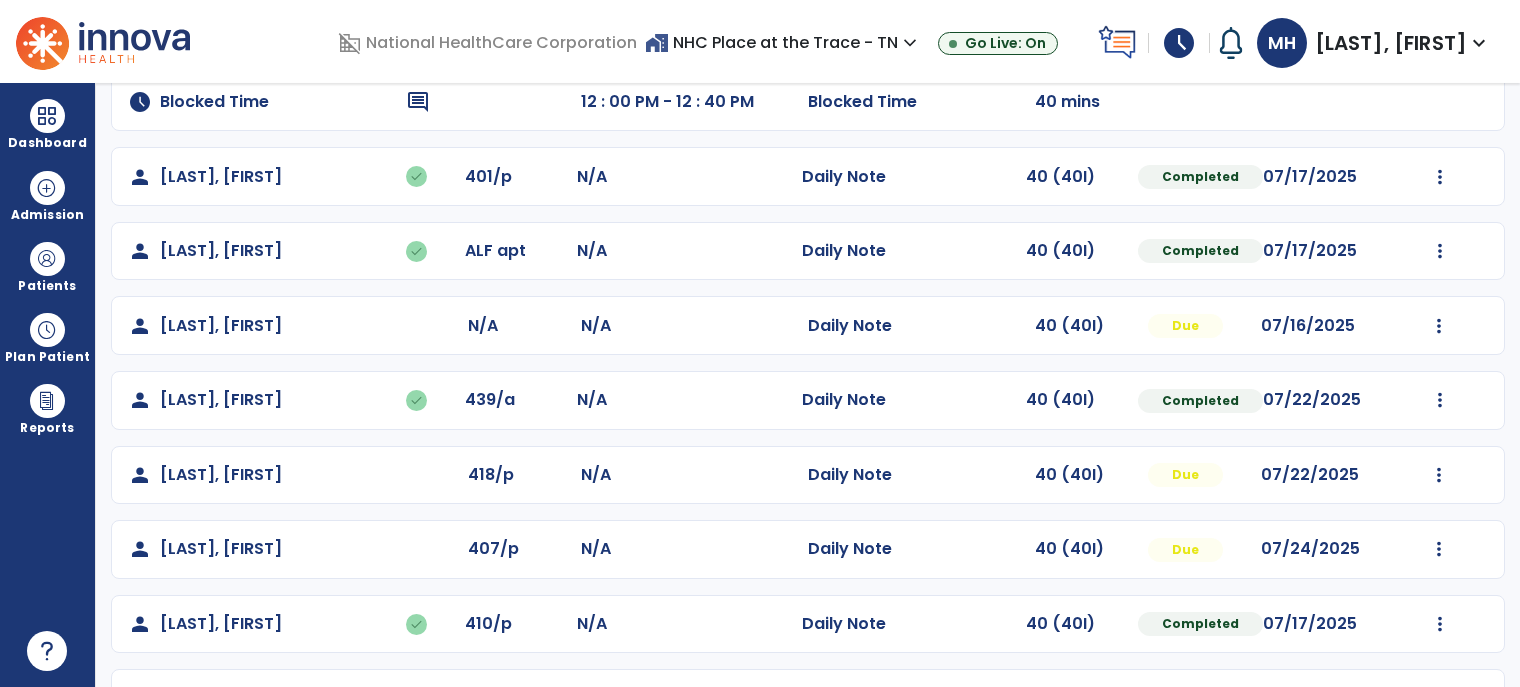 scroll, scrollTop: 325, scrollLeft: 0, axis: vertical 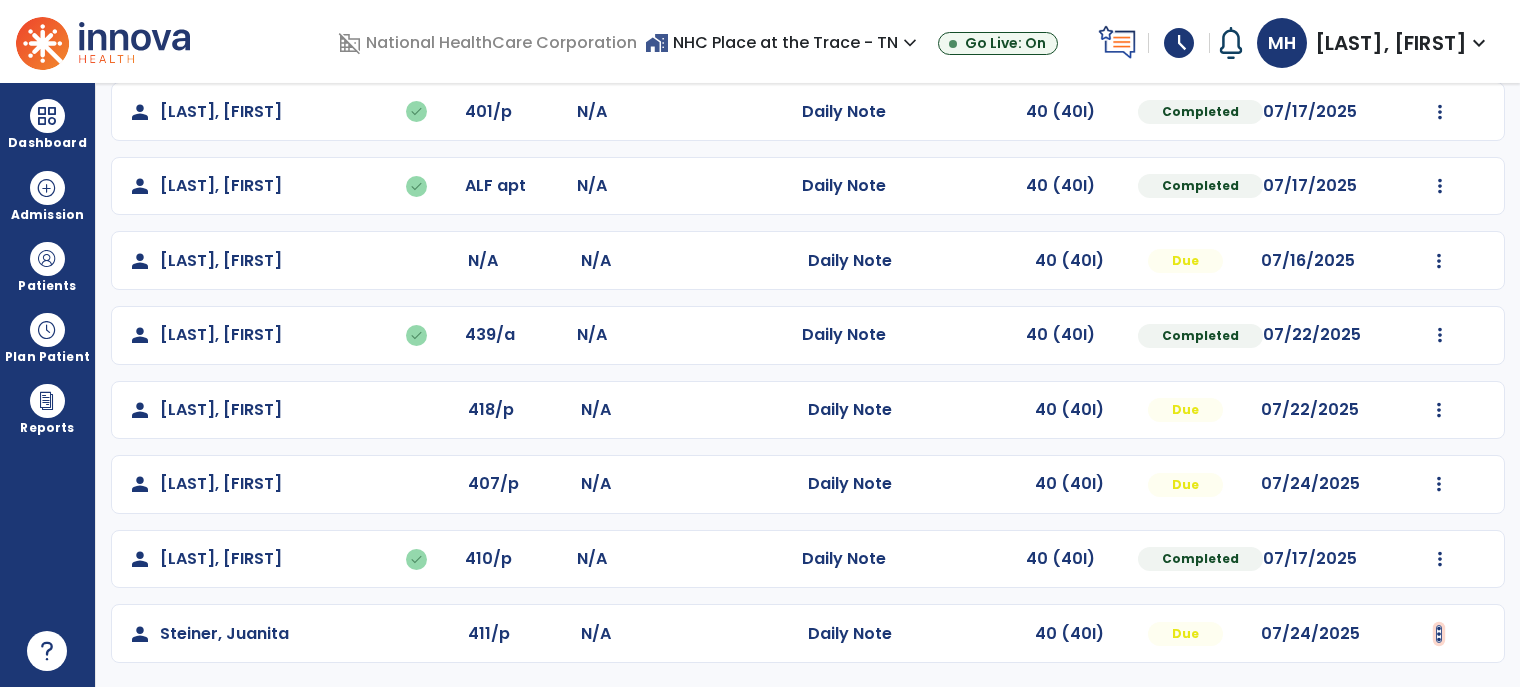 click at bounding box center [1440, -37] 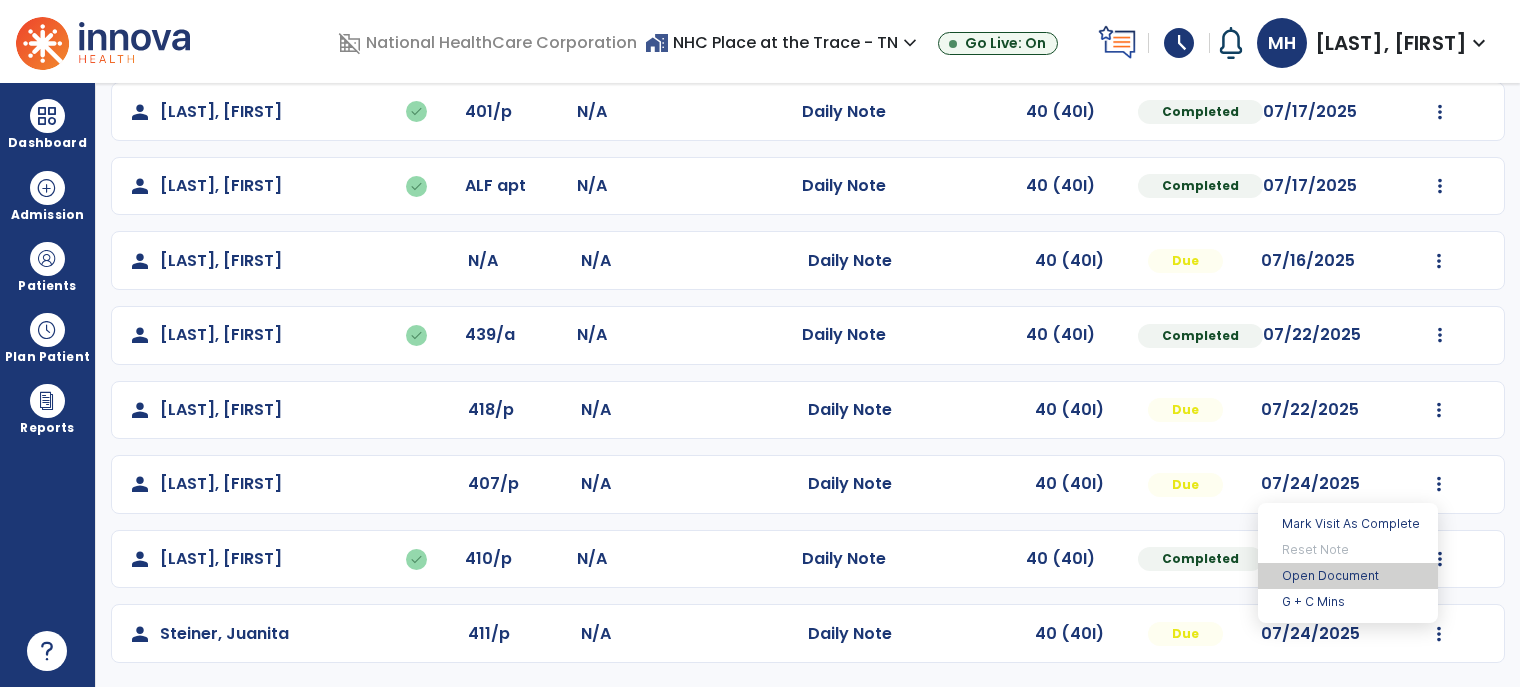 click on "Open Document" at bounding box center (1348, 576) 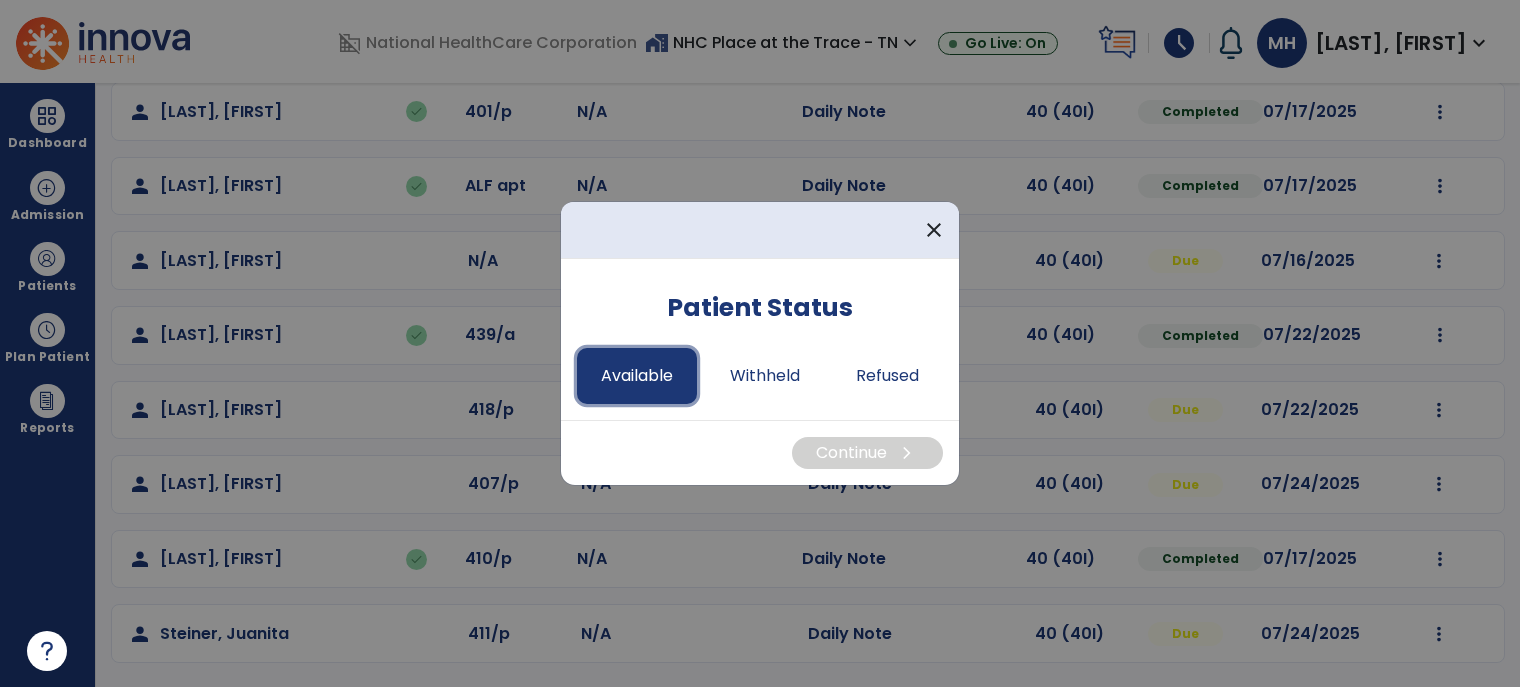 click on "Available" at bounding box center (637, 376) 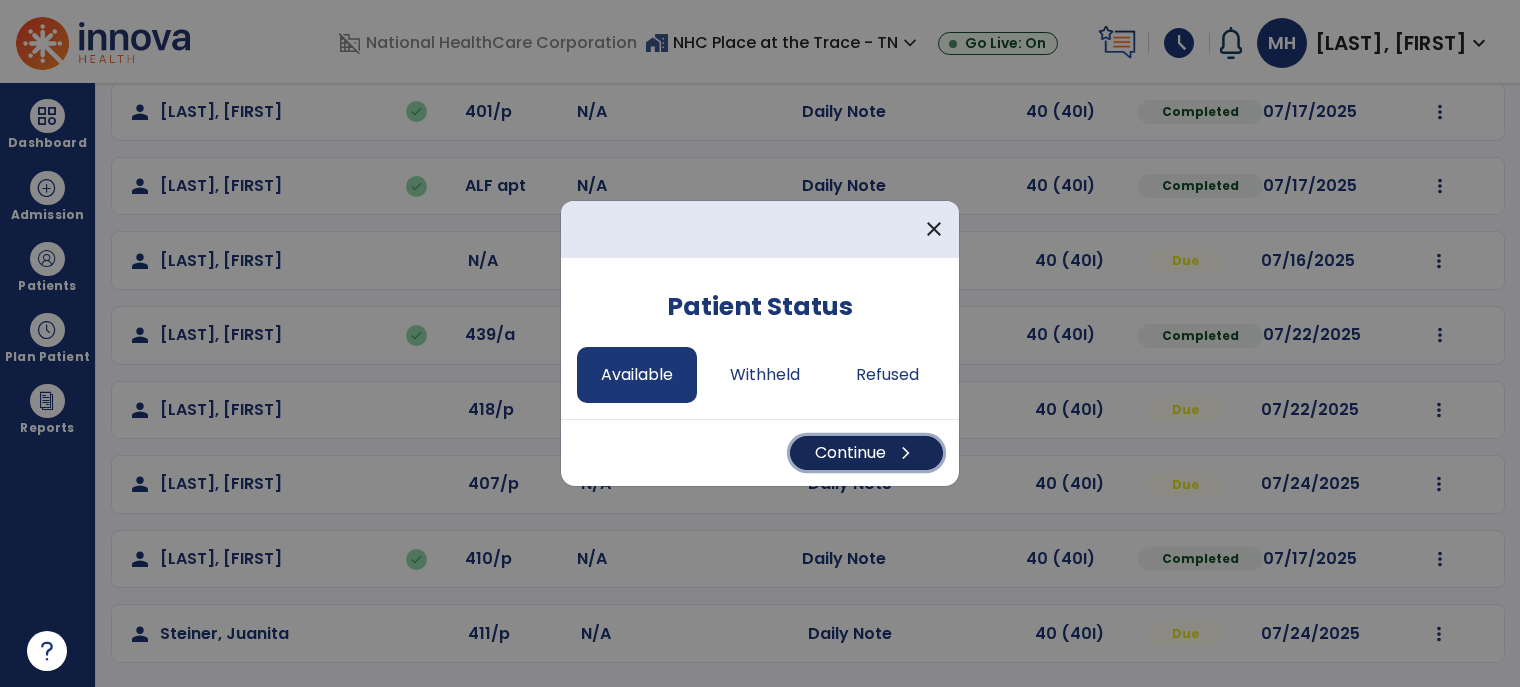 click on "Continue   chevron_right" at bounding box center [866, 453] 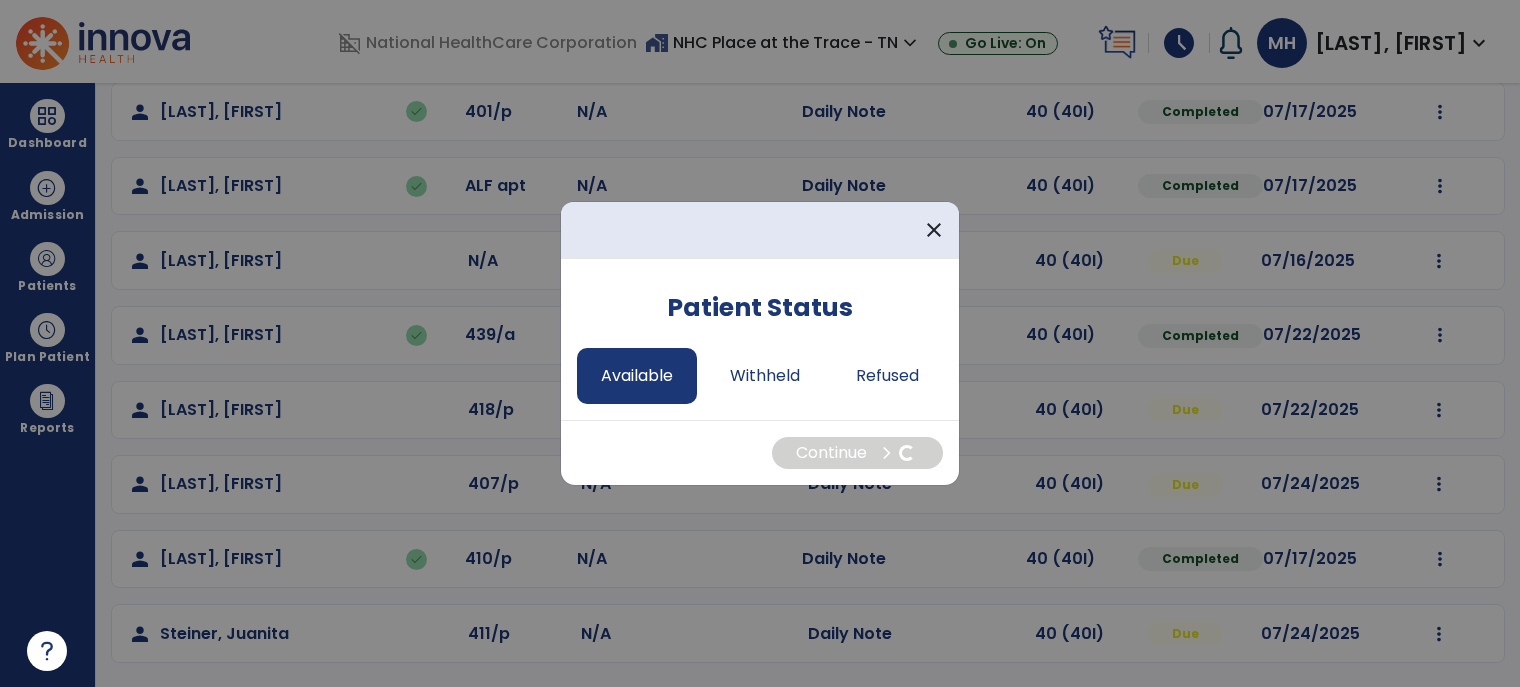 select on "*" 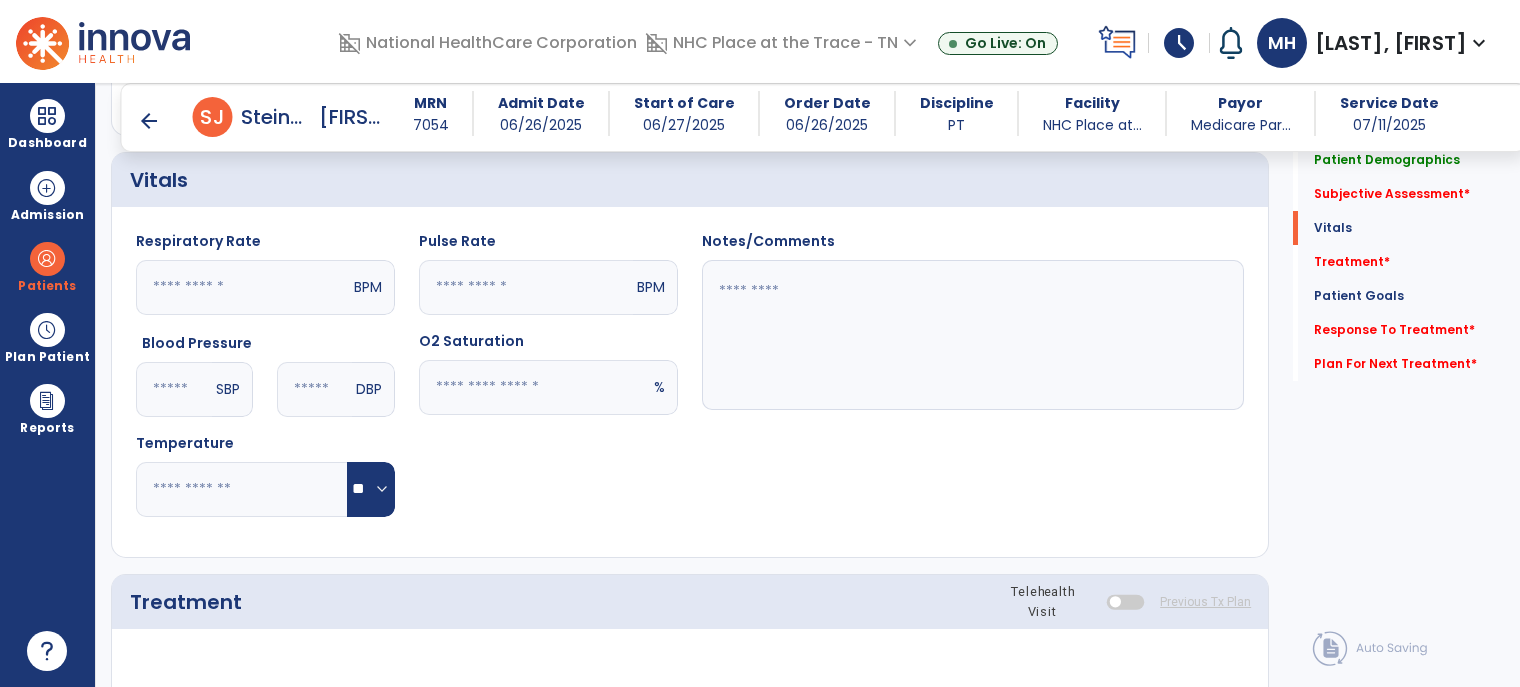 scroll, scrollTop: 725, scrollLeft: 0, axis: vertical 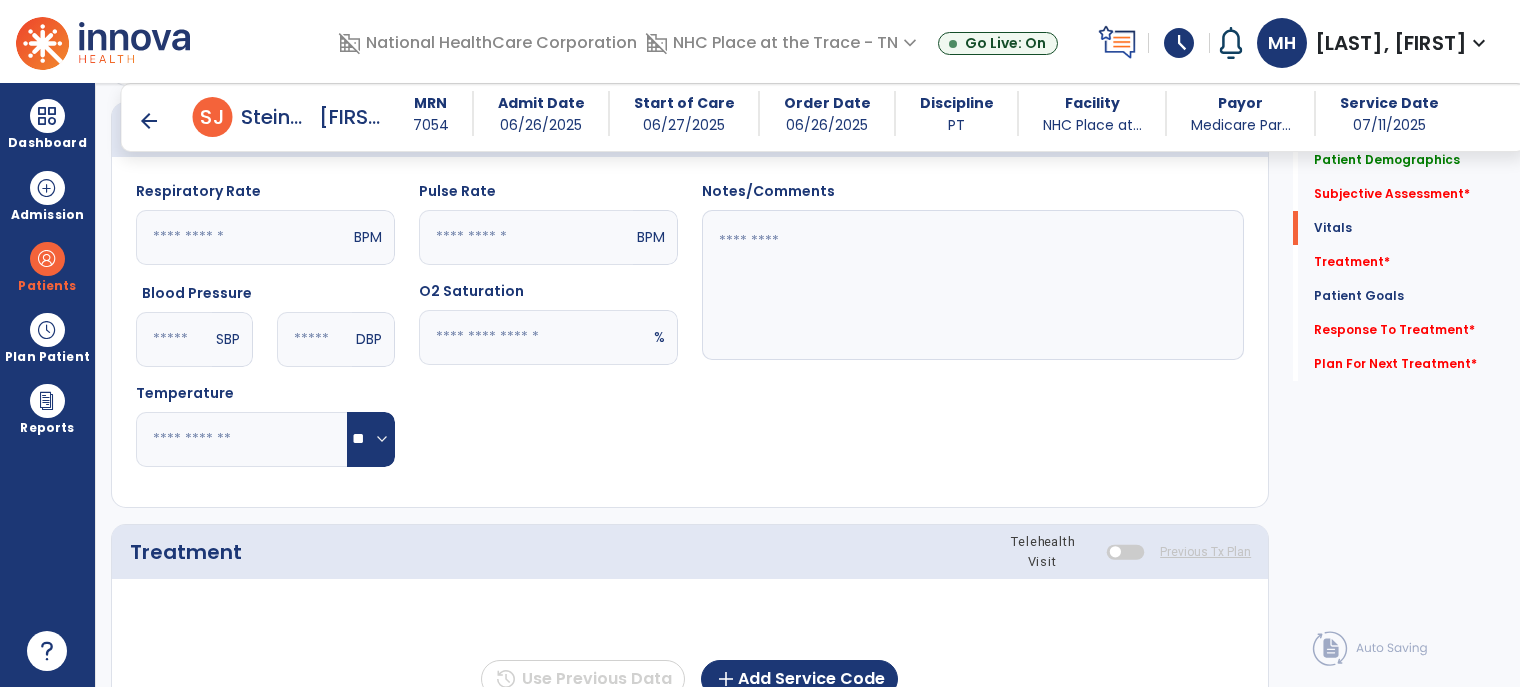 click 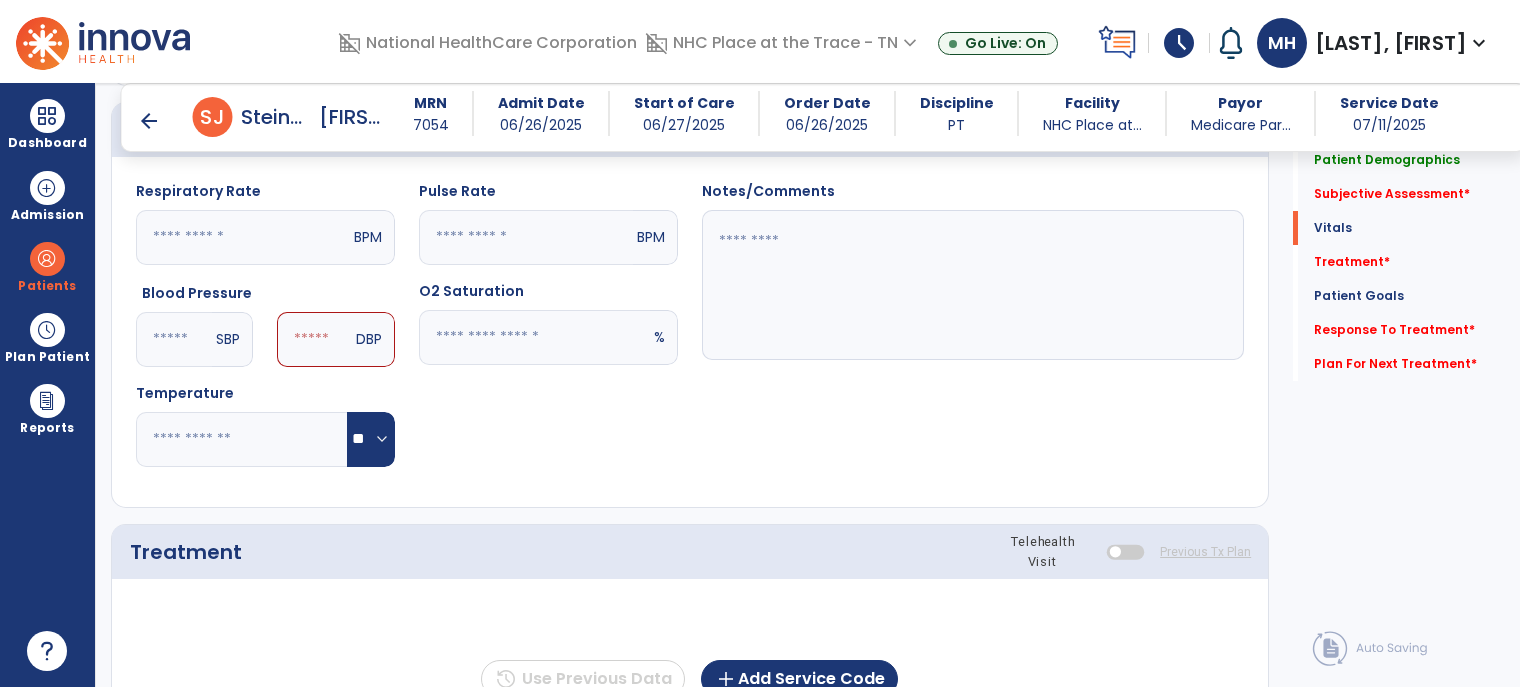 type on "**" 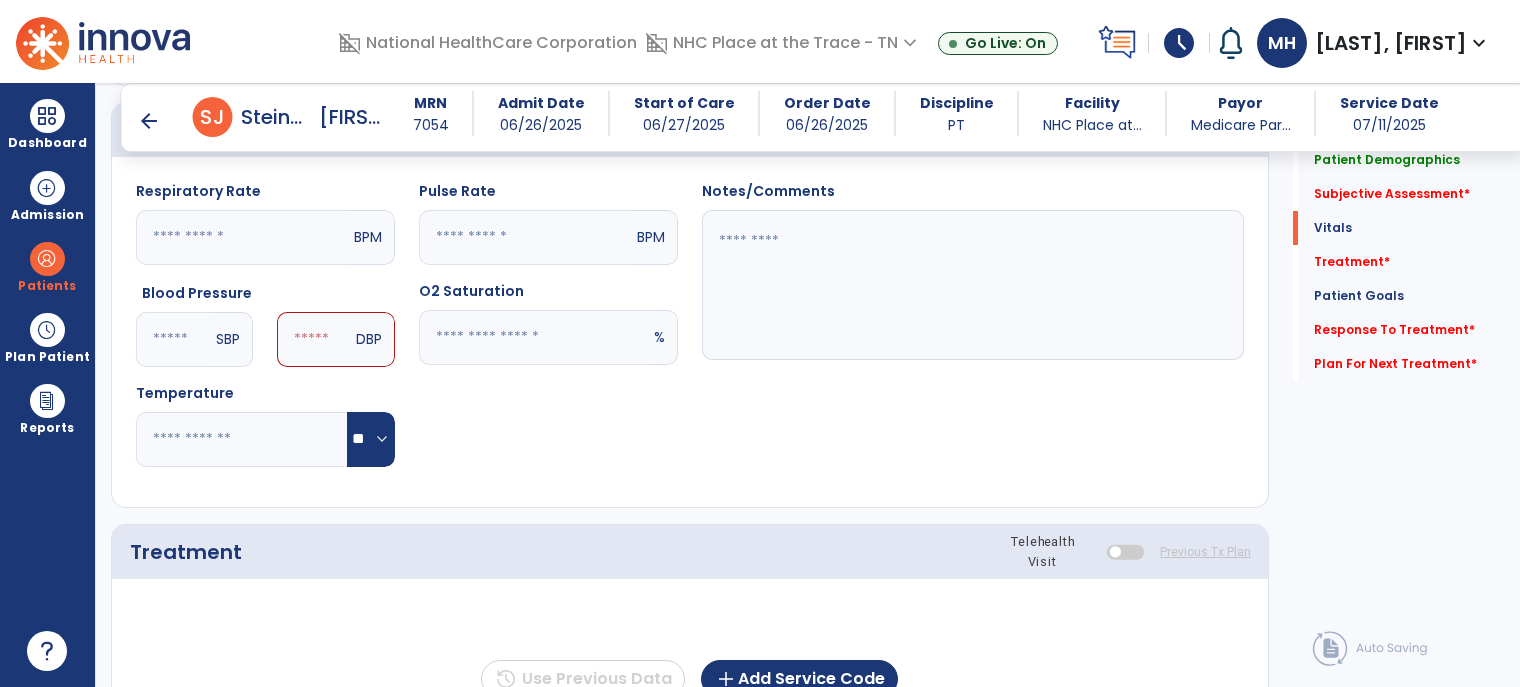 click 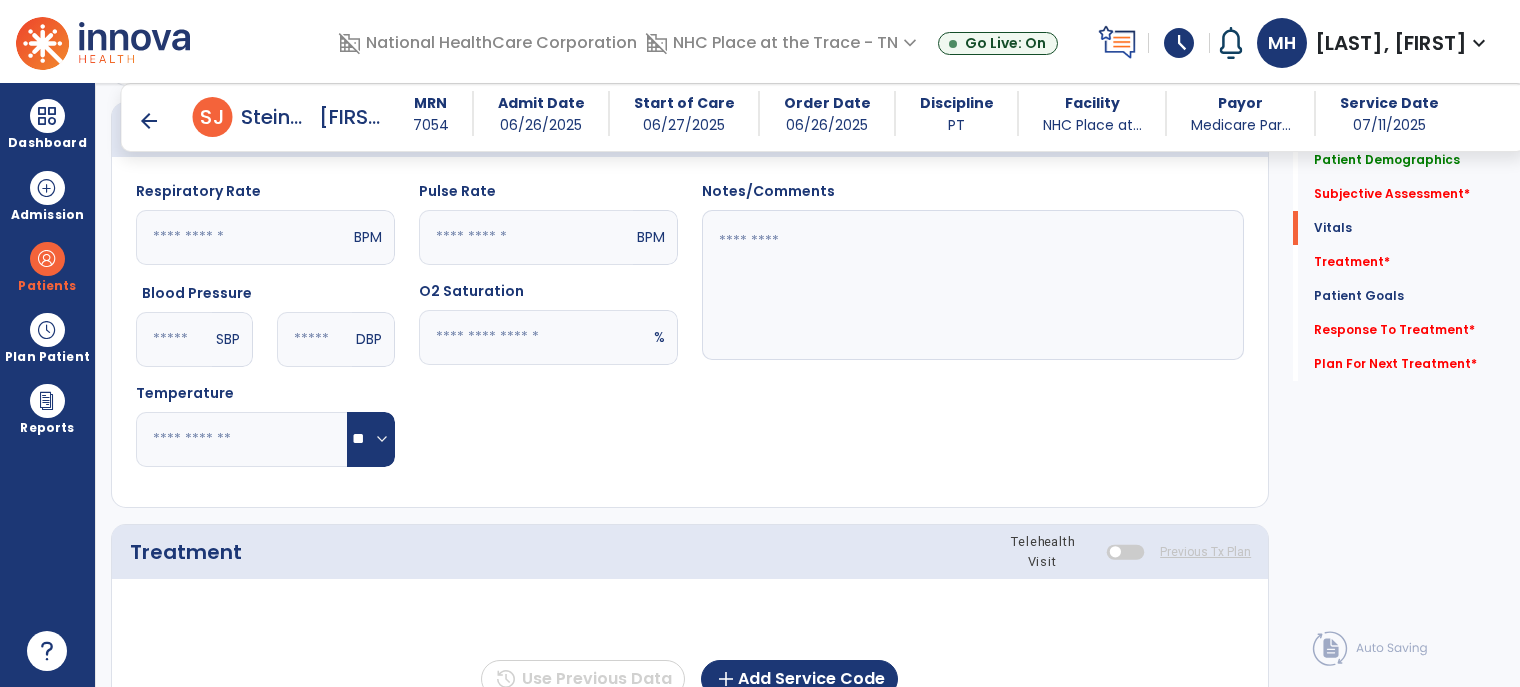 type on "**" 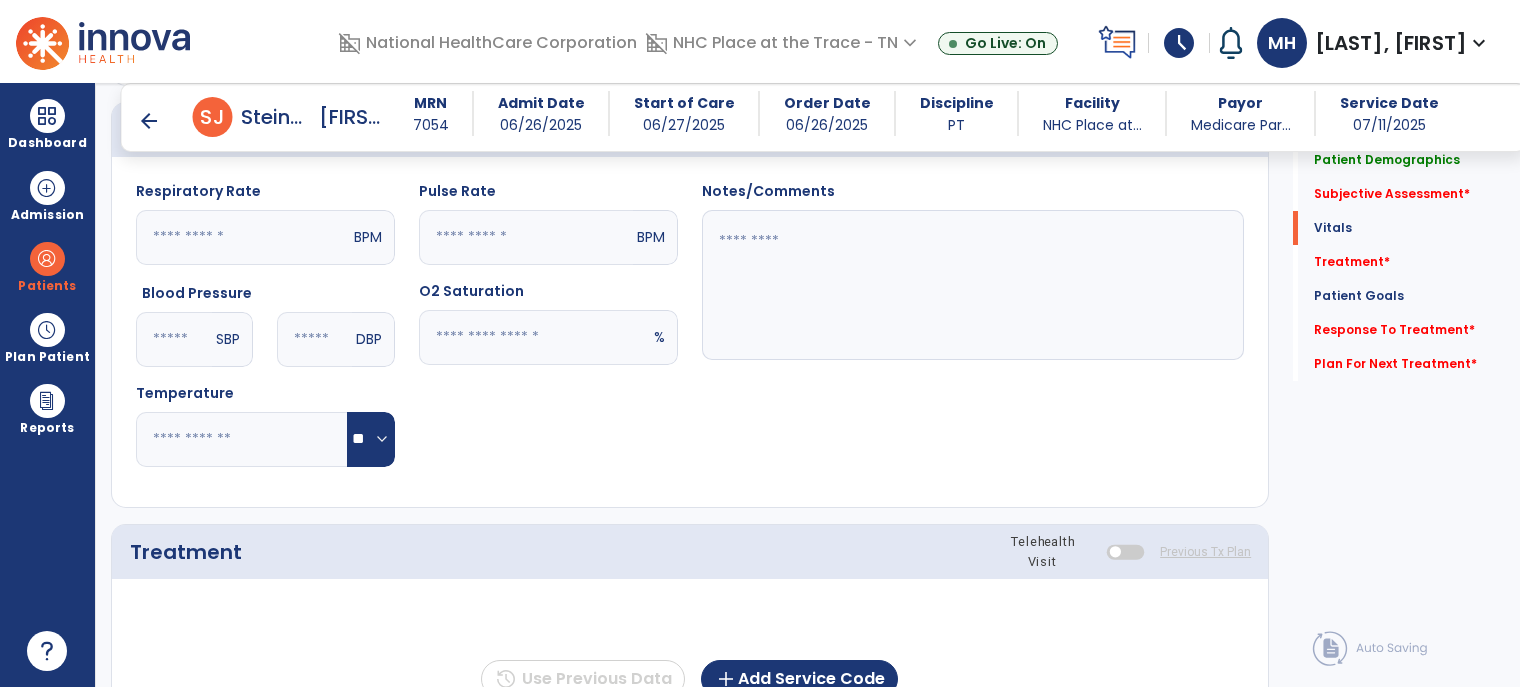 click 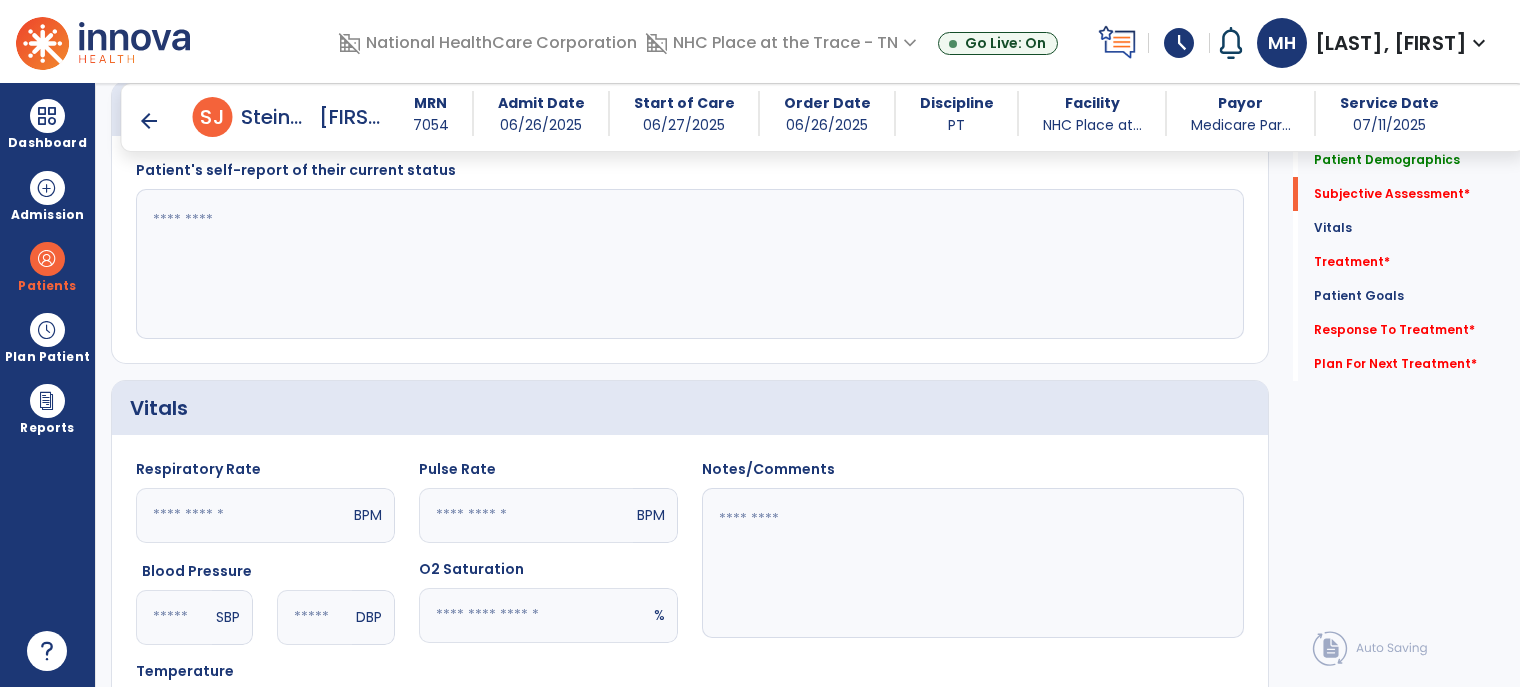 scroll, scrollTop: 425, scrollLeft: 0, axis: vertical 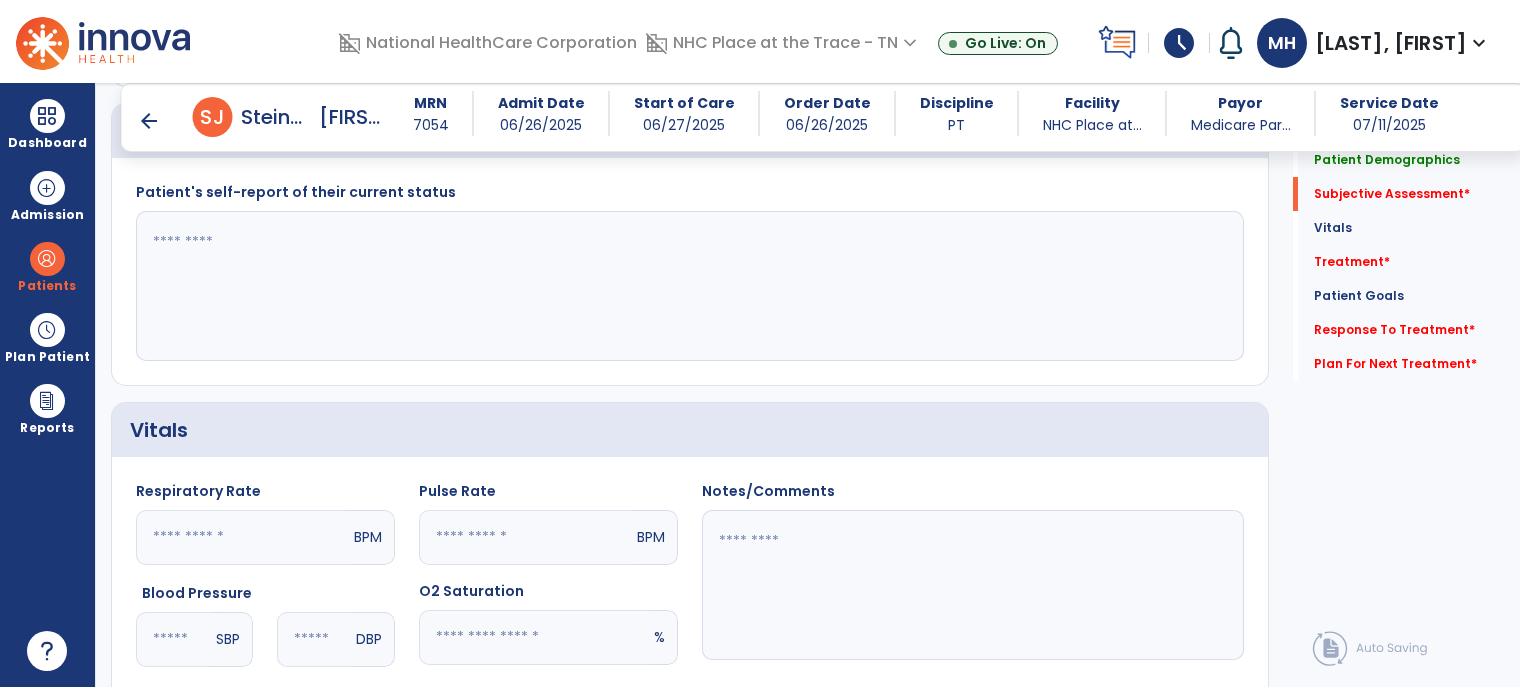 type on "**" 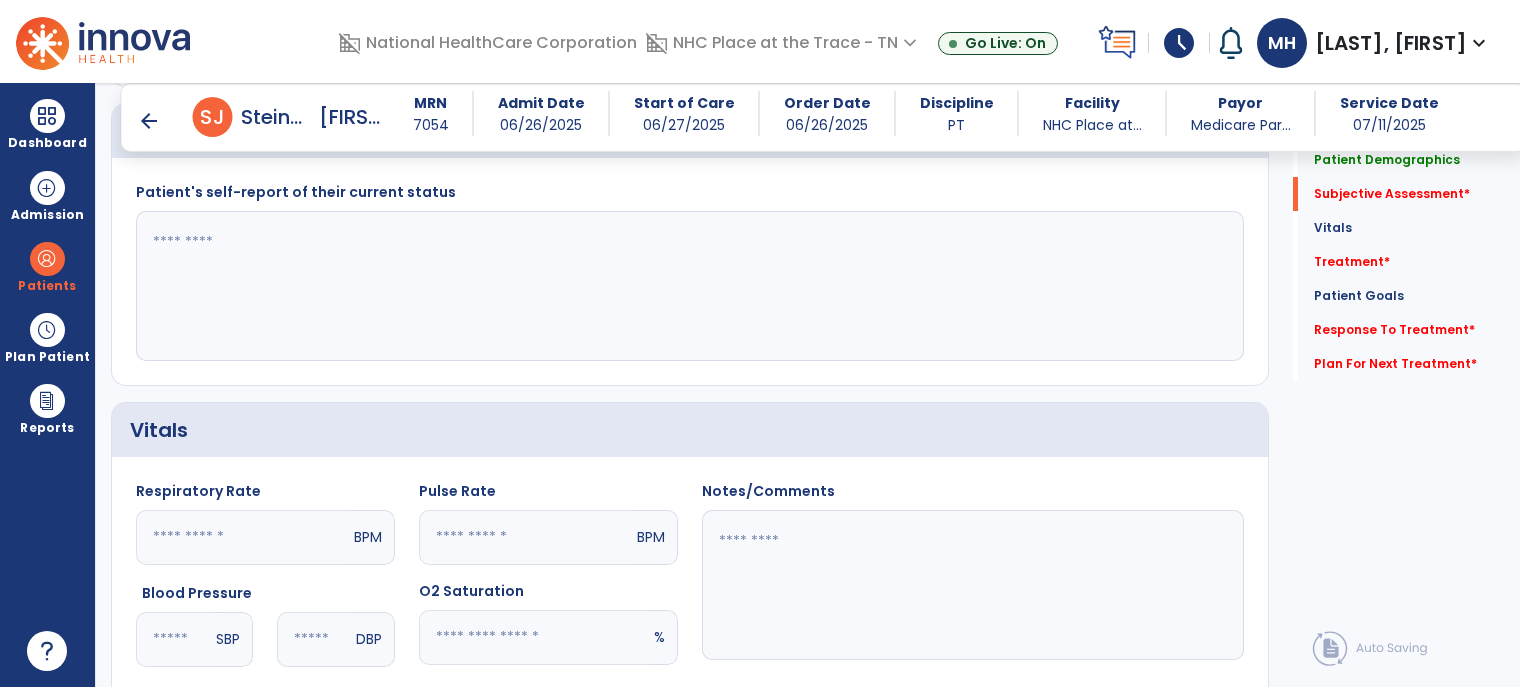 click 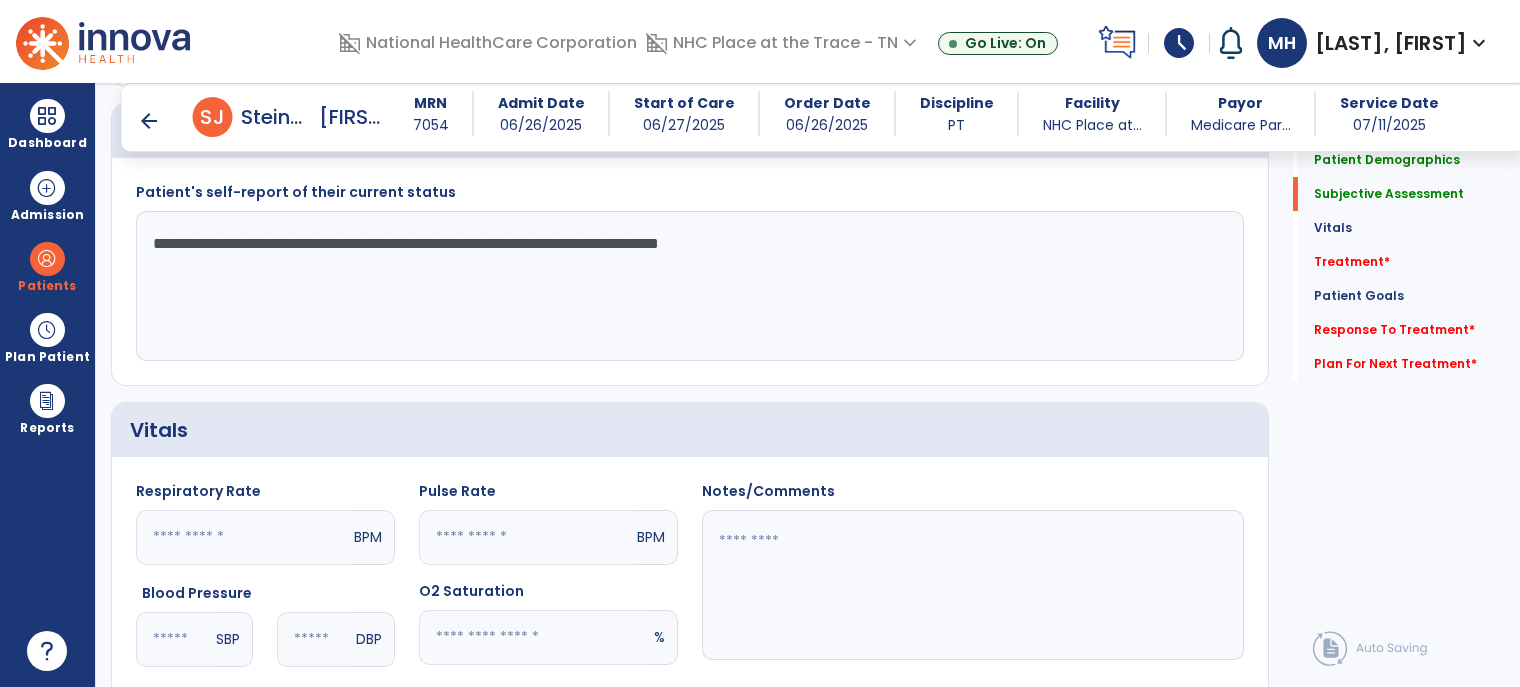 type on "**********" 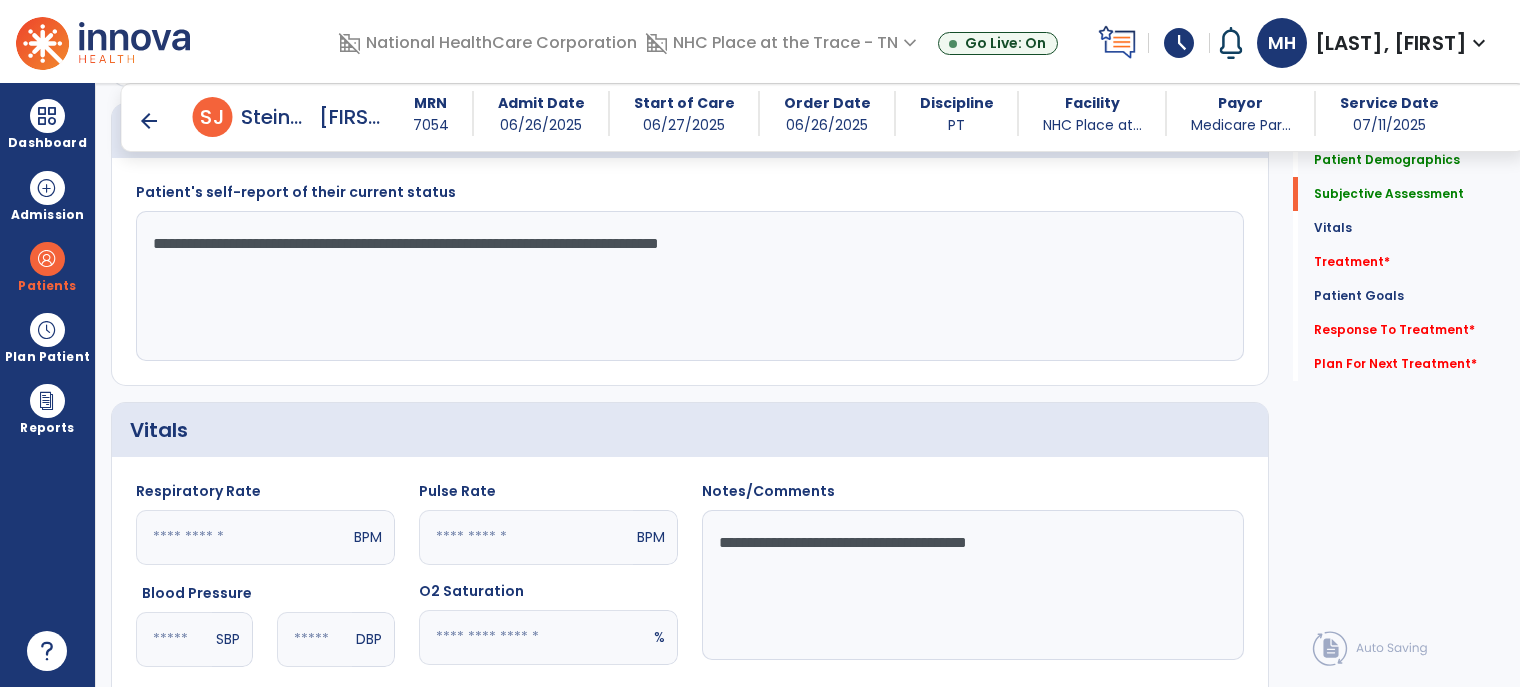 type on "**********" 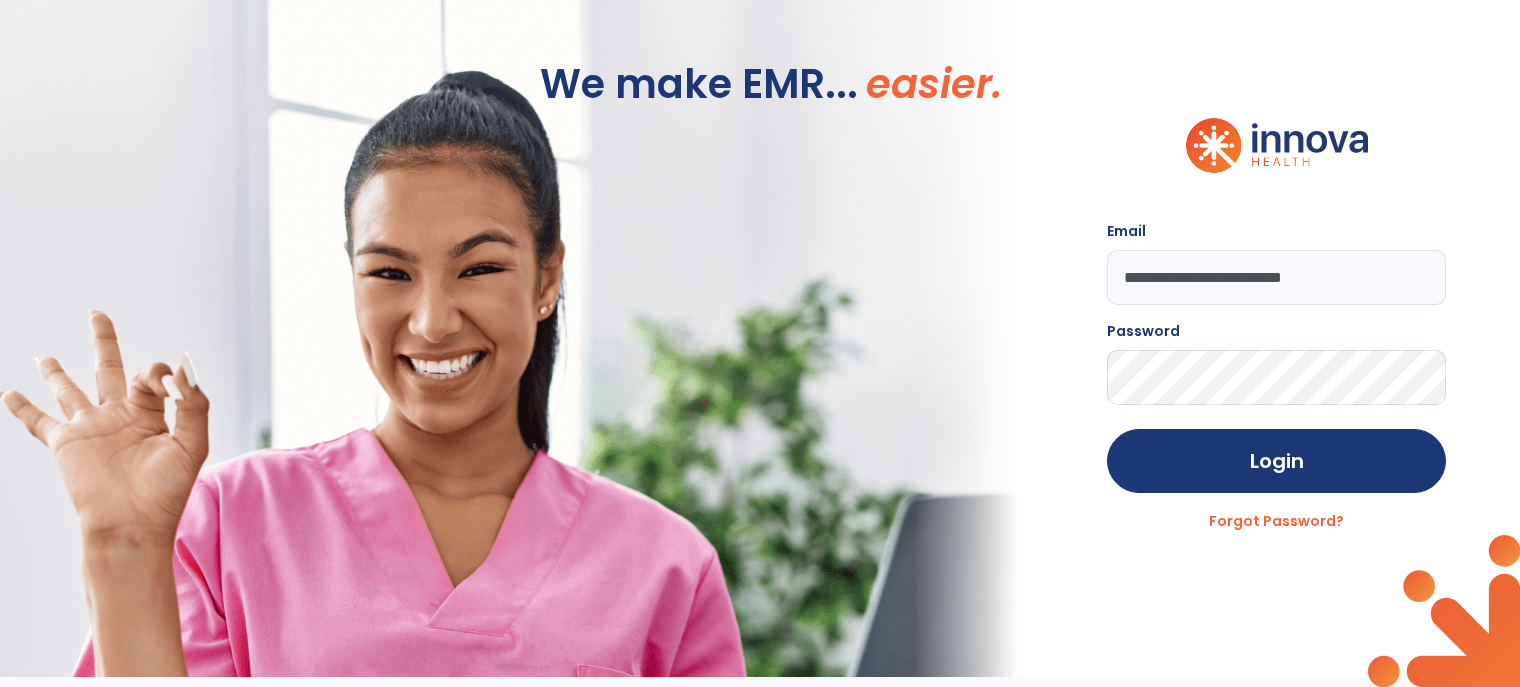 scroll, scrollTop: 0, scrollLeft: 0, axis: both 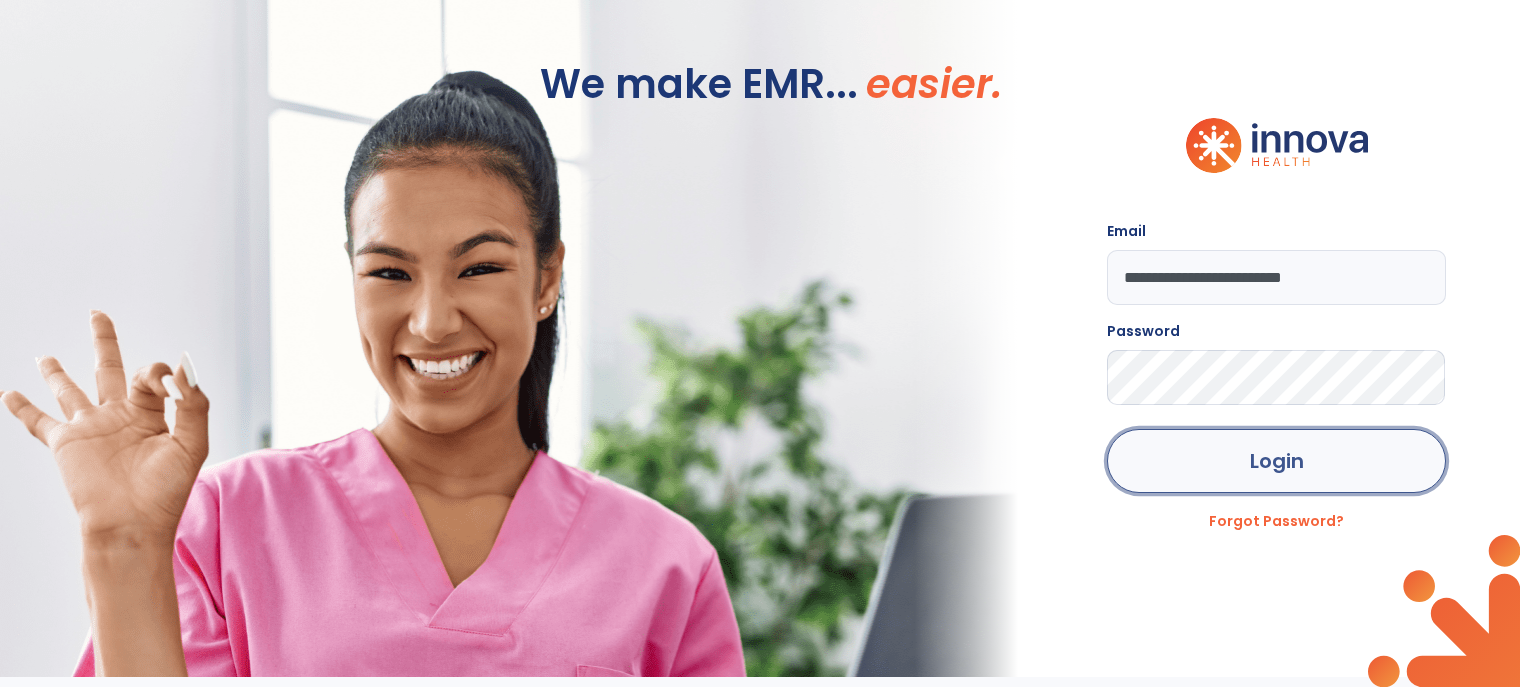 click on "Login" 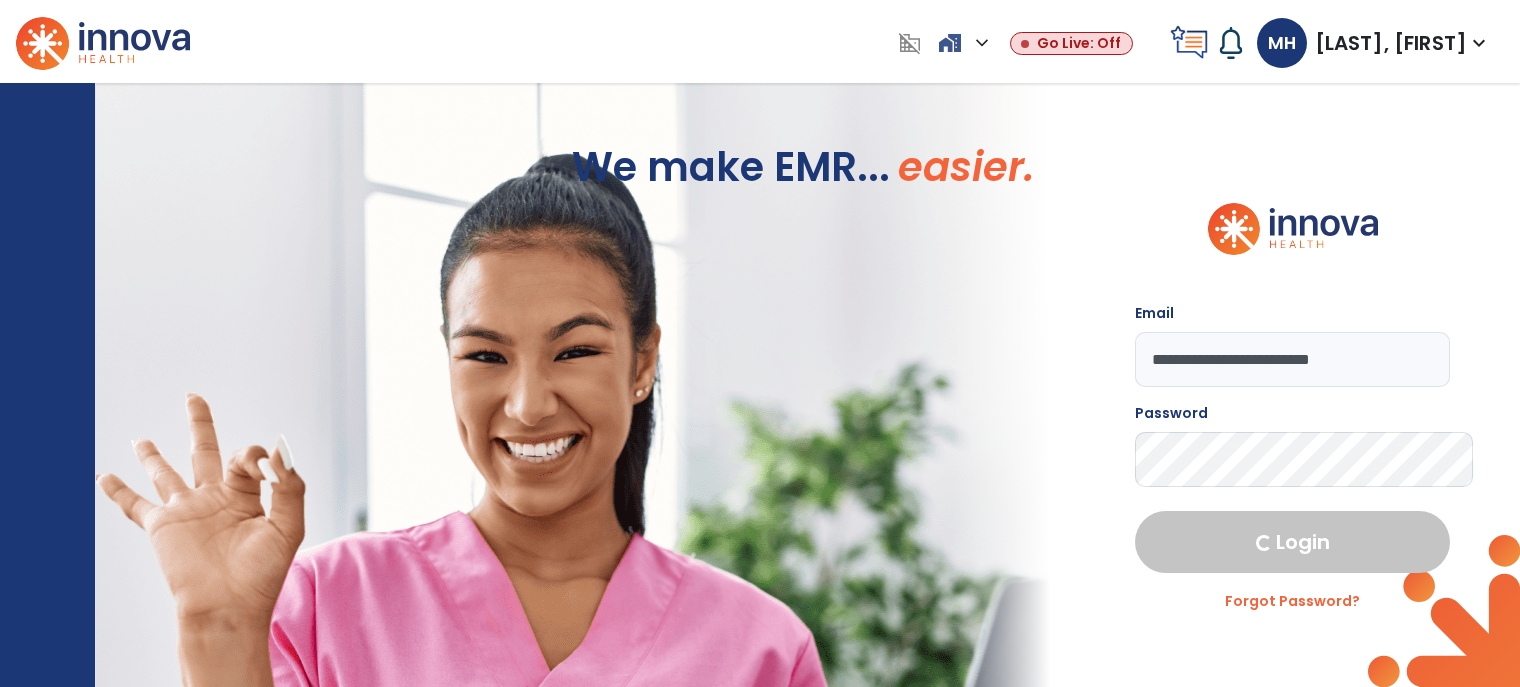 select on "****" 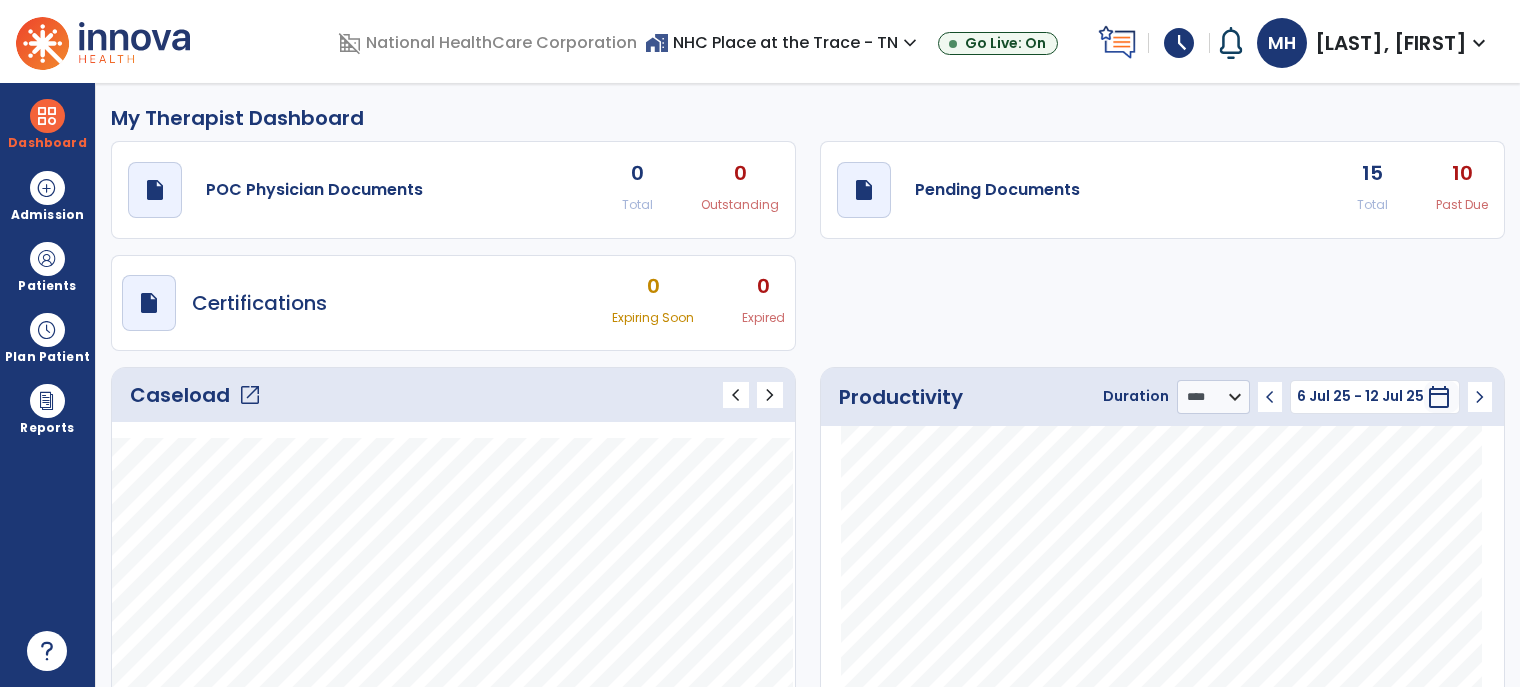 click on "open_in_new" 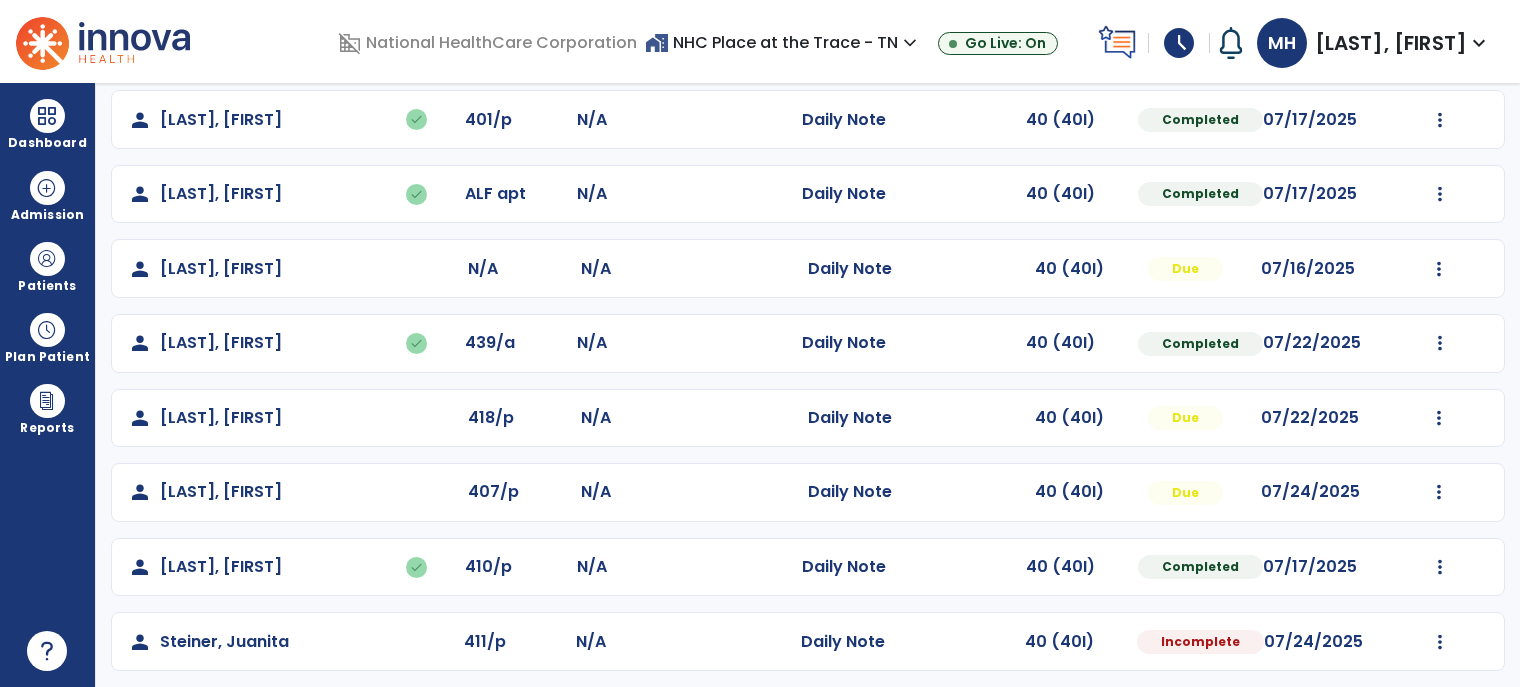scroll, scrollTop: 325, scrollLeft: 0, axis: vertical 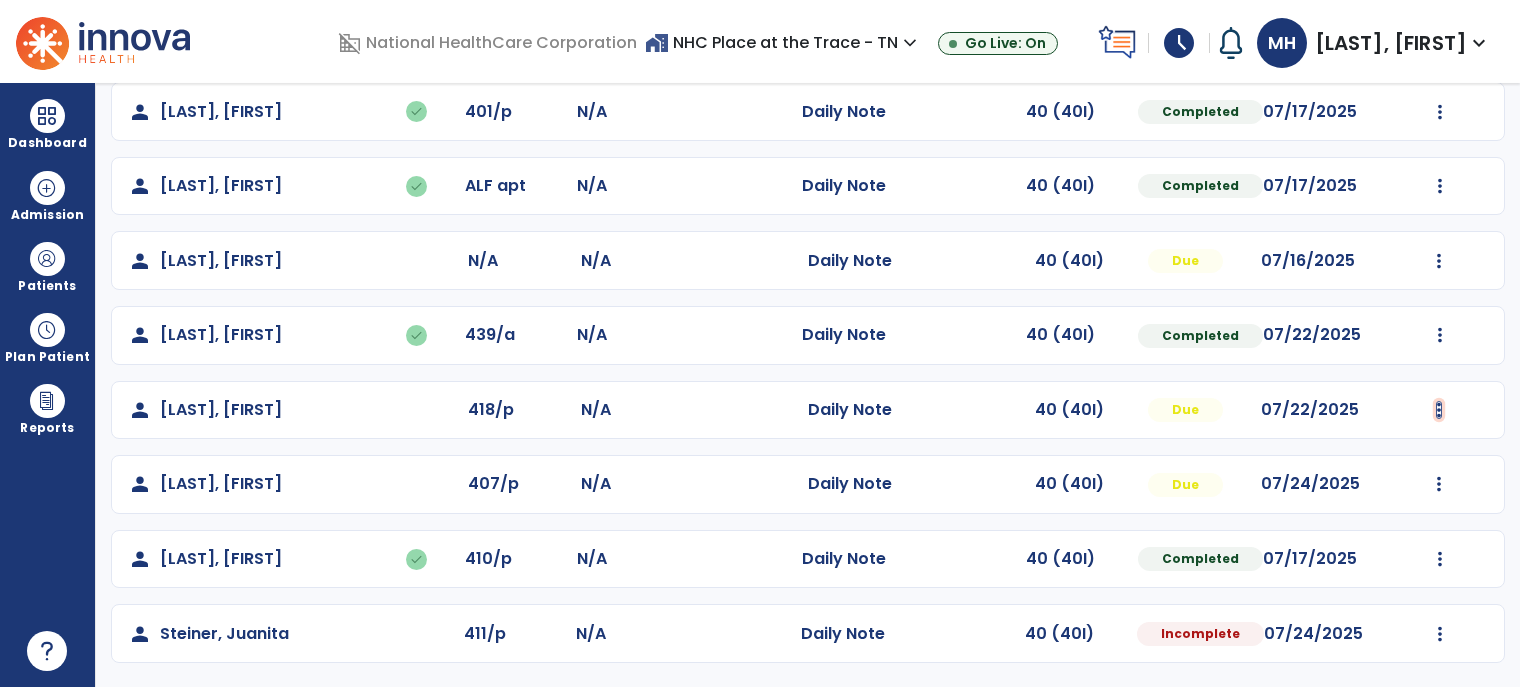 click at bounding box center (1440, -37) 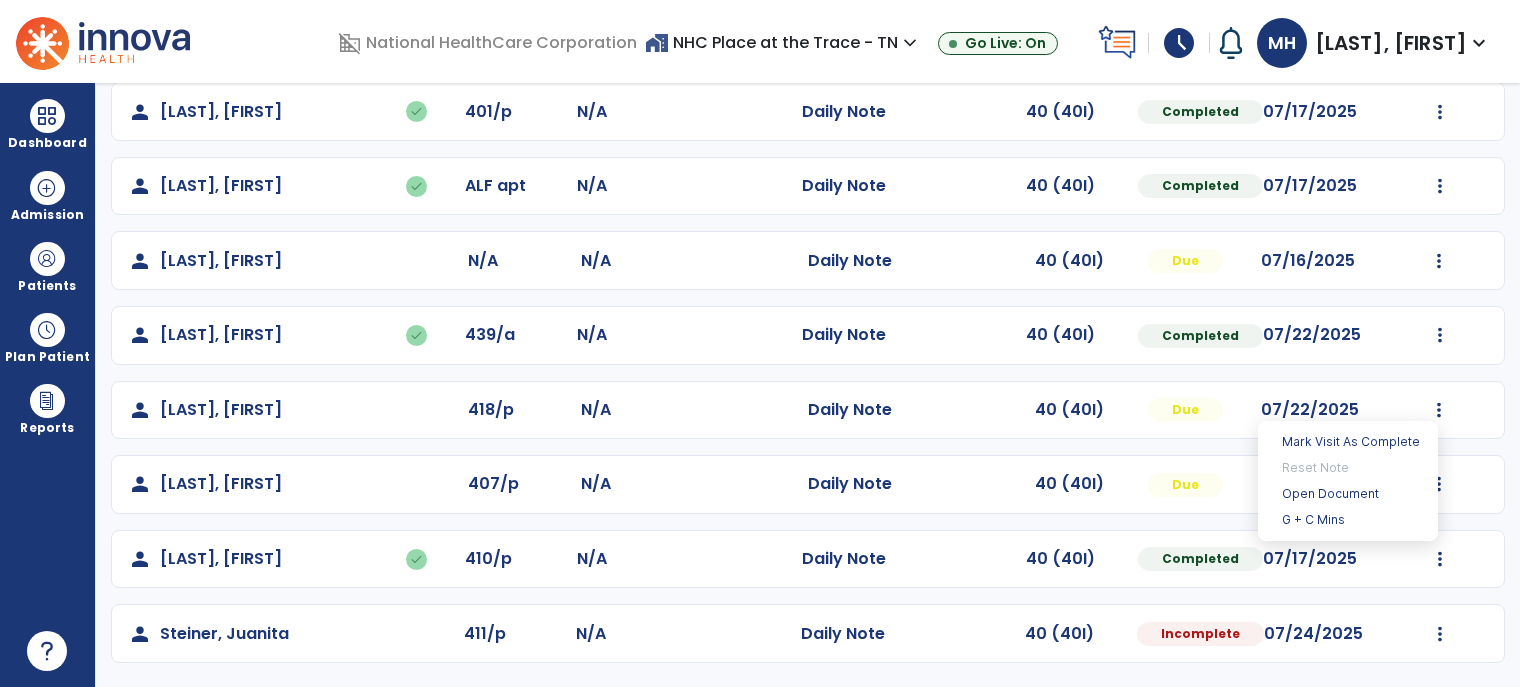 click on "person [LAST], [FIRST] 407/p N/A Daily Note 40 (40I) Due 07/24/2025 Mark Visit As Complete Reset Note Open Document G + C Mins" 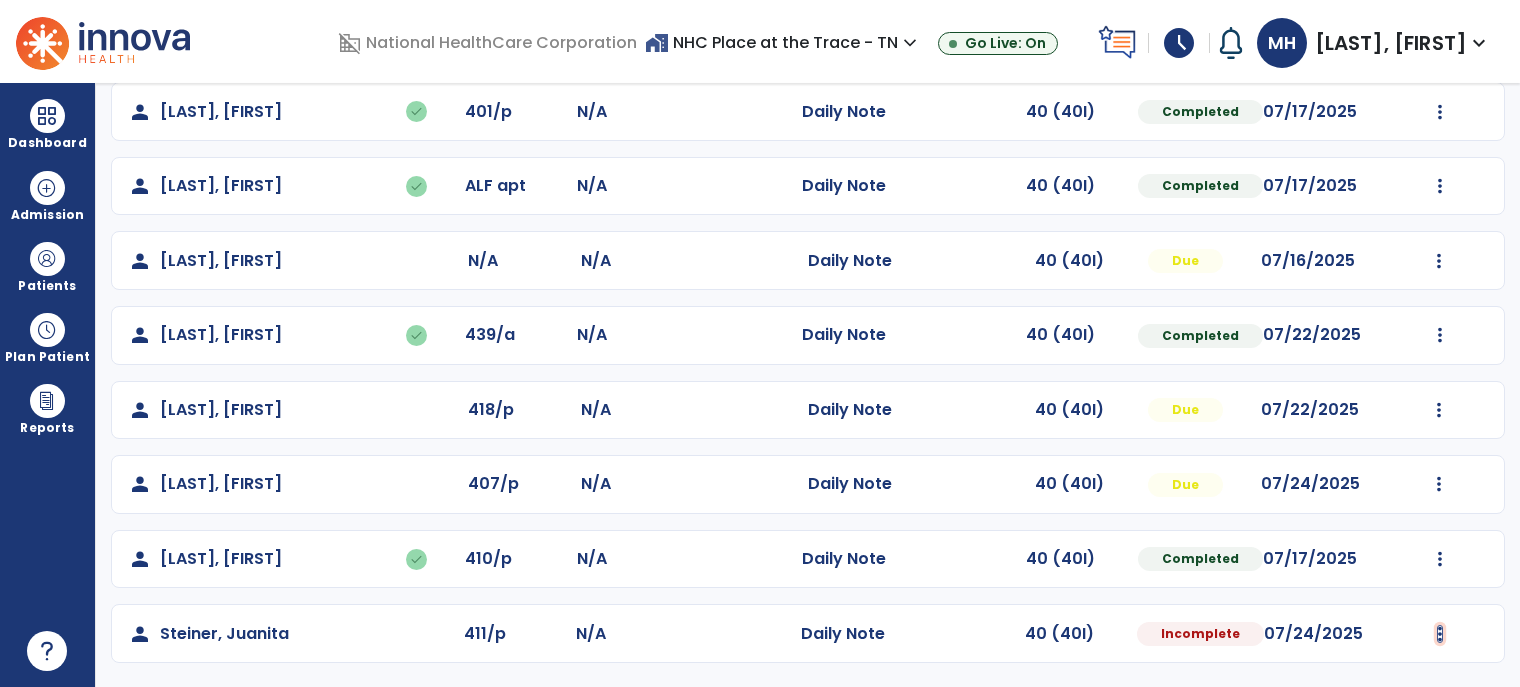 click at bounding box center [1440, -37] 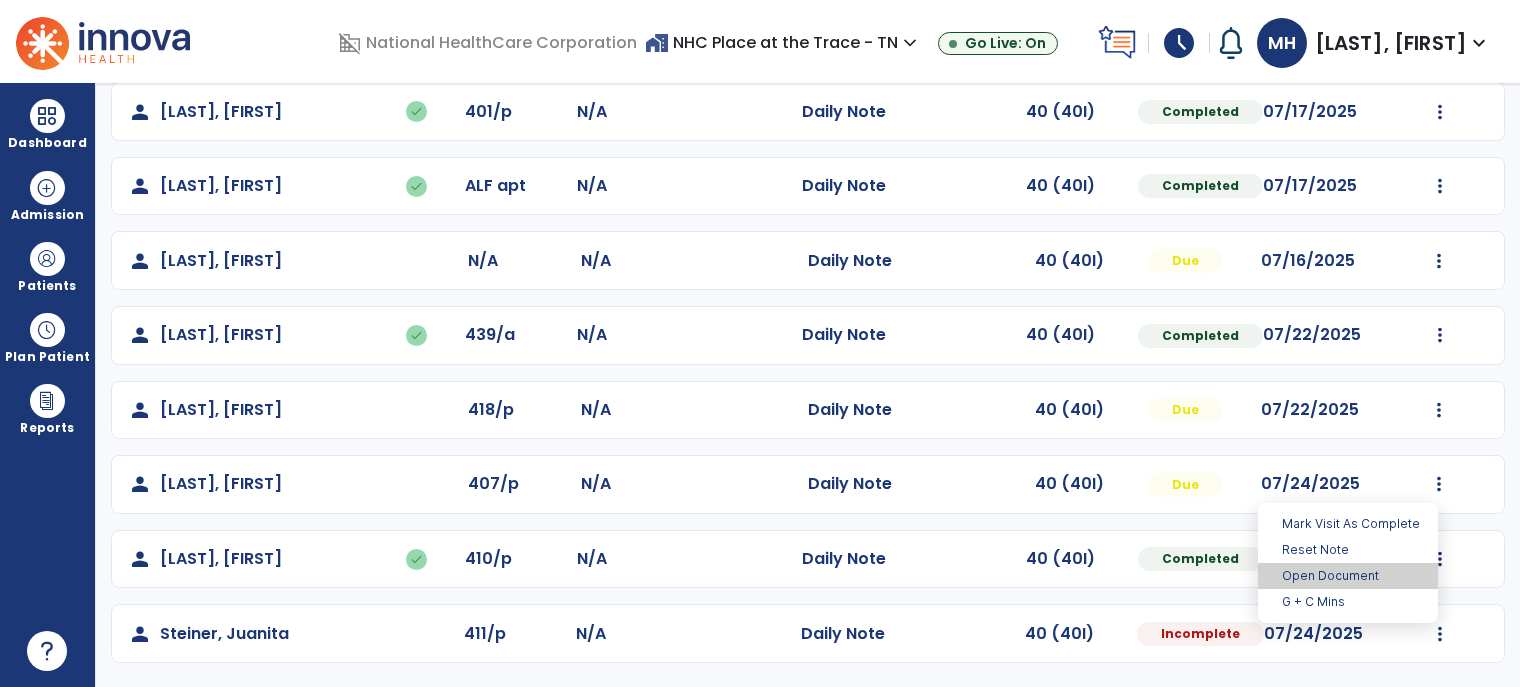 click on "Open Document" at bounding box center [1348, 576] 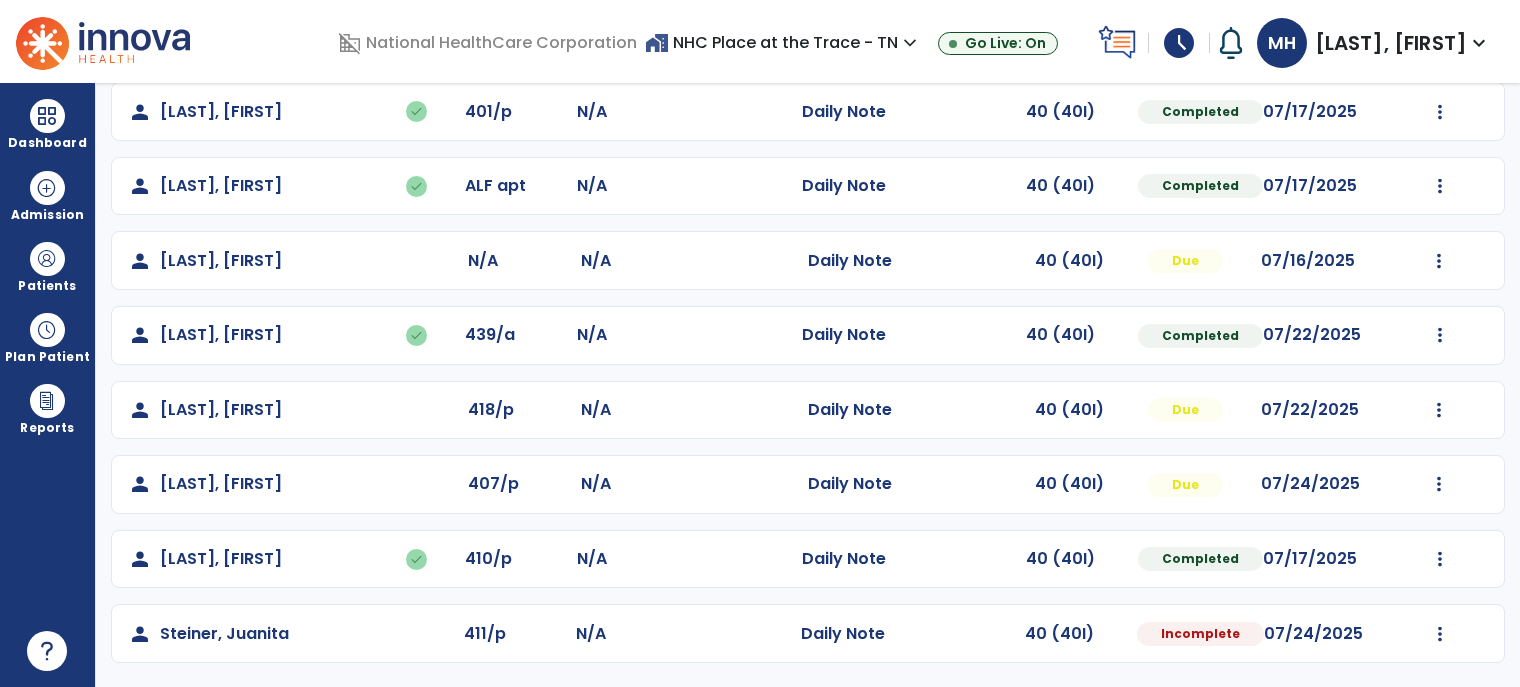 select on "*" 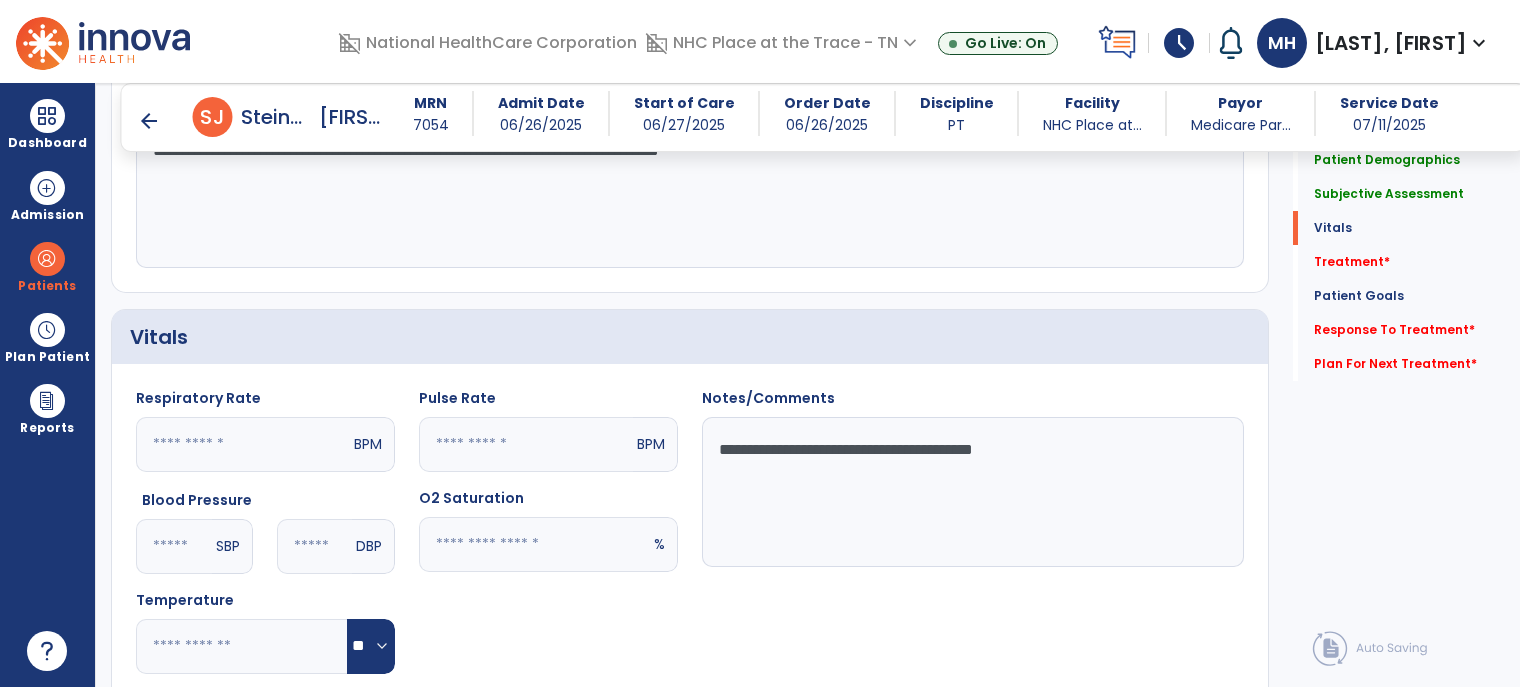 scroll, scrollTop: 525, scrollLeft: 0, axis: vertical 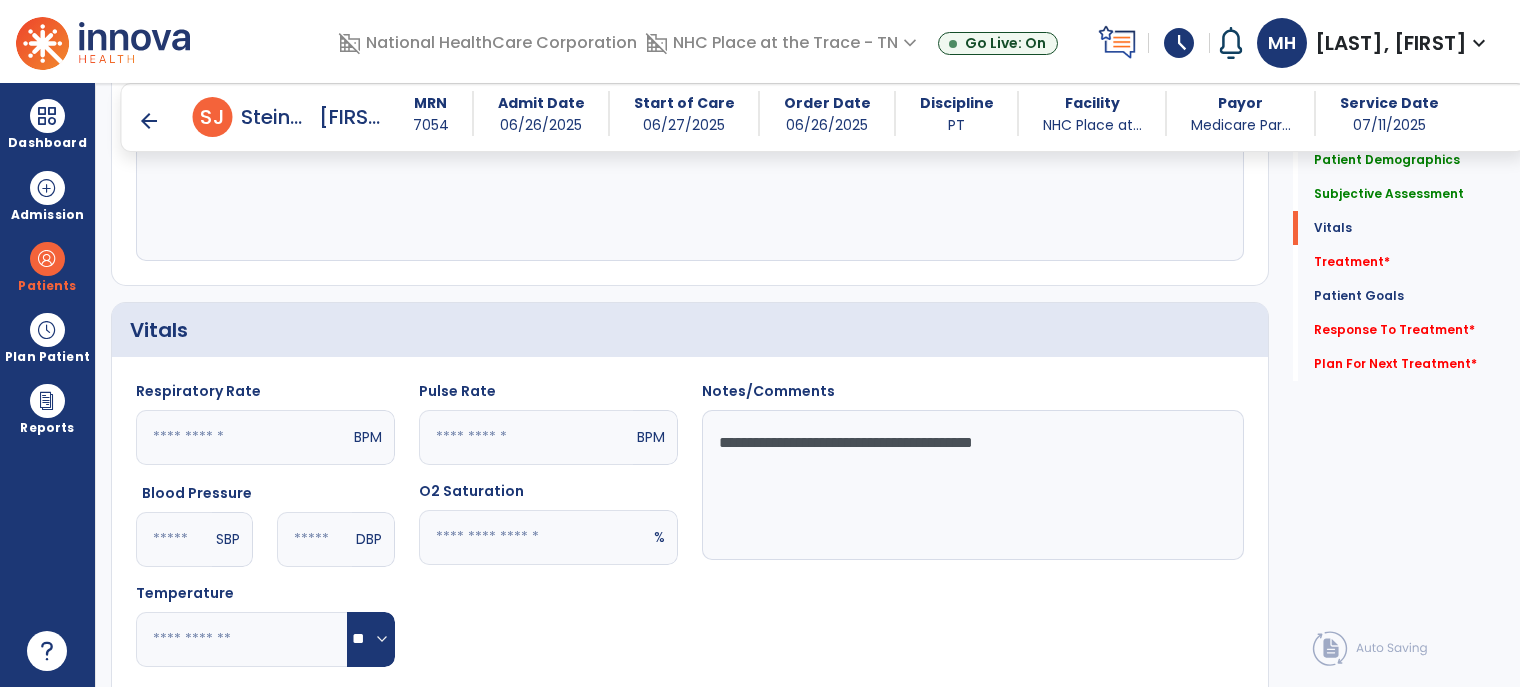 click on "**********" 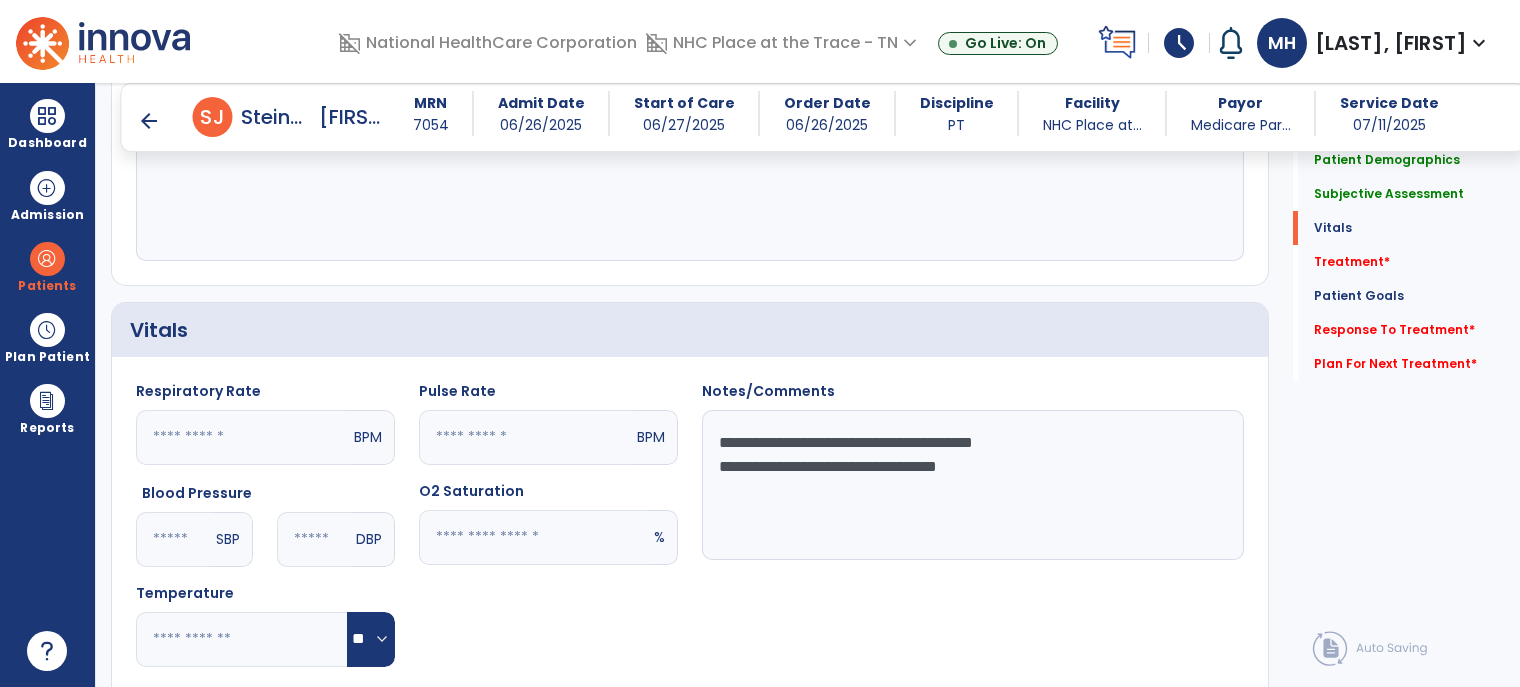 click on "**********" 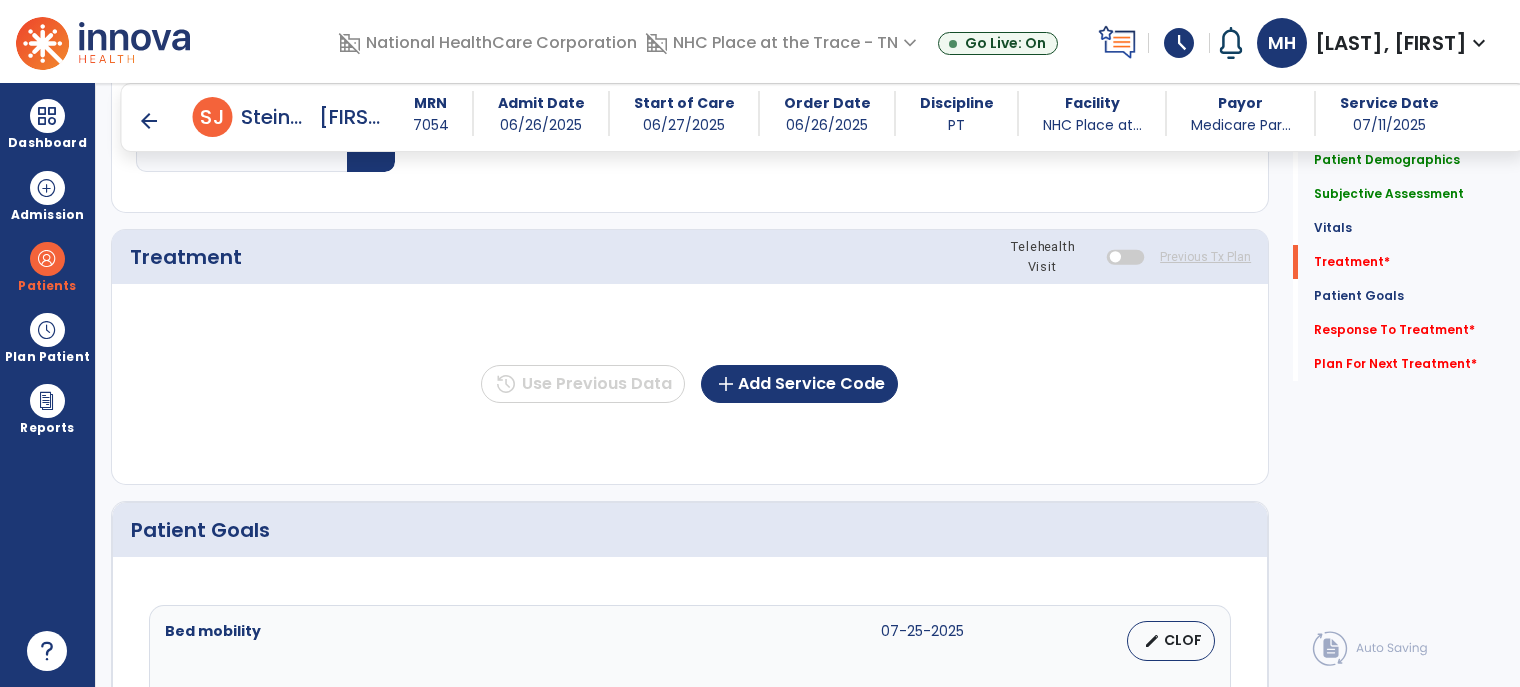 scroll, scrollTop: 1025, scrollLeft: 0, axis: vertical 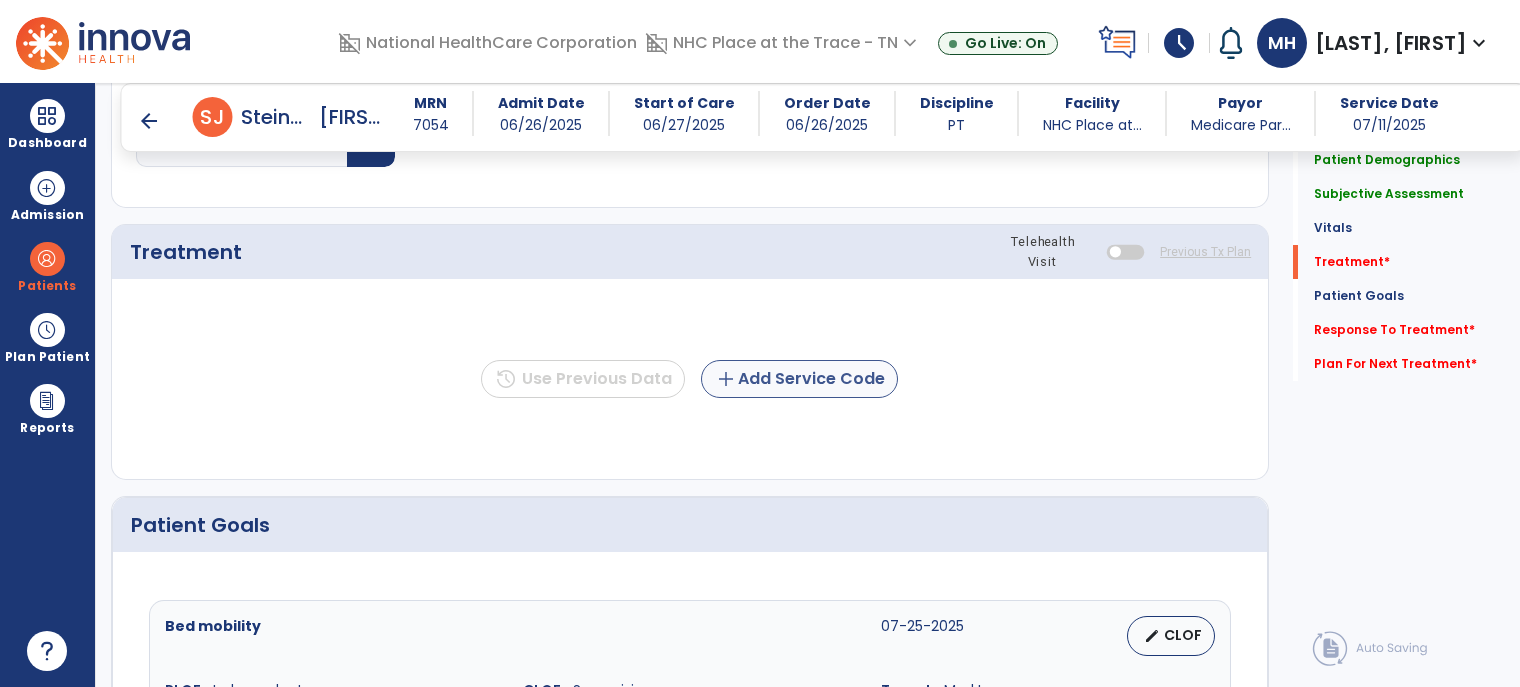 type on "**********" 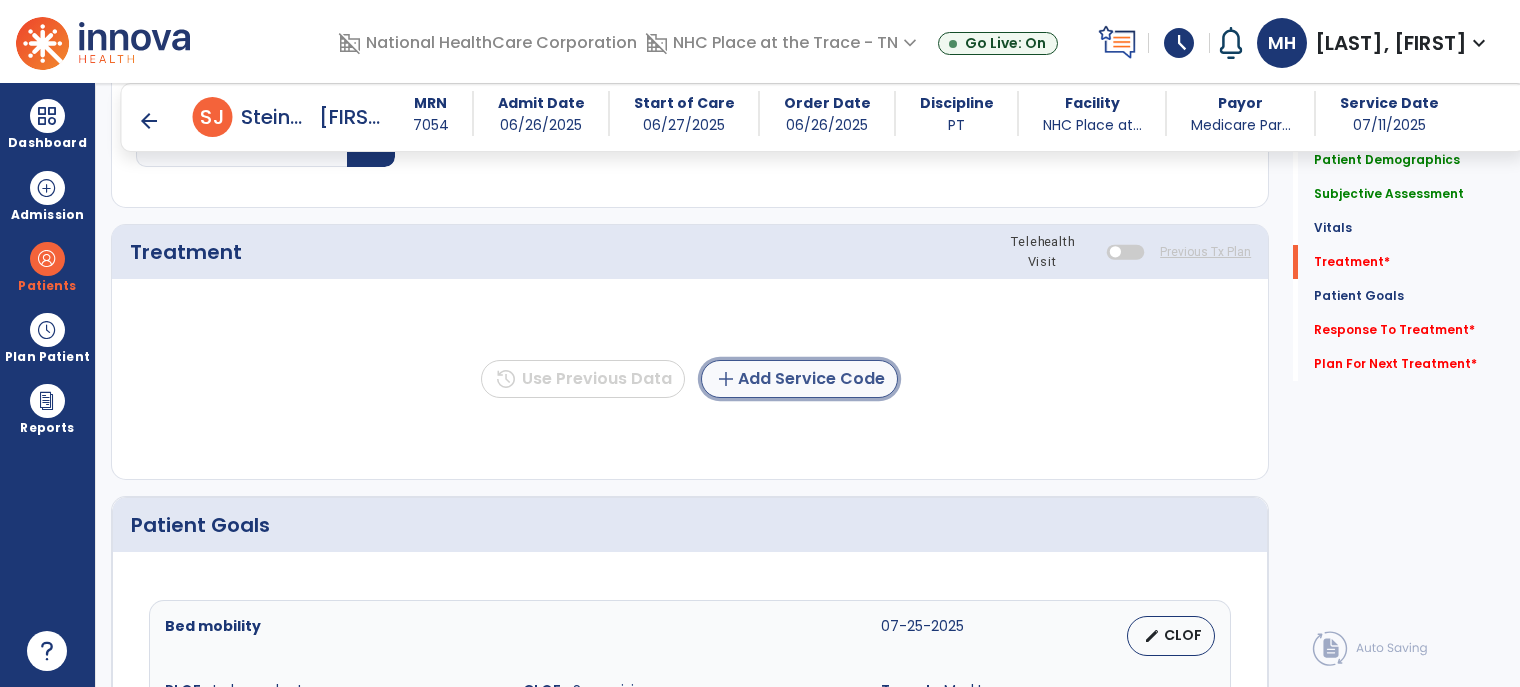 click on "add  Add Service Code" 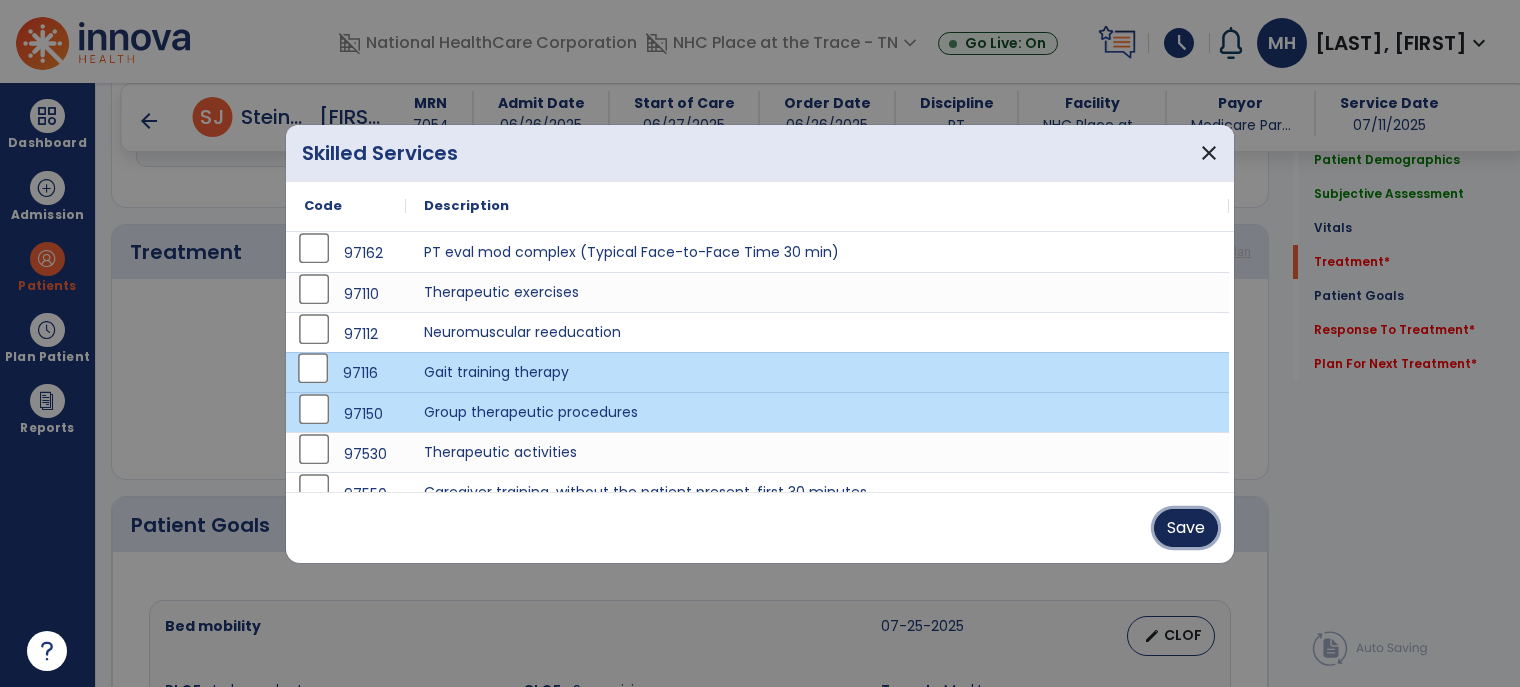 click on "Save" at bounding box center (1186, 528) 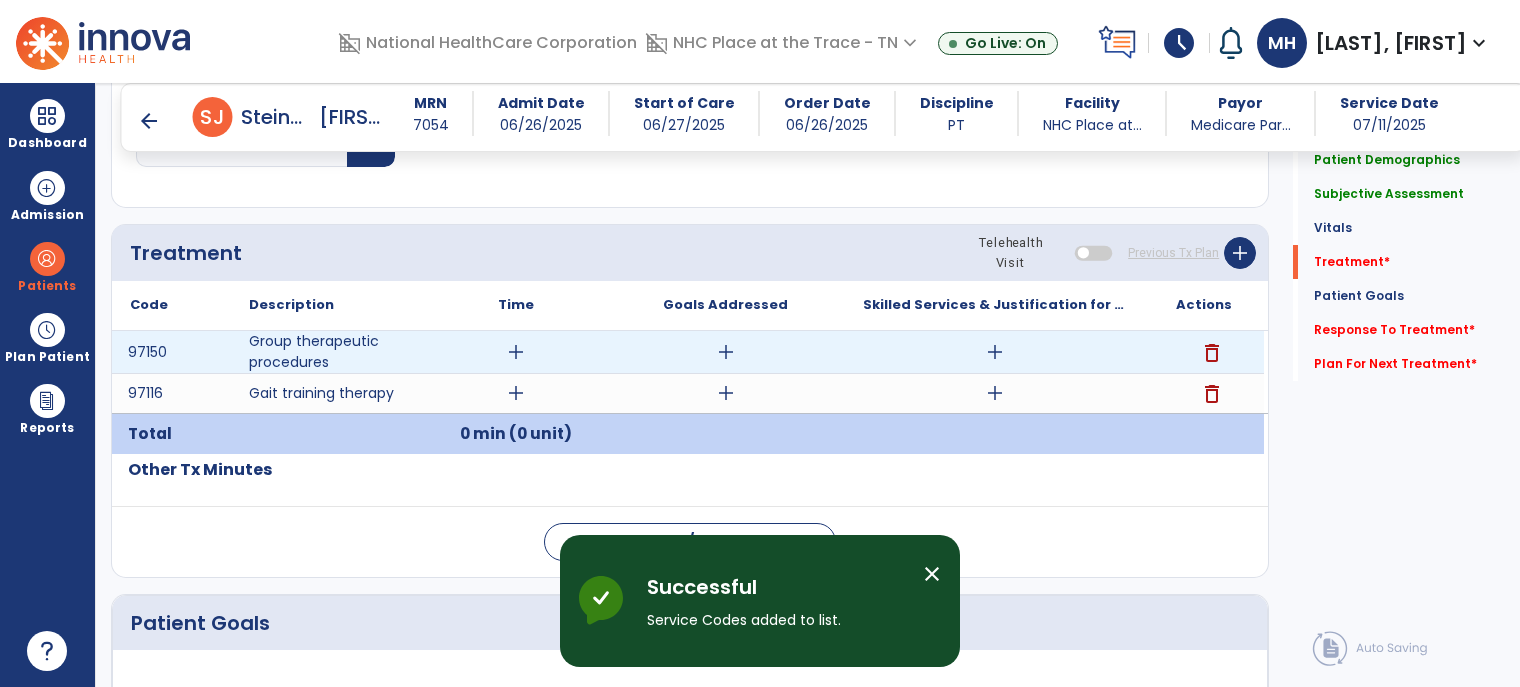 click on "add" at bounding box center (516, 352) 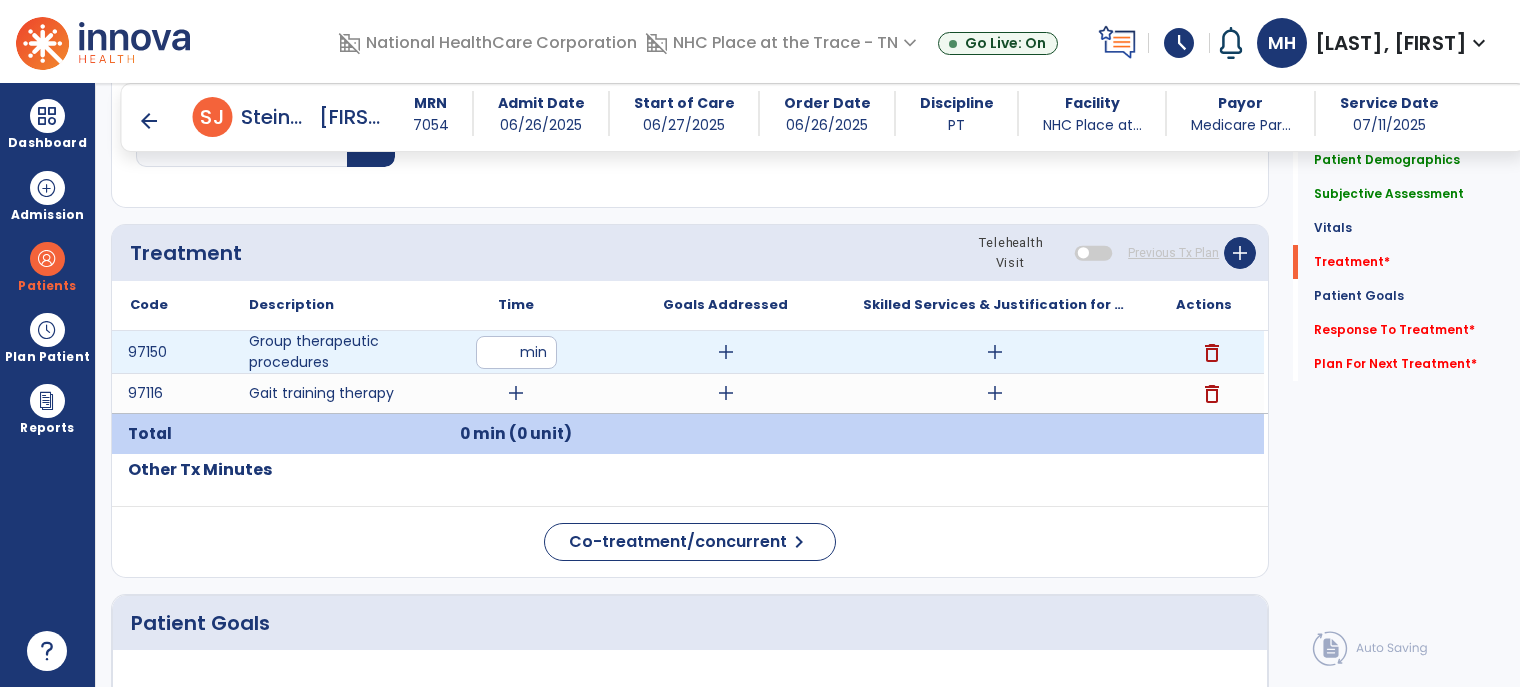 type on "**" 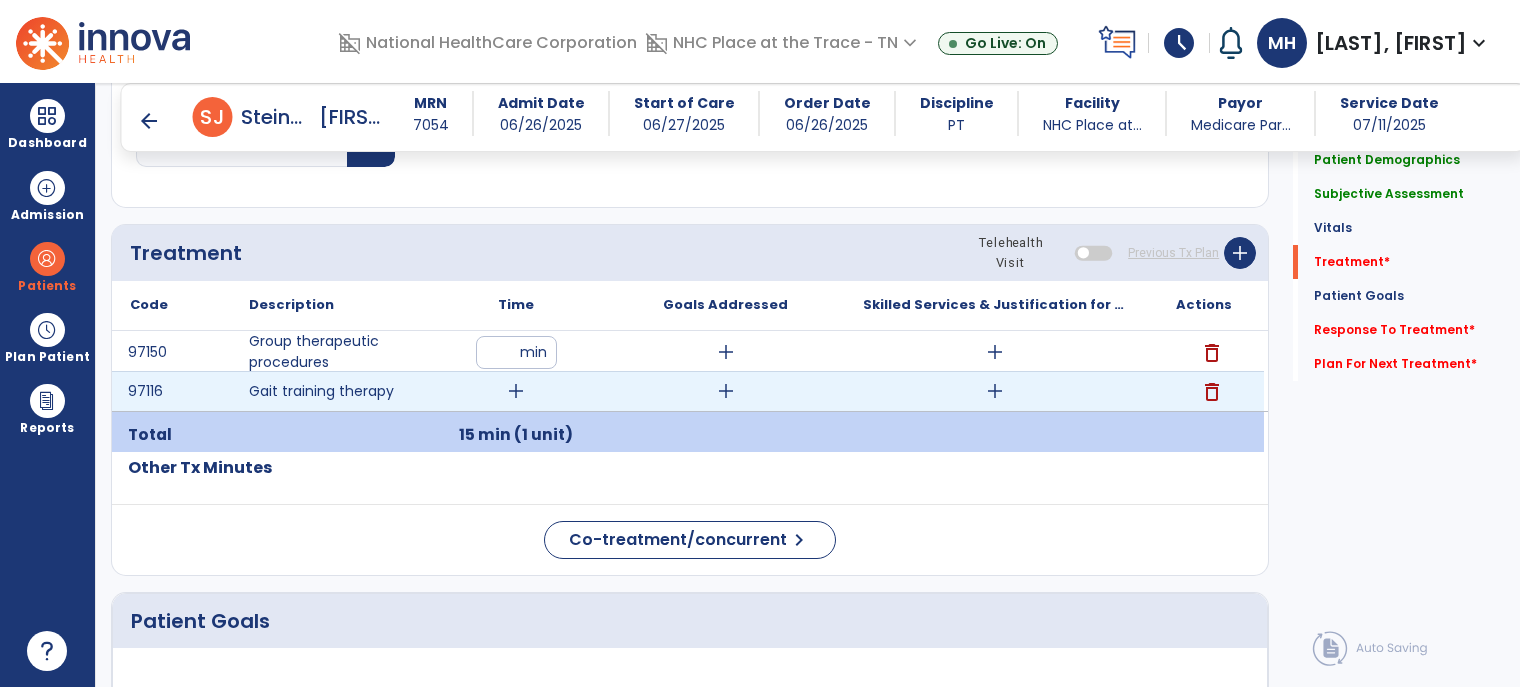 click on "add" at bounding box center (516, 391) 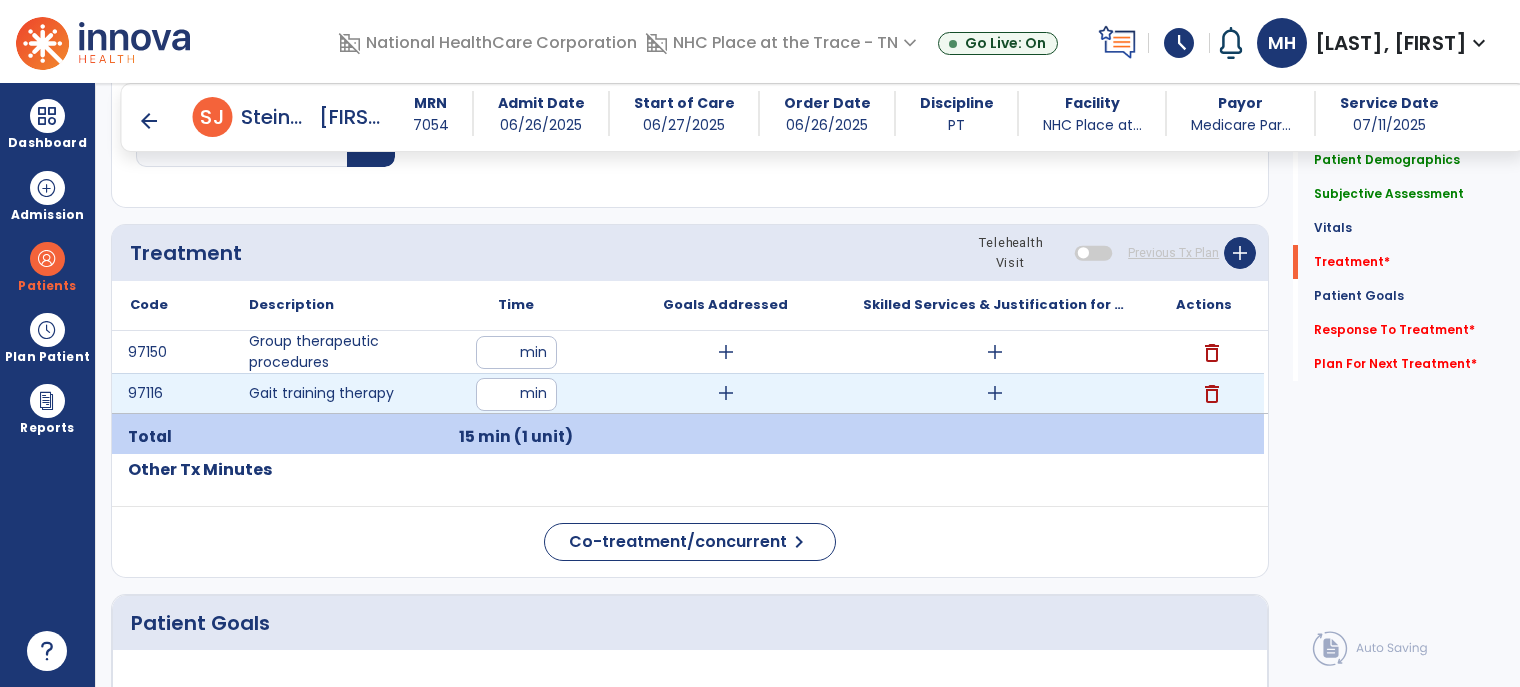 type on "**" 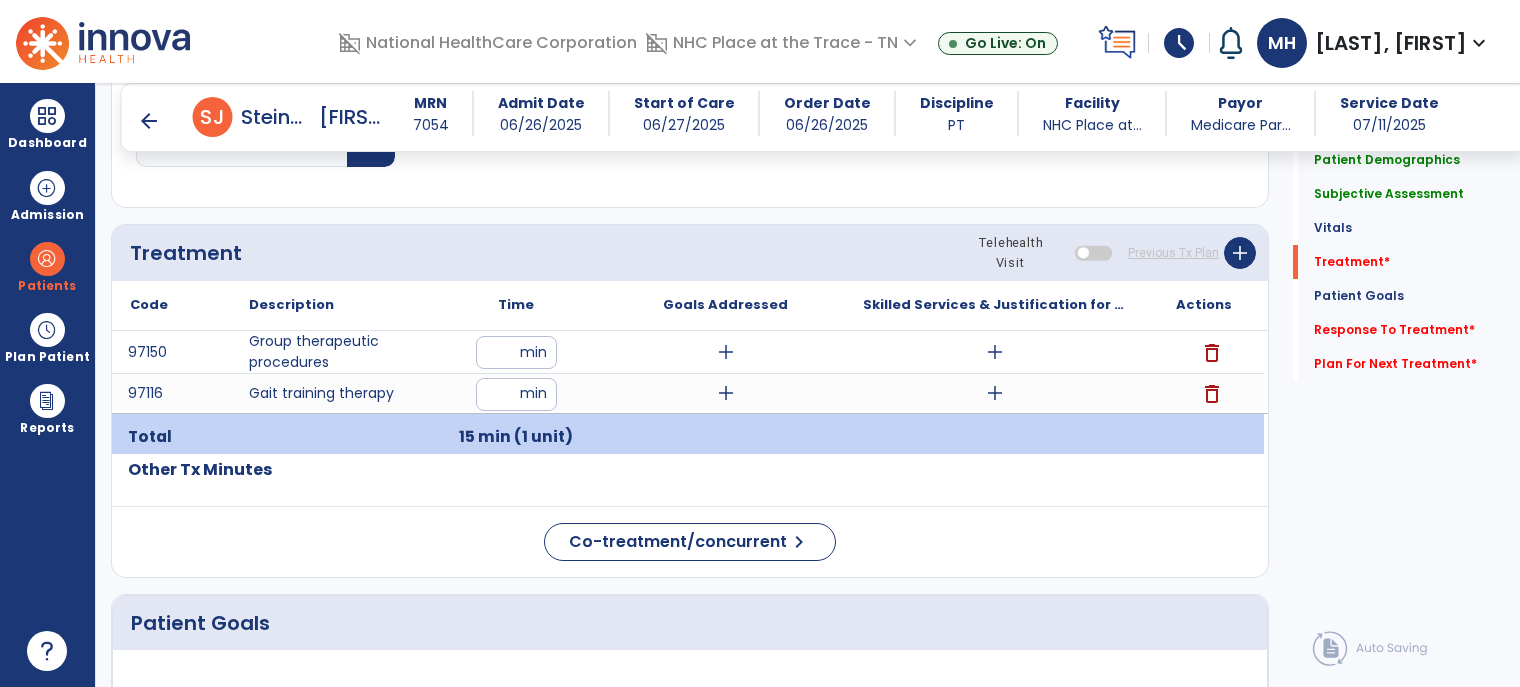 click on "Treatment Telehealth Visit  Previous Tx Plan   add" 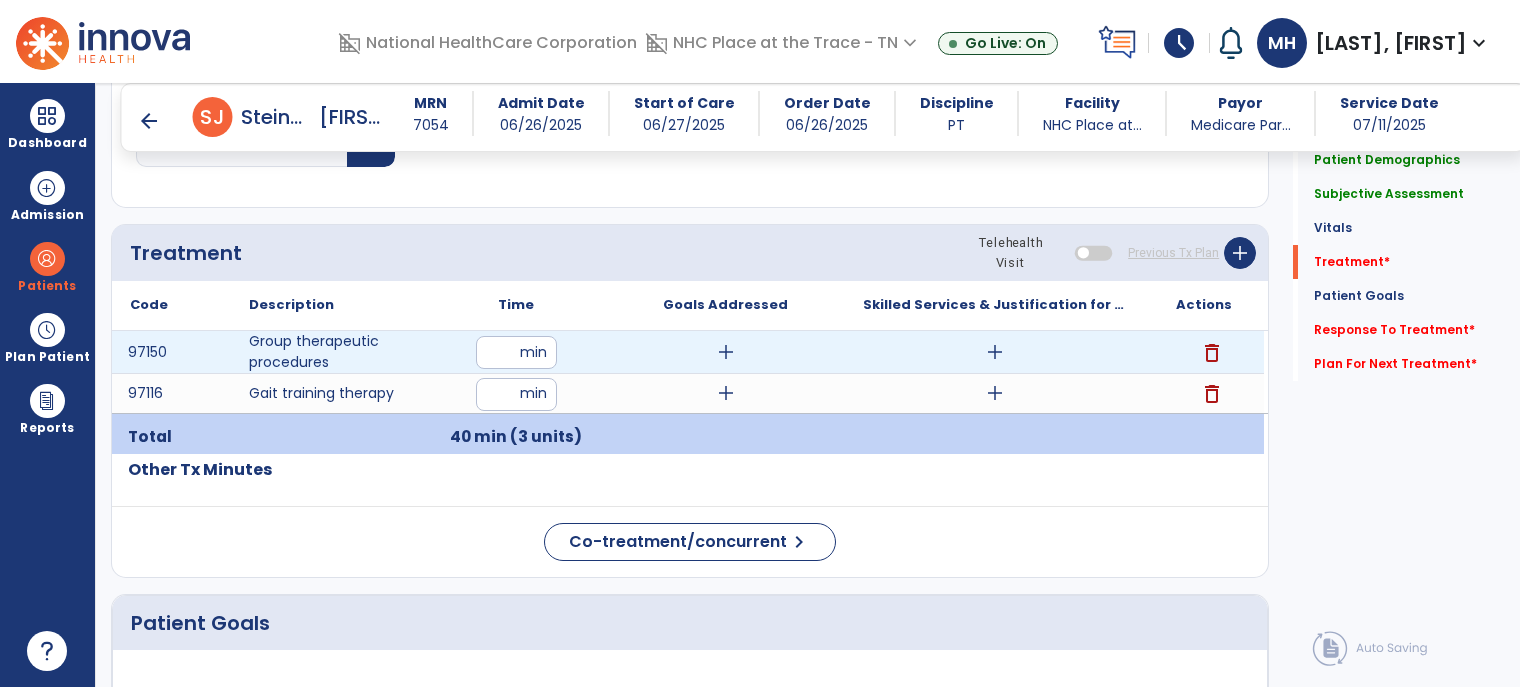 click on "add" at bounding box center [995, 352] 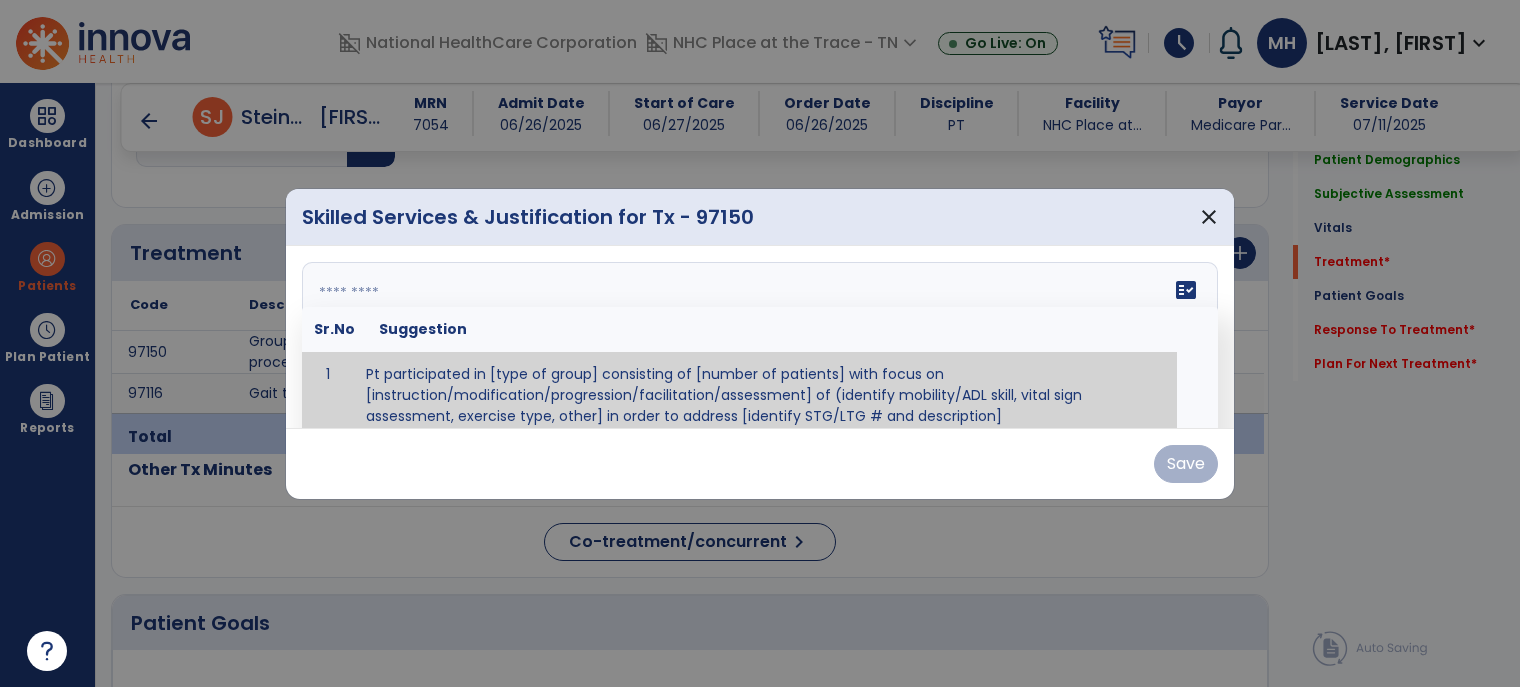 click on "fact_check  Sr.No Suggestion 1 Pt participated in [type of group] consisting of [number of patients] with focus on [instruction/modification/progression/facilitation/assessment] of (identify mobility/ADL skill, vital sign assessment, exercise type, other] in order to address [identify STG/LTG # and description]" at bounding box center (760, 337) 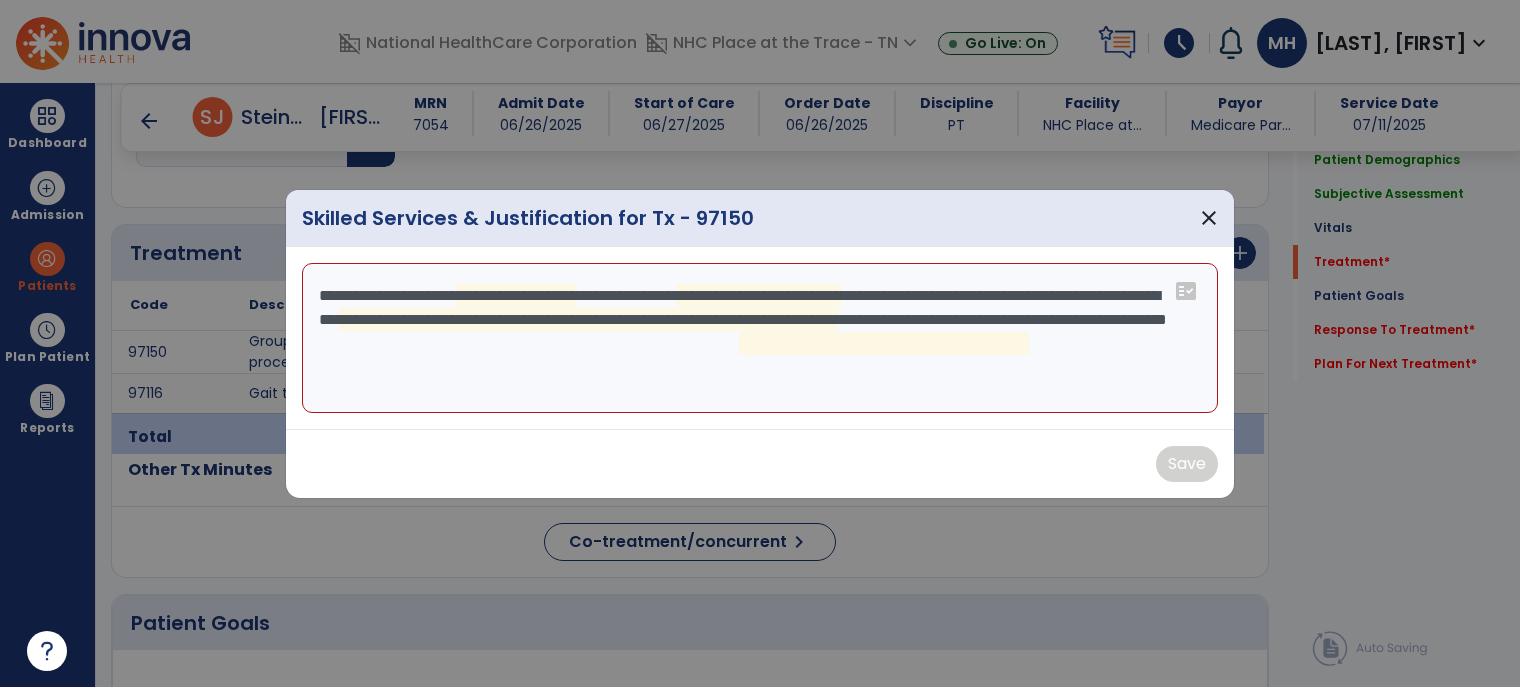 click on "**********" at bounding box center [760, 338] 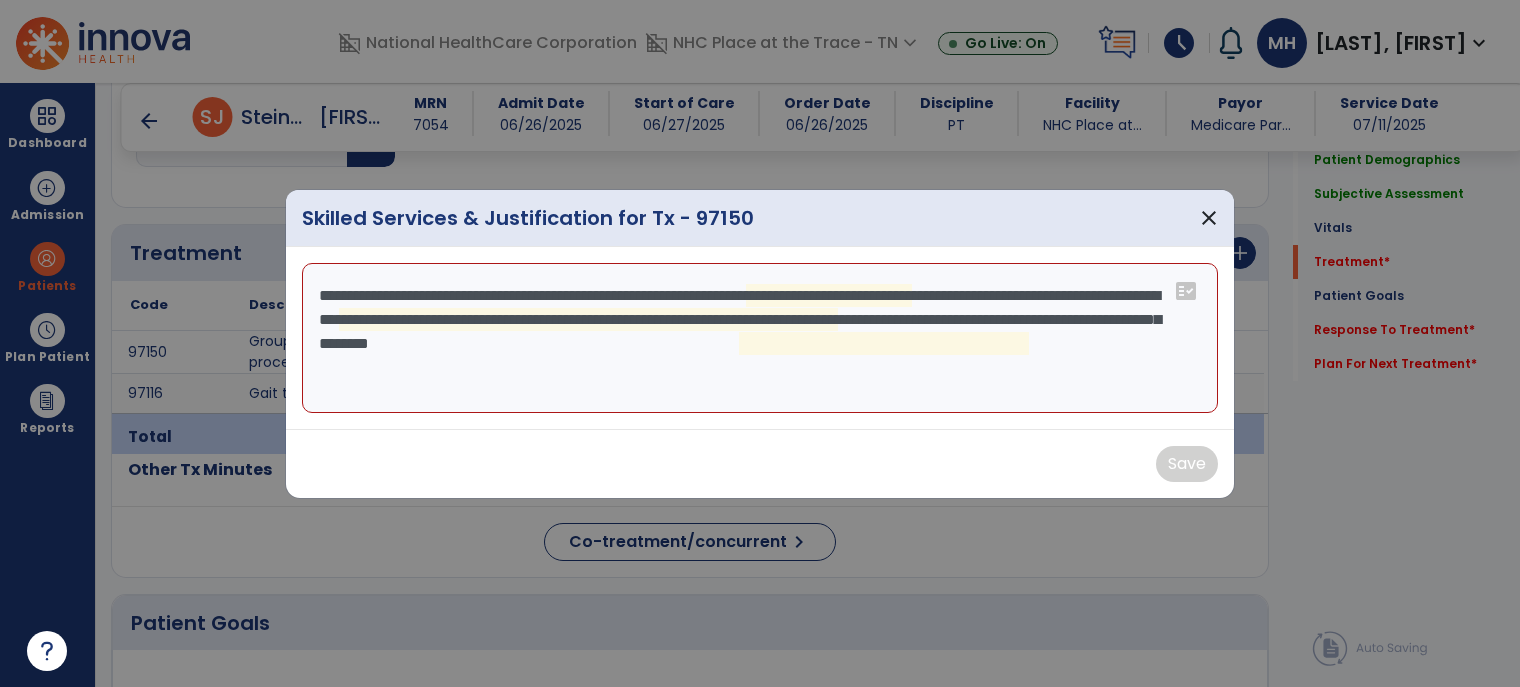 click on "**********" at bounding box center [760, 338] 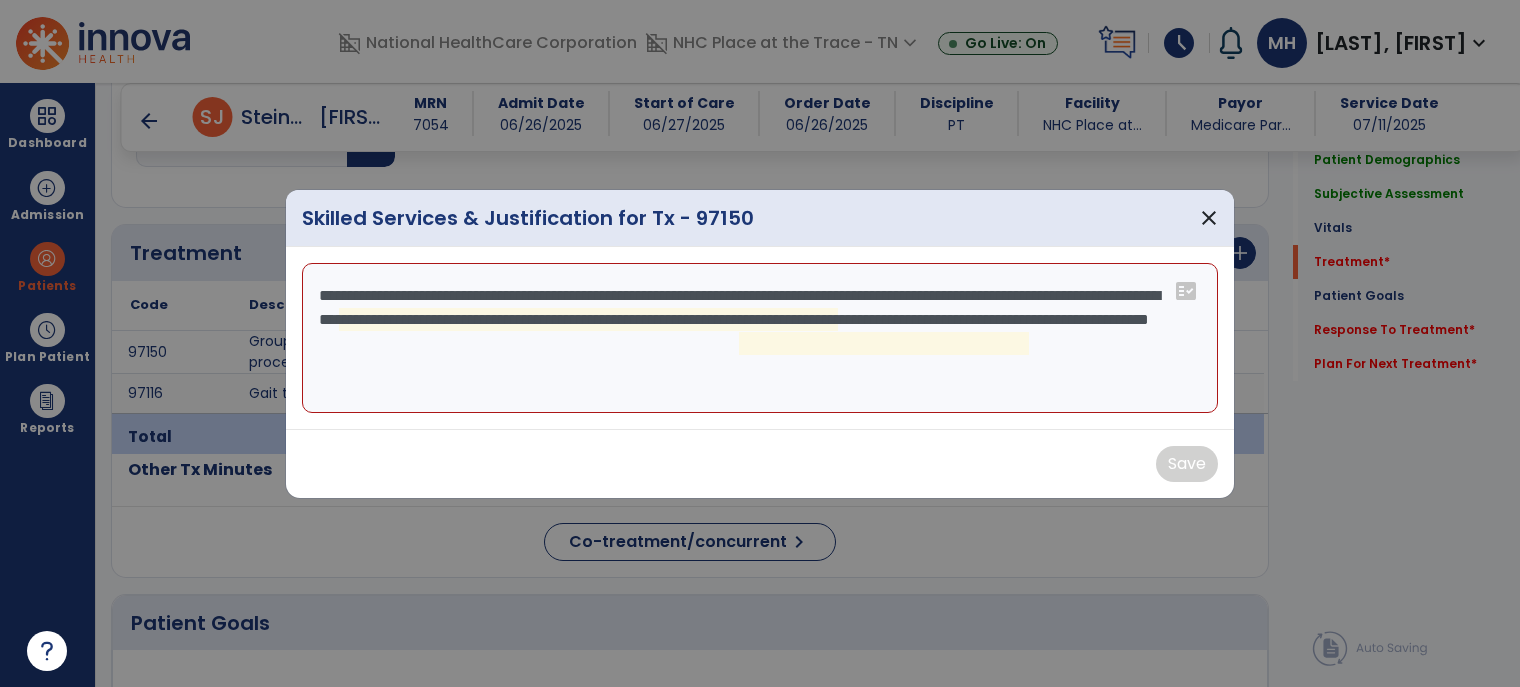 click on "**********" at bounding box center [760, 338] 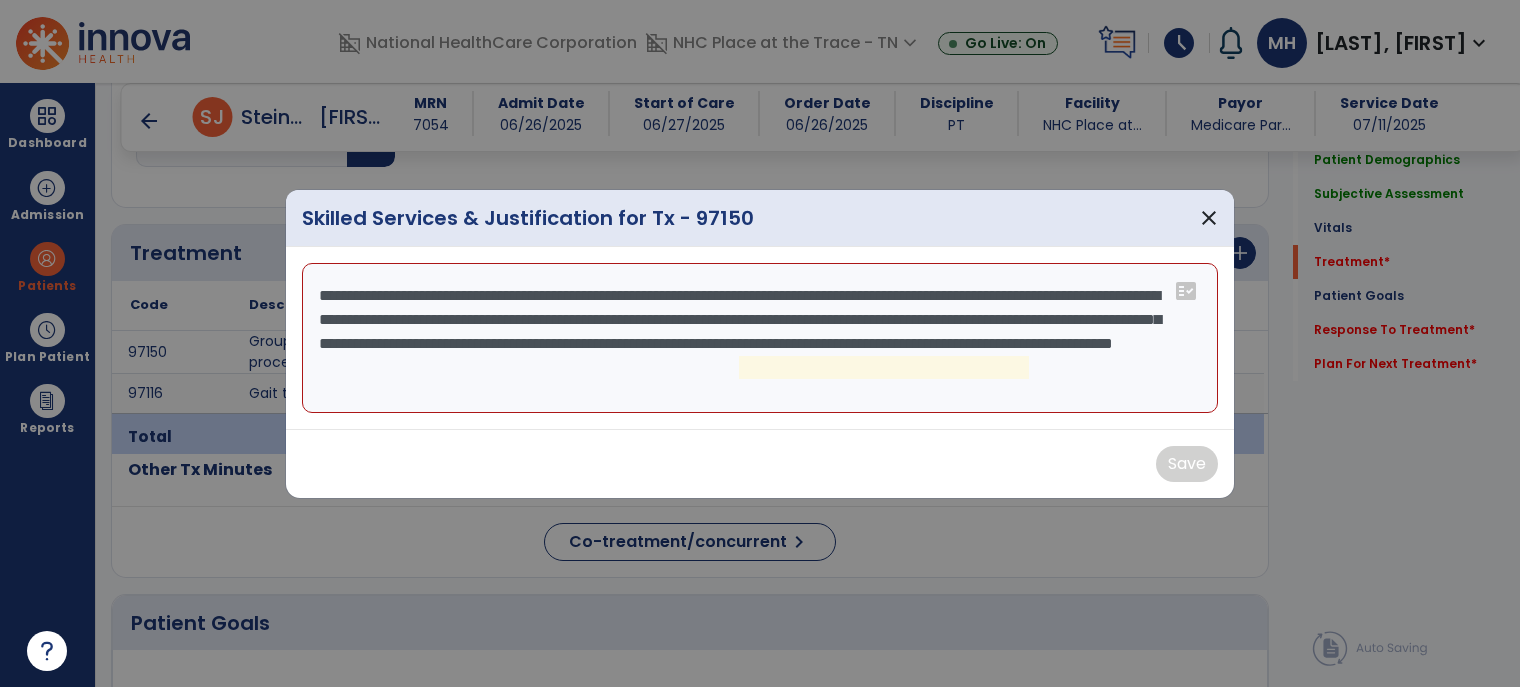 drag, startPoint x: 769, startPoint y: 339, endPoint x: 592, endPoint y: 370, distance: 179.69418 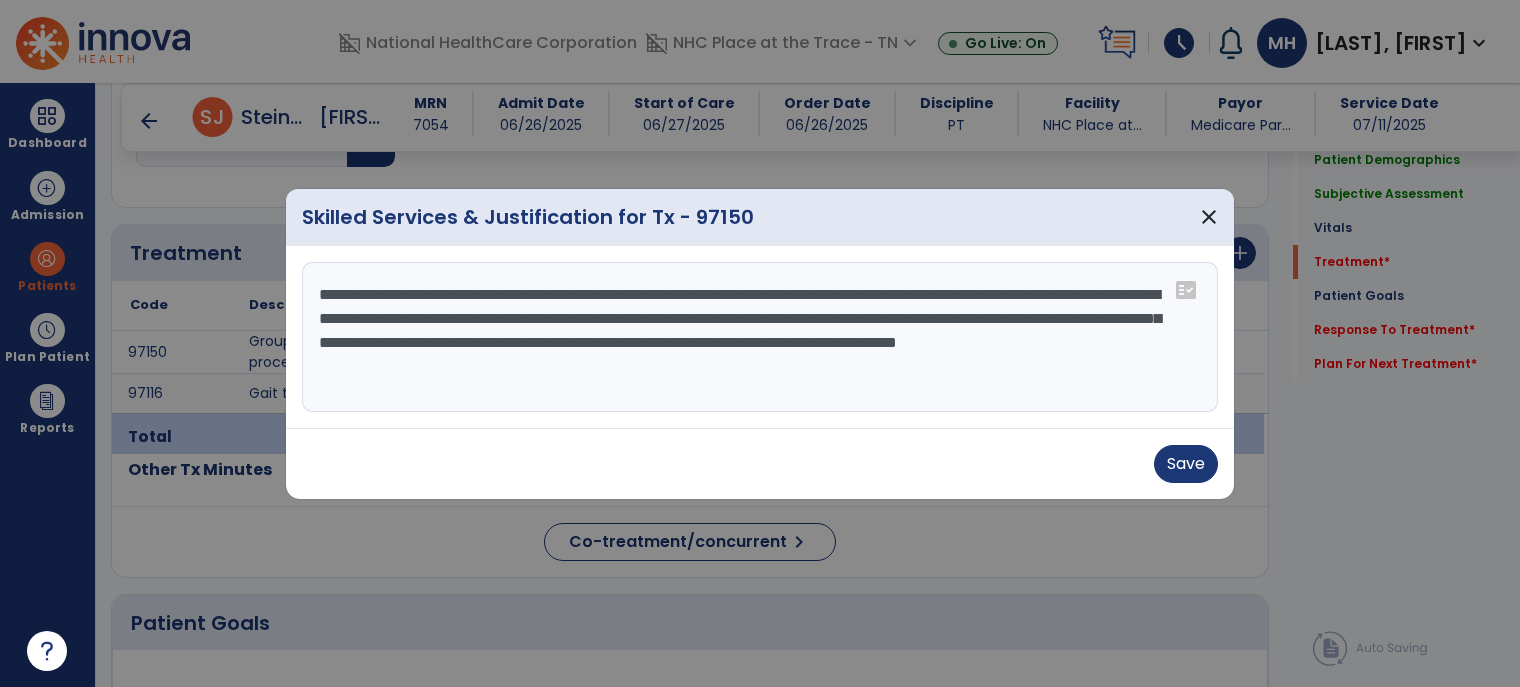 drag, startPoint x: 764, startPoint y: 341, endPoint x: 1067, endPoint y: 368, distance: 304.2006 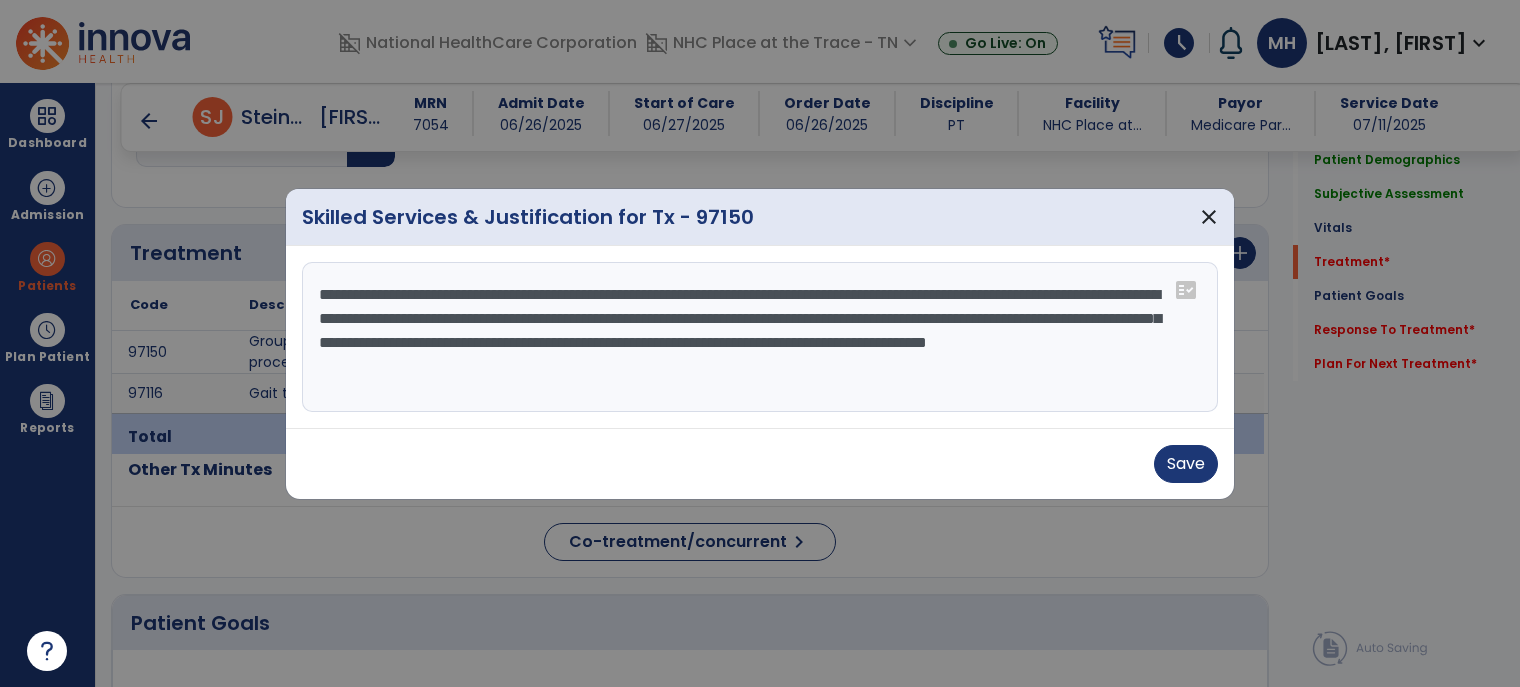drag, startPoint x: 728, startPoint y: 372, endPoint x: 290, endPoint y: 242, distance: 456.8851 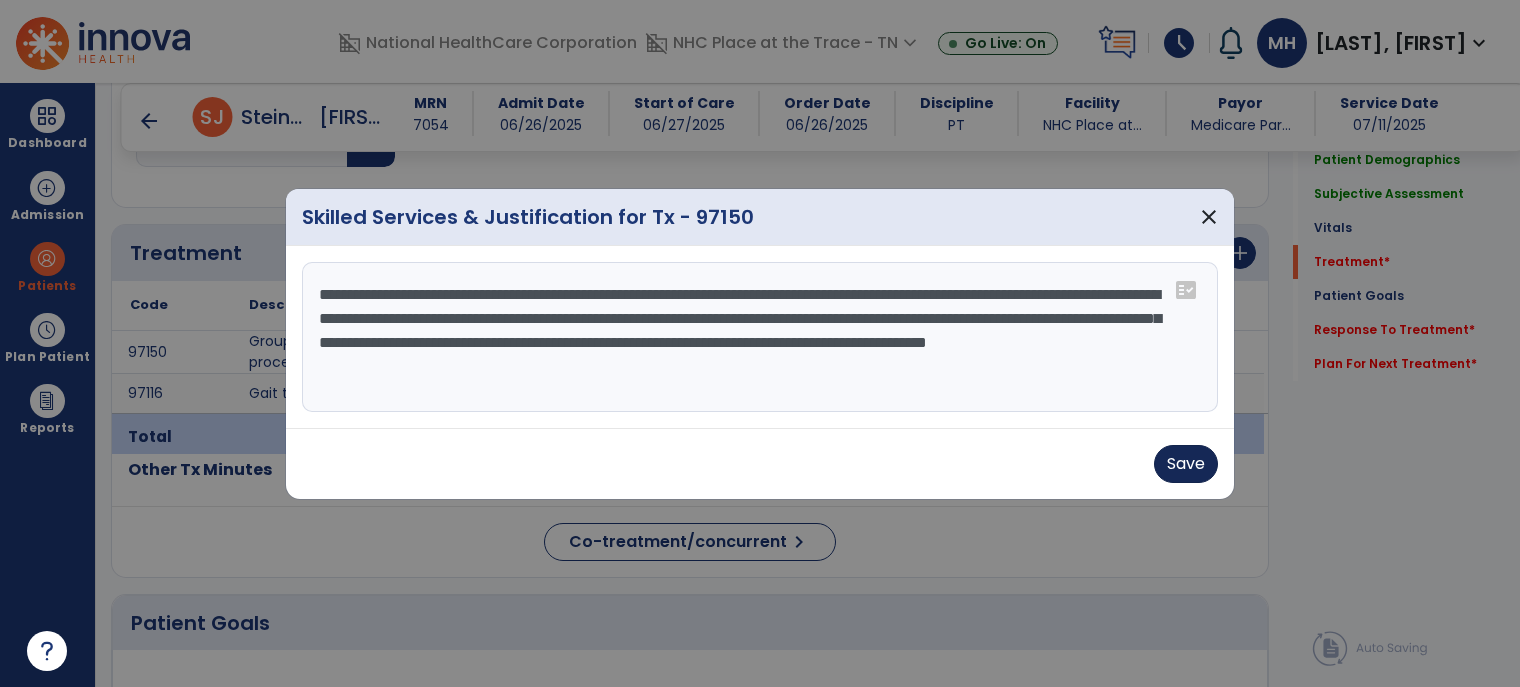 type on "**********" 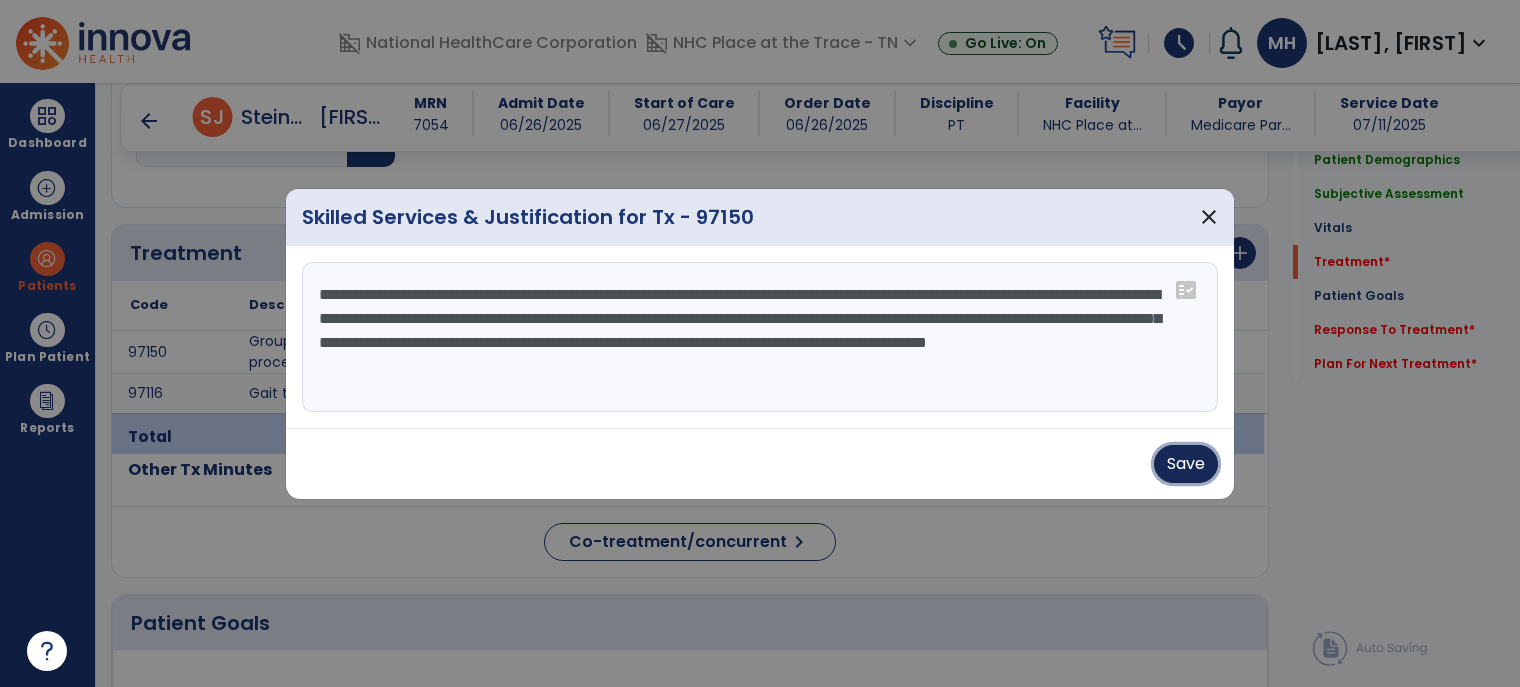click on "Save" at bounding box center (1186, 464) 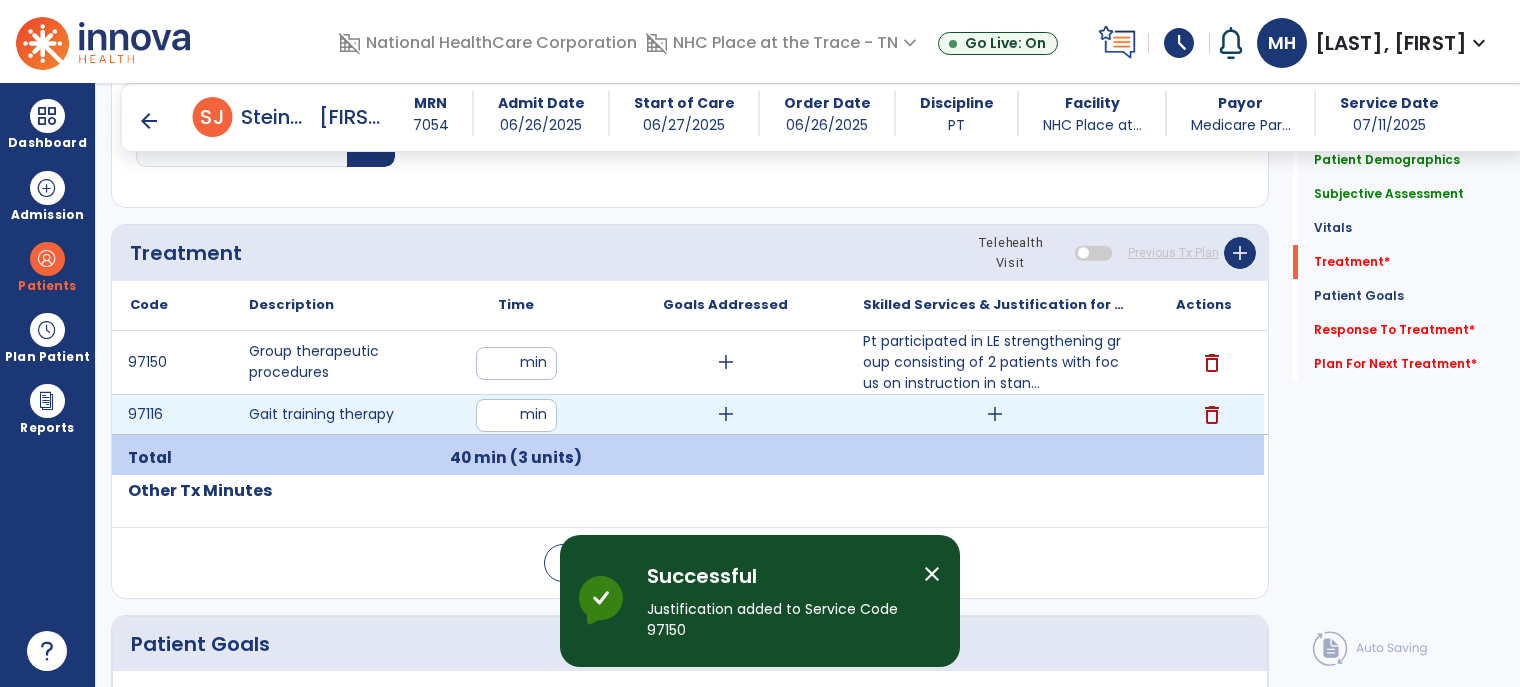 click on "add" at bounding box center [995, 414] 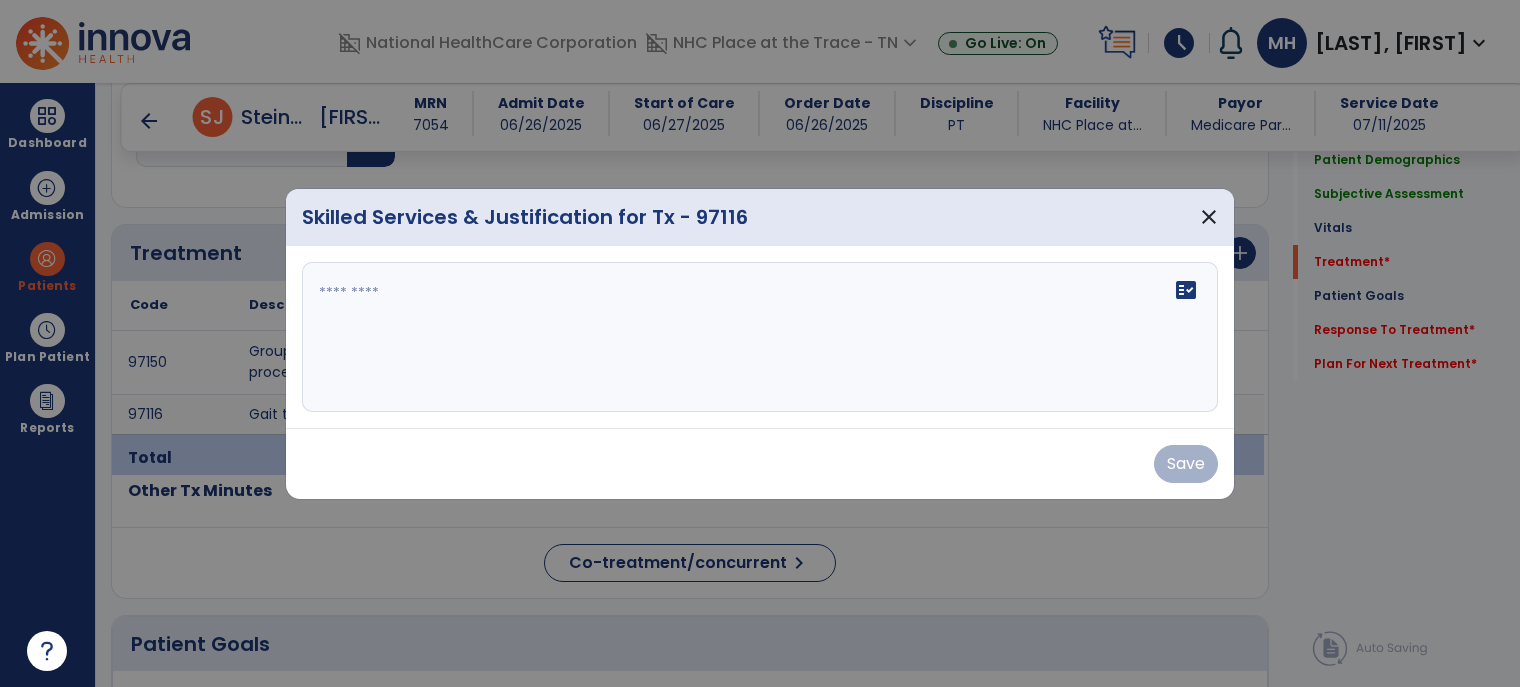 click on "fact_check" at bounding box center [760, 337] 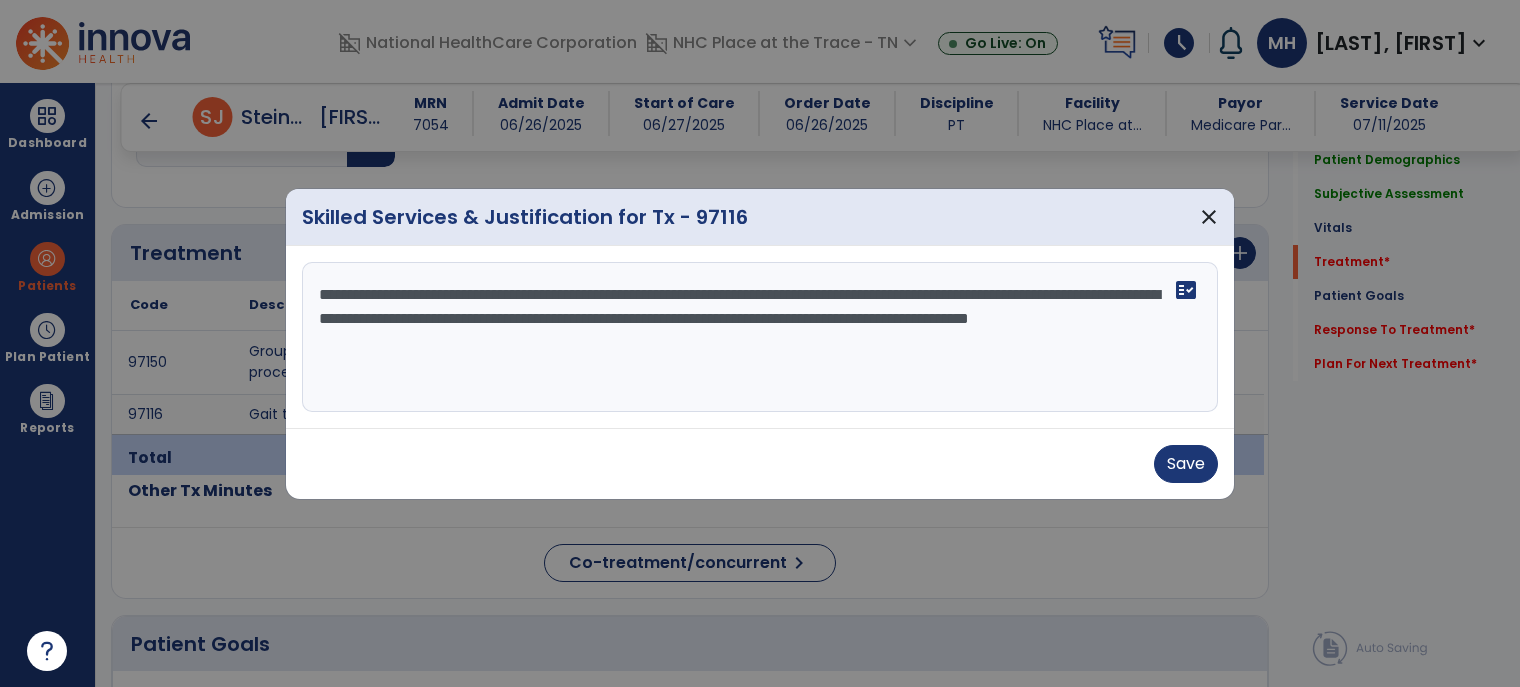 type on "**********" 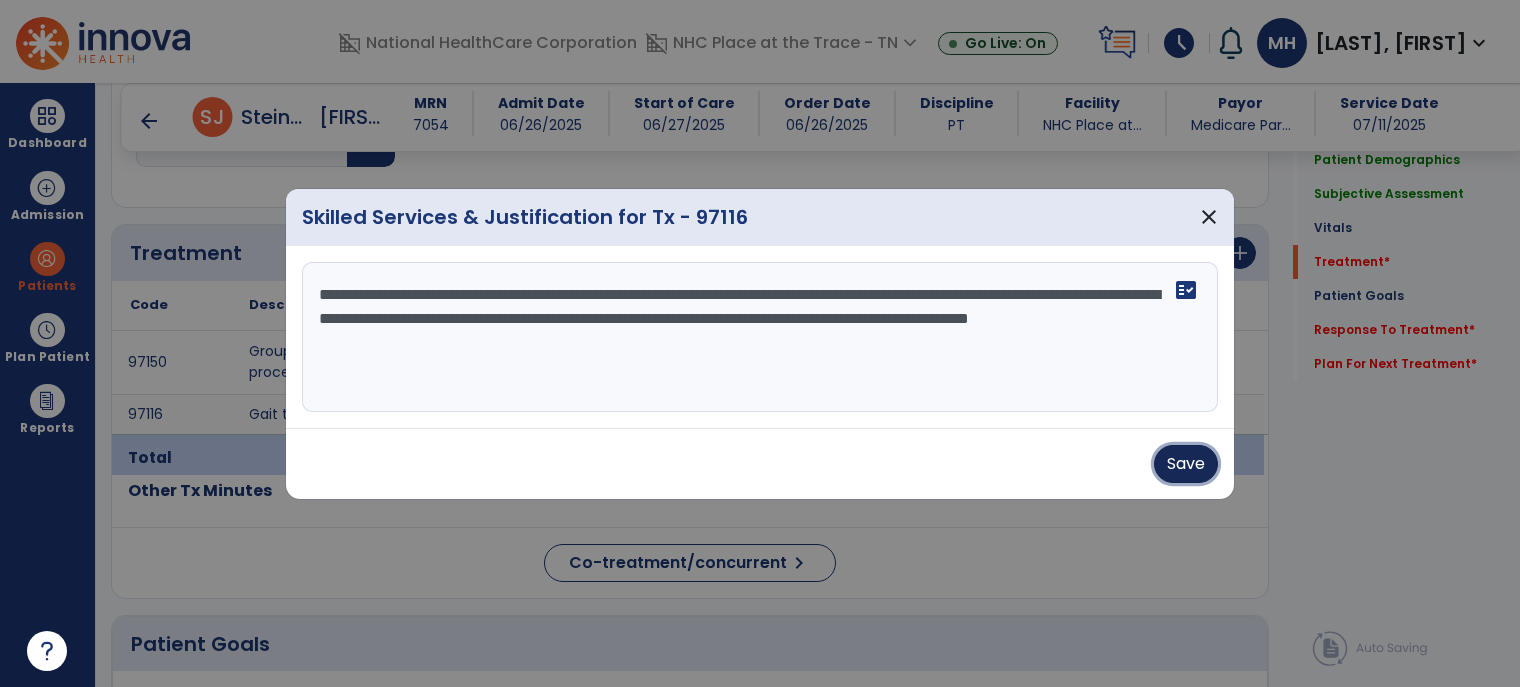 click on "Save" at bounding box center (1186, 464) 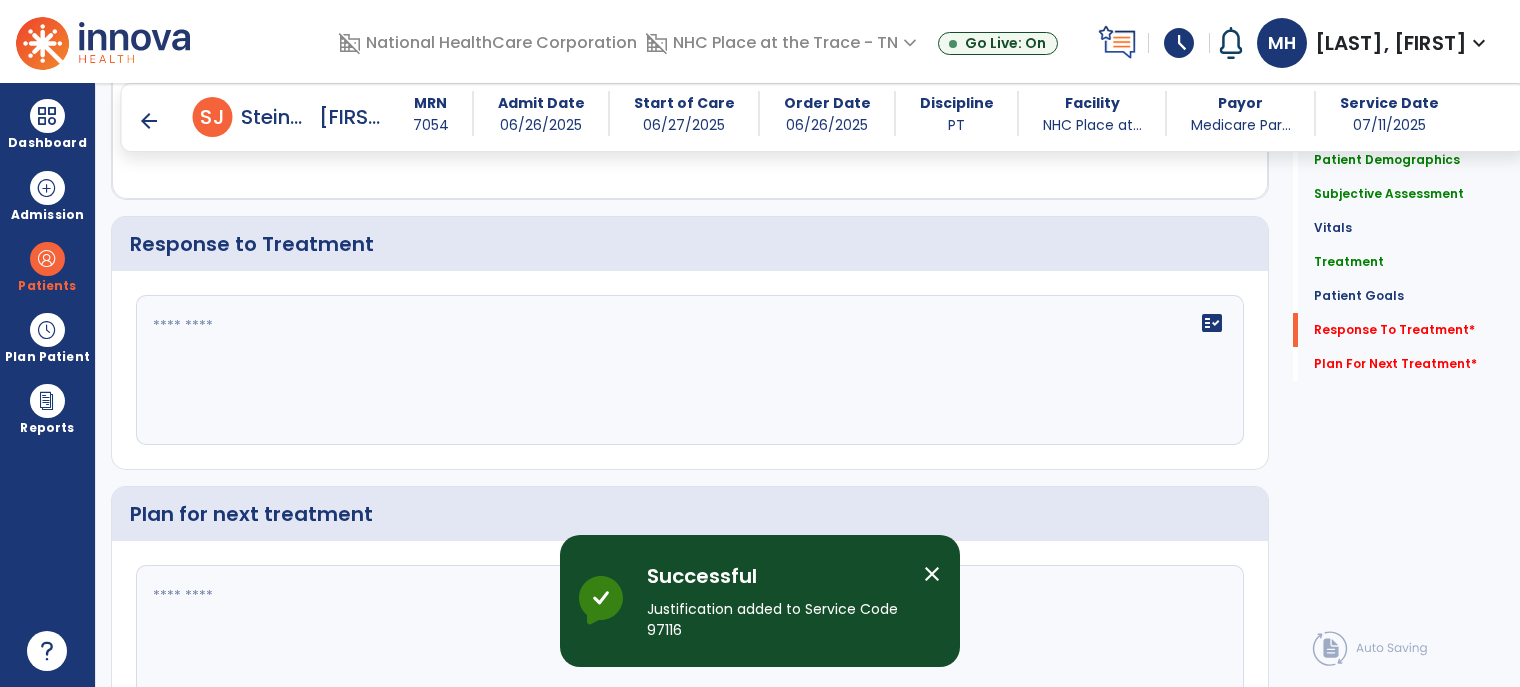 scroll, scrollTop: 2497, scrollLeft: 0, axis: vertical 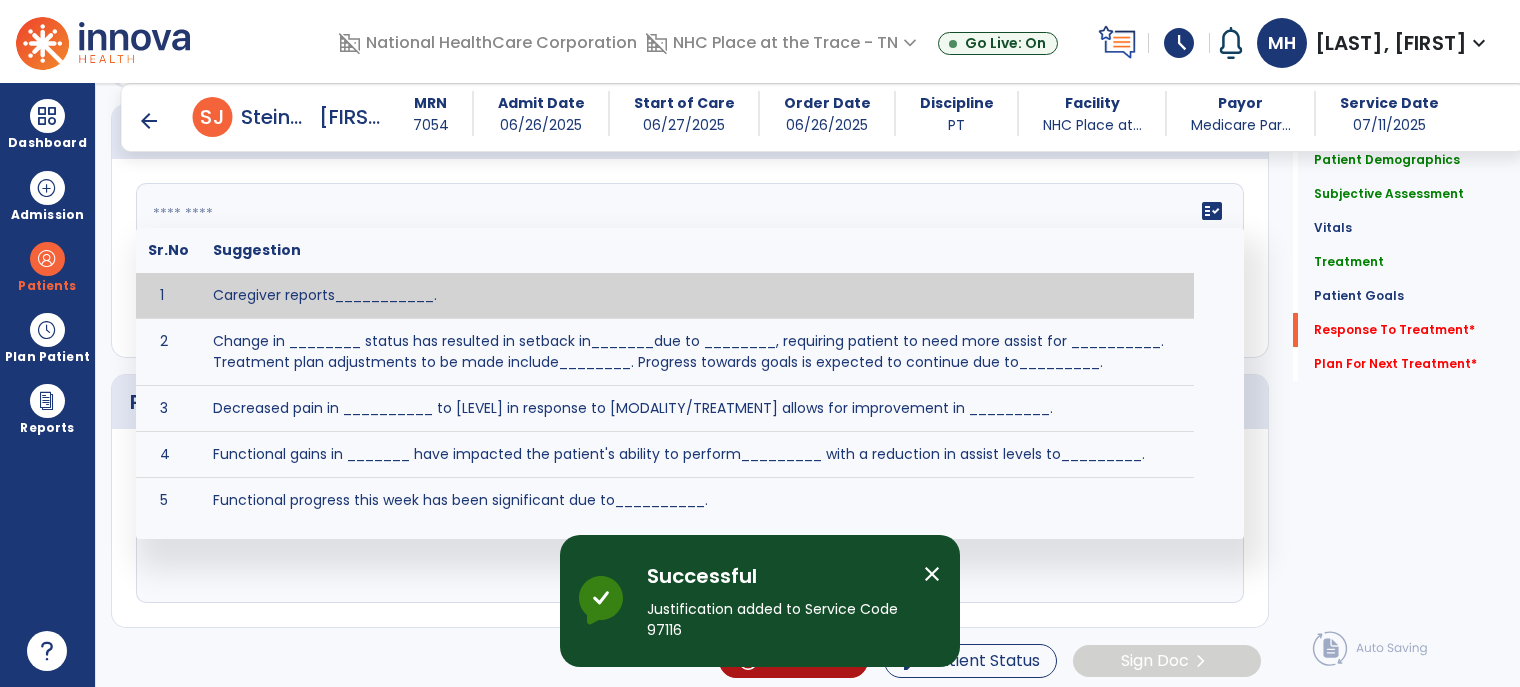 click on "fact_check  Sr.No Suggestion 1 Caregiver reports___________. 2 Change in ________ status has resulted in setback in_______due to ________, requiring patient to need more assist for __________.   Treatment plan adjustments to be made include________.  Progress towards goals is expected to continue due to_________. 3 Decreased pain in __________ to [LEVEL] in response to [MODALITY/TREATMENT] allows for improvement in _________. 4 Functional gains in _______ have impacted the patient's ability to perform_________ with a reduction in assist levels to_________. 5 Functional progress this week has been significant due to__________. 6 Gains in ________ have improved the patient's ability to perform ______with decreased levels of assist to___________. 7 Improvement in ________allows patient to tolerate higher levels of challenges in_________. 8 Pain in [AREA] has decreased to [LEVEL] in response to [TREATMENT/MODALITY], allowing fore ease in completing__________. 9 10 11 12 13 14 15 16 17 18 19 20 21" 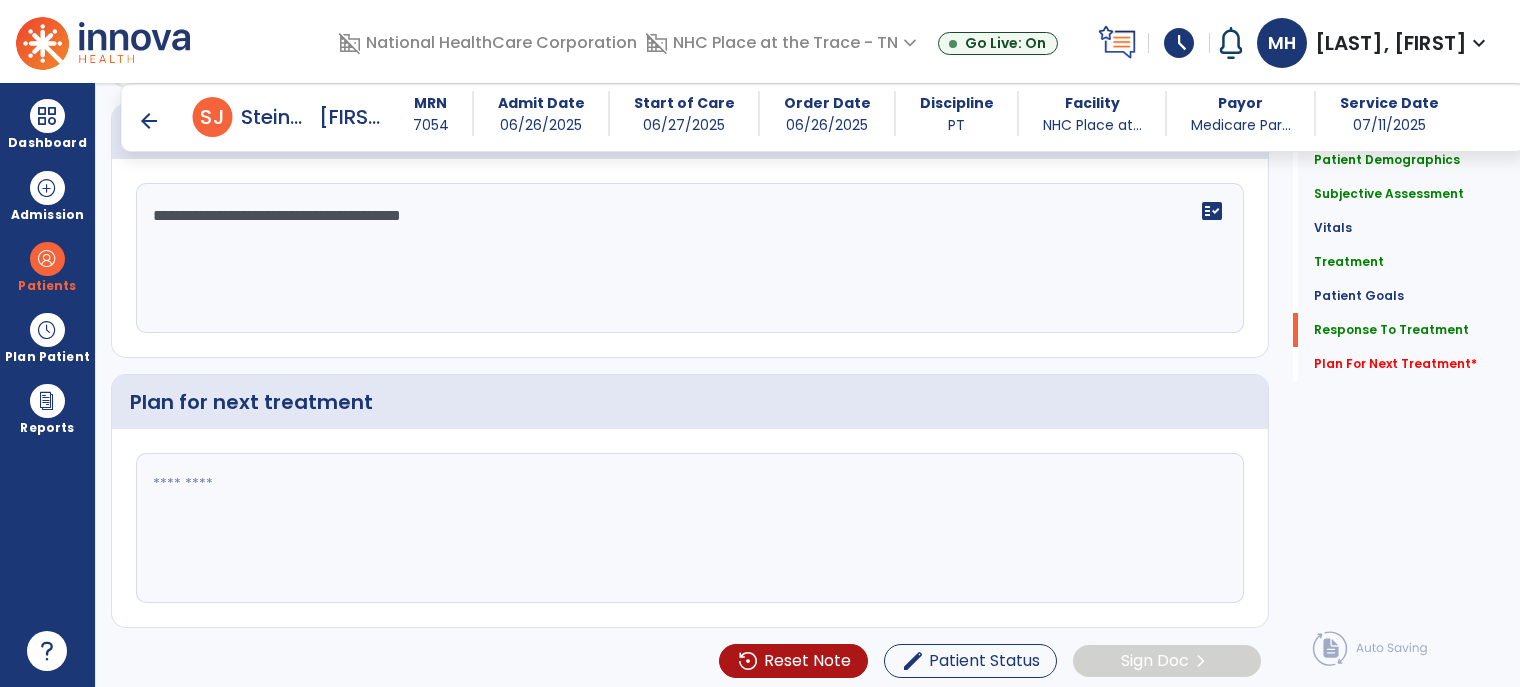 scroll, scrollTop: 2497, scrollLeft: 0, axis: vertical 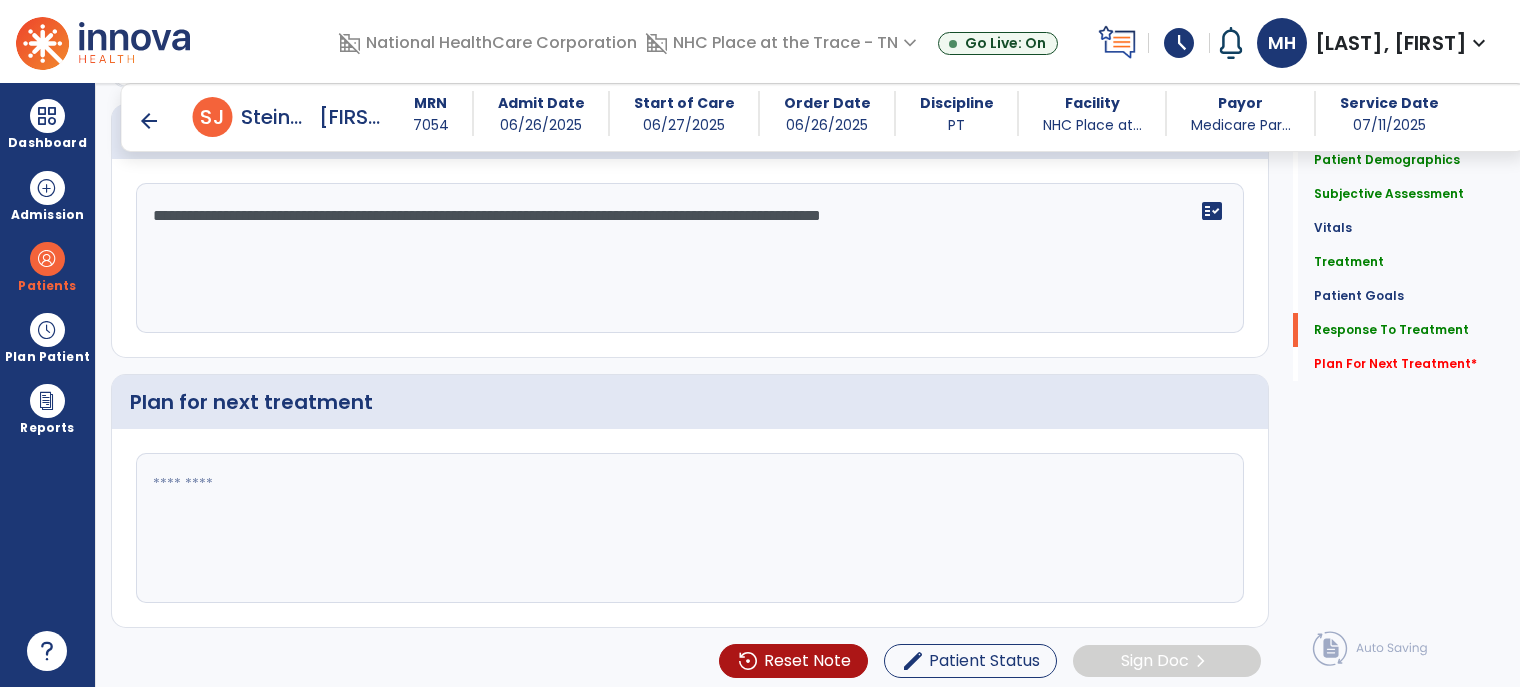 type on "**********" 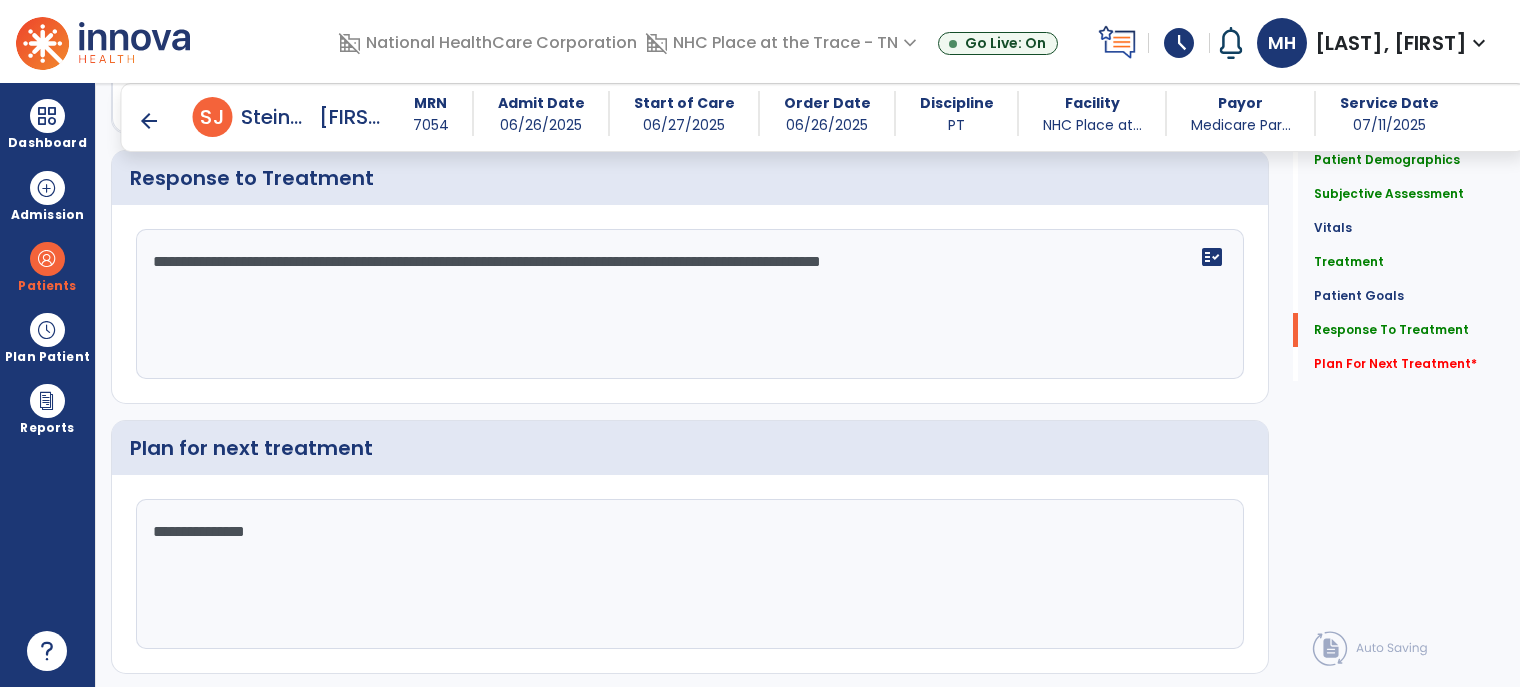scroll, scrollTop: 2497, scrollLeft: 0, axis: vertical 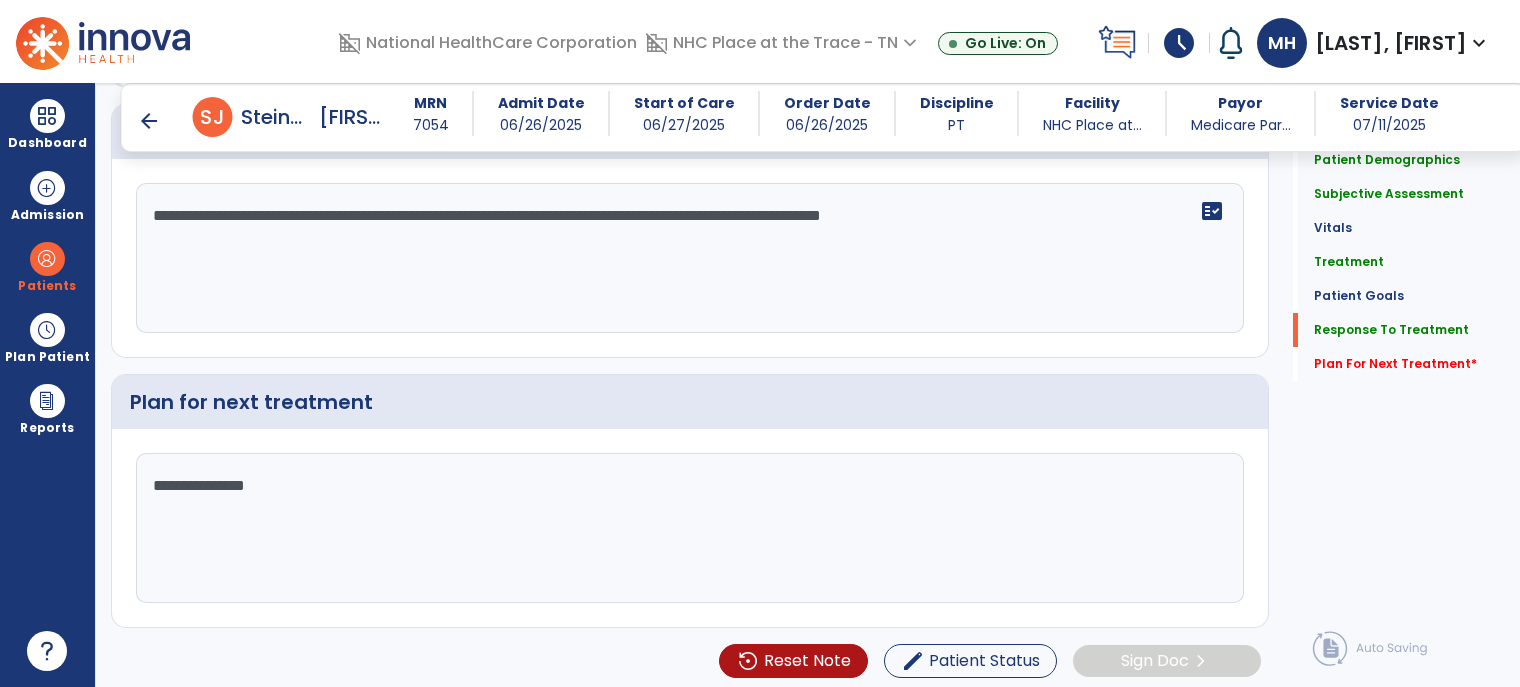 type on "**********" 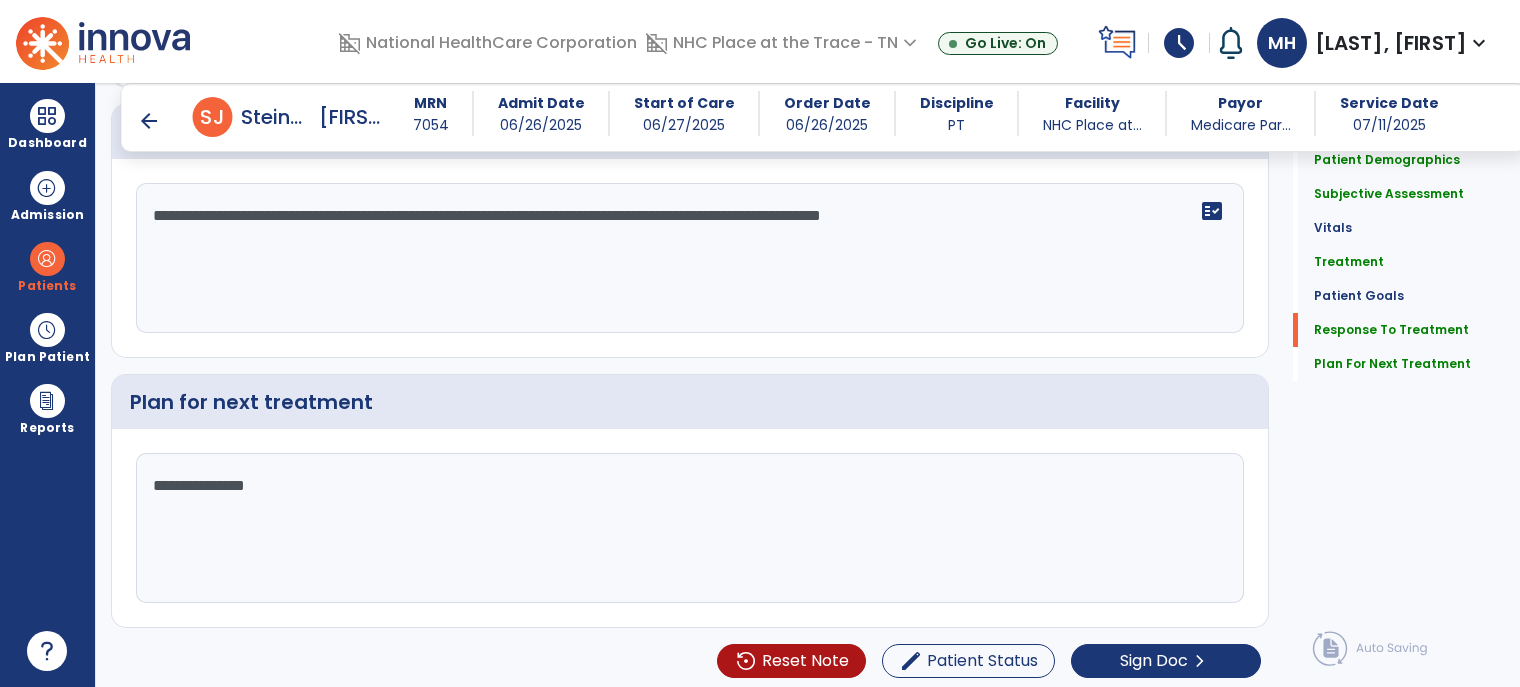 scroll, scrollTop: 2497, scrollLeft: 0, axis: vertical 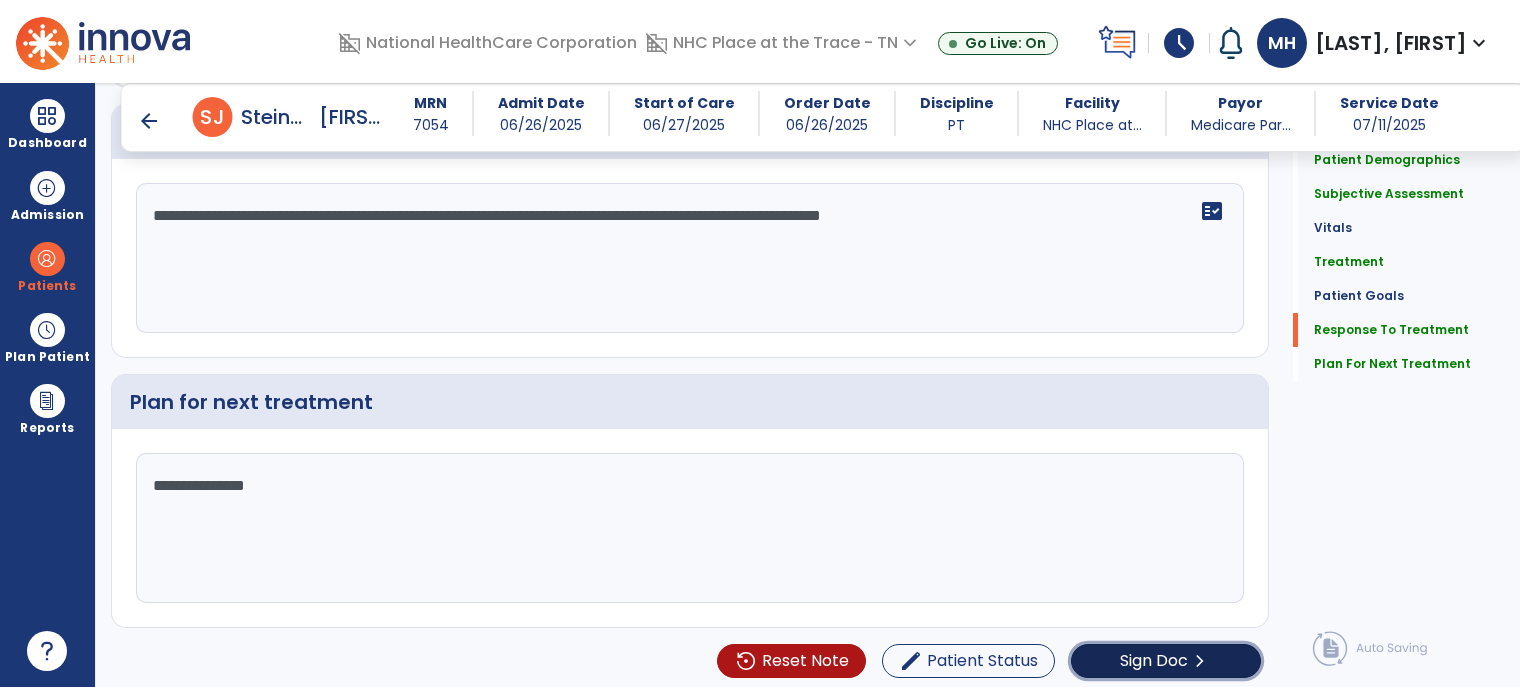 click on "Sign Doc  chevron_right" 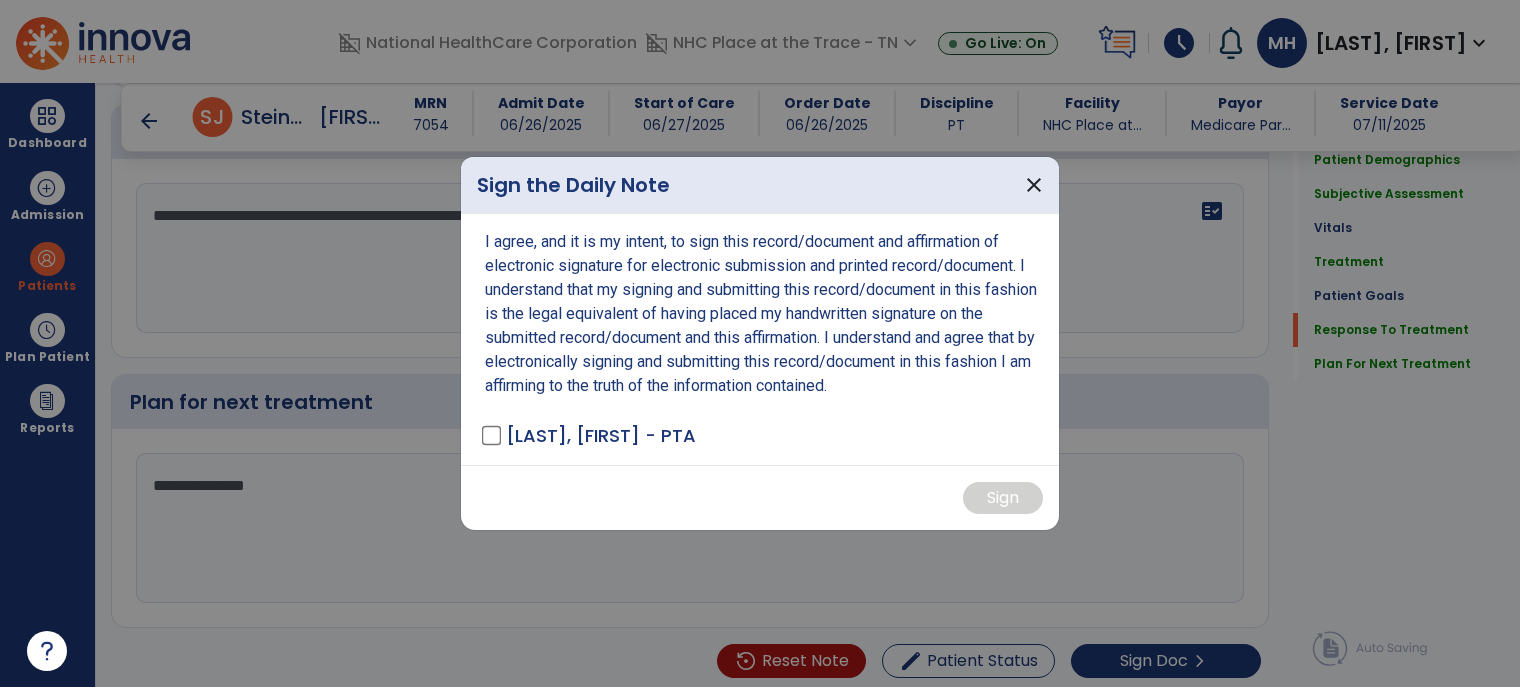 click on "I agree, and it is my intent, to sign this record/document and affirmation of electronic signature for electronic submission and printed record/document. I understand that my signing and submitting this record/document in this fashion is the legal equivalent of having placed my handwritten signature on the submitted record/document and this affirmation. I understand and agree that by electronically signing and submitting this record/document in this fashion I am affirming to the truth of the information contained. [LAST], [FIRST]  - PTA" at bounding box center (760, 339) 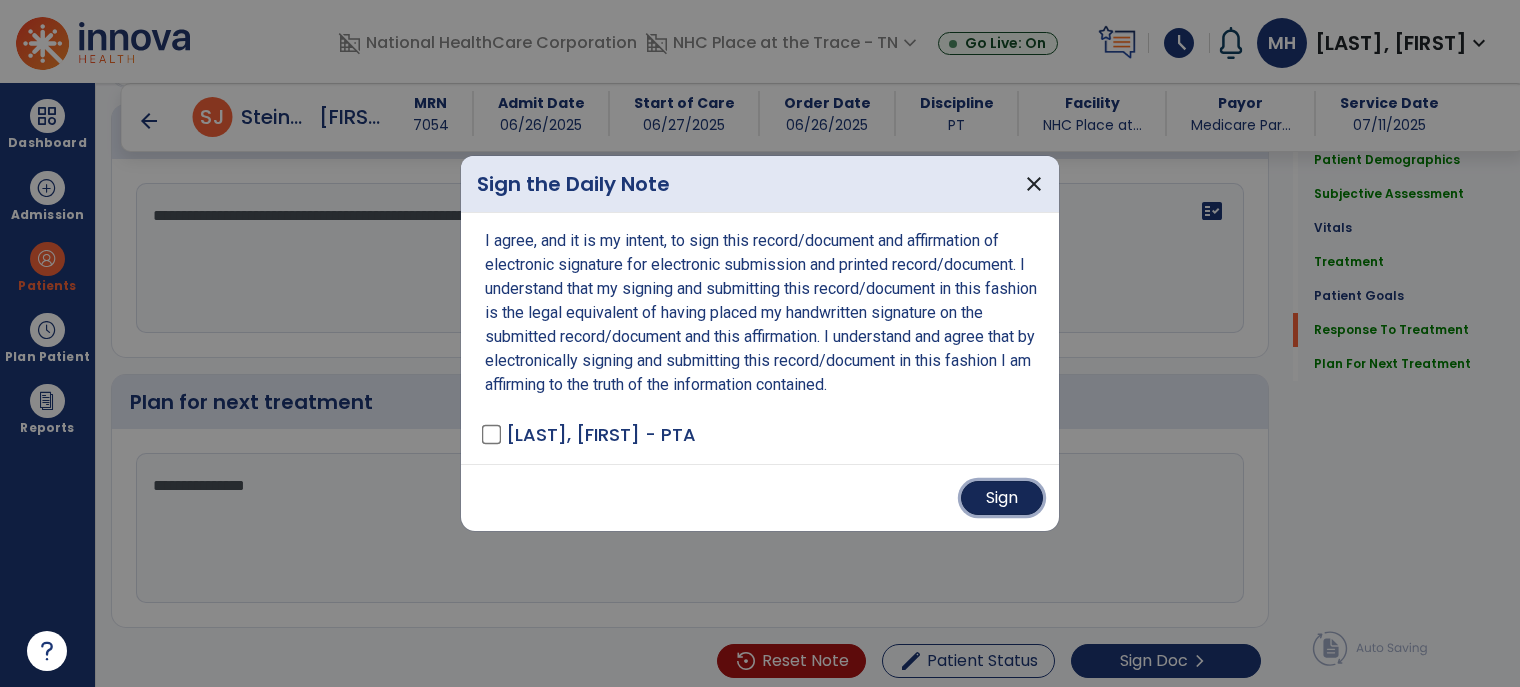 click on "Sign" at bounding box center [1002, 498] 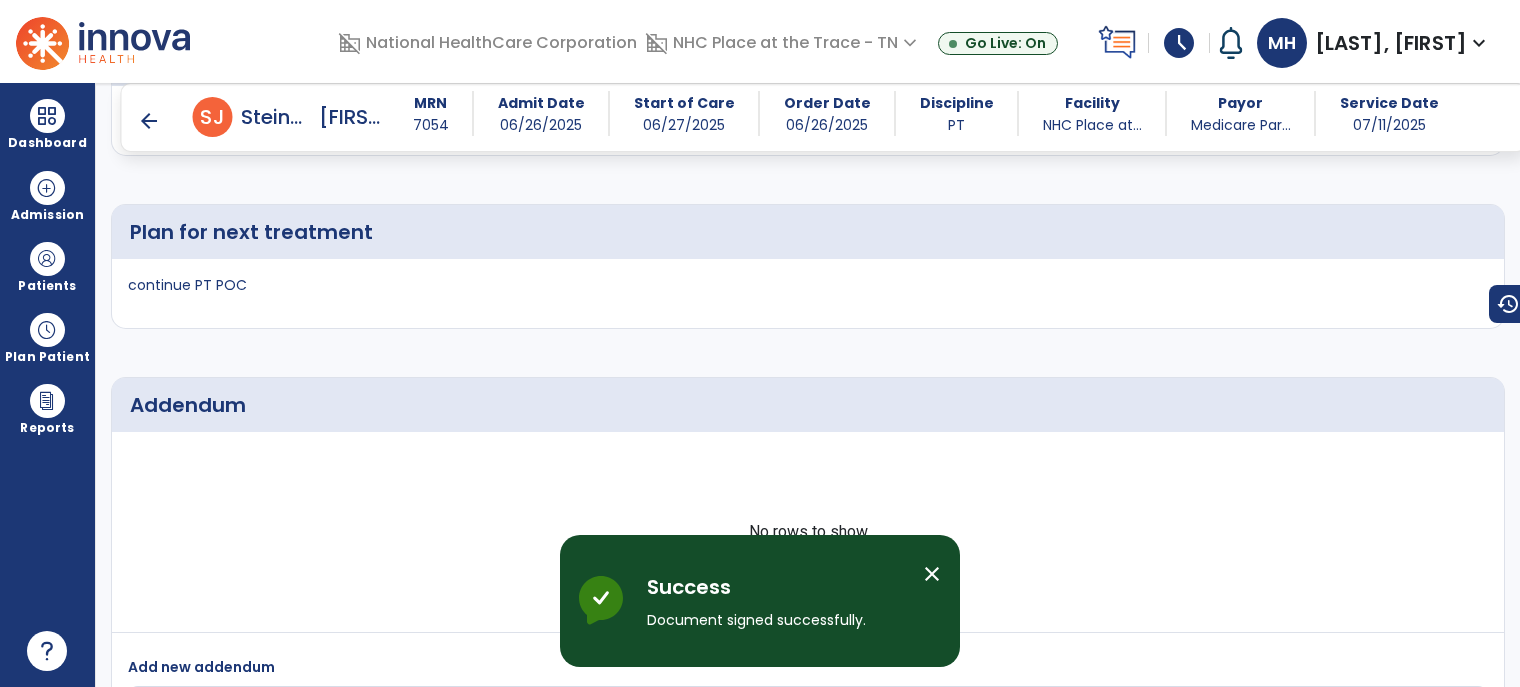 scroll, scrollTop: 3449, scrollLeft: 0, axis: vertical 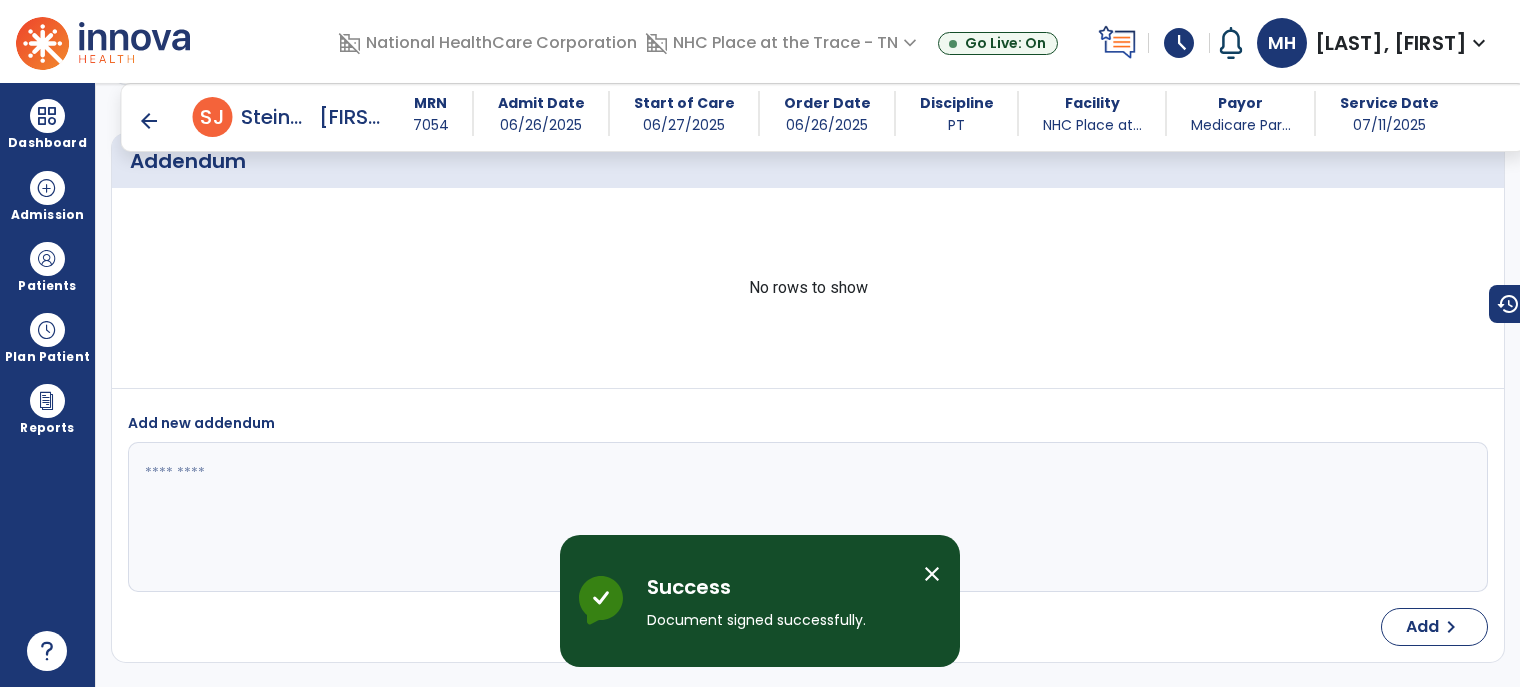 click on "arrow_back" at bounding box center [149, 121] 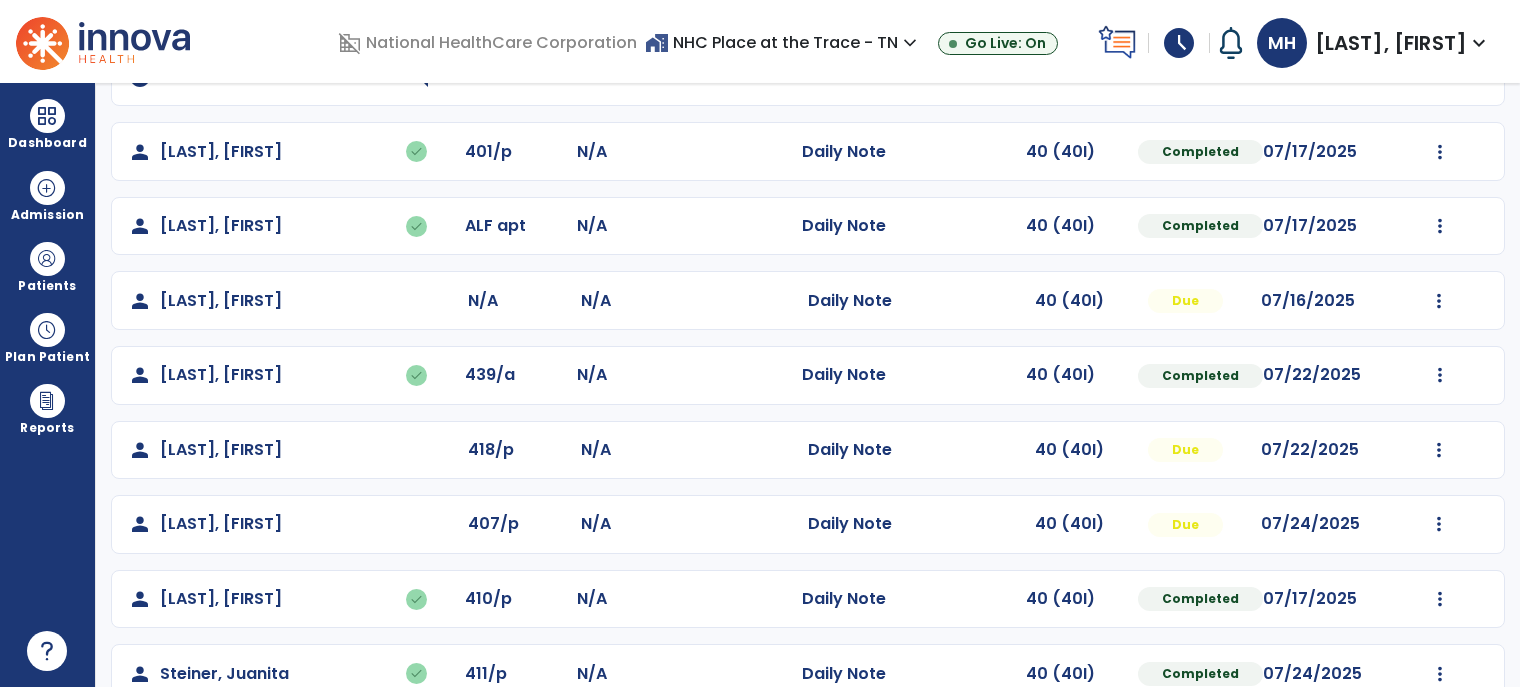 scroll, scrollTop: 325, scrollLeft: 0, axis: vertical 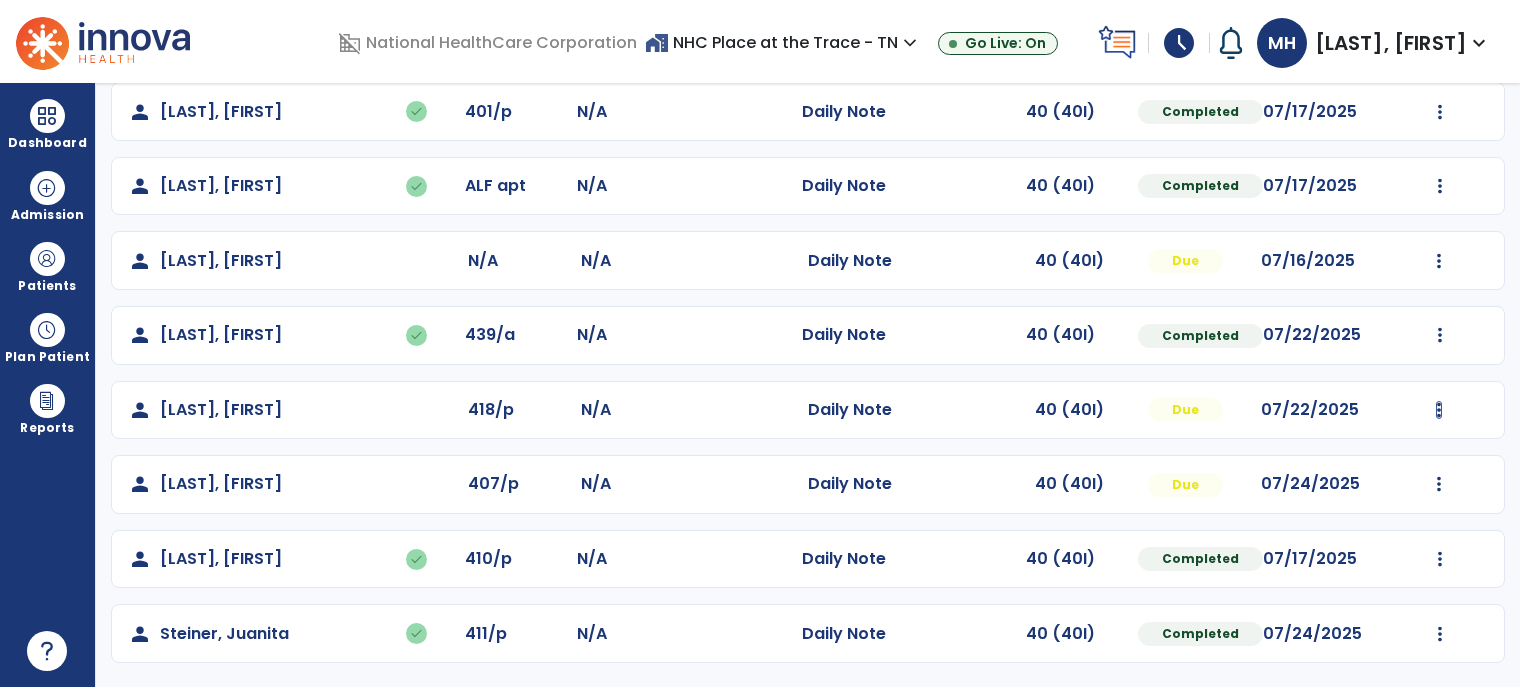 click on "Mark Visit As Complete   Reset Note   Open Document   G + C Mins" 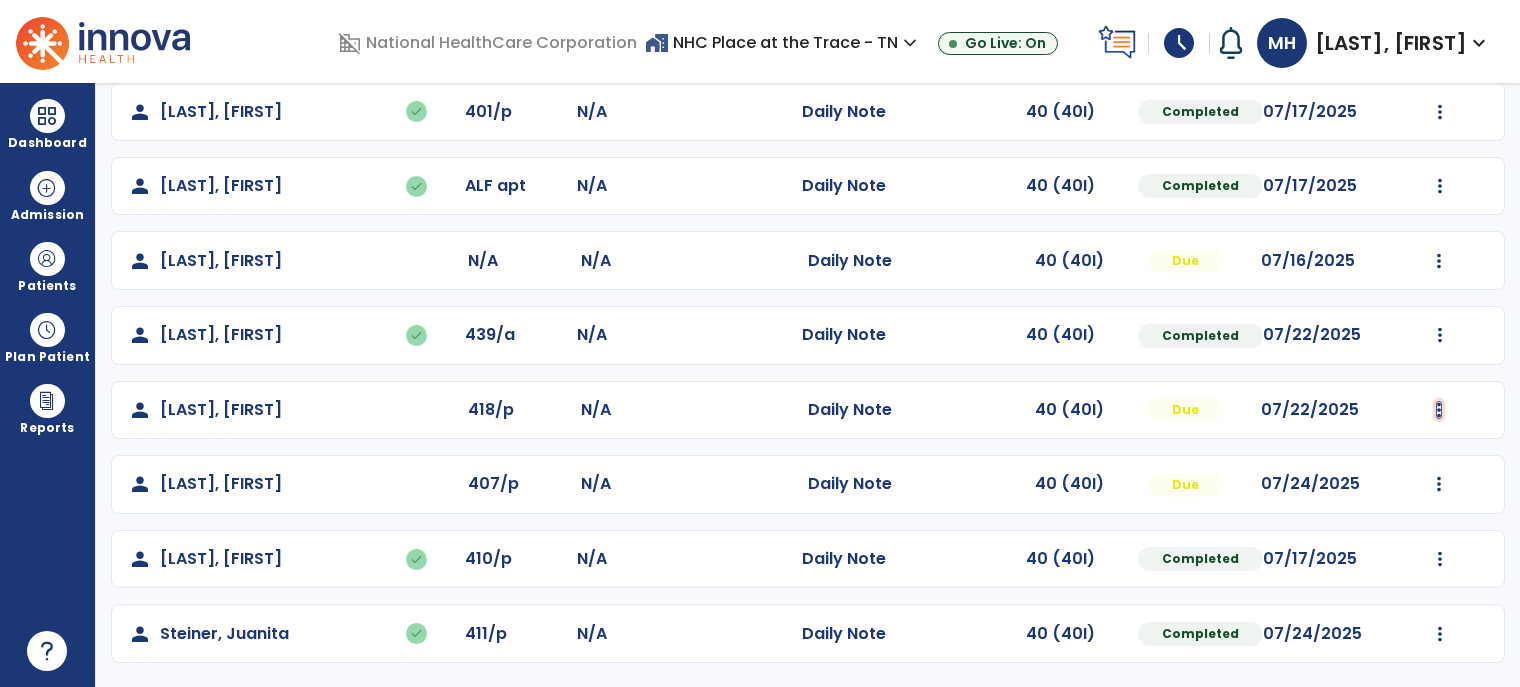 click at bounding box center [1440, -37] 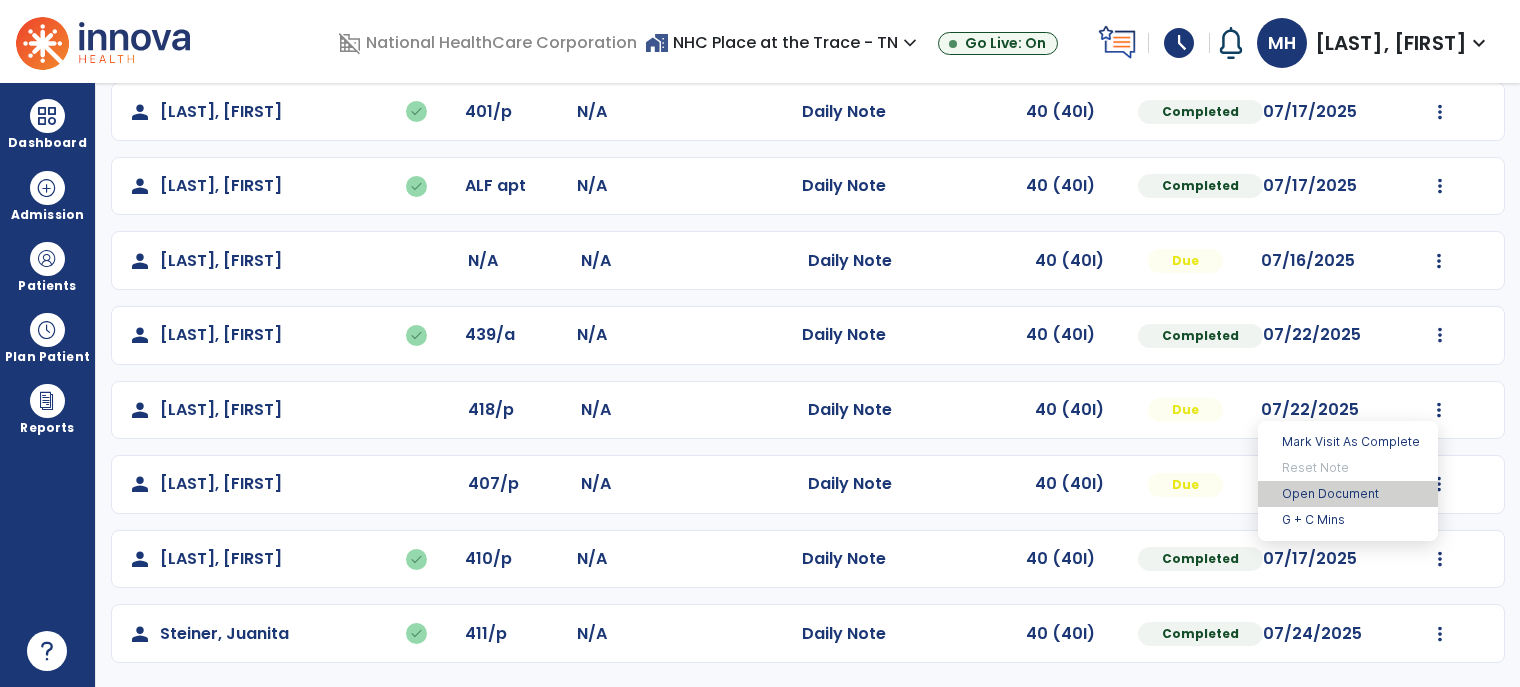 click on "Open Document" at bounding box center (1348, 494) 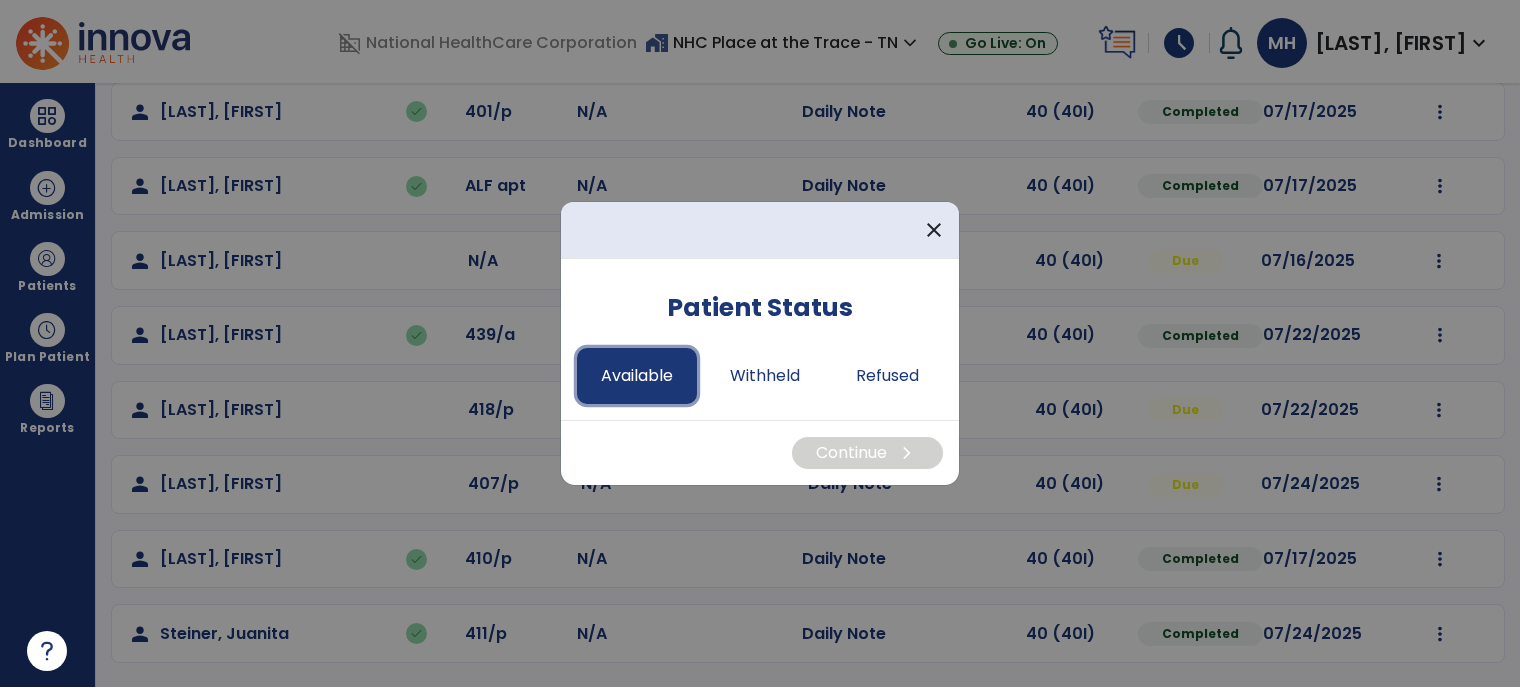 click on "Available" at bounding box center [637, 376] 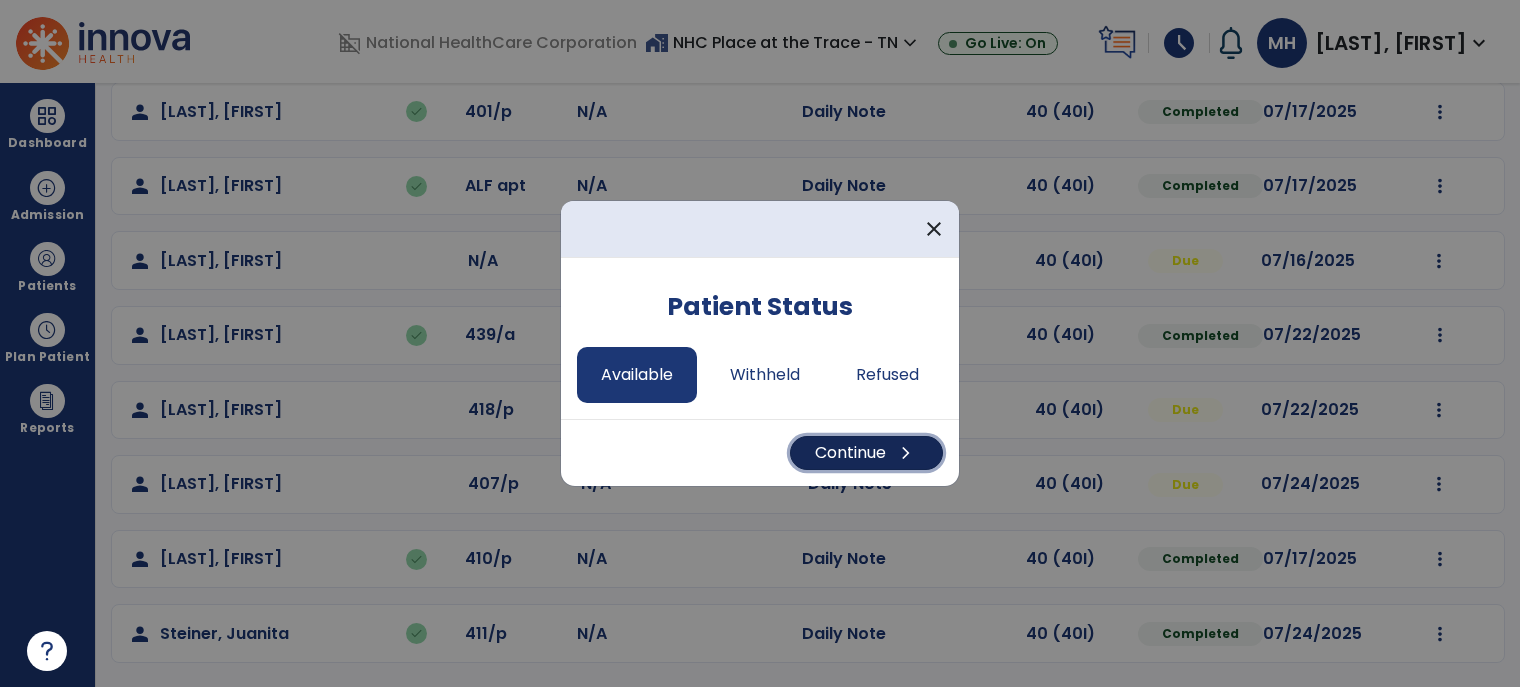 click on "Continue   chevron_right" at bounding box center (866, 453) 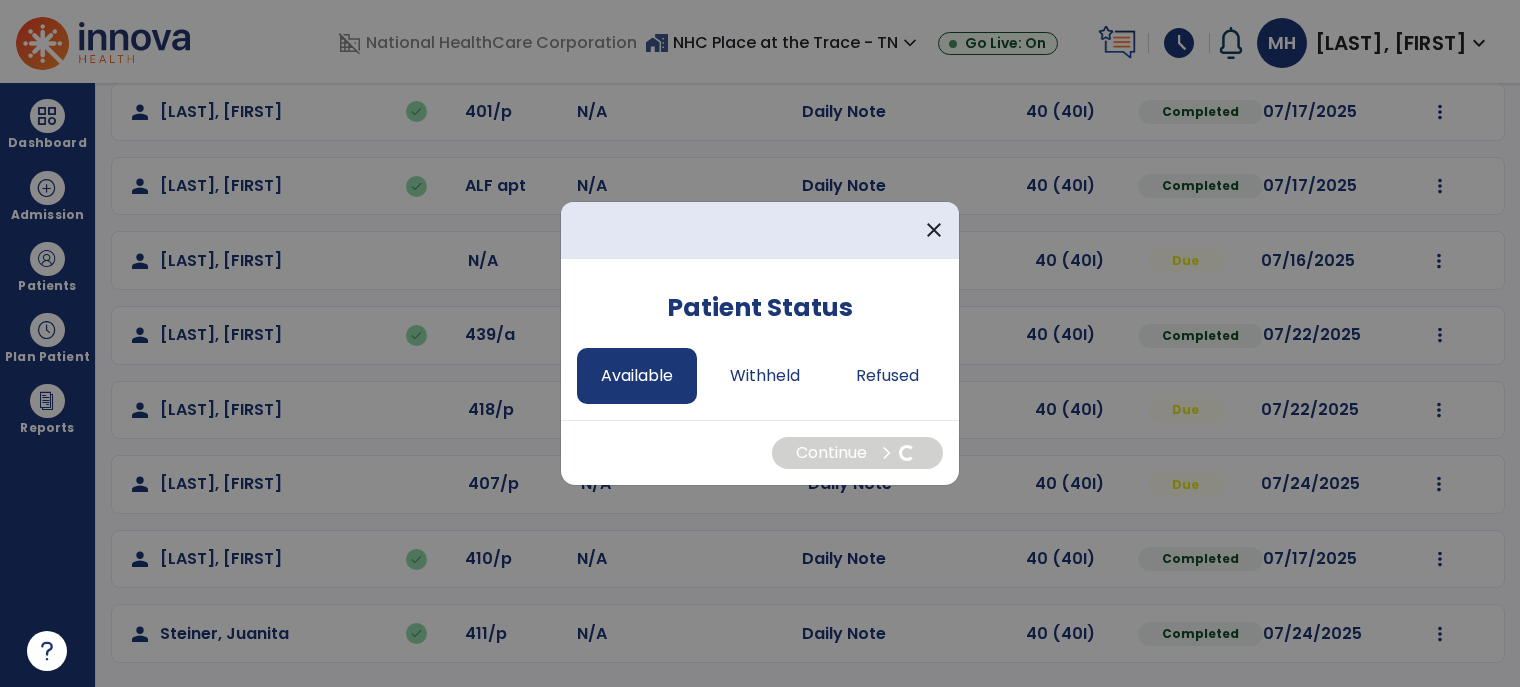 select on "*" 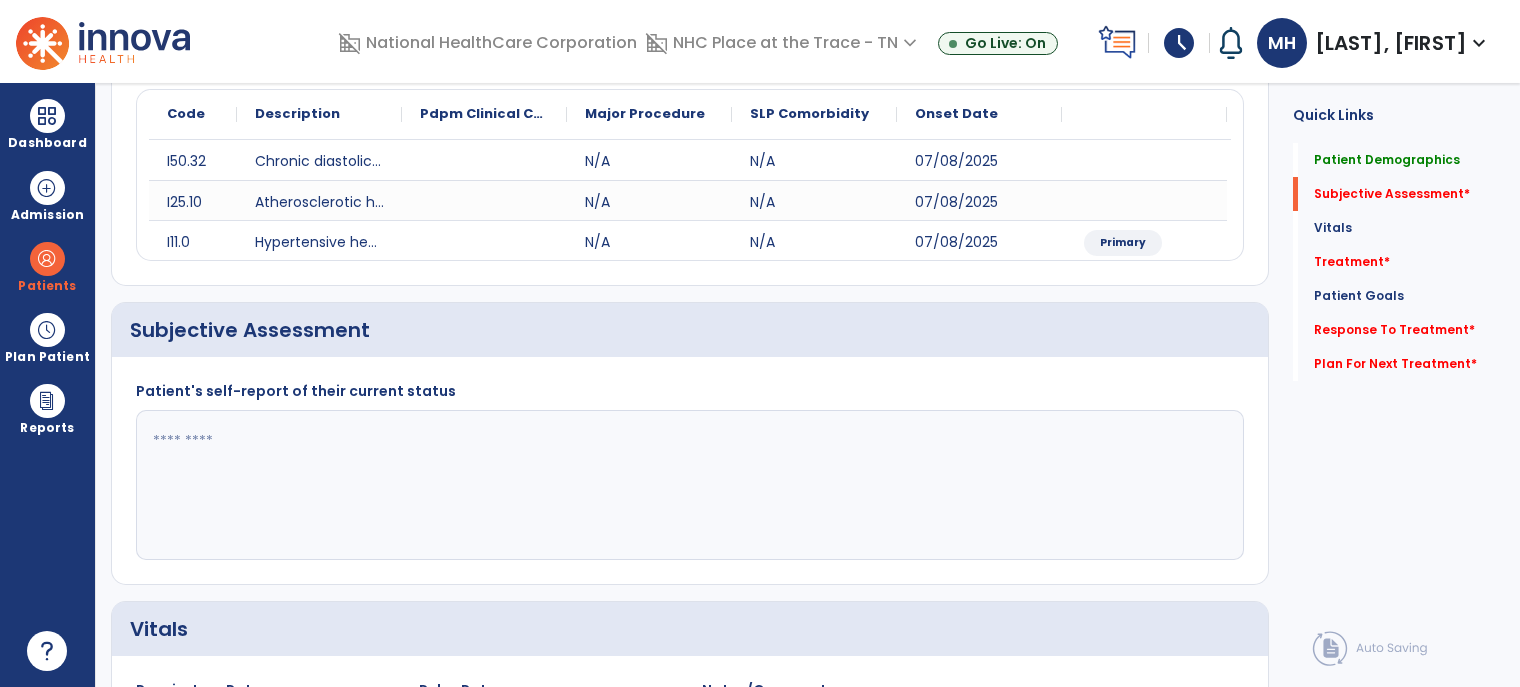 click 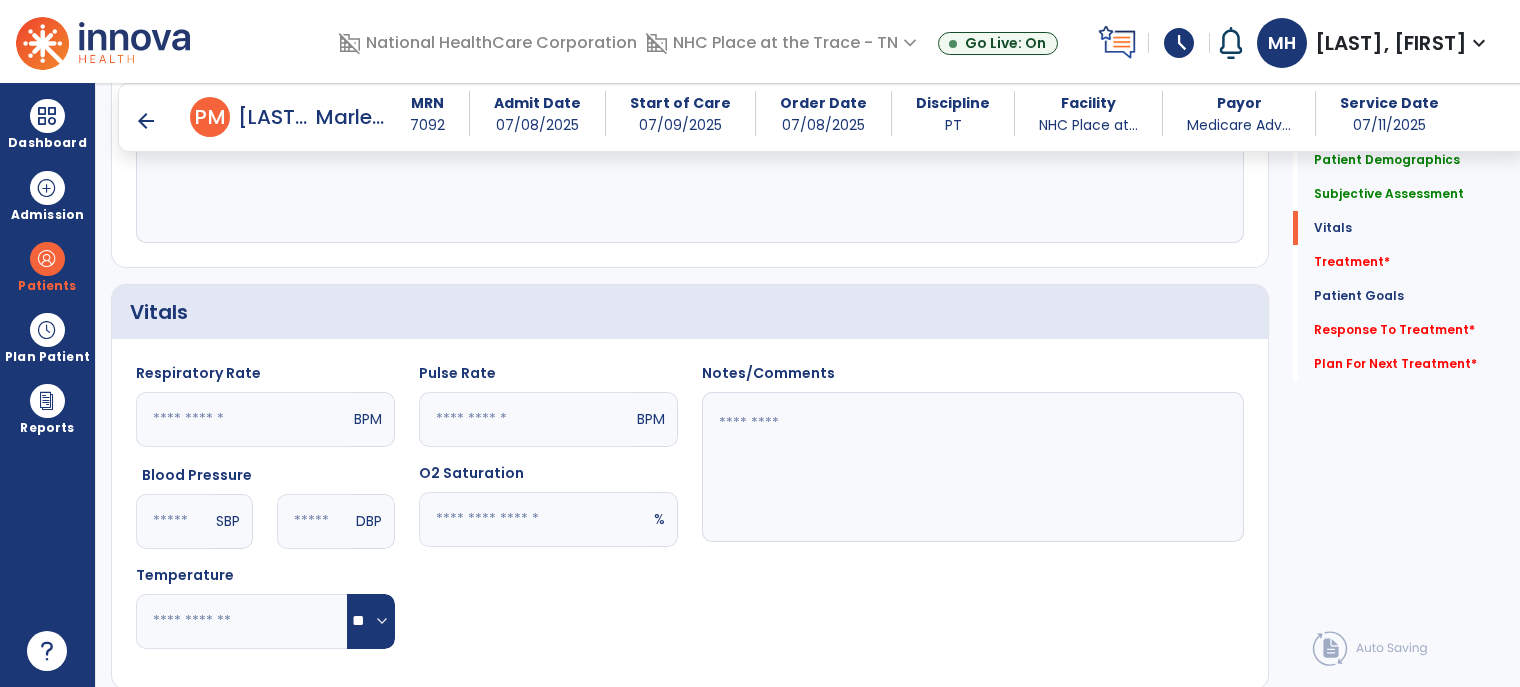 scroll, scrollTop: 625, scrollLeft: 0, axis: vertical 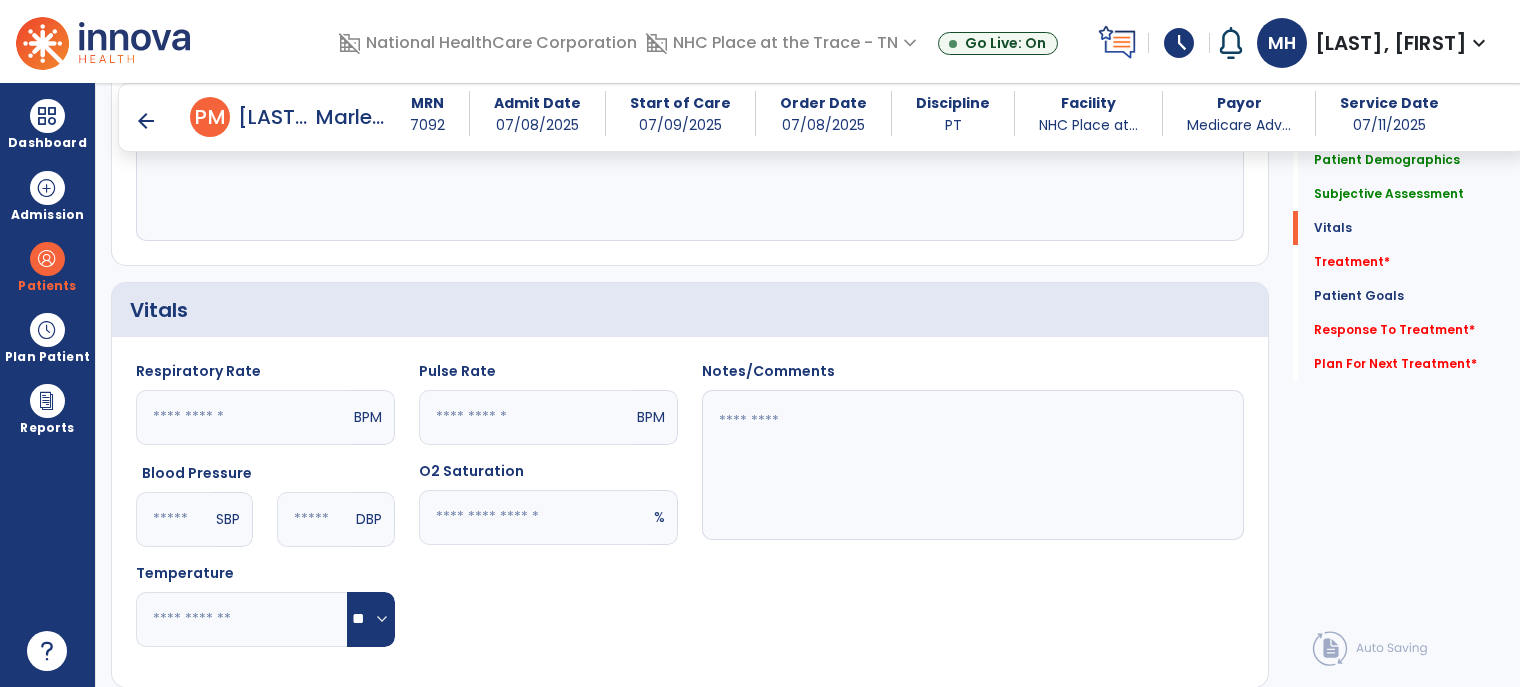 type on "**********" 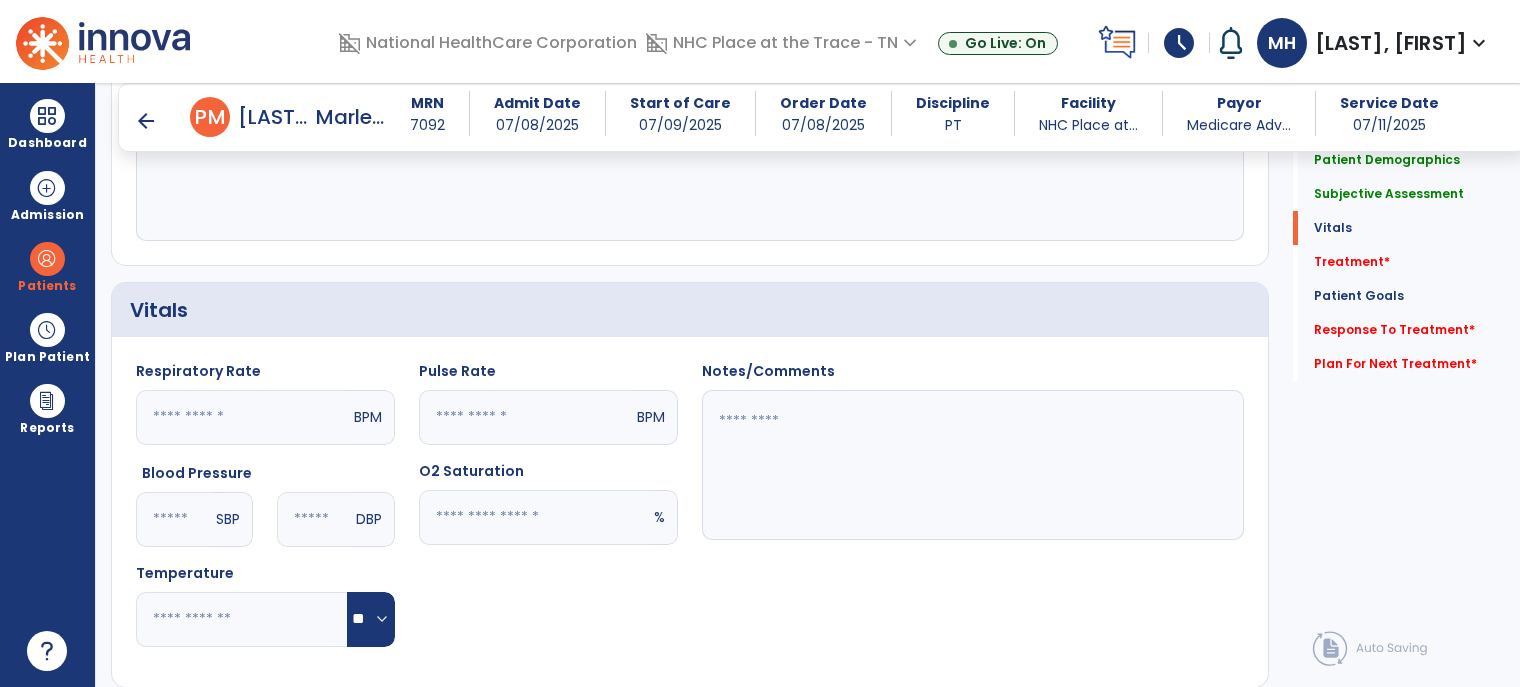 click 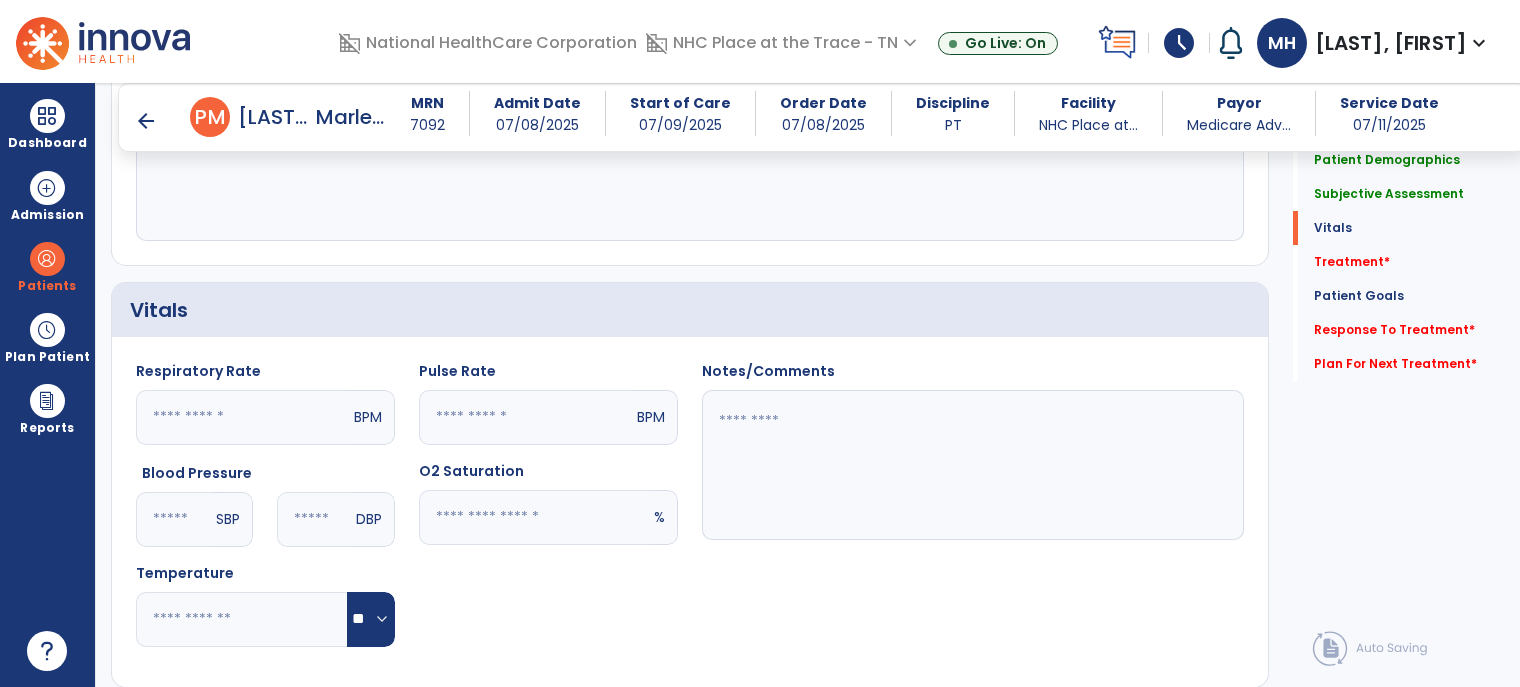 click 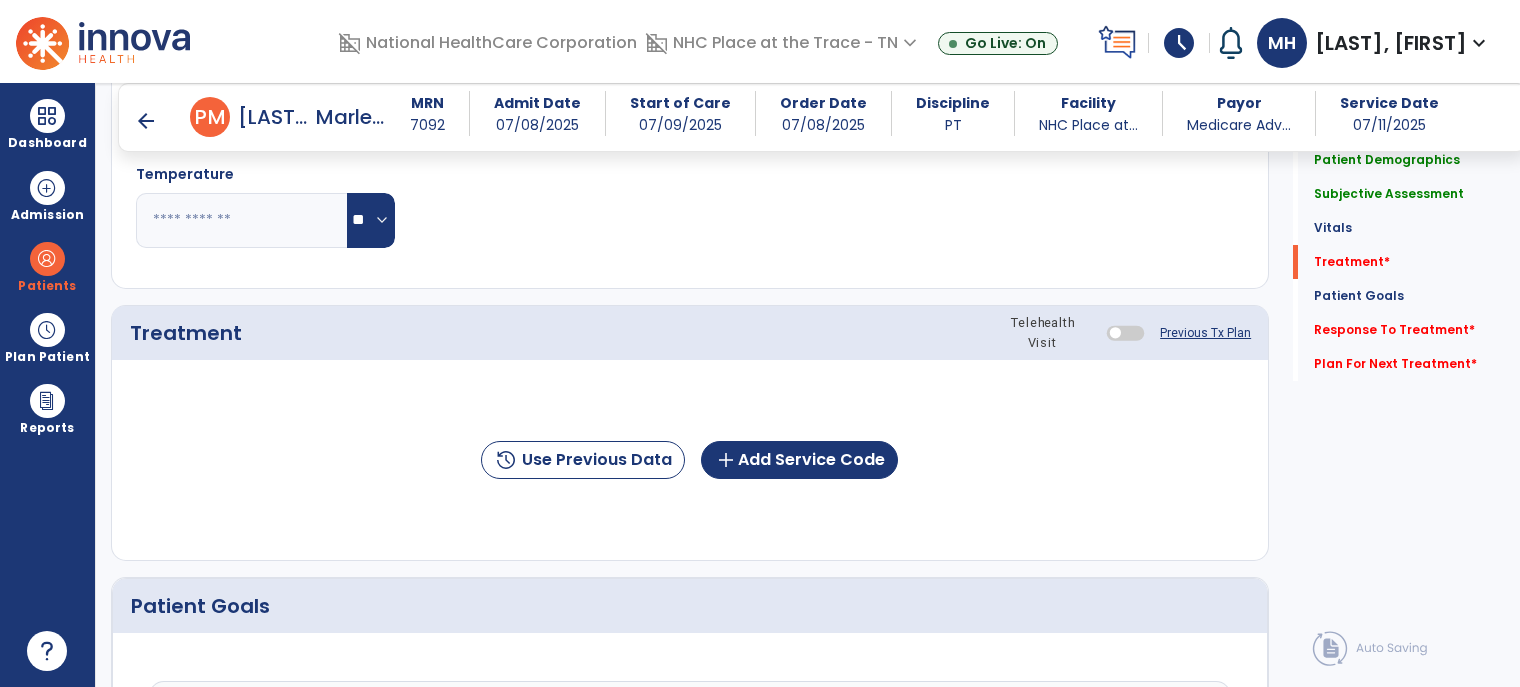 scroll, scrollTop: 1025, scrollLeft: 0, axis: vertical 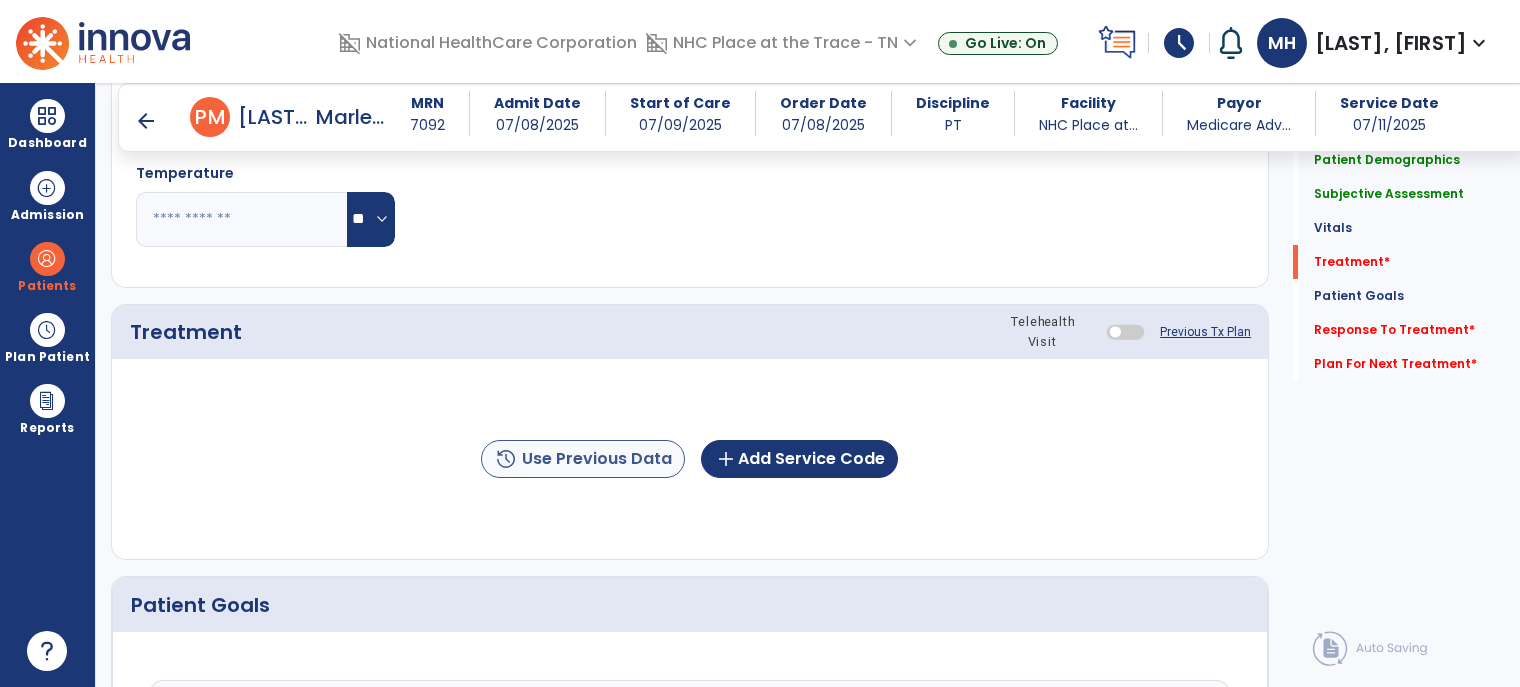 type on "**********" 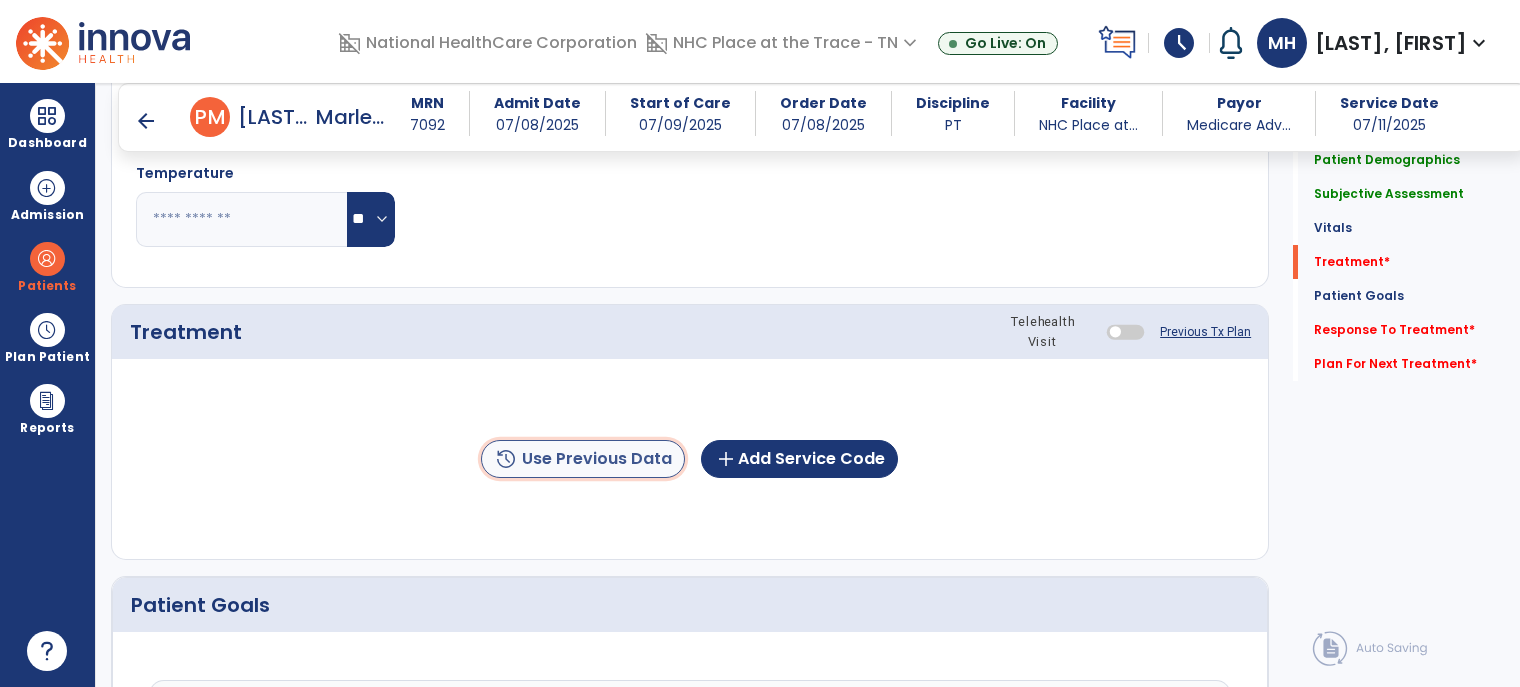 click on "history" 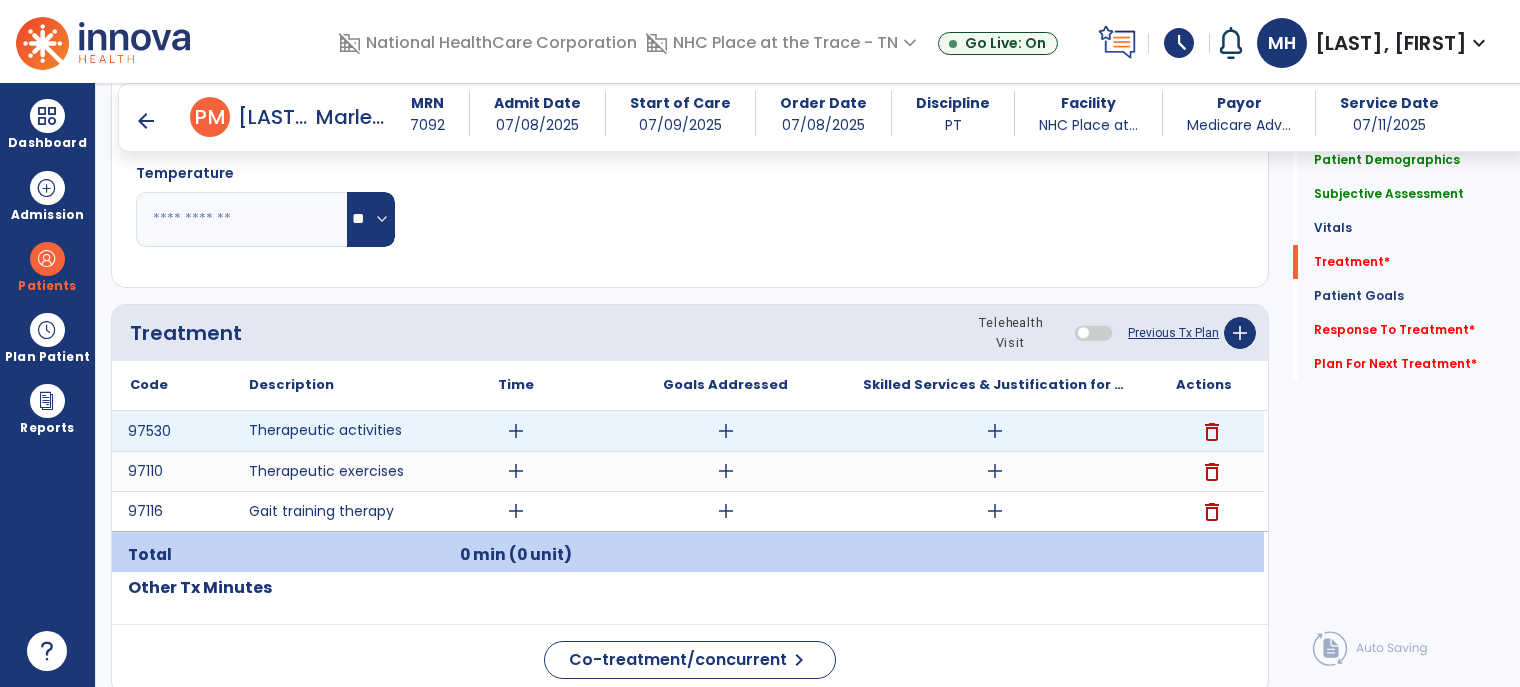 click on "delete" at bounding box center (1212, 432) 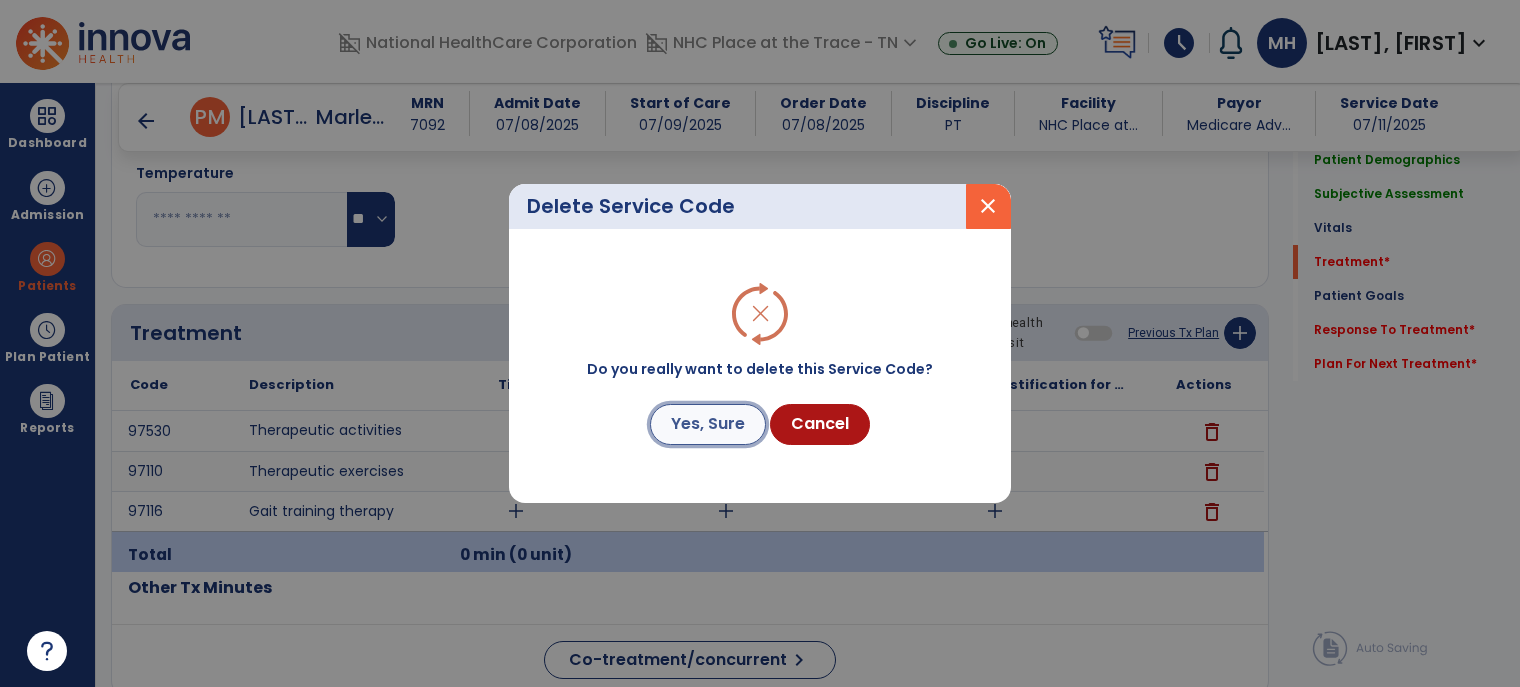 click on "Yes, Sure" at bounding box center [708, 424] 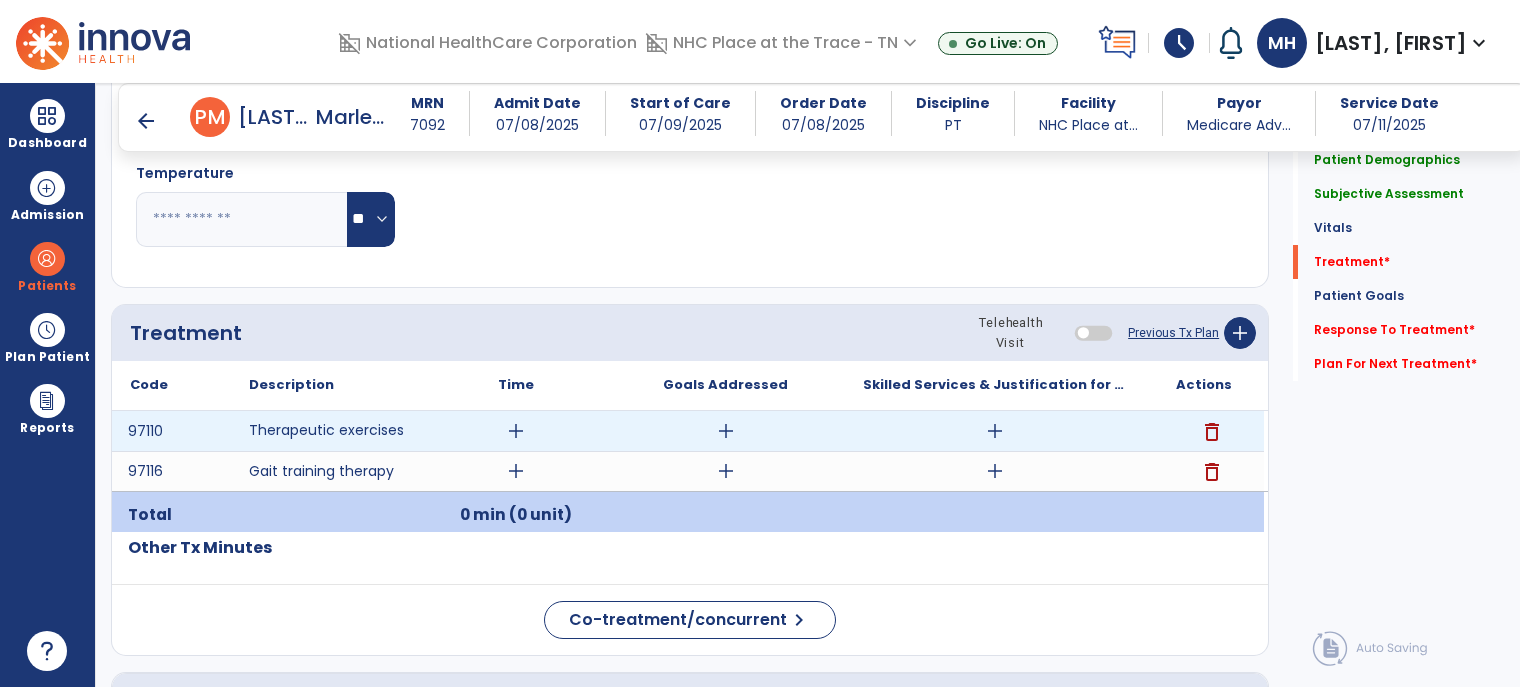 click on "delete" at bounding box center (1212, 432) 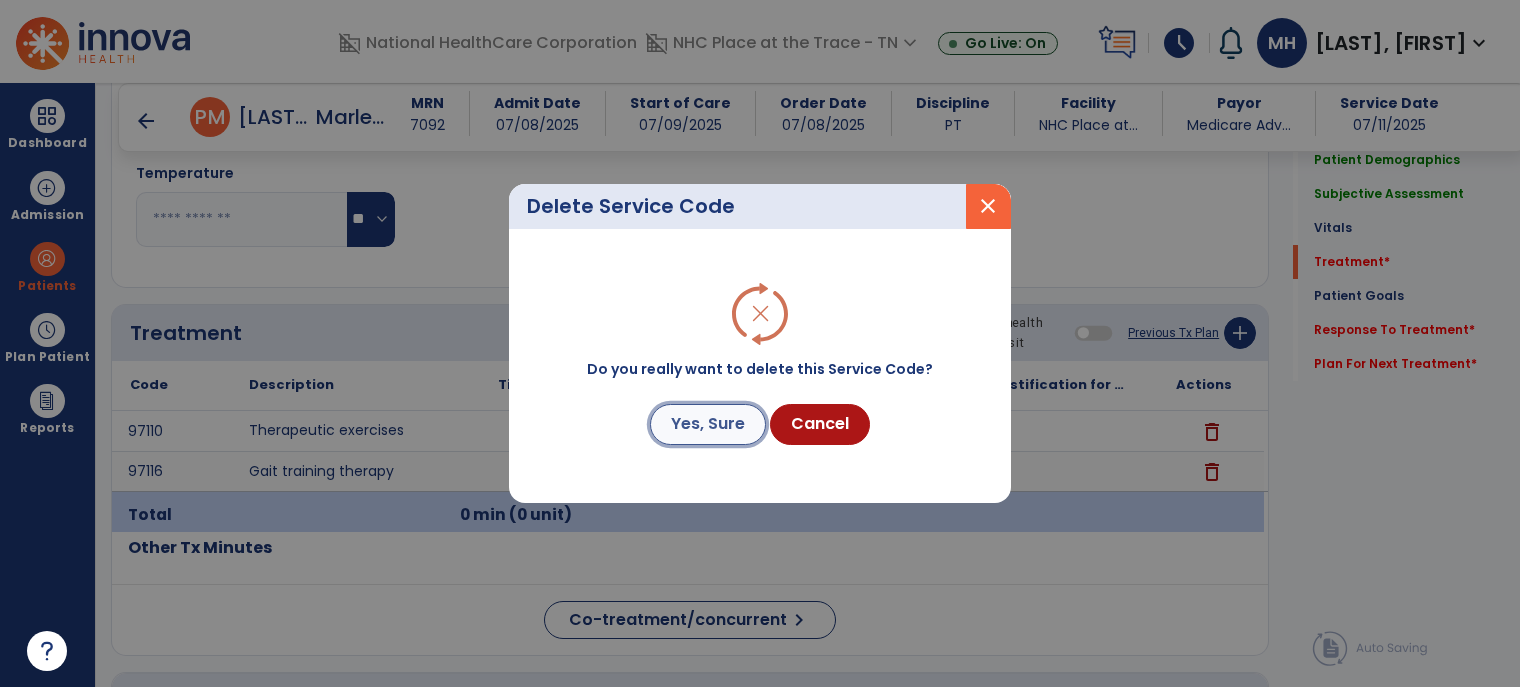 click on "Yes, Sure" at bounding box center [708, 424] 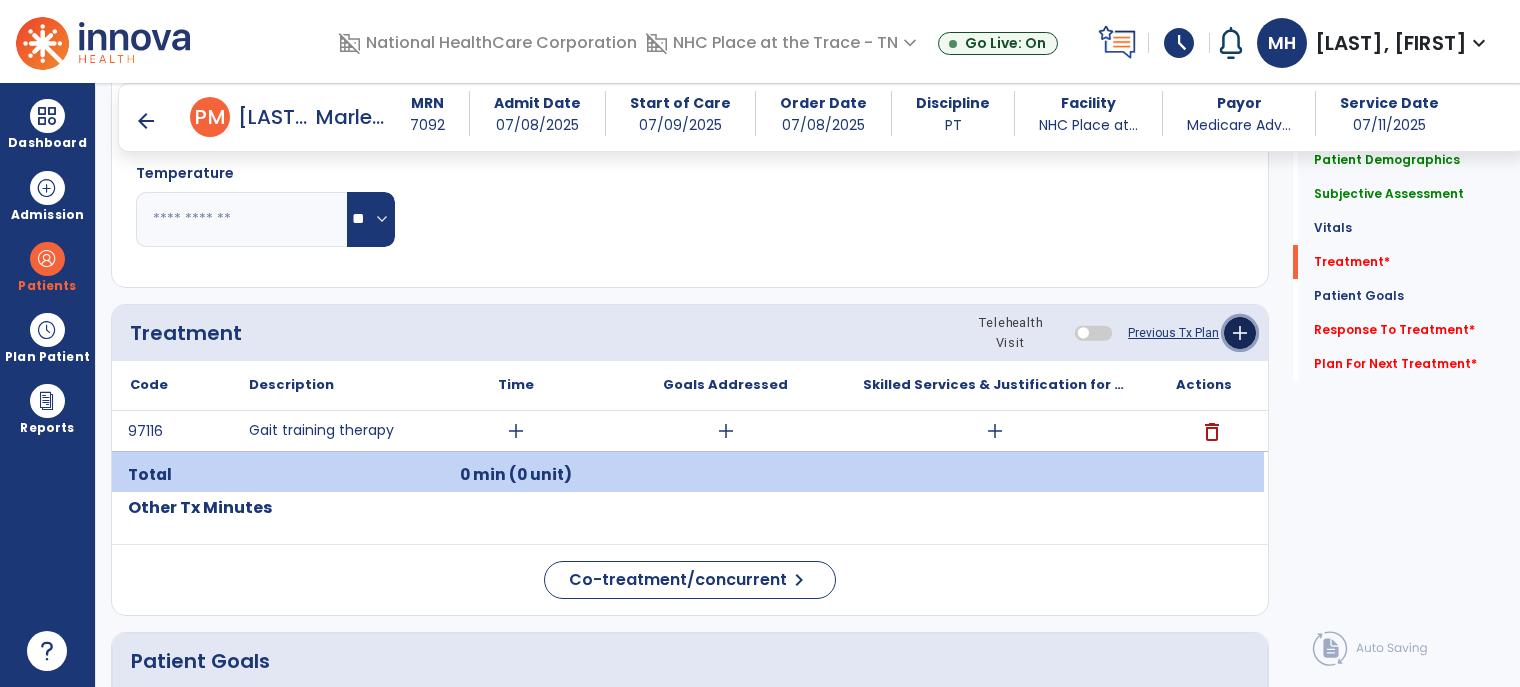 click on "add" 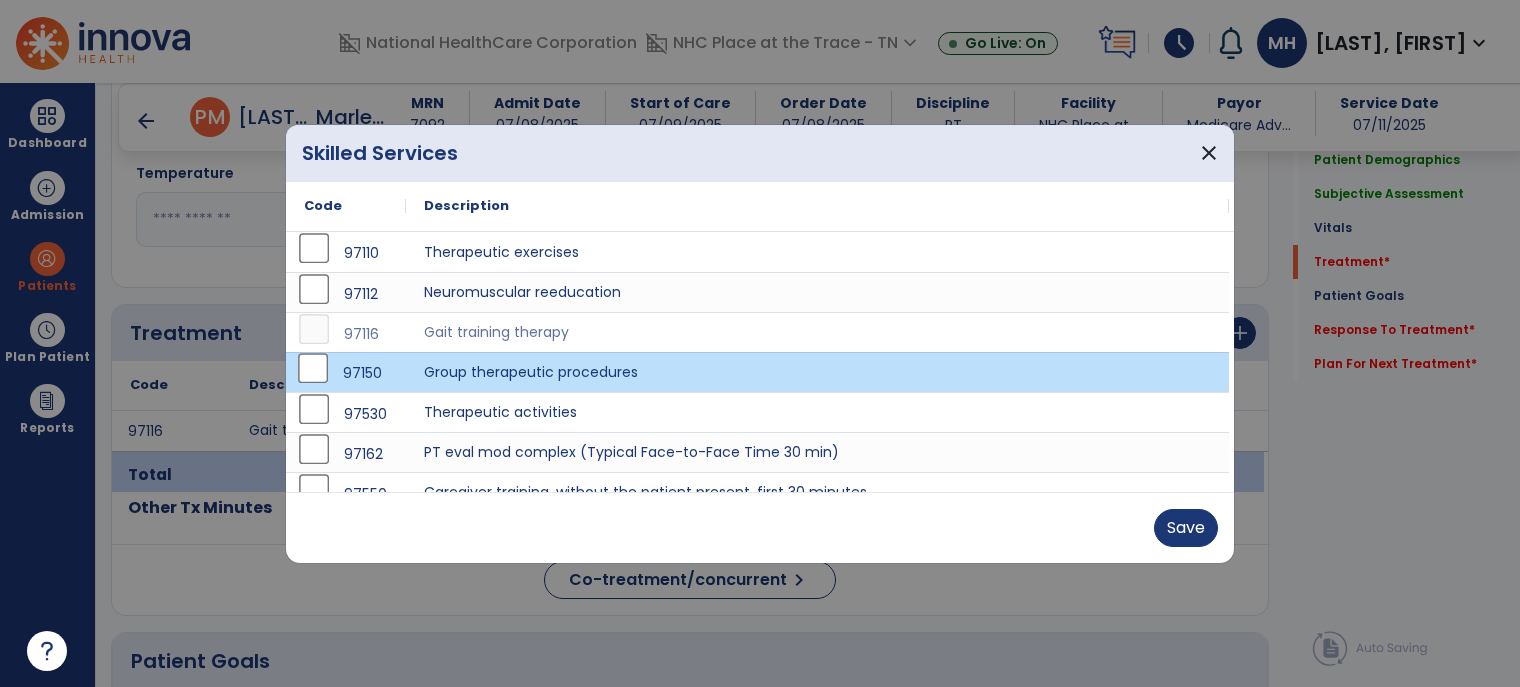 drag, startPoint x: 1145, startPoint y: 528, endPoint x: 1184, endPoint y: 522, distance: 39.45884 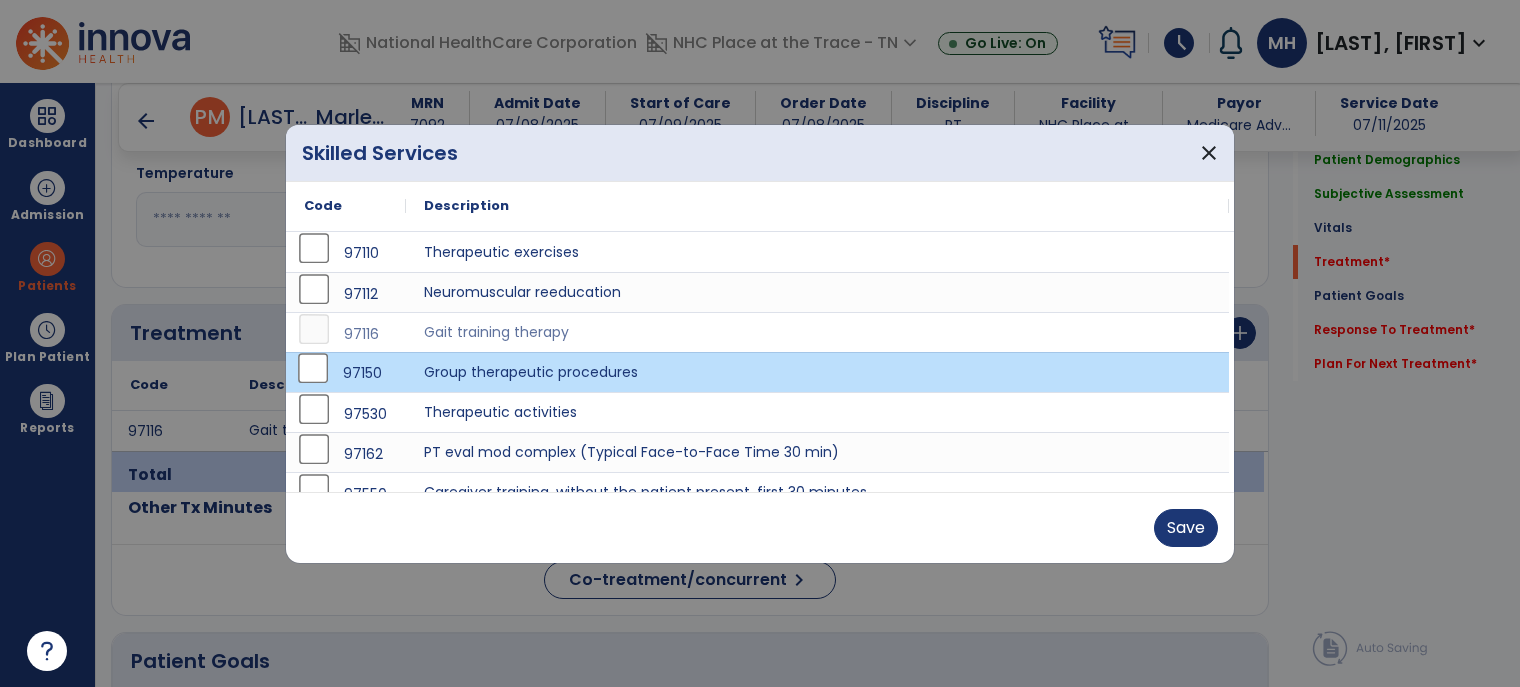 click on "Save" at bounding box center [760, 528] 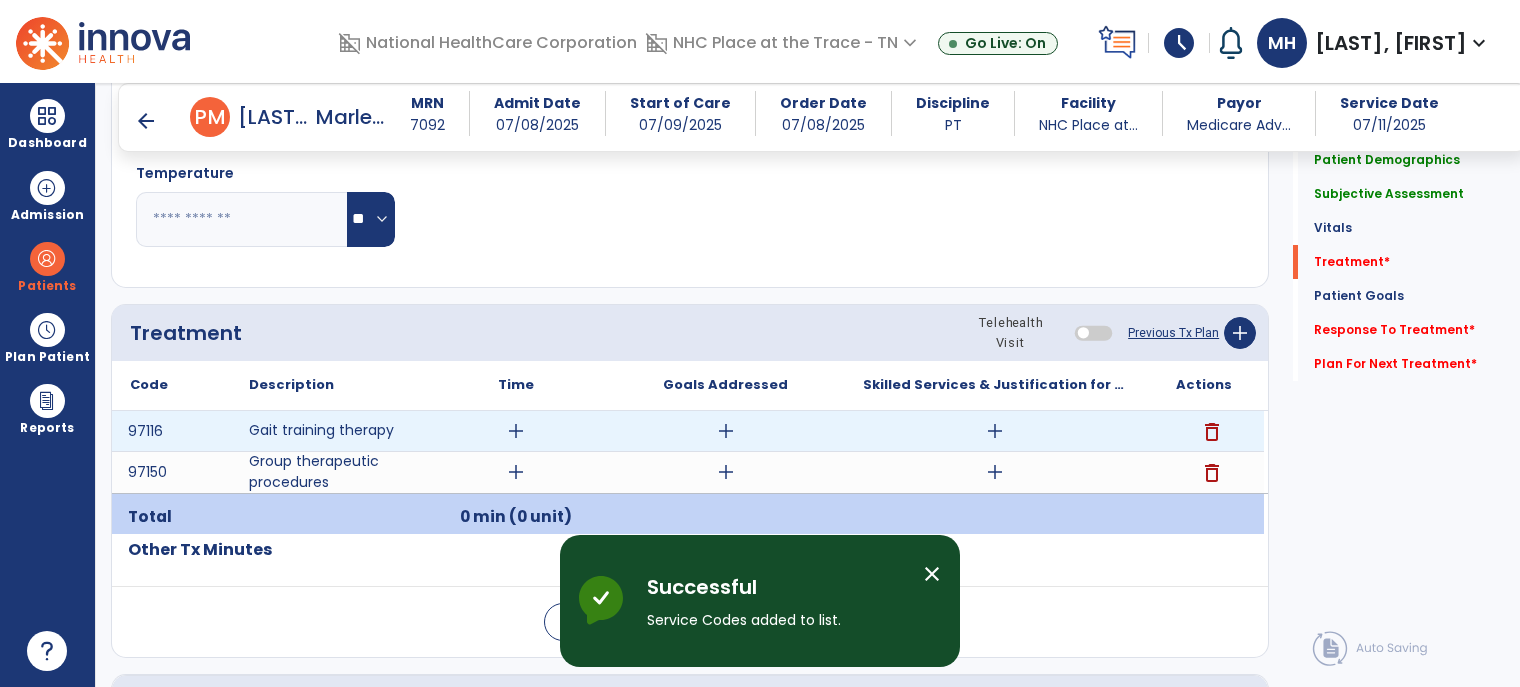 click on "add" at bounding box center (516, 431) 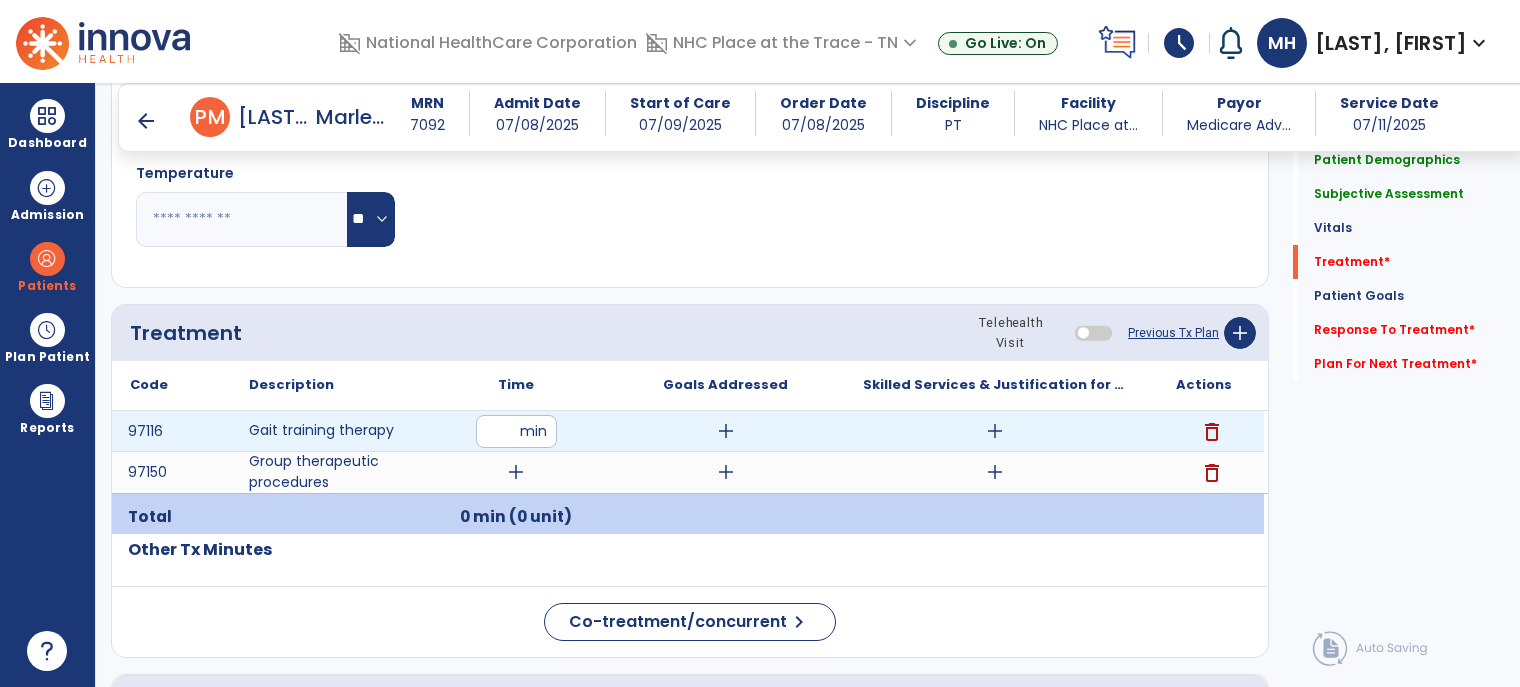 type on "**" 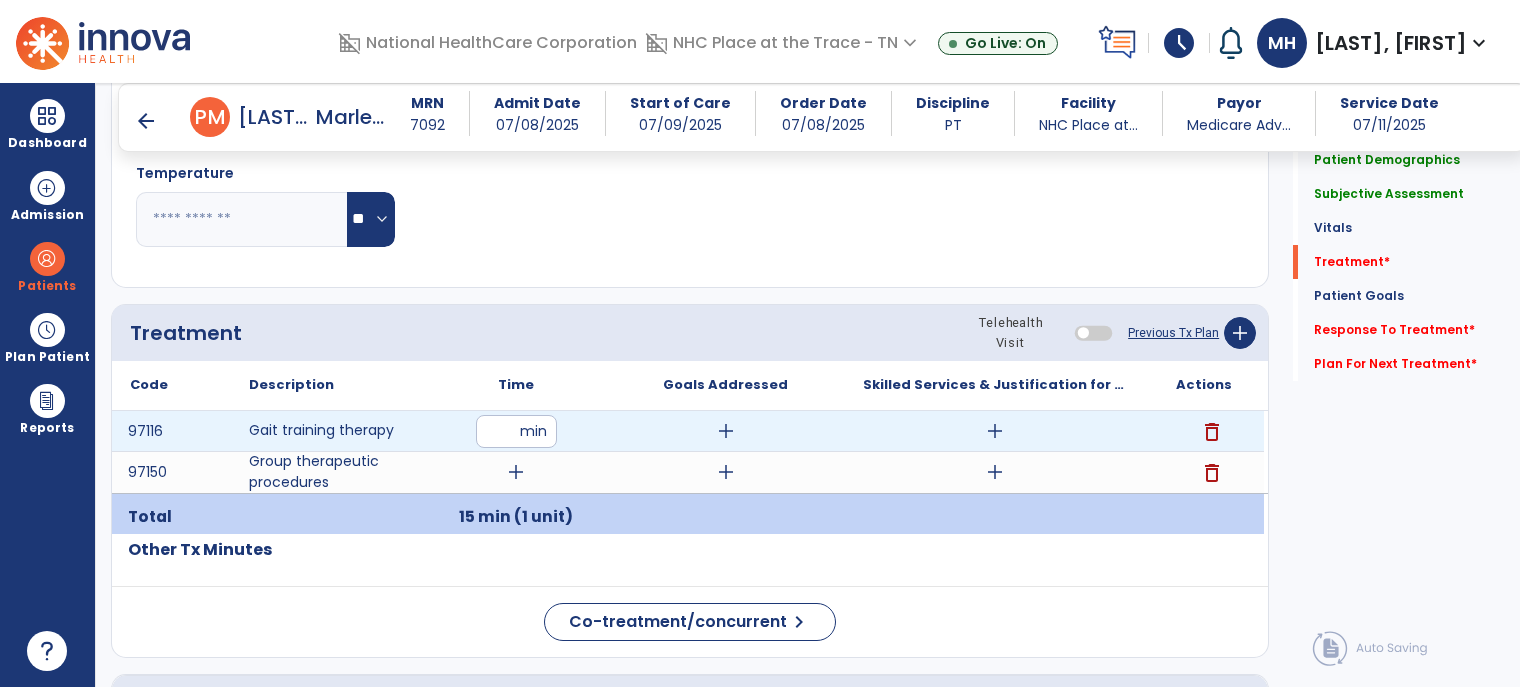click on "**" at bounding box center (516, 431) 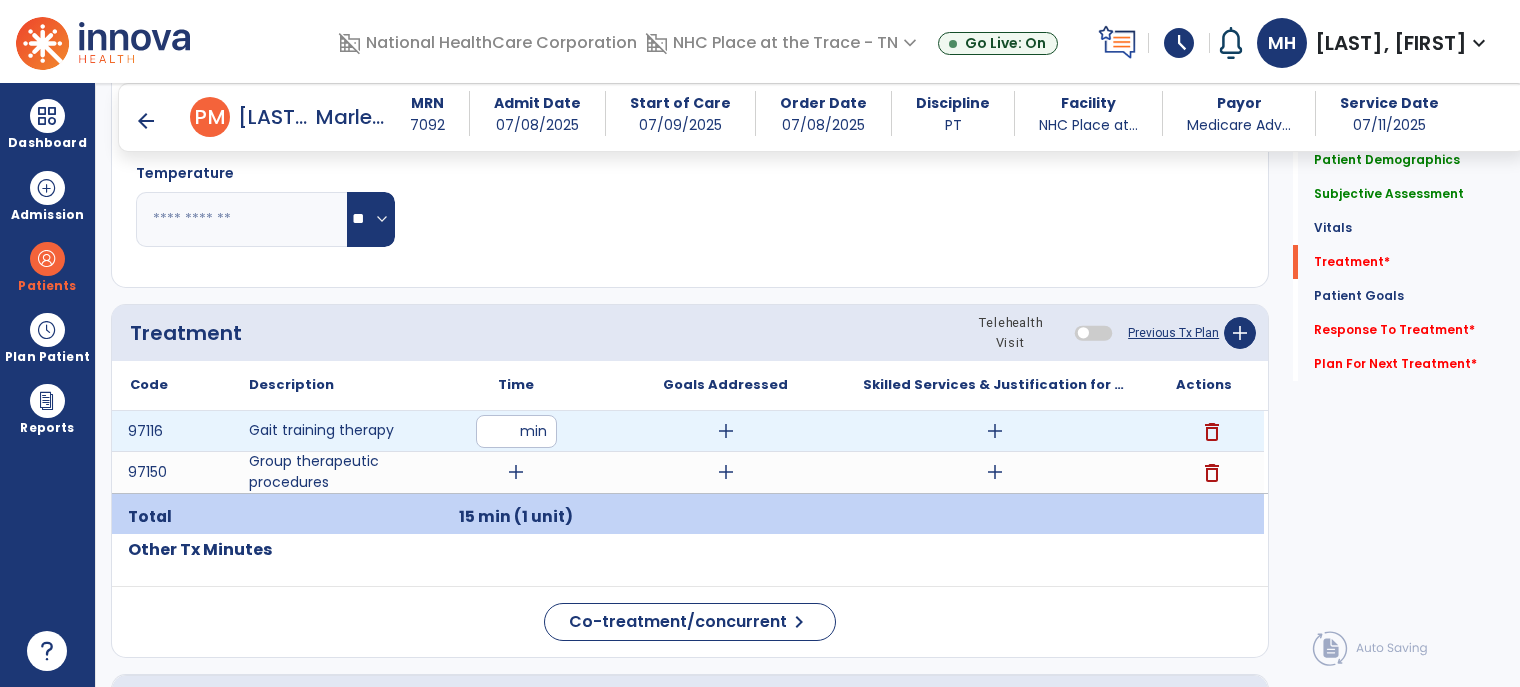 type on "**" 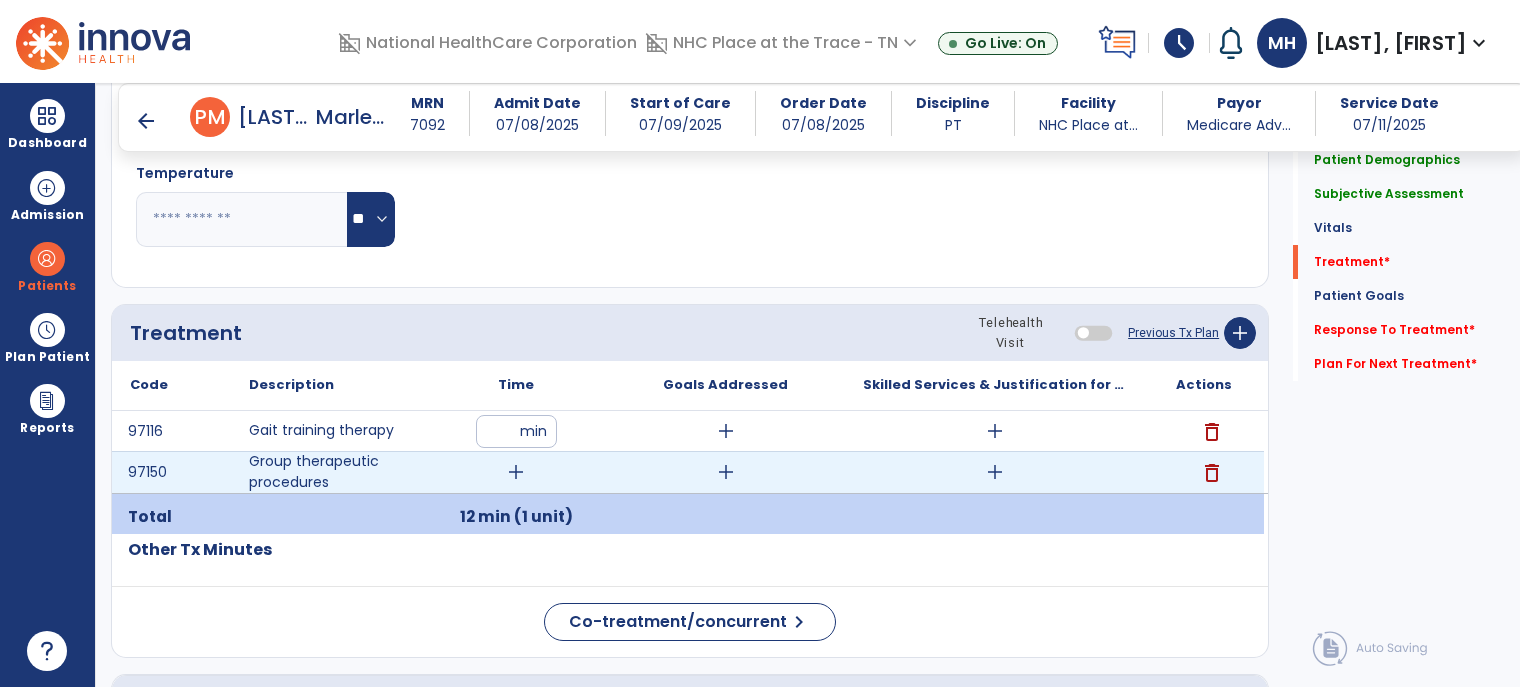 click on "add" at bounding box center [516, 472] 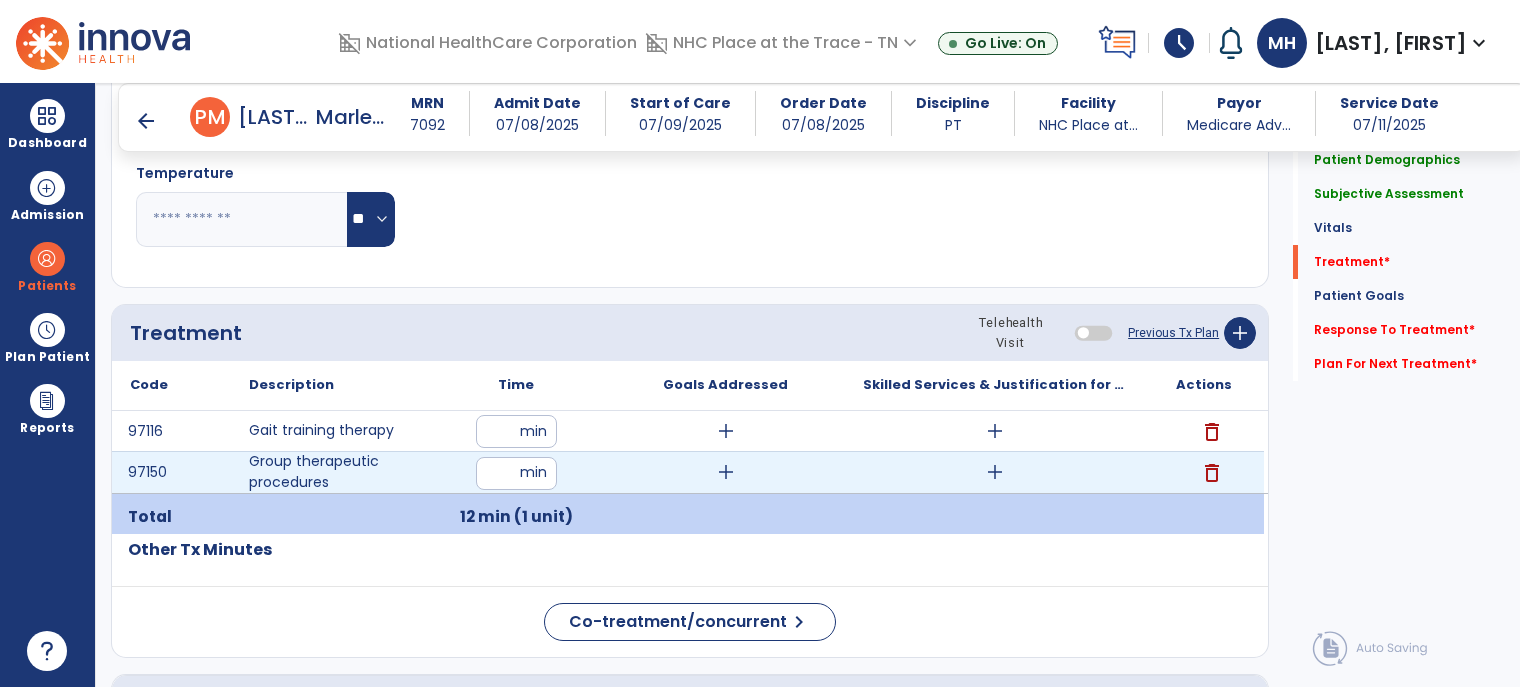type on "**" 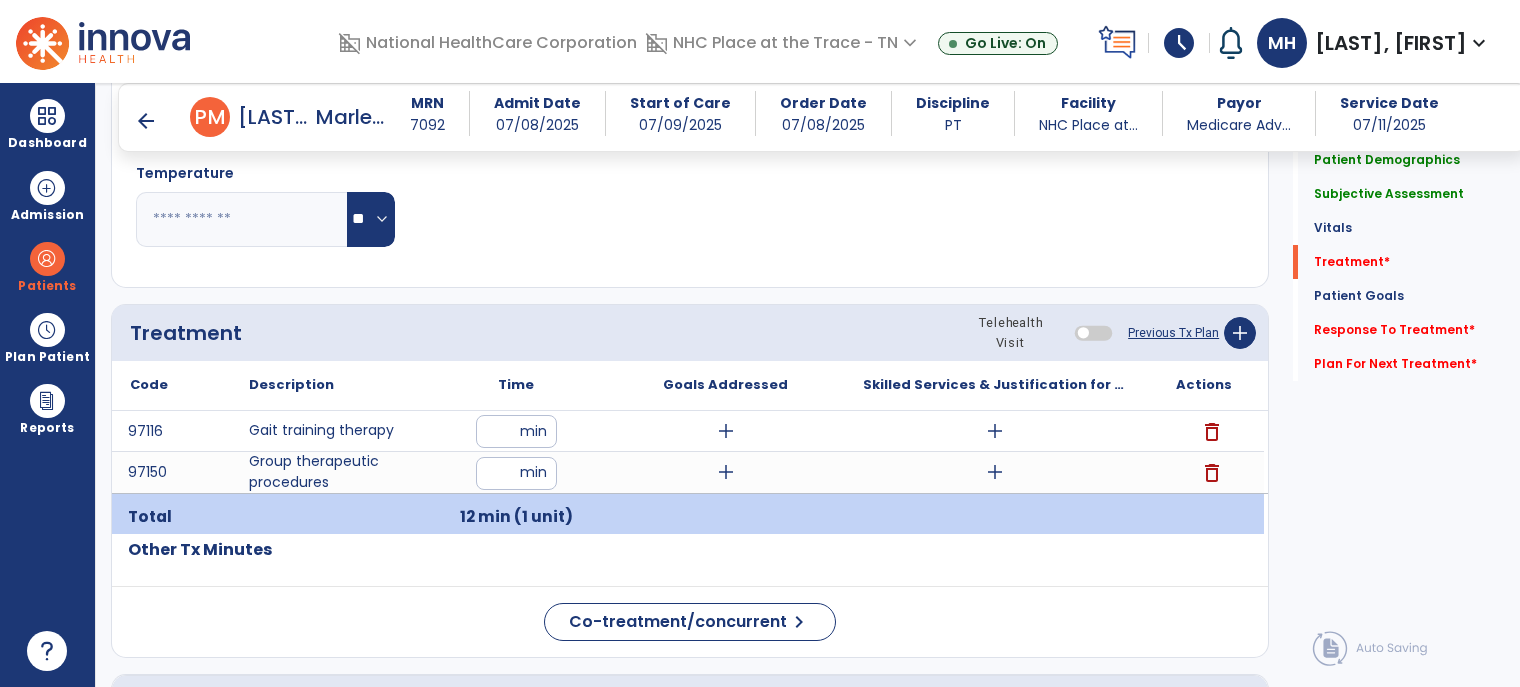 click on "Pulse Rate  BPM O2 Saturation  %" 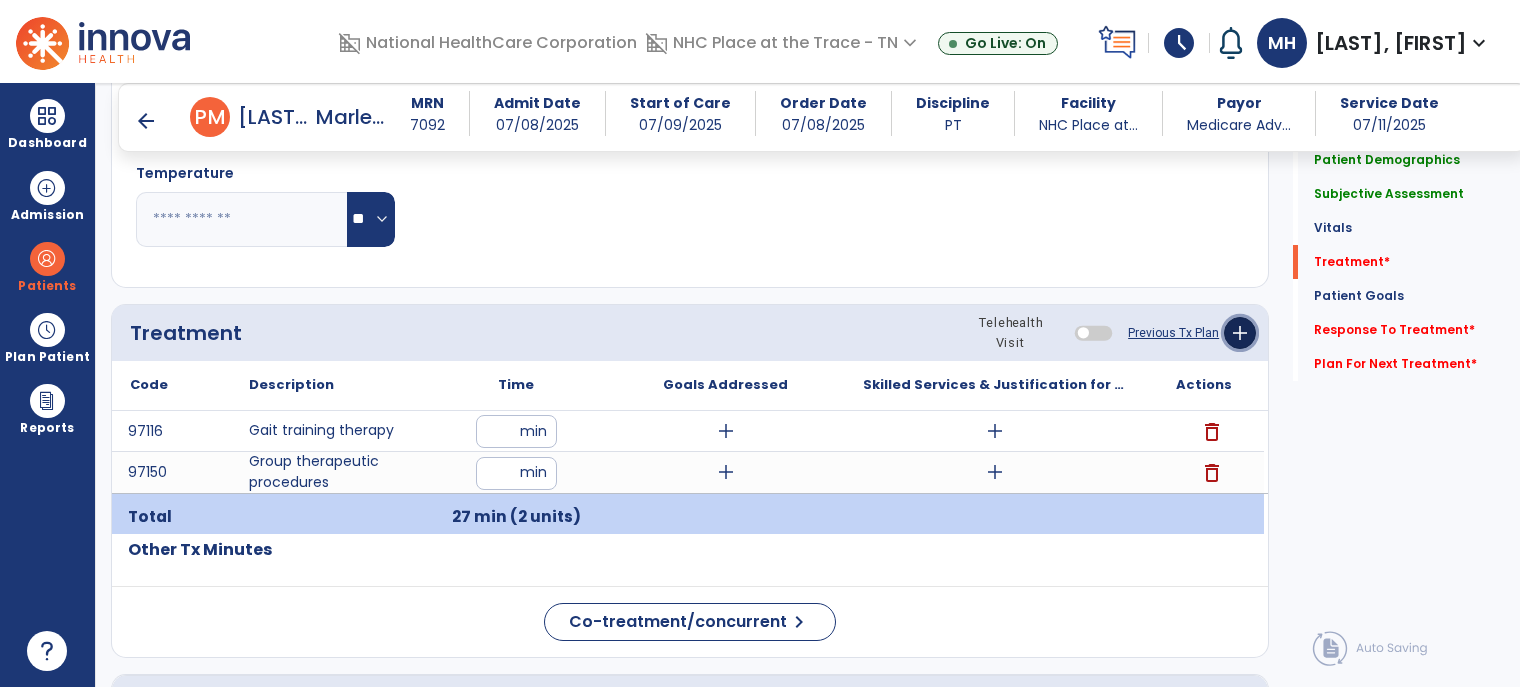 click on "add" 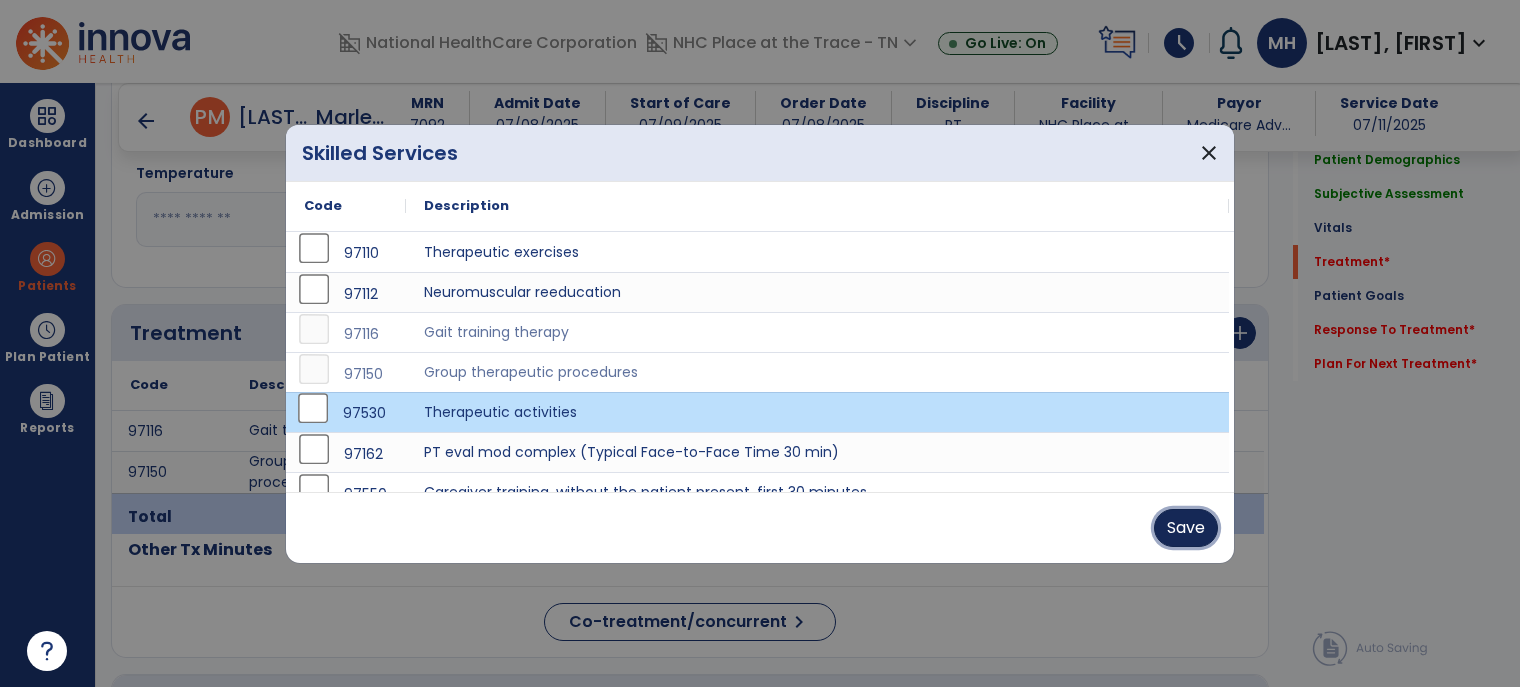 click on "Save" at bounding box center (1186, 528) 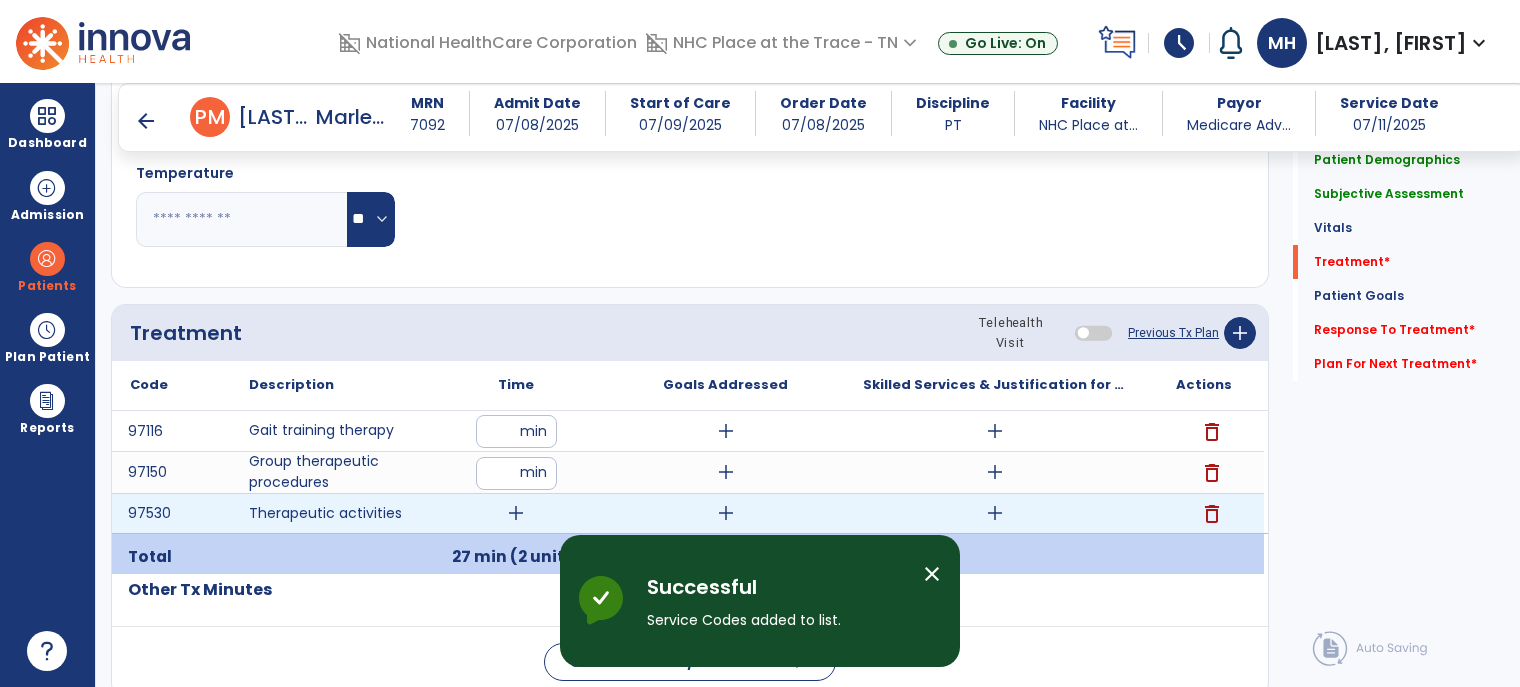 click on "add" at bounding box center [516, 513] 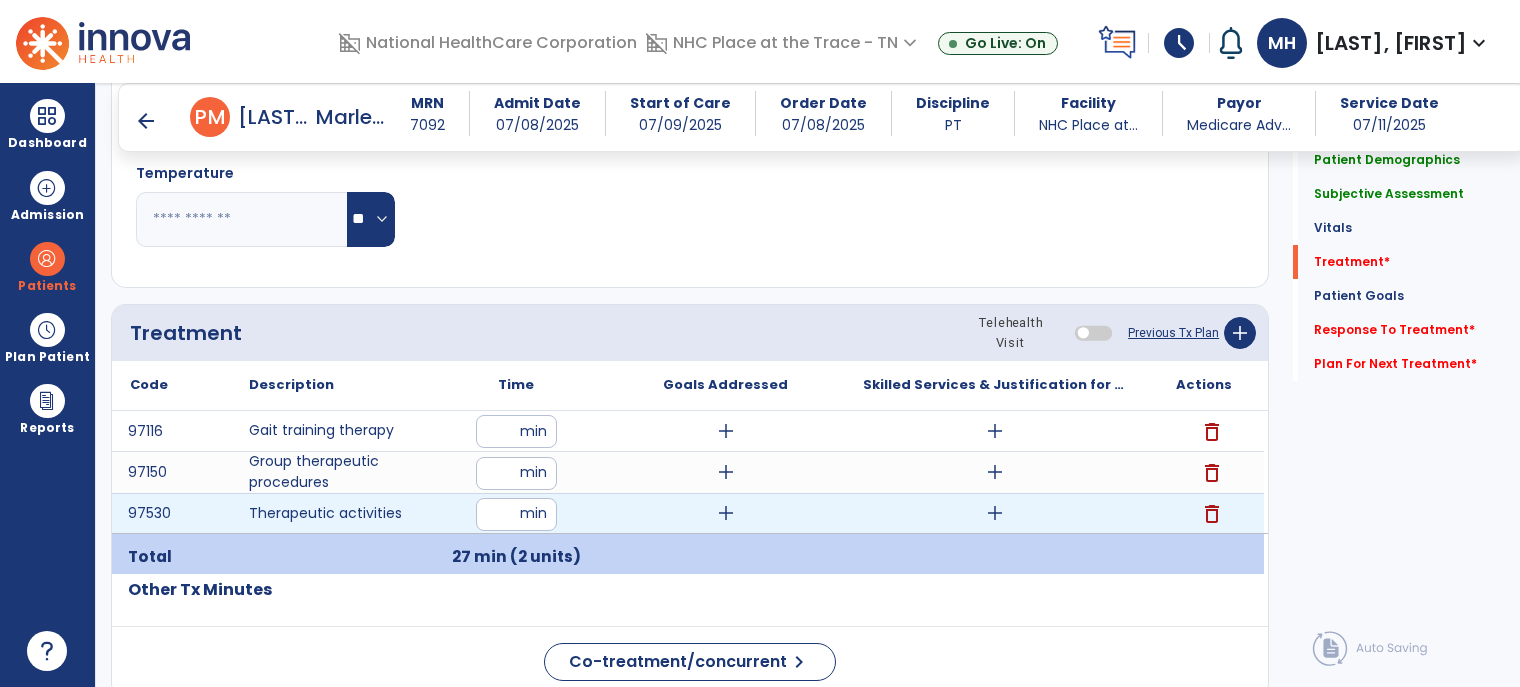 type on "**" 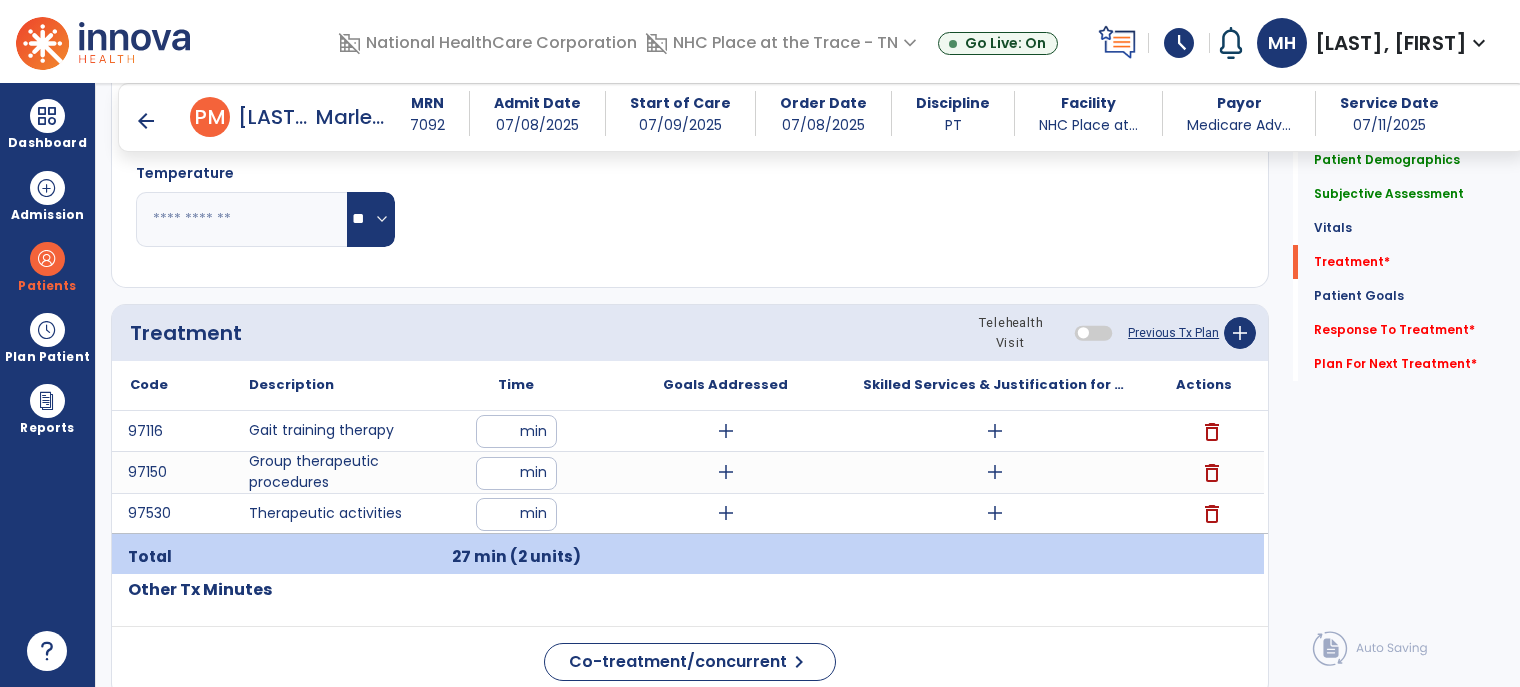 click on "Pulse Rate  BPM O2 Saturation  %" 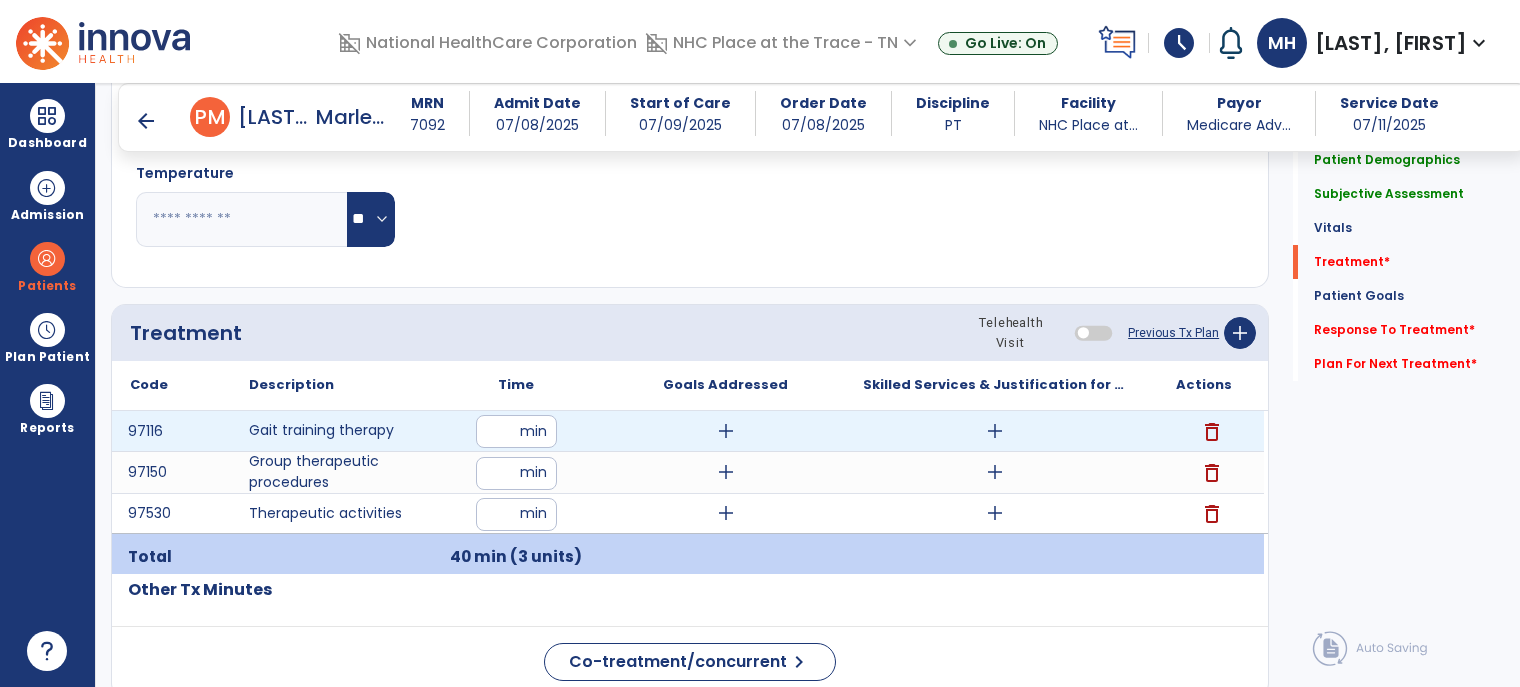 click on "add" at bounding box center (995, 431) 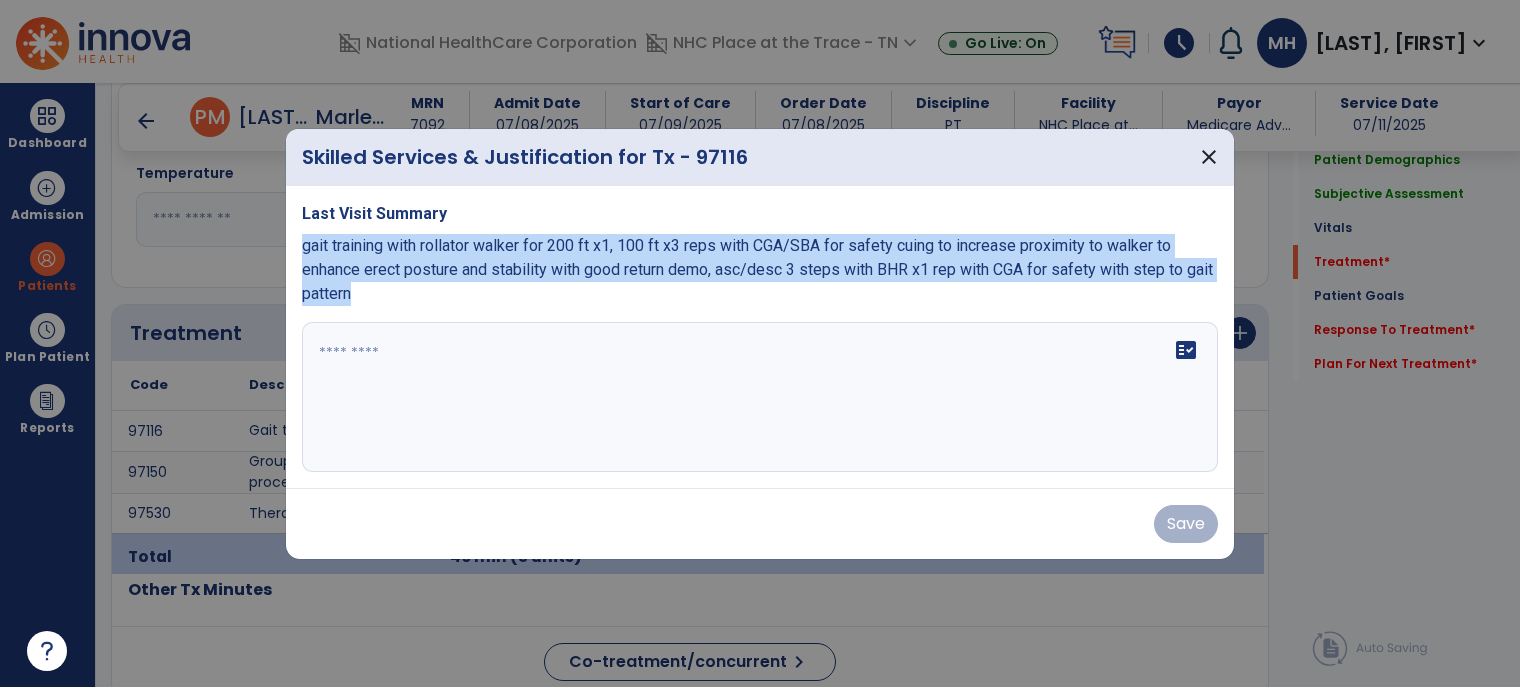 drag, startPoint x: 304, startPoint y: 249, endPoint x: 359, endPoint y: 328, distance: 96.26006 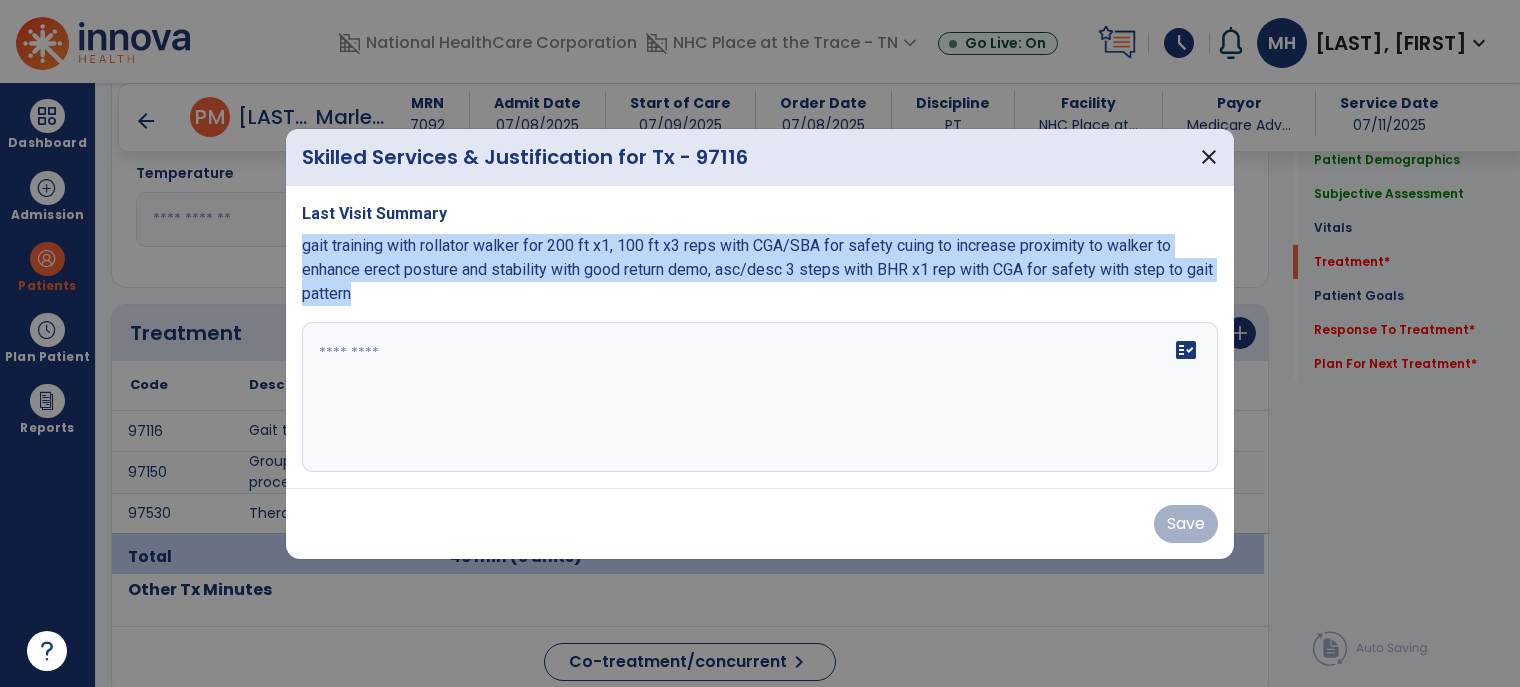 click on "Last Visit Summary gait training with rollator walker for 200 ft x1, 100 ft x3 reps with CGA/SBA for safety cuing to increase proximity to walker to enhance erect posture and stability with good return demo, asc/desc 3 steps with BHR x1 rep with CGA for safety with step to gait pattern   fact_check" at bounding box center [760, 337] 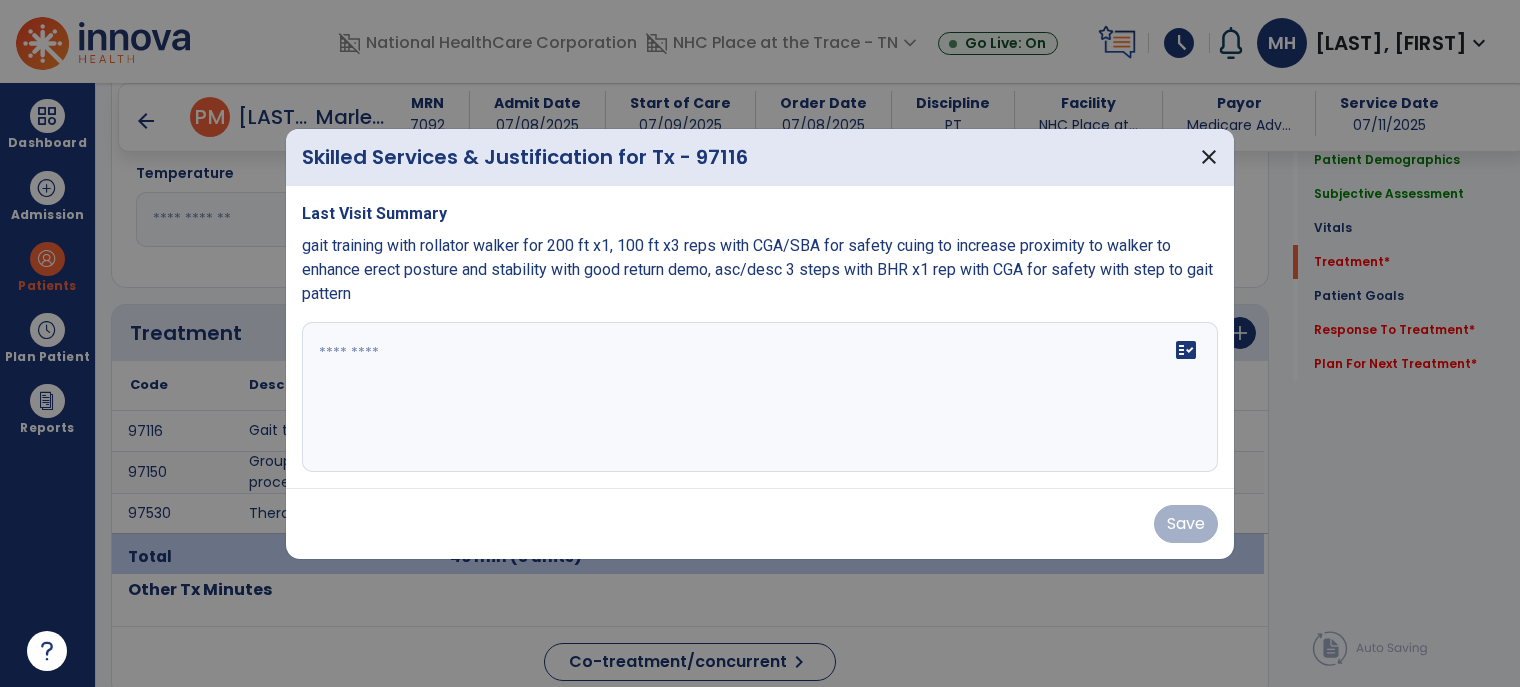 click at bounding box center (760, 397) 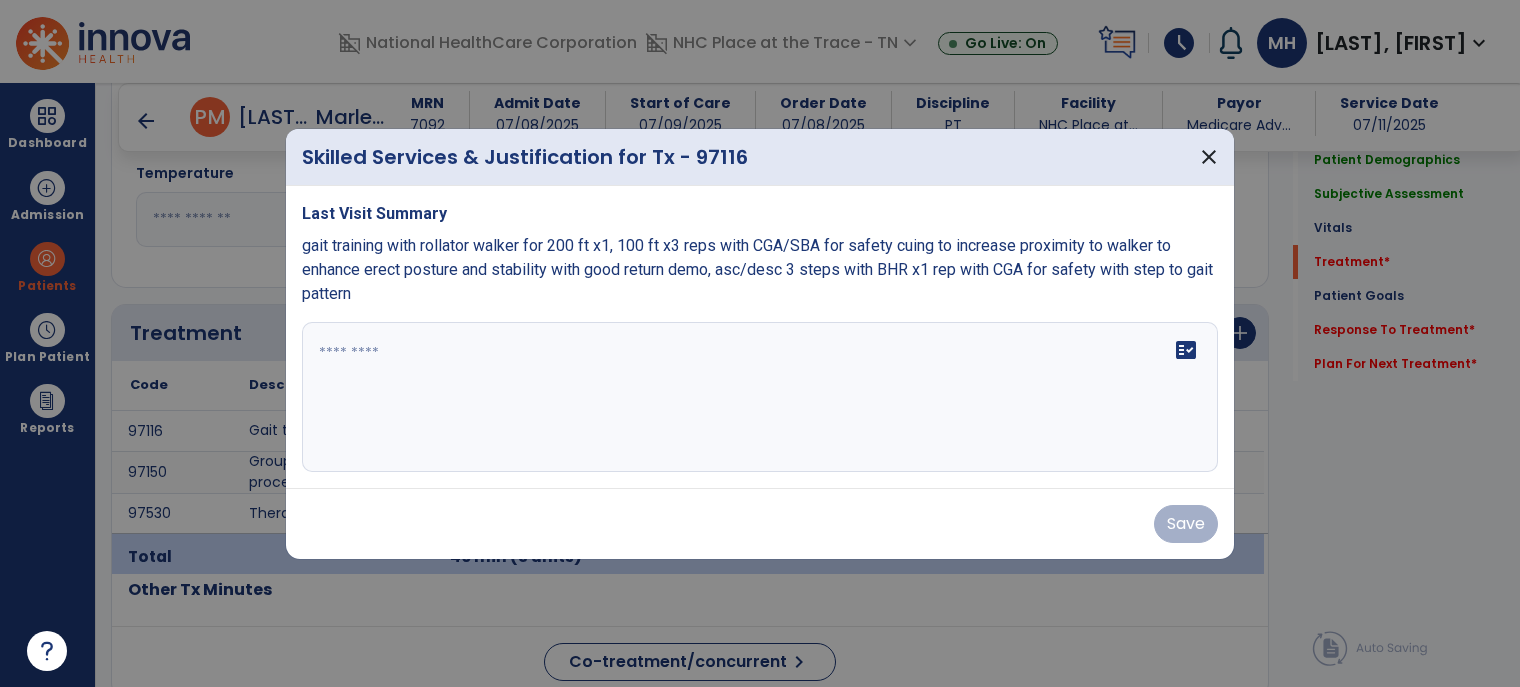 paste on "**********" 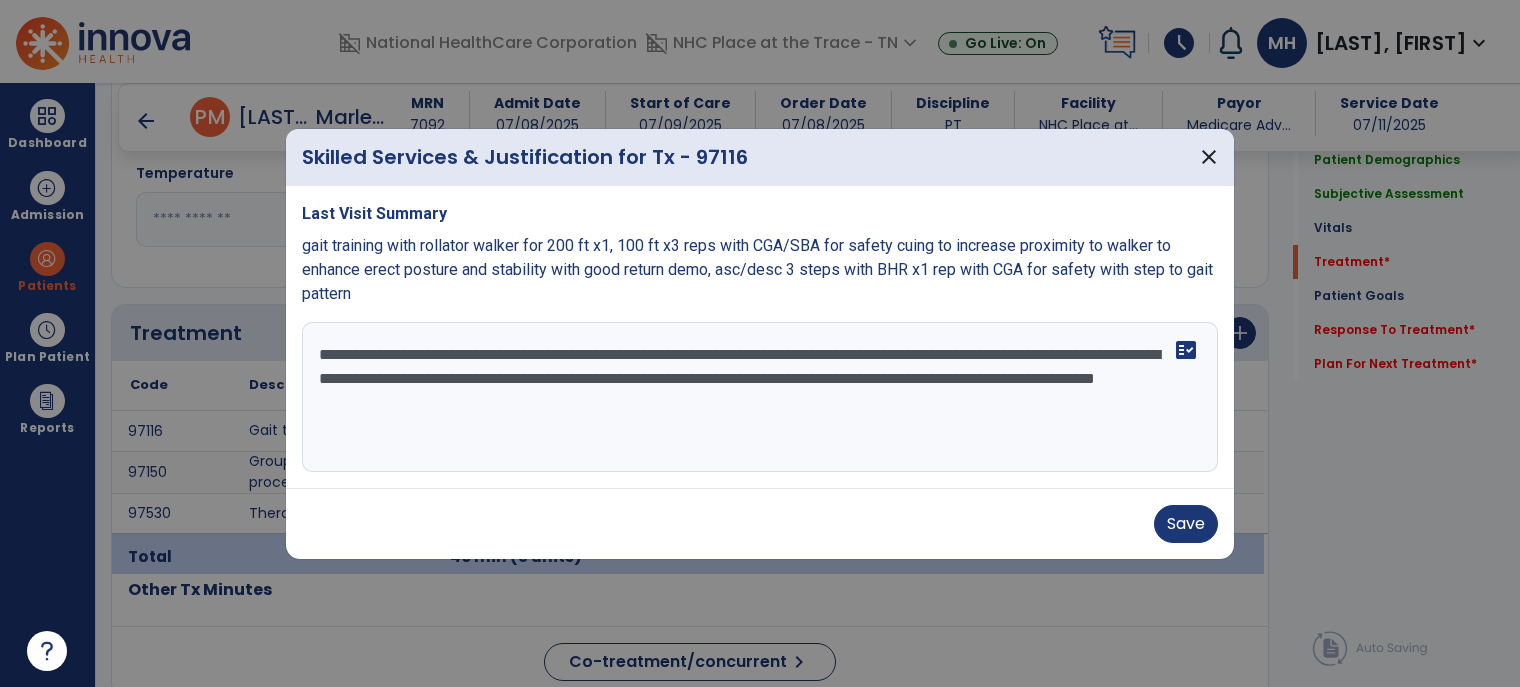 drag, startPoint x: 967, startPoint y: 376, endPoint x: 1011, endPoint y: 435, distance: 73.60027 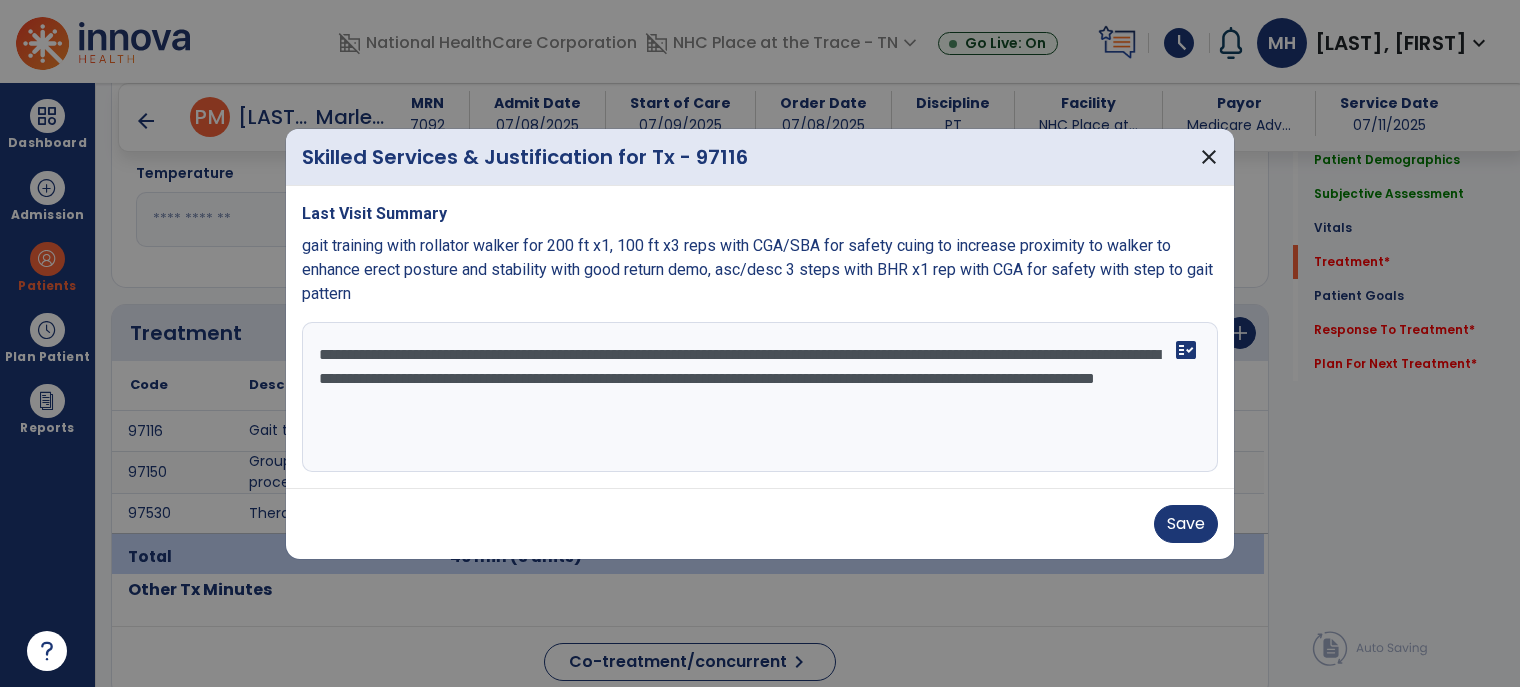 click on "**********" at bounding box center (760, 397) 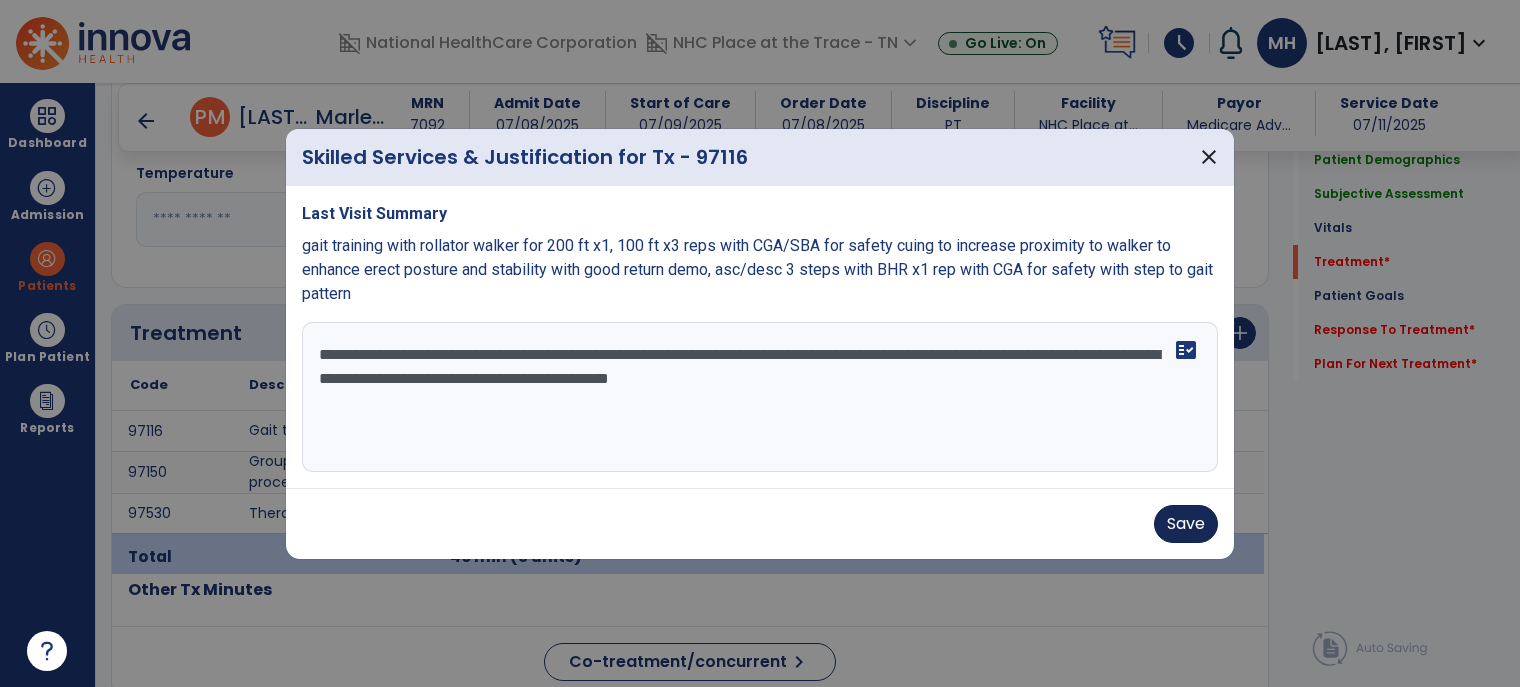 type on "**********" 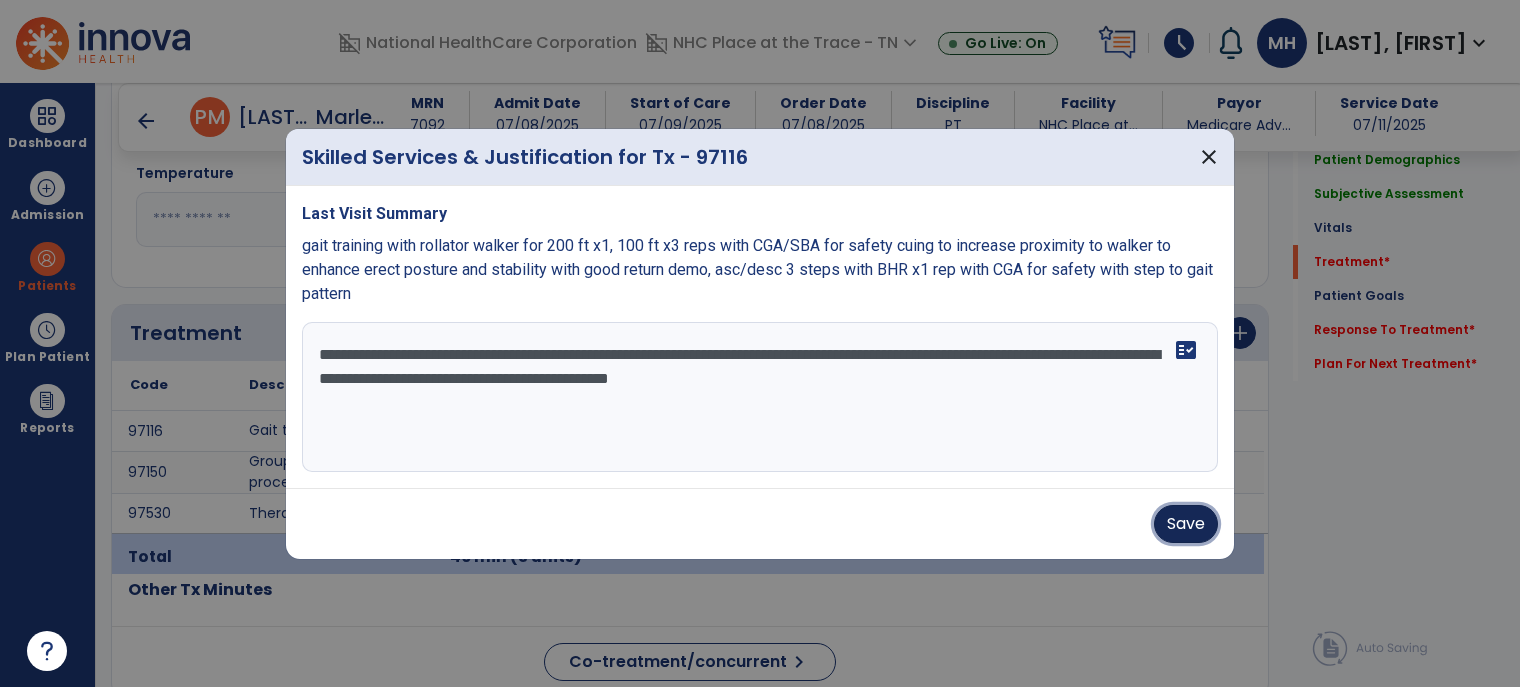 click on "Save" at bounding box center (1186, 524) 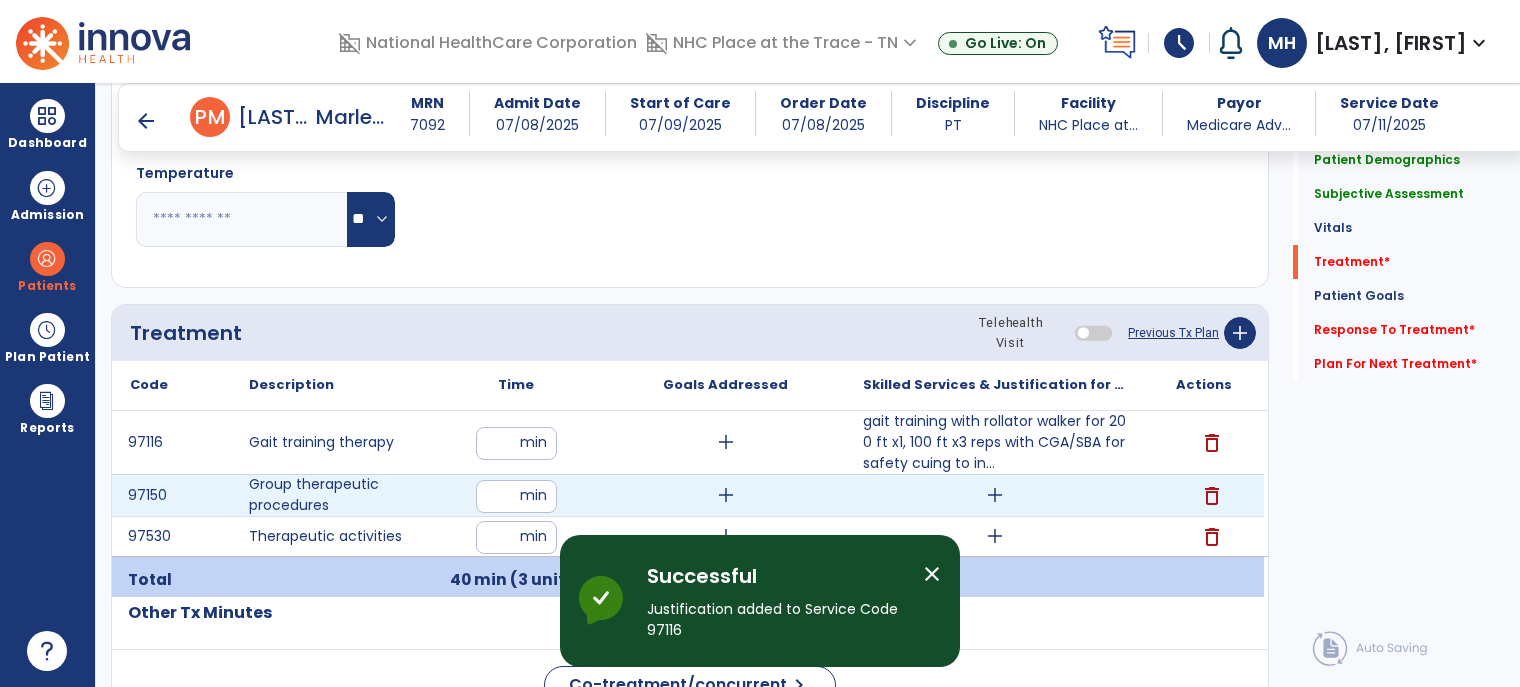 click on "add" at bounding box center [995, 495] 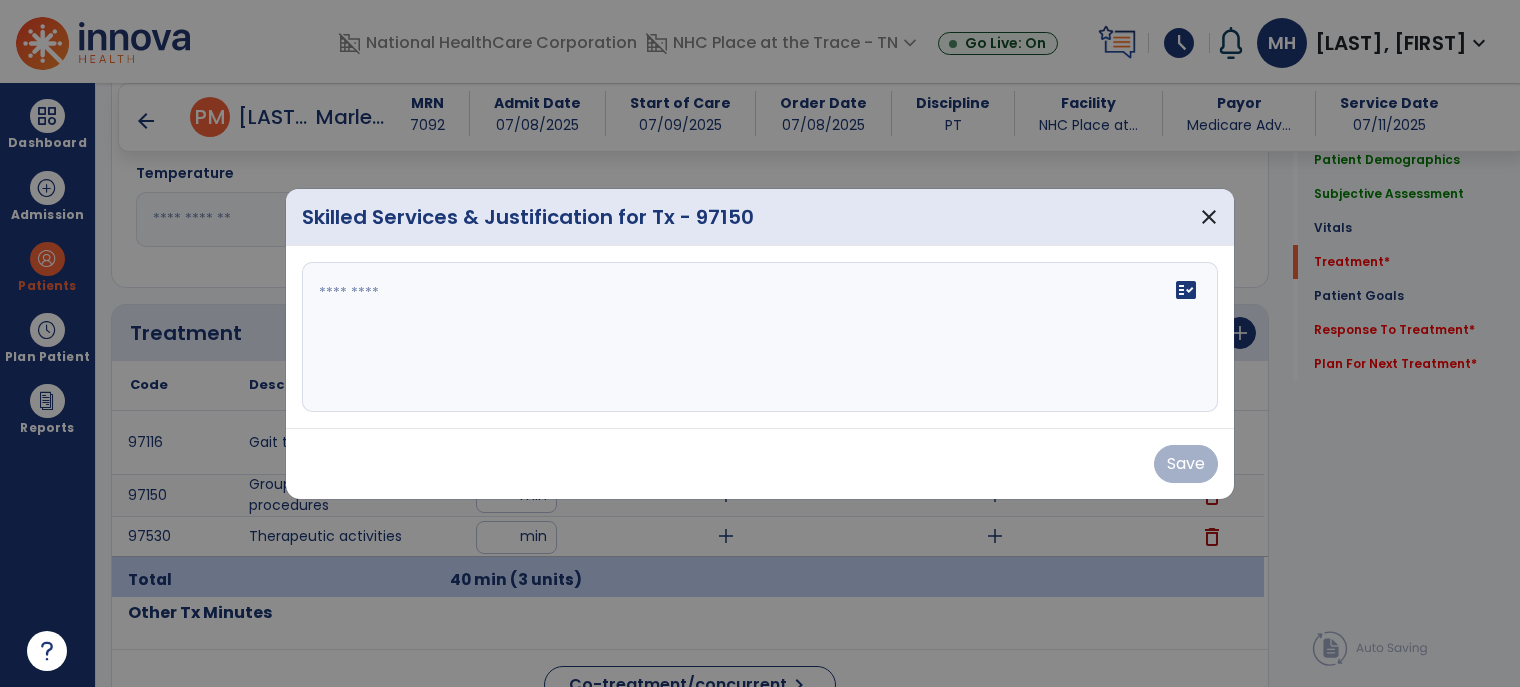 click on "fact_check" at bounding box center (760, 337) 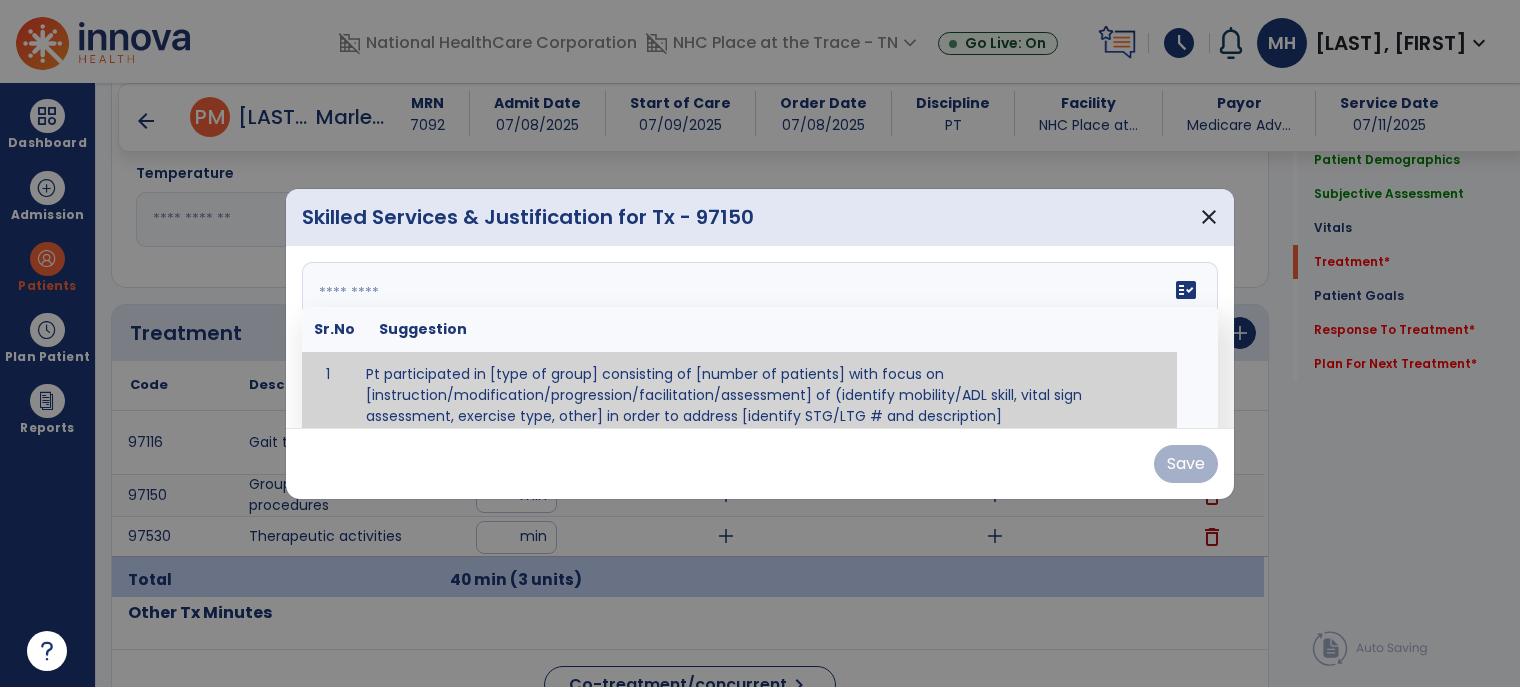 scroll, scrollTop: 12, scrollLeft: 0, axis: vertical 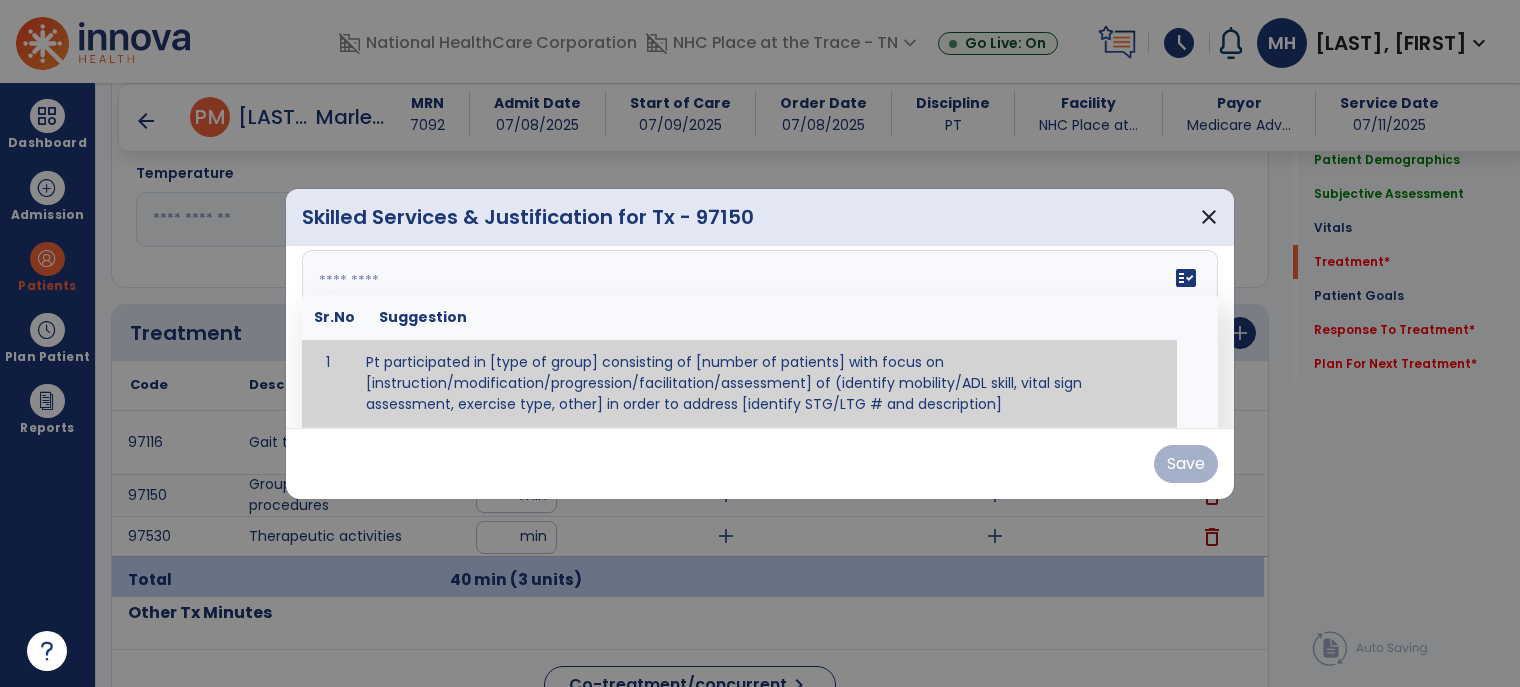 paste on "**********" 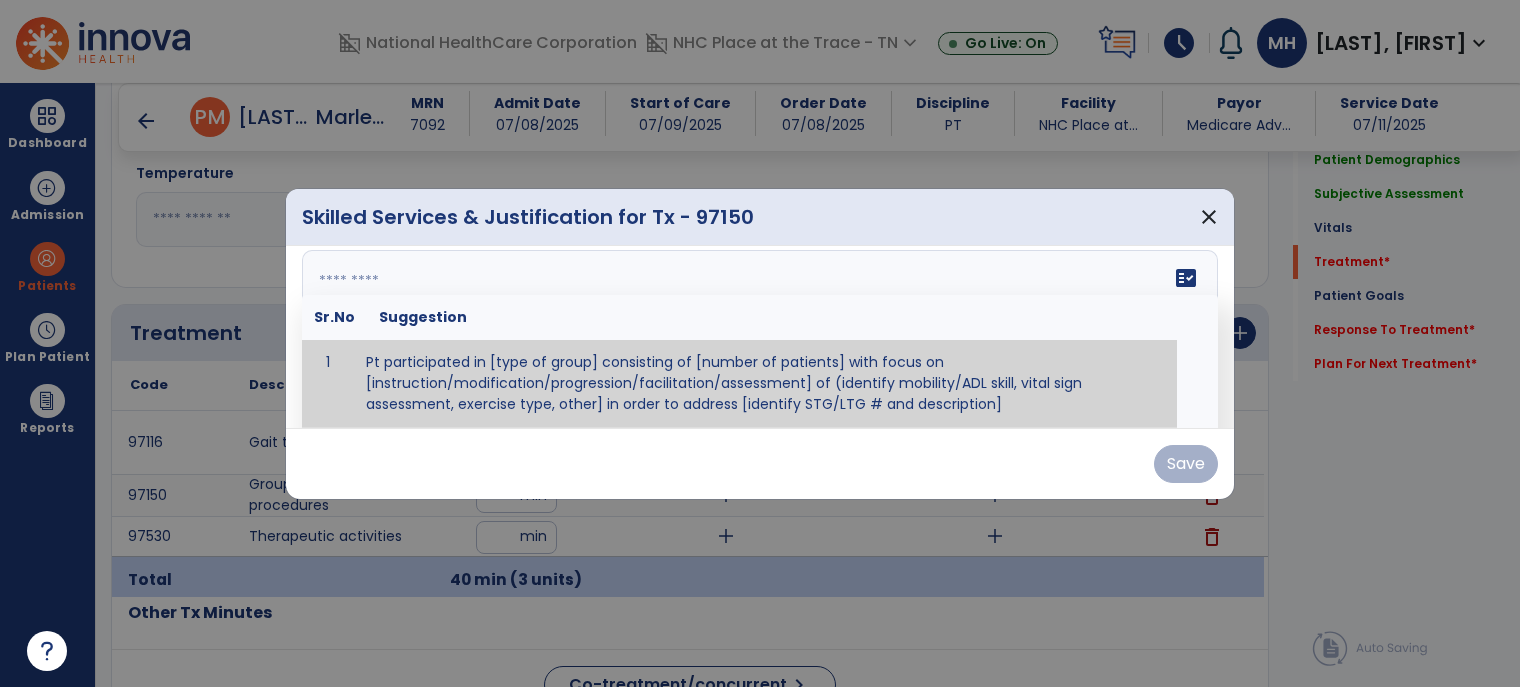 type on "**********" 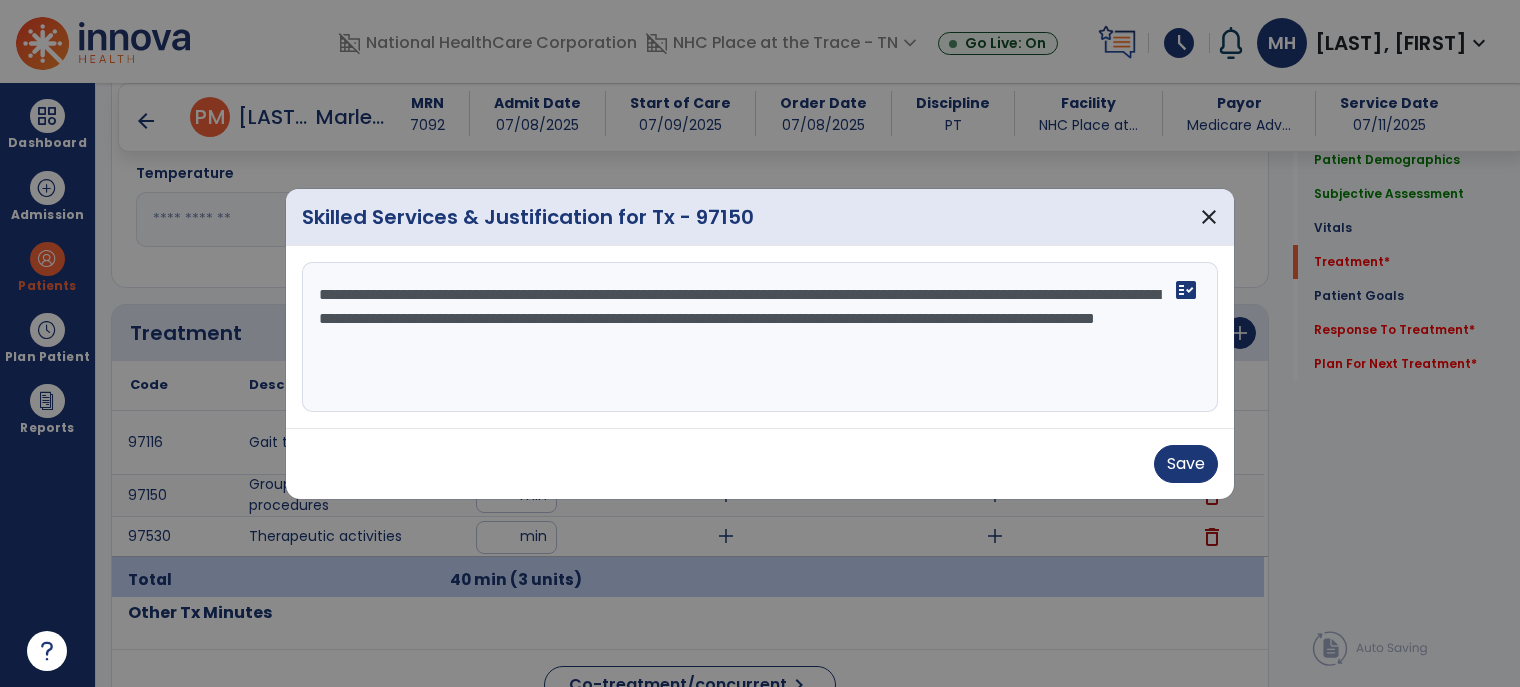 scroll, scrollTop: 0, scrollLeft: 0, axis: both 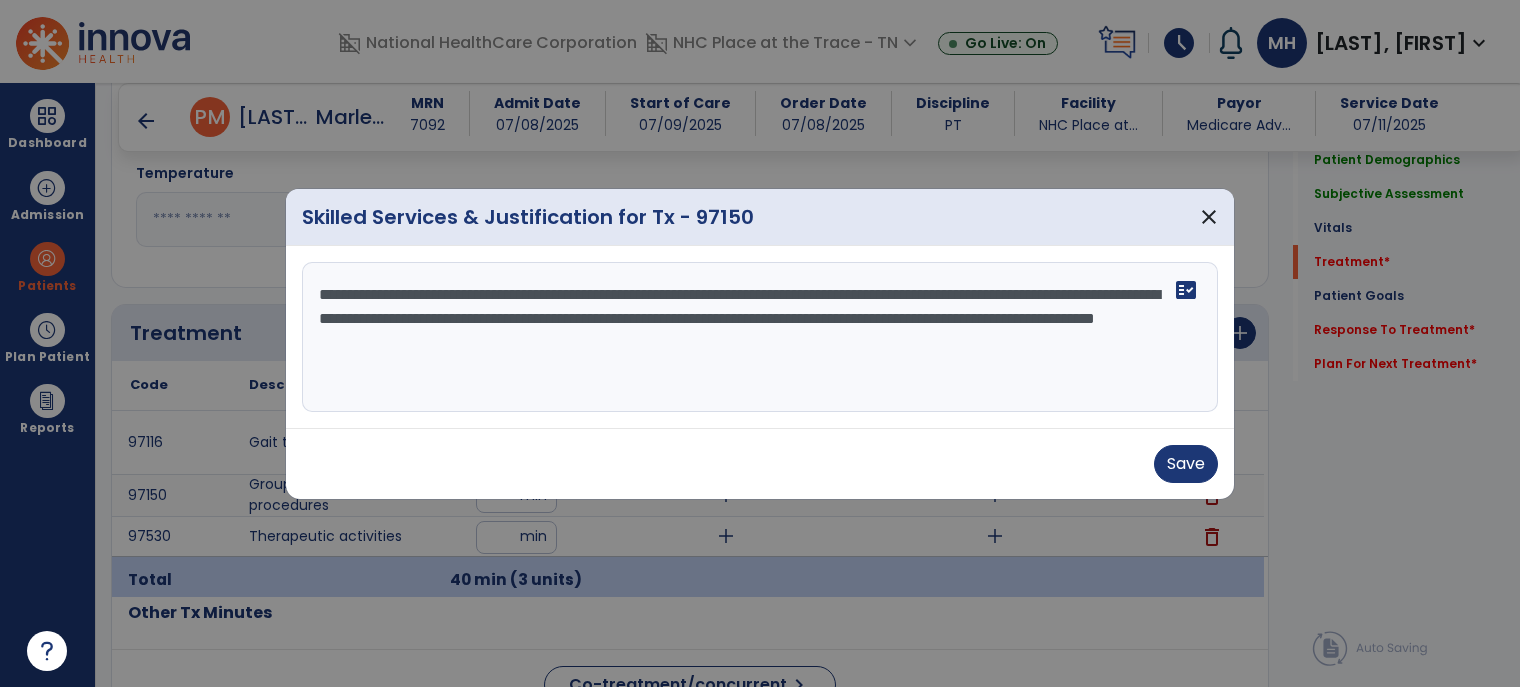 click on "**********" at bounding box center [760, 343] 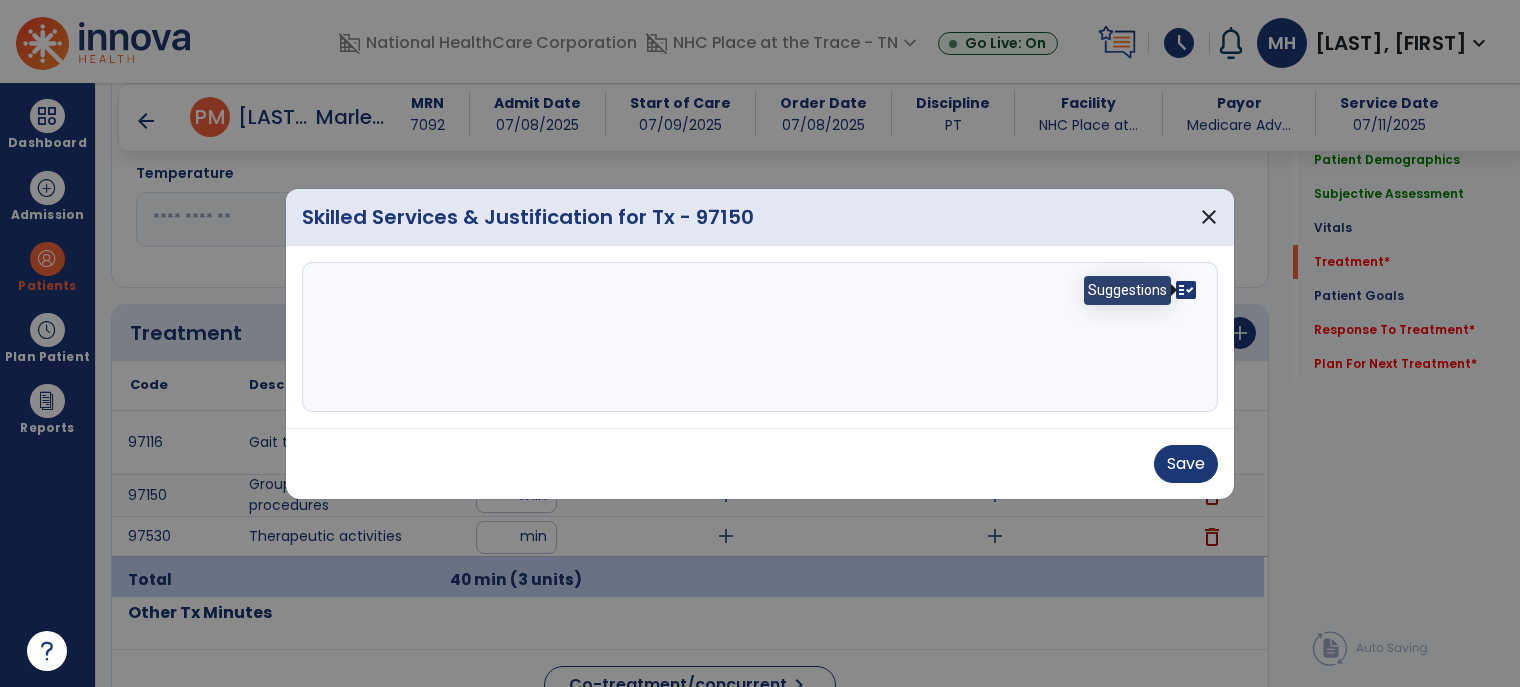 click on "fact_check" at bounding box center [1186, 290] 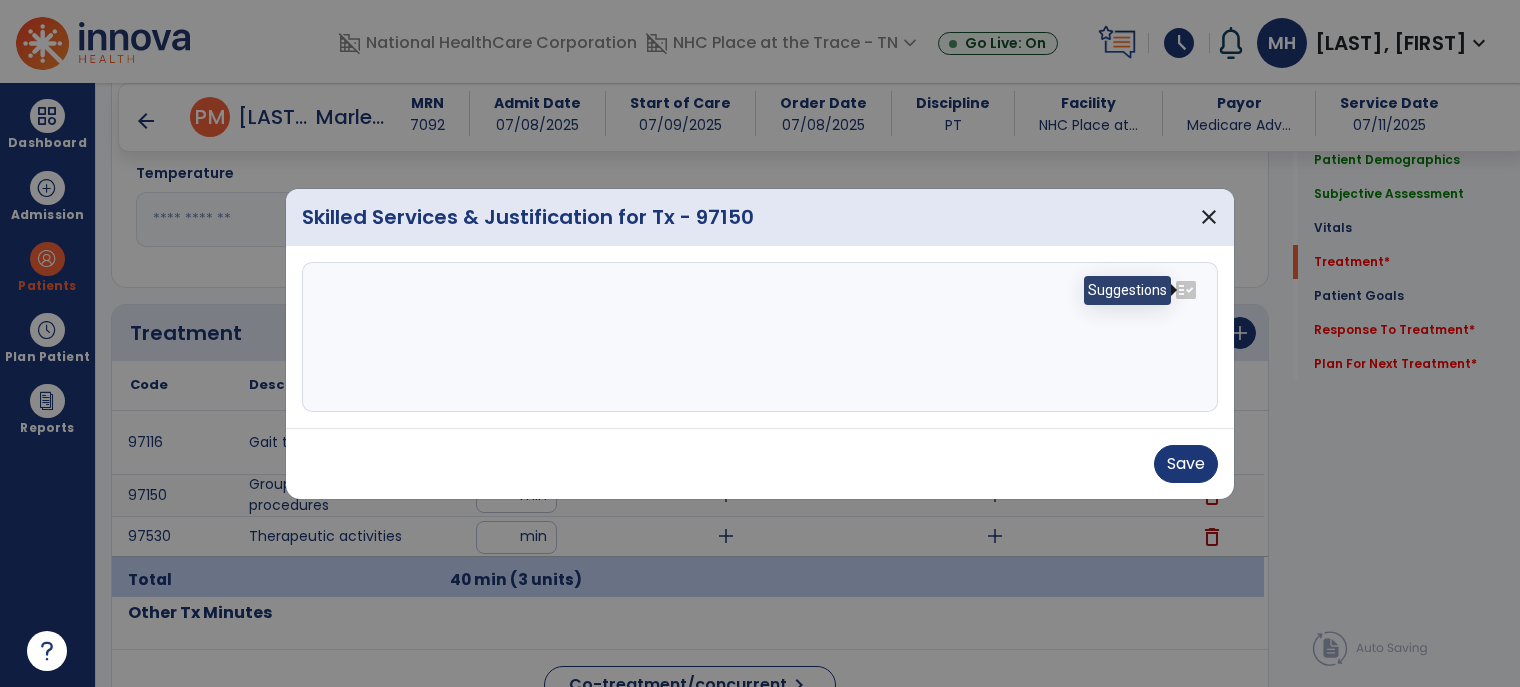 click on "fact_check" at bounding box center (1186, 290) 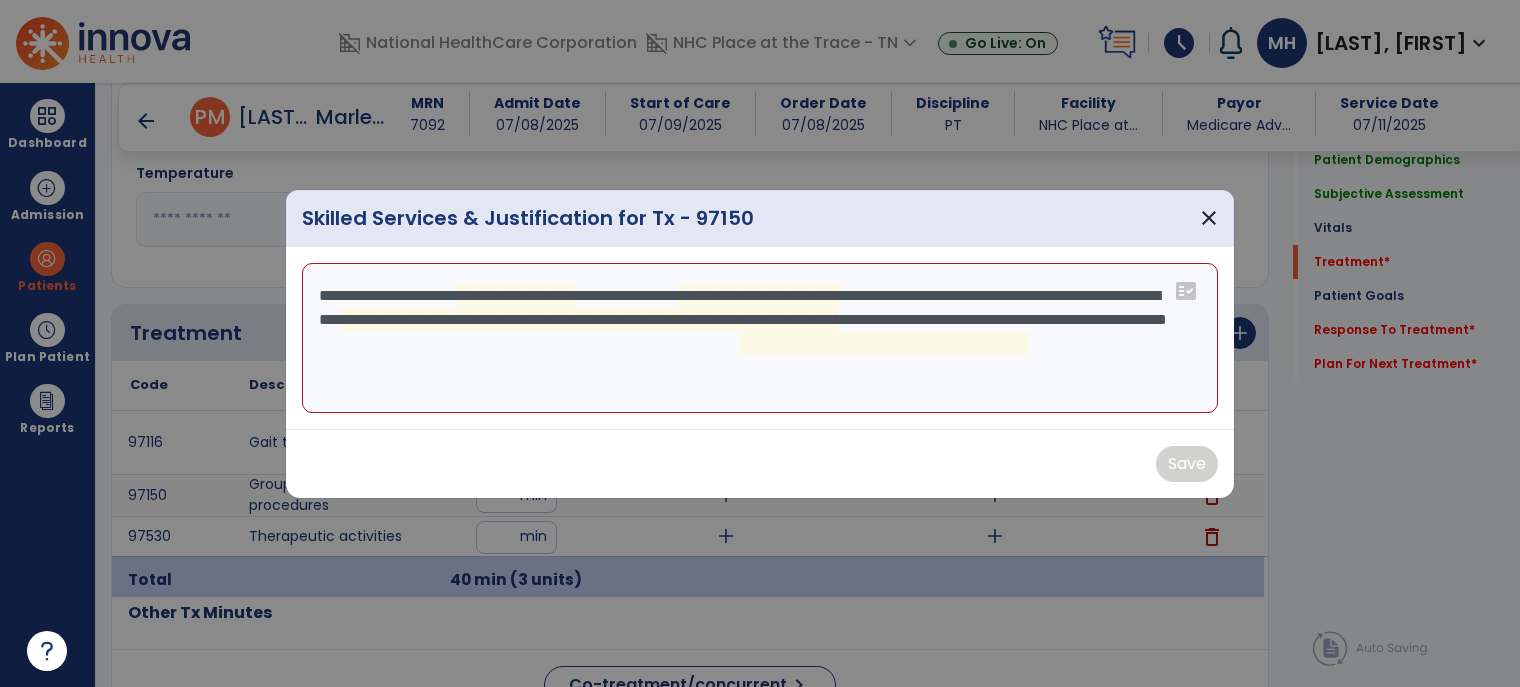 click on "**********" at bounding box center [760, 338] 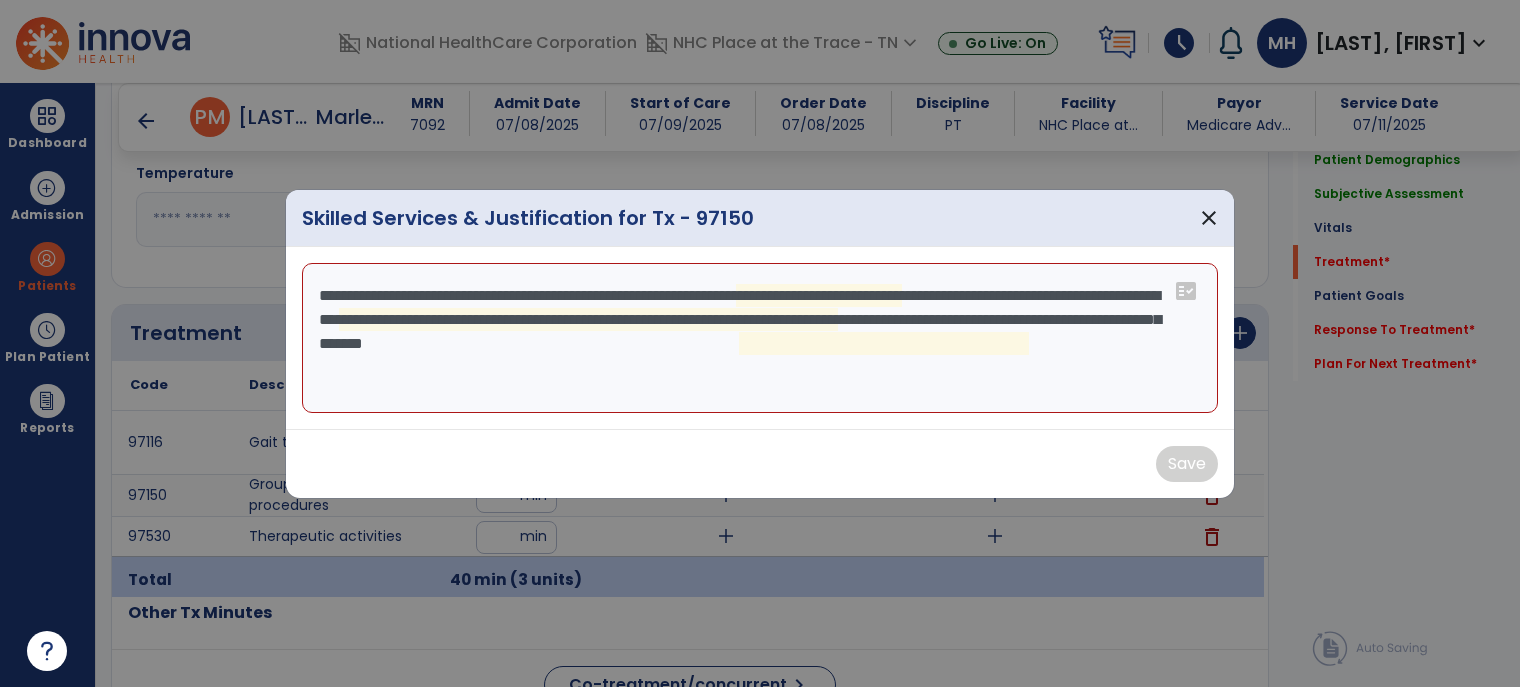 click on "**********" at bounding box center [760, 338] 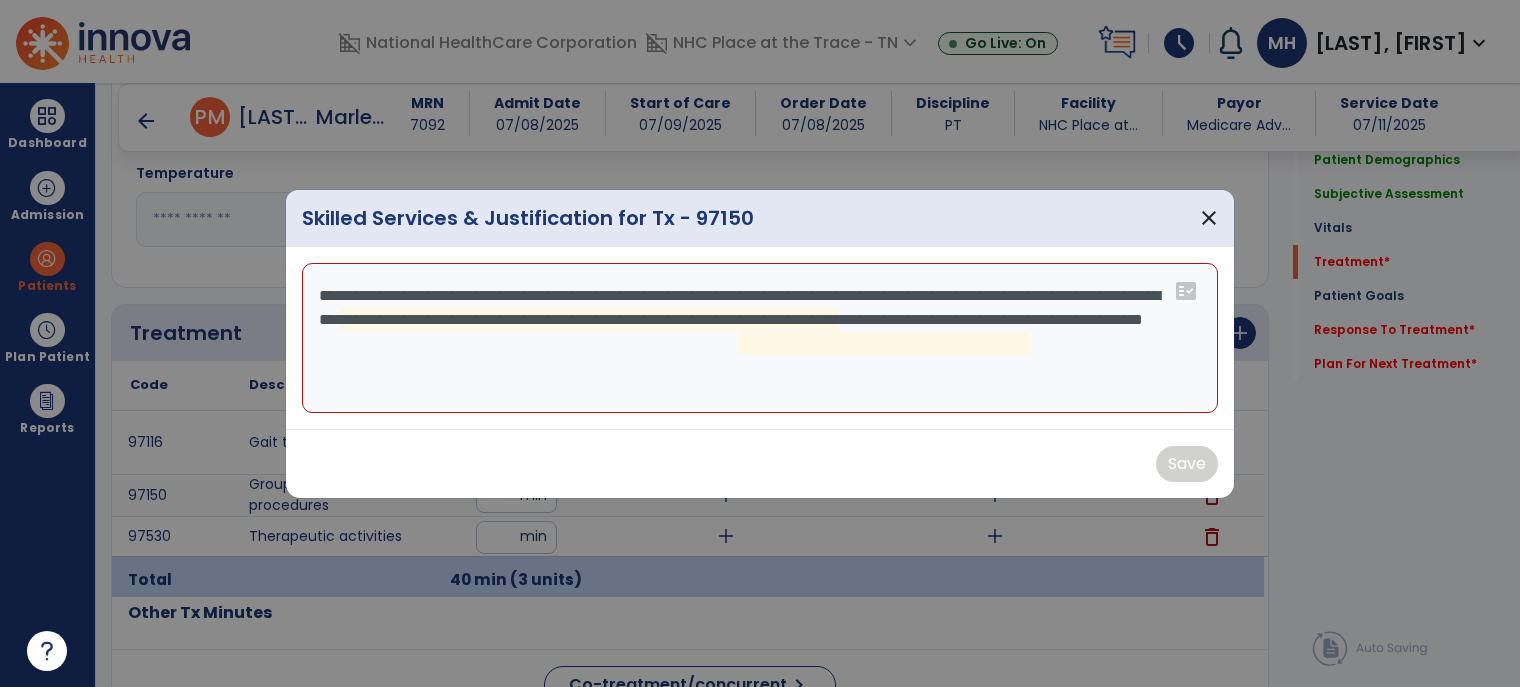 click on "**********" at bounding box center (760, 338) 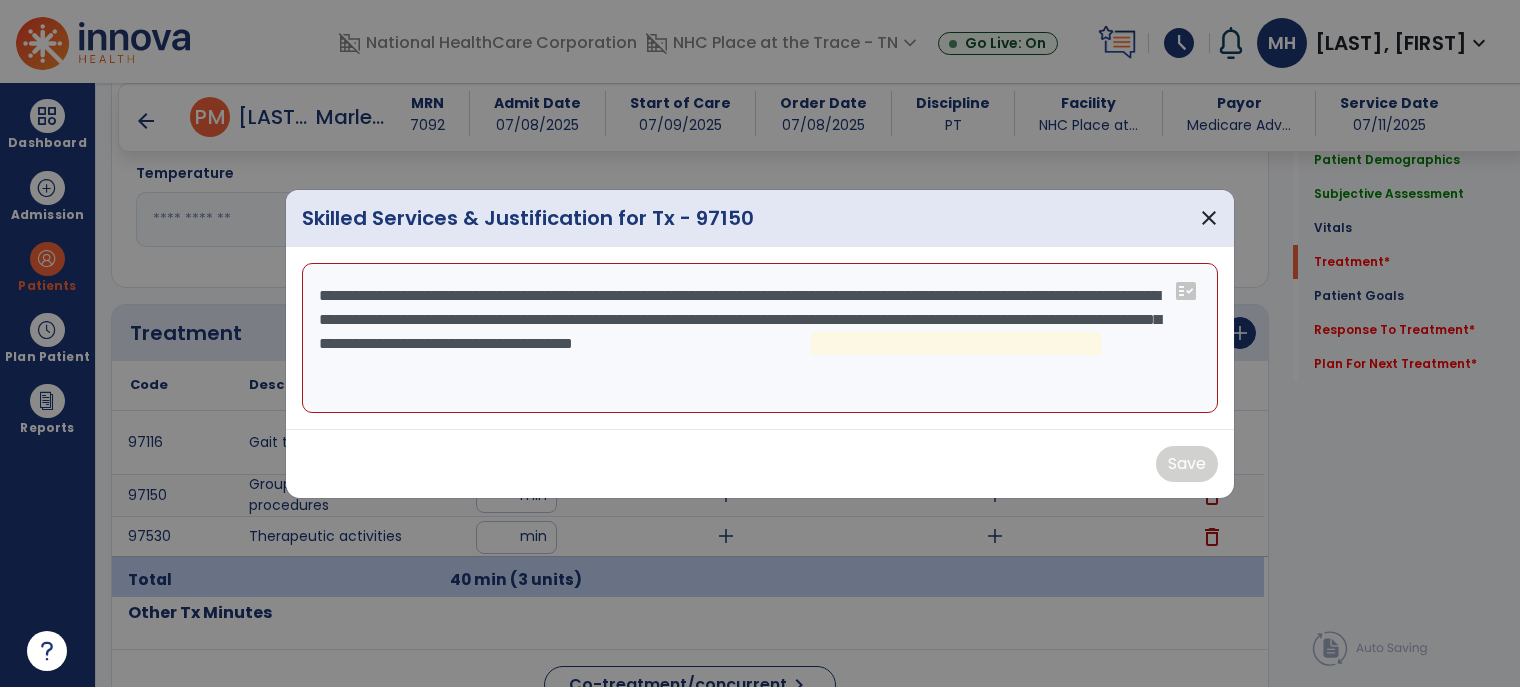 click on "**********" at bounding box center [760, 338] 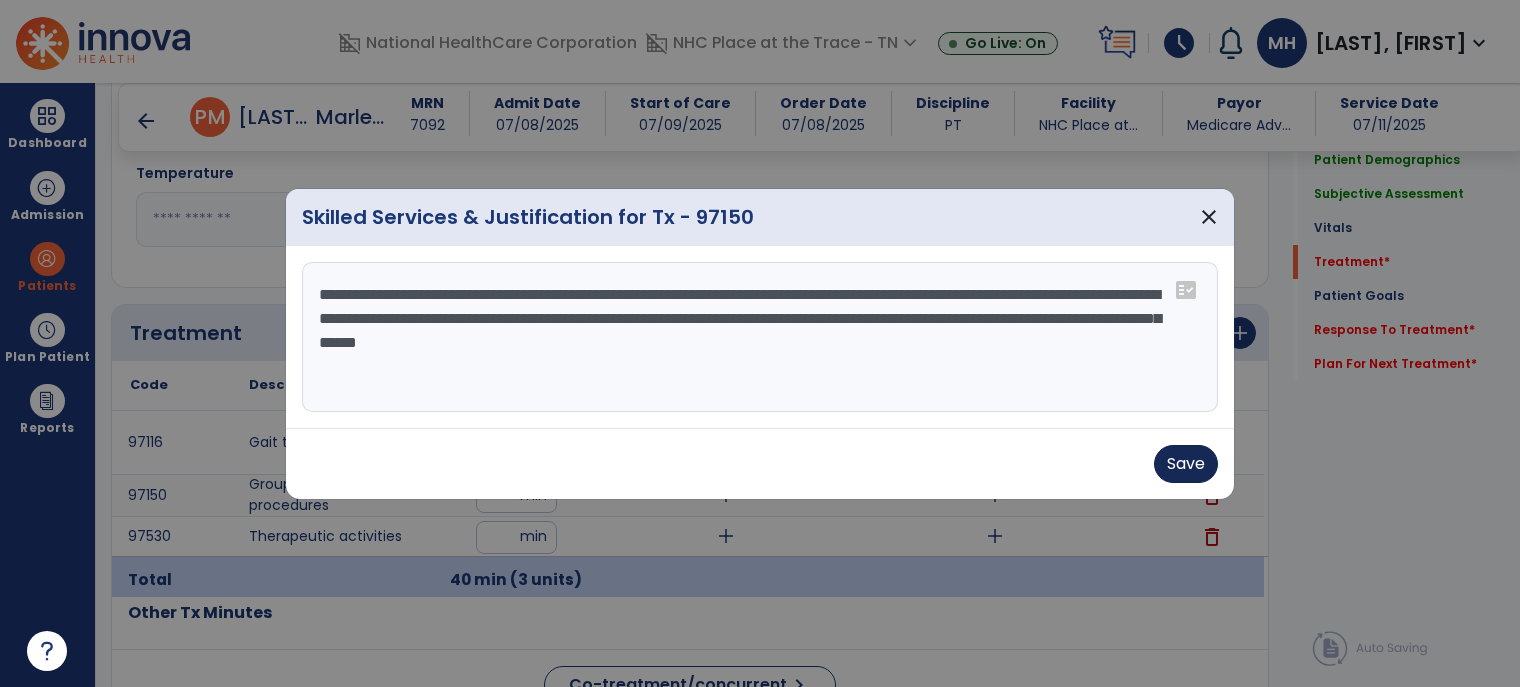 type on "**********" 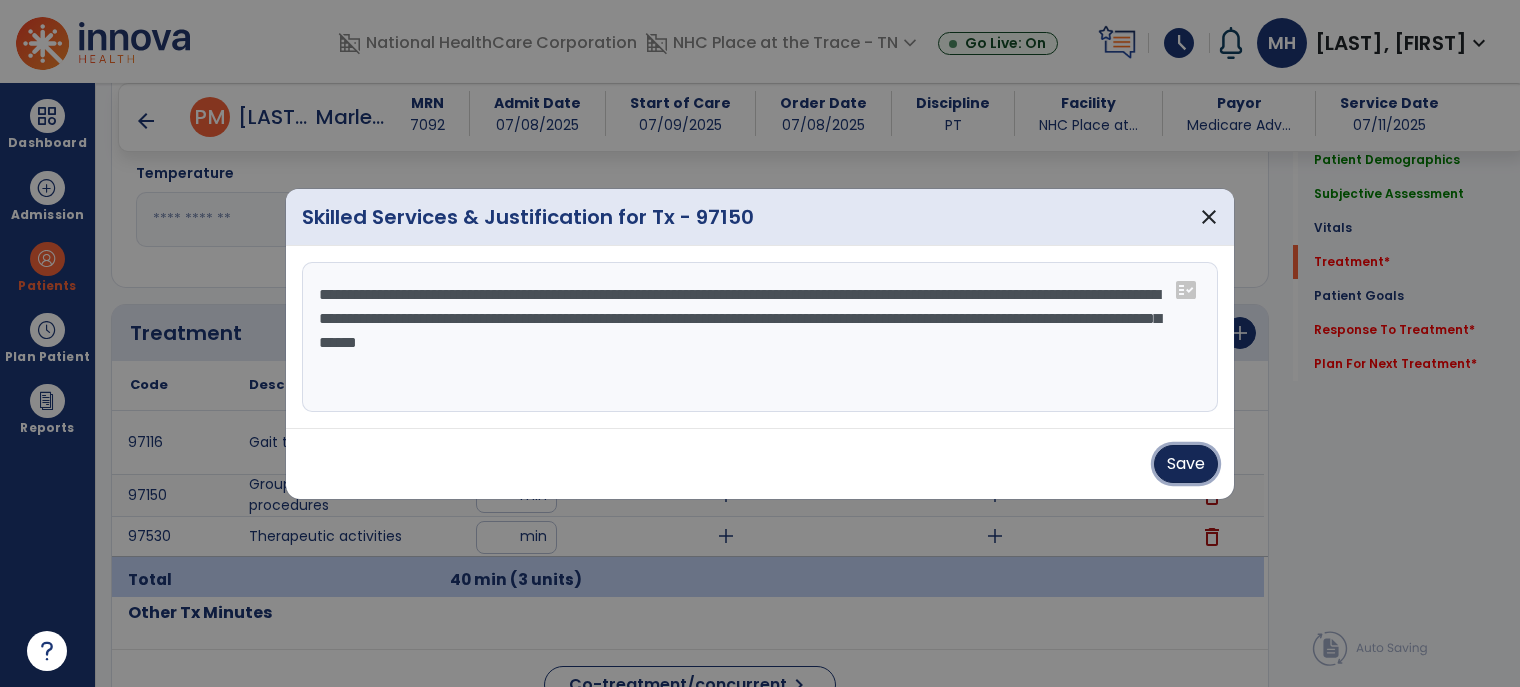 click on "Save" at bounding box center (1186, 464) 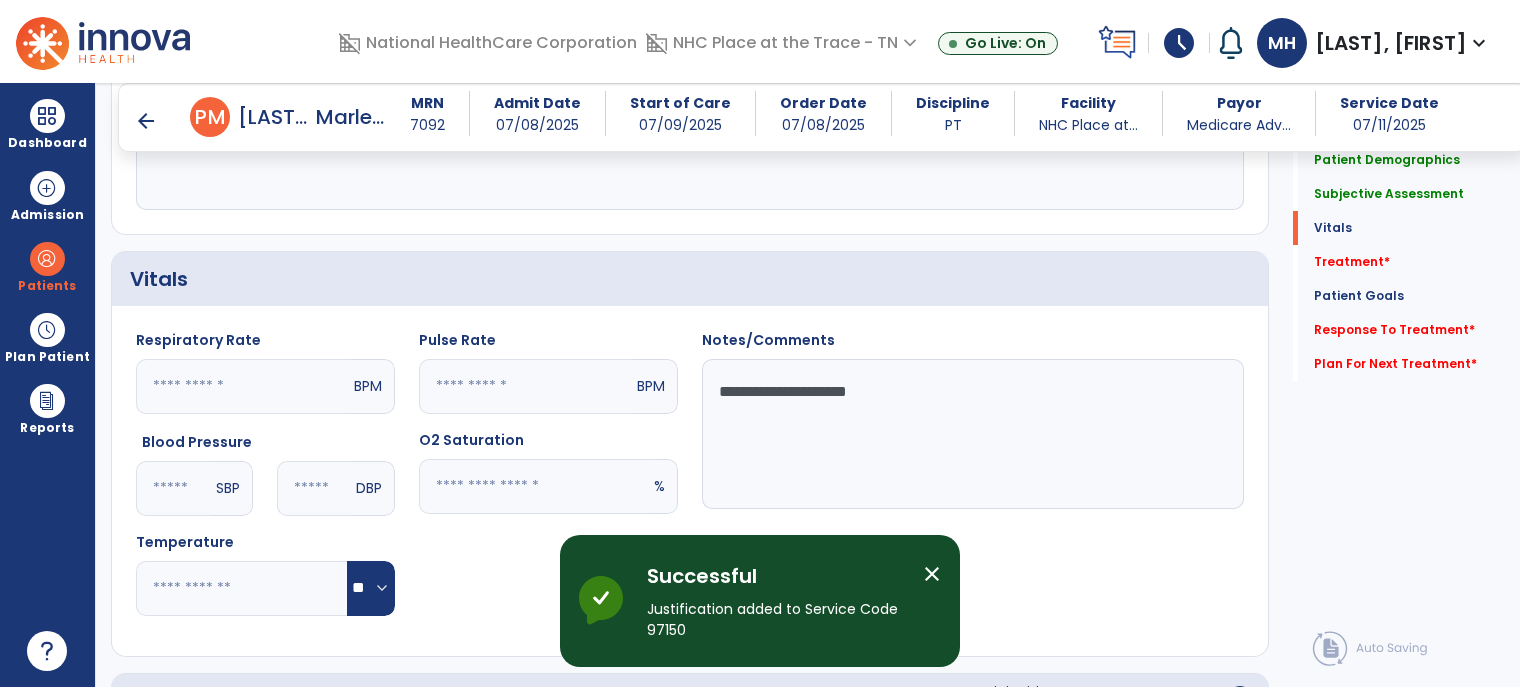 scroll, scrollTop: 625, scrollLeft: 0, axis: vertical 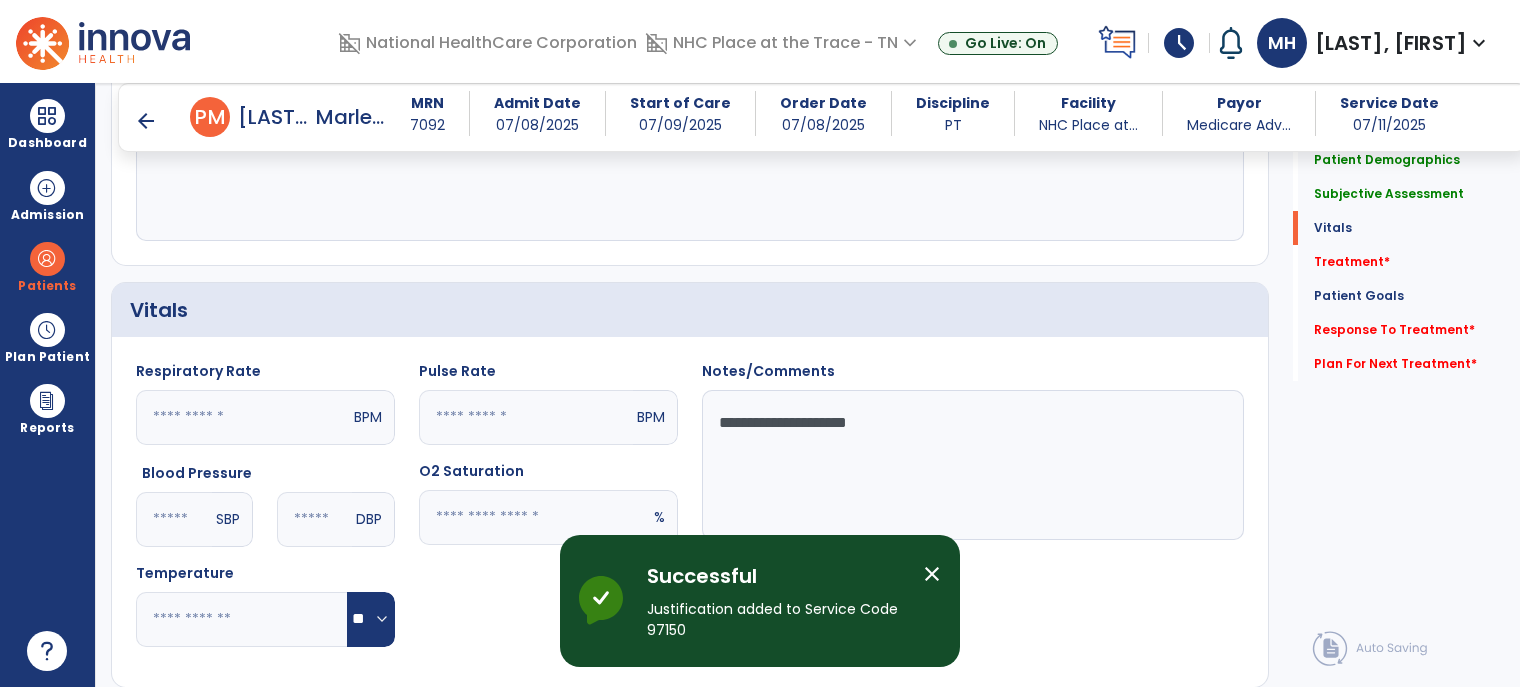 click on "**********" 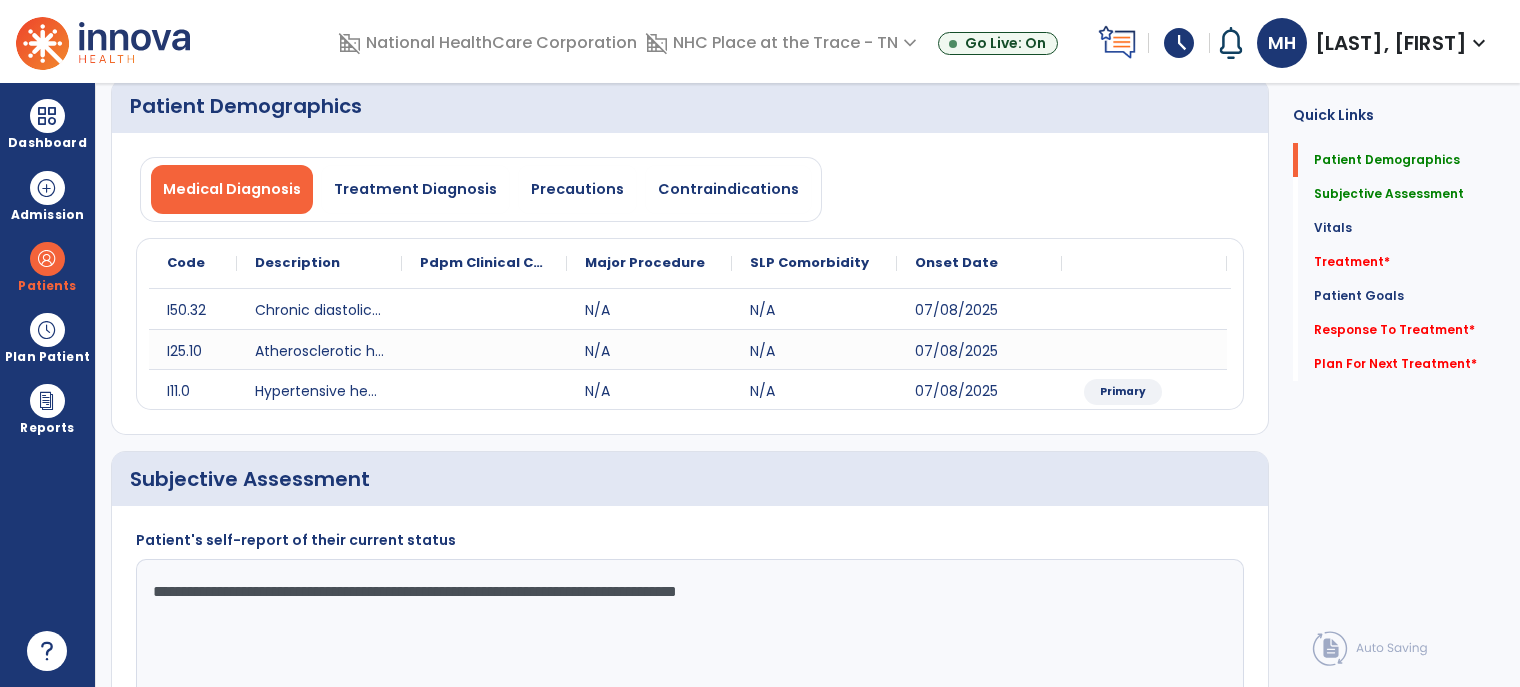 scroll, scrollTop: 0, scrollLeft: 0, axis: both 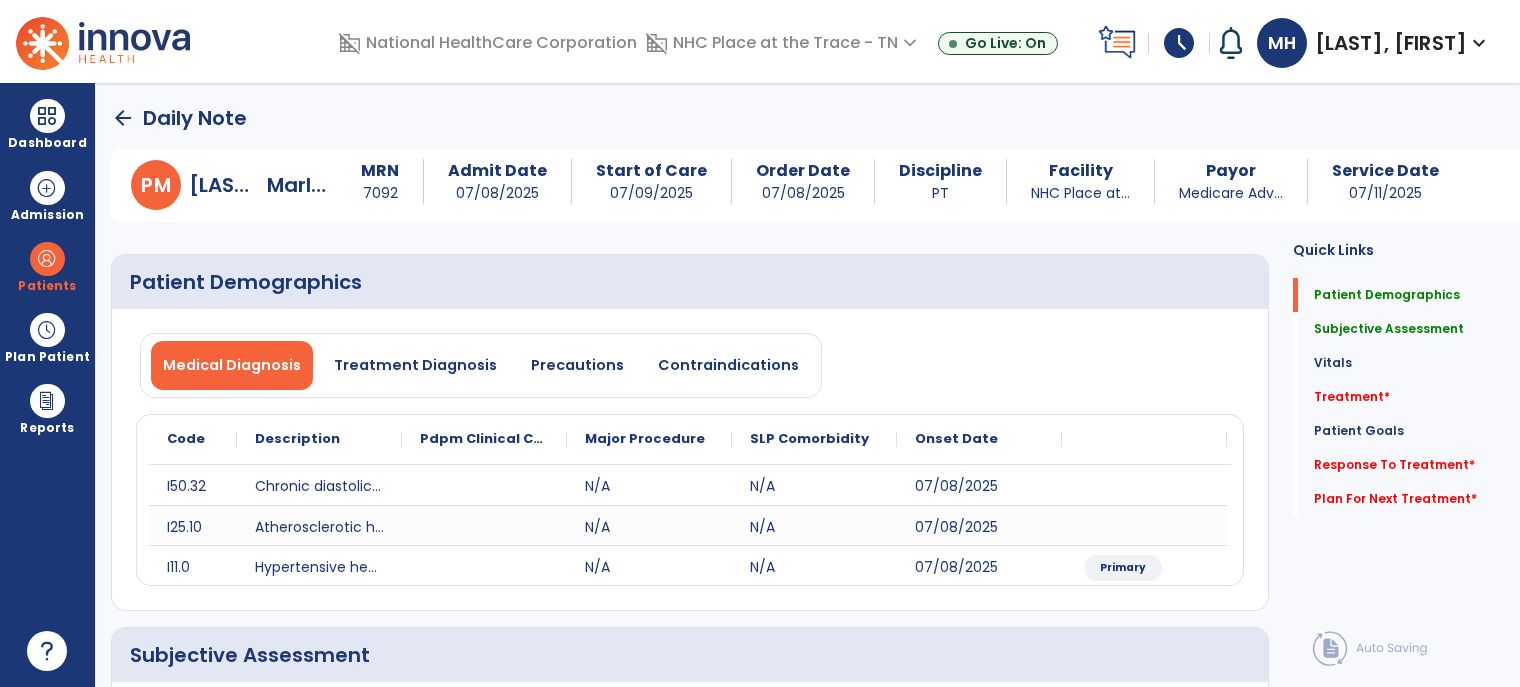 type on "**********" 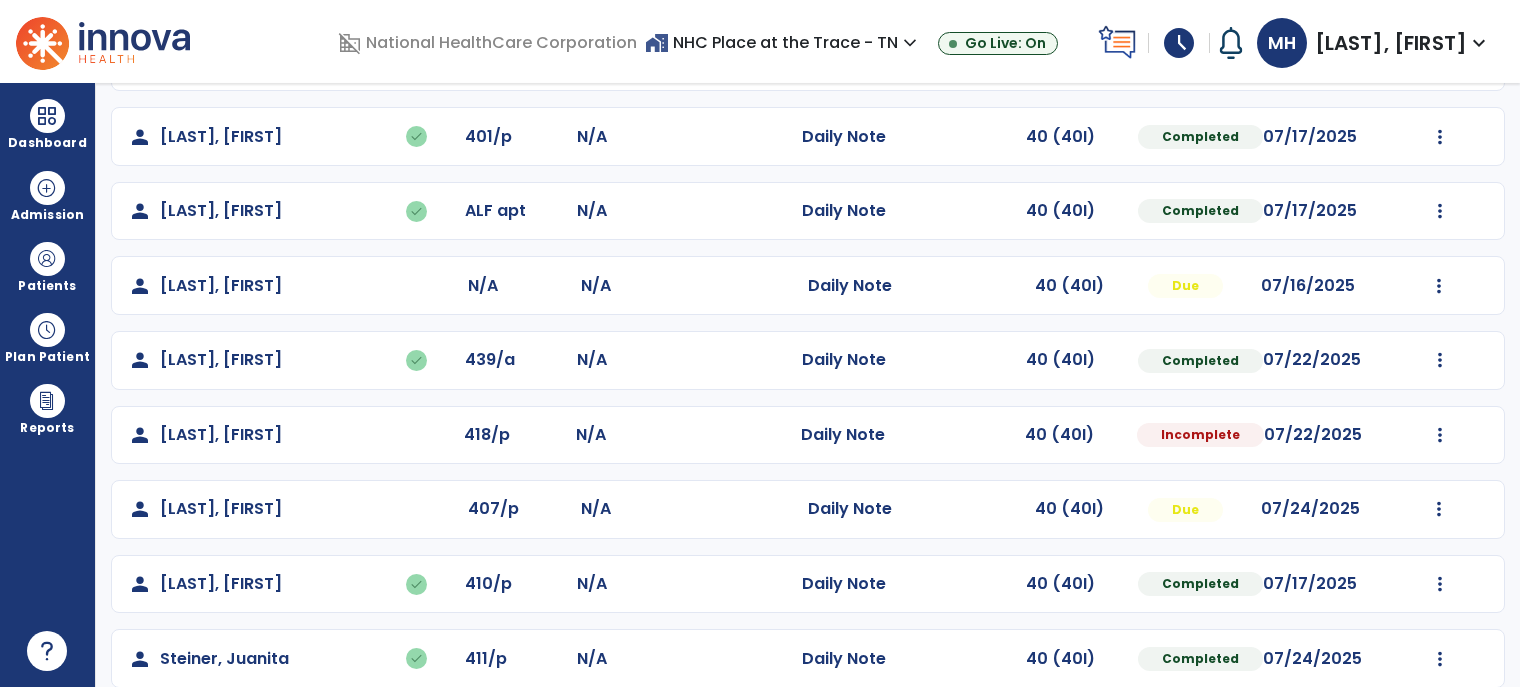 scroll, scrollTop: 325, scrollLeft: 0, axis: vertical 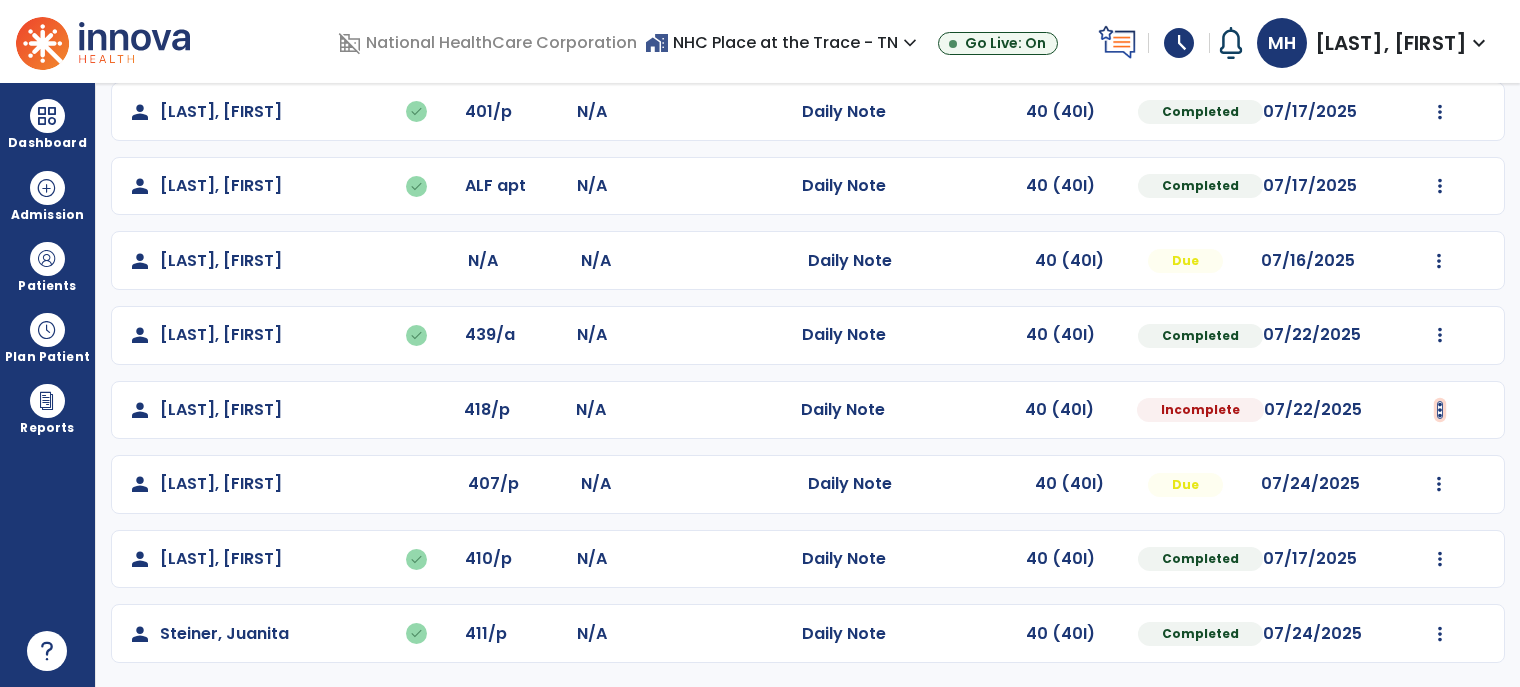 click at bounding box center [1440, -37] 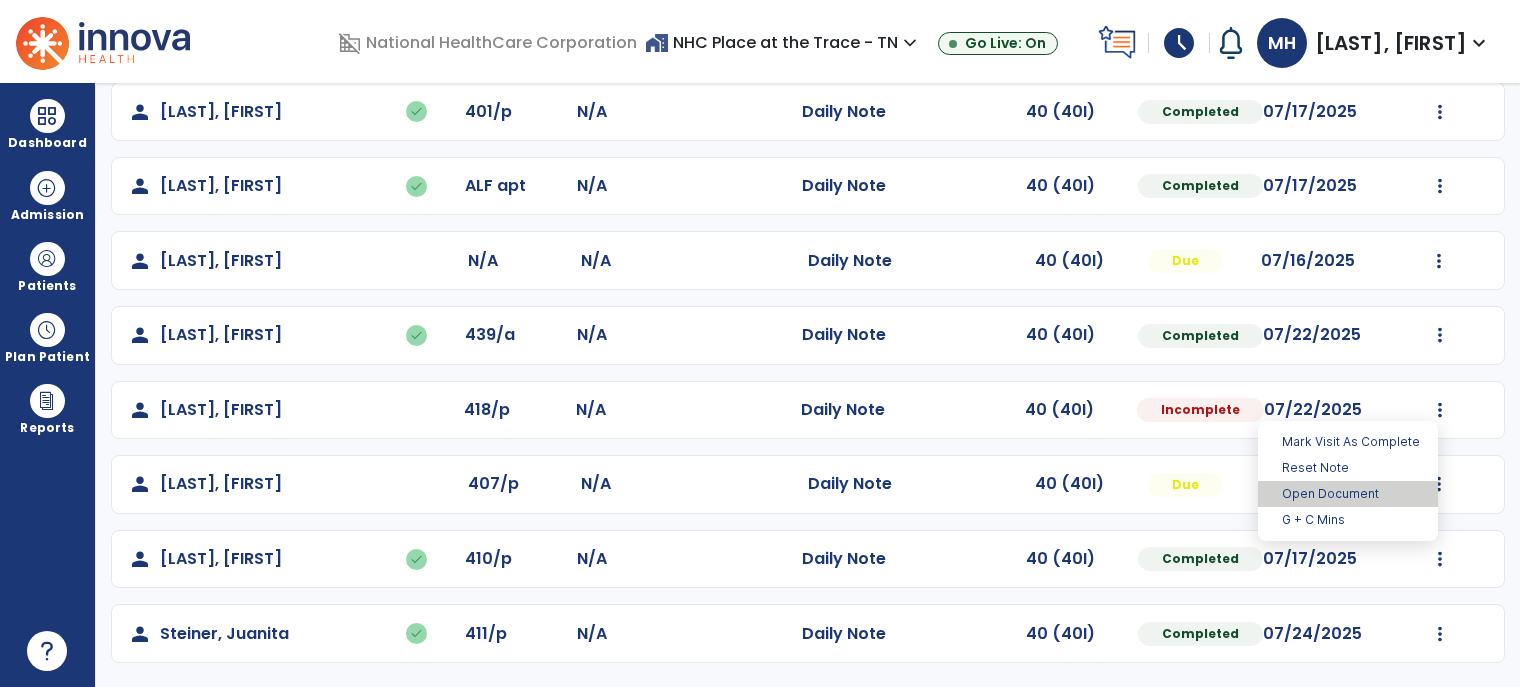 click on "Open Document" at bounding box center [1348, 494] 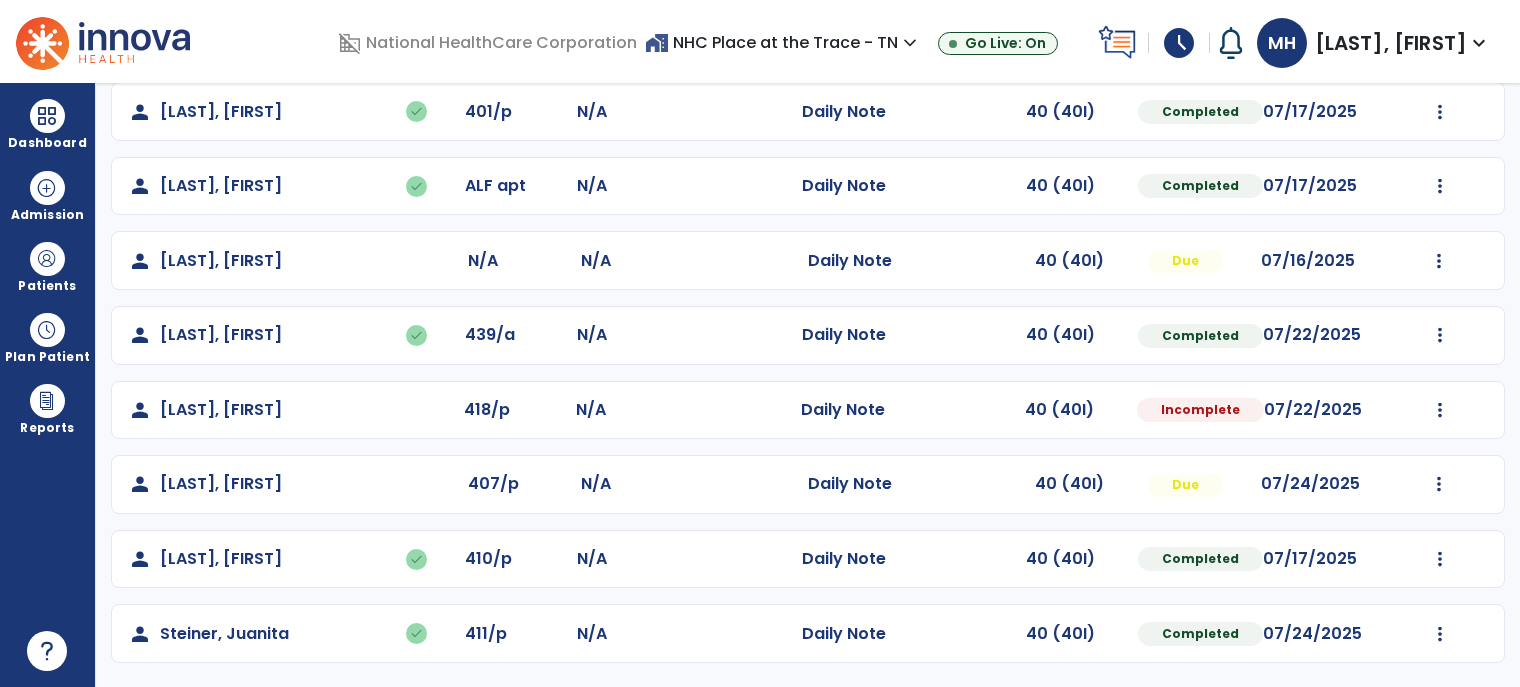 select on "*" 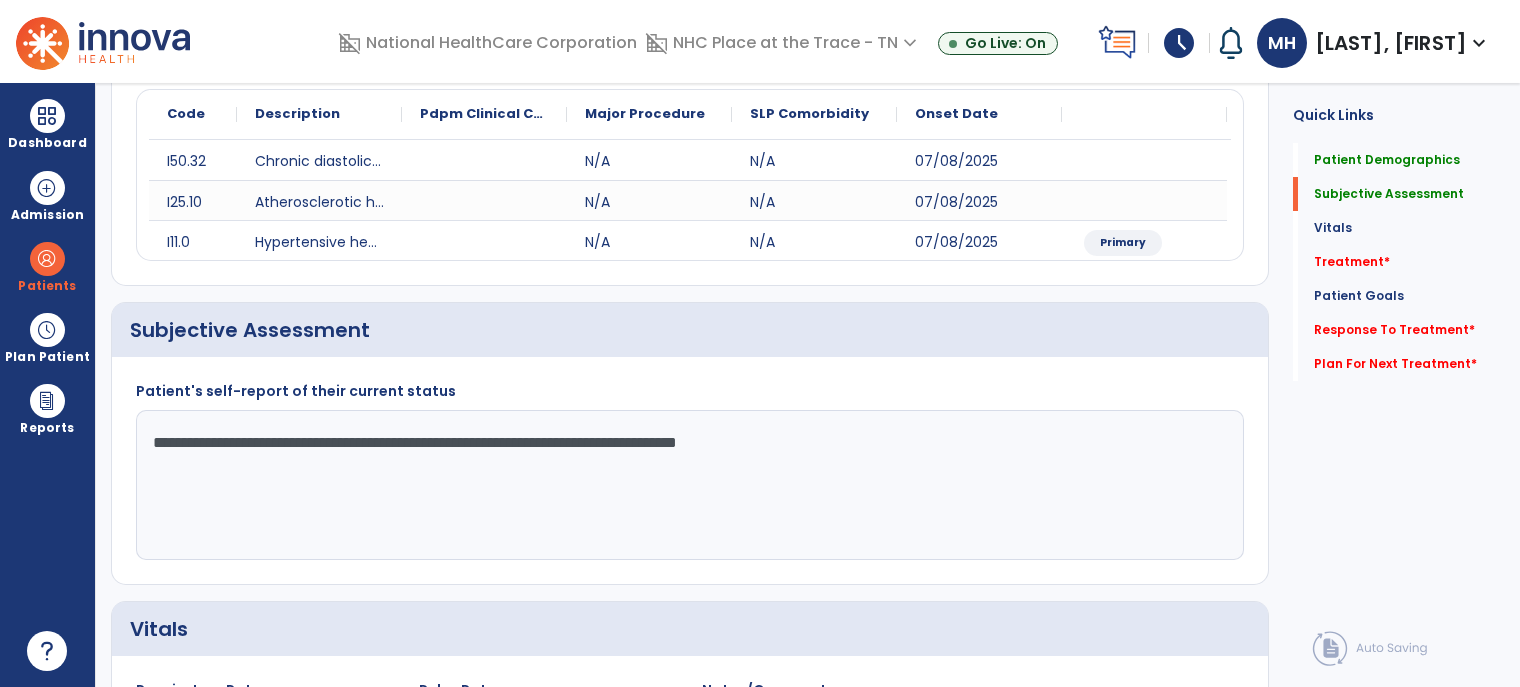 click on "**********" 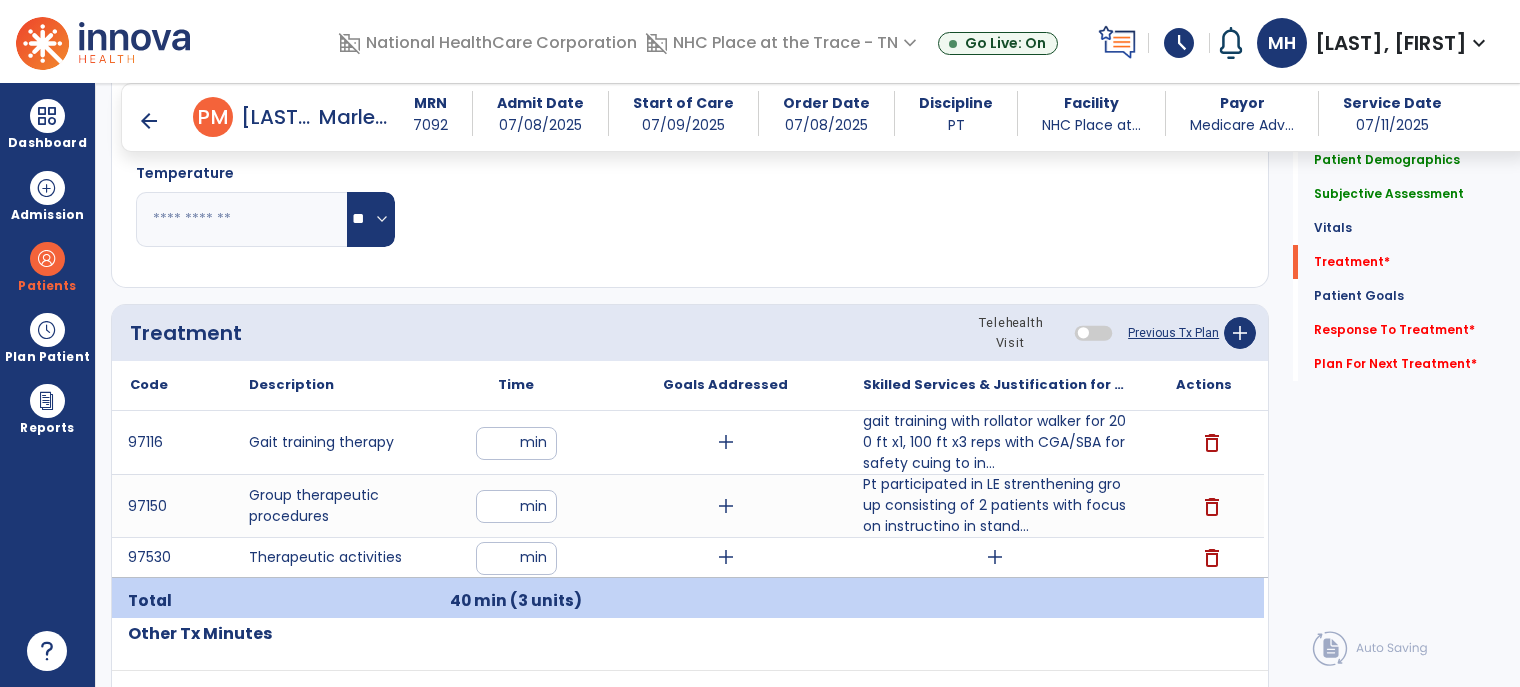 scroll, scrollTop: 1125, scrollLeft: 0, axis: vertical 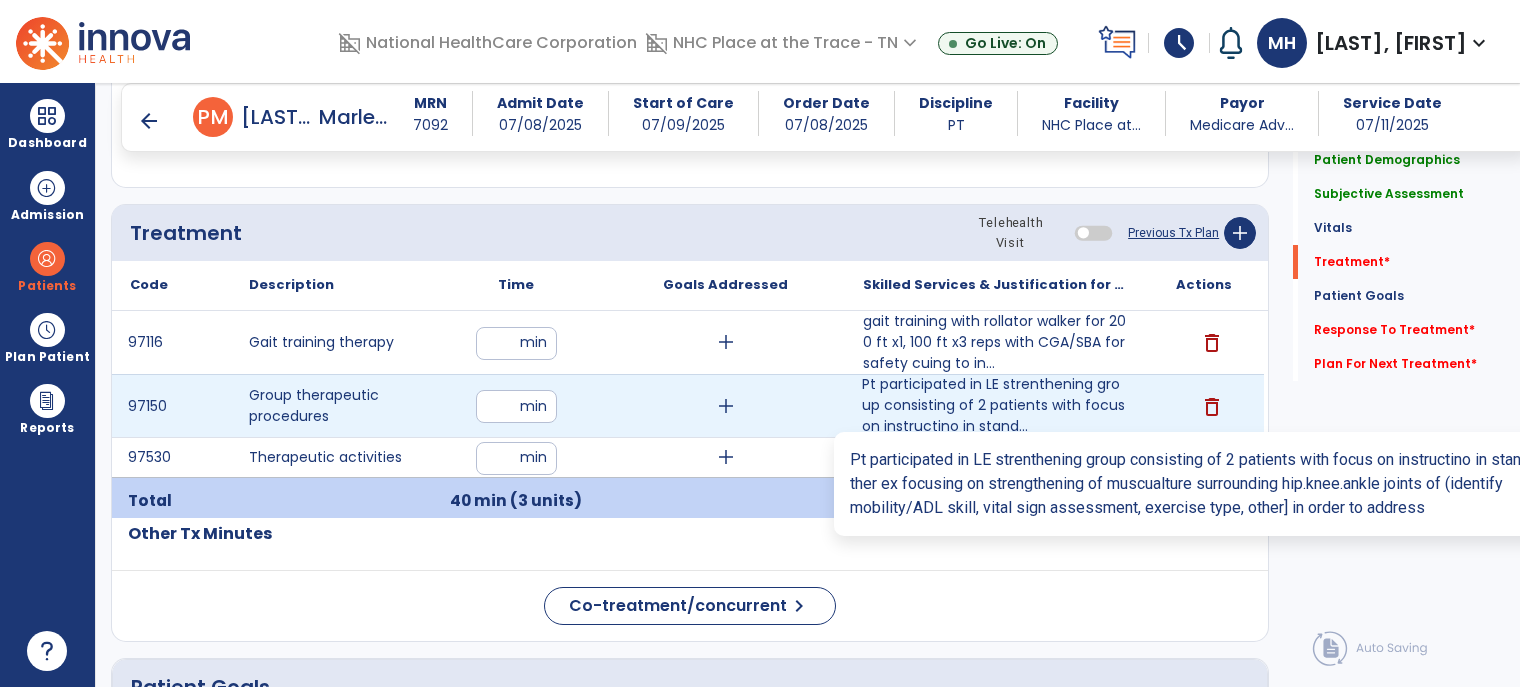 click on "Pt participated in LE strenthening group consisting of 2 patients with focus on instructino in stand..." at bounding box center (994, 405) 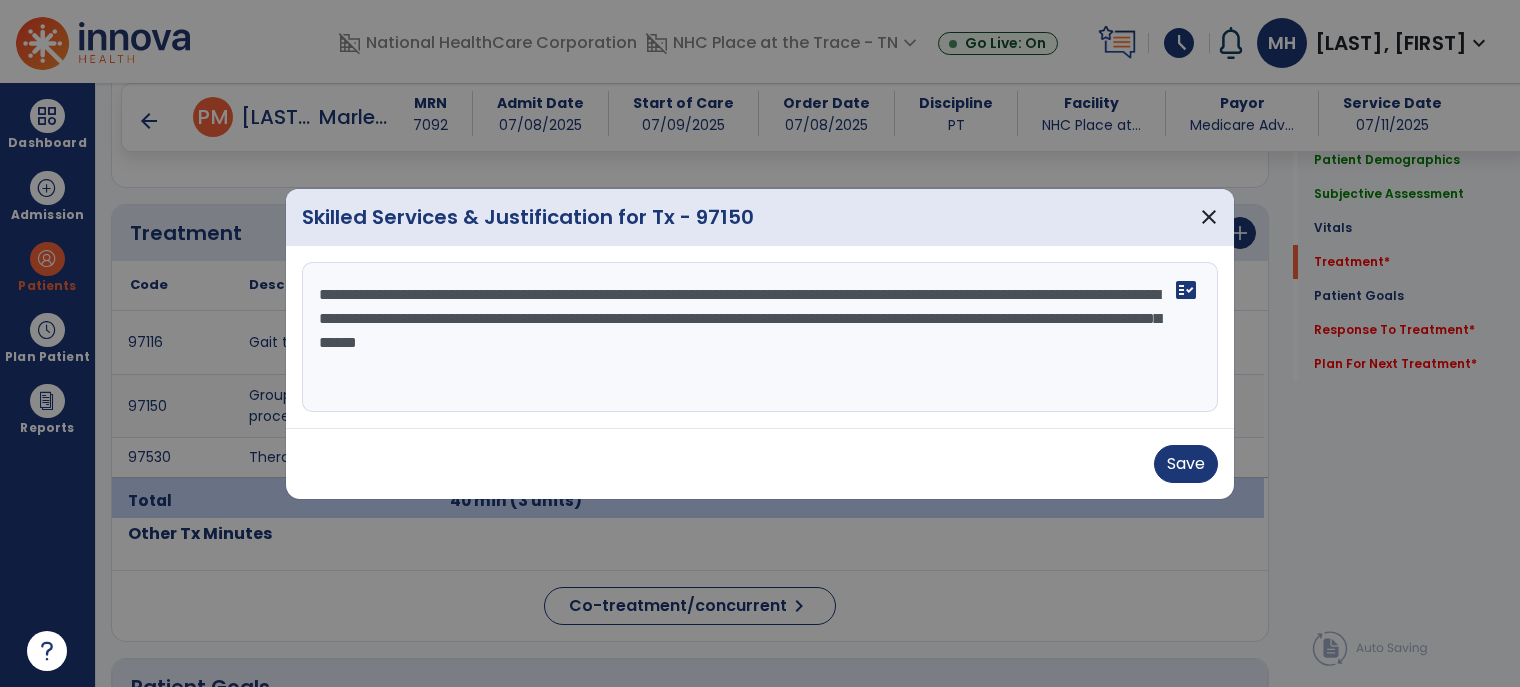 click on "**********" at bounding box center [760, 337] 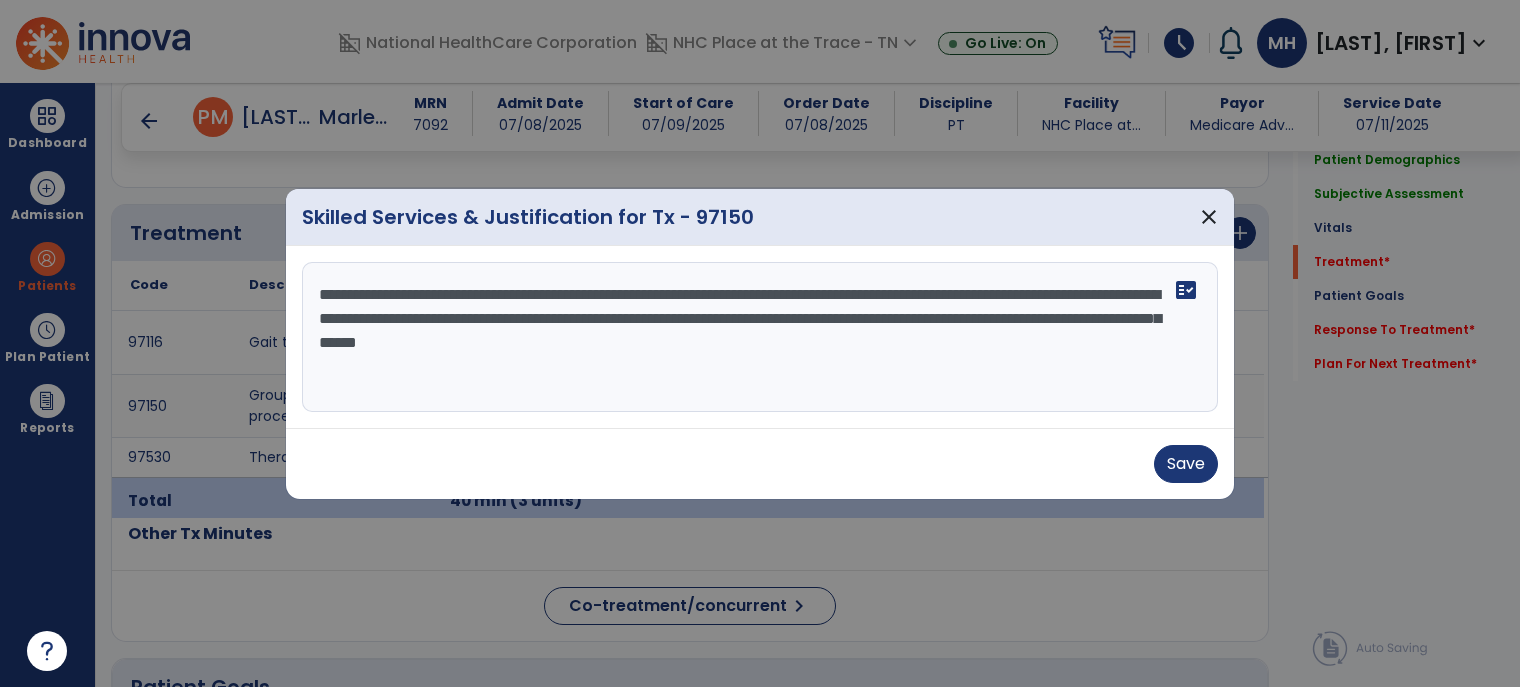 click on "**********" at bounding box center [760, 337] 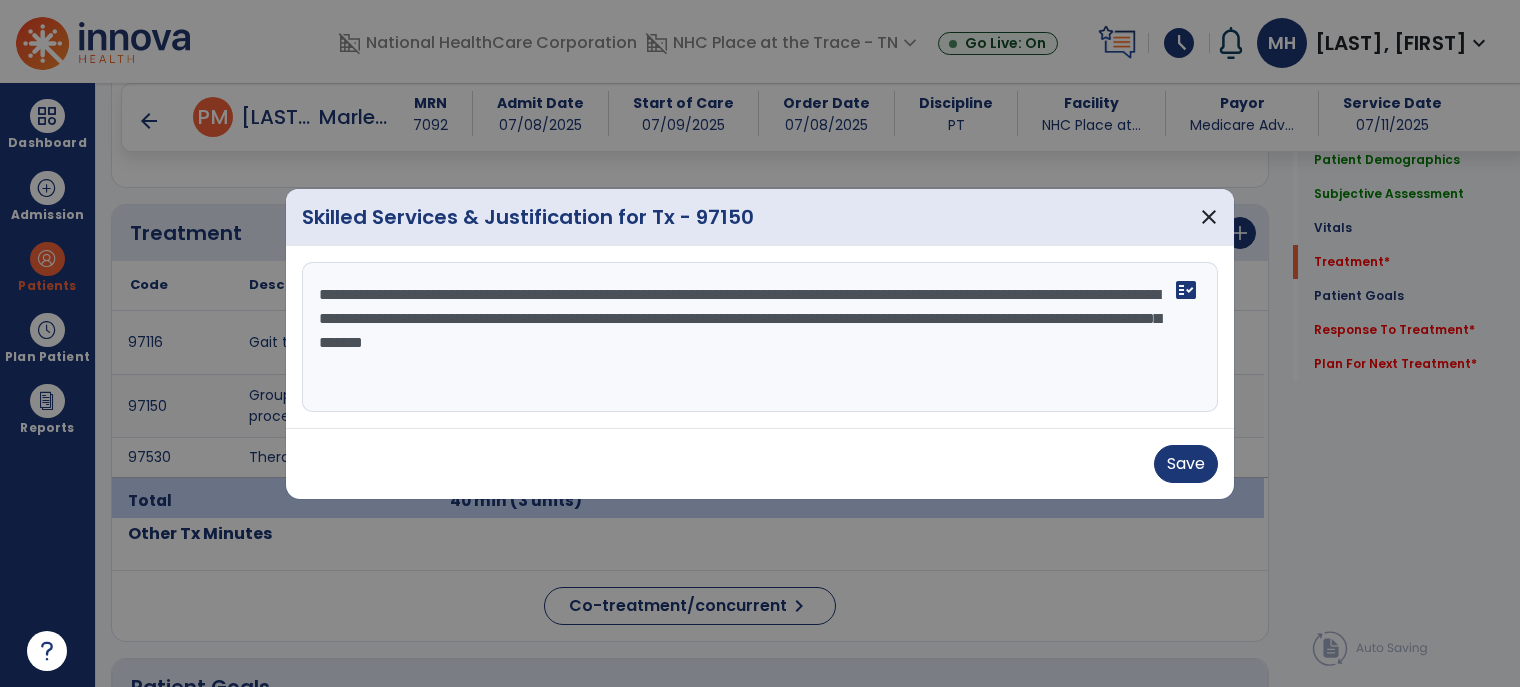 click on "**********" at bounding box center (760, 337) 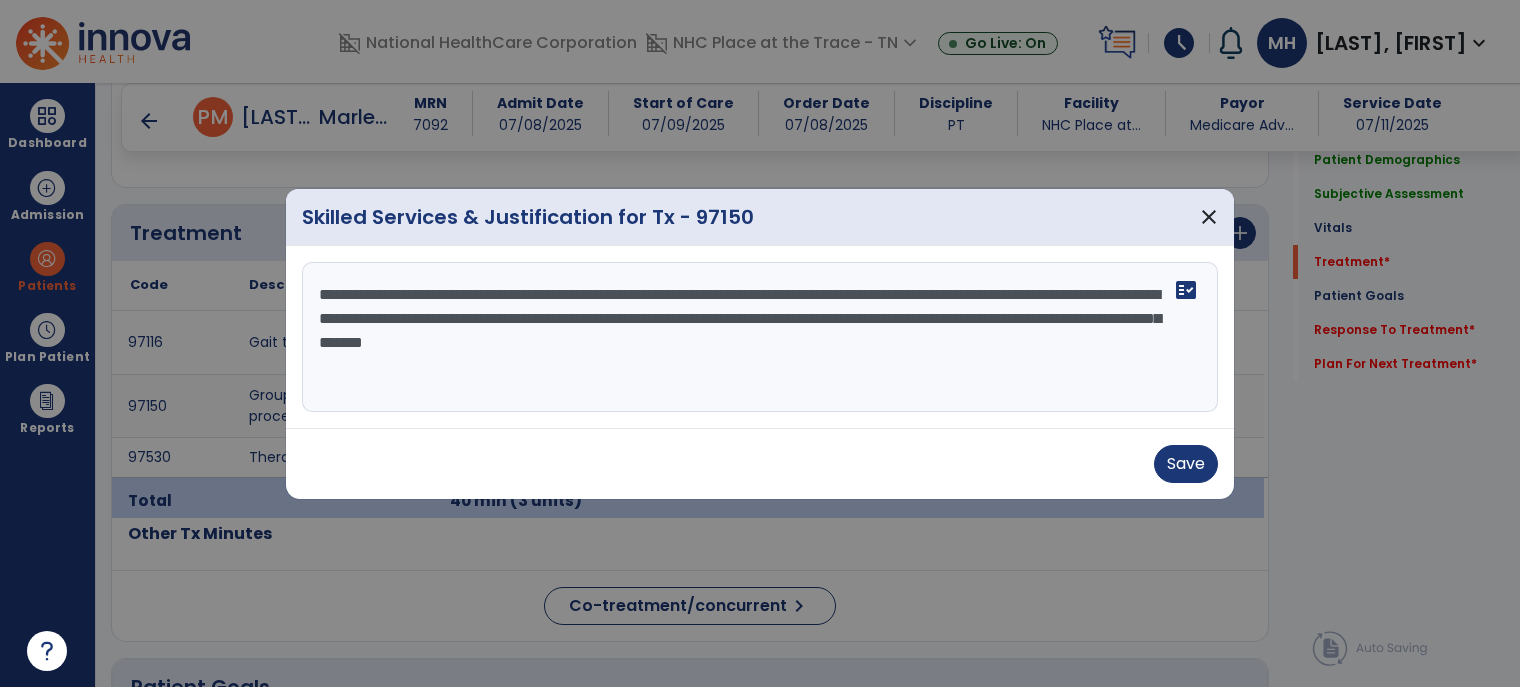drag, startPoint x: 962, startPoint y: 315, endPoint x: 1028, endPoint y: 390, distance: 99.90495 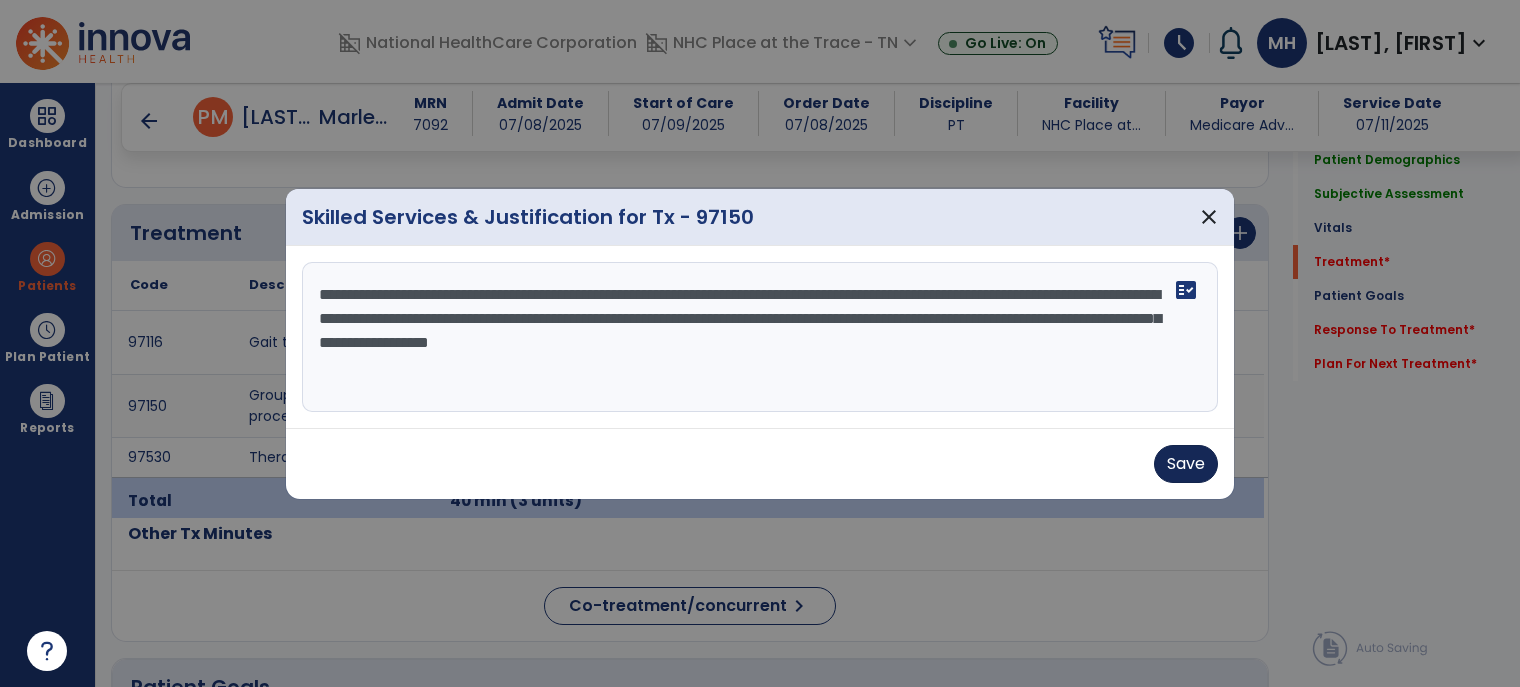 type on "**********" 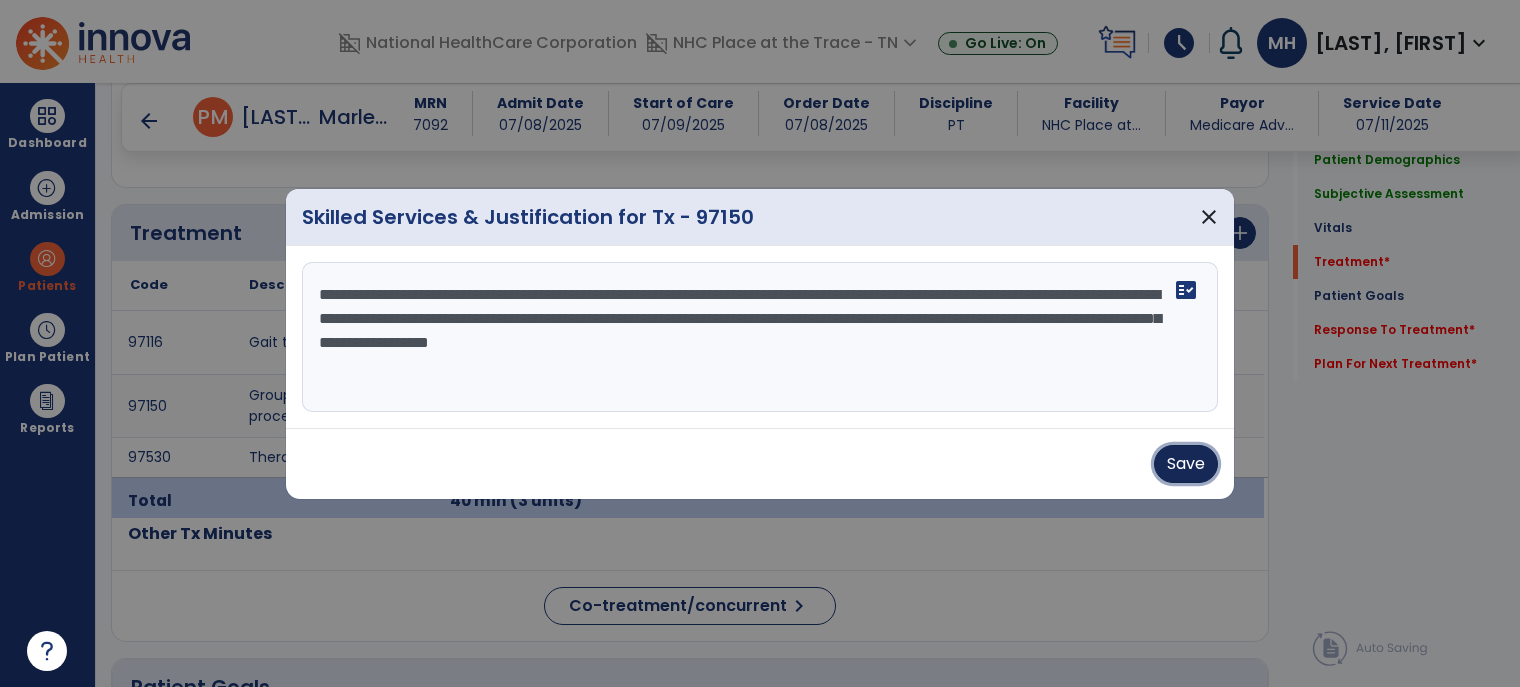 click on "Save" at bounding box center [1186, 464] 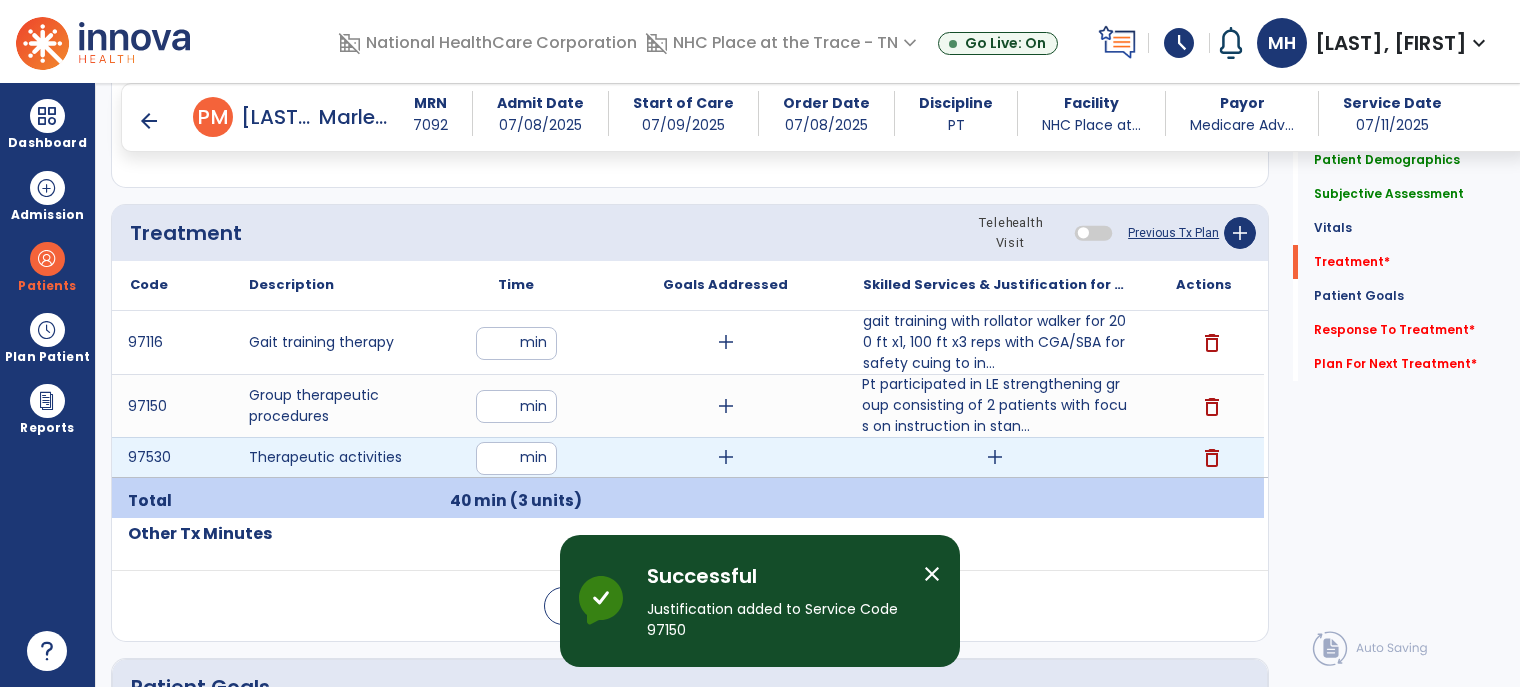 click on "add" at bounding box center [994, 457] 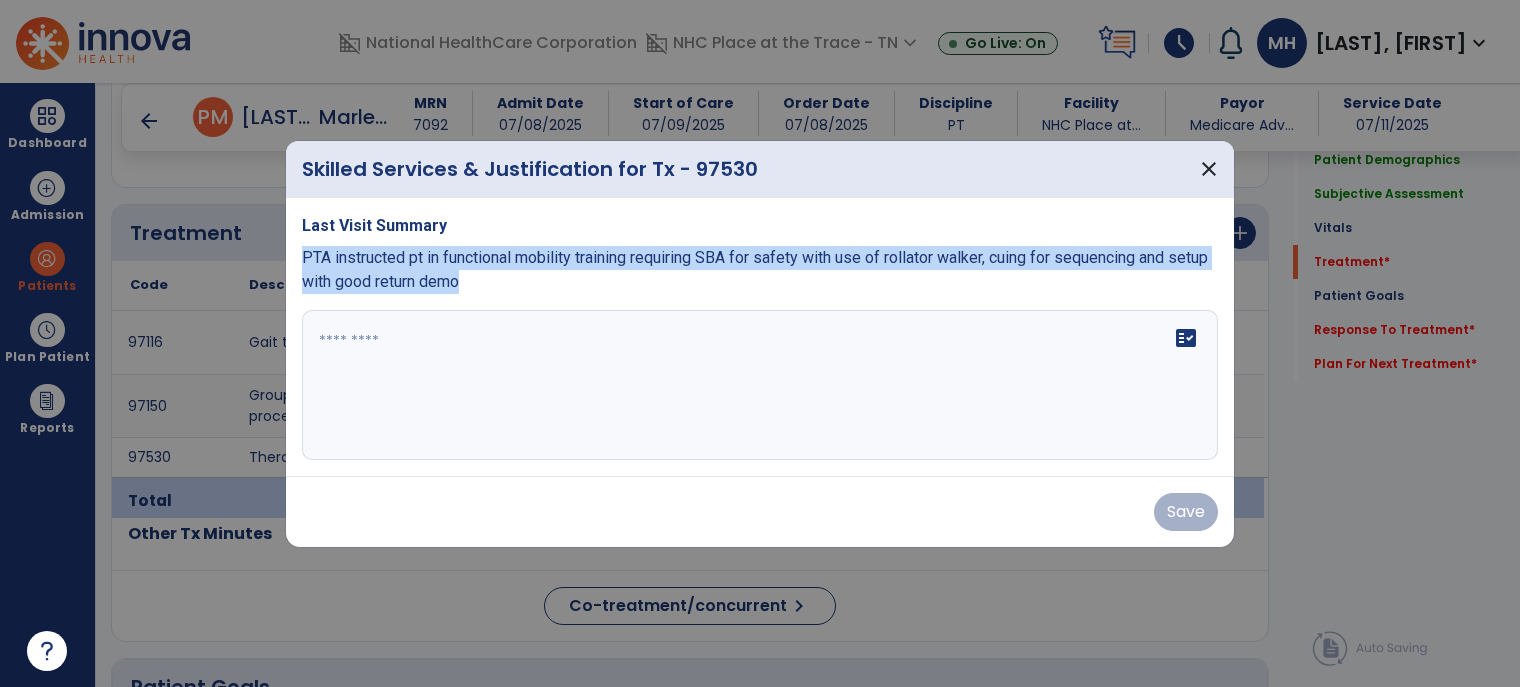 drag, startPoint x: 304, startPoint y: 255, endPoint x: 552, endPoint y: 297, distance: 251.53131 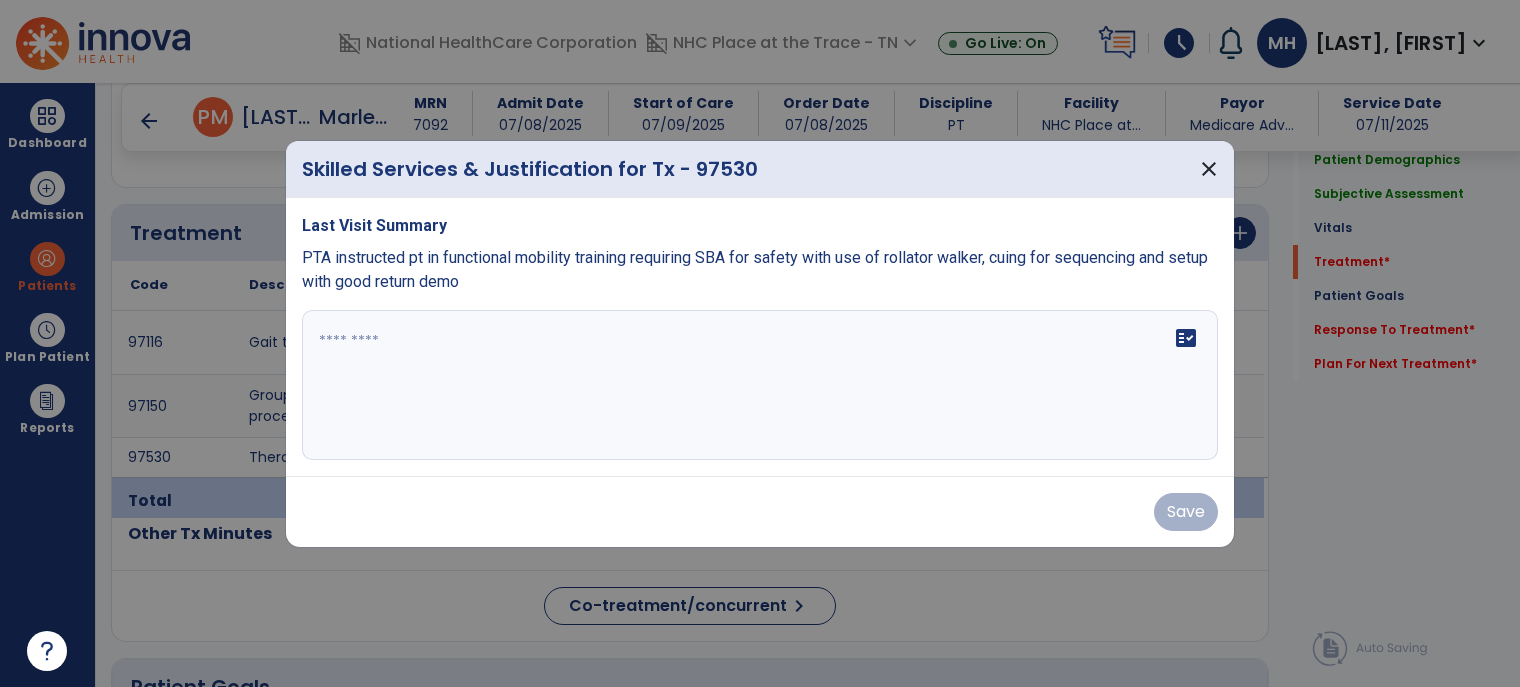 click on "fact_check" at bounding box center [760, 385] 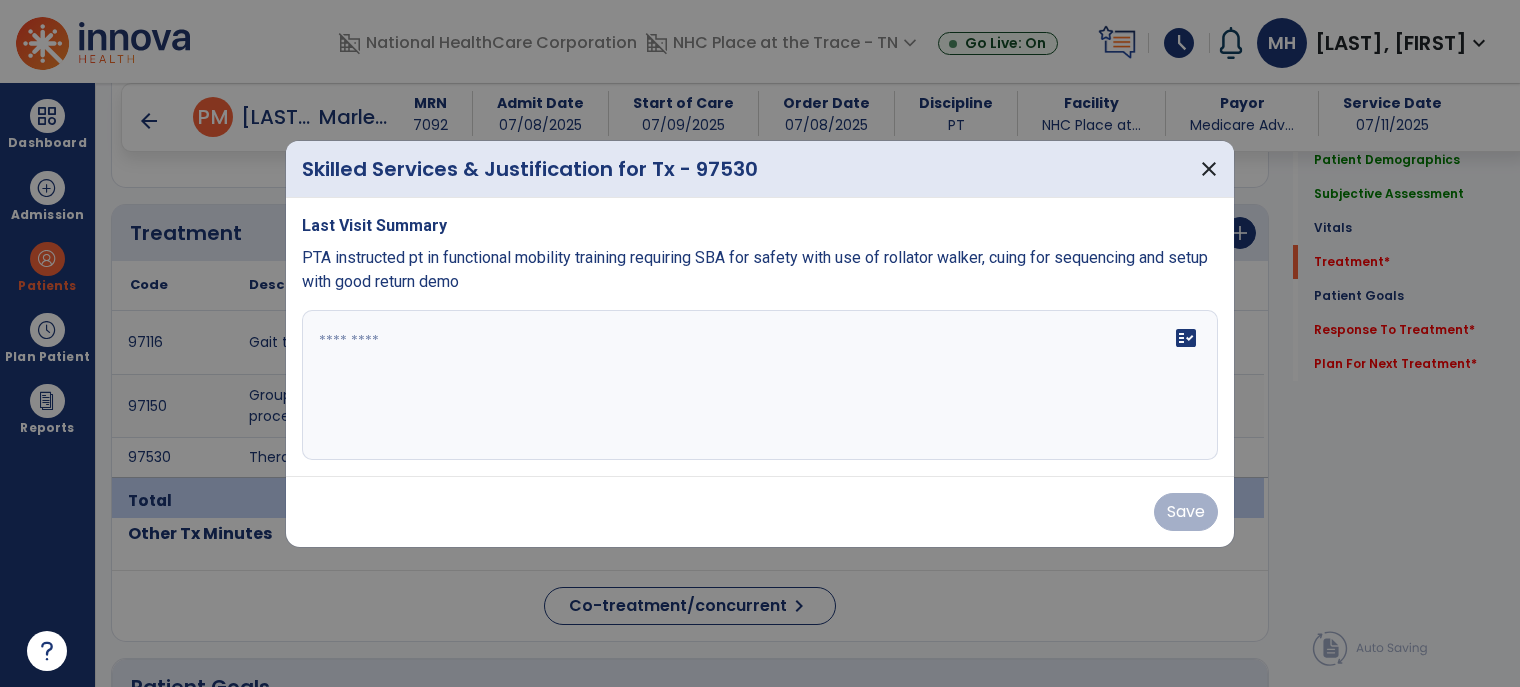 paste on "**********" 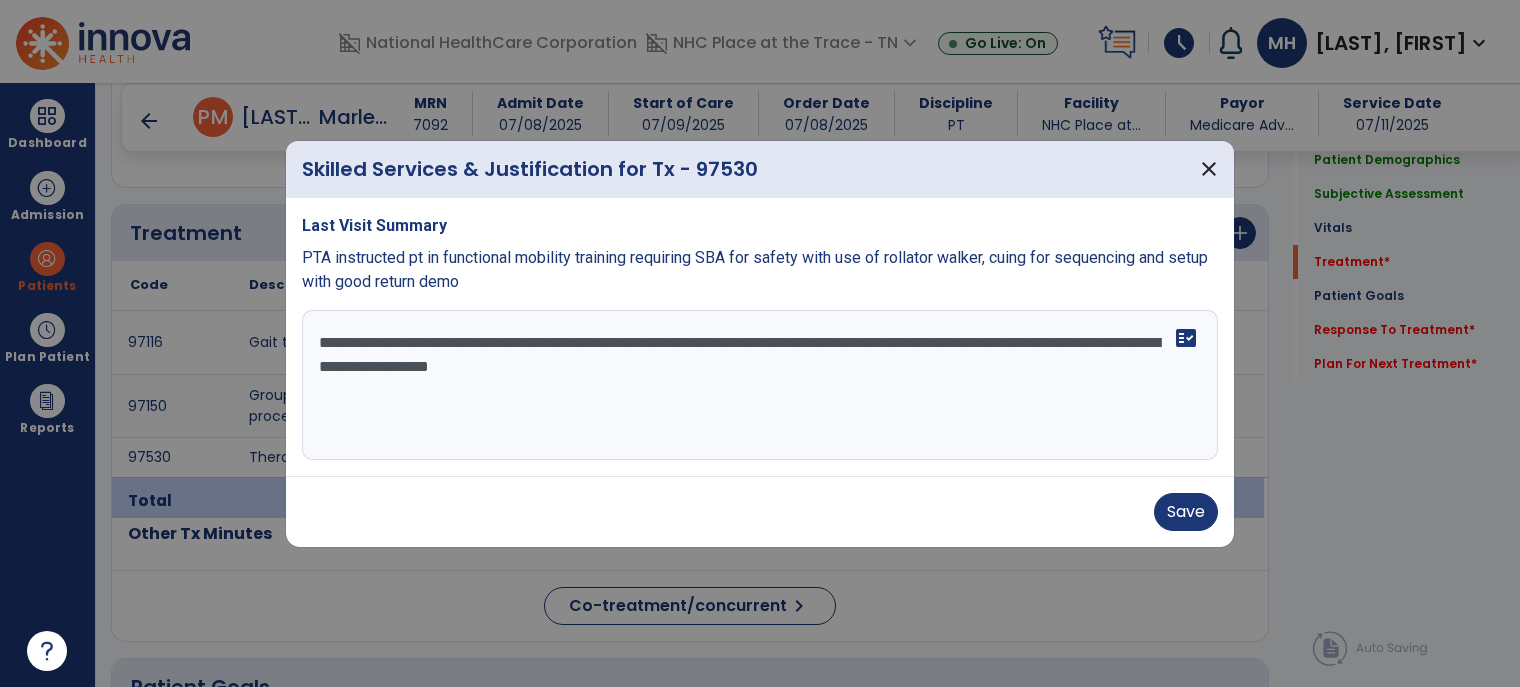 click on "**********" at bounding box center (760, 385) 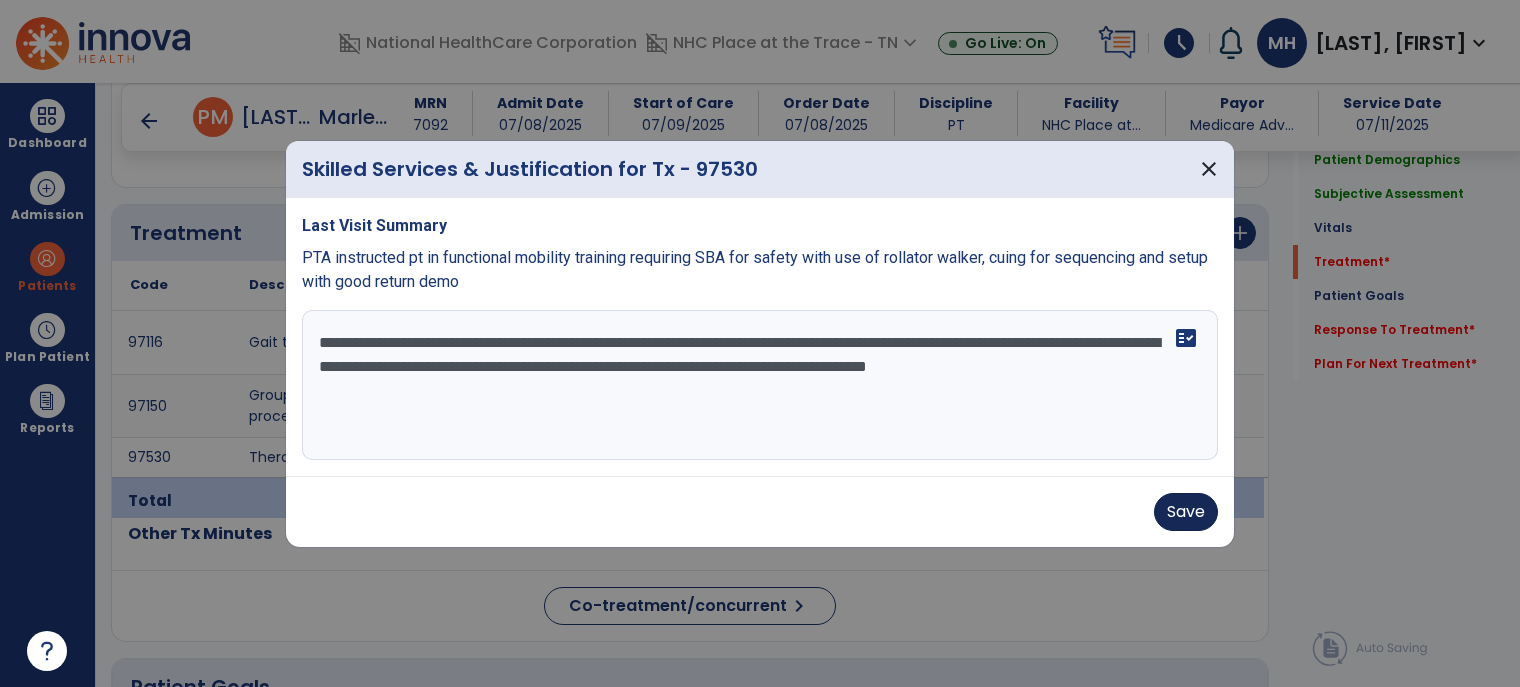 type on "**********" 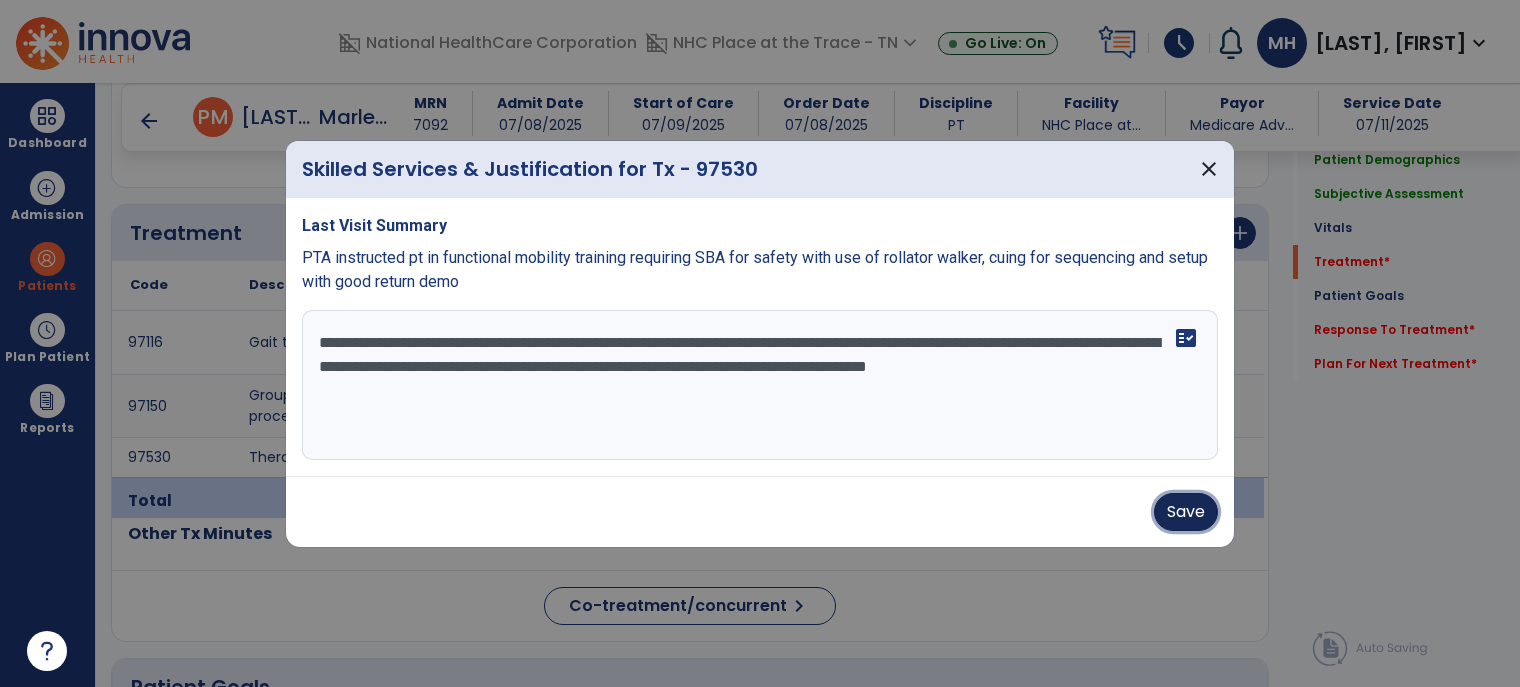 click on "Save" at bounding box center [1186, 512] 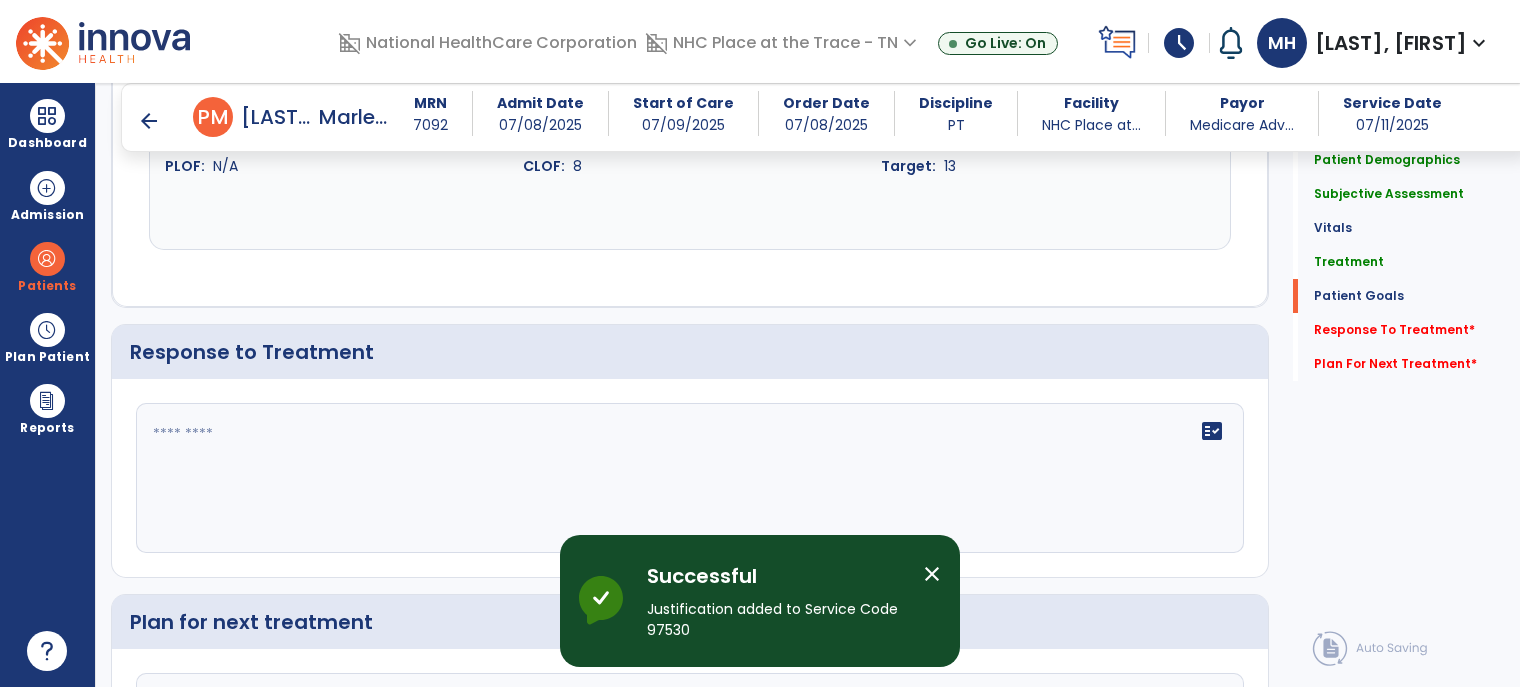 scroll, scrollTop: 2625, scrollLeft: 0, axis: vertical 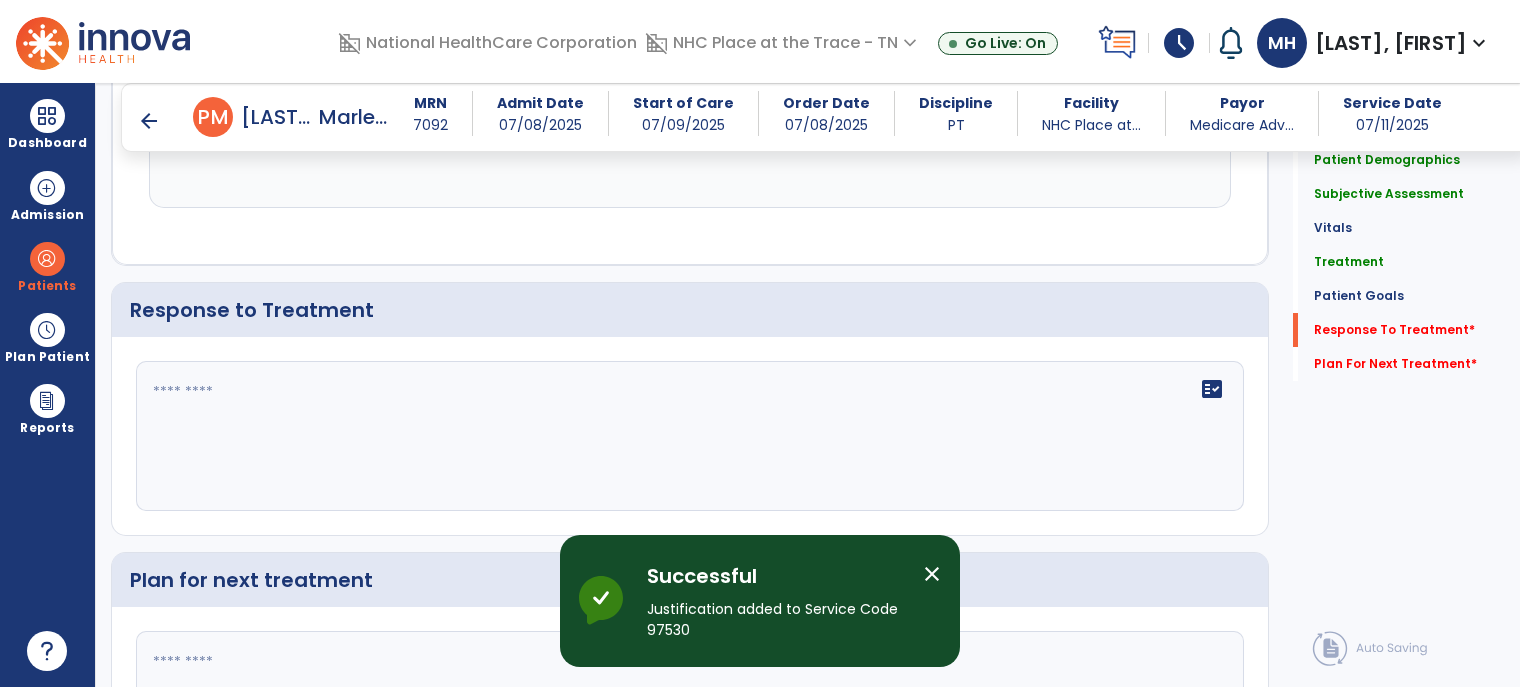 click on "fact_check" 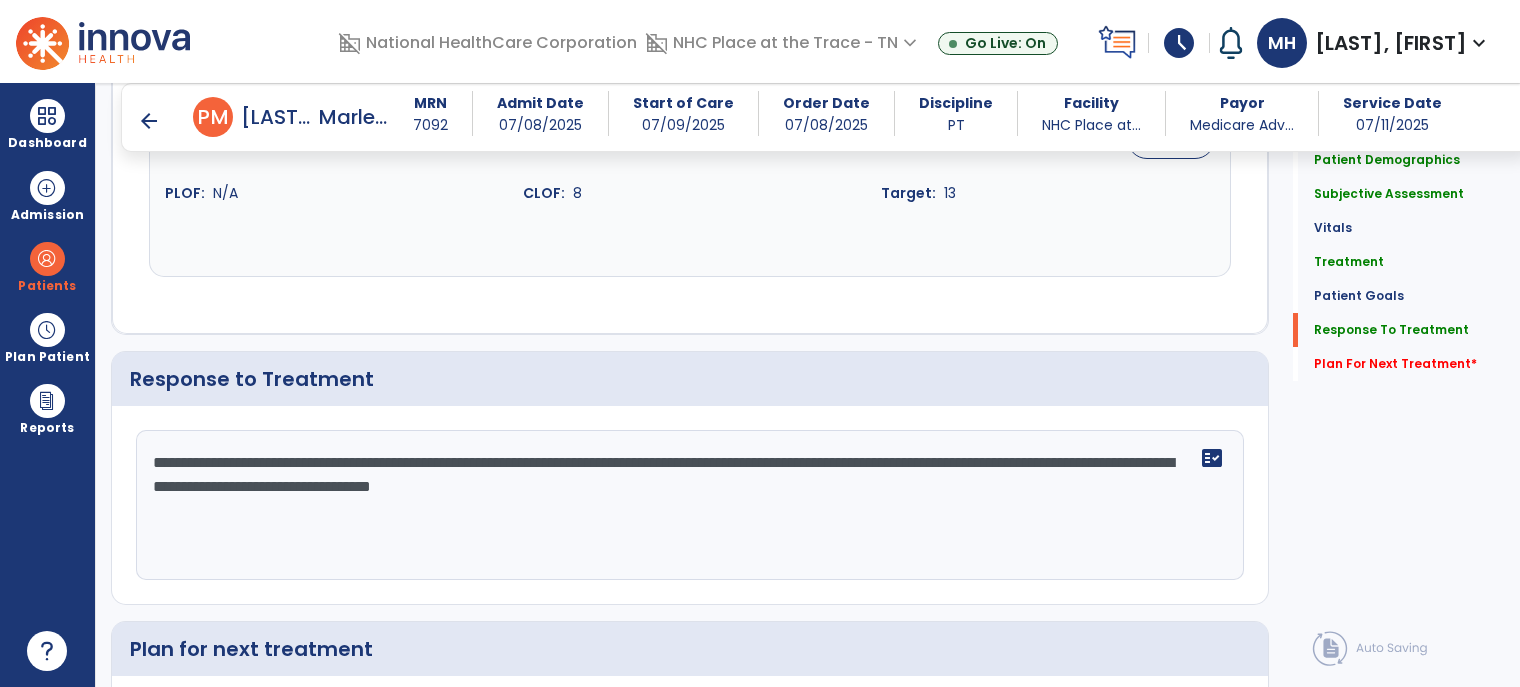 scroll, scrollTop: 2625, scrollLeft: 0, axis: vertical 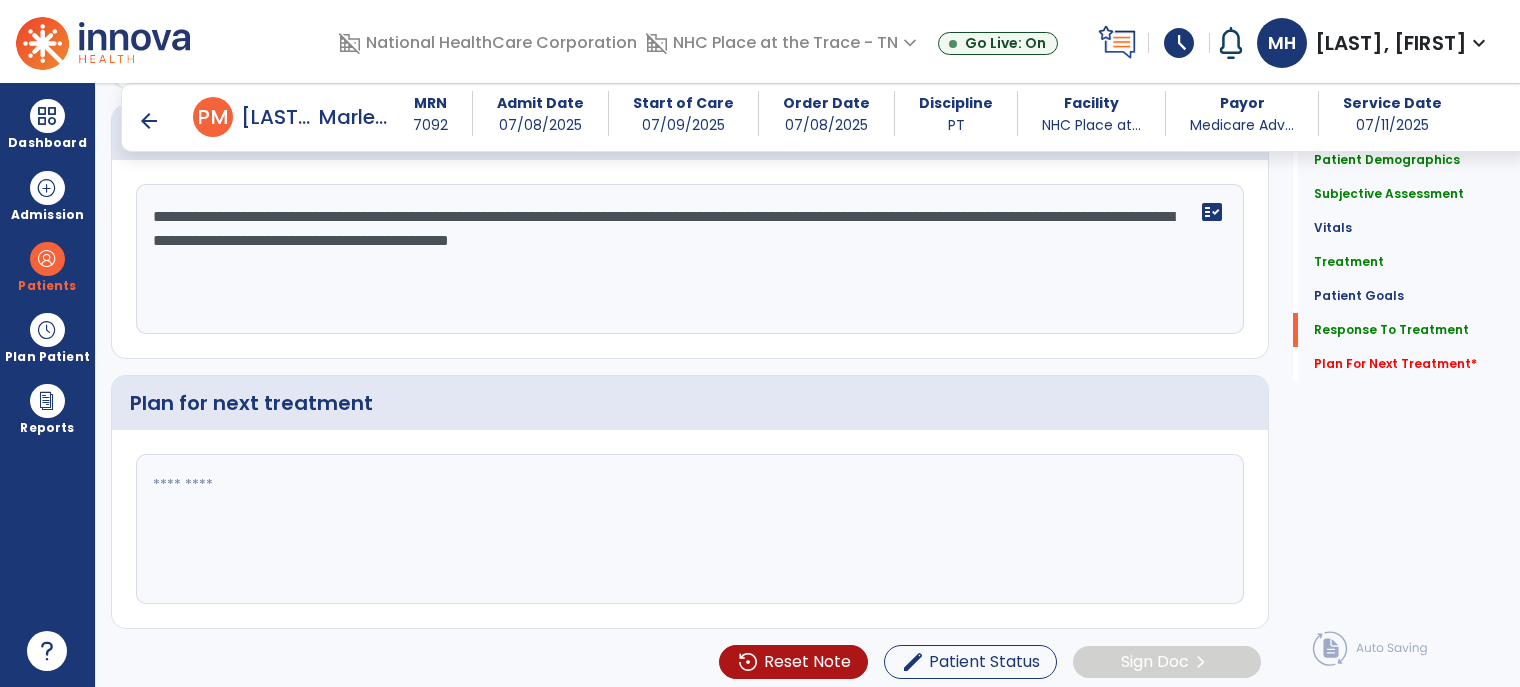 type on "**********" 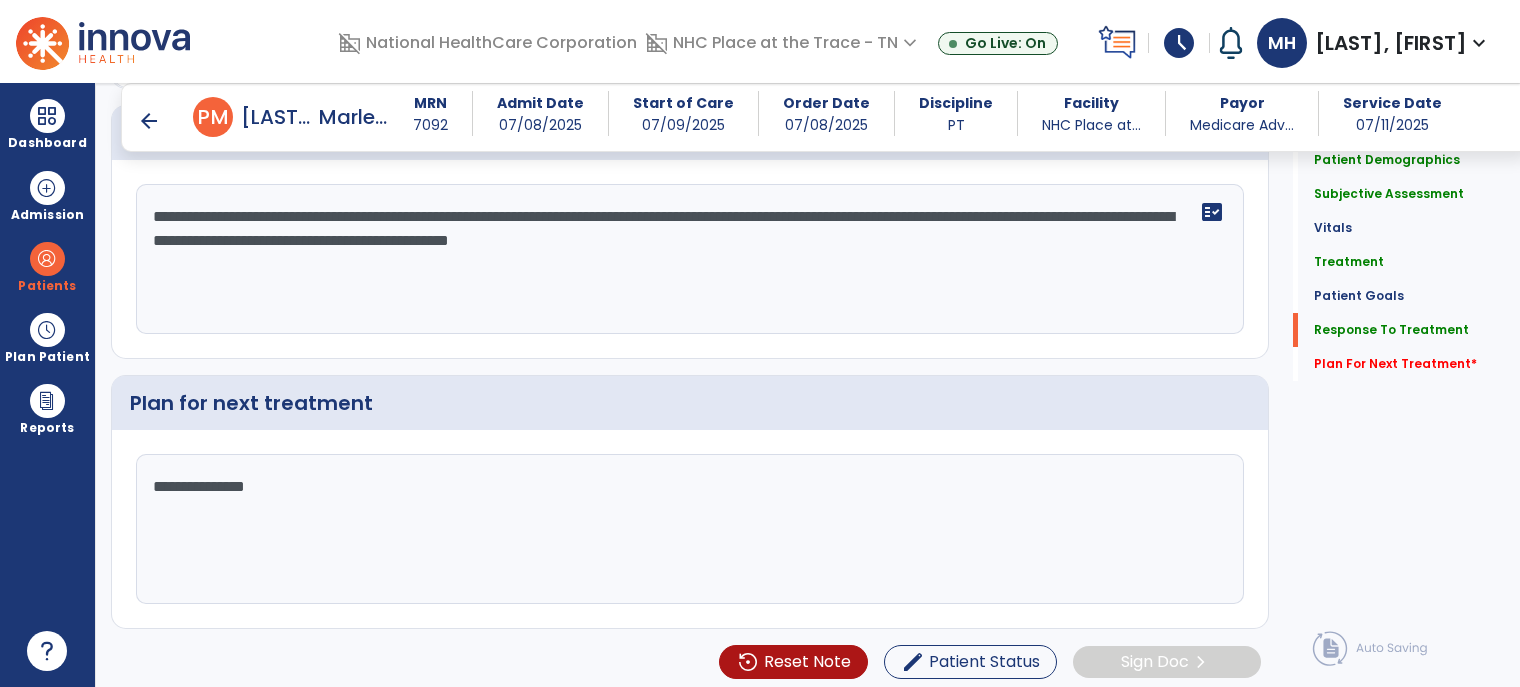 type on "**********" 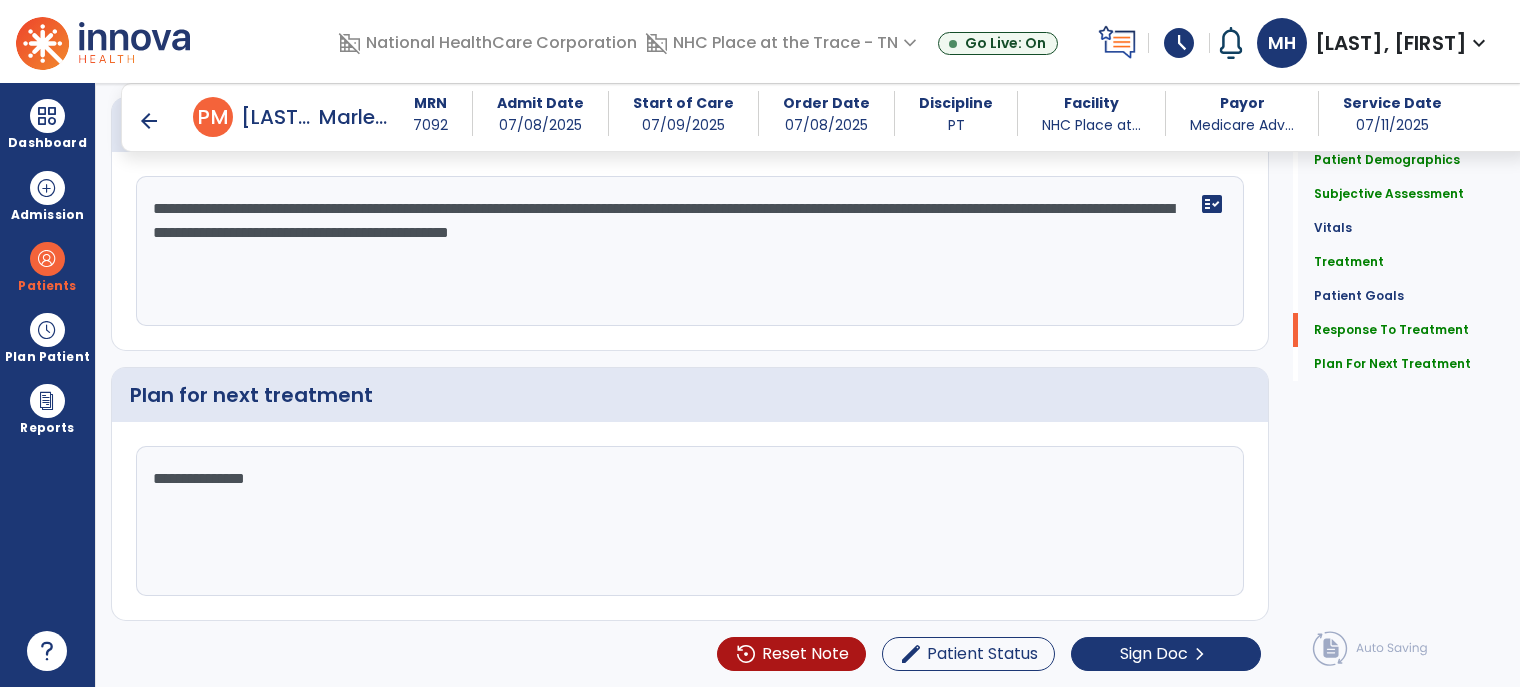 scroll, scrollTop: 2802, scrollLeft: 0, axis: vertical 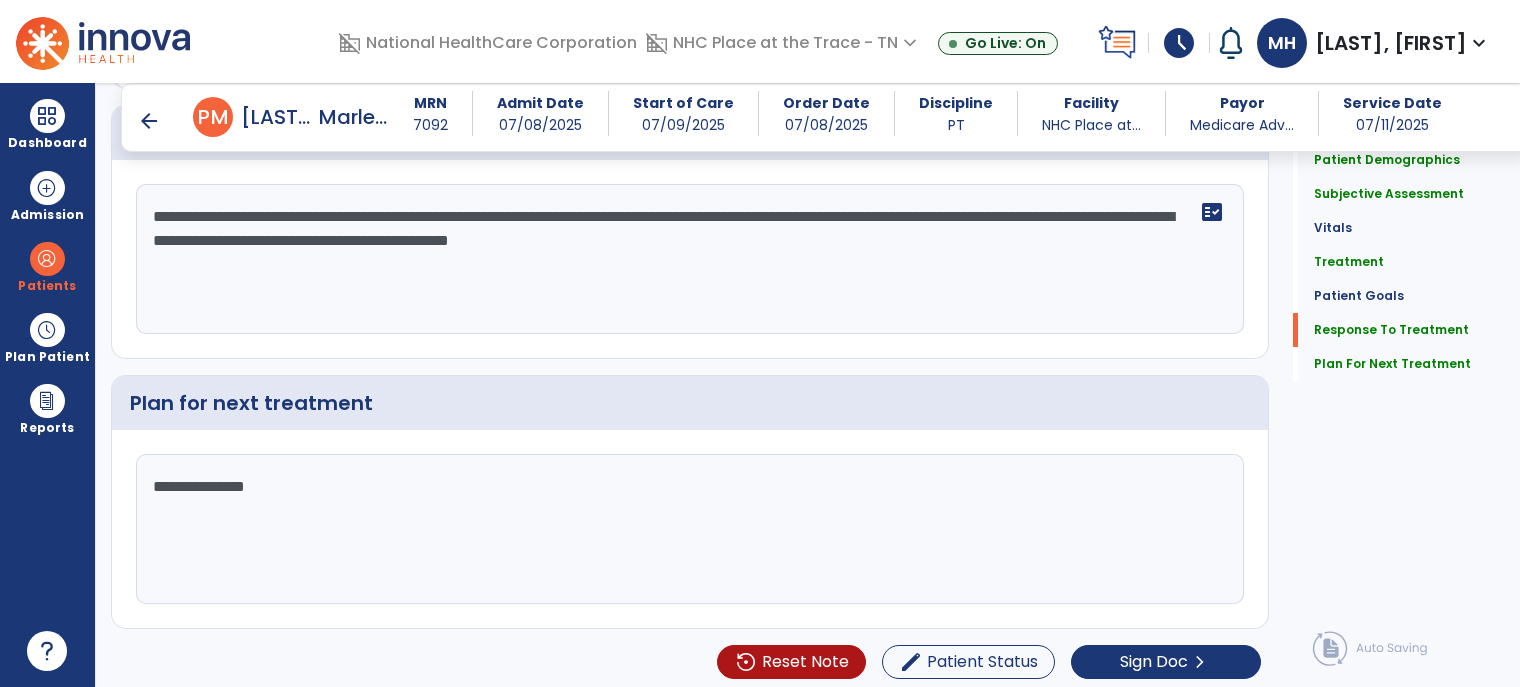 click on "**********" 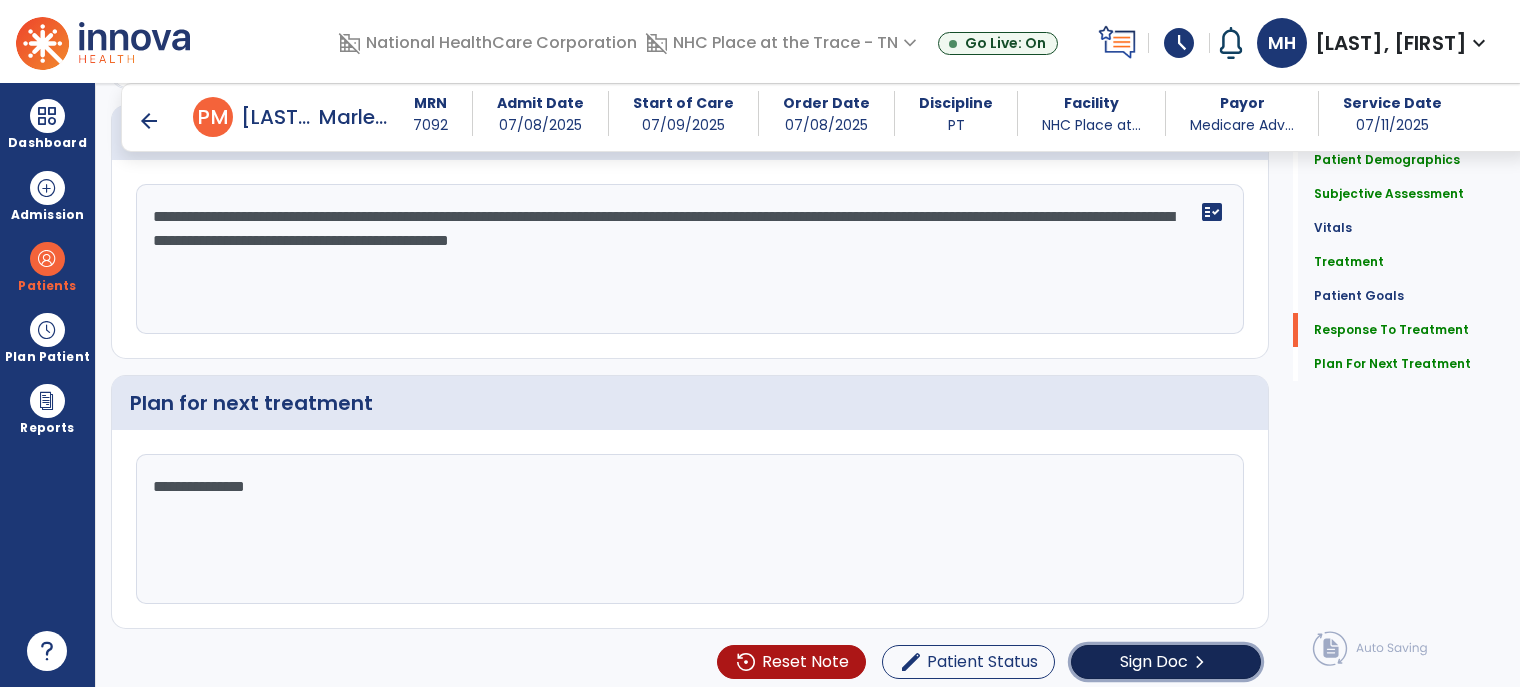 click on "Sign Doc" 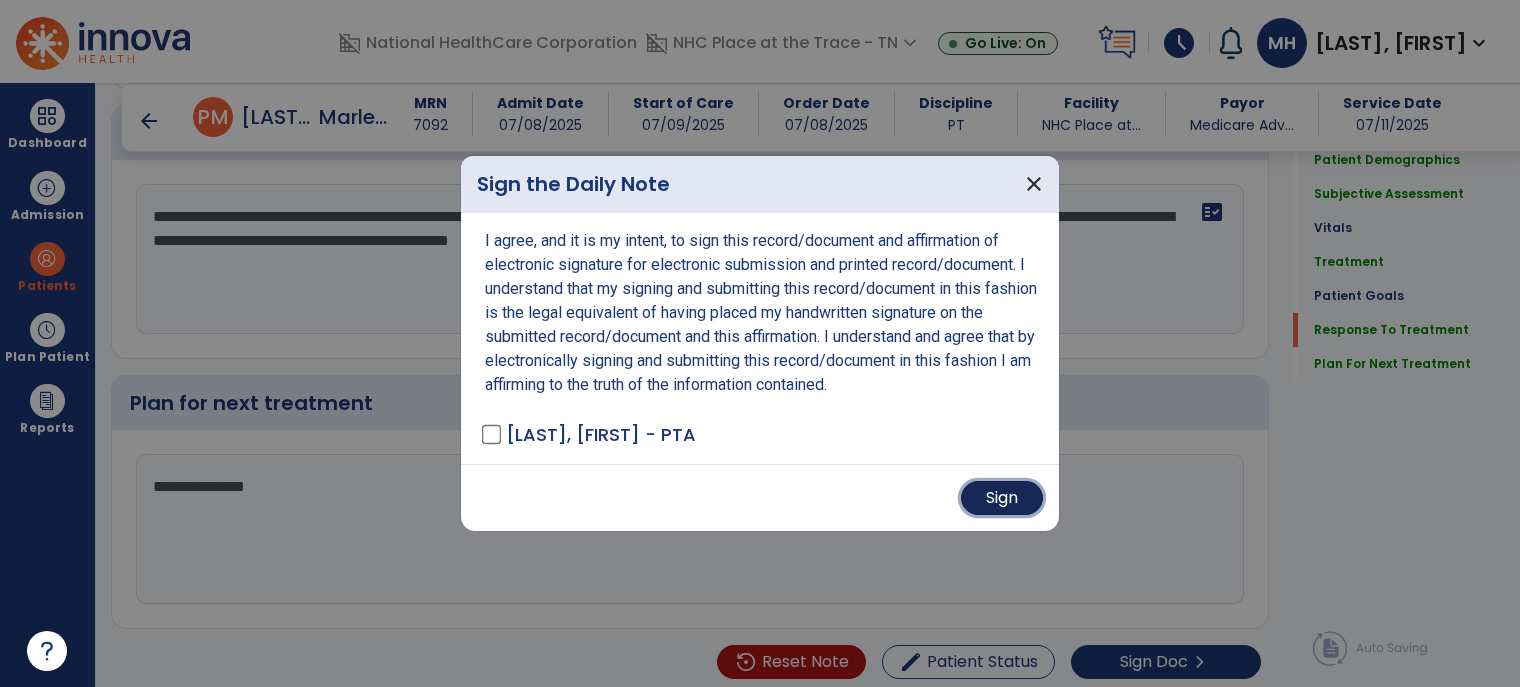 click on "Sign" at bounding box center [1002, 498] 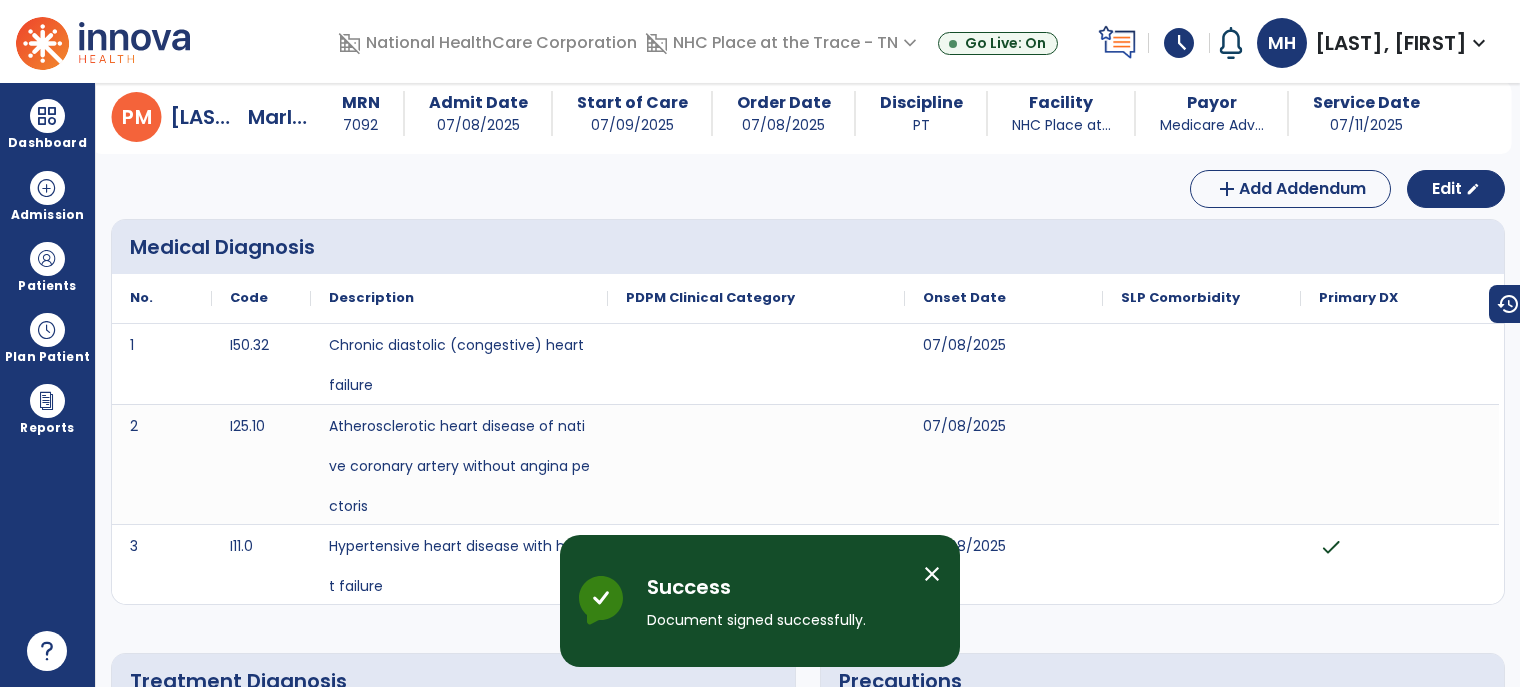 scroll, scrollTop: 0, scrollLeft: 0, axis: both 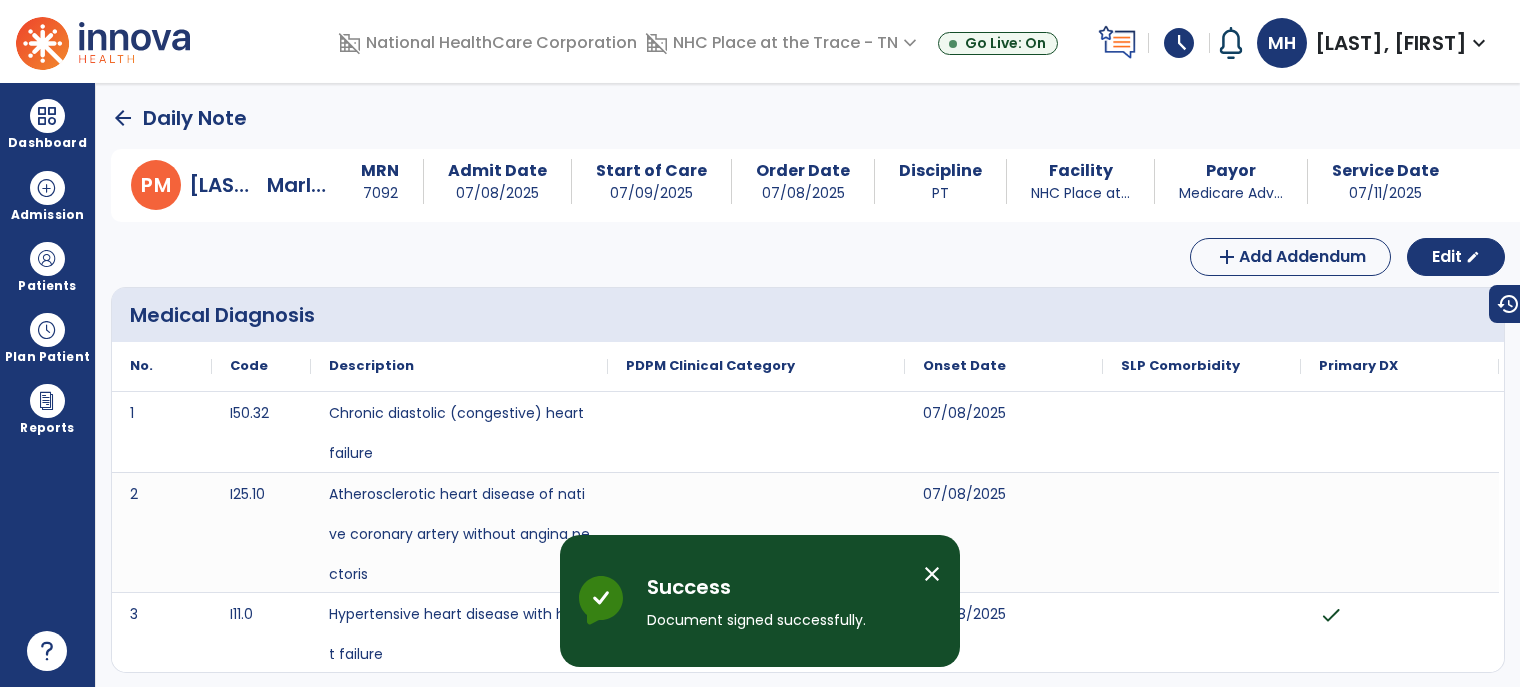 click on "arrow_back" 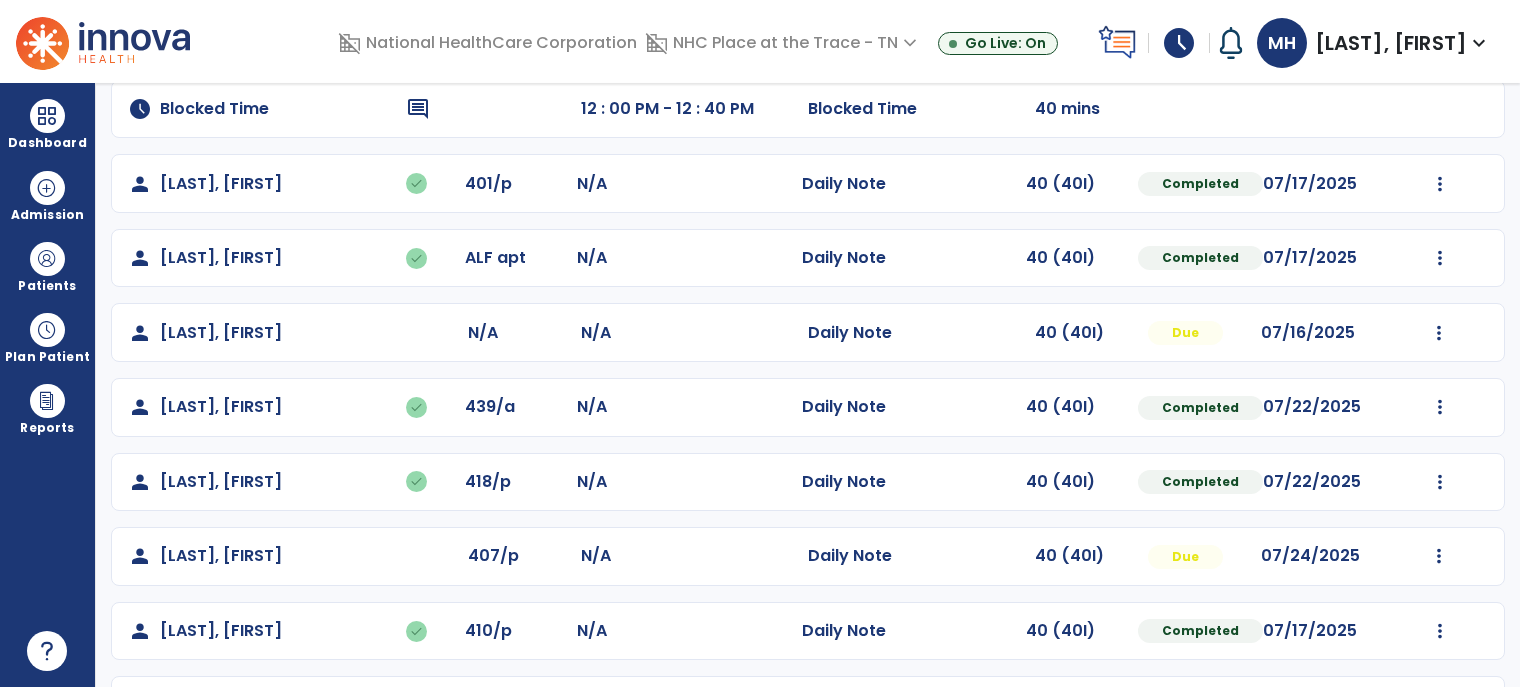 scroll, scrollTop: 300, scrollLeft: 0, axis: vertical 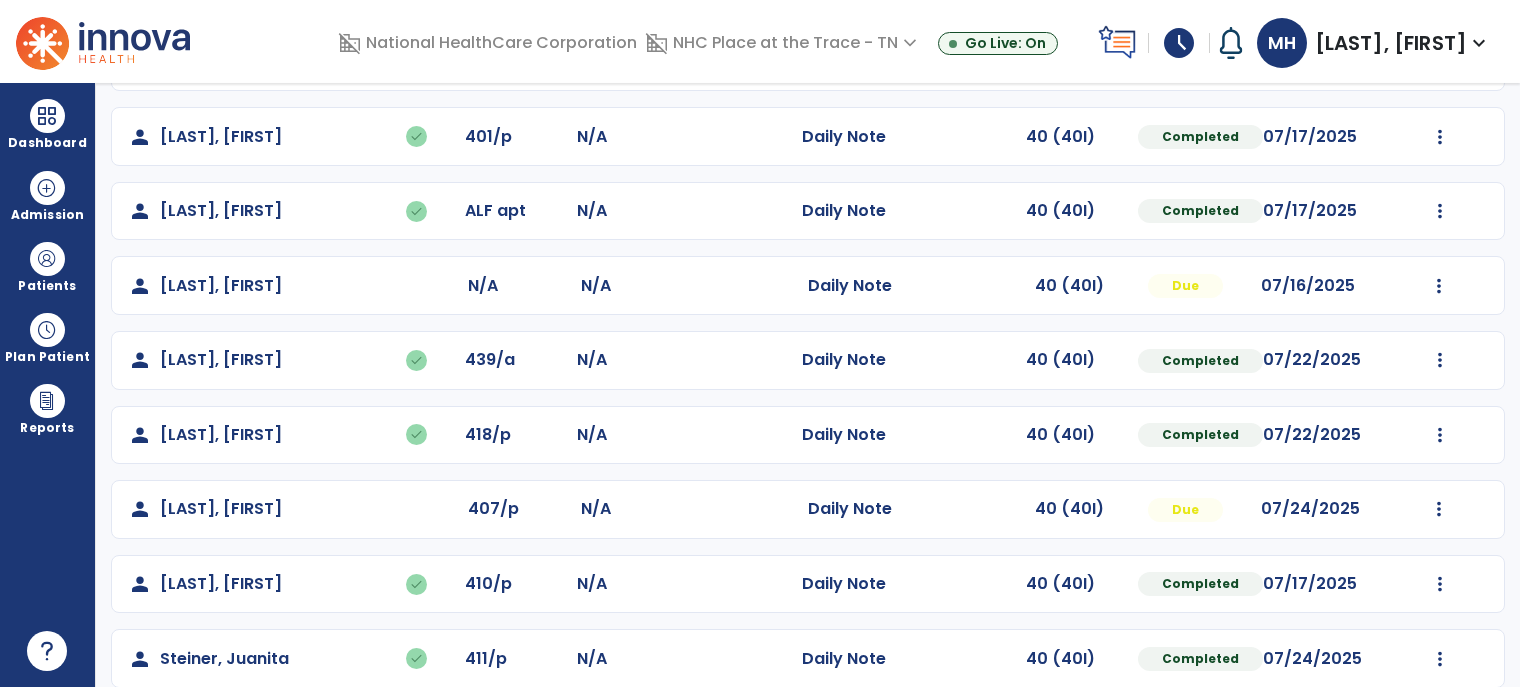 click on "Mark Visit As Complete   Reset Note   Open Document   G + C Mins" 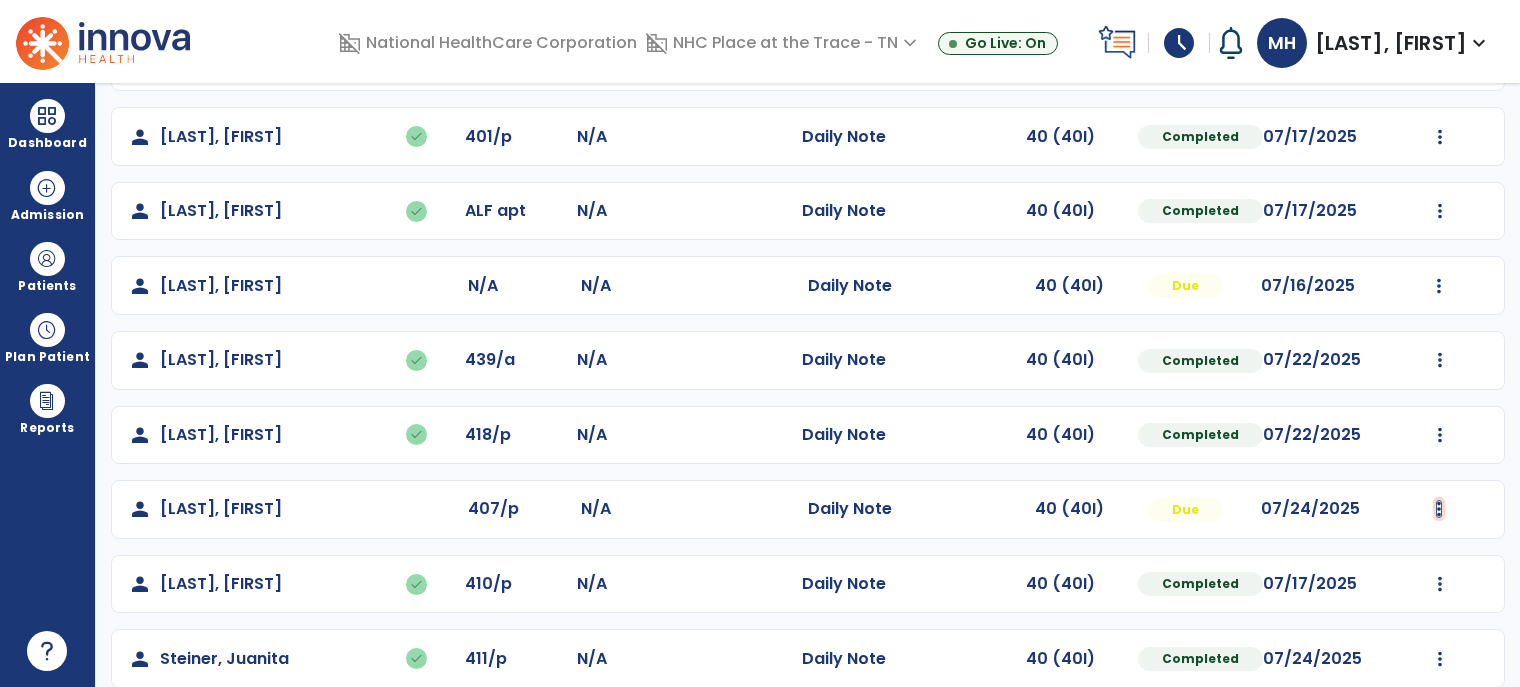 click at bounding box center [1440, -12] 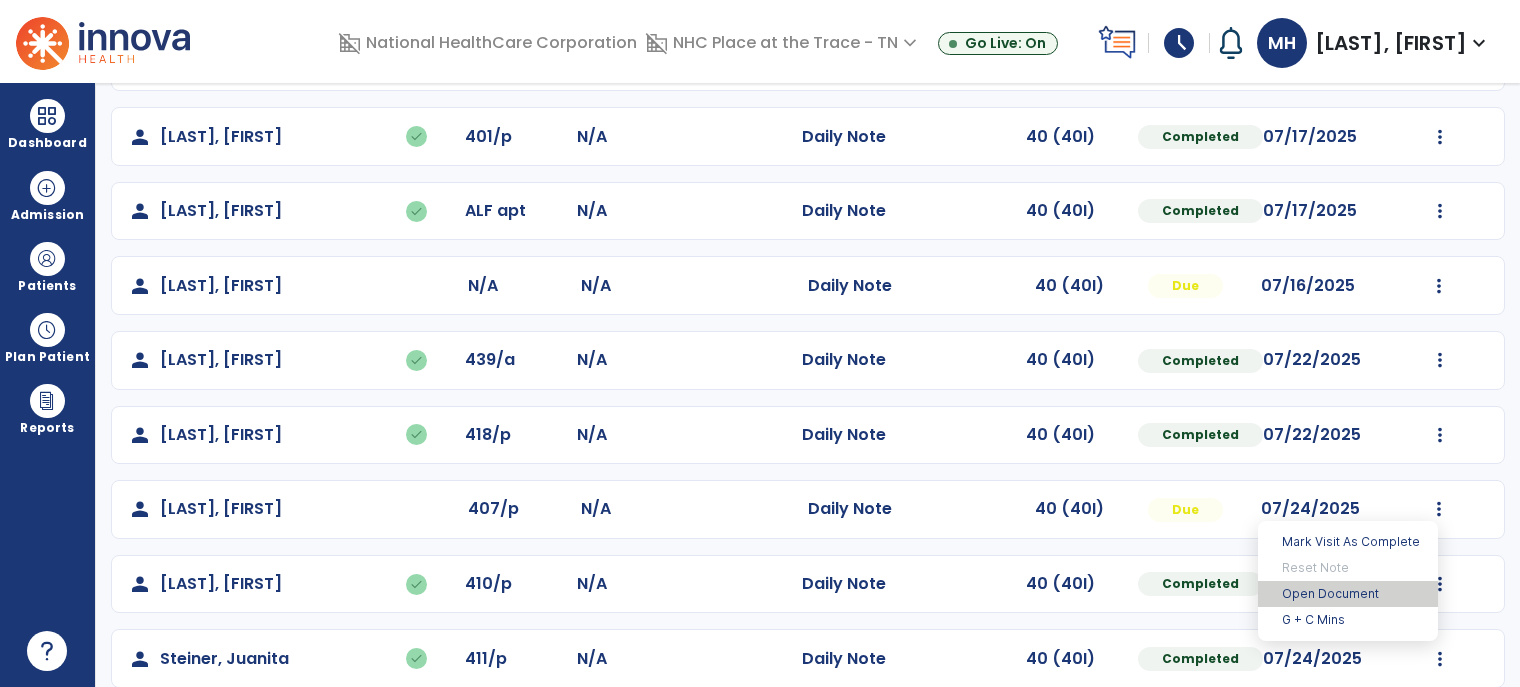 click on "Open Document" at bounding box center [1348, 594] 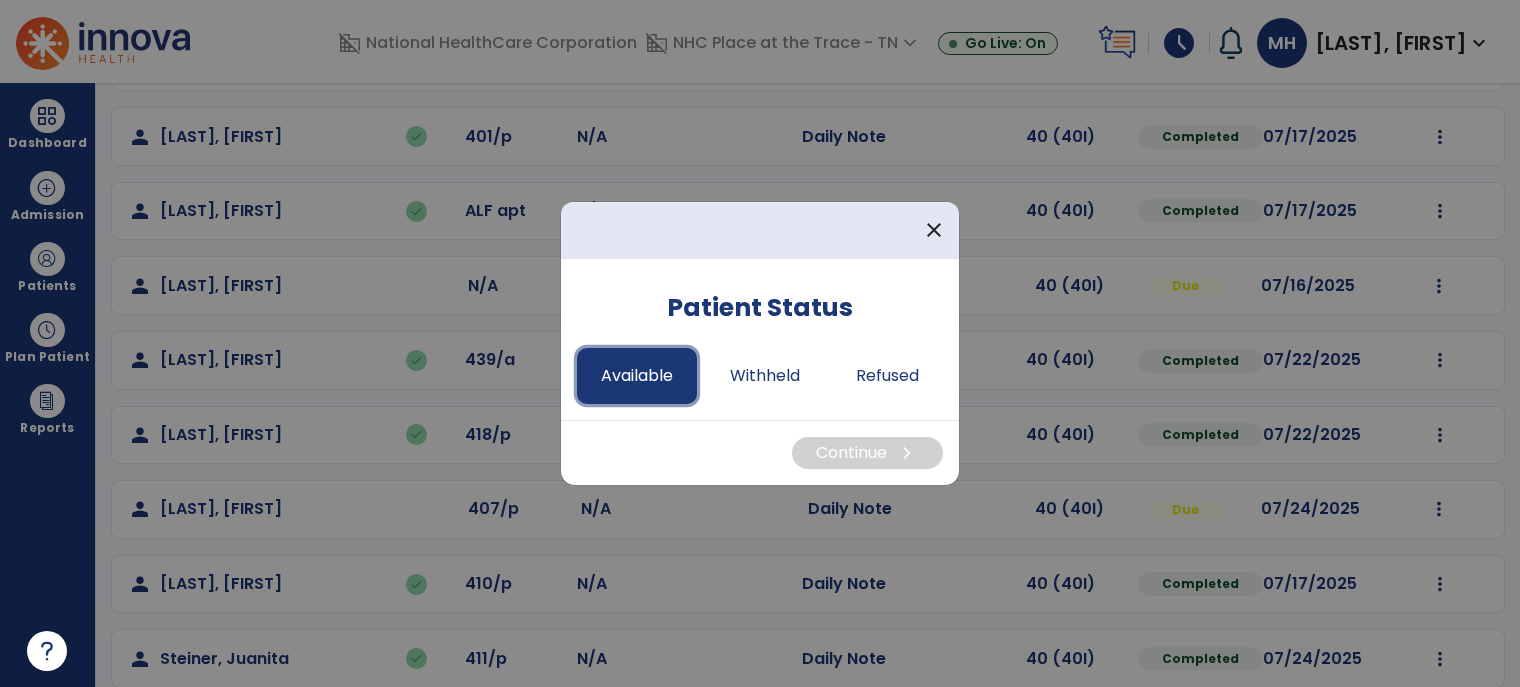 click on "Available" at bounding box center (637, 376) 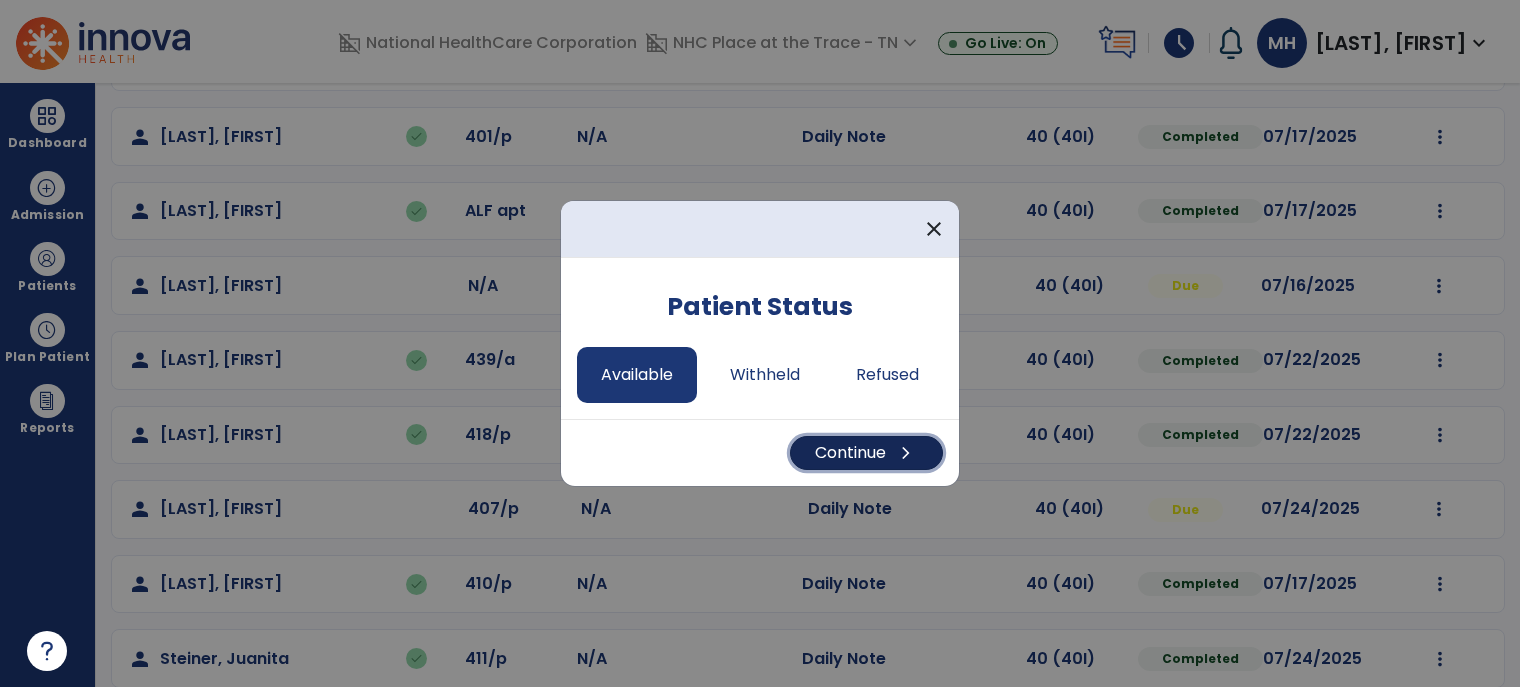 click on "Continue   chevron_right" at bounding box center (866, 453) 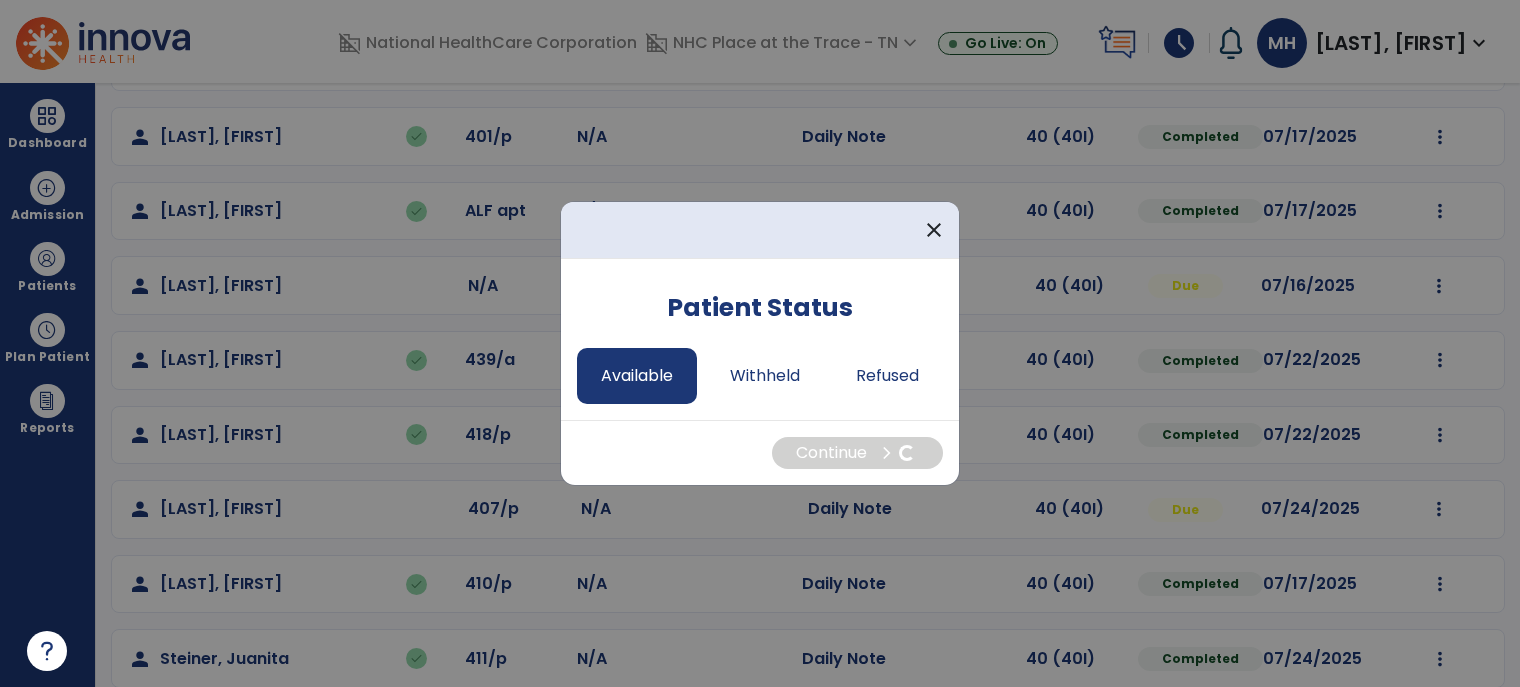 select on "*" 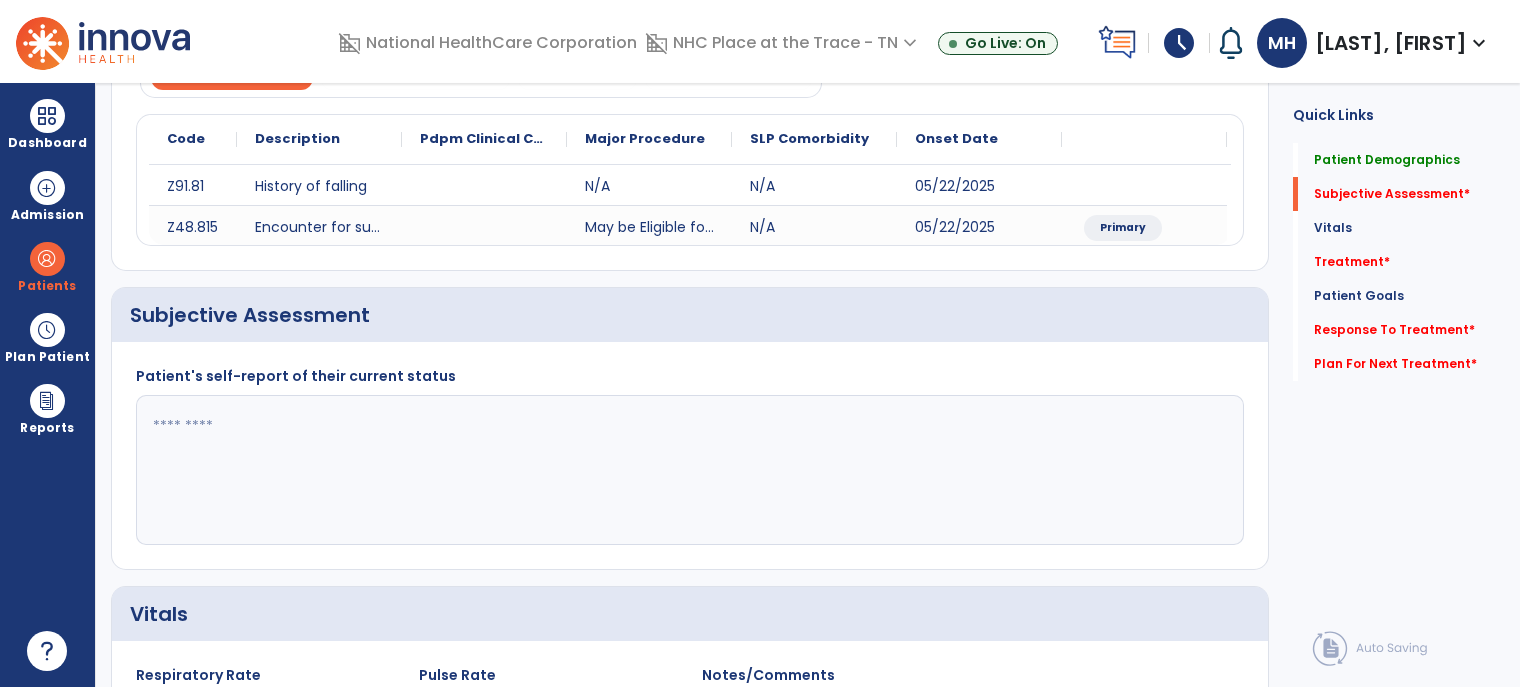click 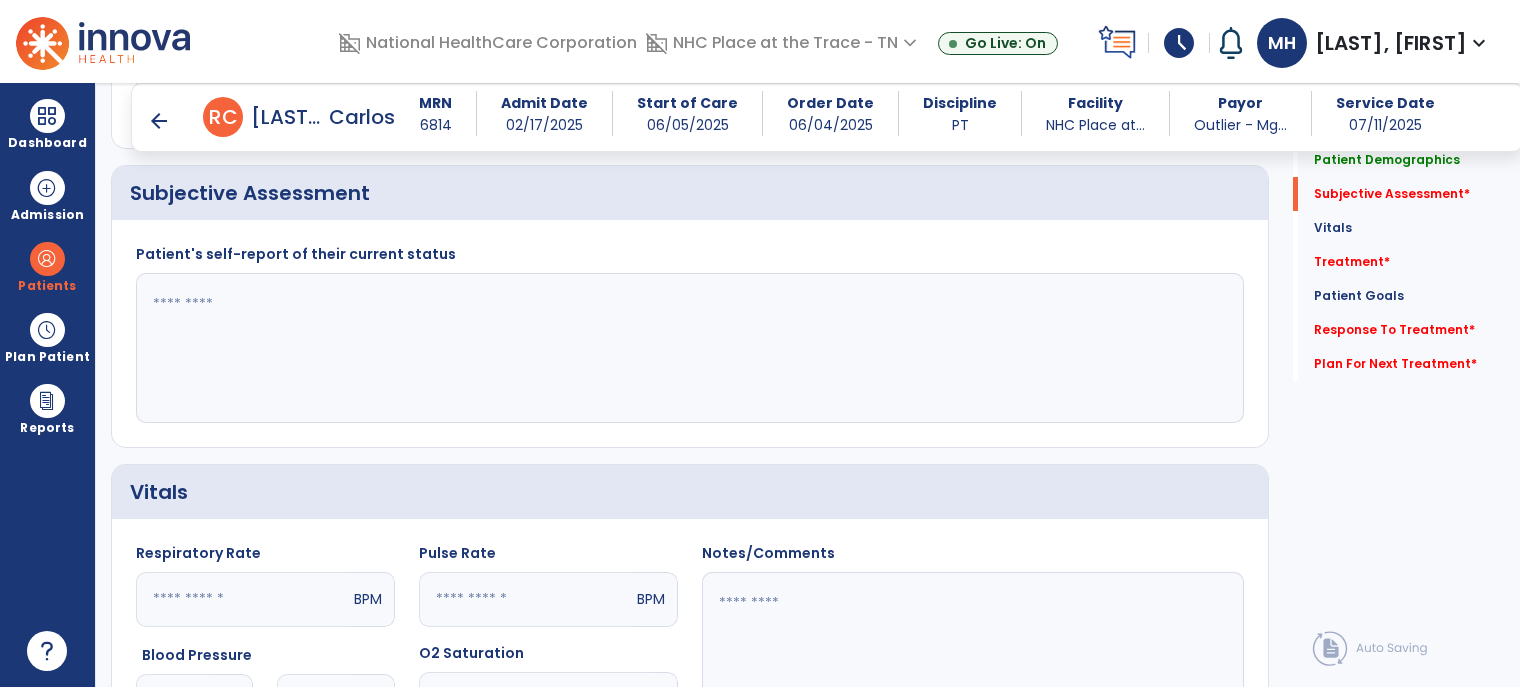 scroll, scrollTop: 400, scrollLeft: 0, axis: vertical 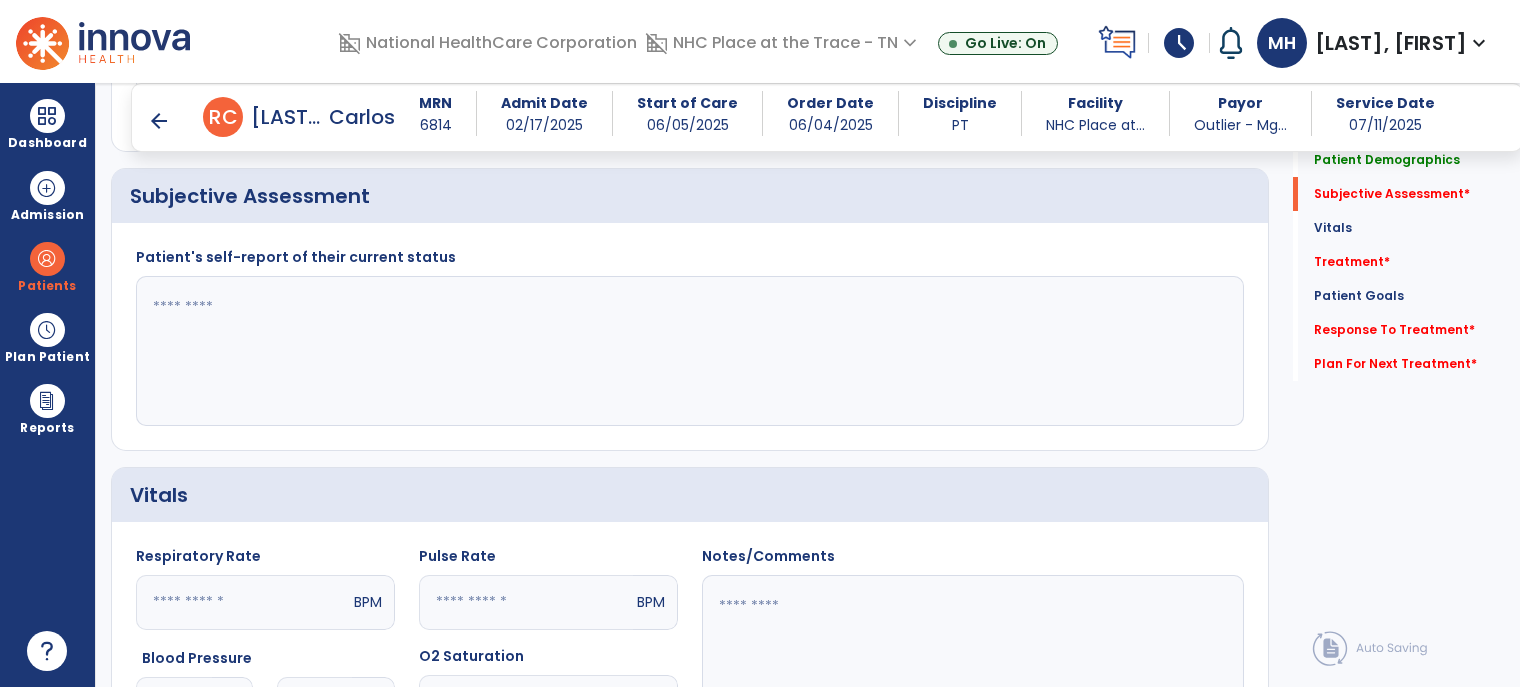 click 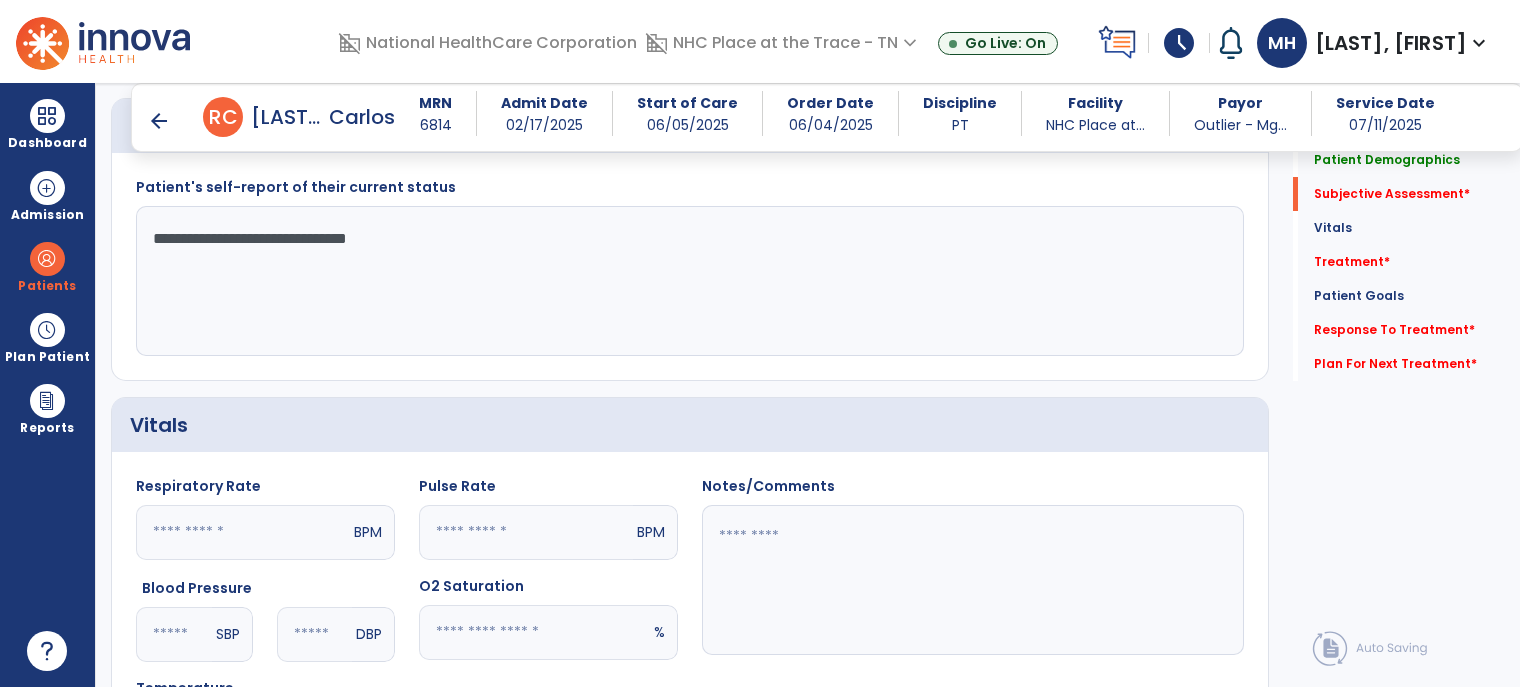 scroll, scrollTop: 600, scrollLeft: 0, axis: vertical 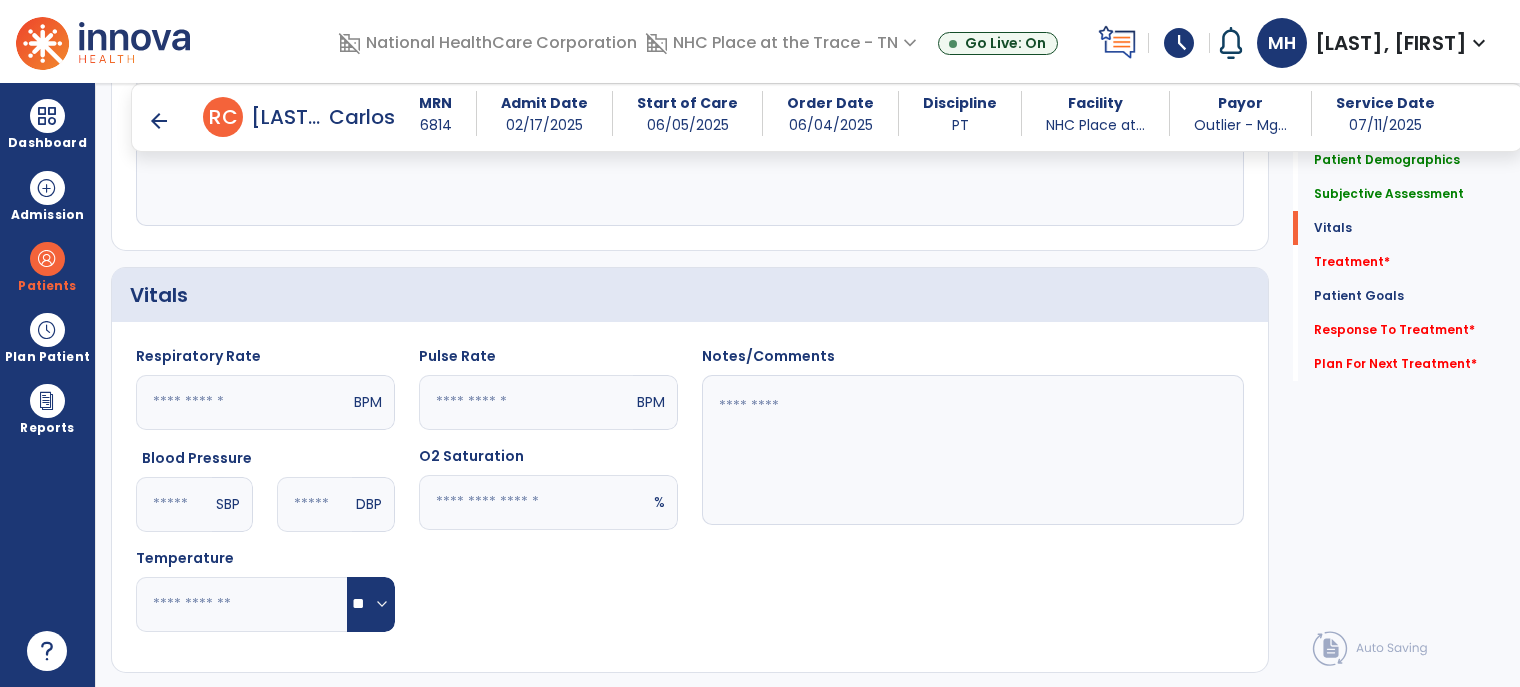 type on "**********" 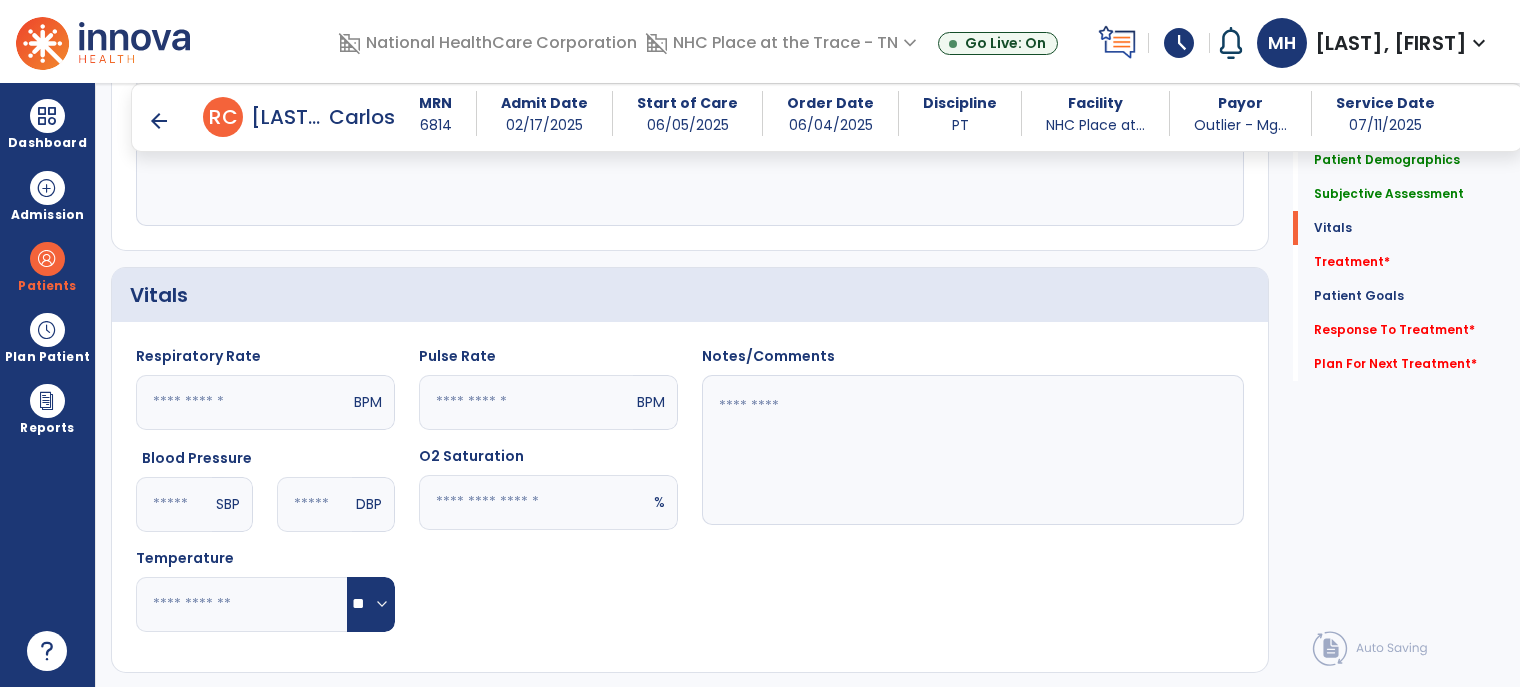 click 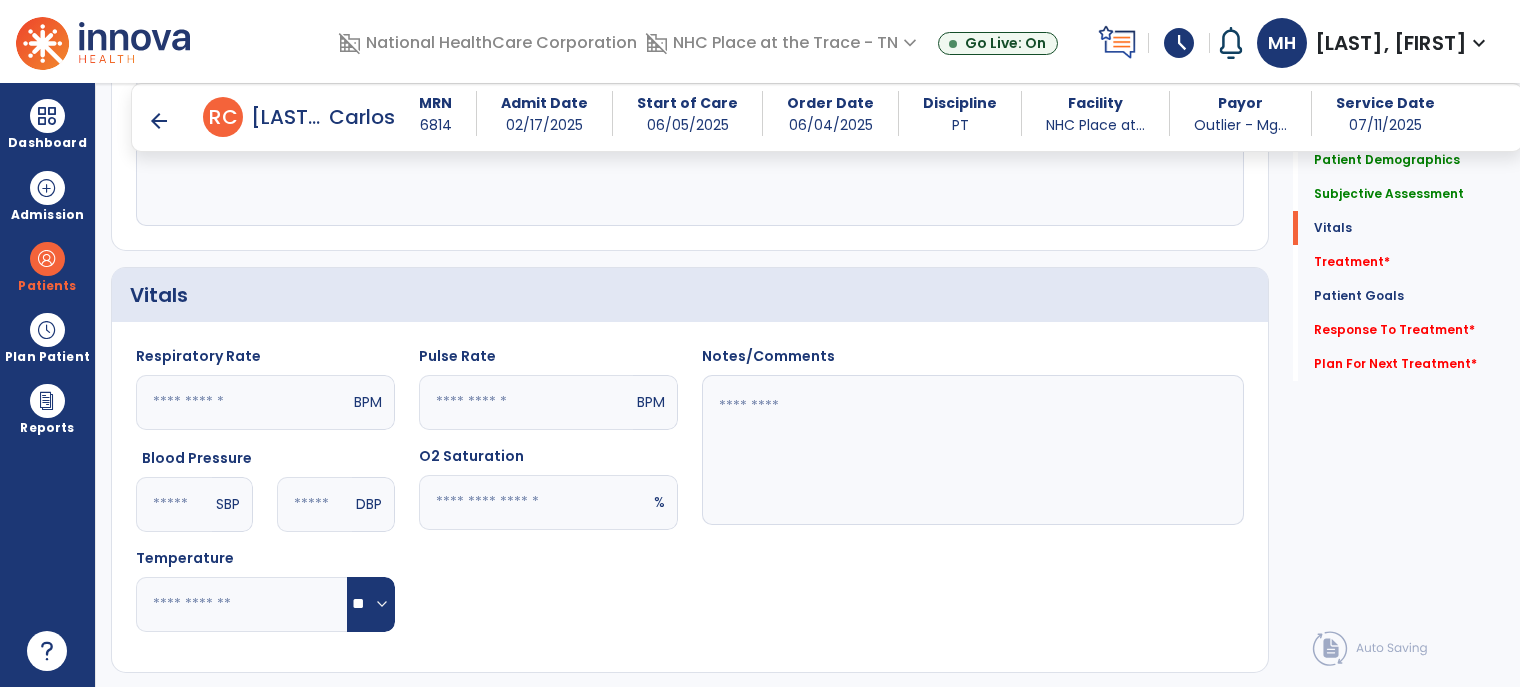 click 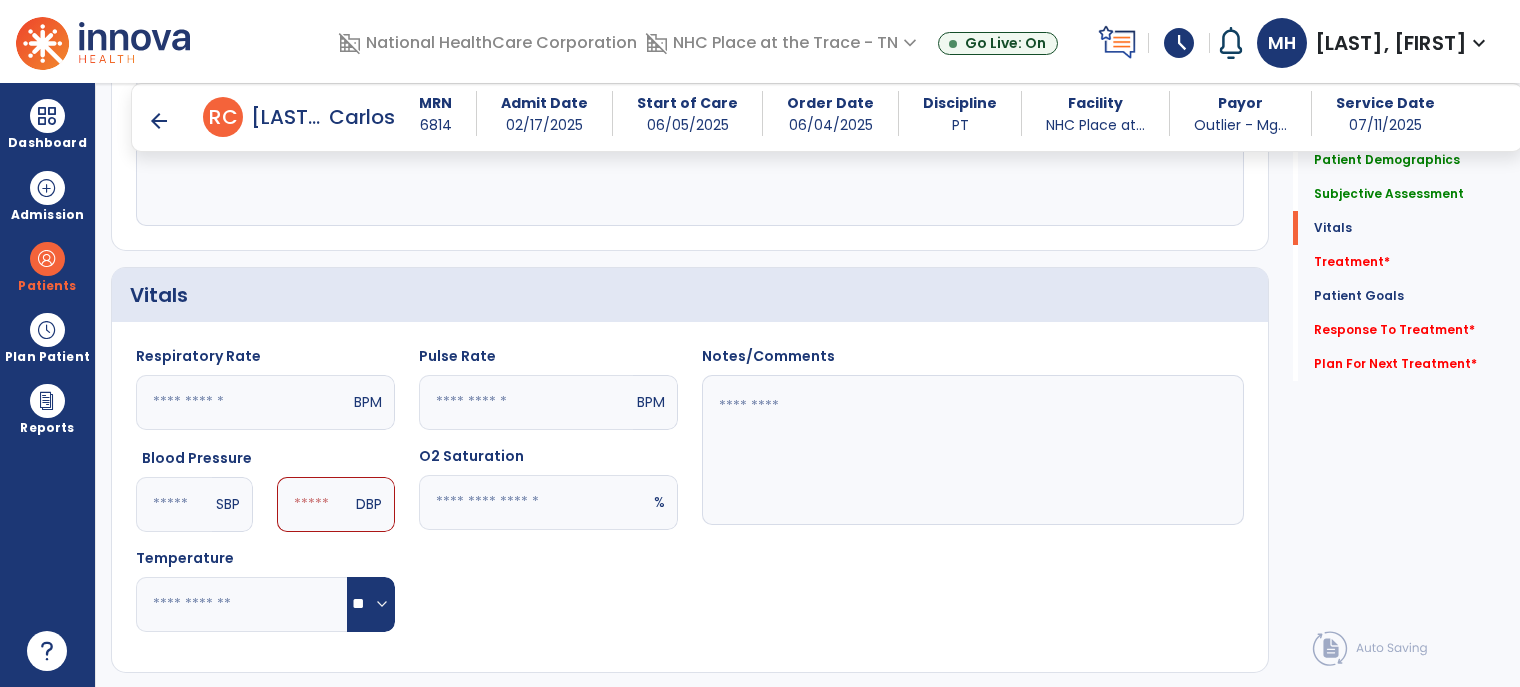 type on "**" 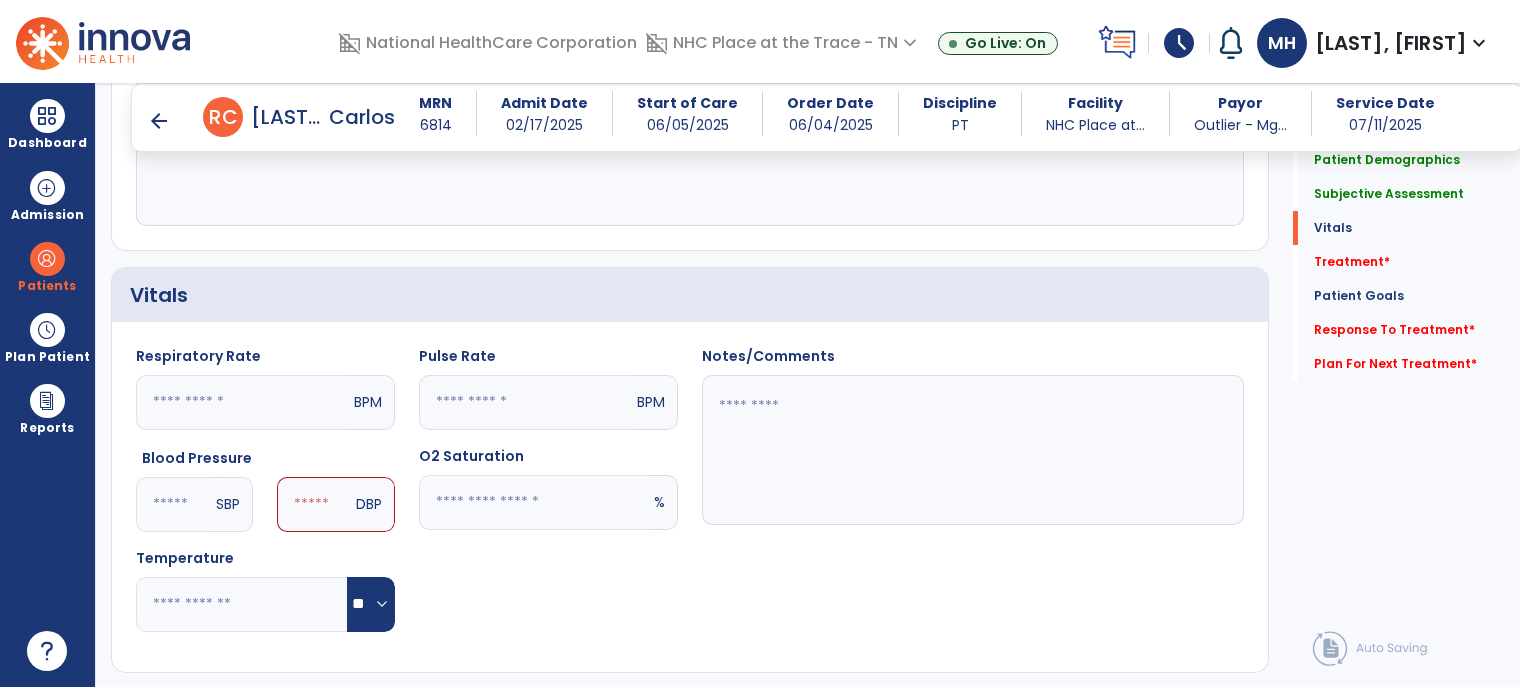 click 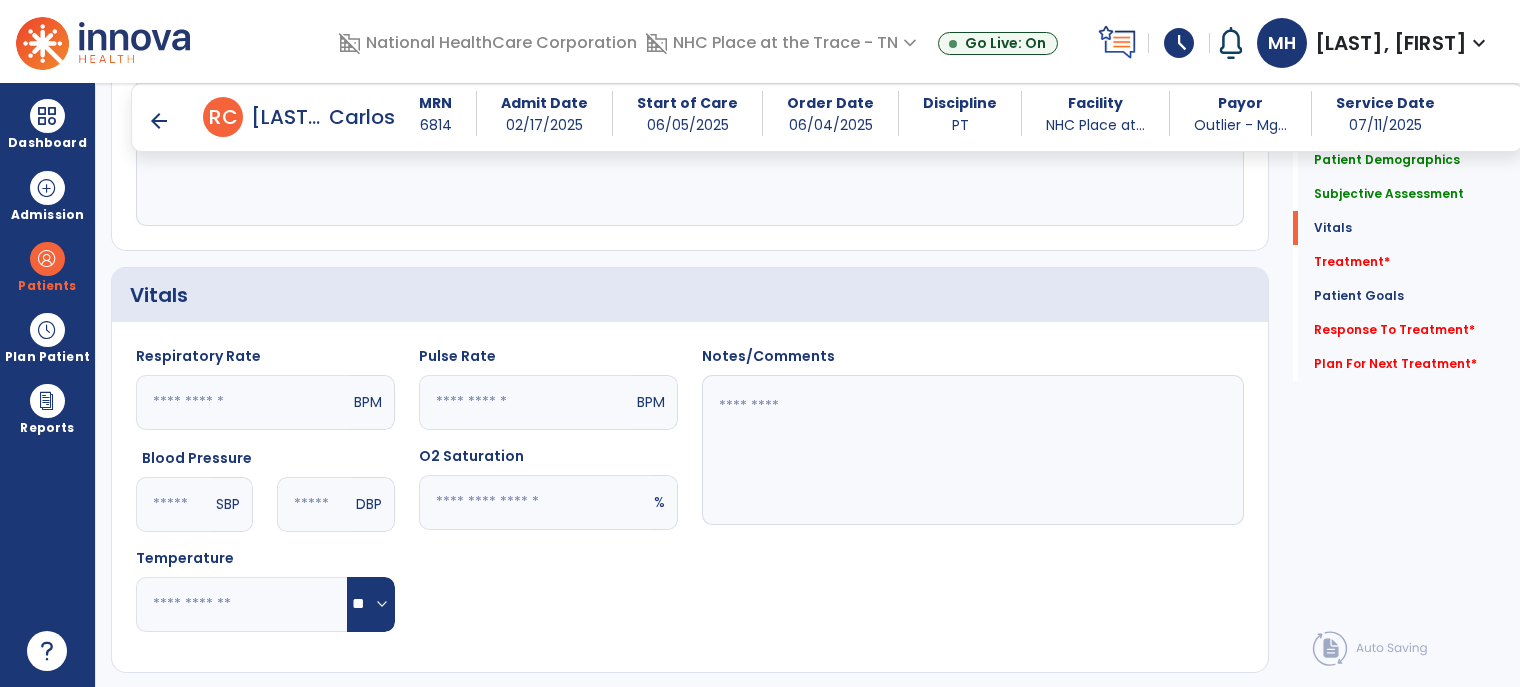 type on "**" 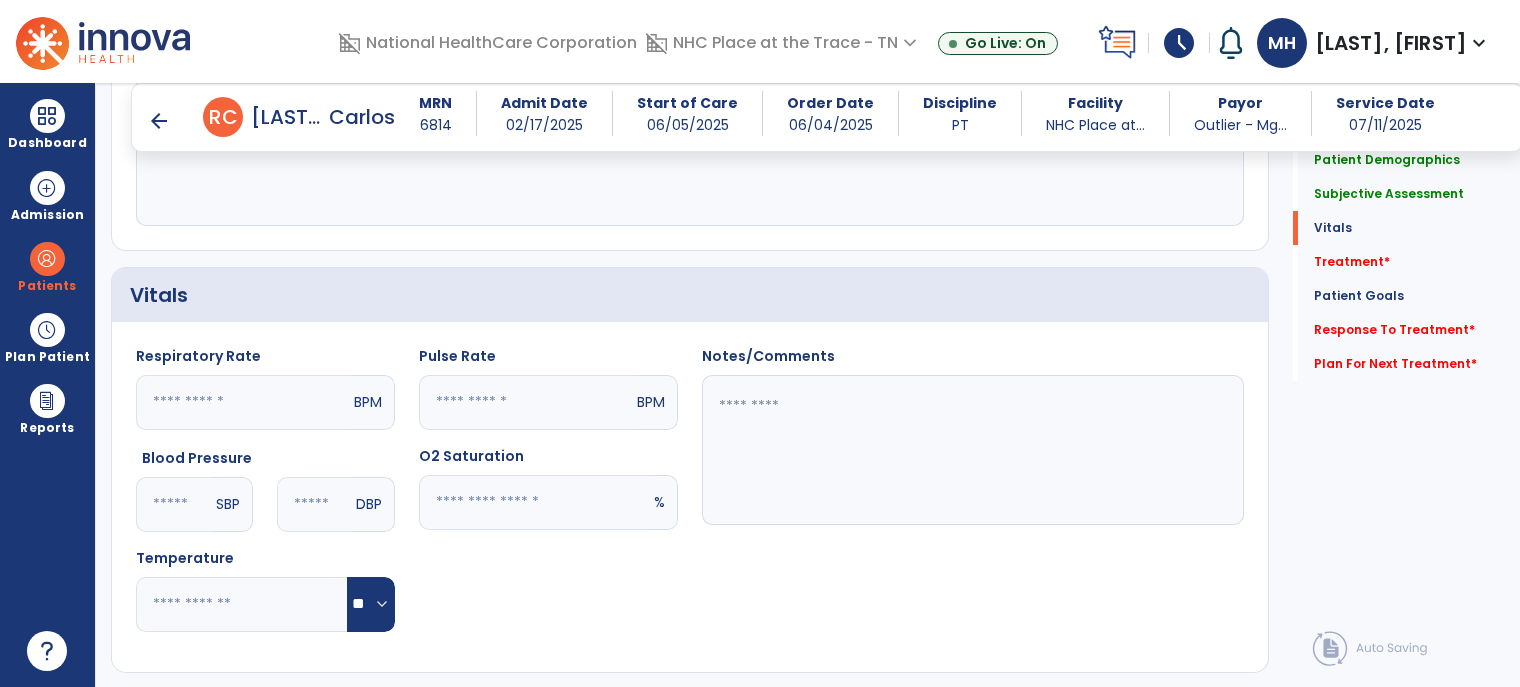 click on "Pulse Rate  BPM O2 Saturation  %" 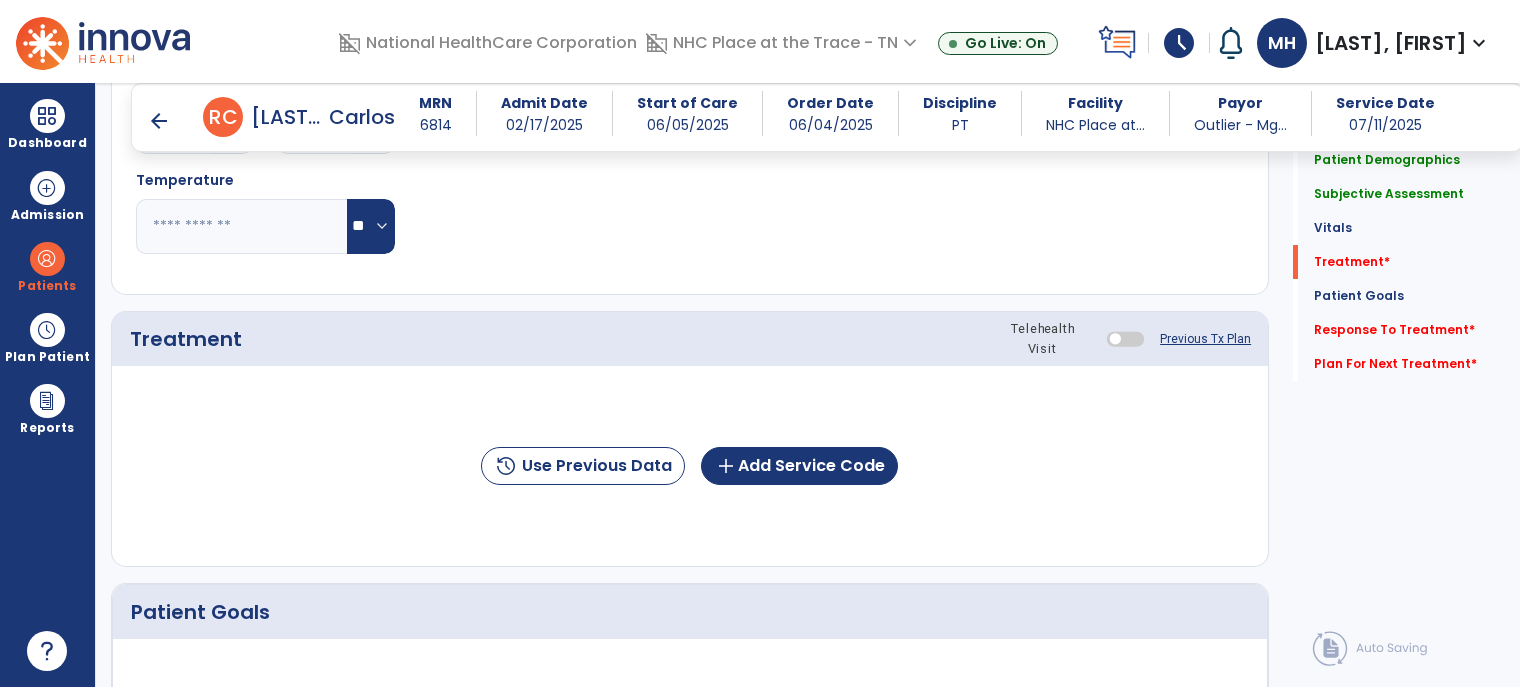 scroll, scrollTop: 1200, scrollLeft: 0, axis: vertical 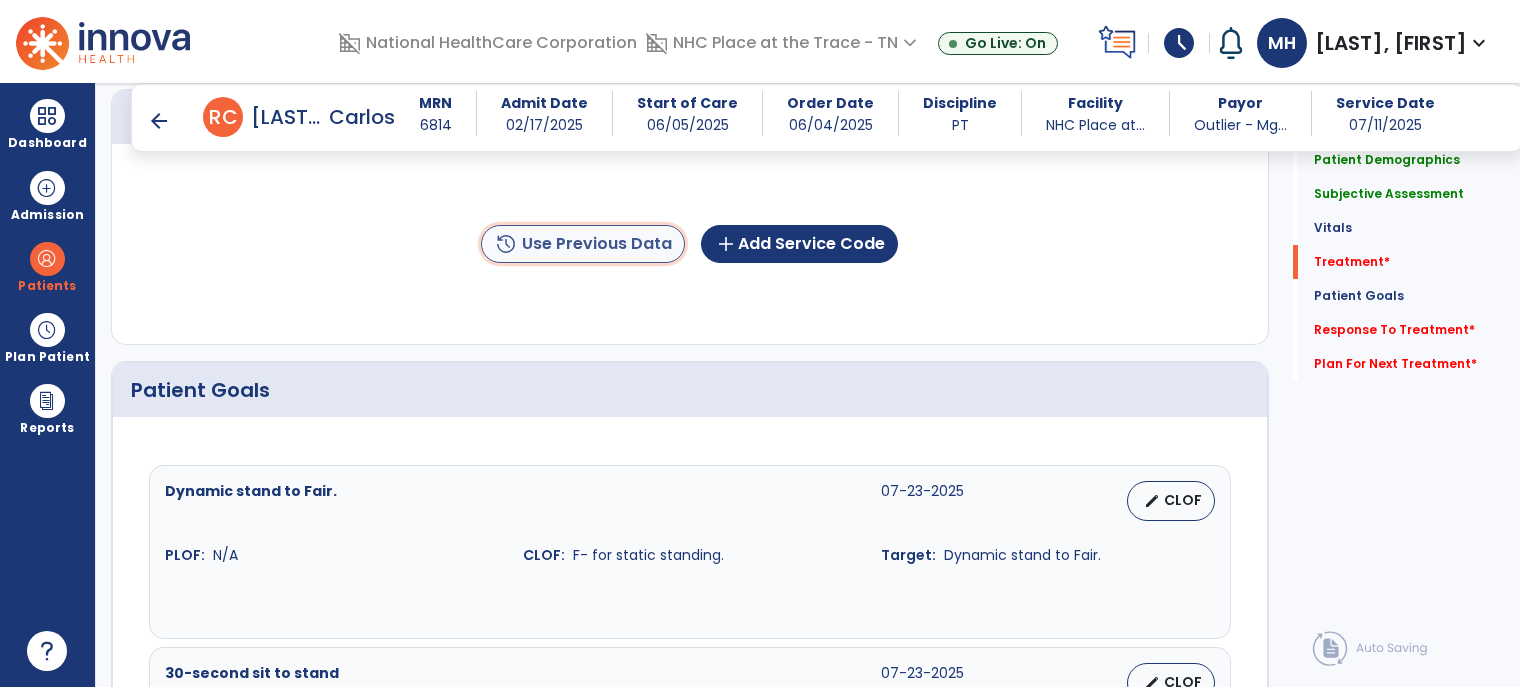 click on "history  Use Previous Data" 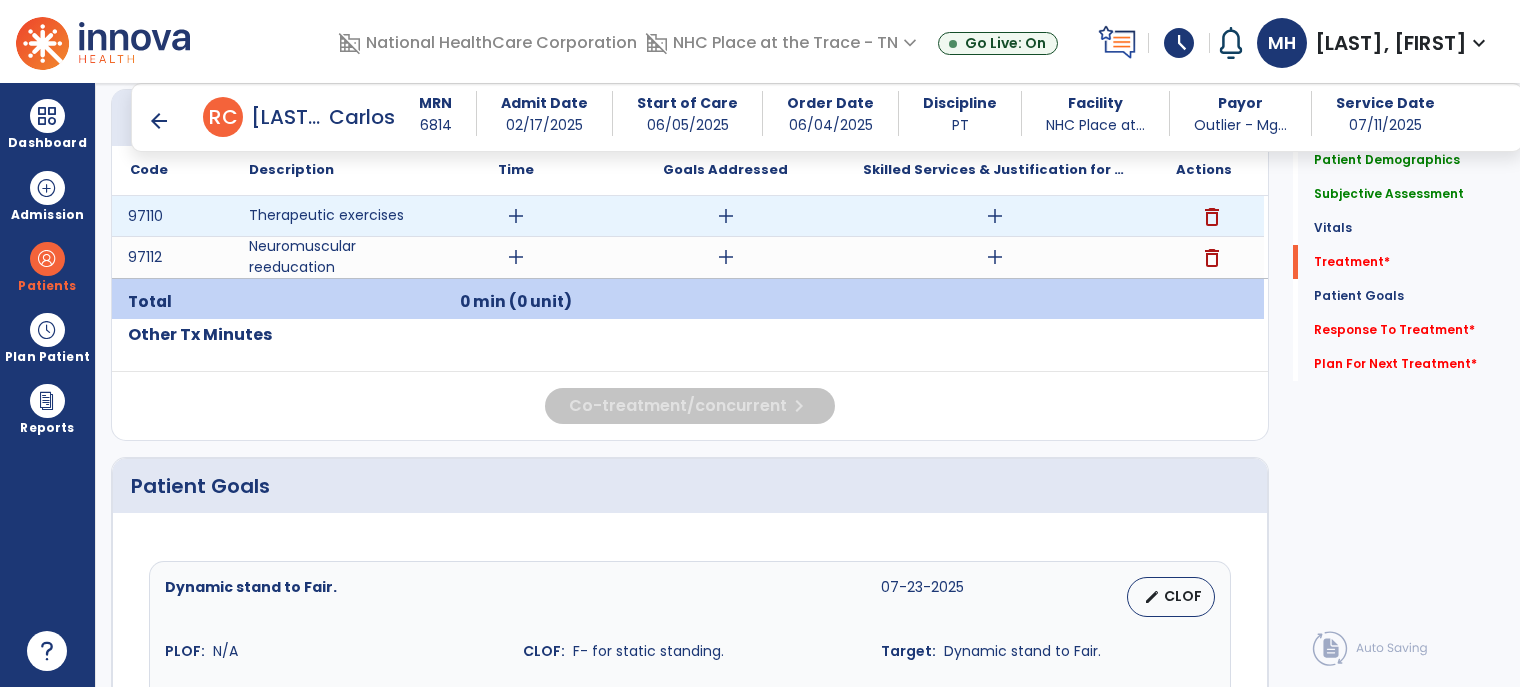 click on "add" at bounding box center (516, 216) 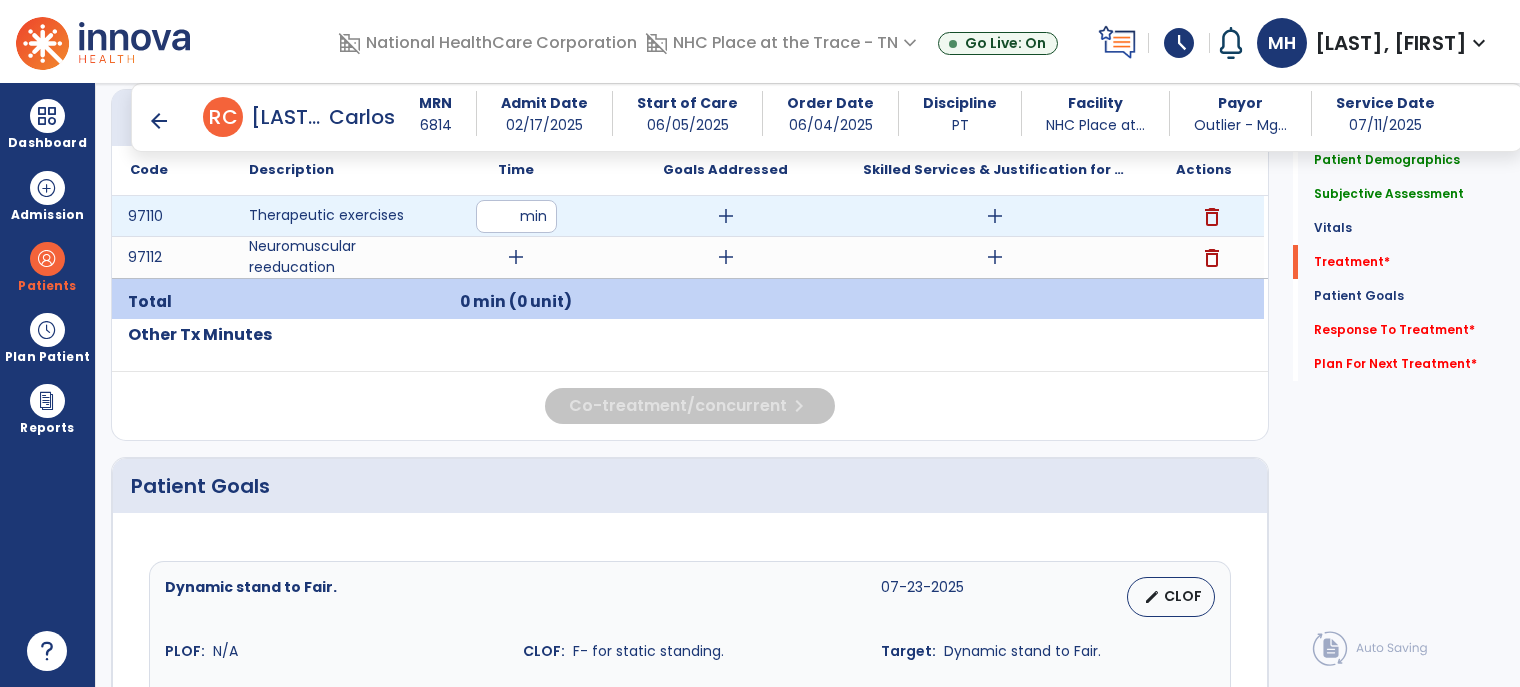 type on "**" 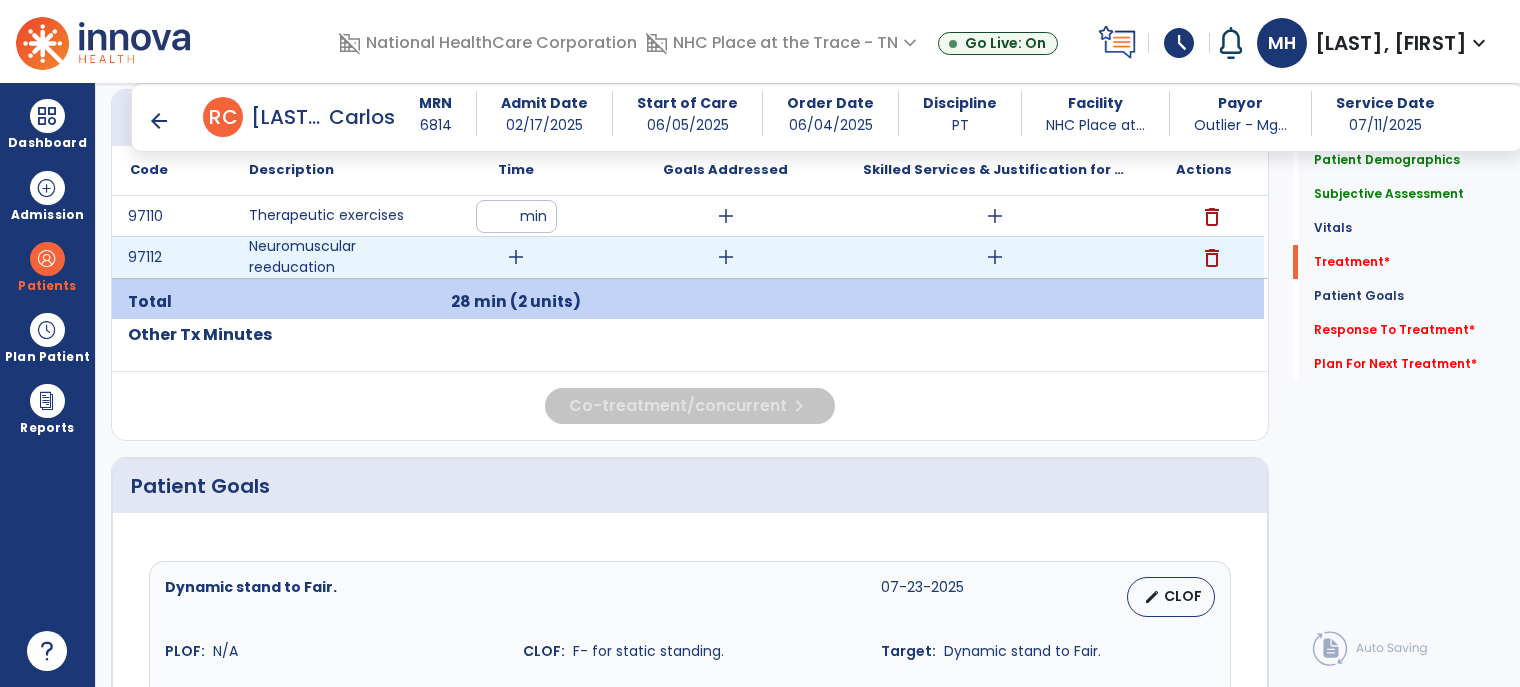 click on "add" at bounding box center [516, 257] 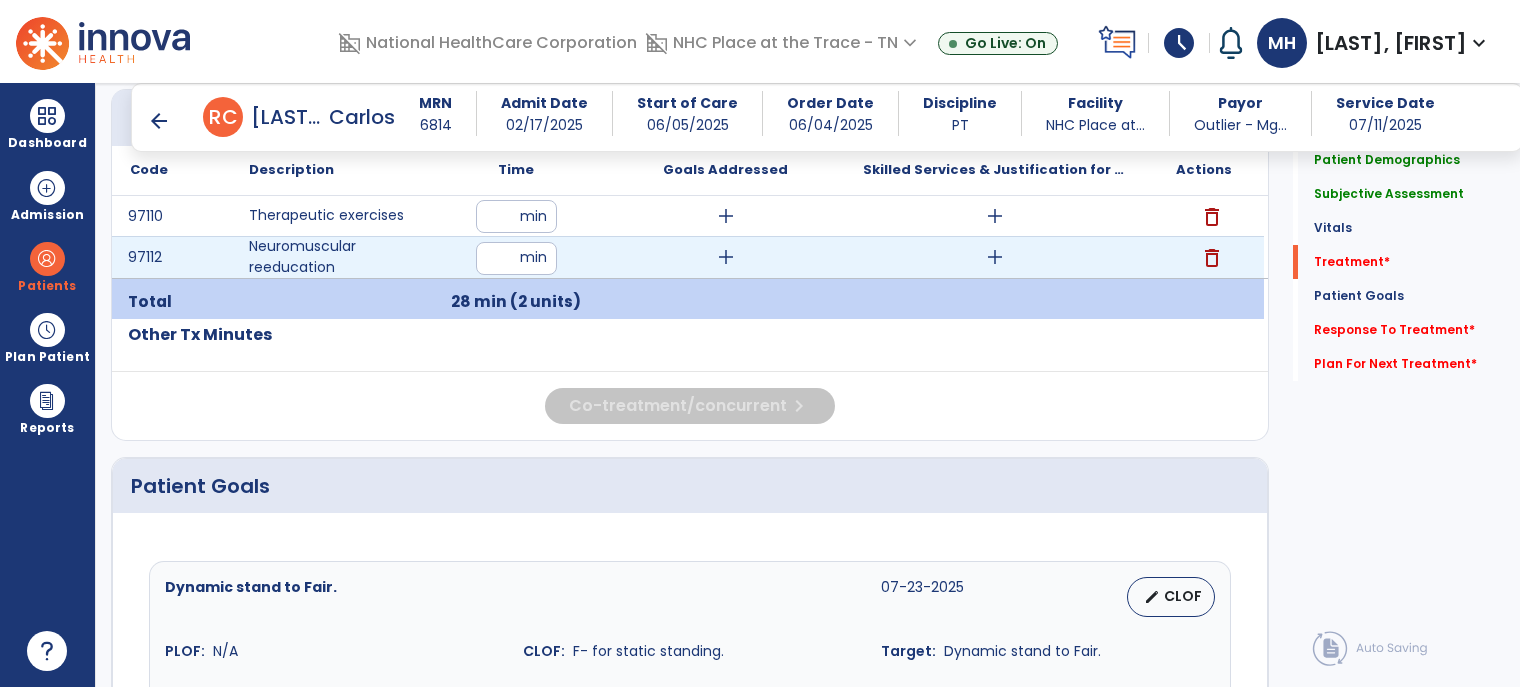 type on "**" 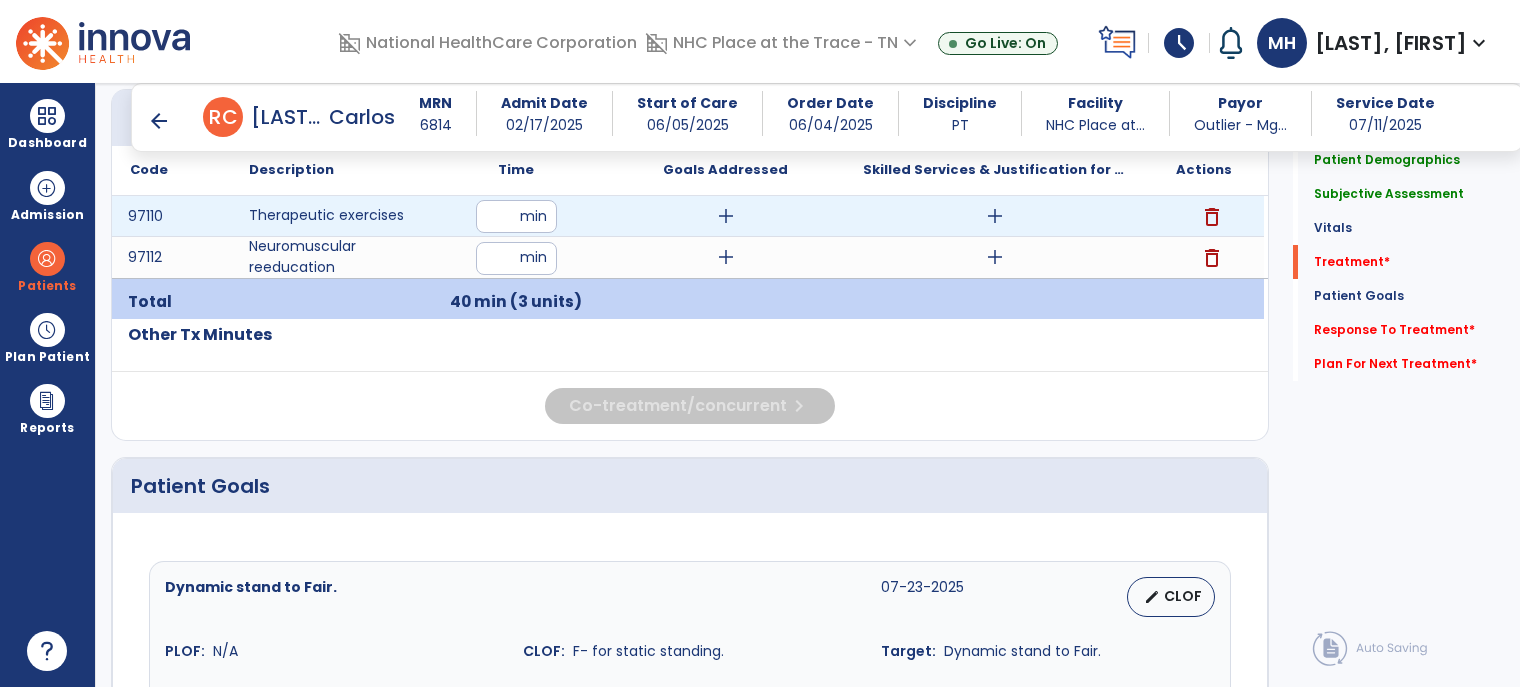 click on "add" at bounding box center (995, 216) 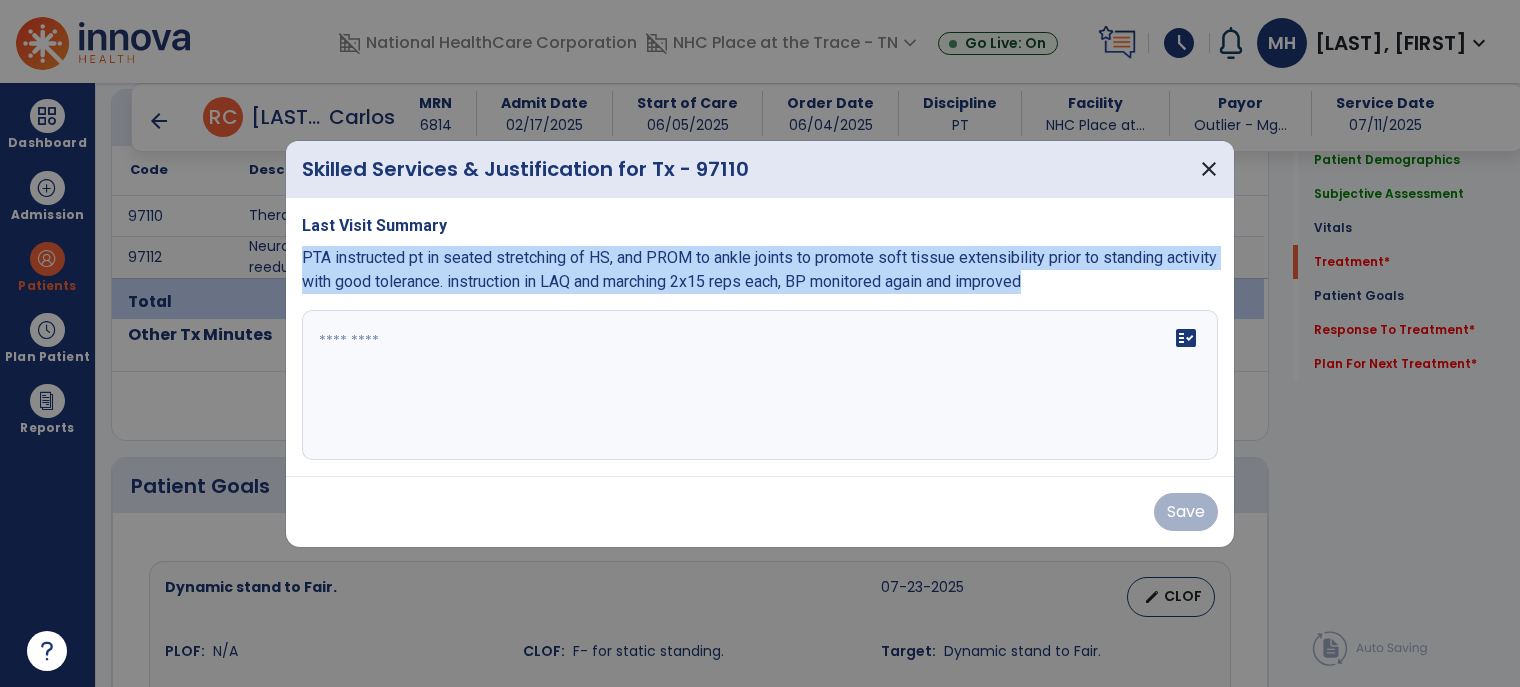 drag, startPoint x: 301, startPoint y: 263, endPoint x: 1165, endPoint y: 317, distance: 865.68585 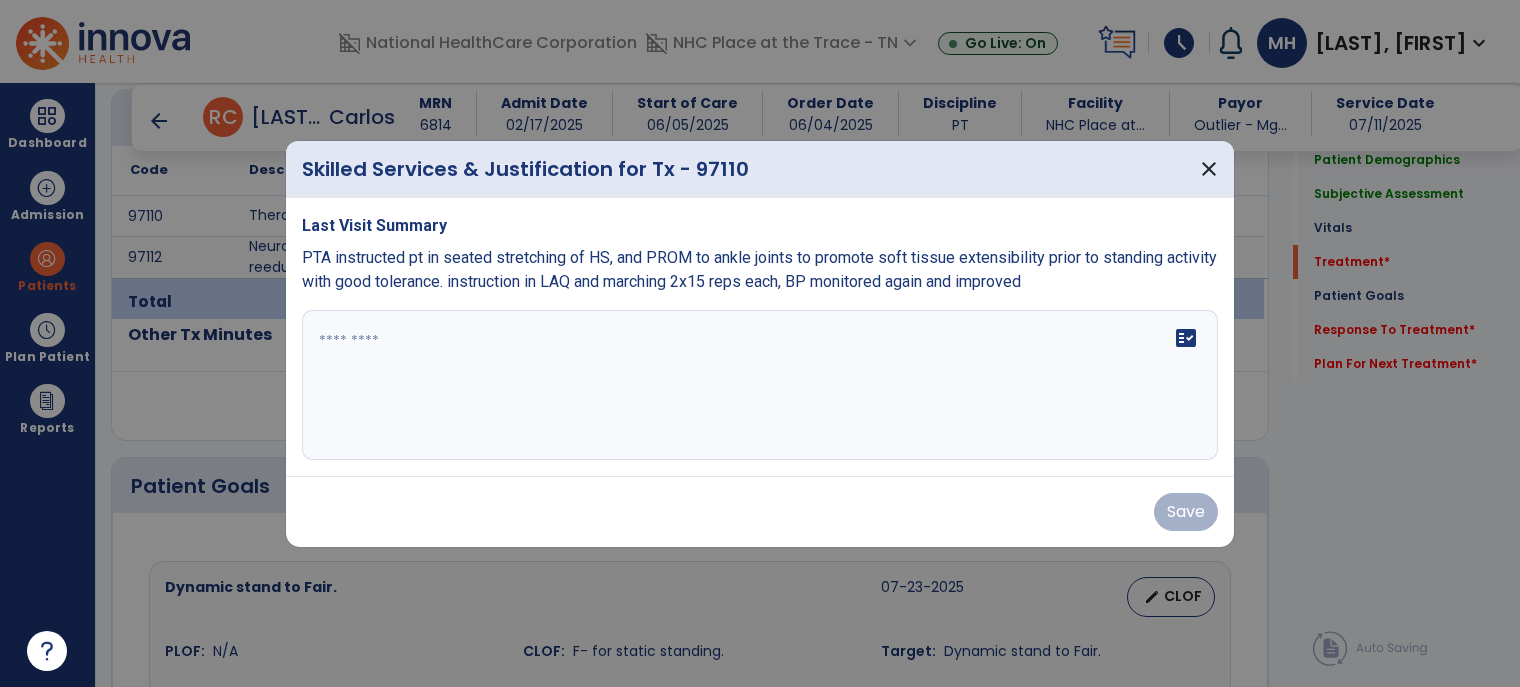 paste on "**********" 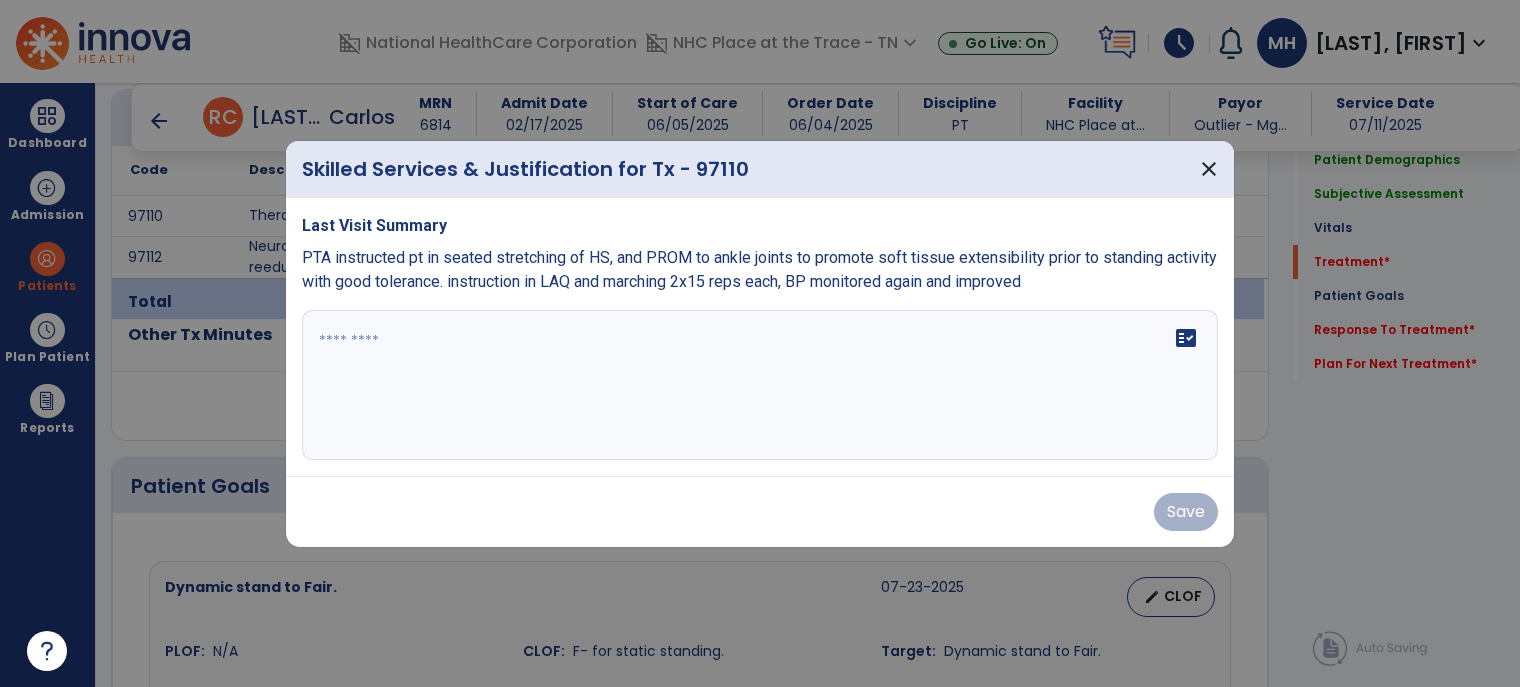 click on "fact_check" at bounding box center (760, 385) 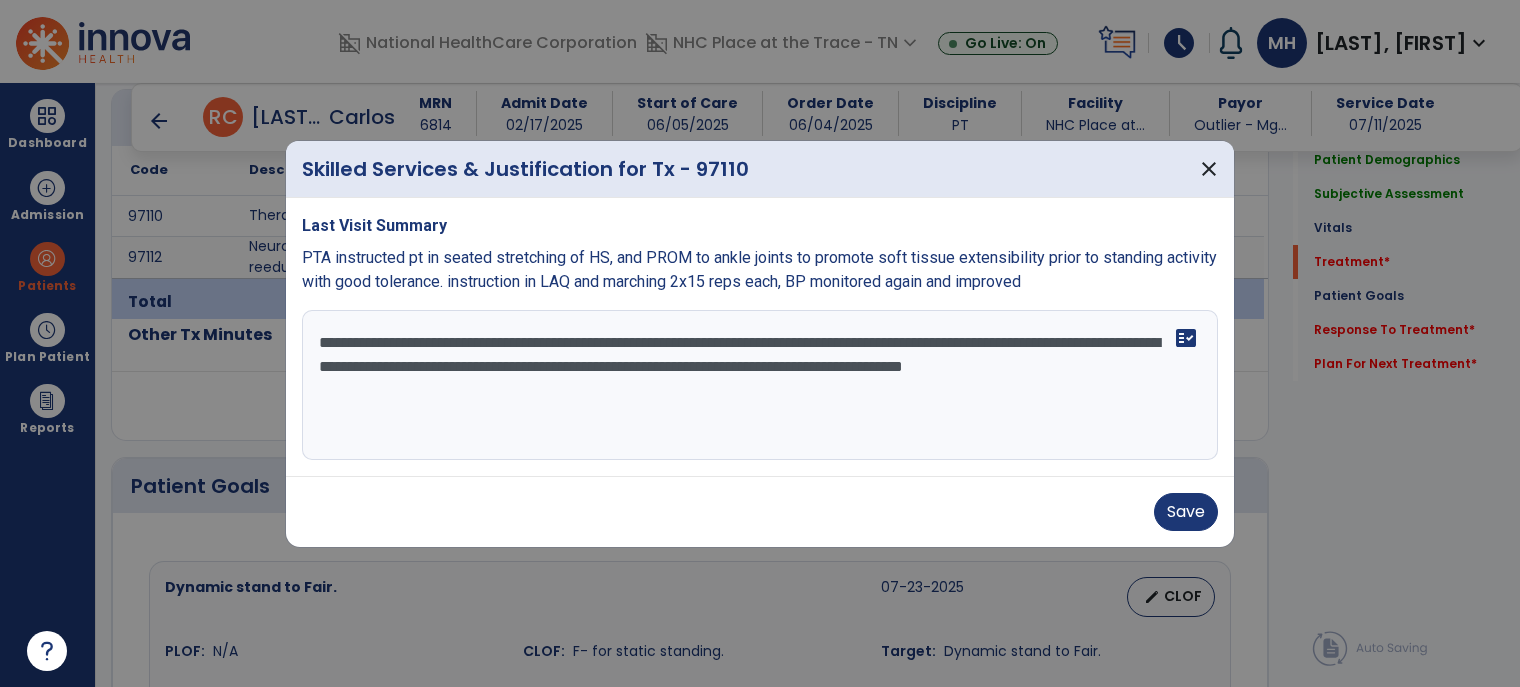 click on "**********" at bounding box center [760, 385] 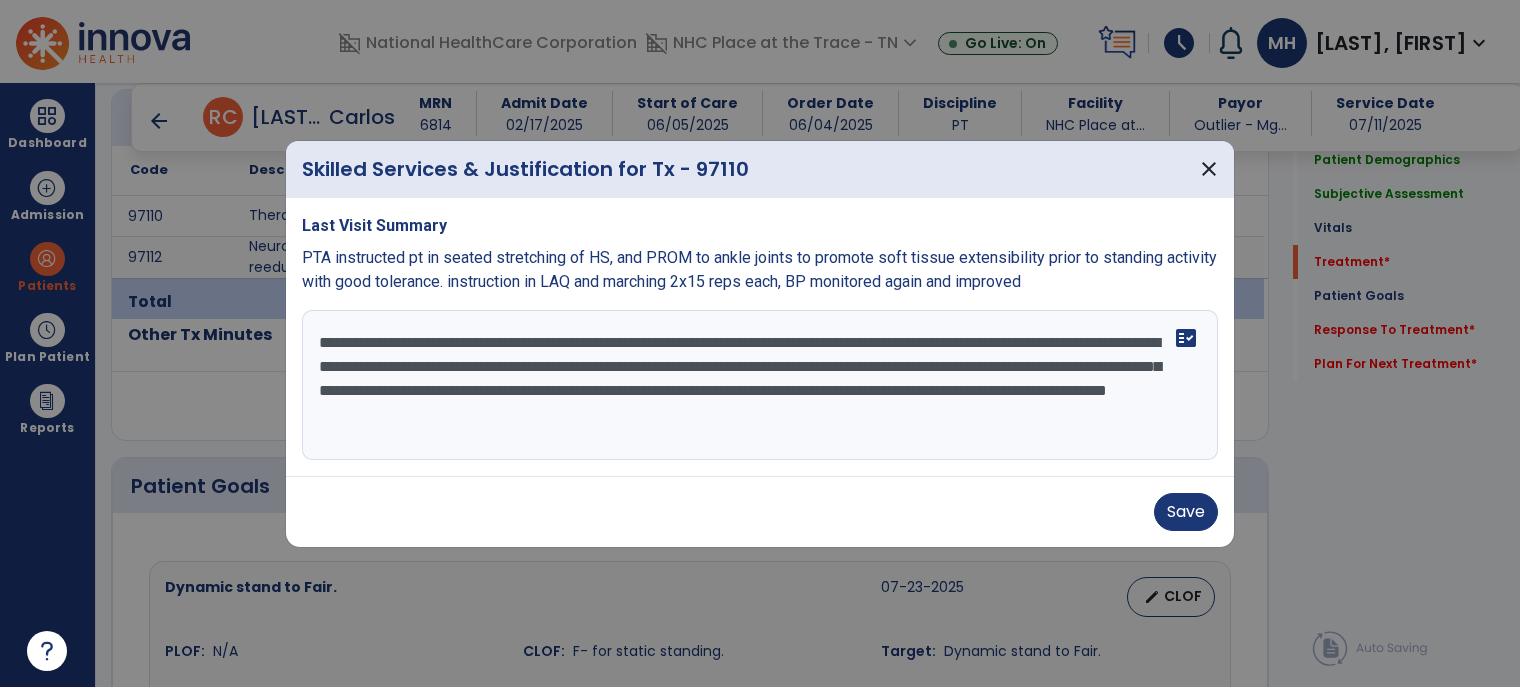 drag, startPoint x: 405, startPoint y: 416, endPoint x: 944, endPoint y: 437, distance: 539.40894 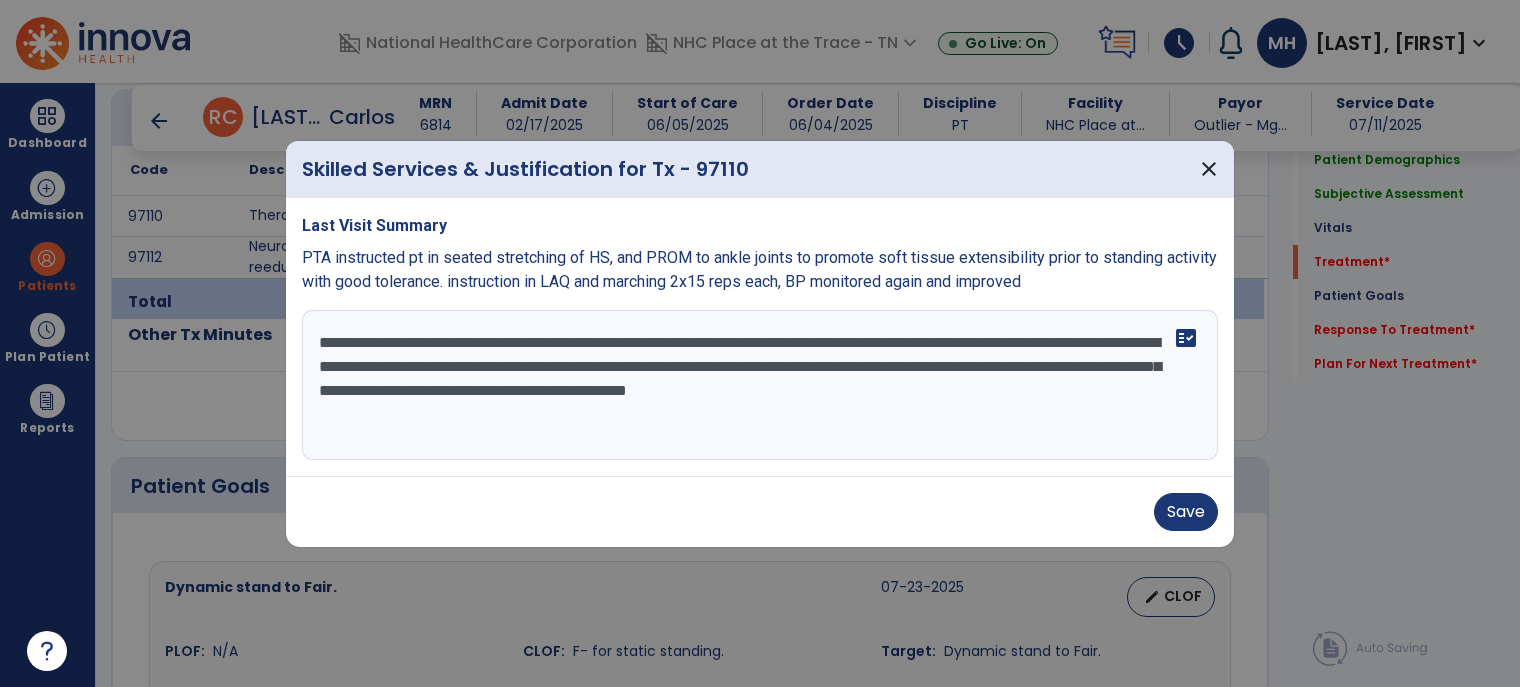 type on "**********" 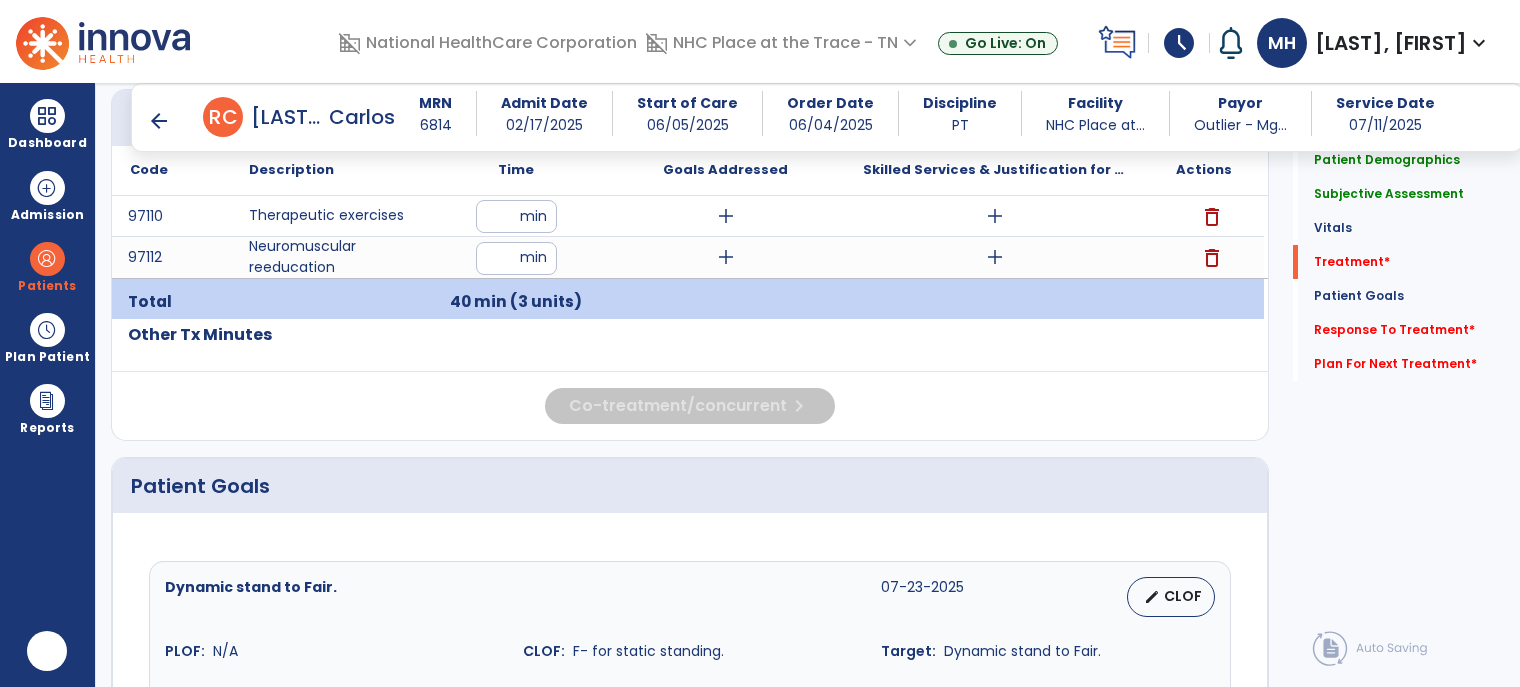 scroll, scrollTop: 0, scrollLeft: 0, axis: both 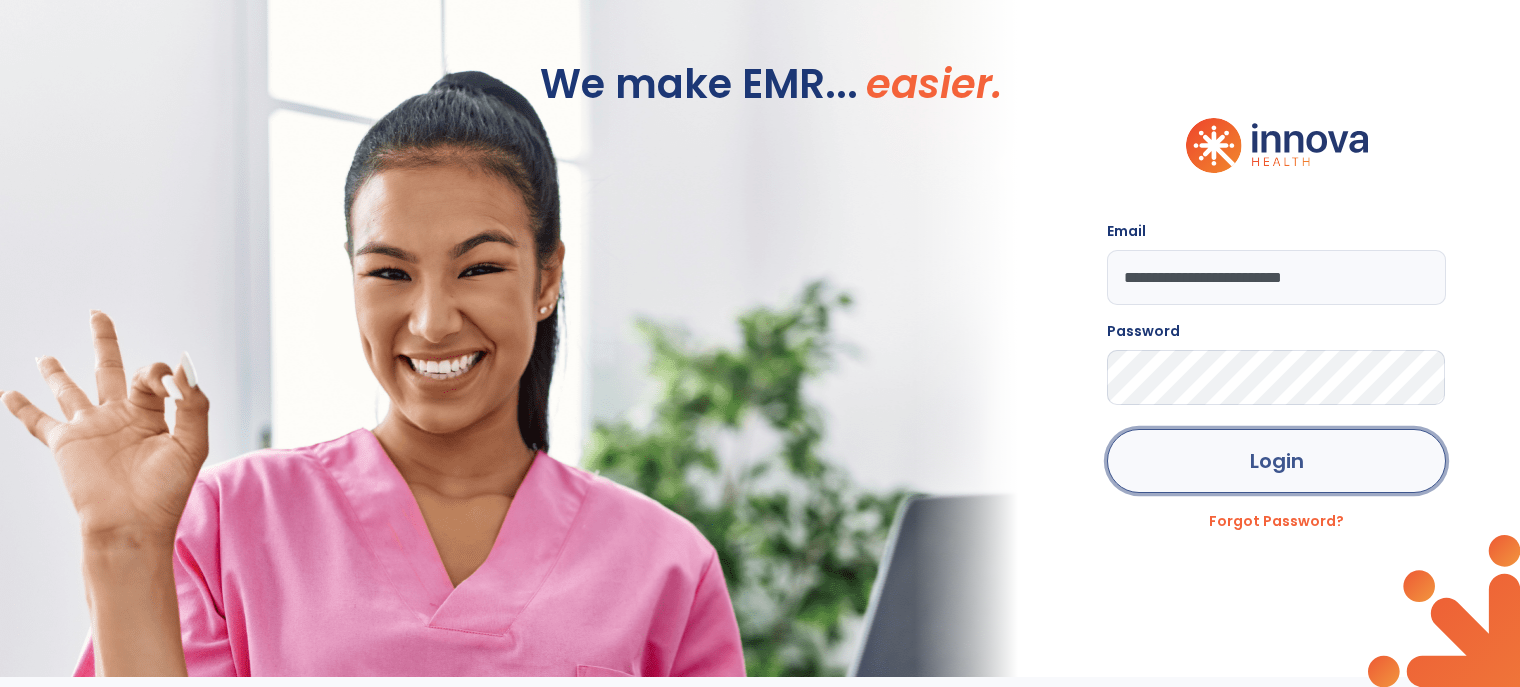 click on "Login" 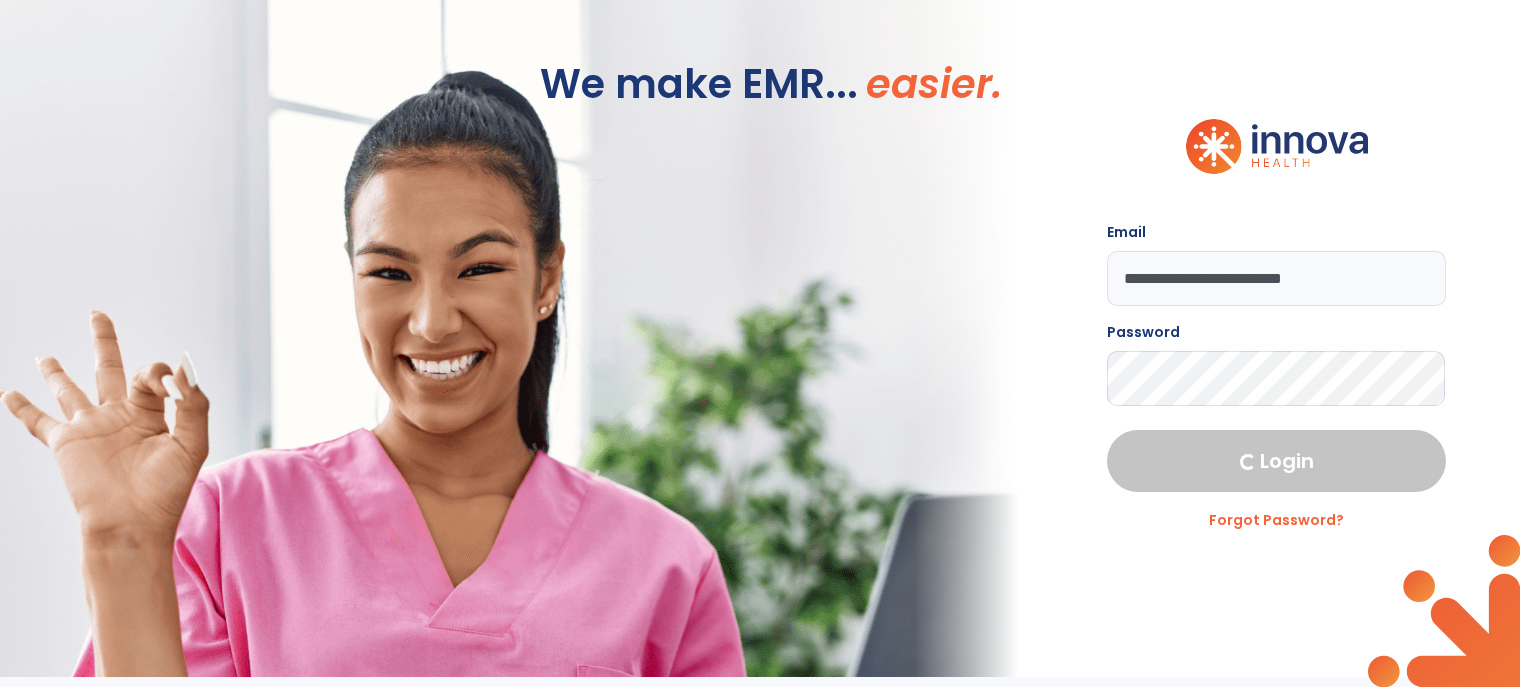 select on "****" 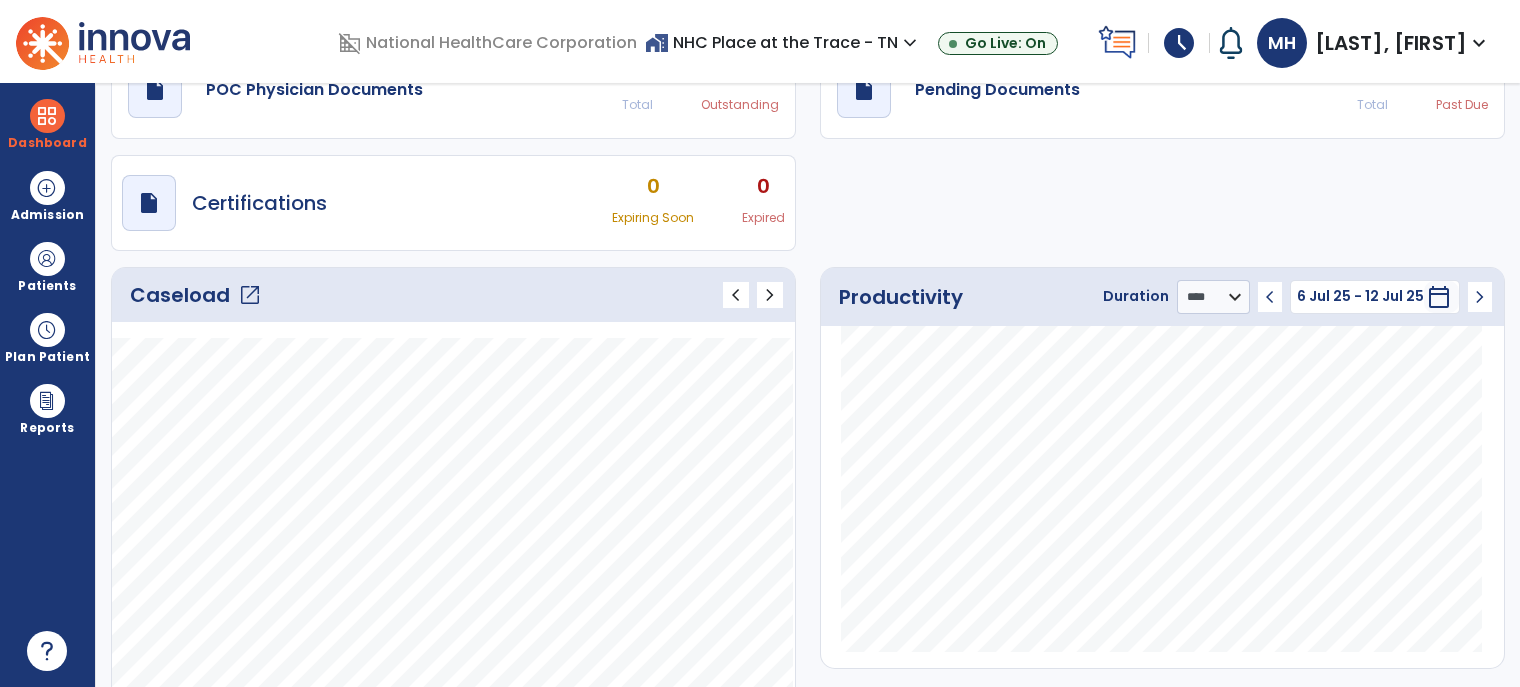 scroll, scrollTop: 0, scrollLeft: 0, axis: both 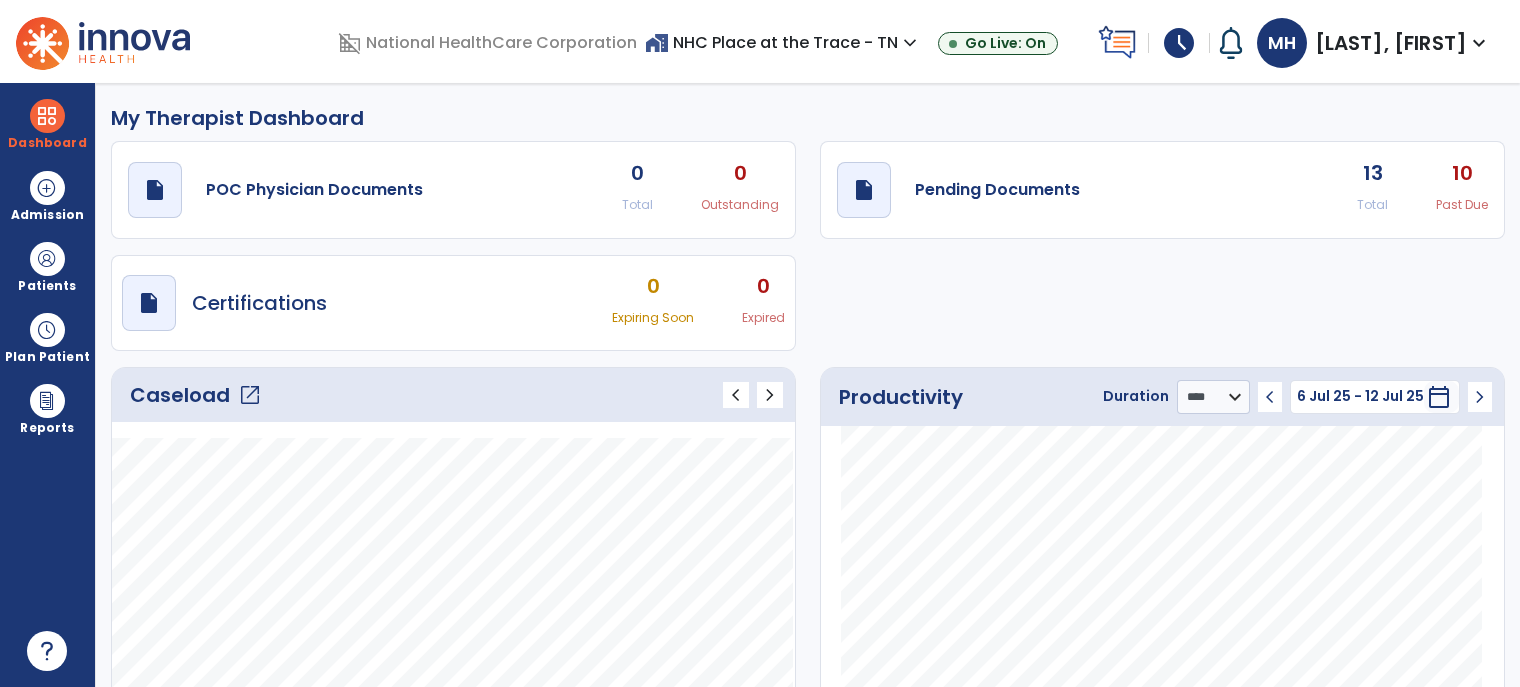 click on "open_in_new" 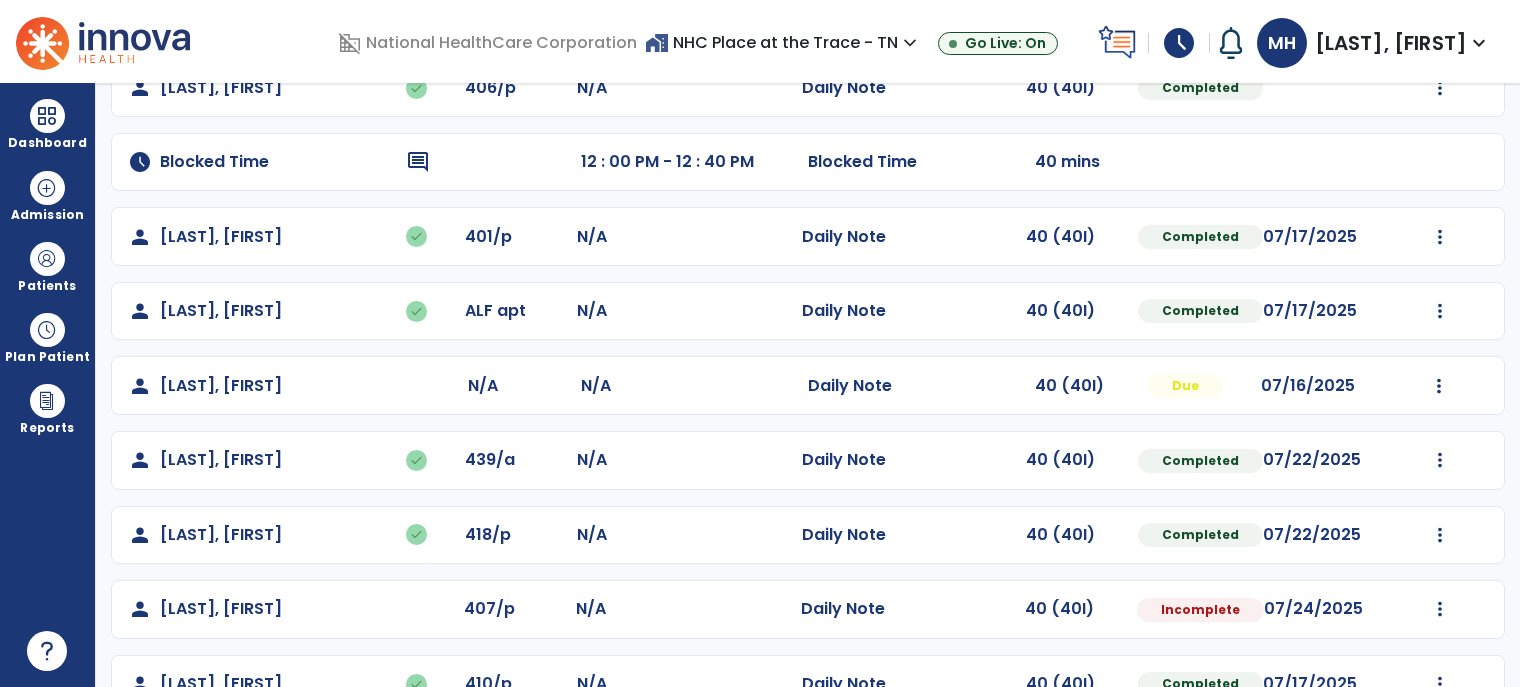 scroll, scrollTop: 325, scrollLeft: 0, axis: vertical 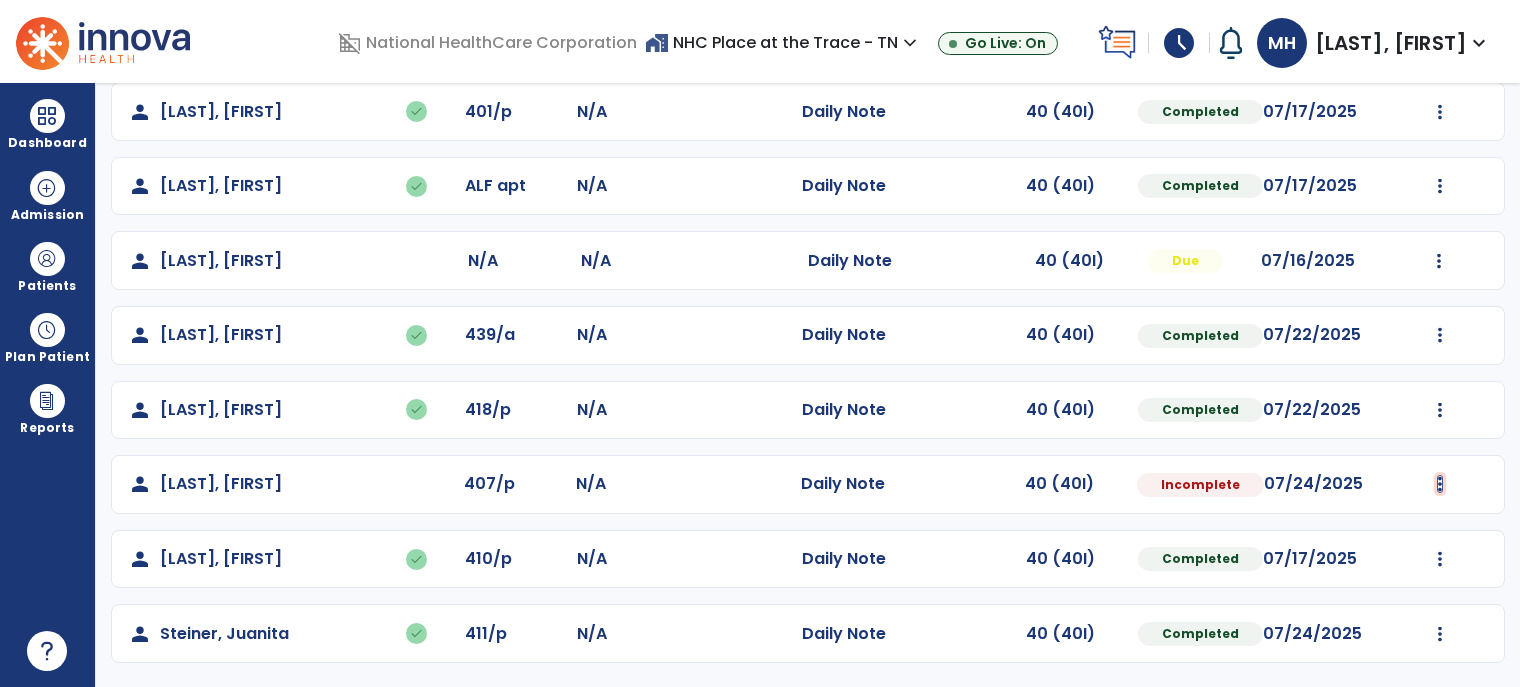click at bounding box center [1440, -37] 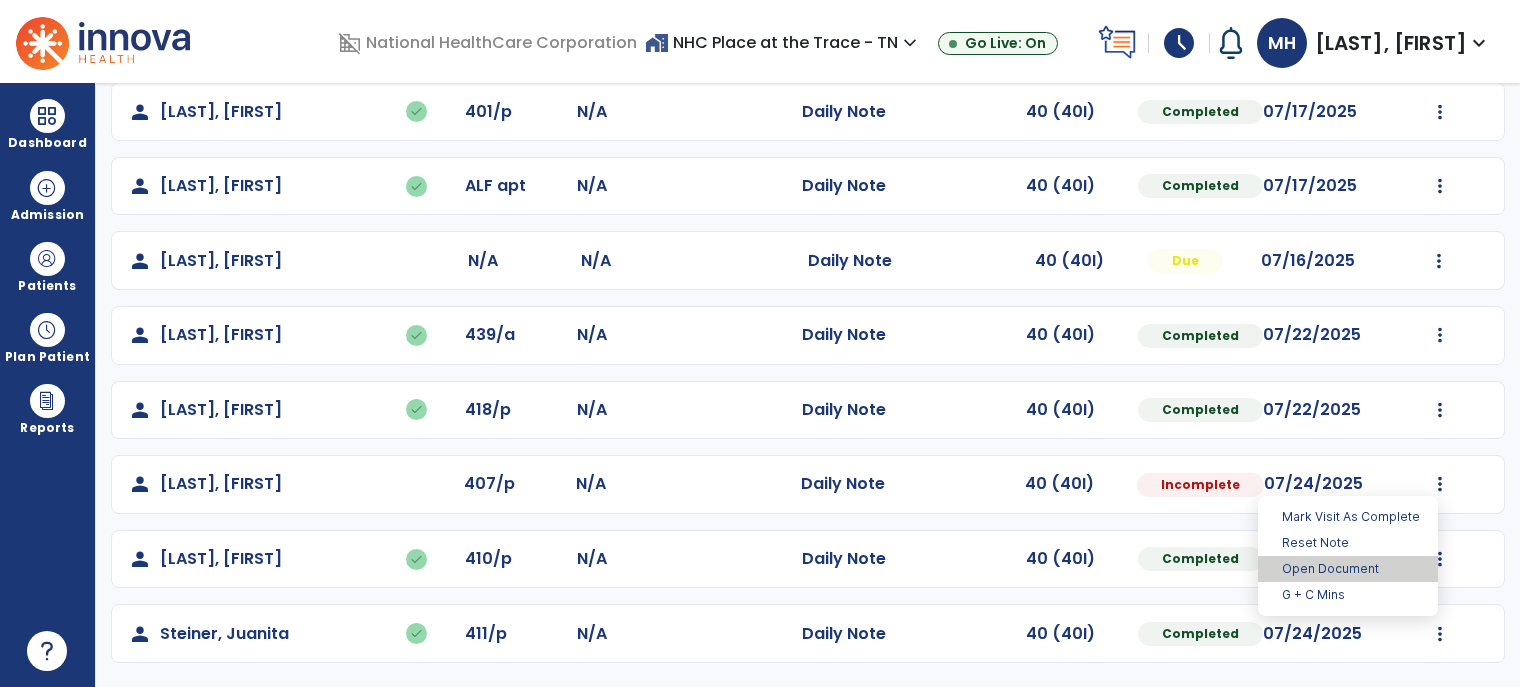 click on "Open Document" at bounding box center [1348, 569] 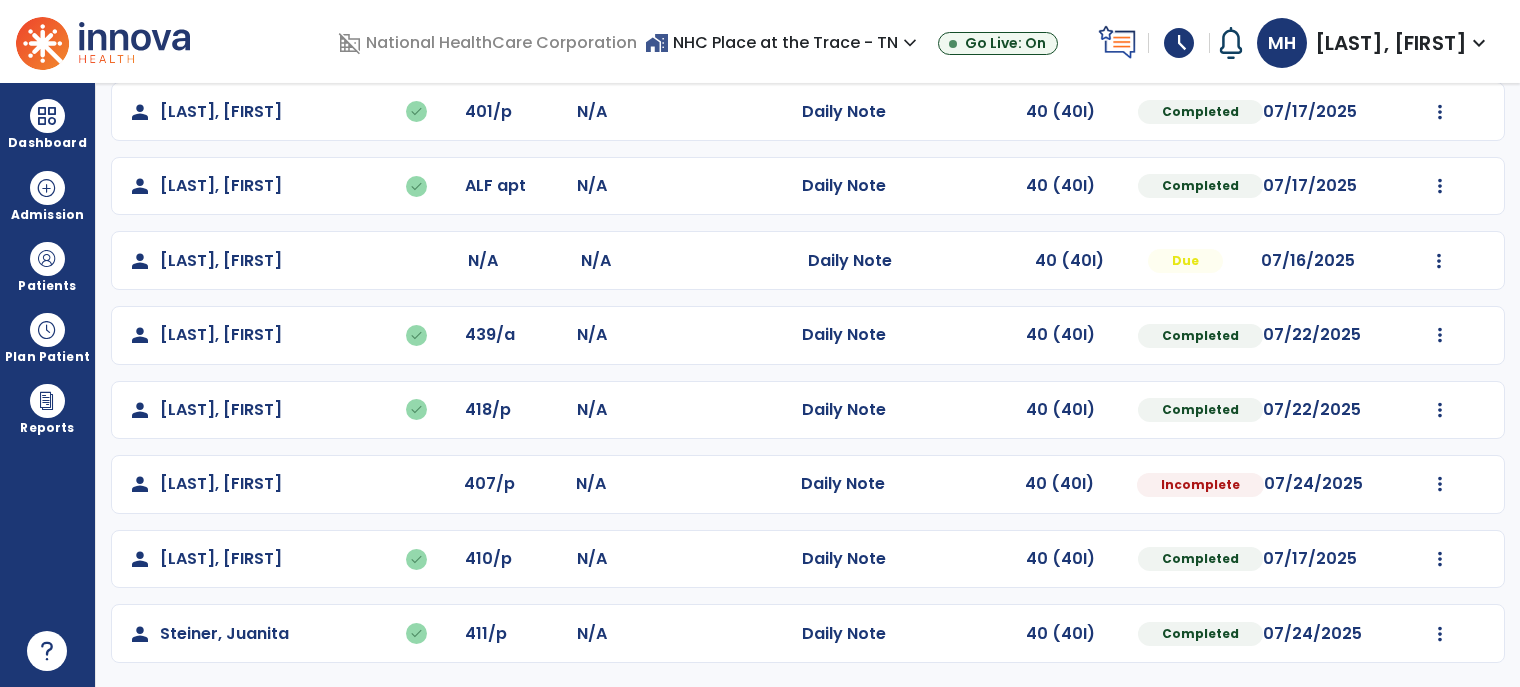 select on "*" 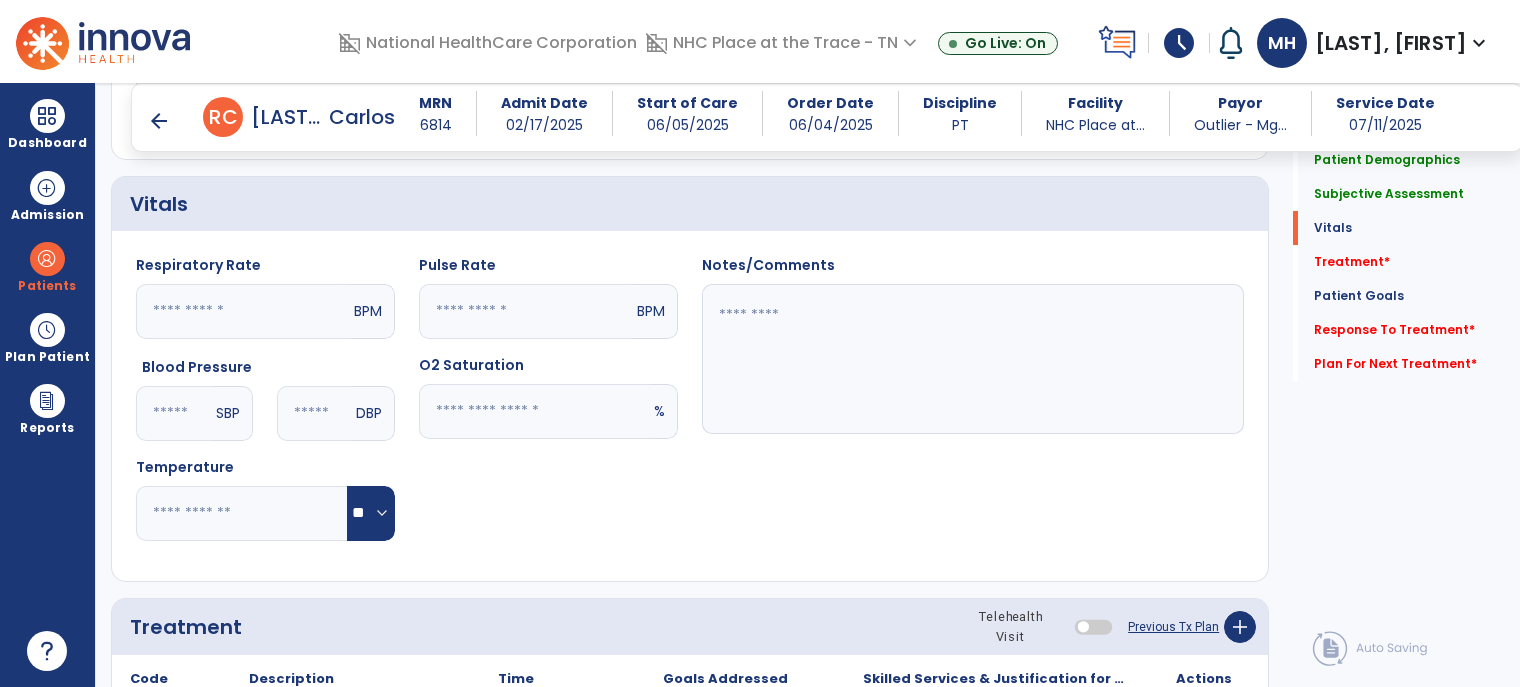 scroll, scrollTop: 725, scrollLeft: 0, axis: vertical 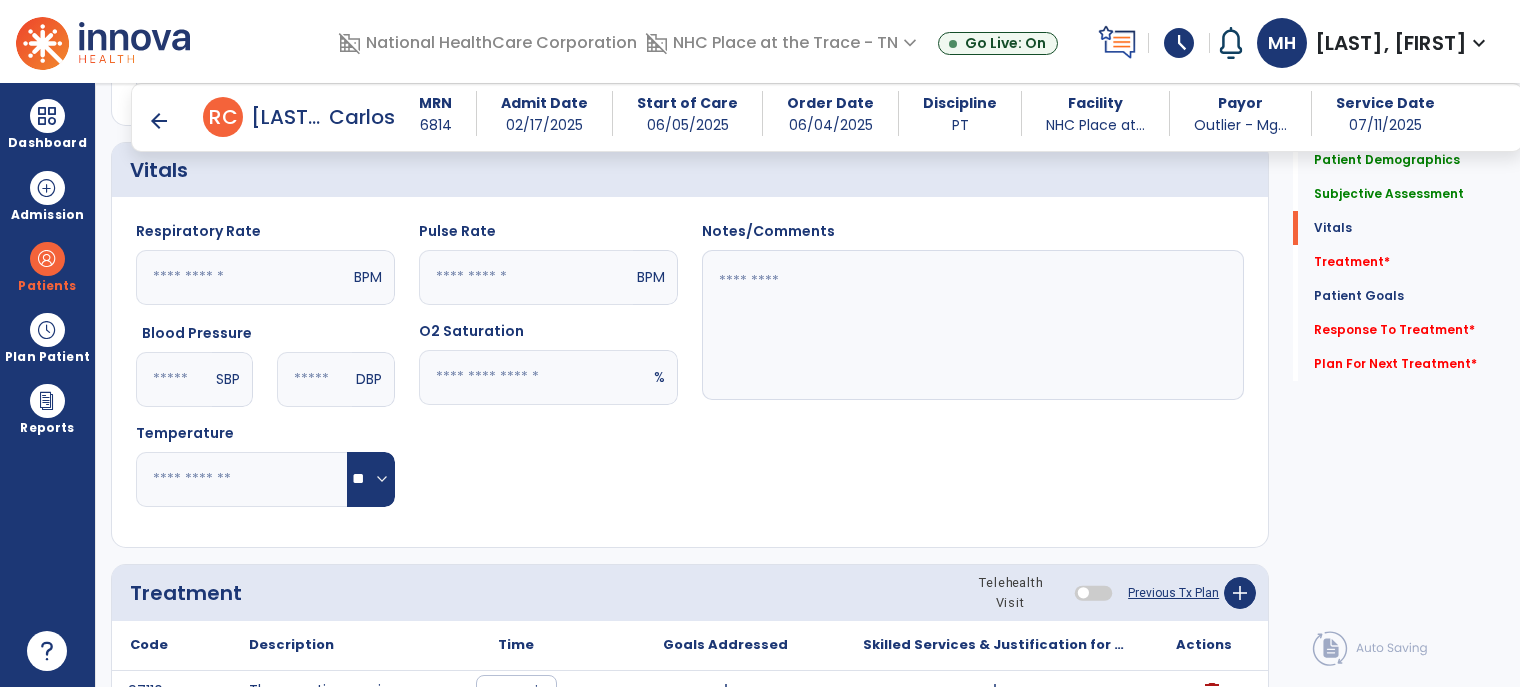 click 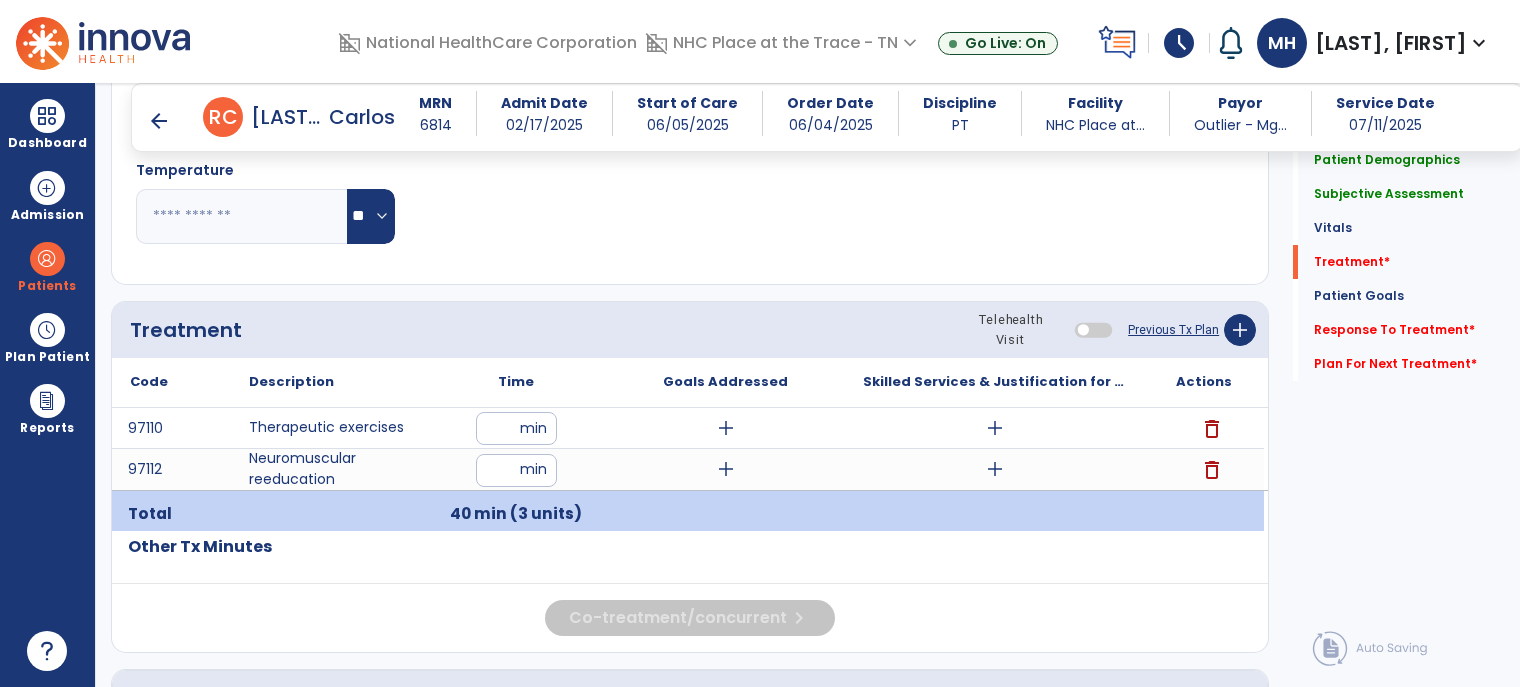 scroll, scrollTop: 1025, scrollLeft: 0, axis: vertical 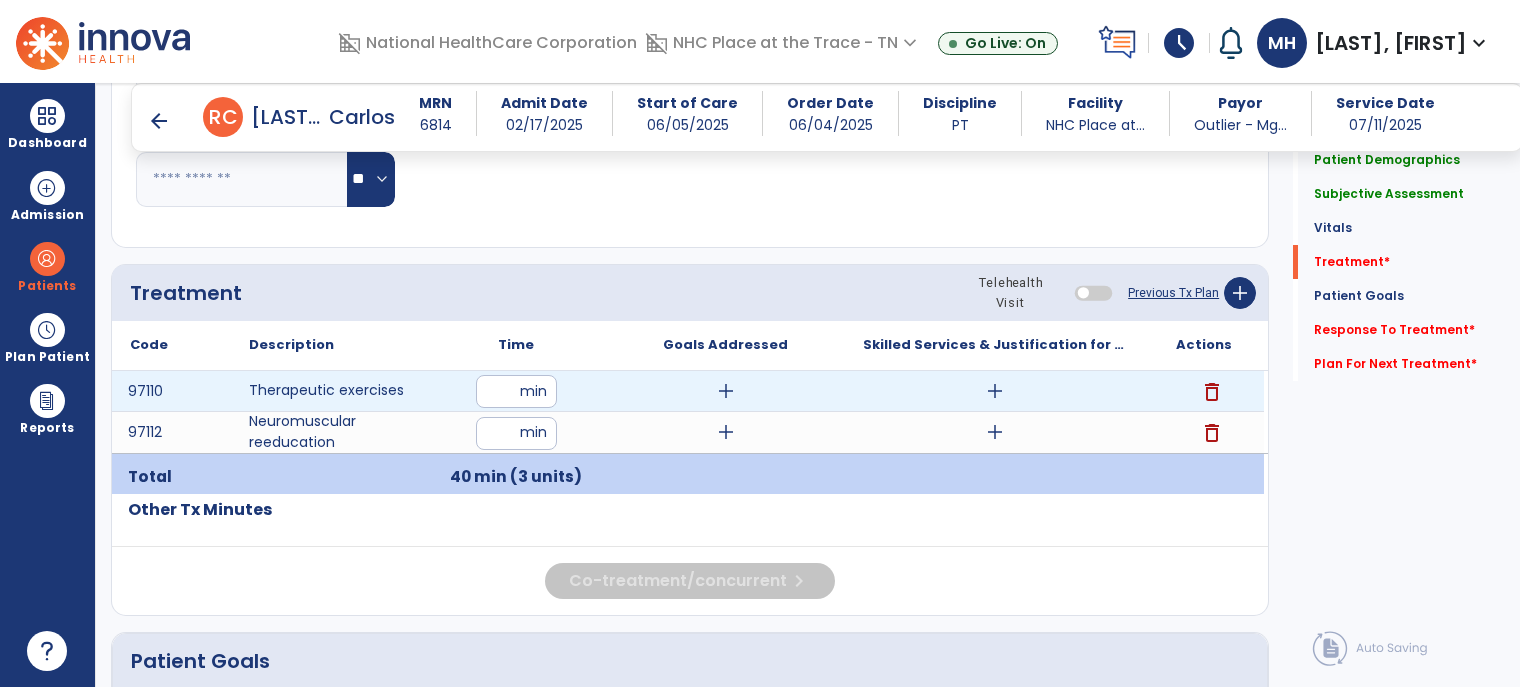 type on "**********" 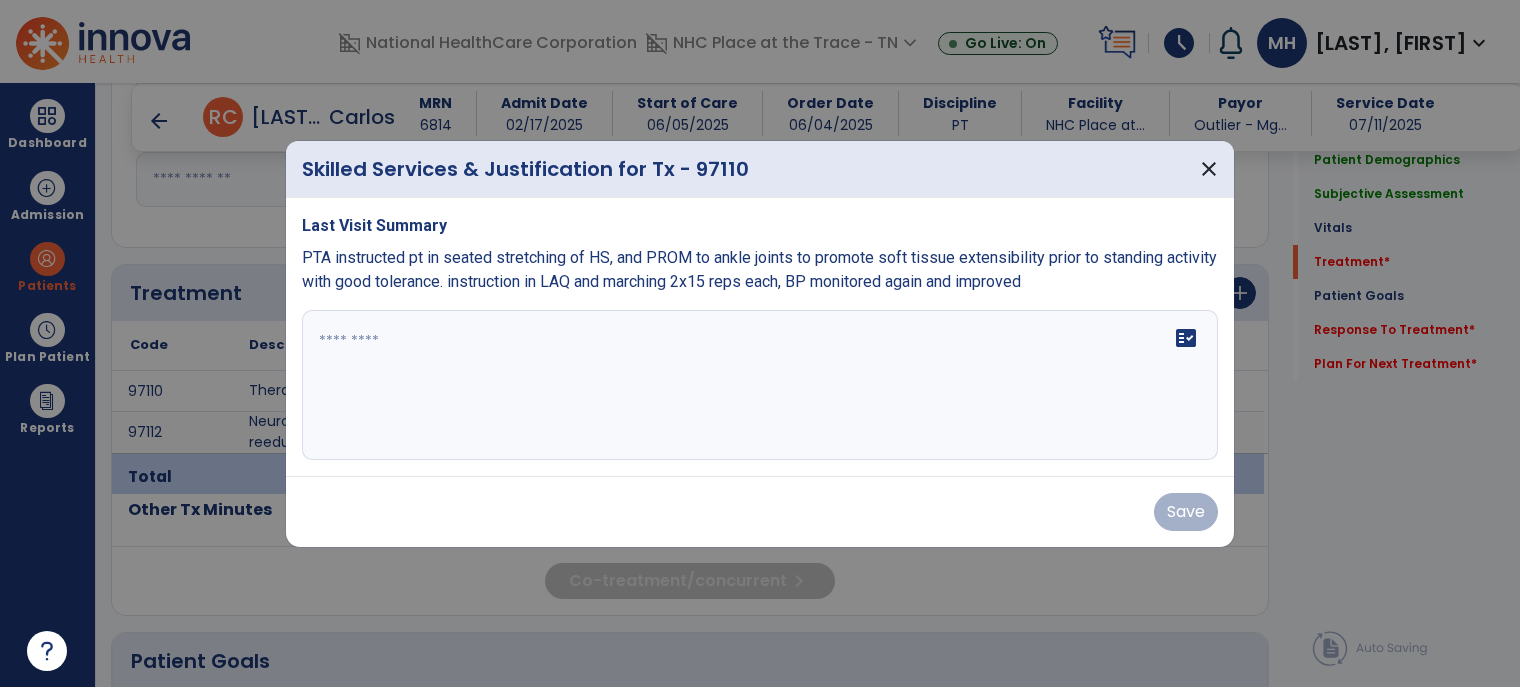 click on "PTA instructed pt in seated stretching of HS, and PROM to ankle joints to promote soft tissue extensibility prior to standing activity with good tolerance. instruction in LAQ and marching 2x15 reps each, BP monitored again and improved" at bounding box center [759, 269] 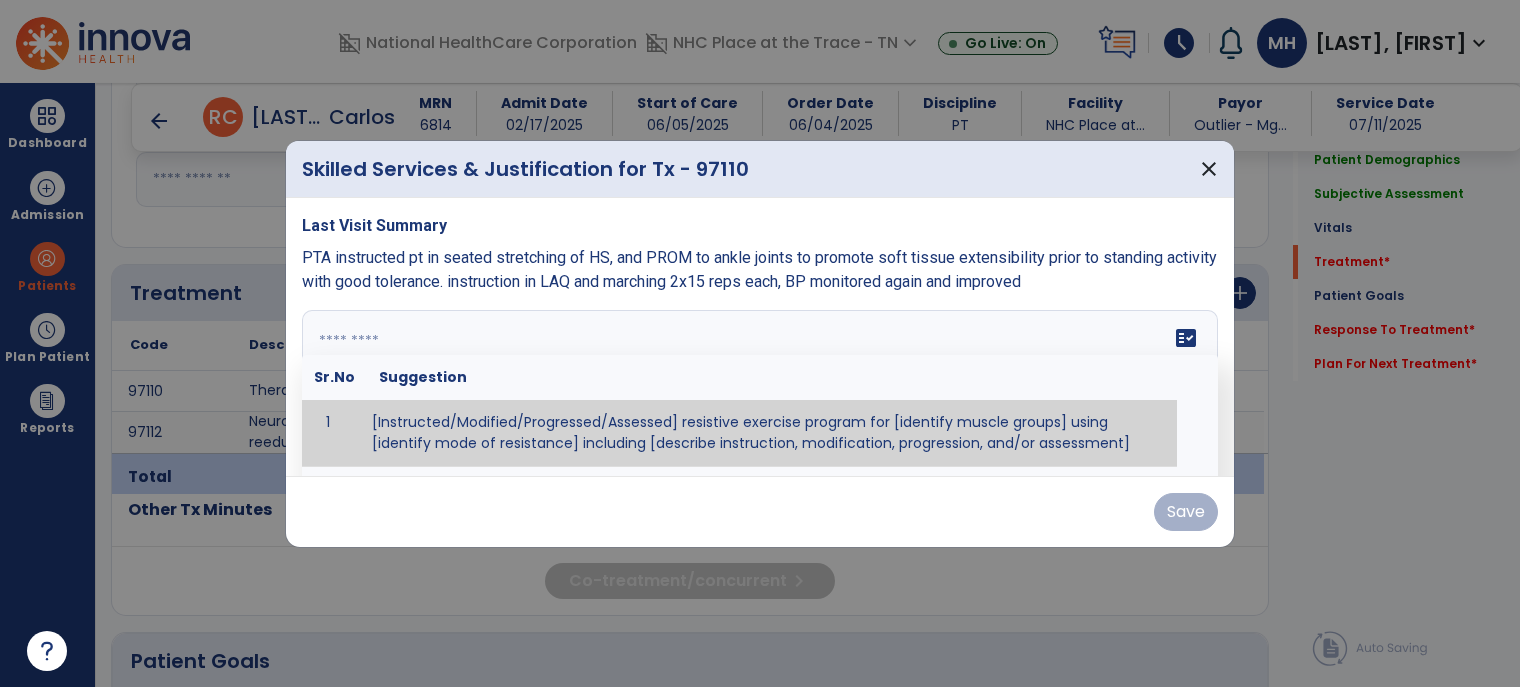 click at bounding box center [758, 385] 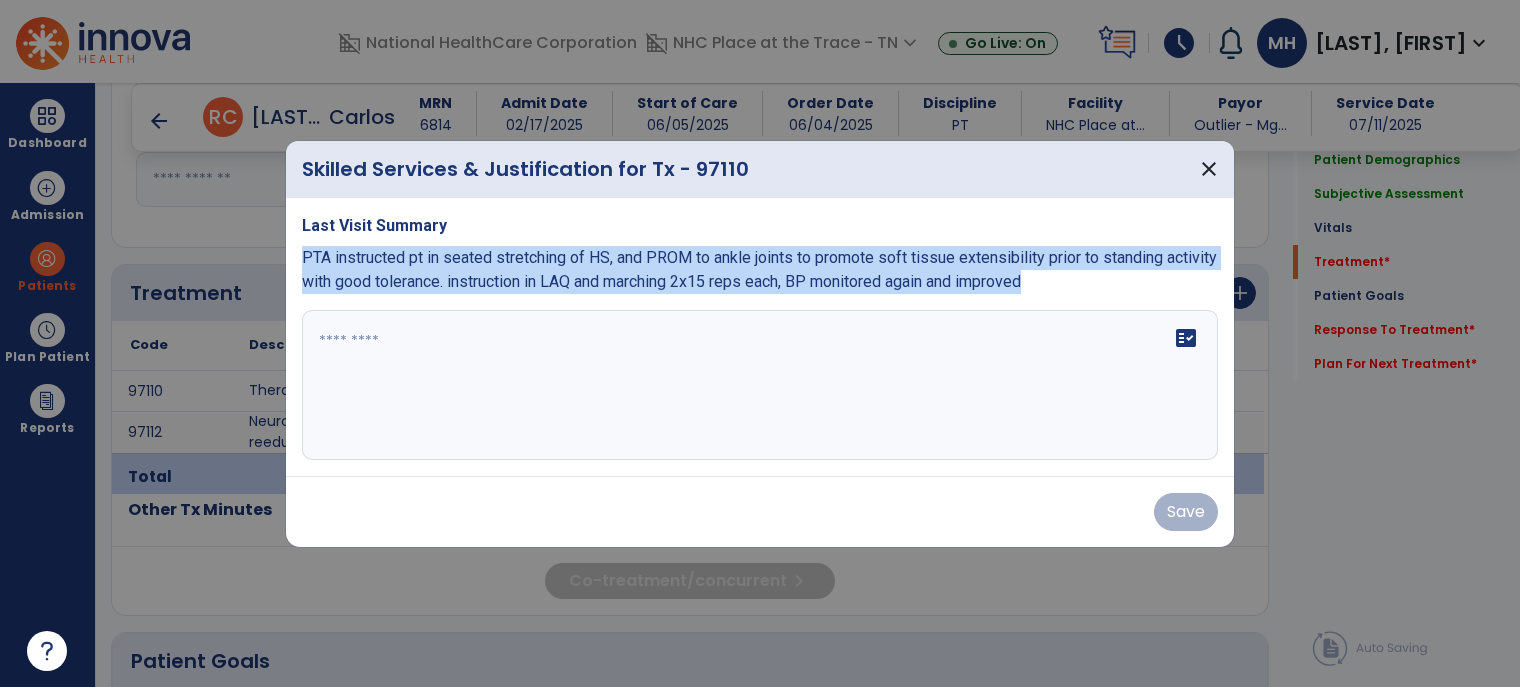 drag, startPoint x: 688, startPoint y: 293, endPoint x: 288, endPoint y: 259, distance: 401.4424 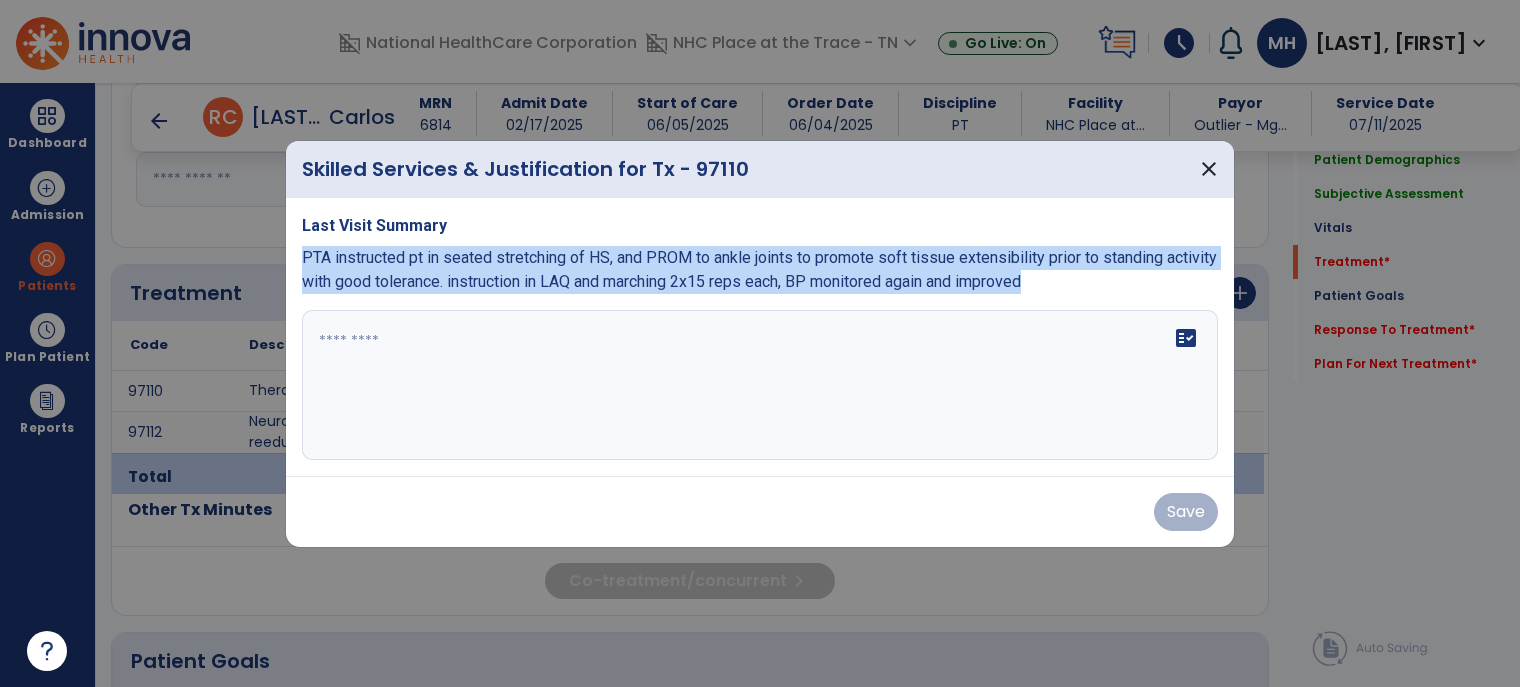 click on "Last Visit Summary PTA instructed pt in seated stretching of HS, and PROM to ankle joints to promote soft tissue extensibility prior to standing activity with good tolerance. instruction in LAQ and marching 2x15 reps each, BP monitored again and improved   fact_check" at bounding box center (760, 337) 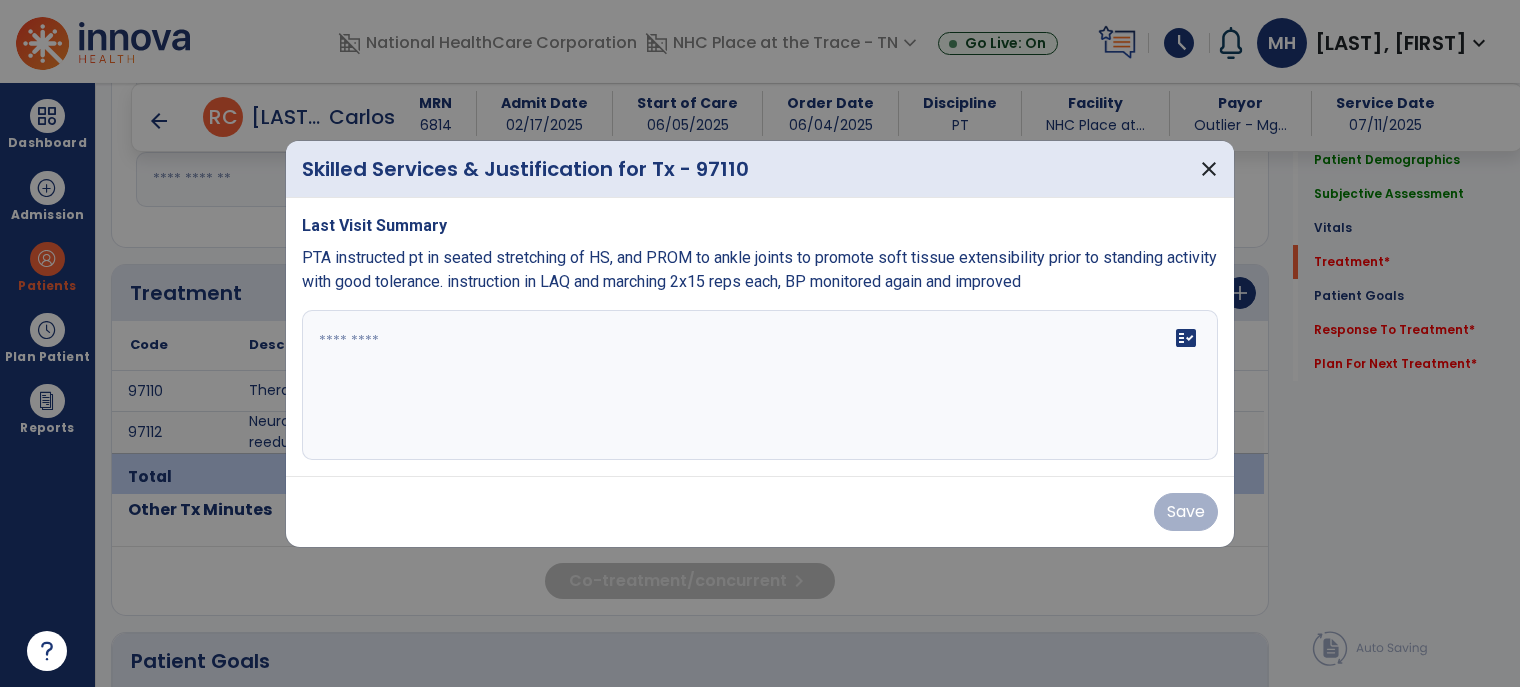 click on "fact_check" at bounding box center (760, 385) 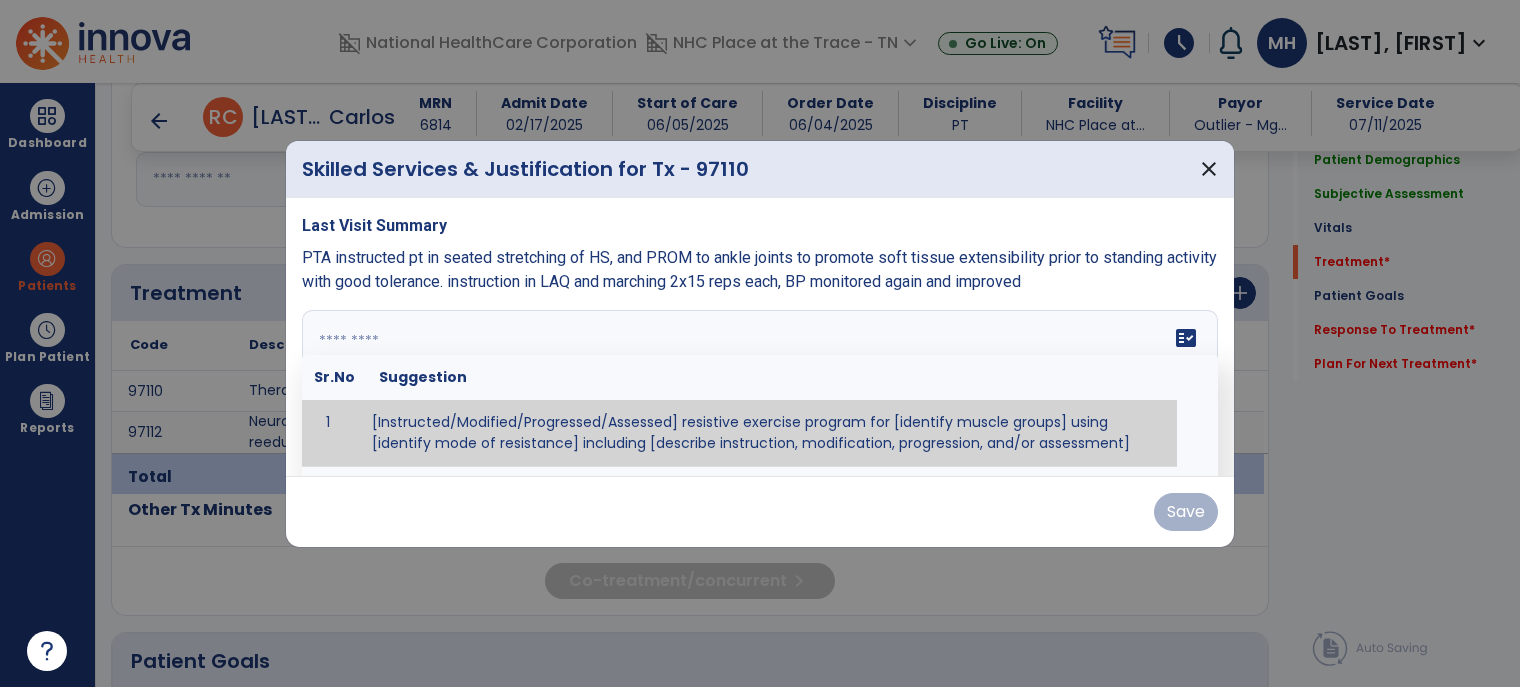 paste on "**********" 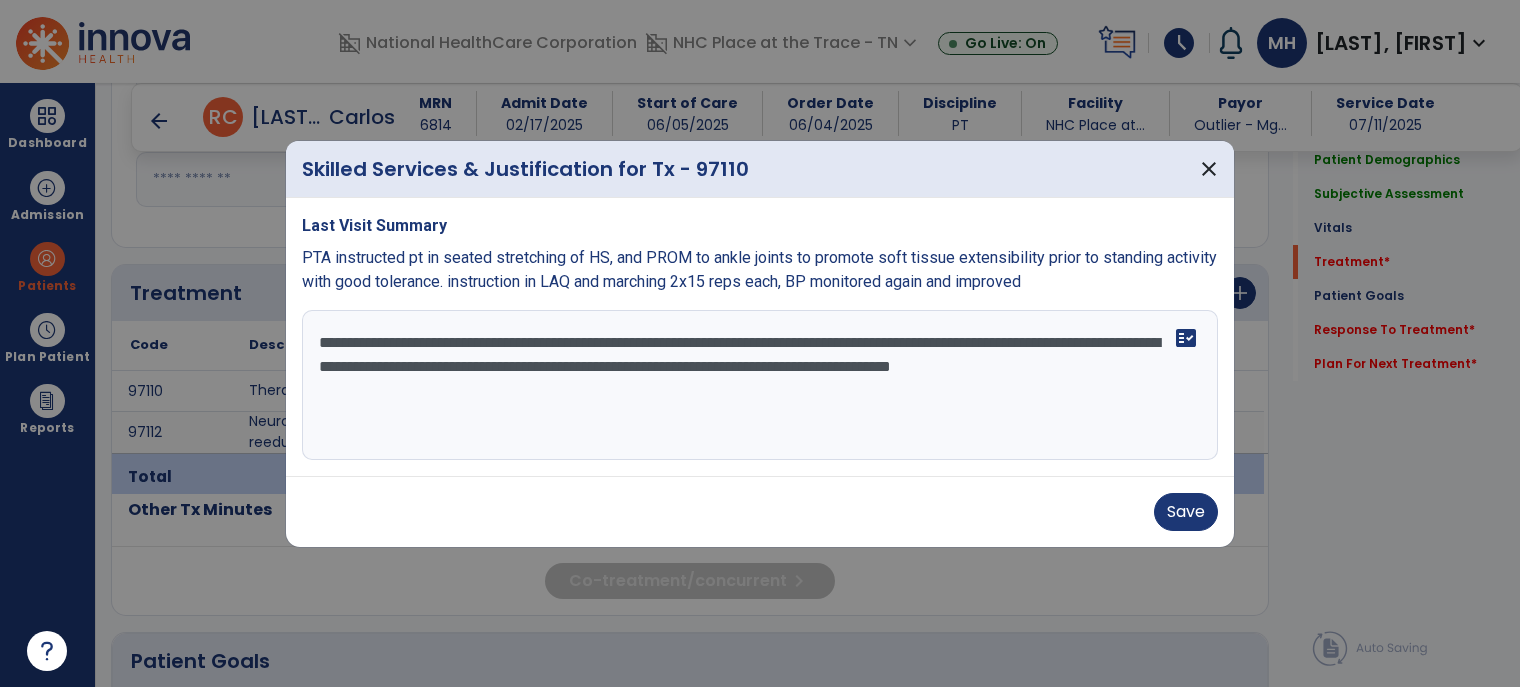 click on "**********" at bounding box center (760, 385) 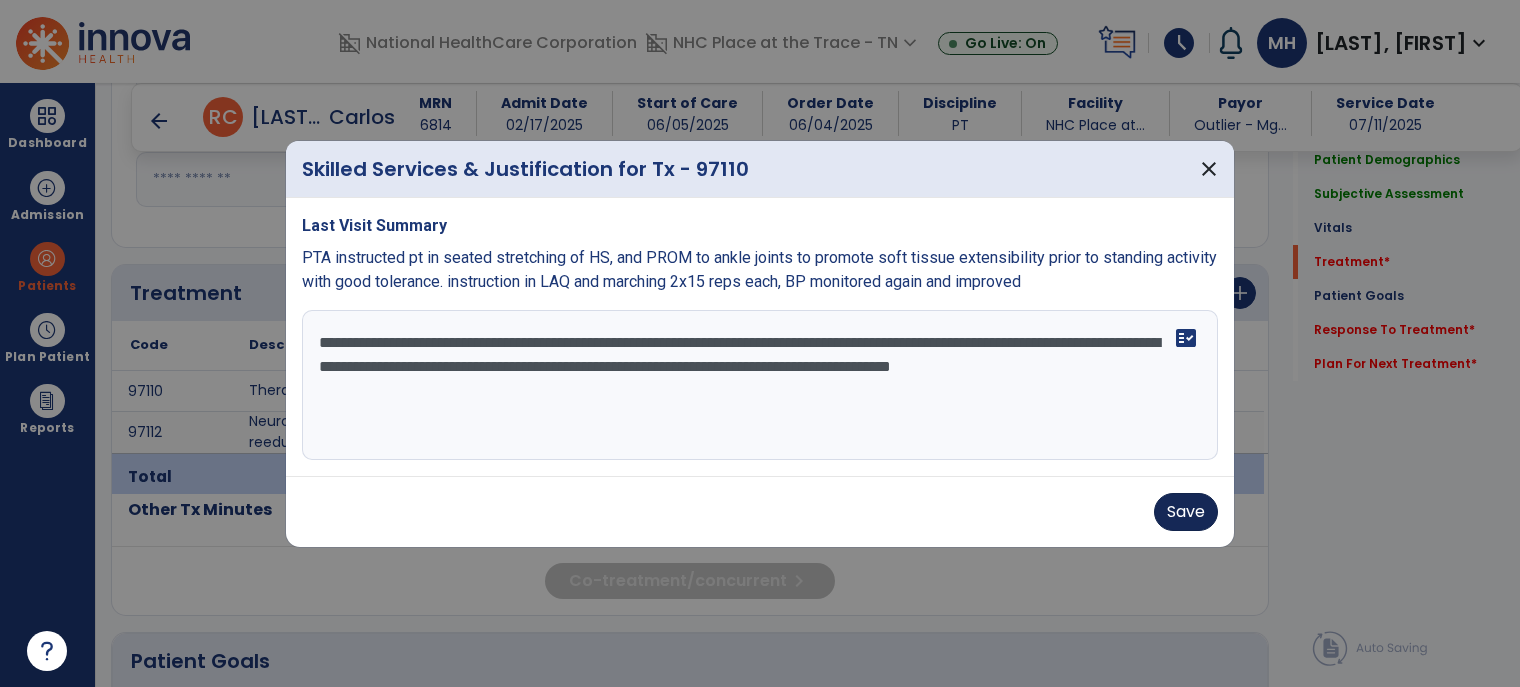 type on "**********" 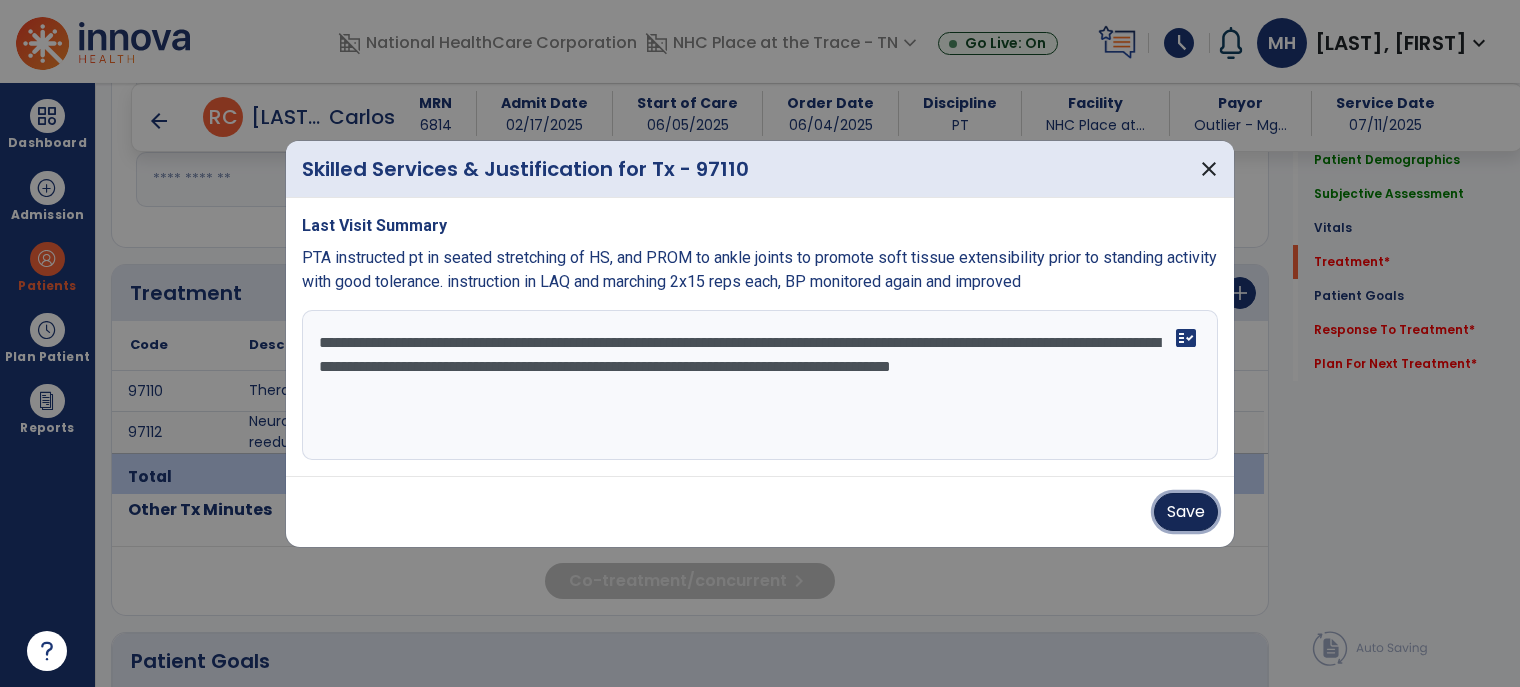 click on "Save" at bounding box center (1186, 512) 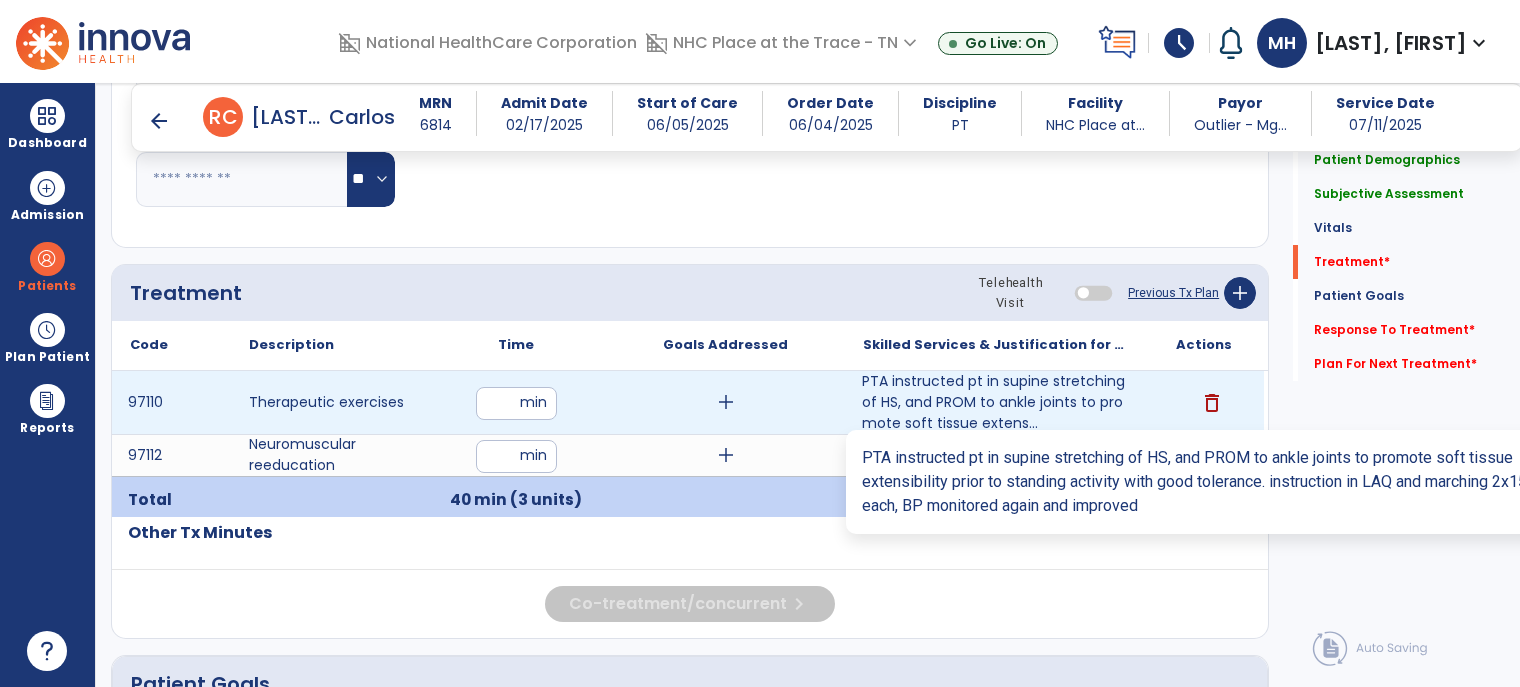 click on "PTA instructed pt in supine stretching of HS, and PROM to ankle joints to promote soft tissue extens..." at bounding box center (994, 402) 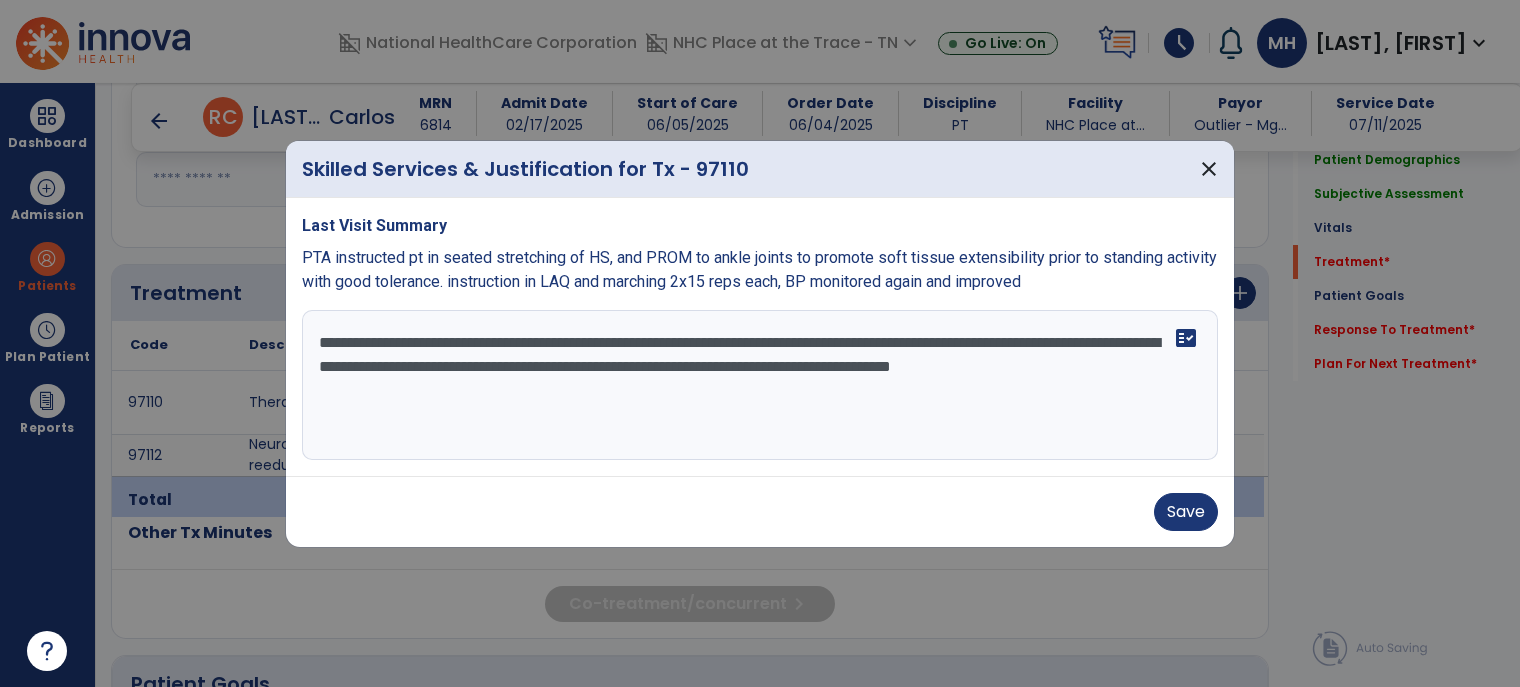 drag, startPoint x: 789, startPoint y: 367, endPoint x: 938, endPoint y: 389, distance: 150.6154 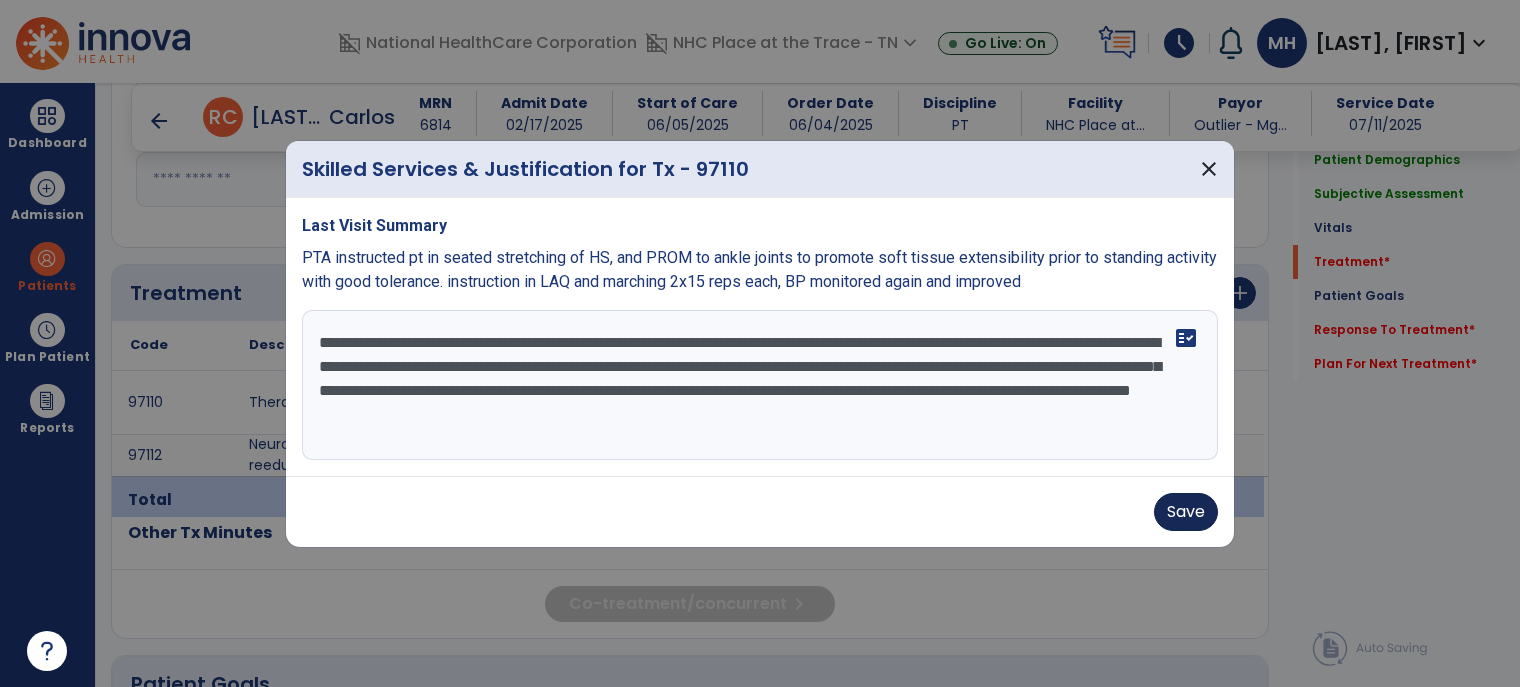 type on "**********" 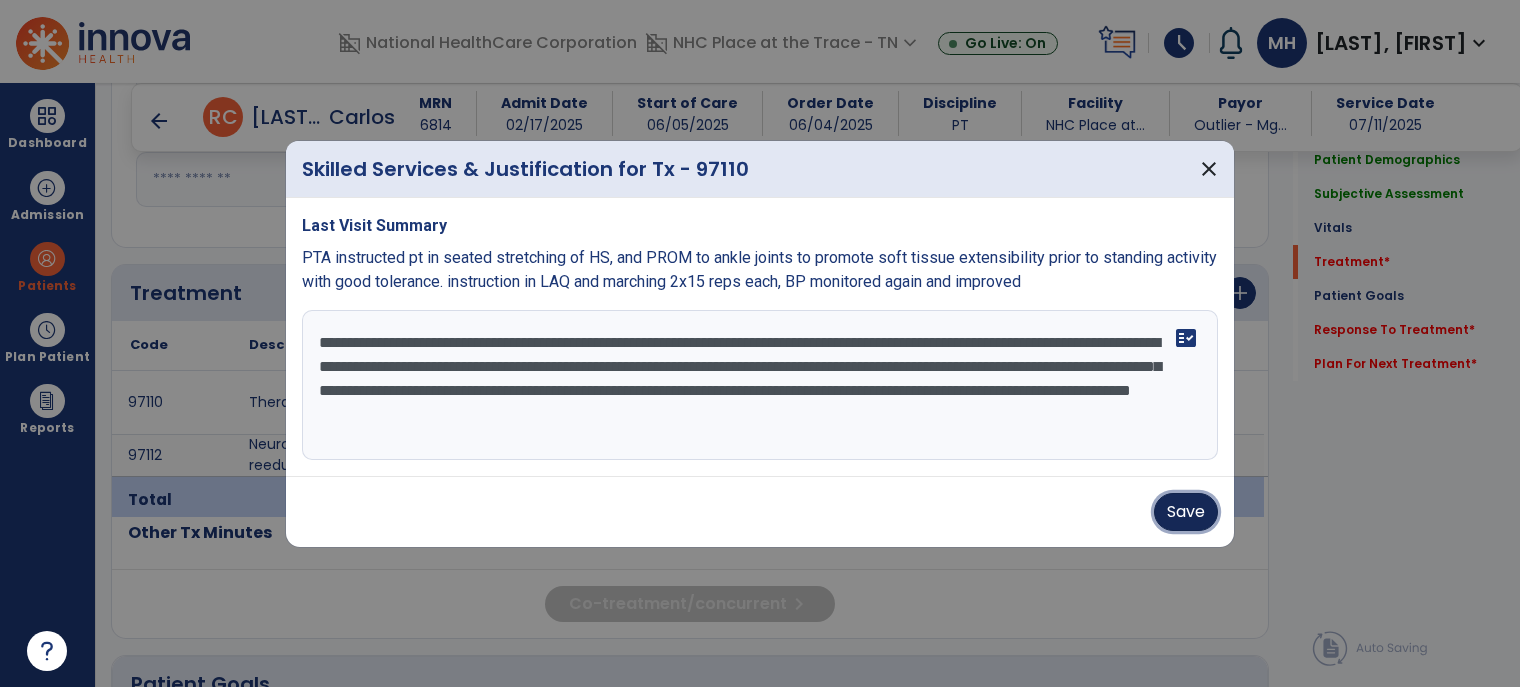 drag, startPoint x: 1166, startPoint y: 496, endPoint x: 1047, endPoint y: 441, distance: 131.09538 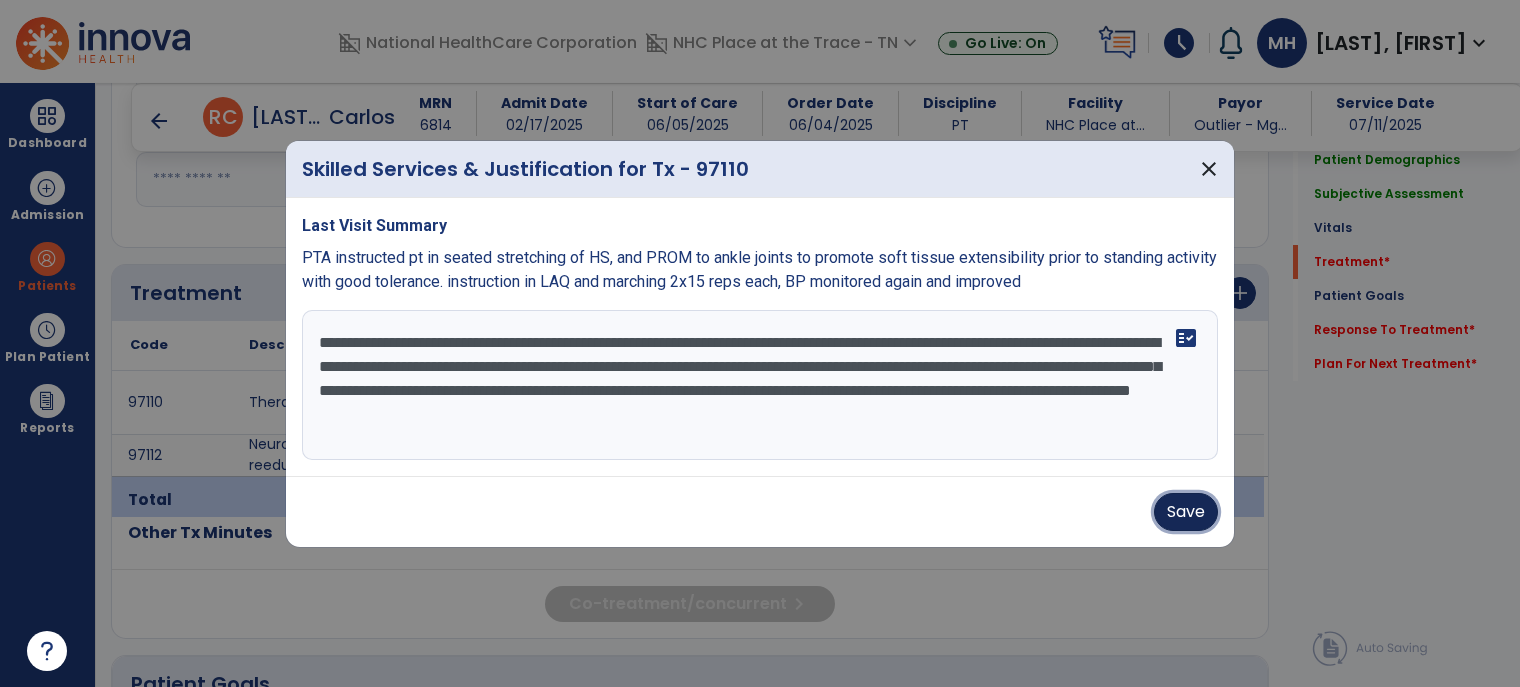 click on "Save" at bounding box center [1186, 512] 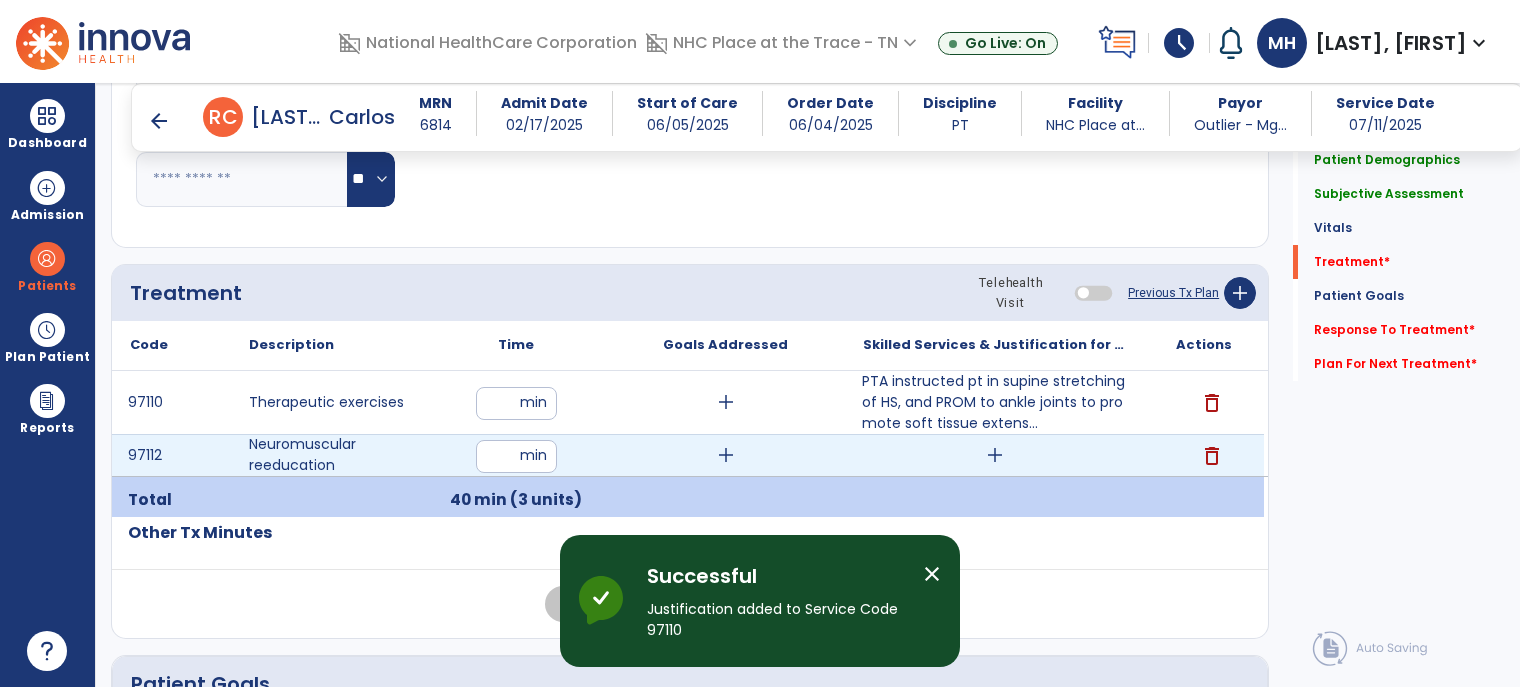 click on "add" at bounding box center [995, 455] 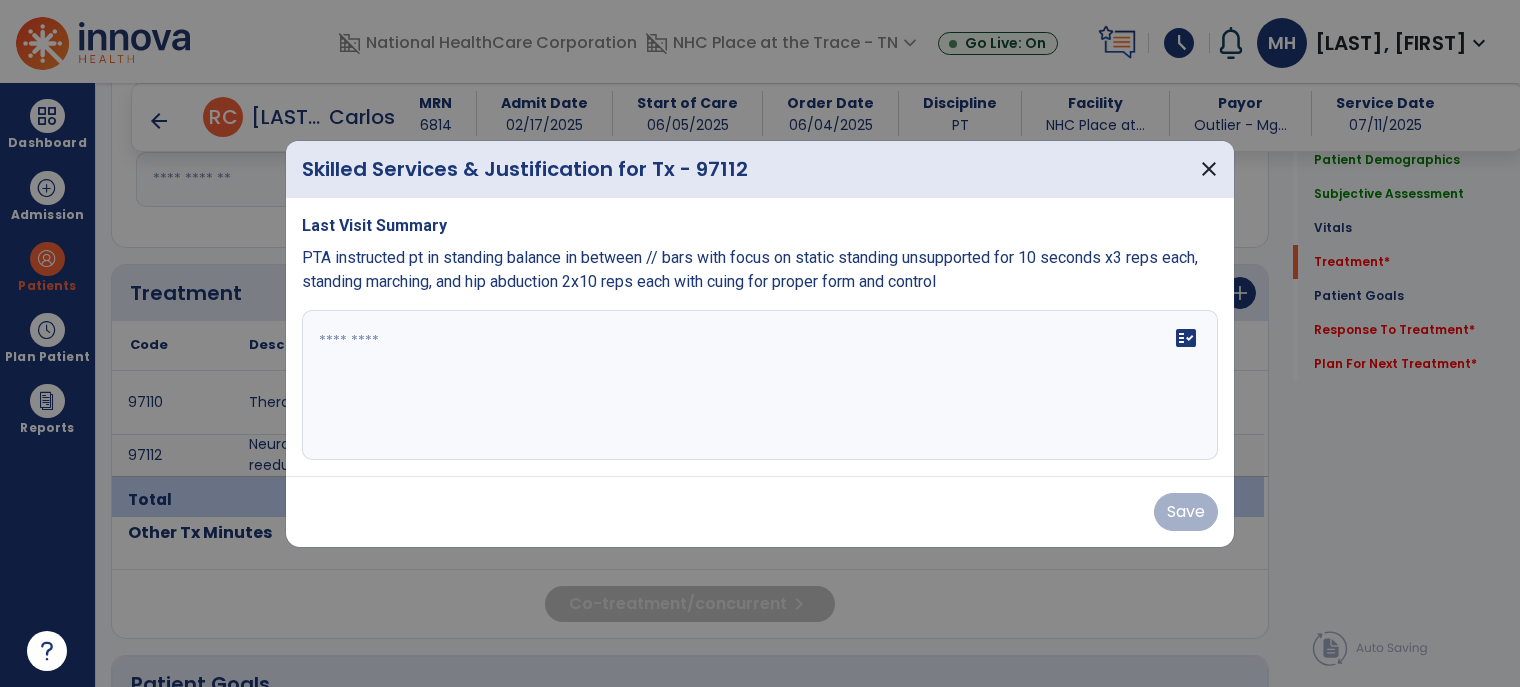 click on "fact_check" at bounding box center [760, 385] 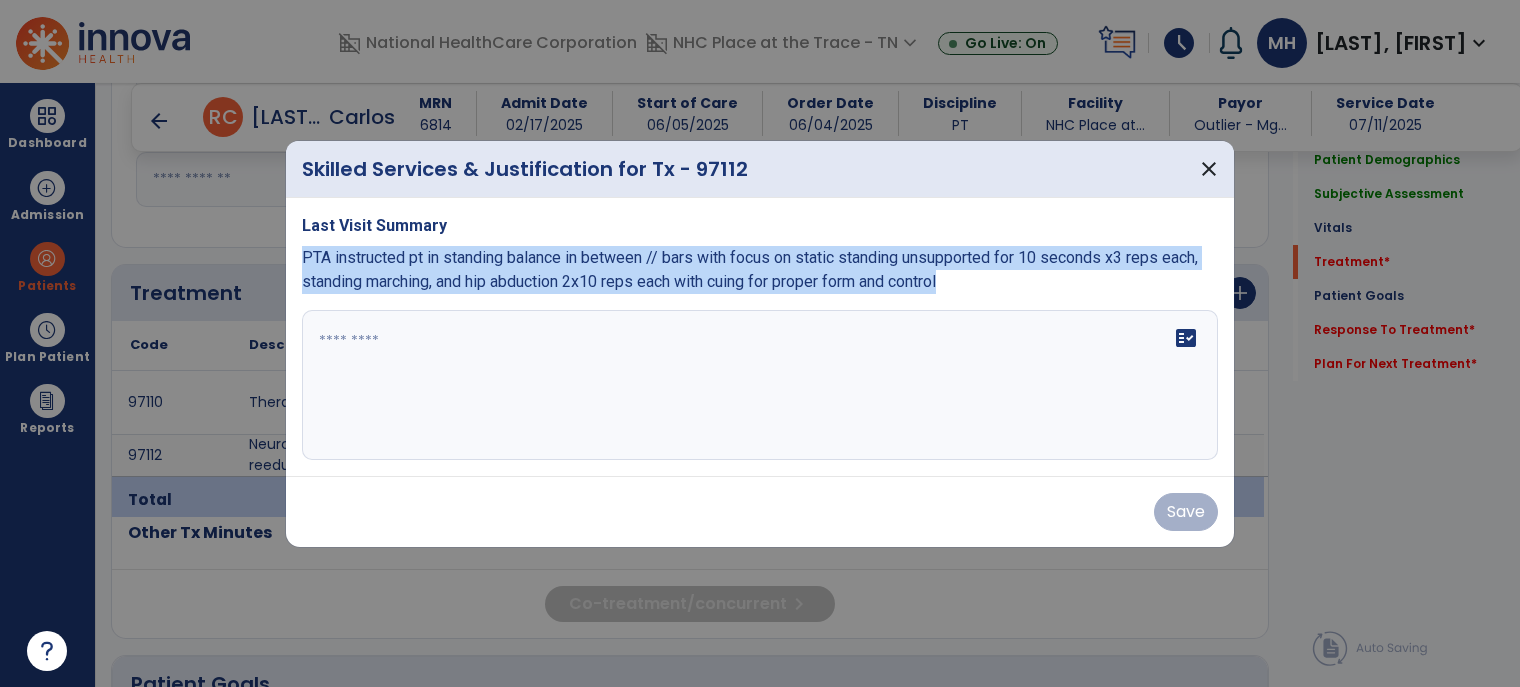 drag, startPoint x: 301, startPoint y: 253, endPoint x: 960, endPoint y: 293, distance: 660.2128 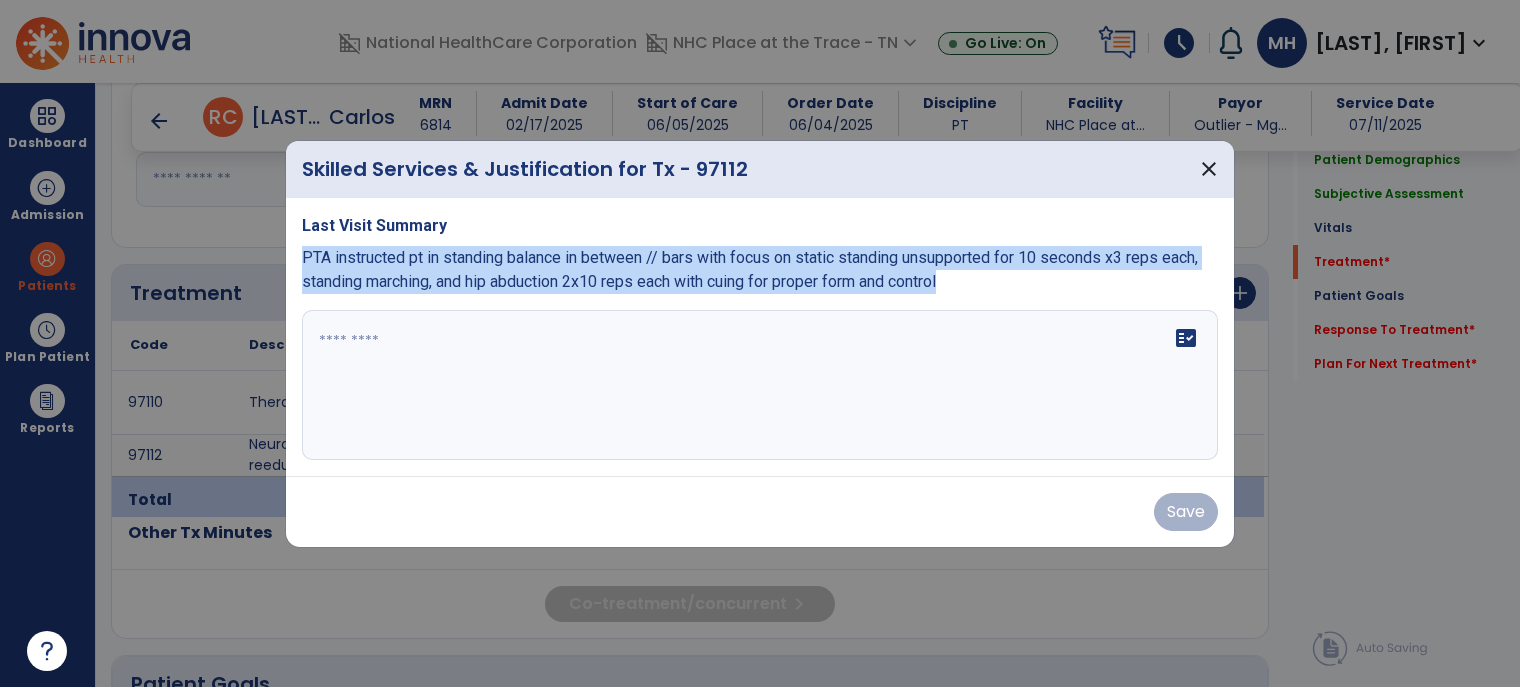 click on "Last Visit Summary PTA instructed pt in standing balance in between // bars with focus on static standing unsupported for 10 seconds x3 reps each, standing marching, and hip abduction 2x10 reps each with cuing for proper form and control   fact_check" at bounding box center (760, 337) 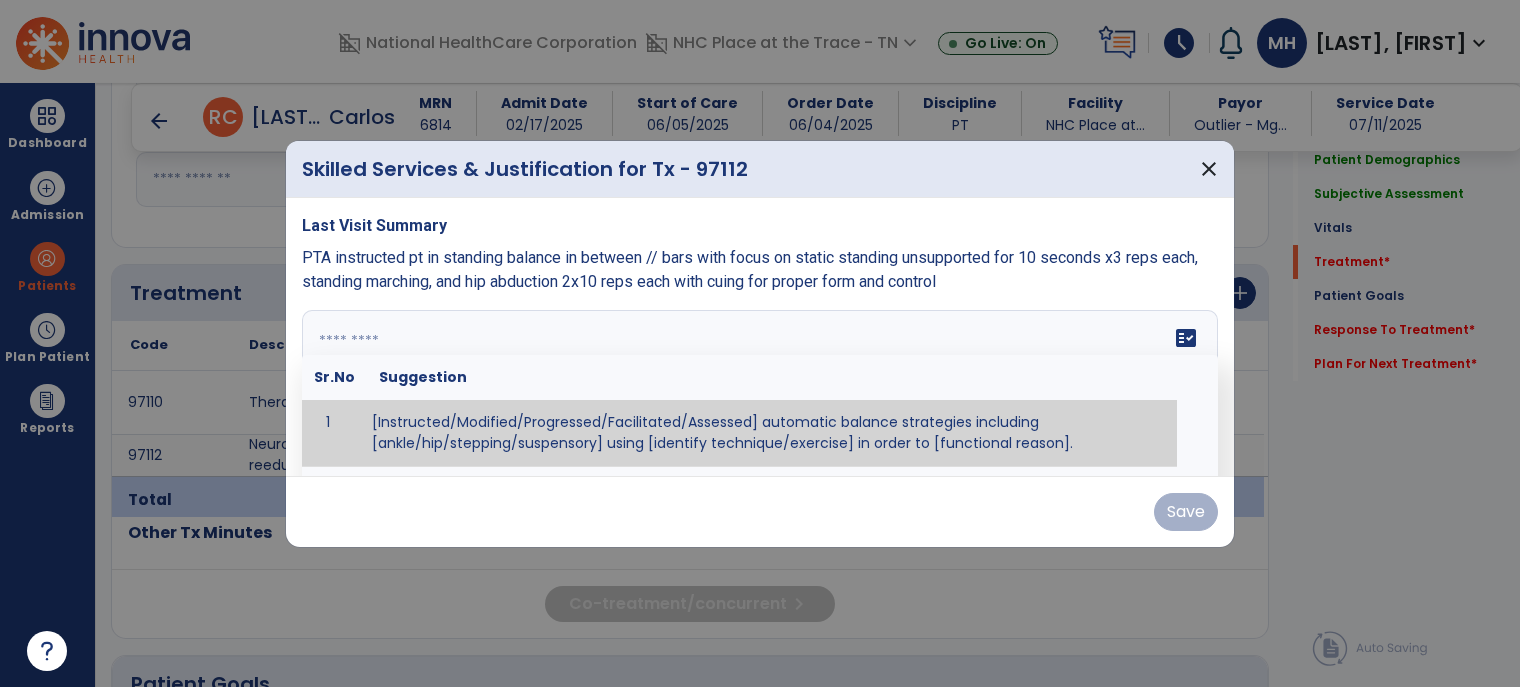 click on "fact_check  Sr.No Suggestion 1 [Instructed/Modified/Progressed/Facilitated/Assessed] automatic balance strategies including [ankle/hip/stepping/suspensory] using [identify technique/exercise] in order to [functional reason]. 2 [Instructed/Modified/Progressed/Facilitated/Assessed] sensory integration techniques including [visual inhibition/somatosensory inhibition/visual excitatory/somatosensory excitatory/vestibular excitatory] using [identify technique/exercise] in order to [functional reason]. 3 [Instructed/Modified/Progressed/Facilitated/Assessed] visual input including [oculomotor exercises, smooth pursuits, saccades, visual field, other] in order to [functional reasons]. 4 [Instructed/Modified/Progressed/Assessed] somatosensory techniques including [joint compression, proprioceptive activities, other] in order to [functional reasons]. 5 [Instructed/Modified/Progressed/Assessed] vestibular techniques including [gaze stabilization, Brandt-Darhoff, Epley, other] in order to [functional reasons]. 6 7" at bounding box center [760, 385] 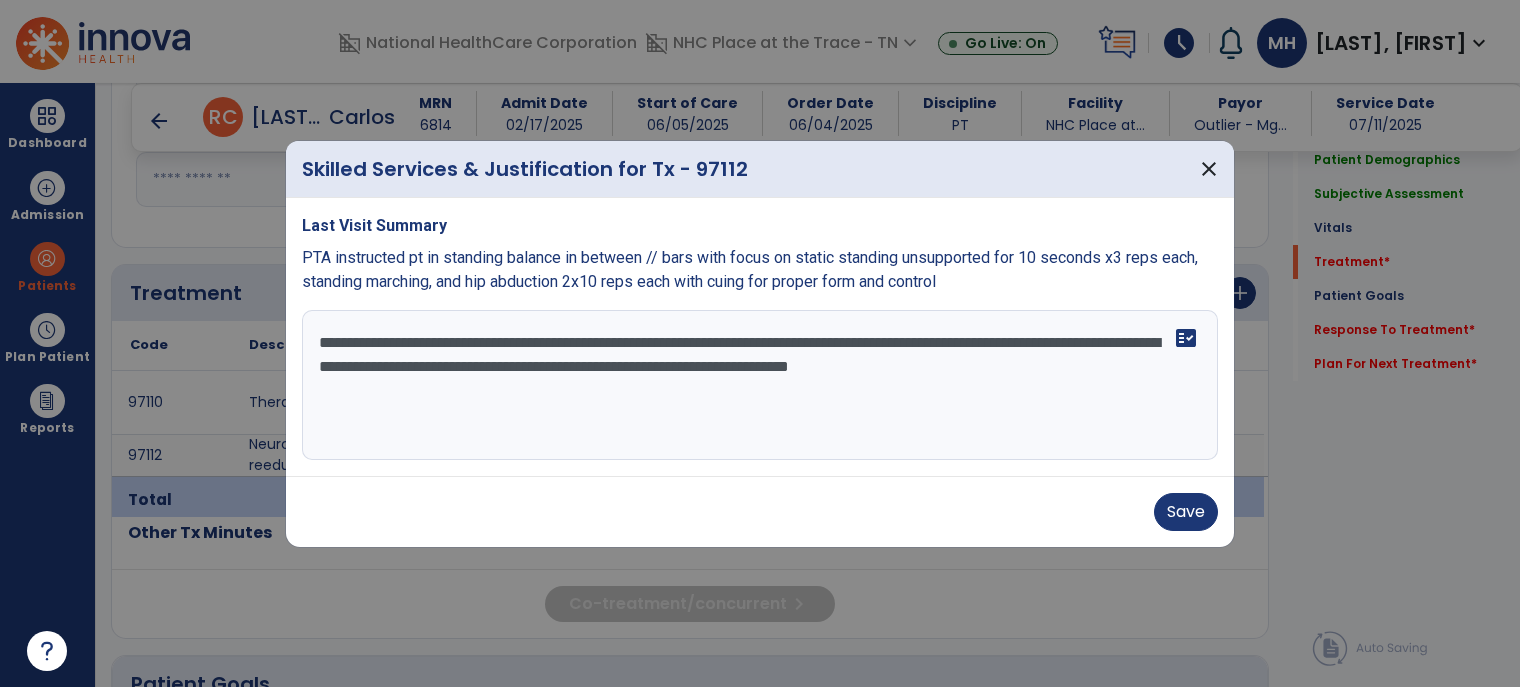 drag, startPoint x: 713, startPoint y: 336, endPoint x: 764, endPoint y: 335, distance: 51.009804 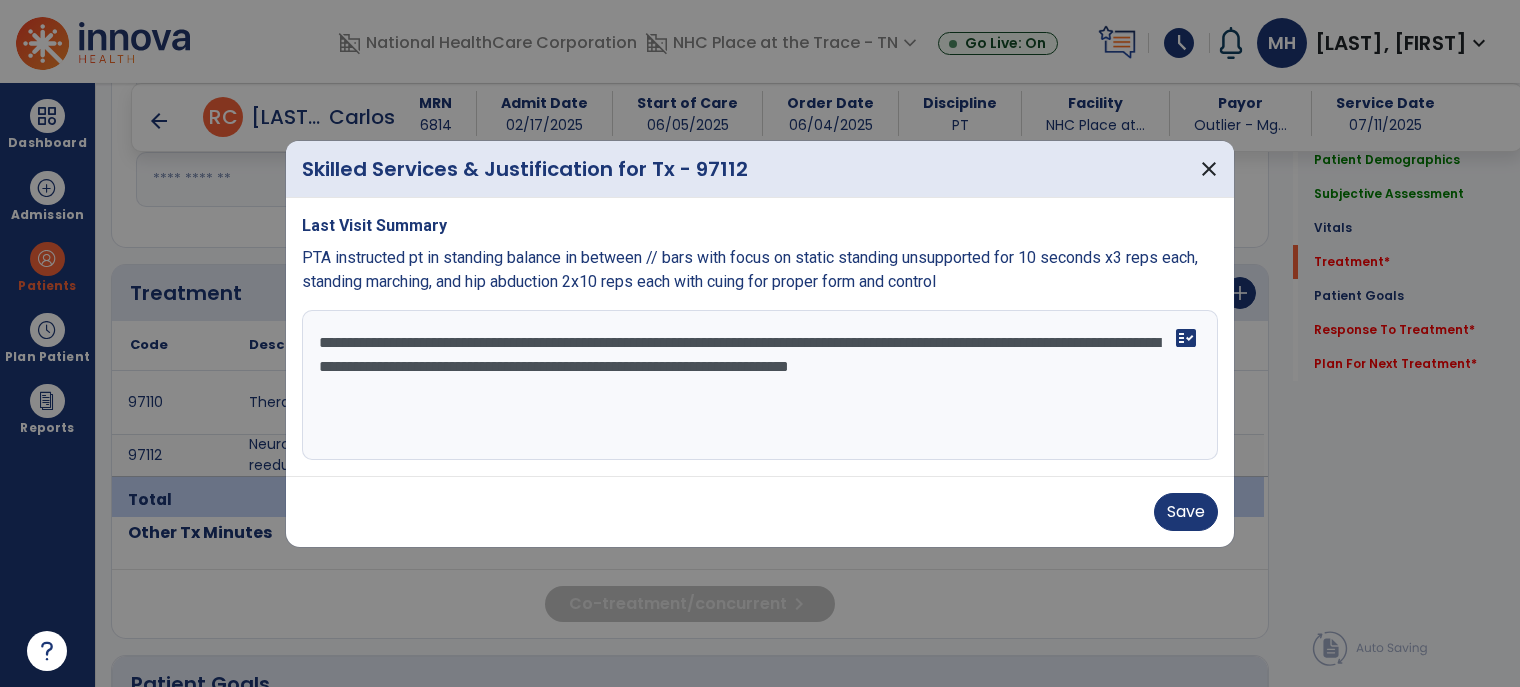 click on "**********" at bounding box center [760, 385] 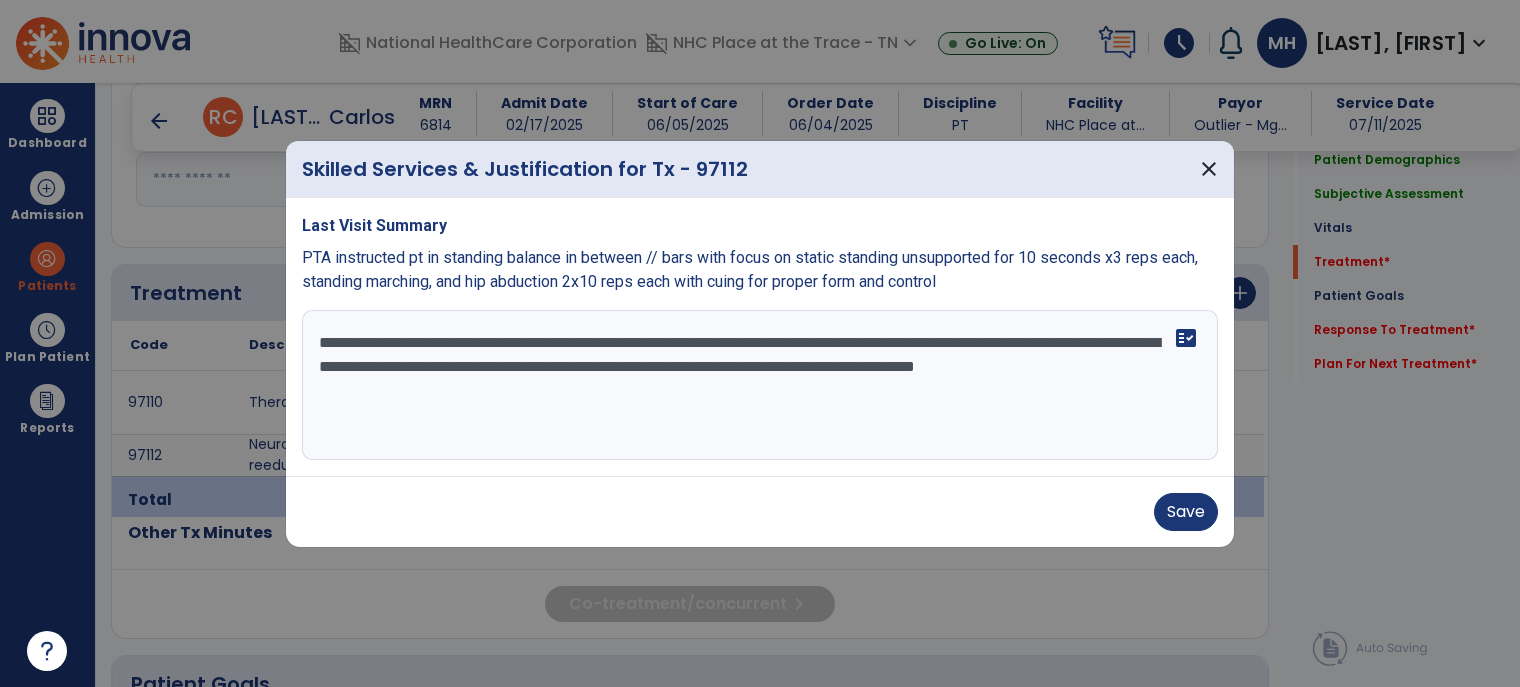 drag, startPoint x: 734, startPoint y: 363, endPoint x: 832, endPoint y: 423, distance: 114.90866 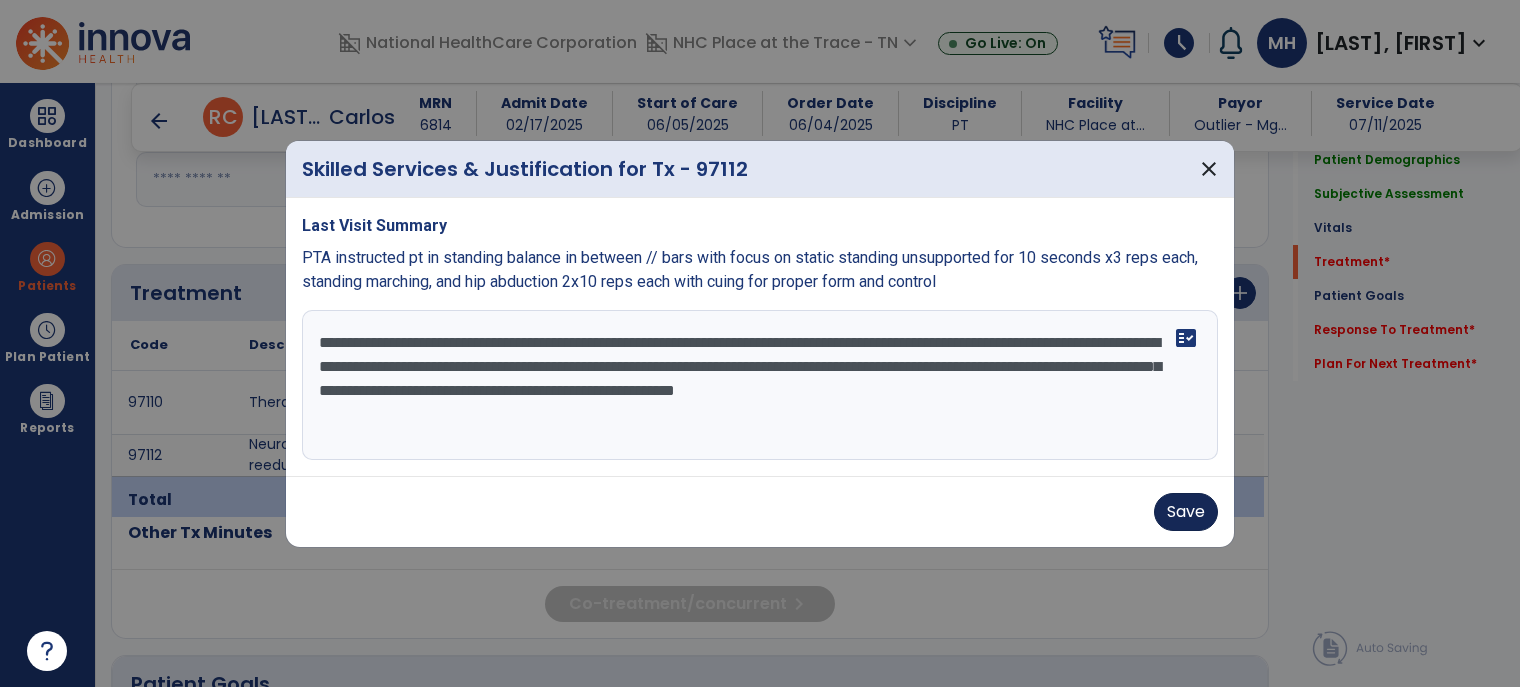 type on "**********" 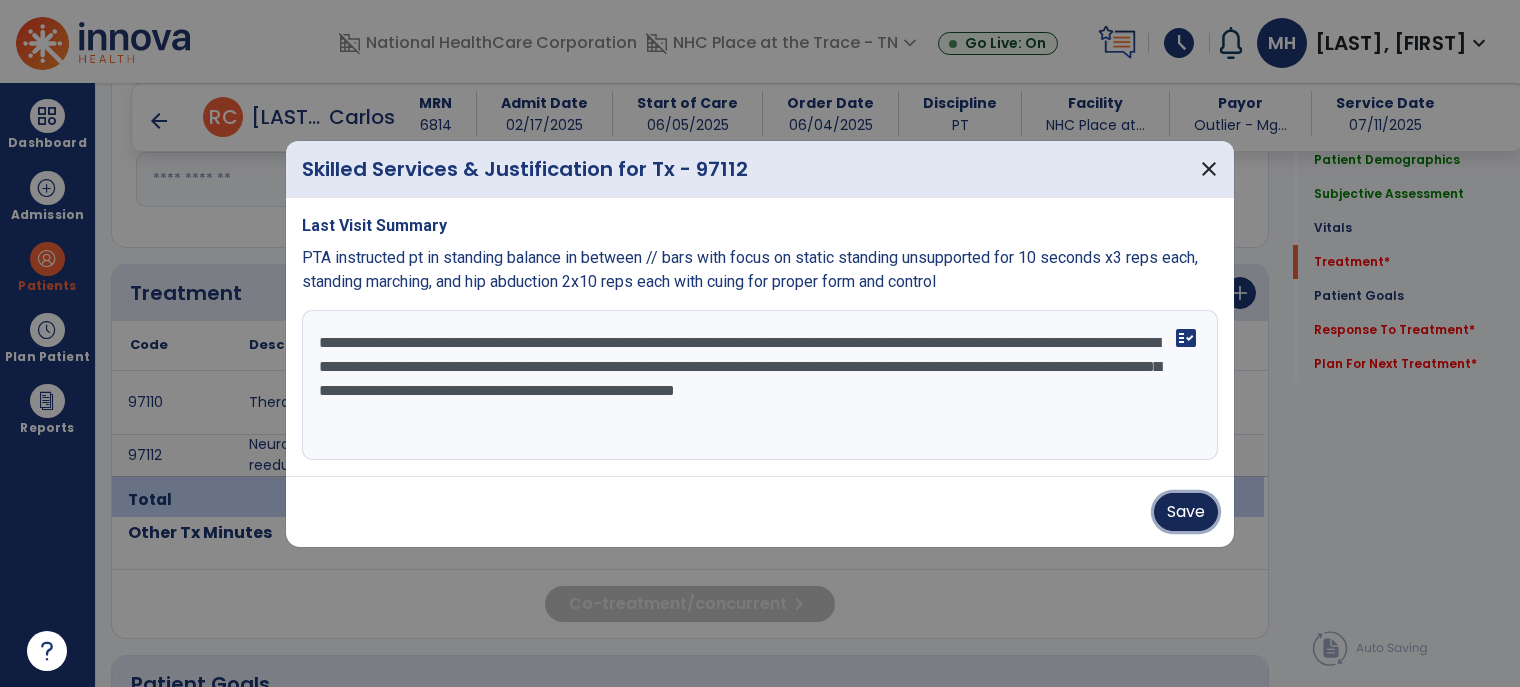 click on "Save" at bounding box center (1186, 512) 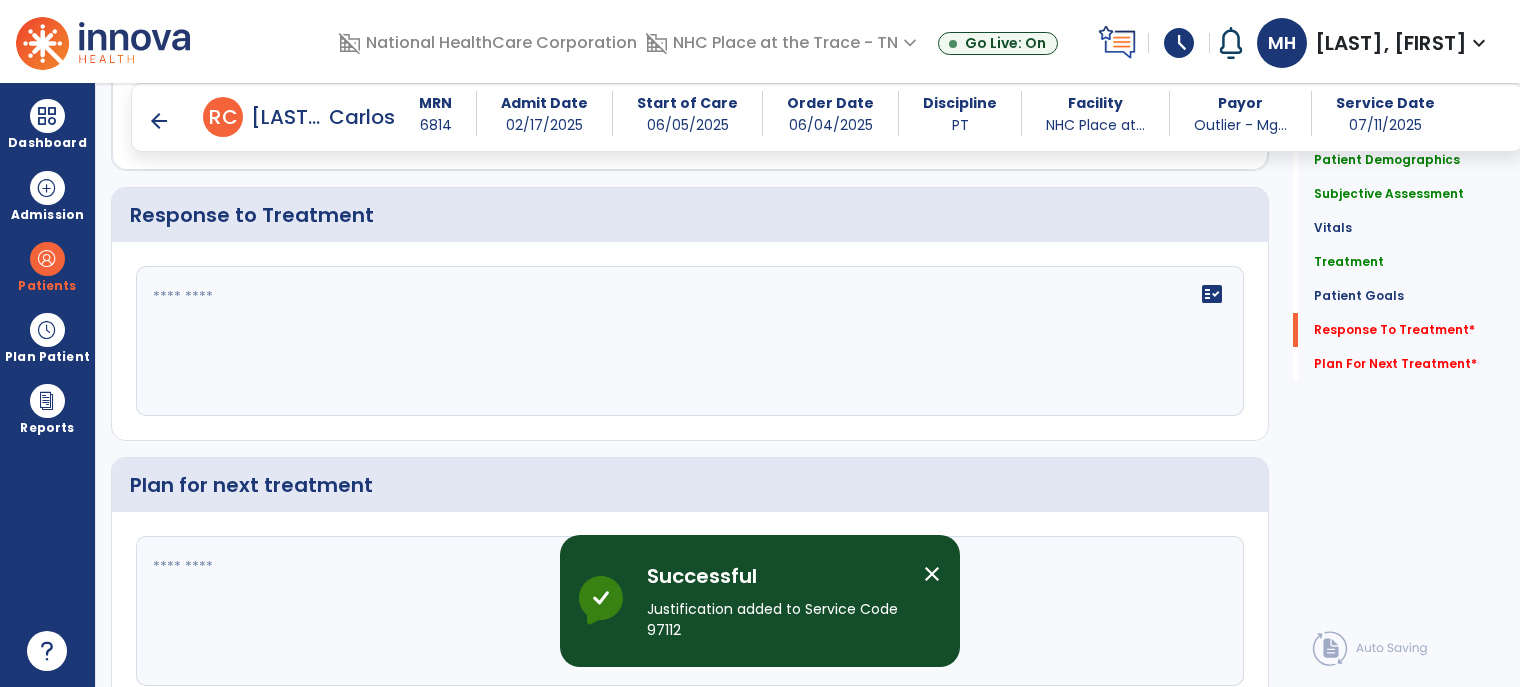scroll, scrollTop: 2625, scrollLeft: 0, axis: vertical 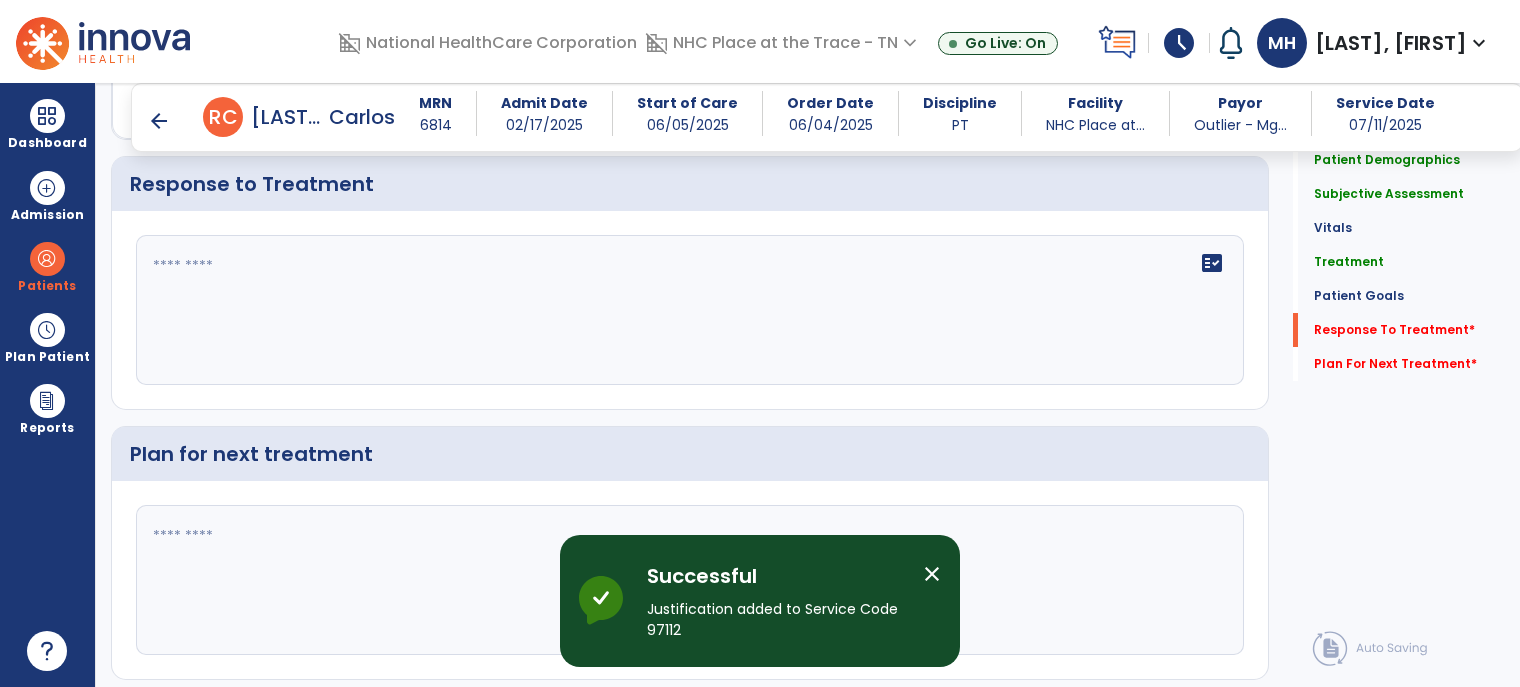 click on "fact_check" 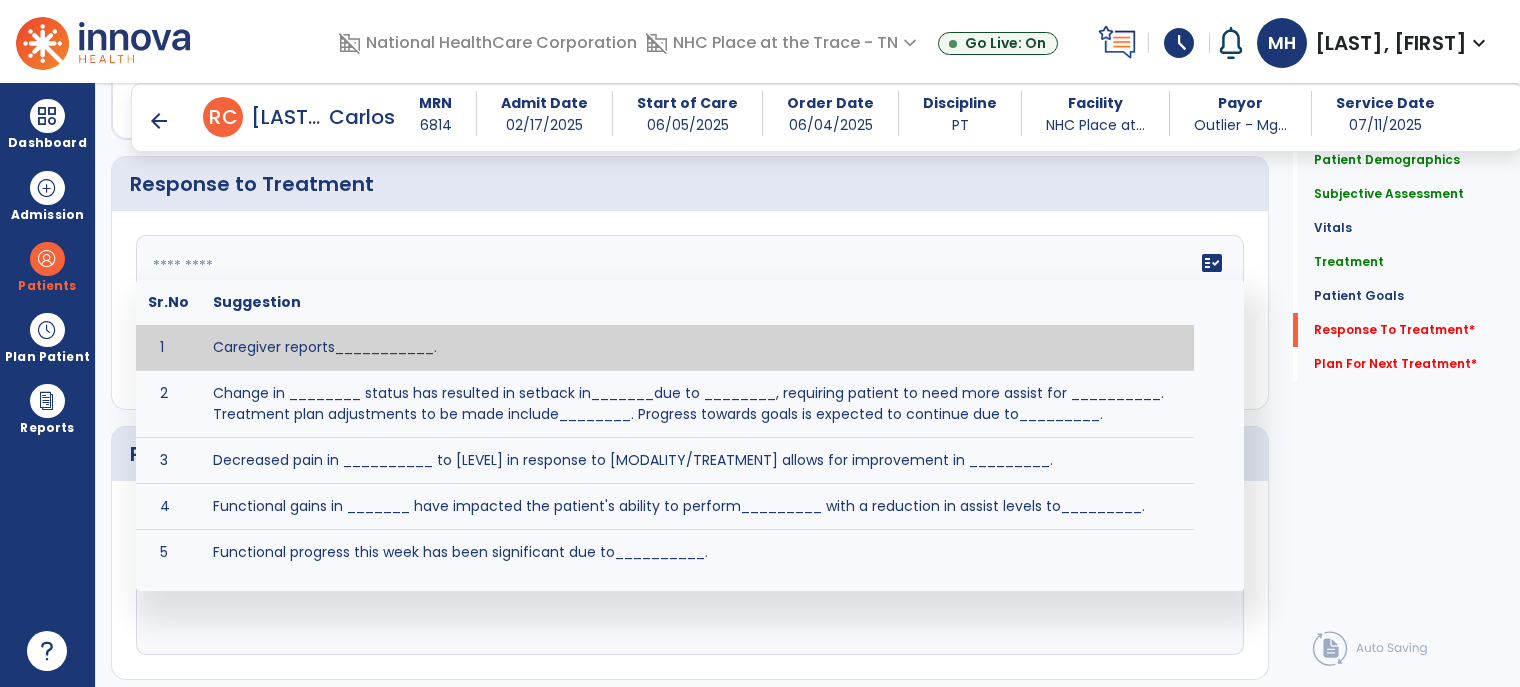 scroll, scrollTop: 2676, scrollLeft: 0, axis: vertical 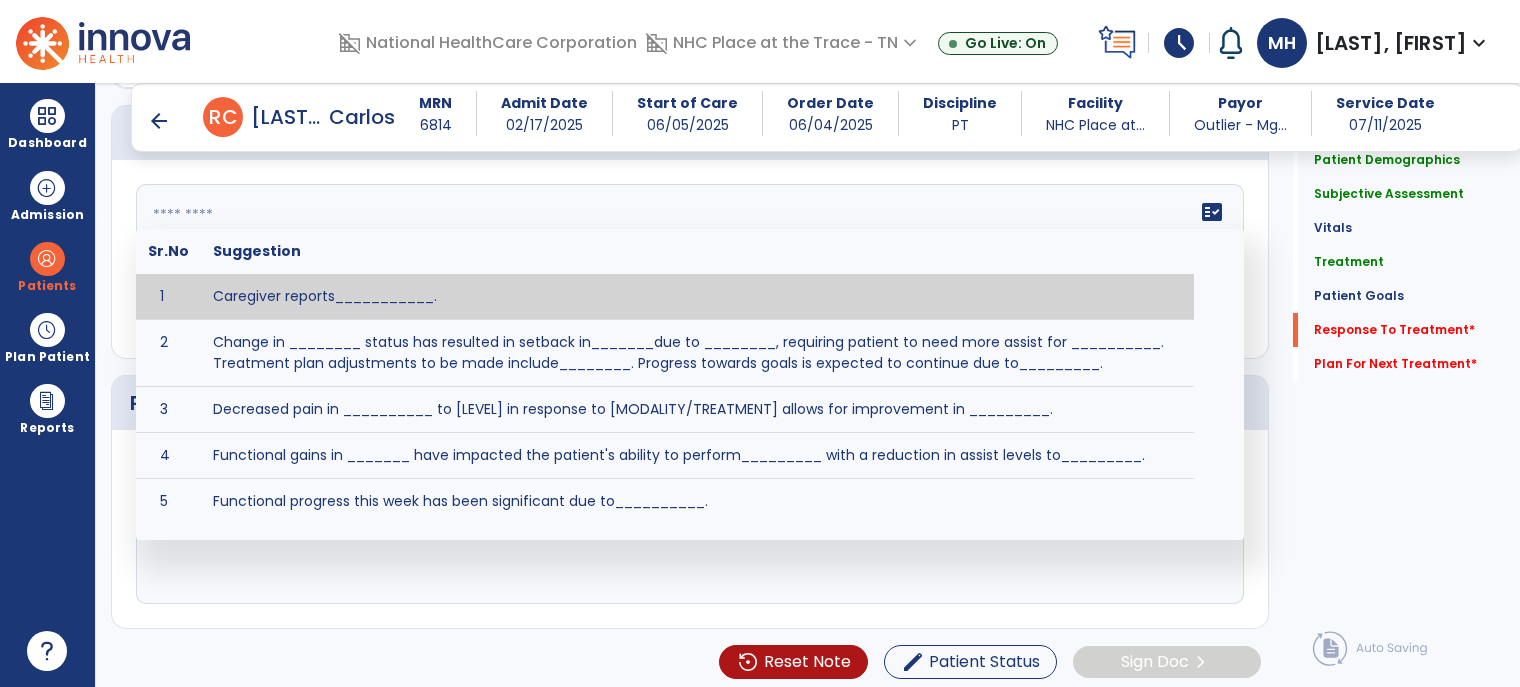 click 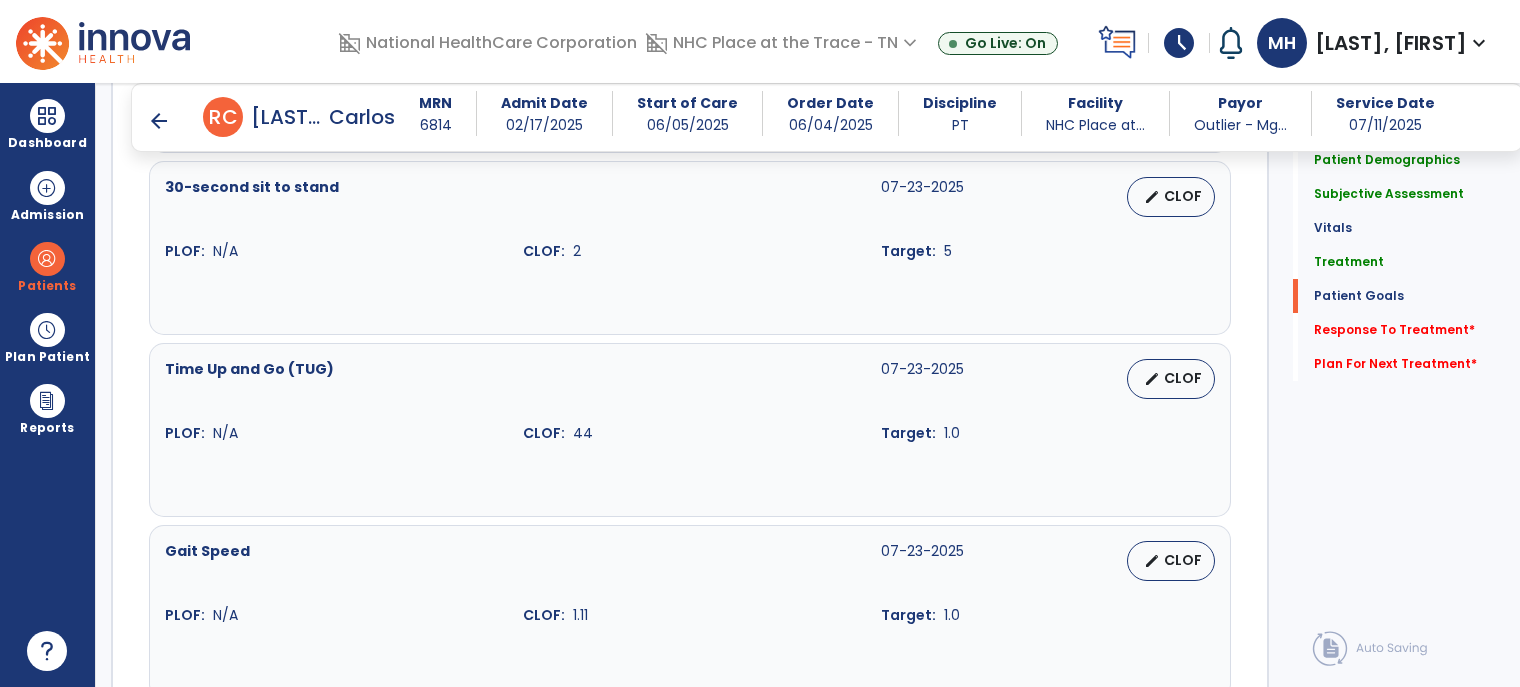 scroll, scrollTop: 1876, scrollLeft: 0, axis: vertical 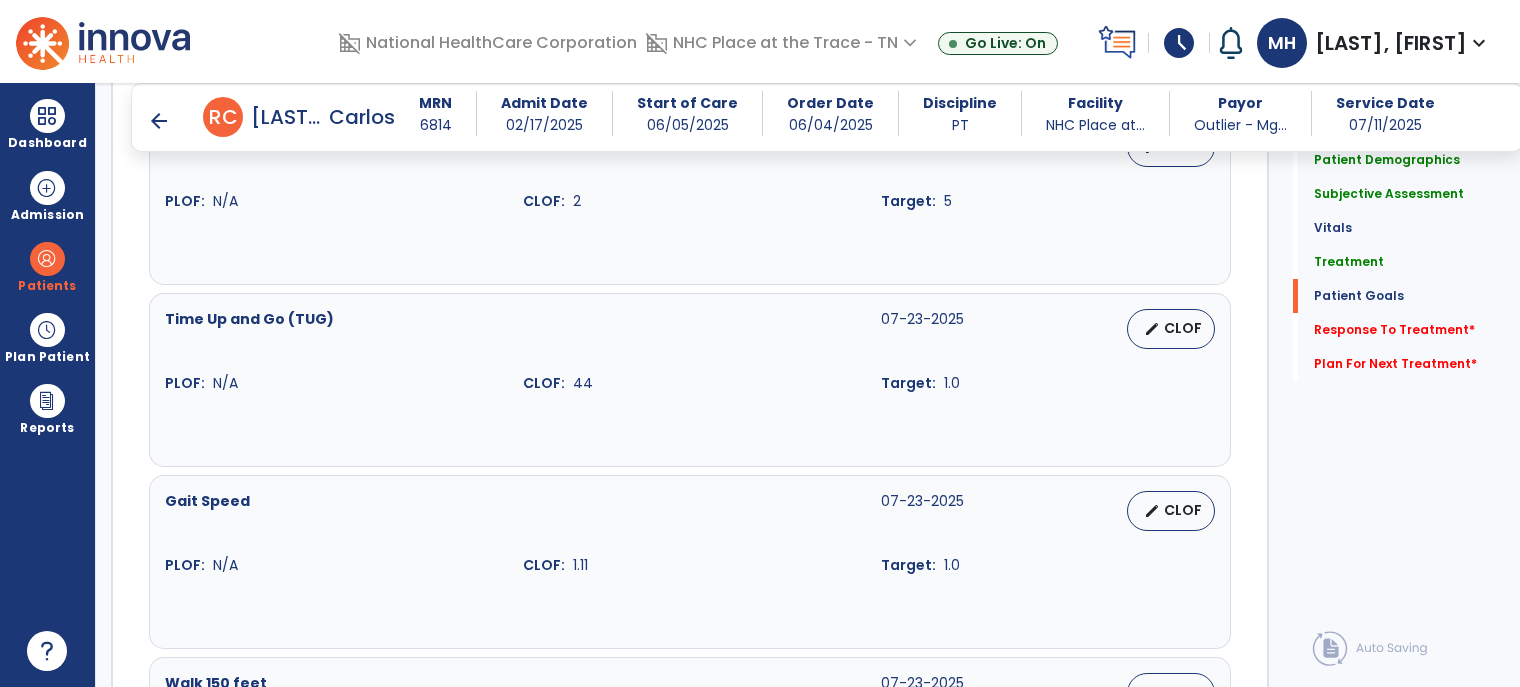 click on "Quick Links  Patient Demographics   Patient Demographics   Subjective Assessment   Subjective Assessment   Vitals   Vitals   Treatment   Treatment   Patient Goals   Patient Goals   Response To Treatment   *  Response To Treatment   *  Plan For Next Treatment   *  Plan For Next Treatment   *" 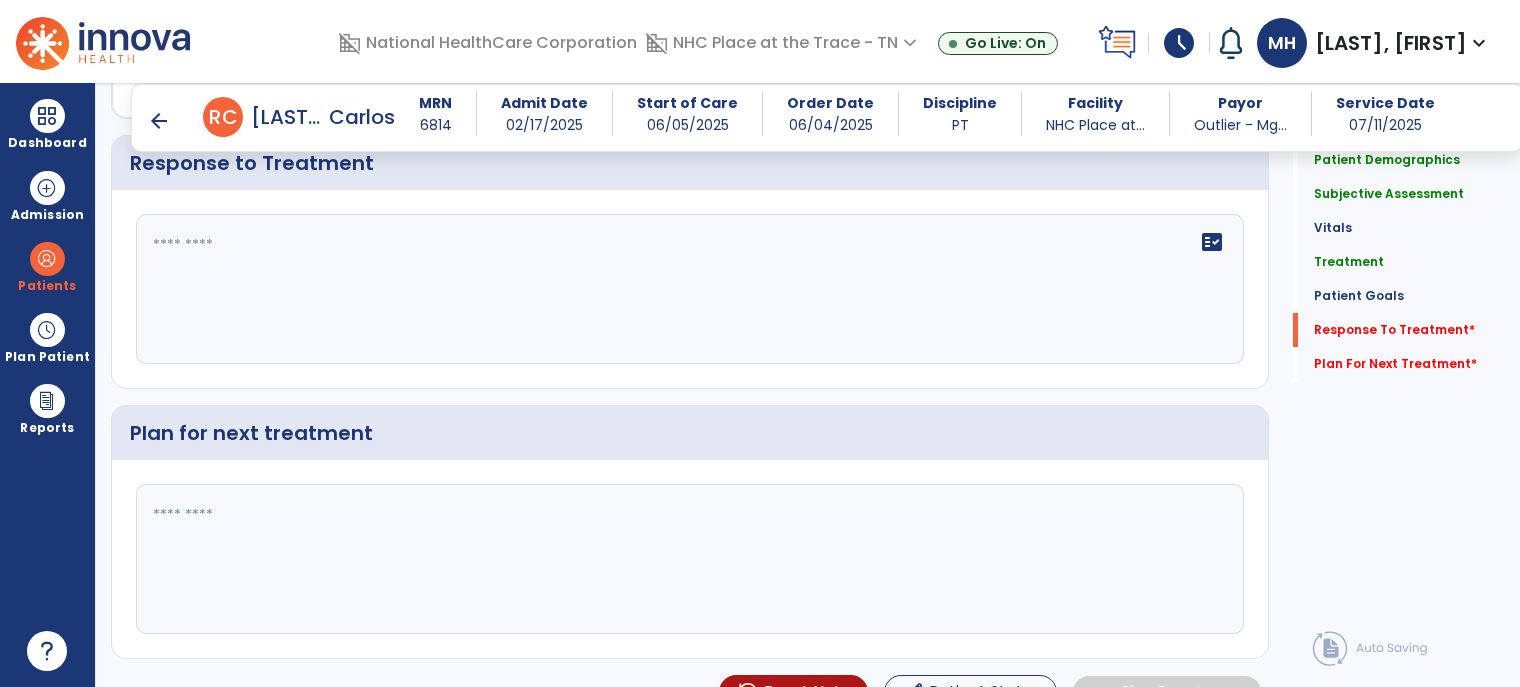 scroll, scrollTop: 2676, scrollLeft: 0, axis: vertical 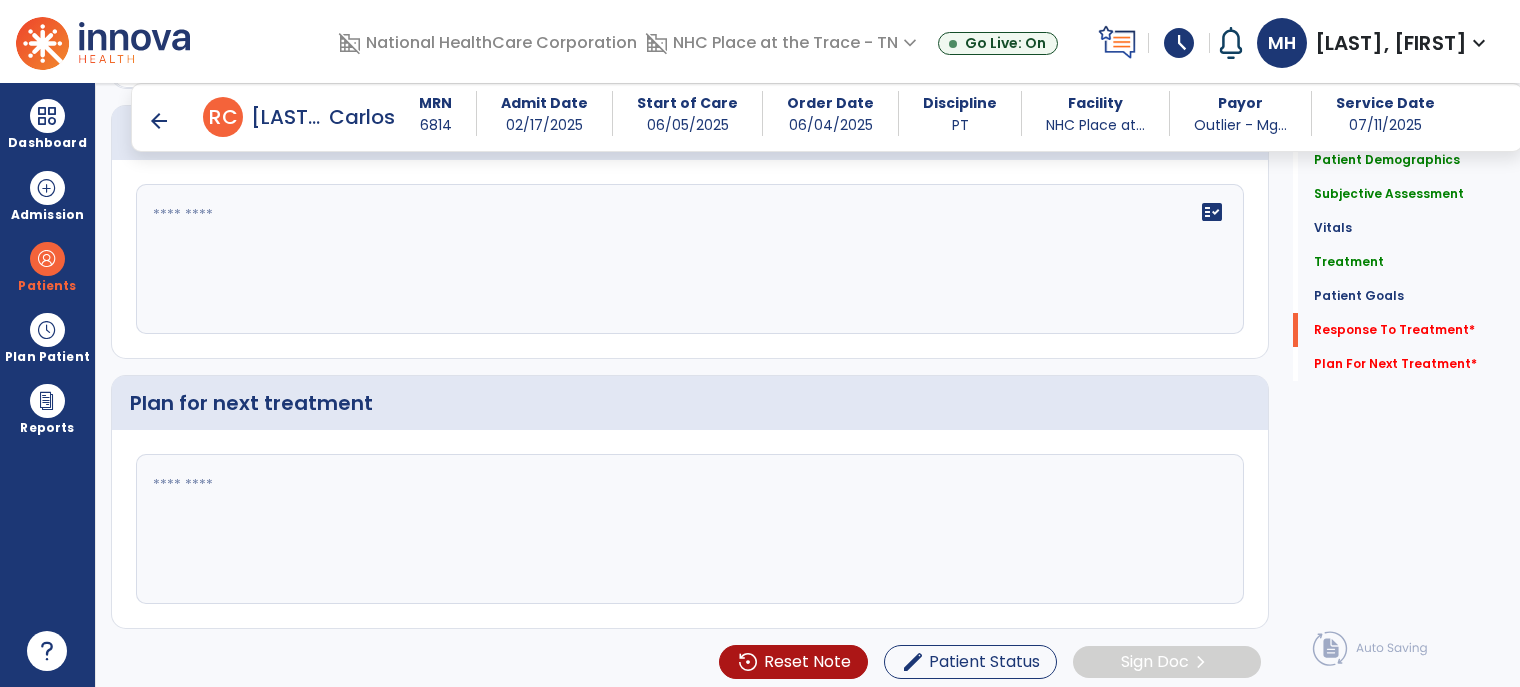 click on "fact_check" 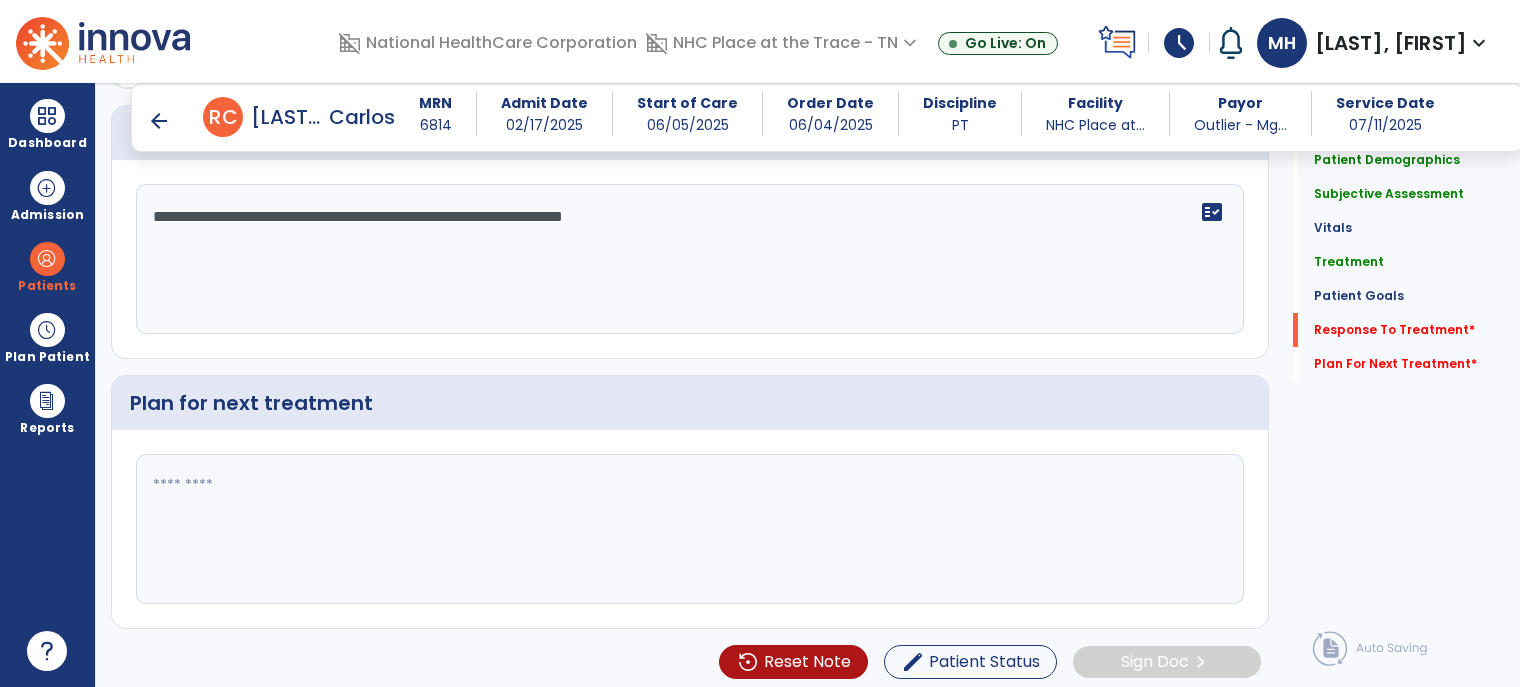 type on "**********" 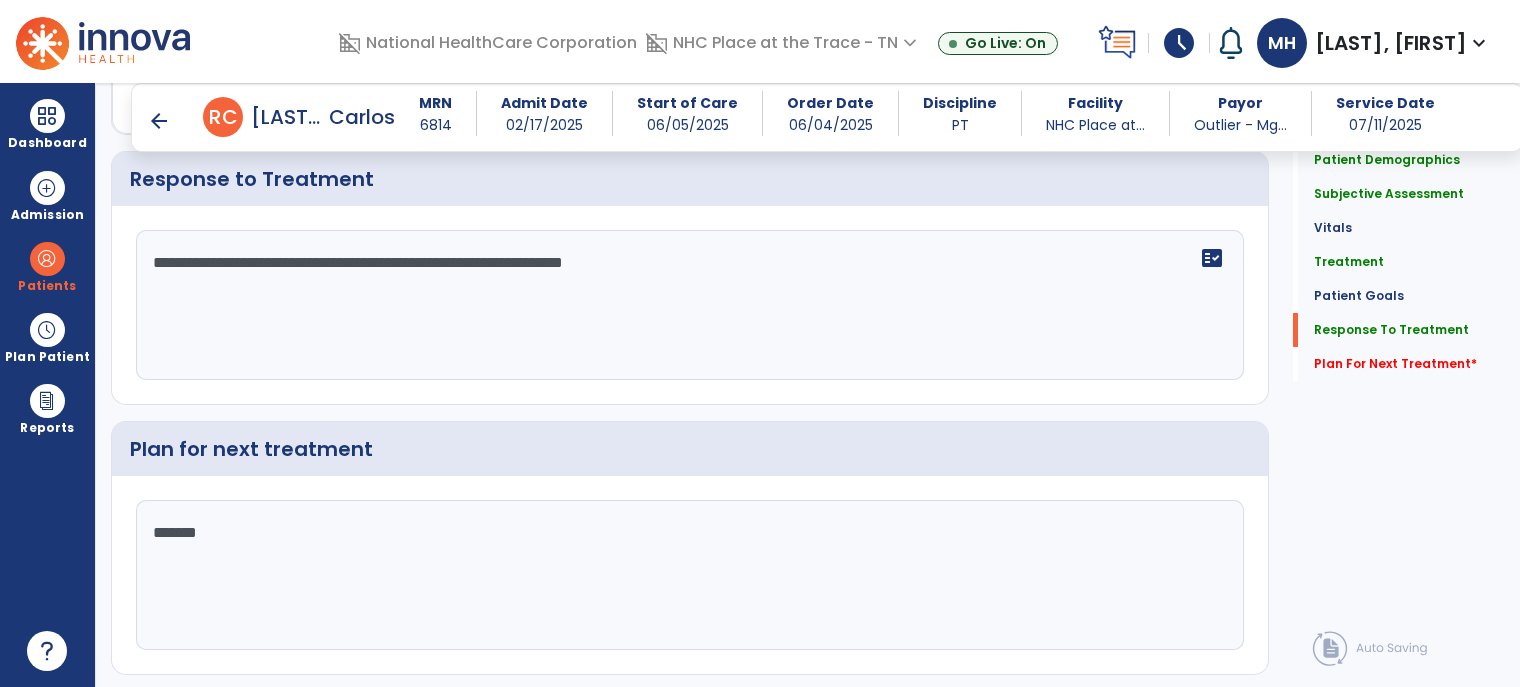 scroll, scrollTop: 2676, scrollLeft: 0, axis: vertical 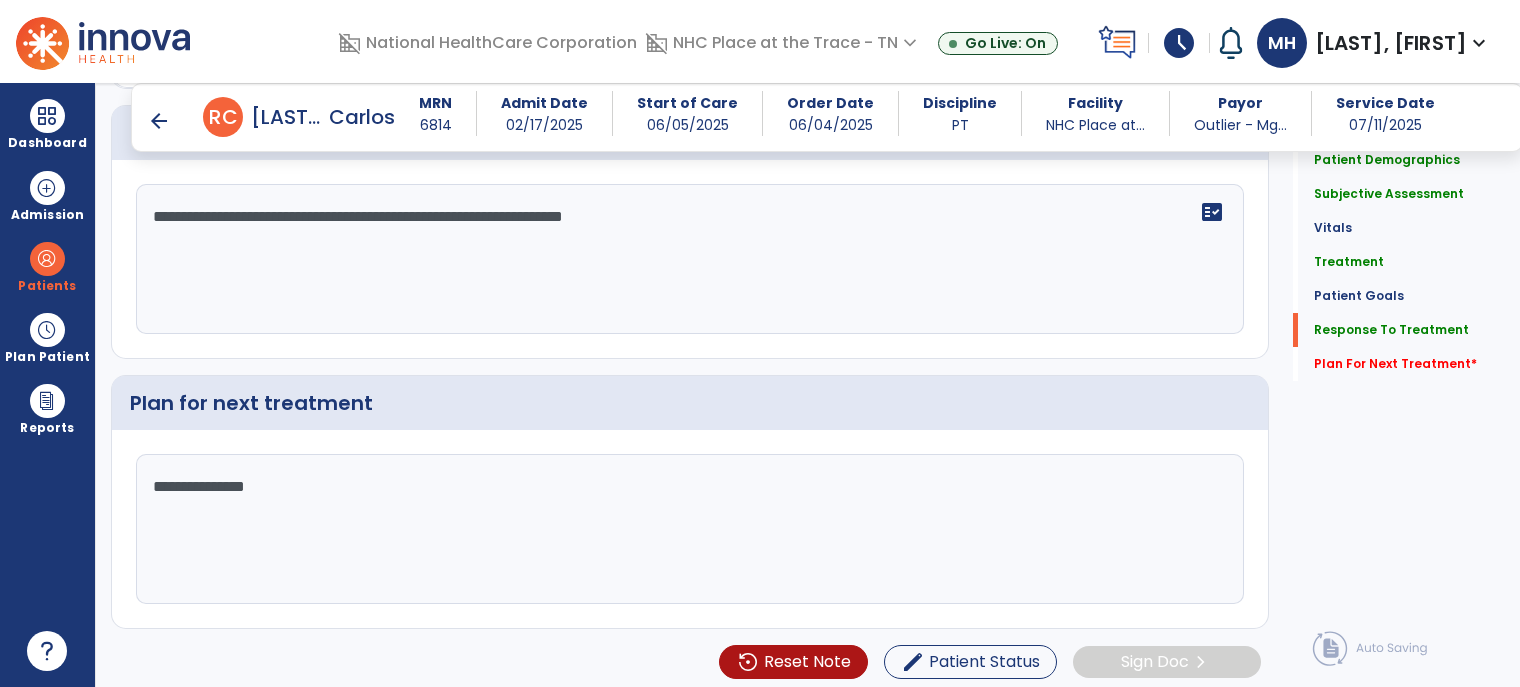 type on "**********" 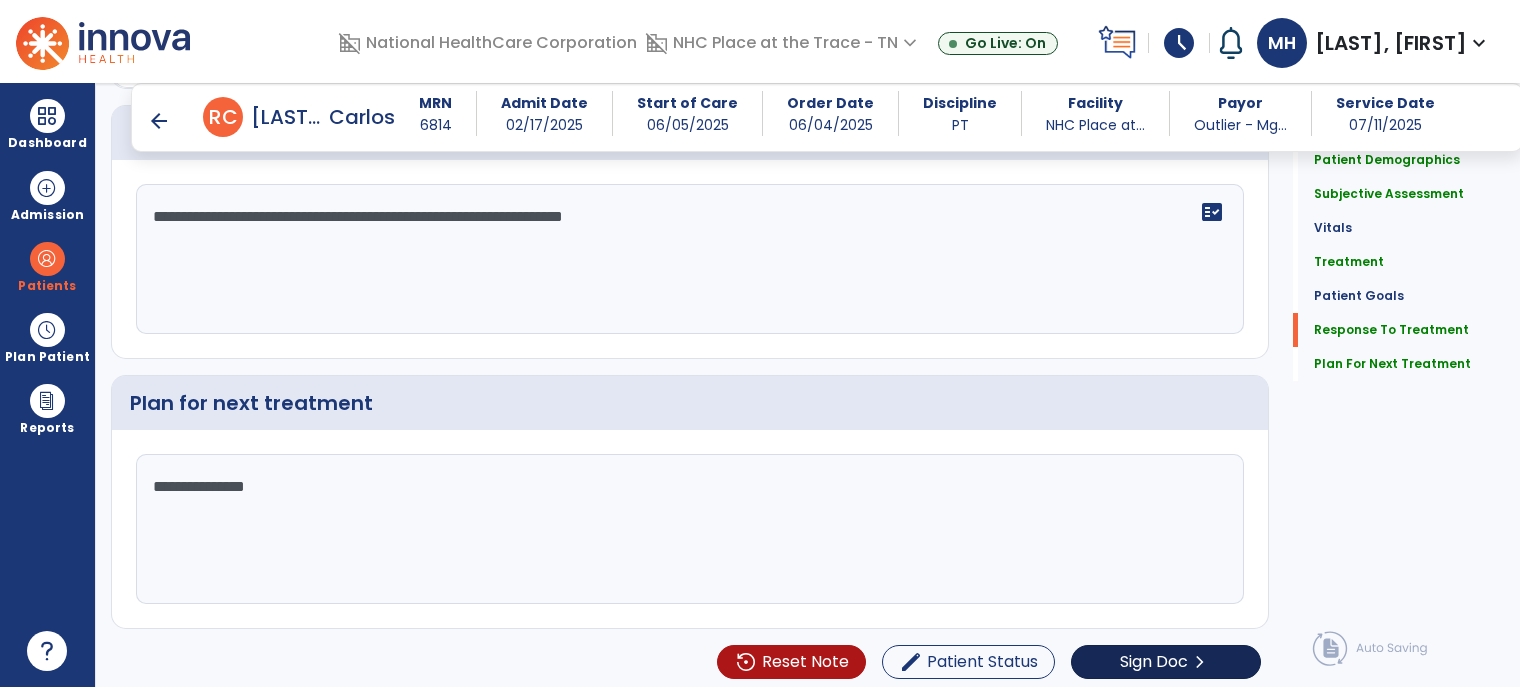 scroll, scrollTop: 2676, scrollLeft: 0, axis: vertical 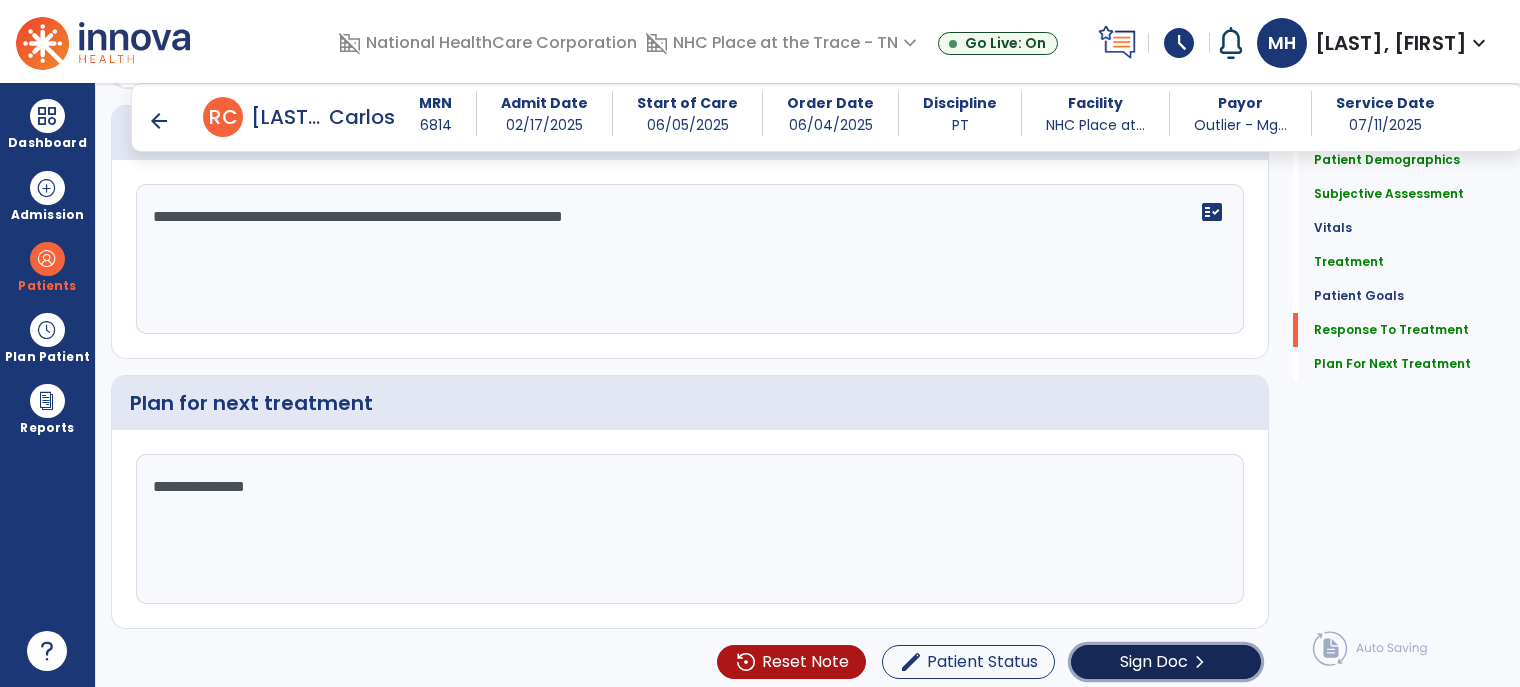 click on "chevron_right" 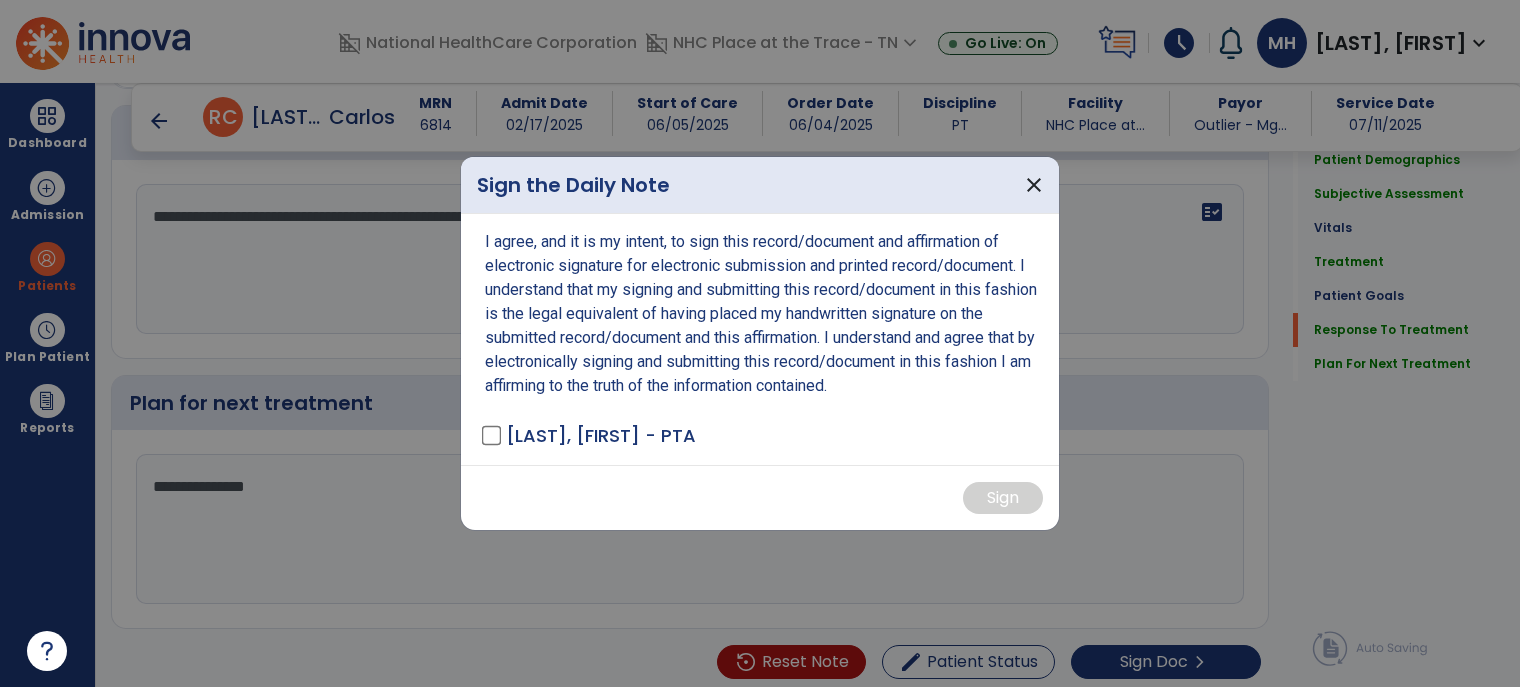 click on "I agree, and it is my intent, to sign this record/document and affirmation of electronic signature for electronic submission and printed record/document. I understand that my signing and submitting this record/document in this fashion is the legal equivalent of having placed my handwritten signature on the submitted record/document and this affirmation. I understand and agree that by electronically signing and submitting this record/document in this fashion I am affirming to the truth of the information contained. [LAST], [FIRST]  - PTA" at bounding box center [760, 339] 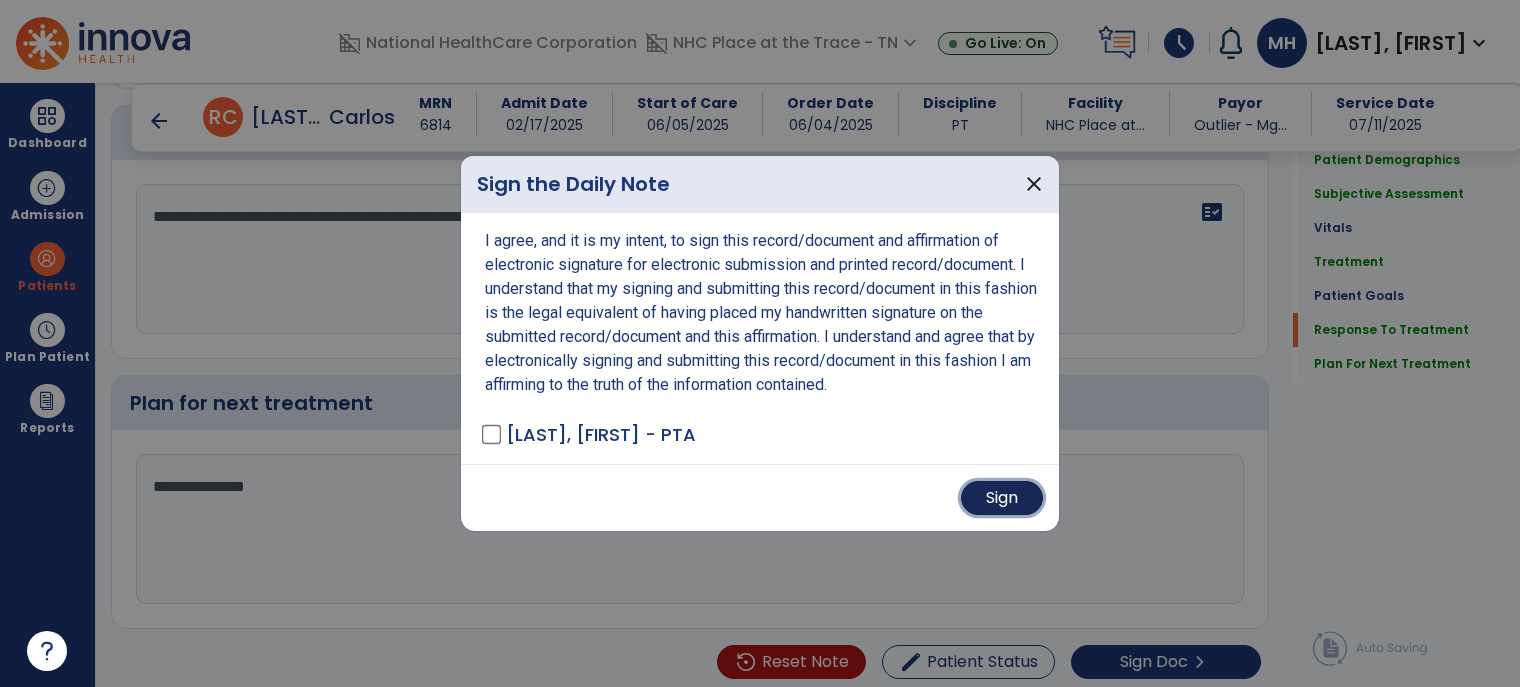 click on "Sign" at bounding box center (1002, 498) 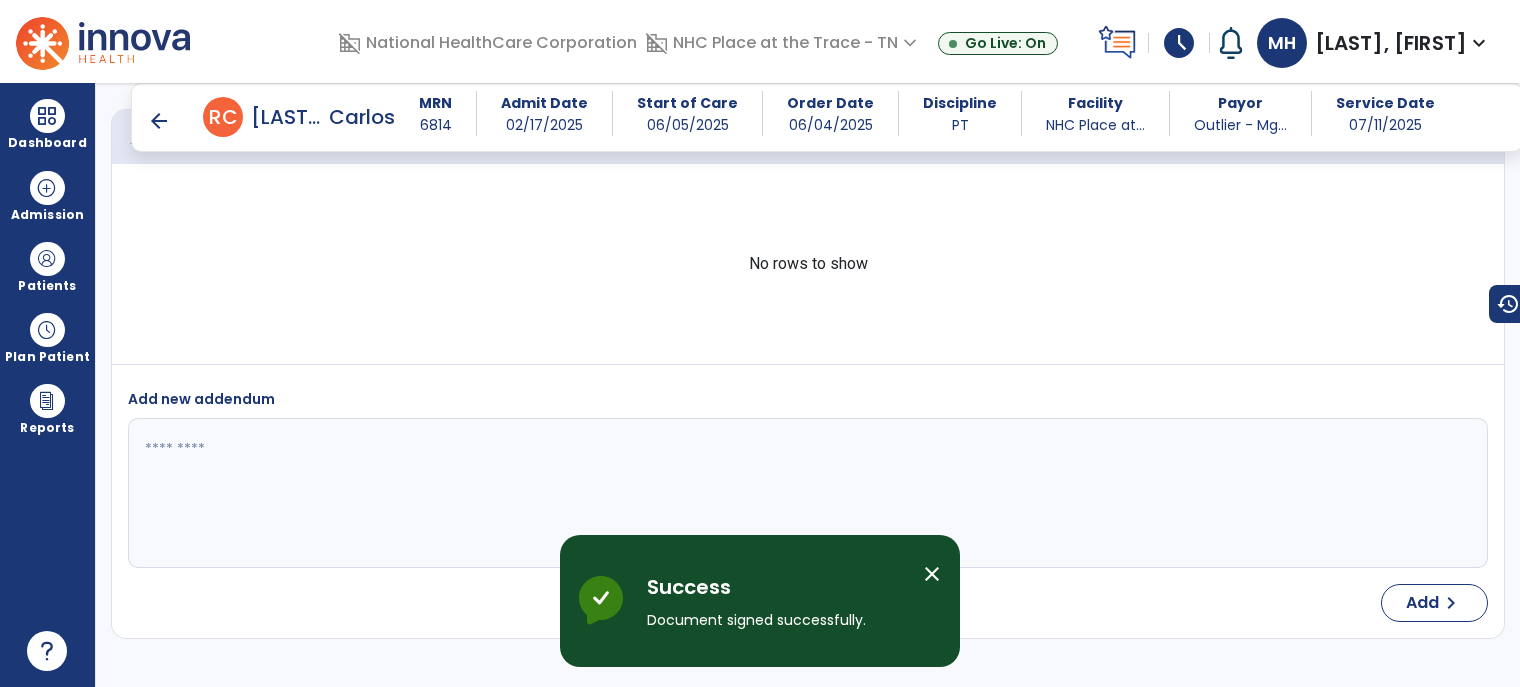 scroll, scrollTop: 3549, scrollLeft: 0, axis: vertical 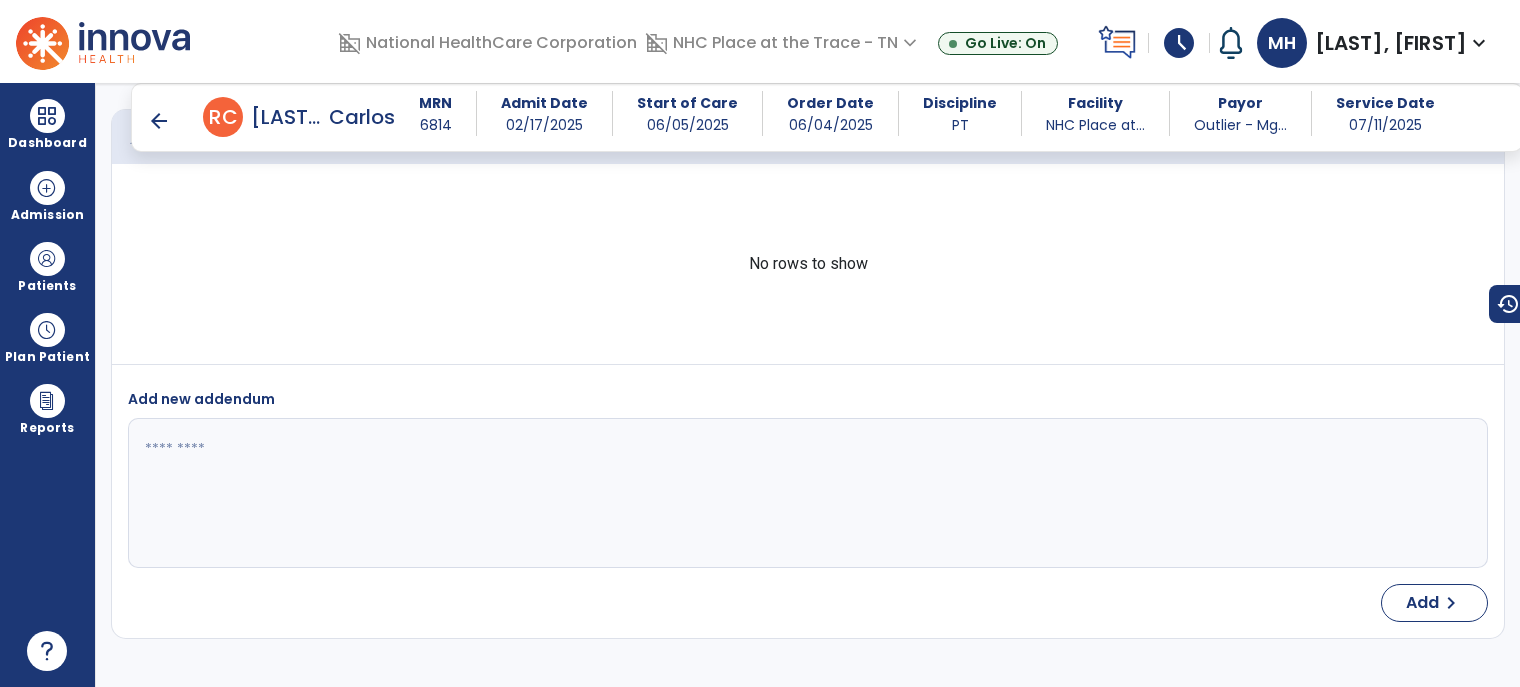 click on "arrow_back" at bounding box center (159, 121) 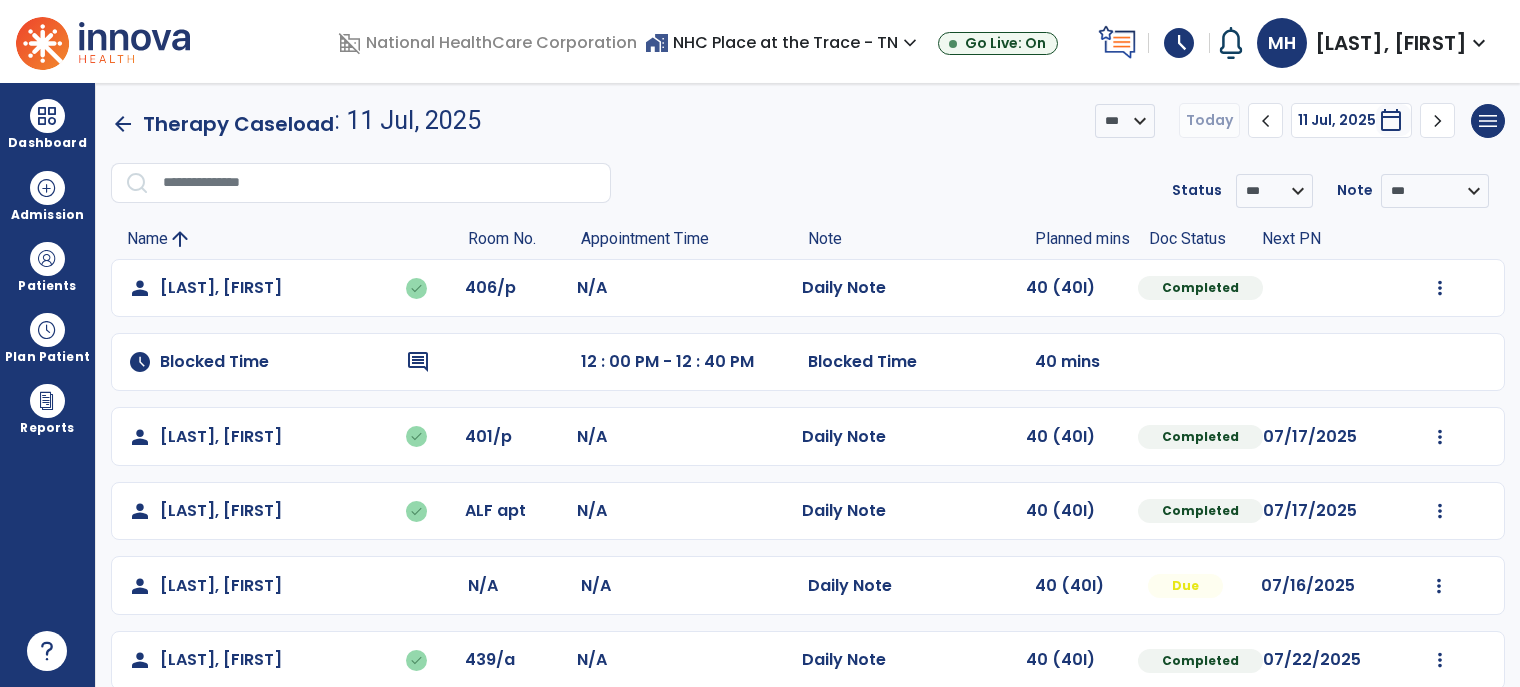 scroll, scrollTop: 325, scrollLeft: 0, axis: vertical 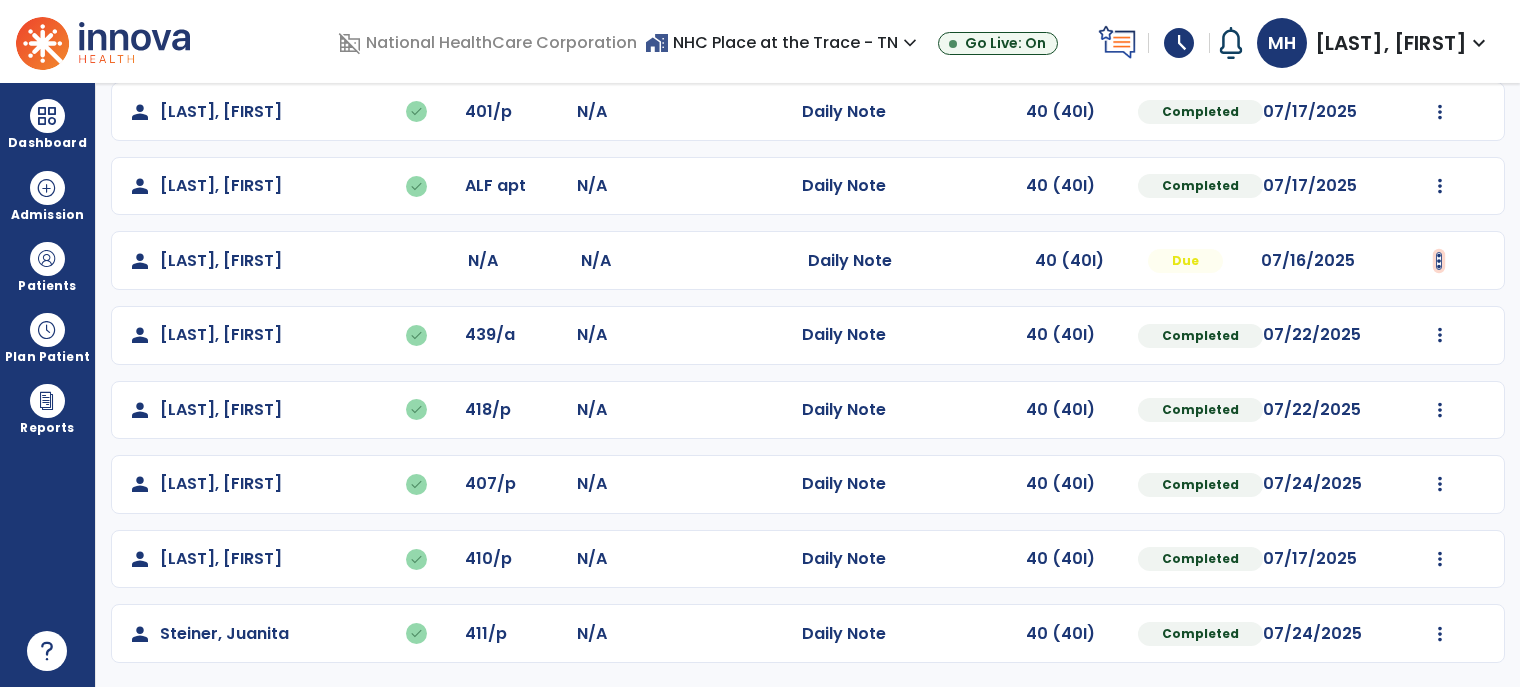 click at bounding box center (1440, -37) 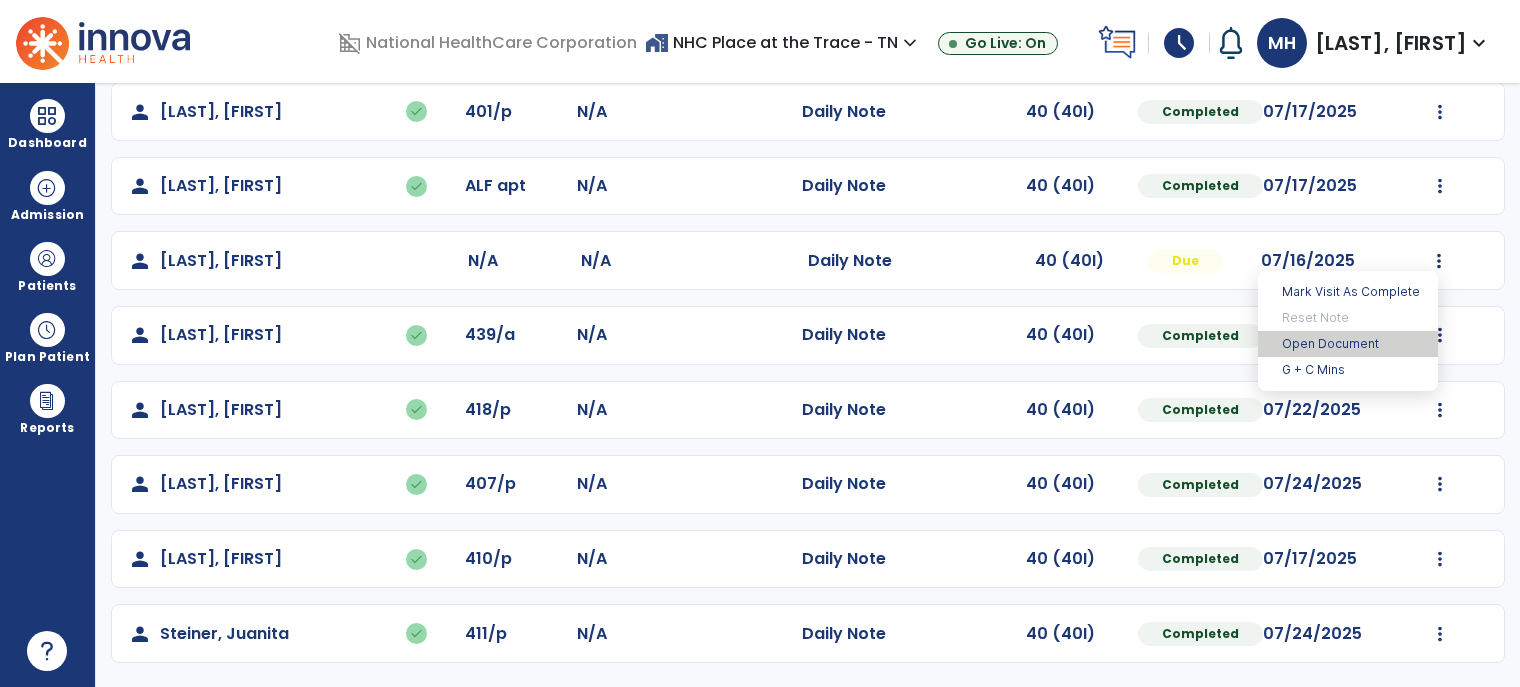 click on "Open Document" at bounding box center (1348, 344) 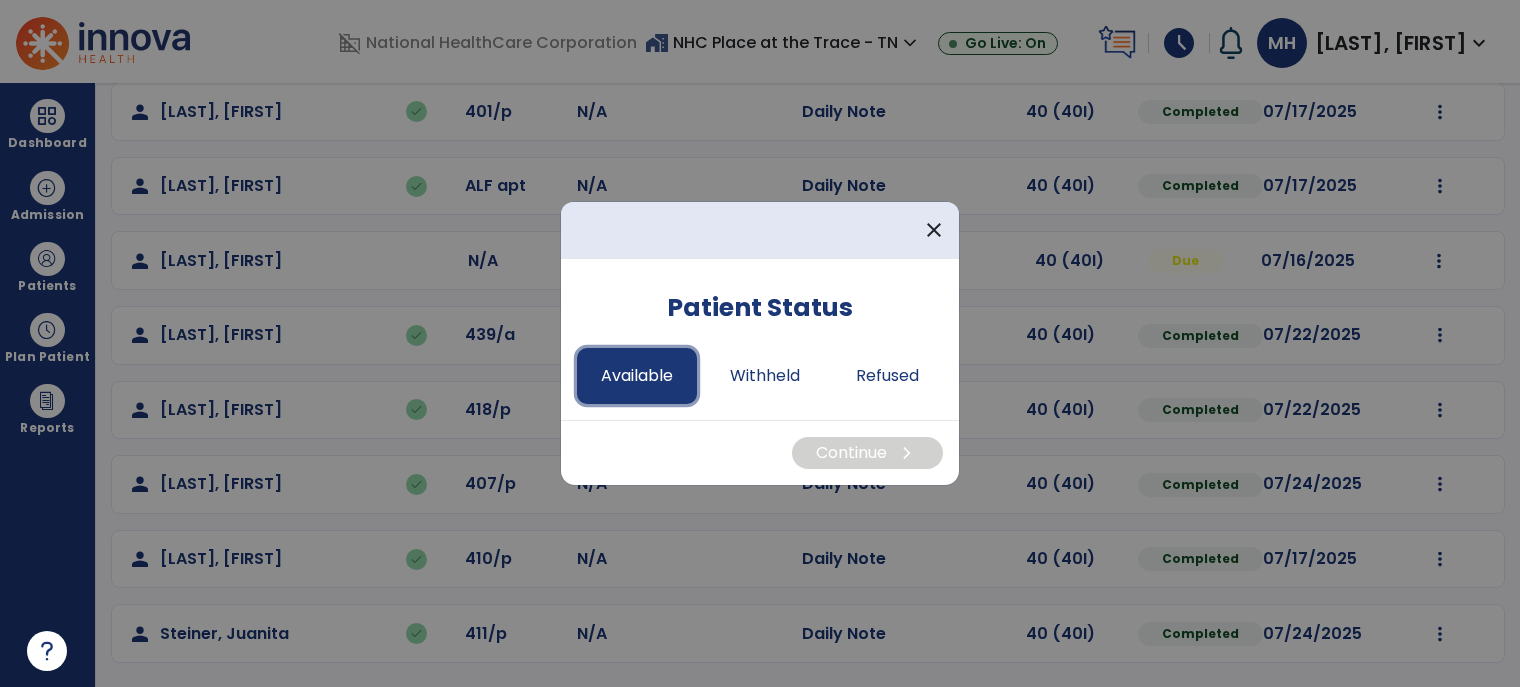 click on "Available" at bounding box center [637, 376] 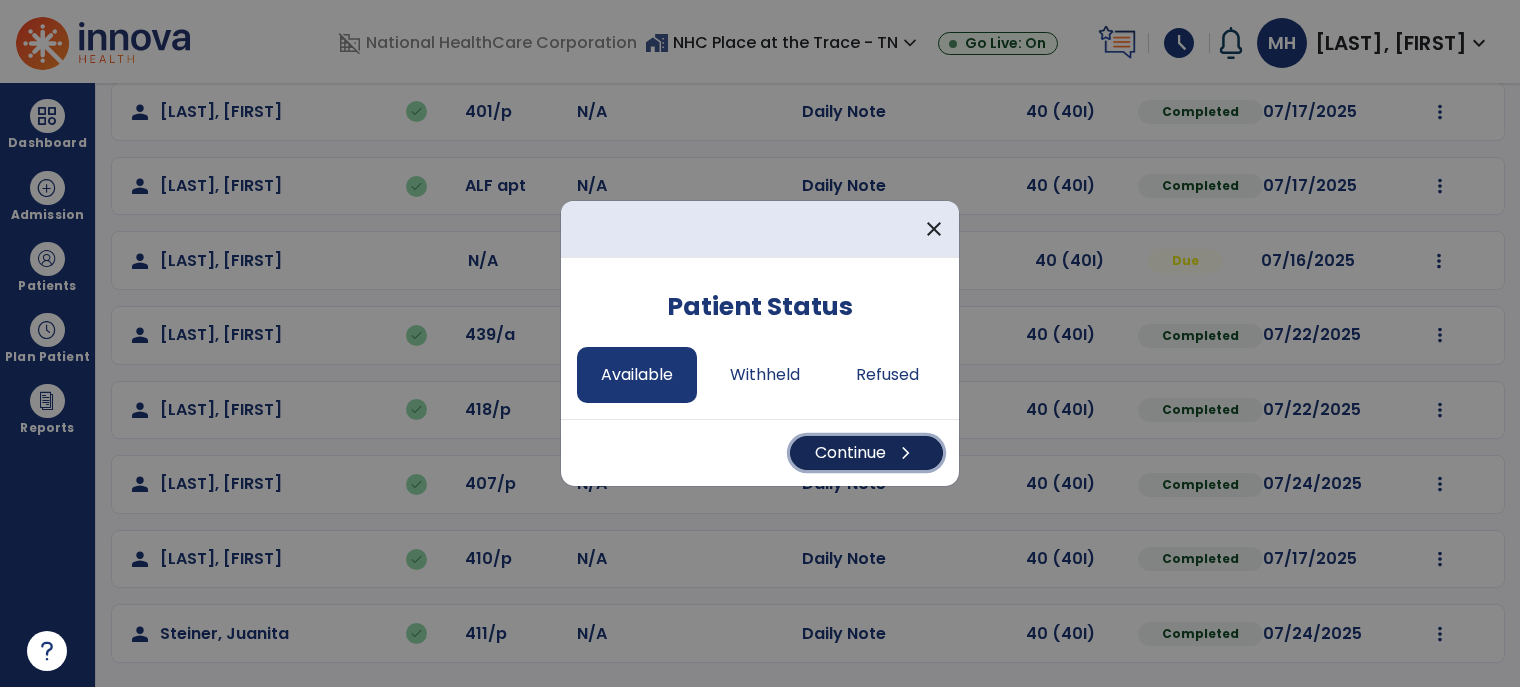 click on "Continue   chevron_right" at bounding box center (866, 453) 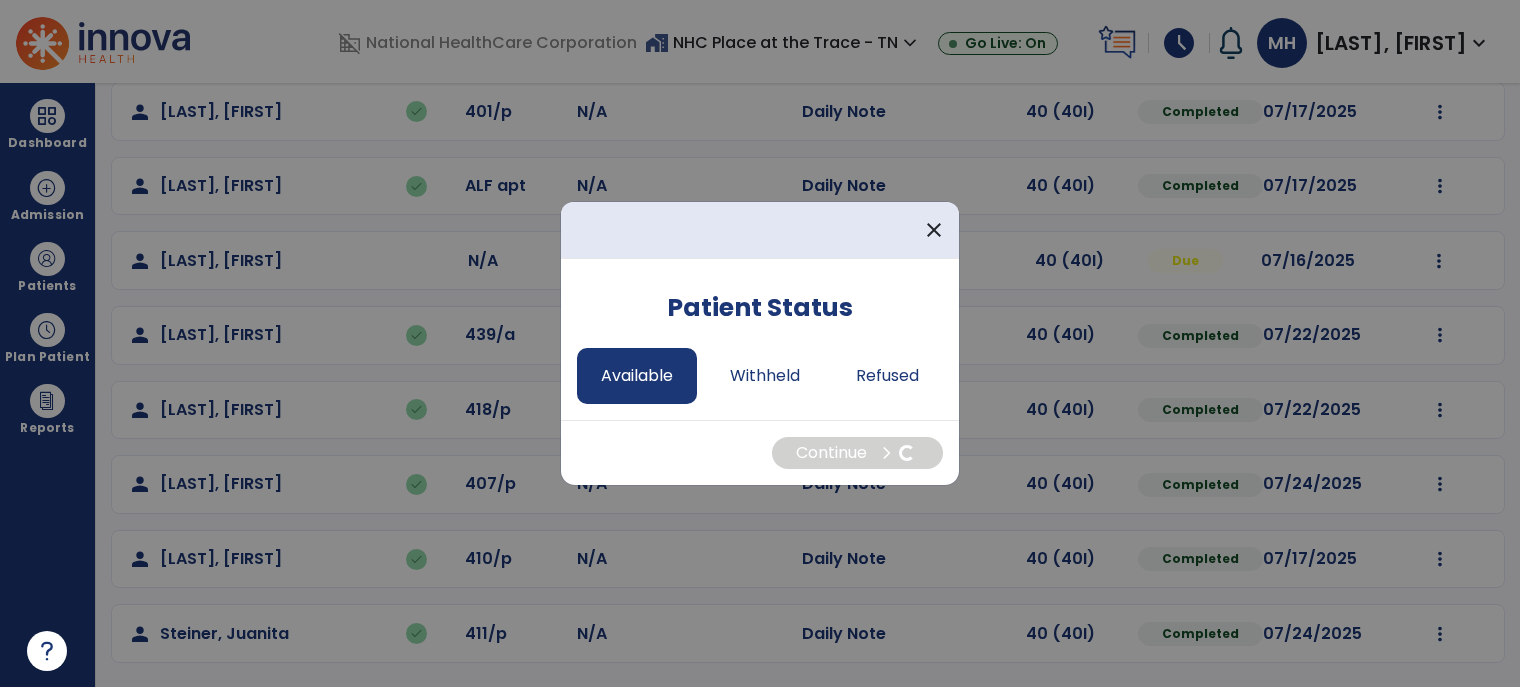 select on "*" 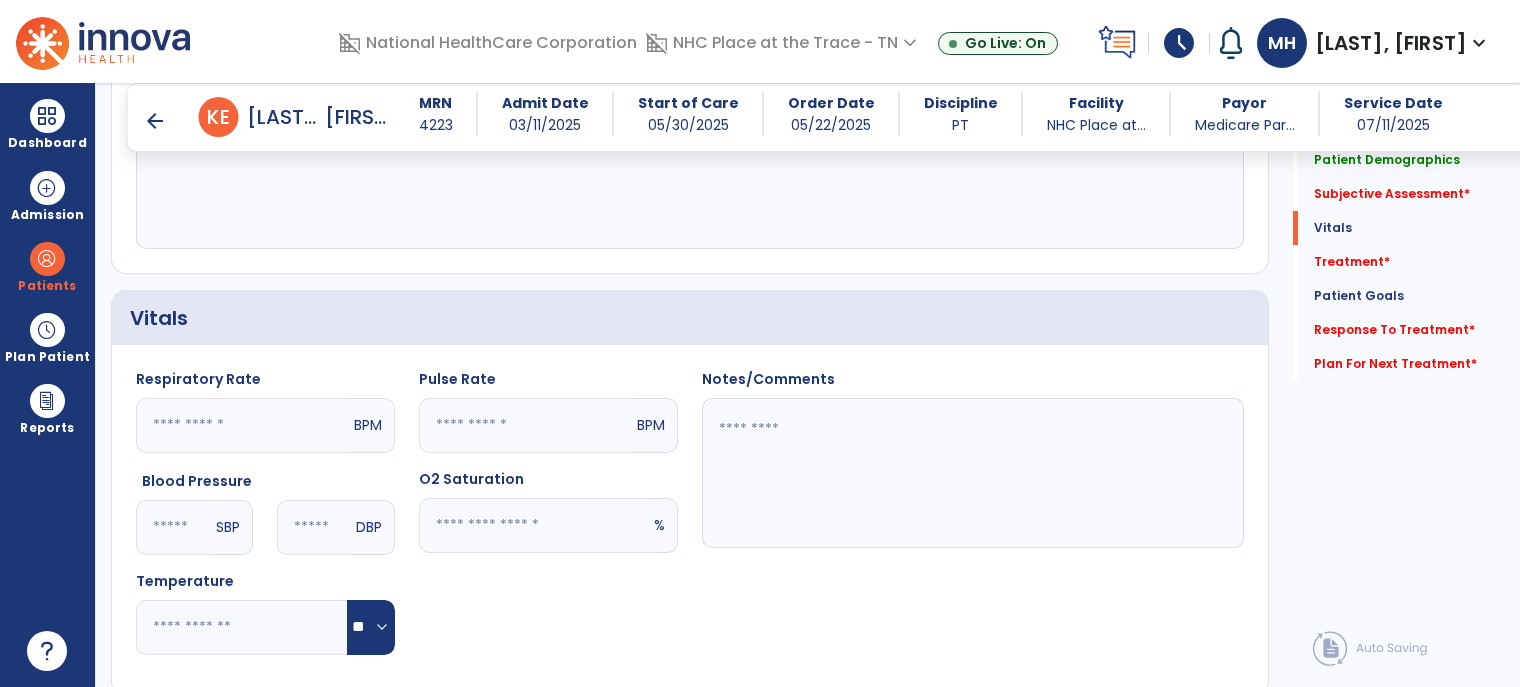 scroll, scrollTop: 625, scrollLeft: 0, axis: vertical 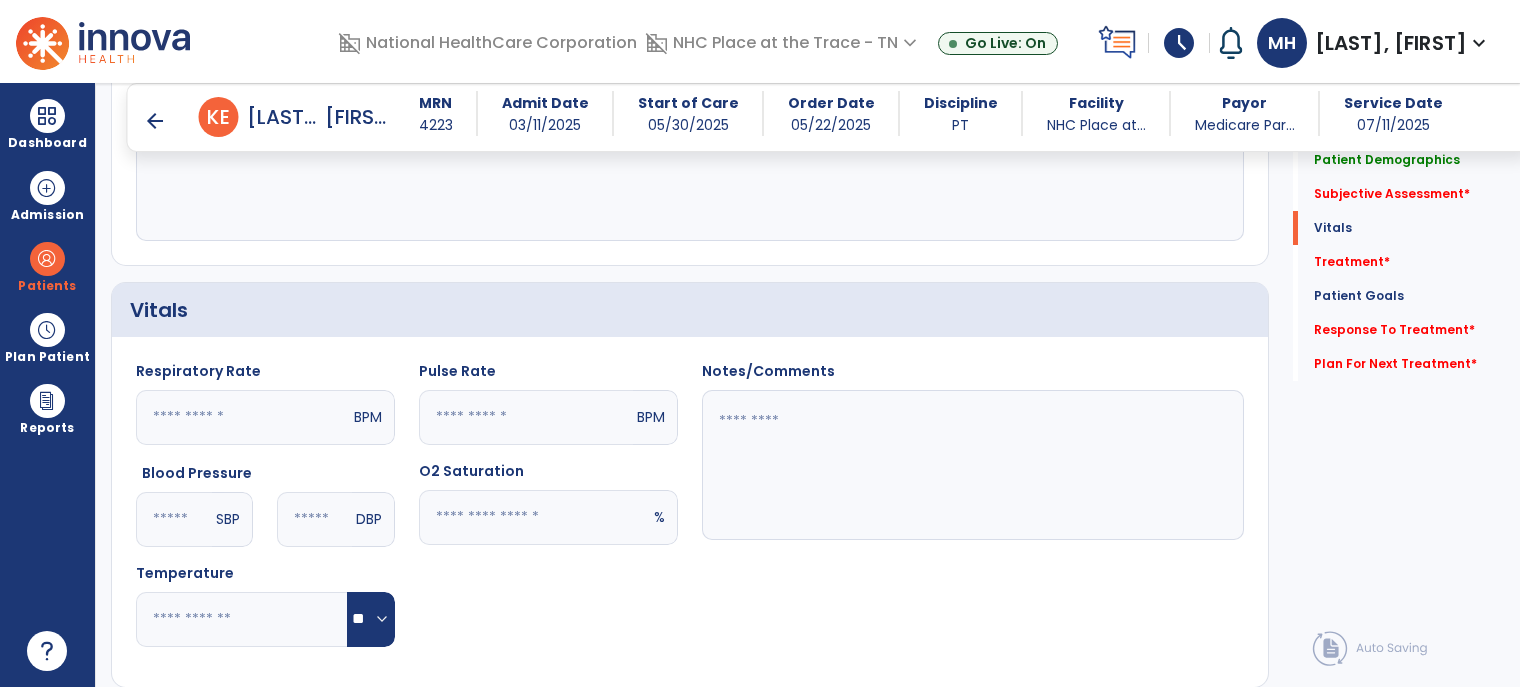 click 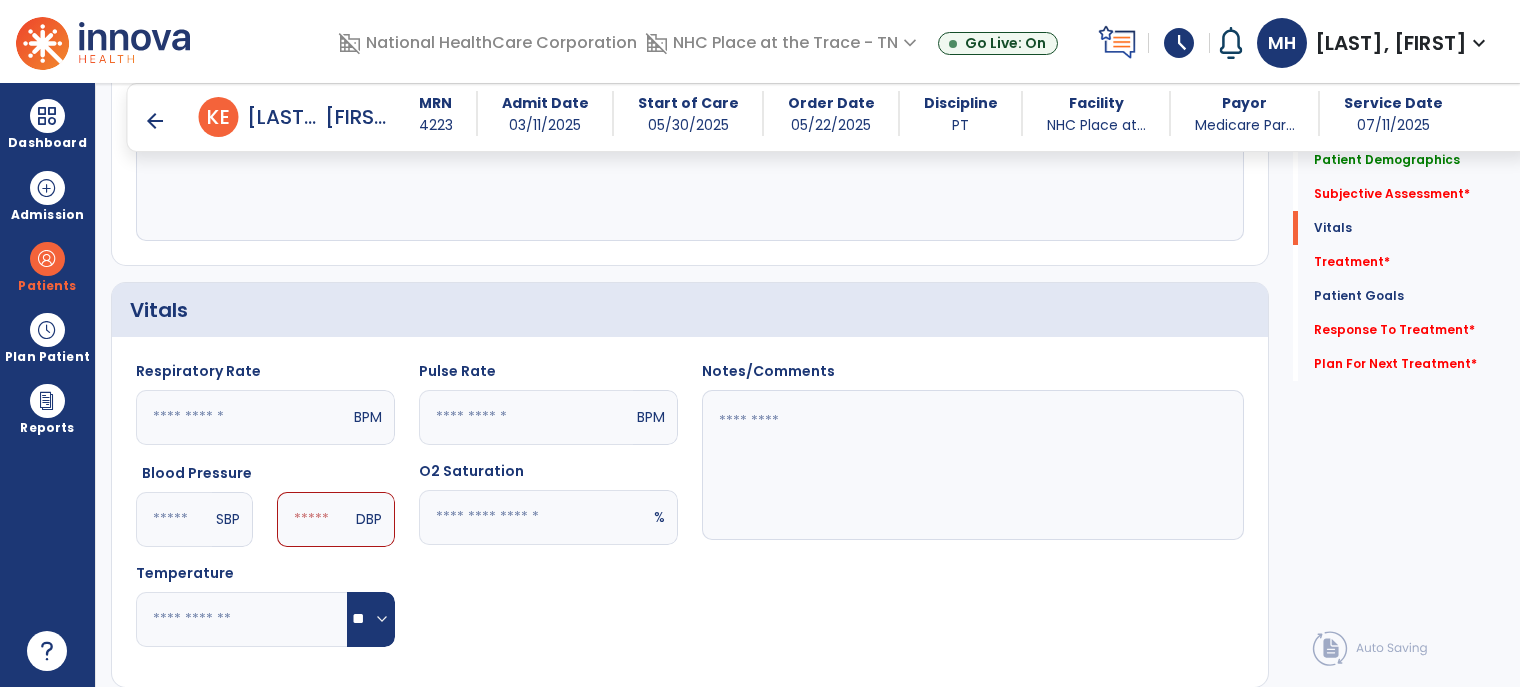 type on "***" 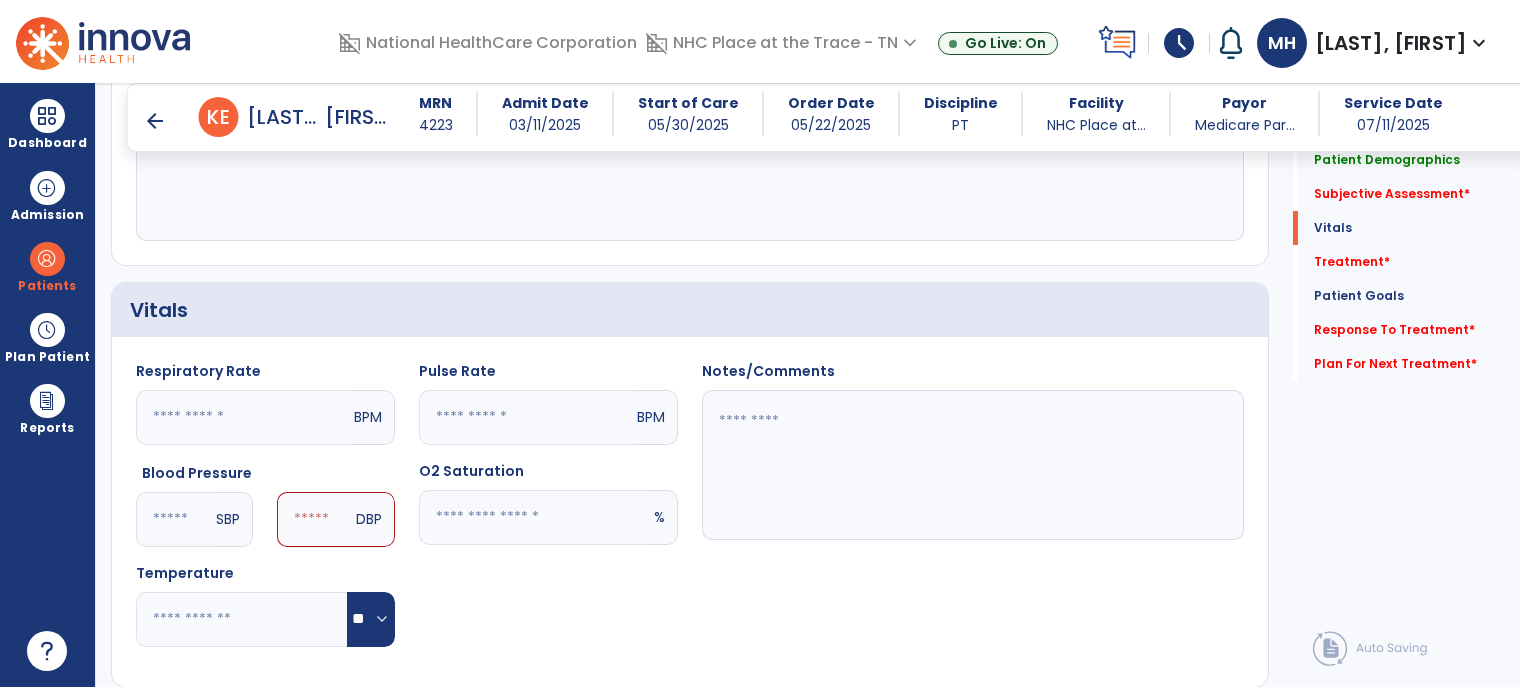 click 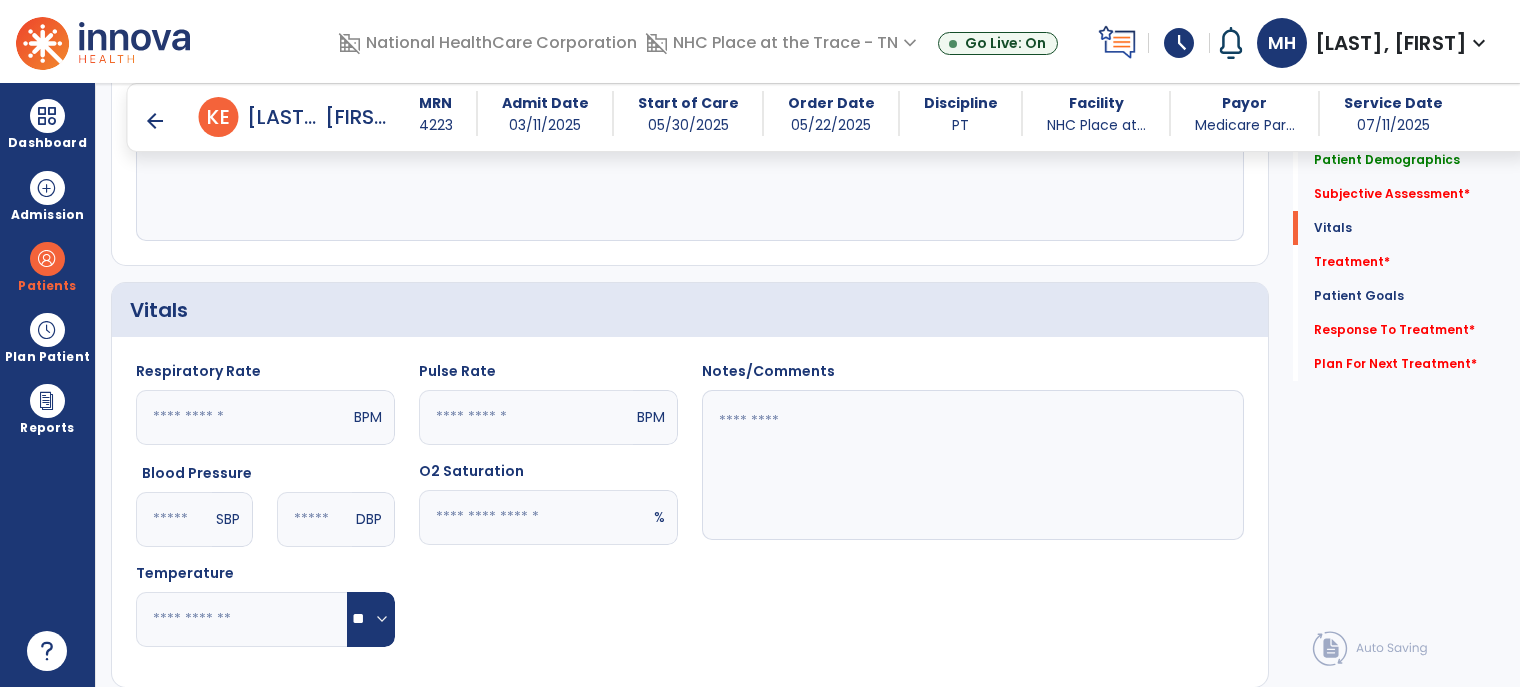 type on "**" 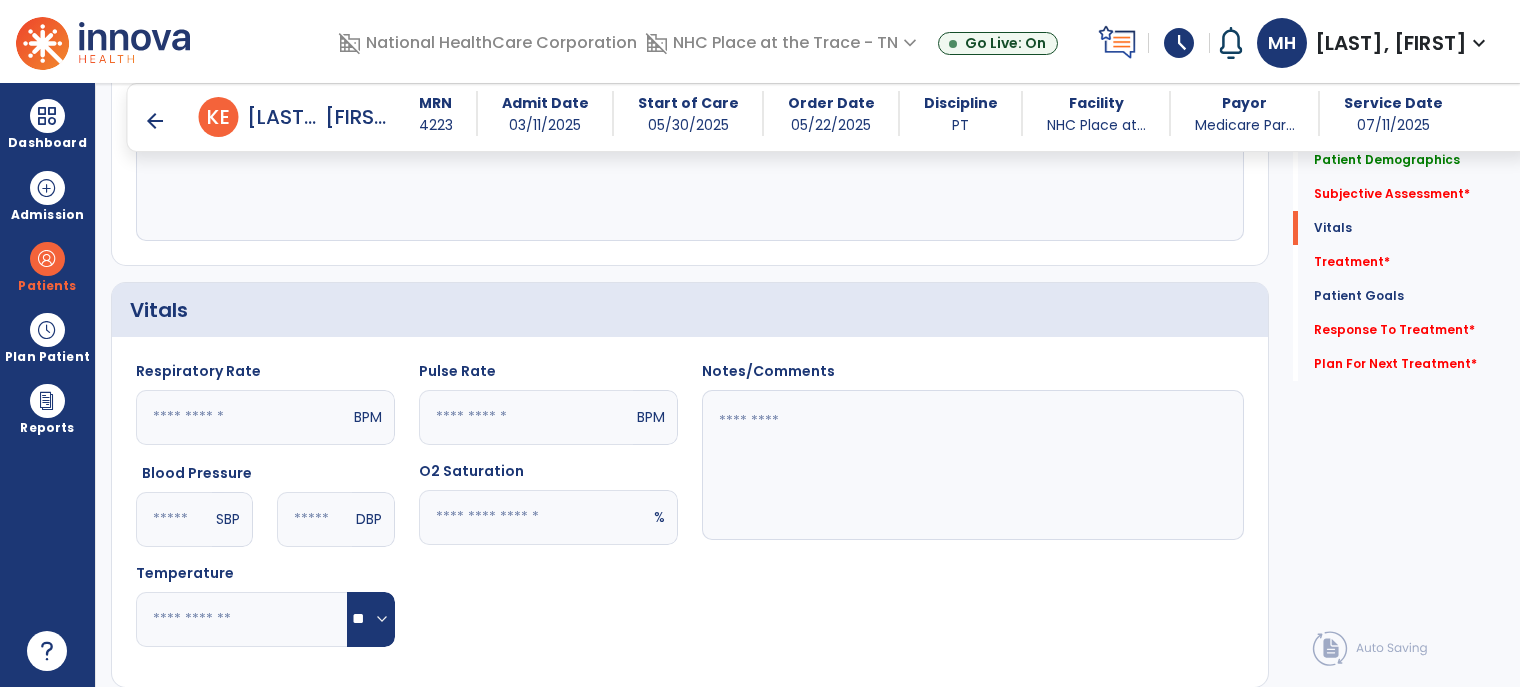 click 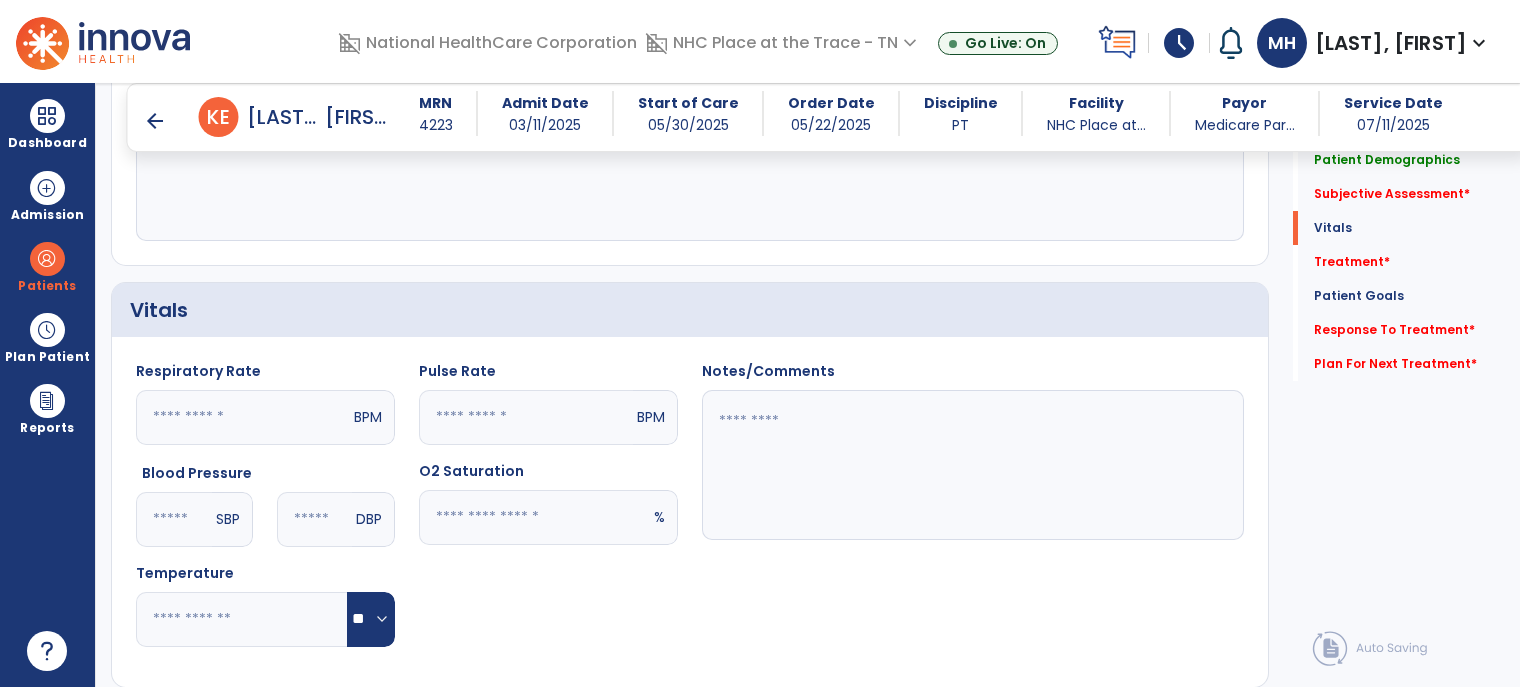 type on "**" 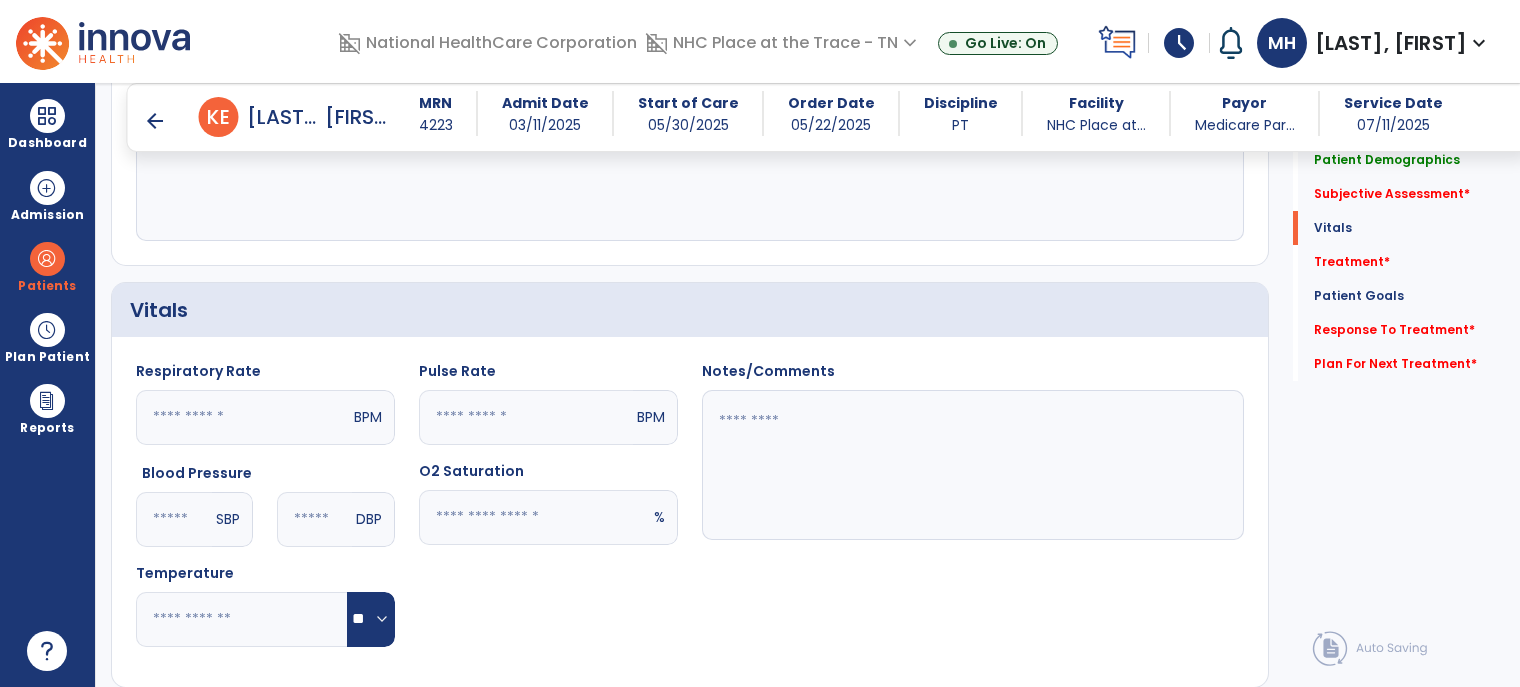 click 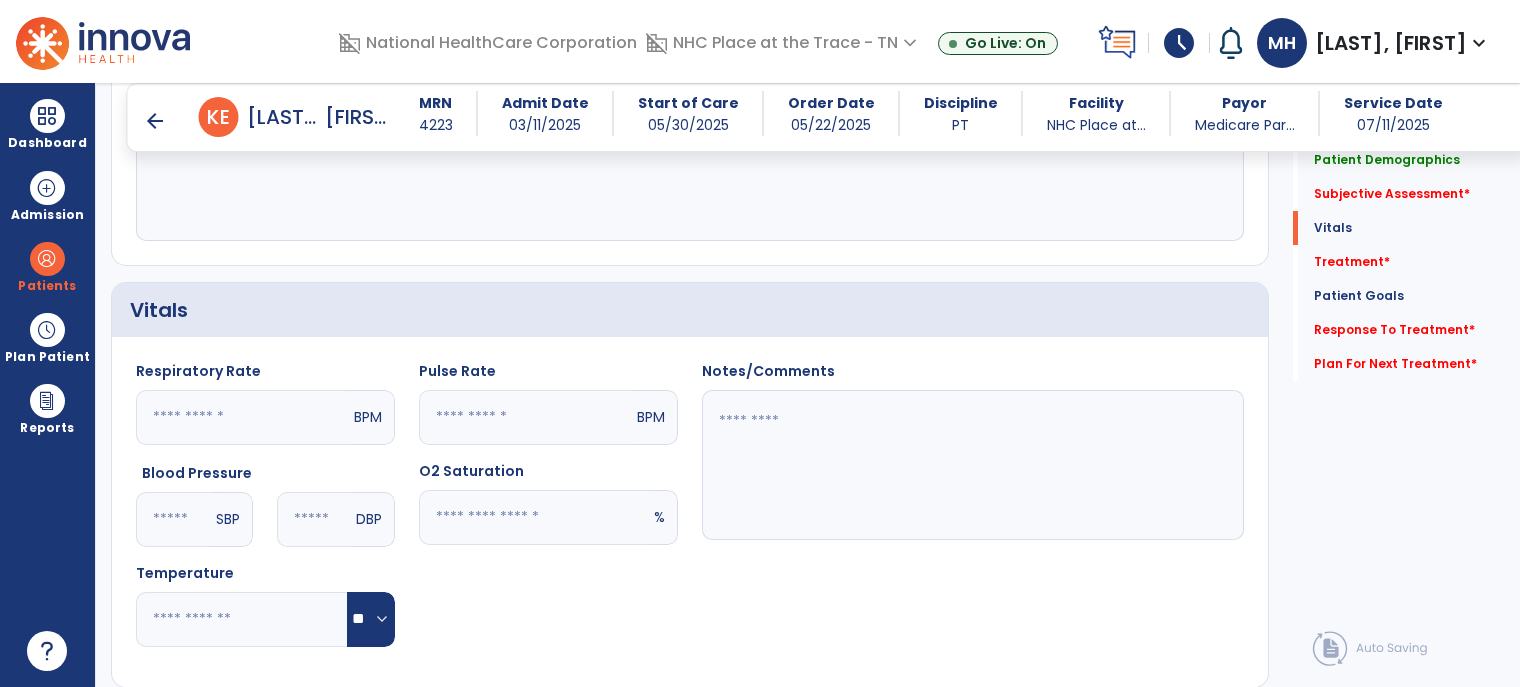 type on "*" 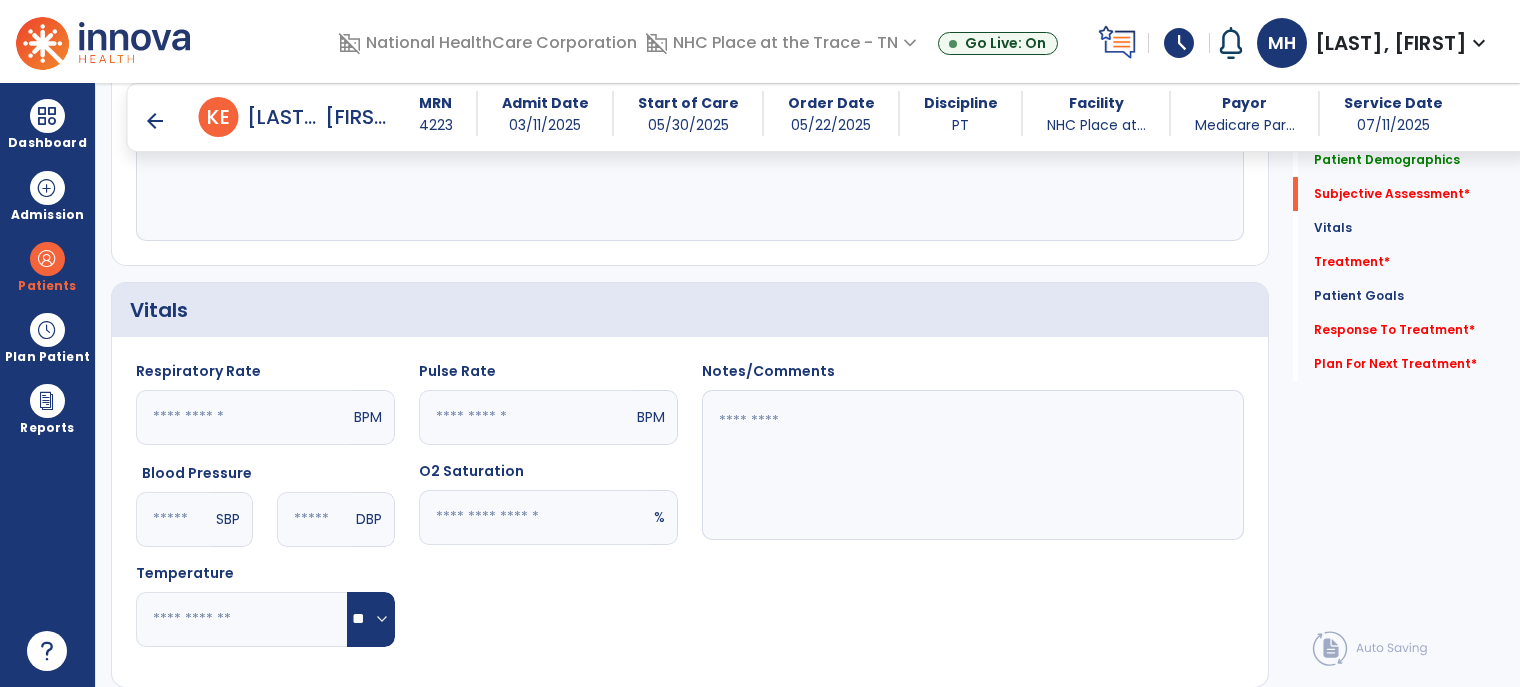 scroll, scrollTop: 325, scrollLeft: 0, axis: vertical 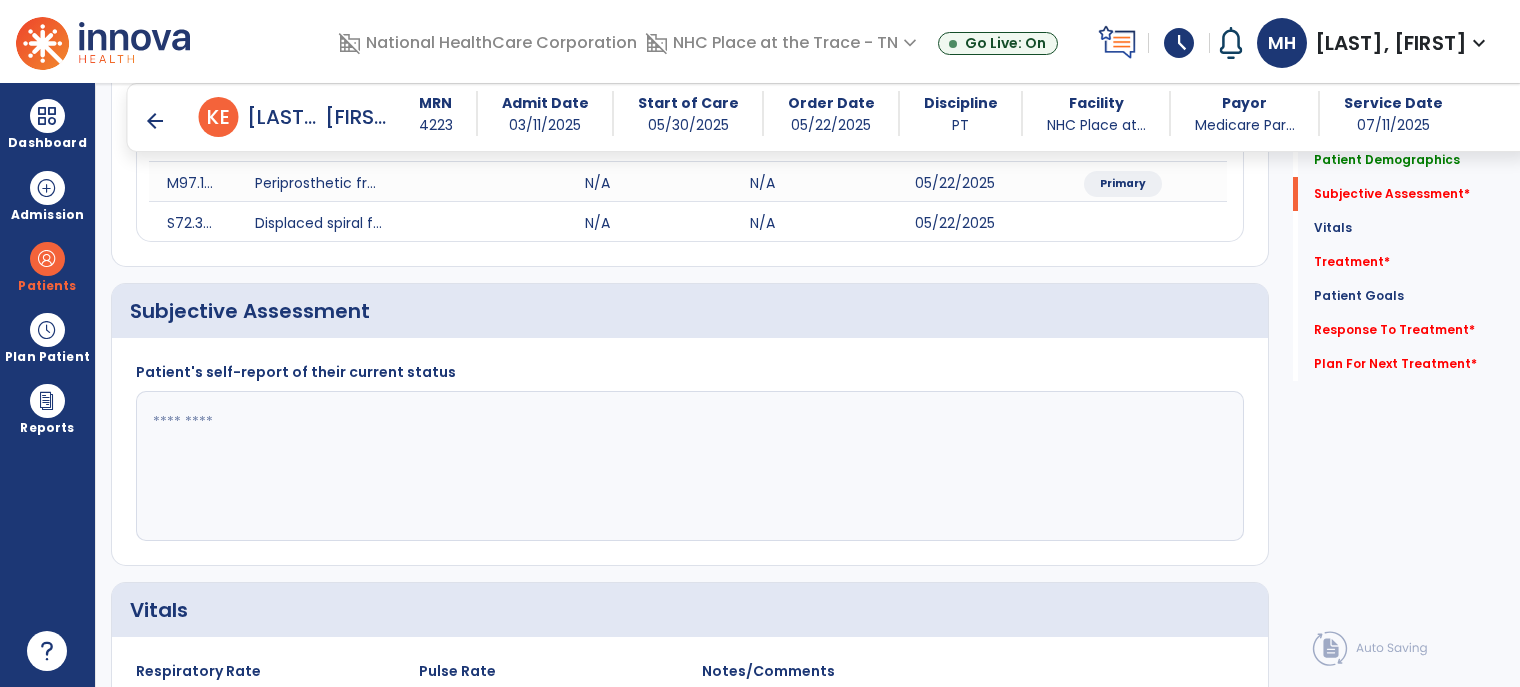 type on "**" 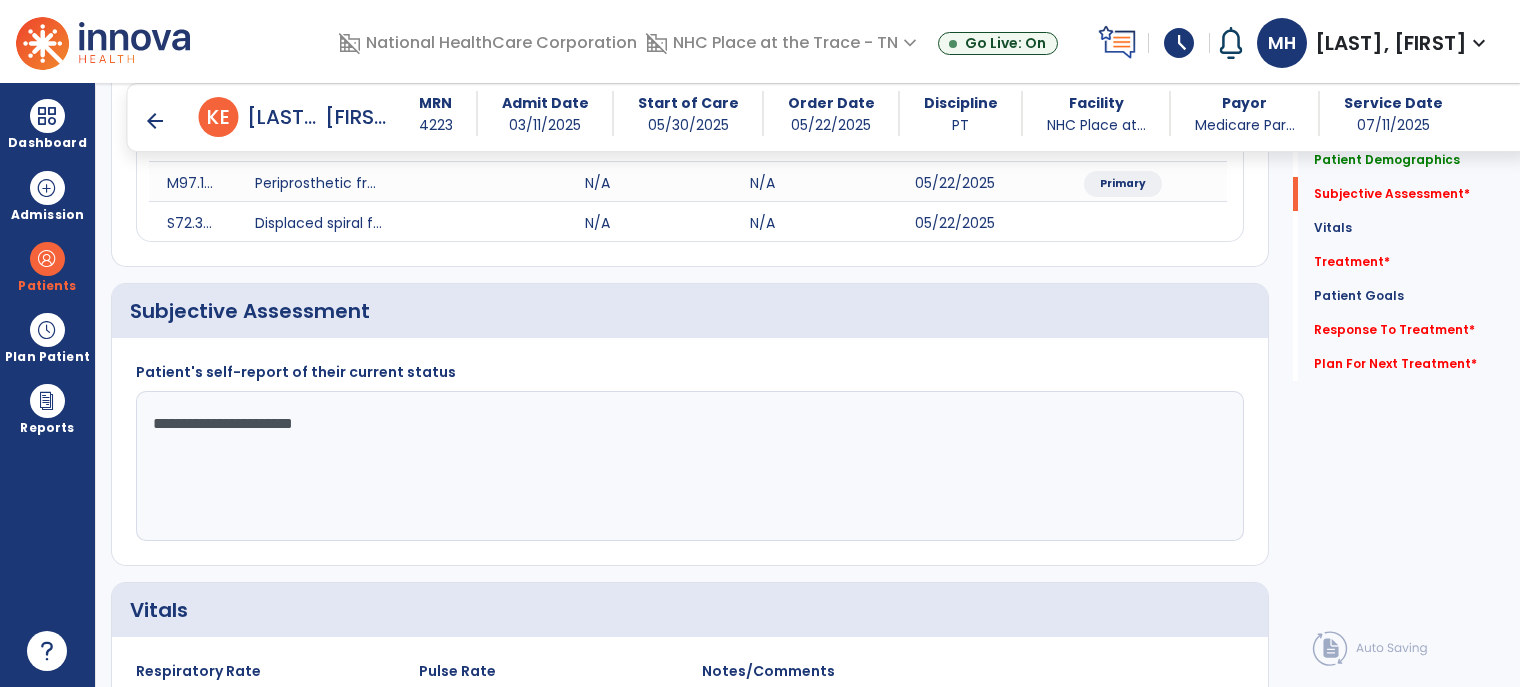 type on "**********" 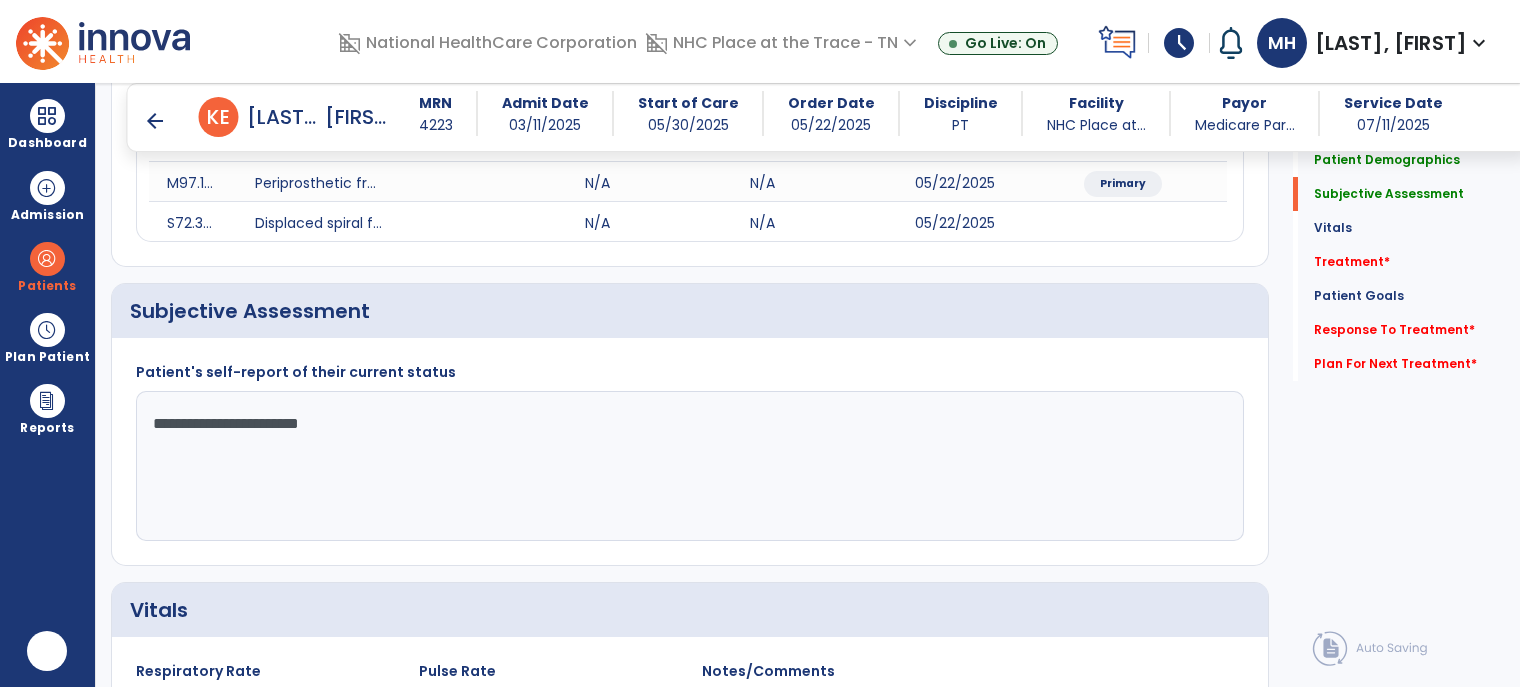 scroll, scrollTop: 0, scrollLeft: 0, axis: both 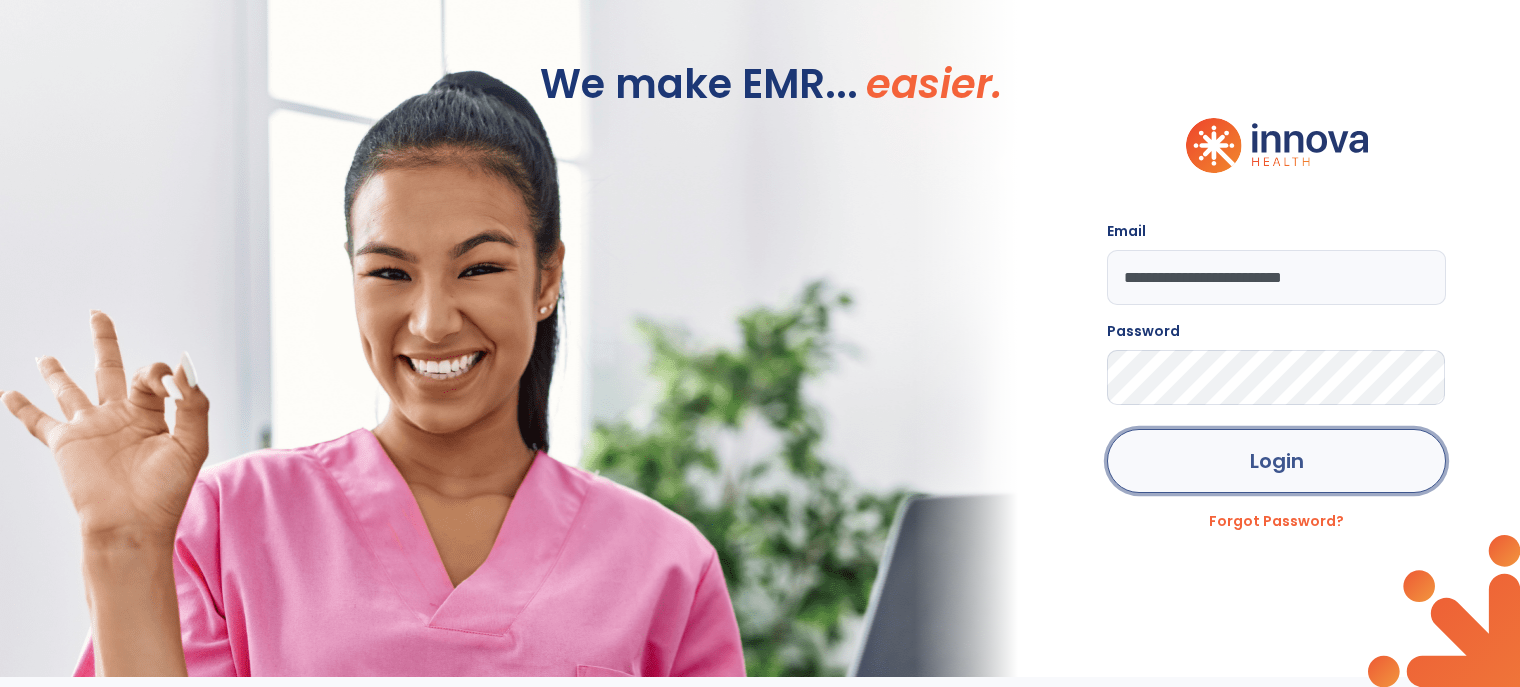 click on "Login" 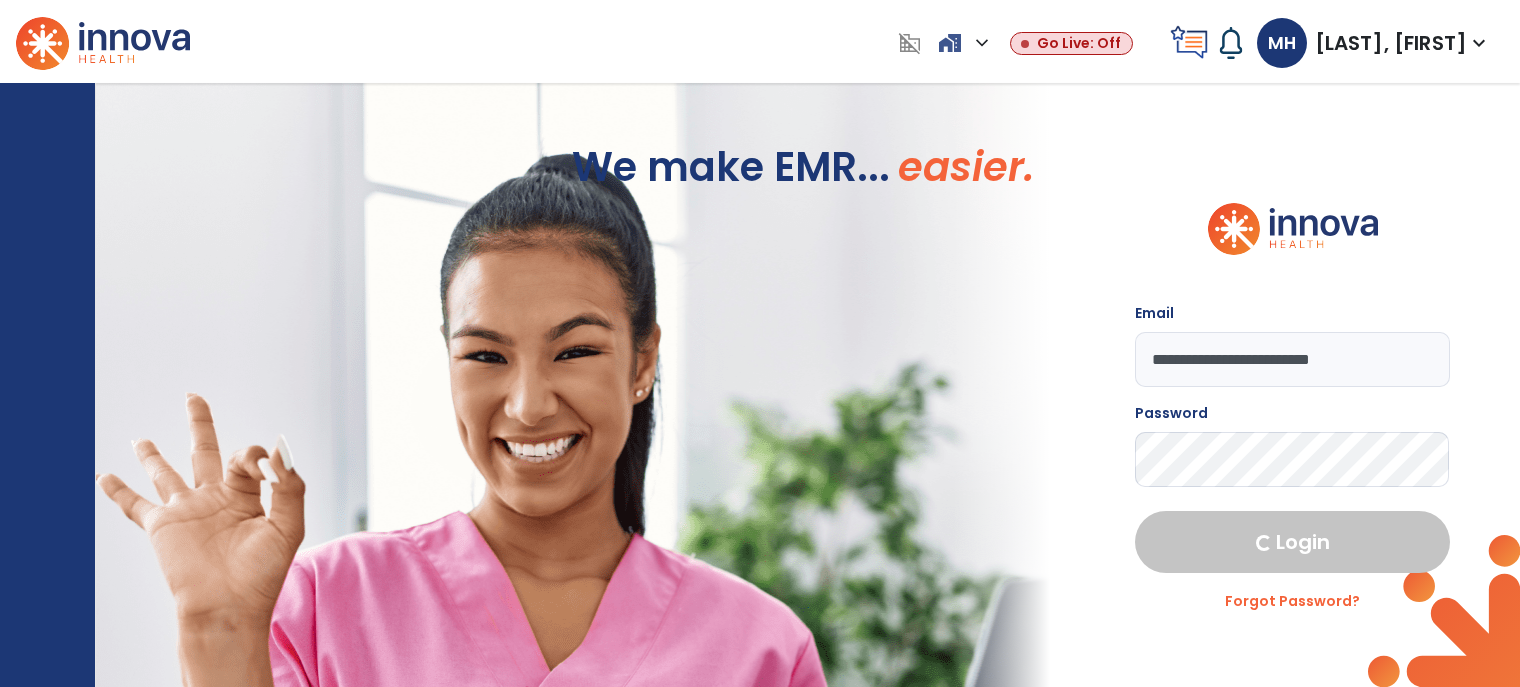 select on "****" 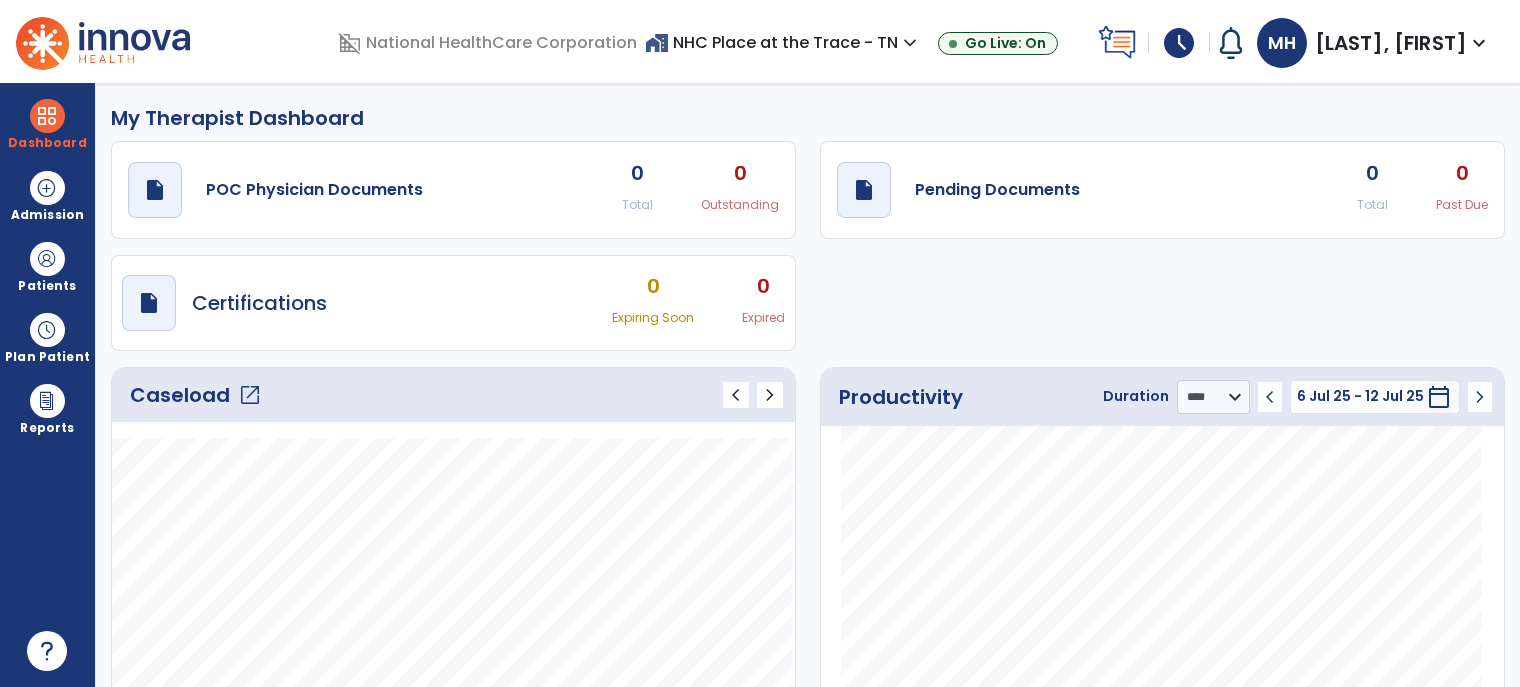 click on "open_in_new" 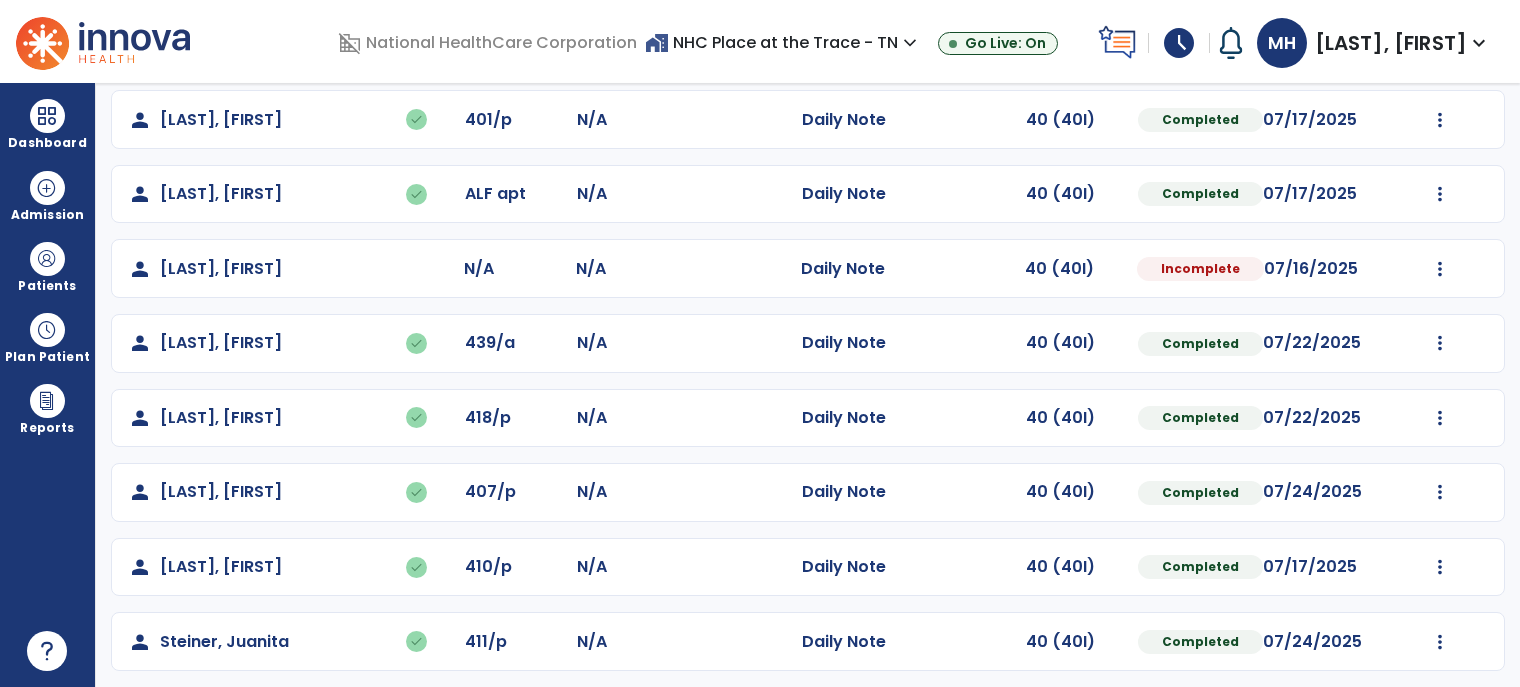 scroll, scrollTop: 325, scrollLeft: 0, axis: vertical 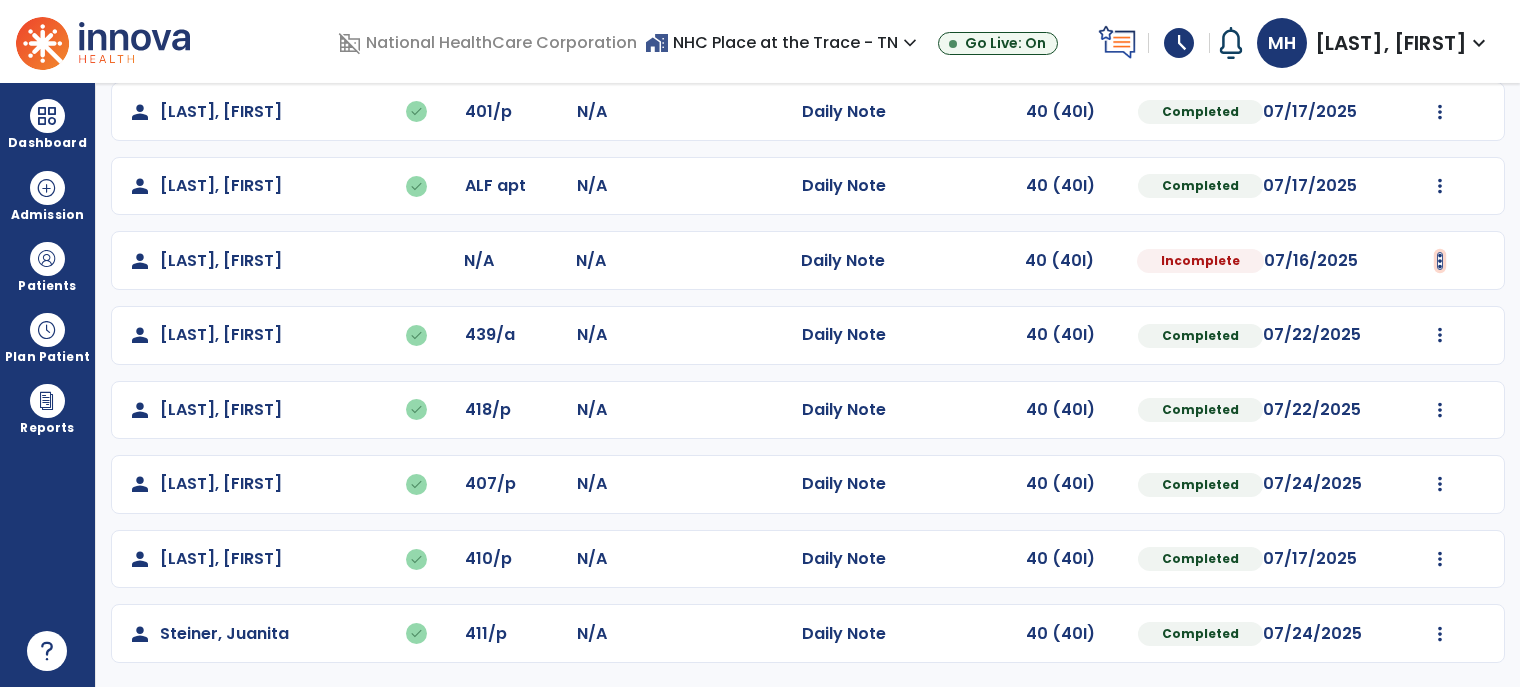 click at bounding box center [1440, -37] 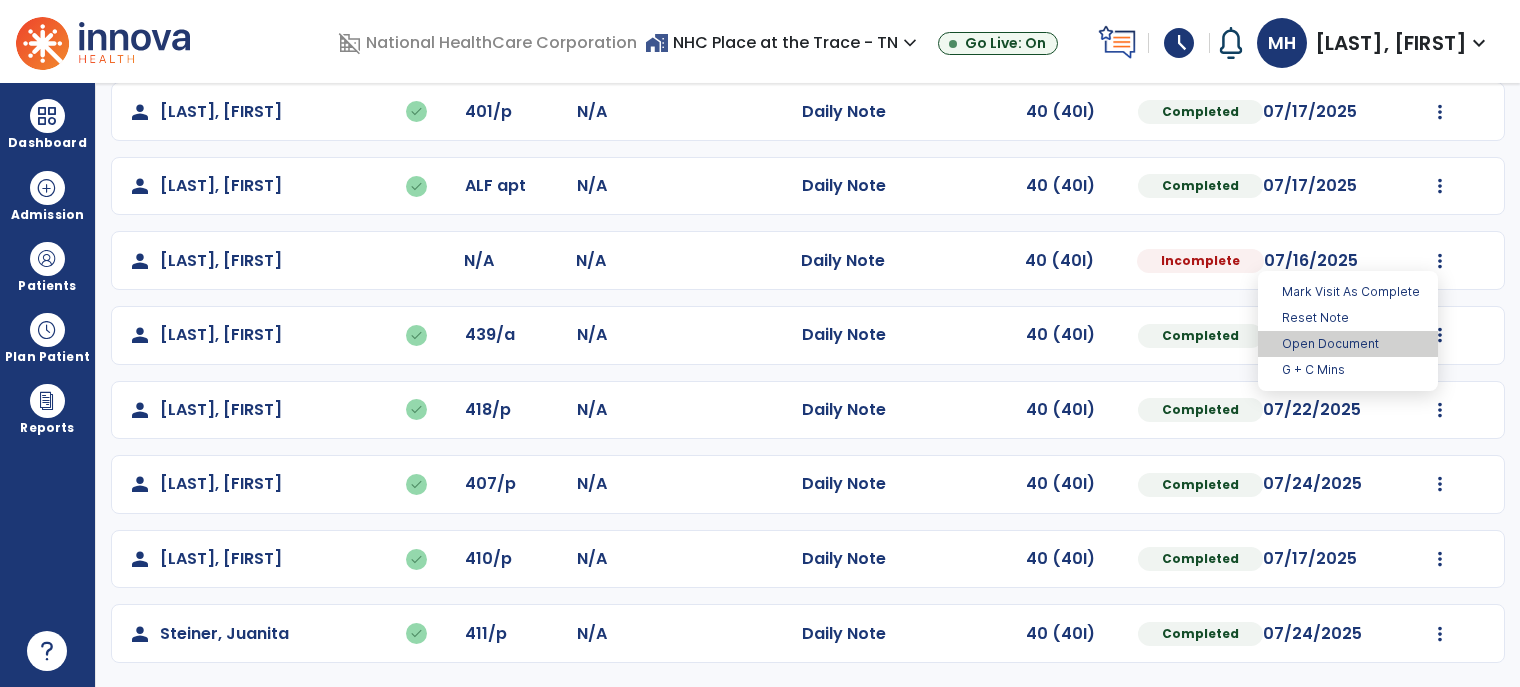 click on "Open Document" at bounding box center (1348, 344) 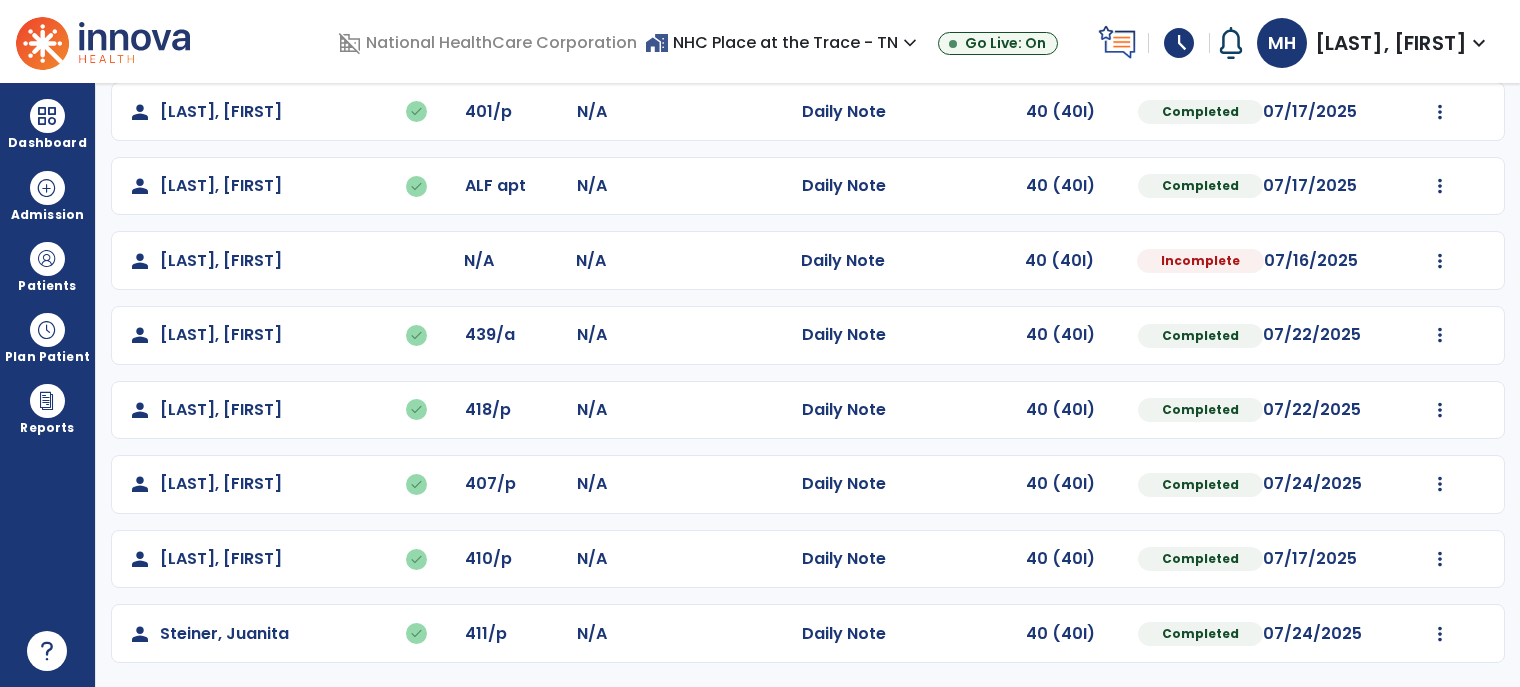 select on "*" 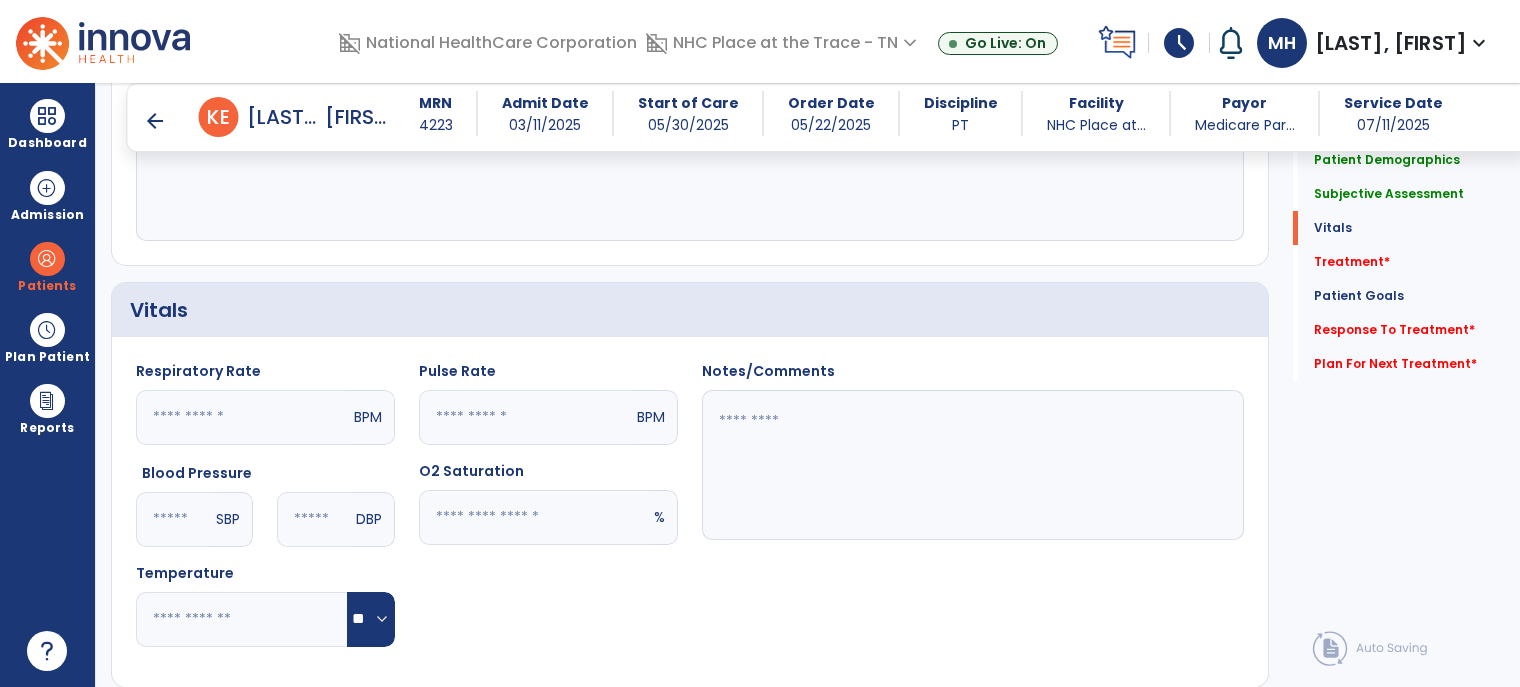 scroll, scrollTop: 725, scrollLeft: 0, axis: vertical 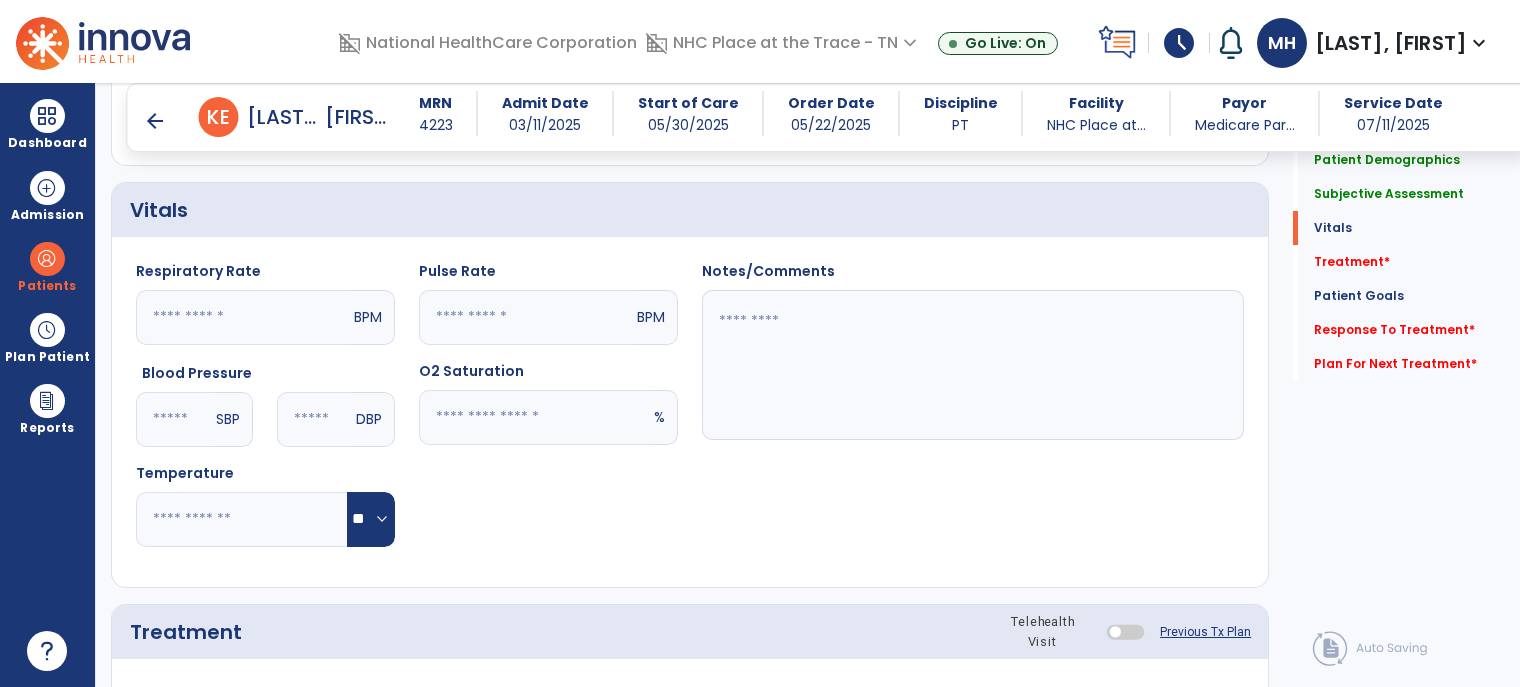 click 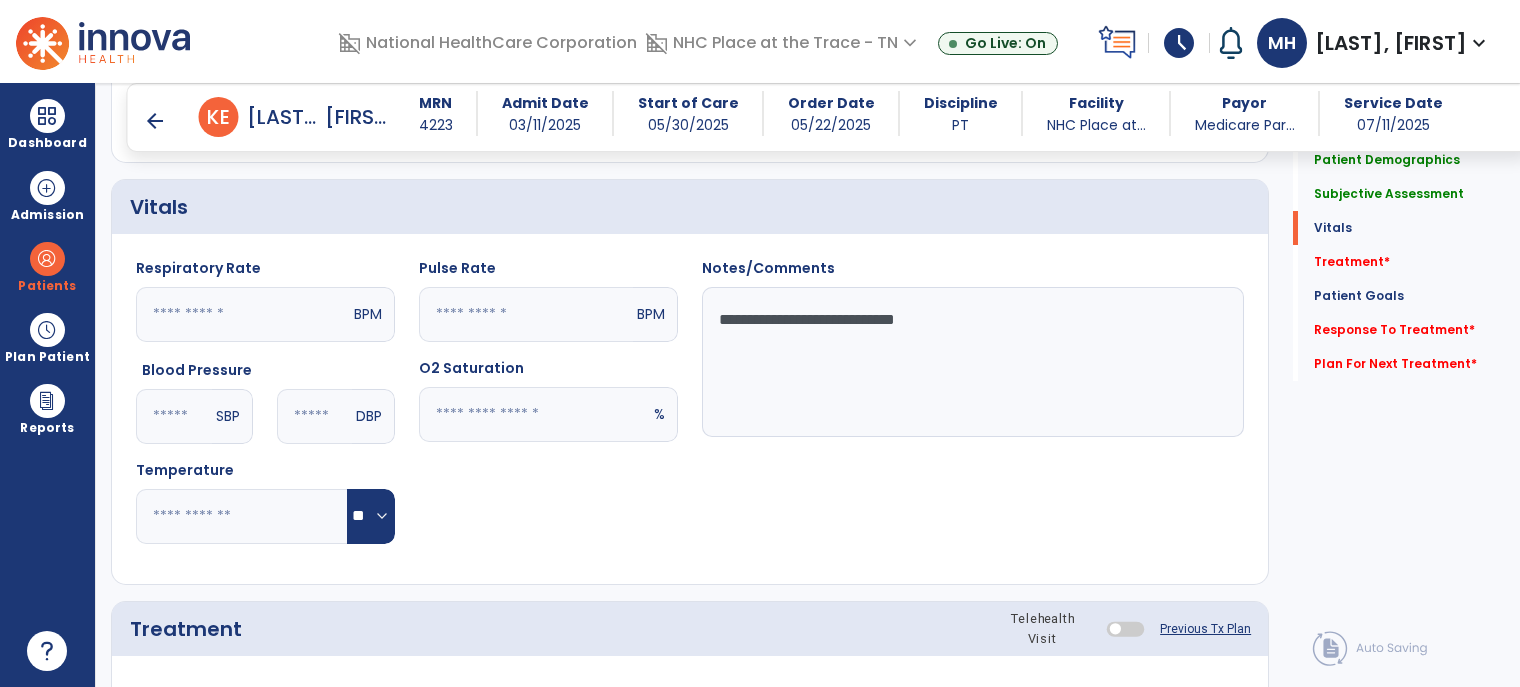 scroll, scrollTop: 725, scrollLeft: 0, axis: vertical 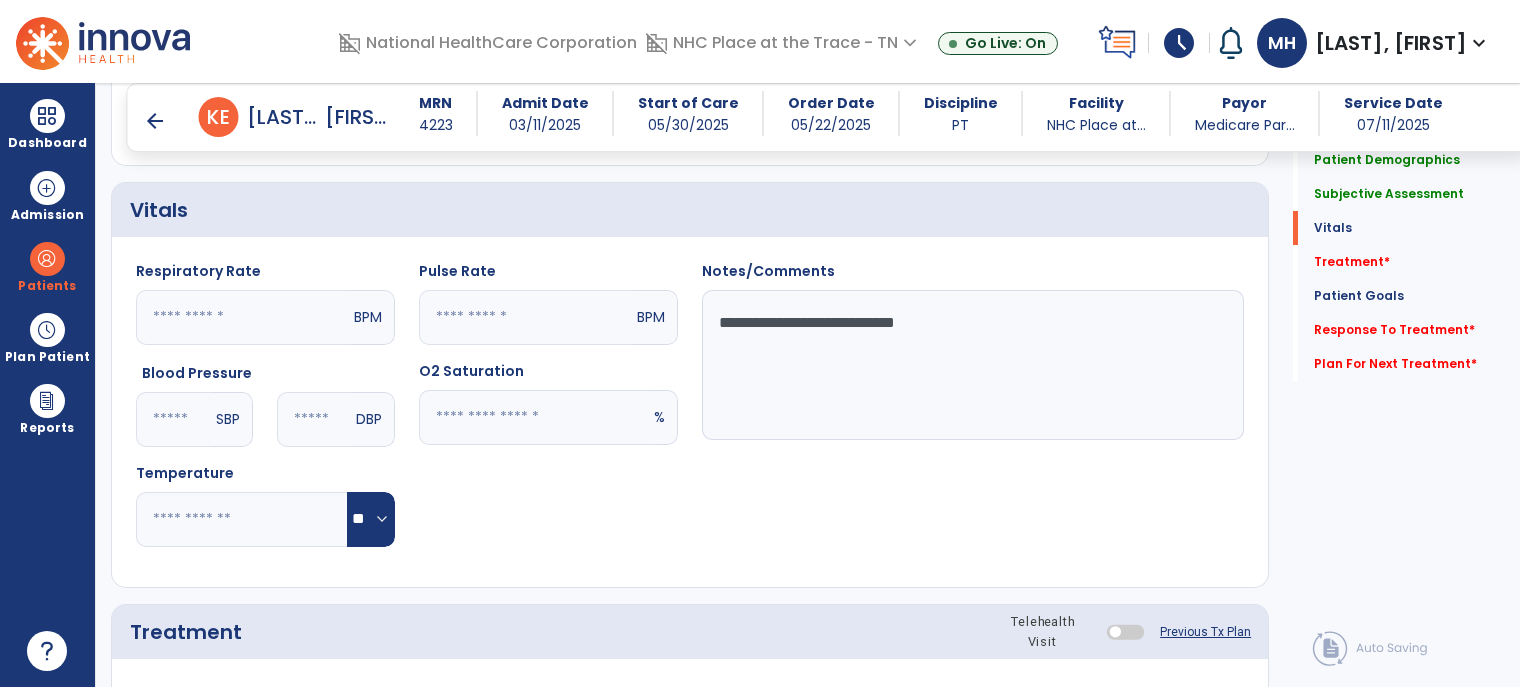 click on "**********" 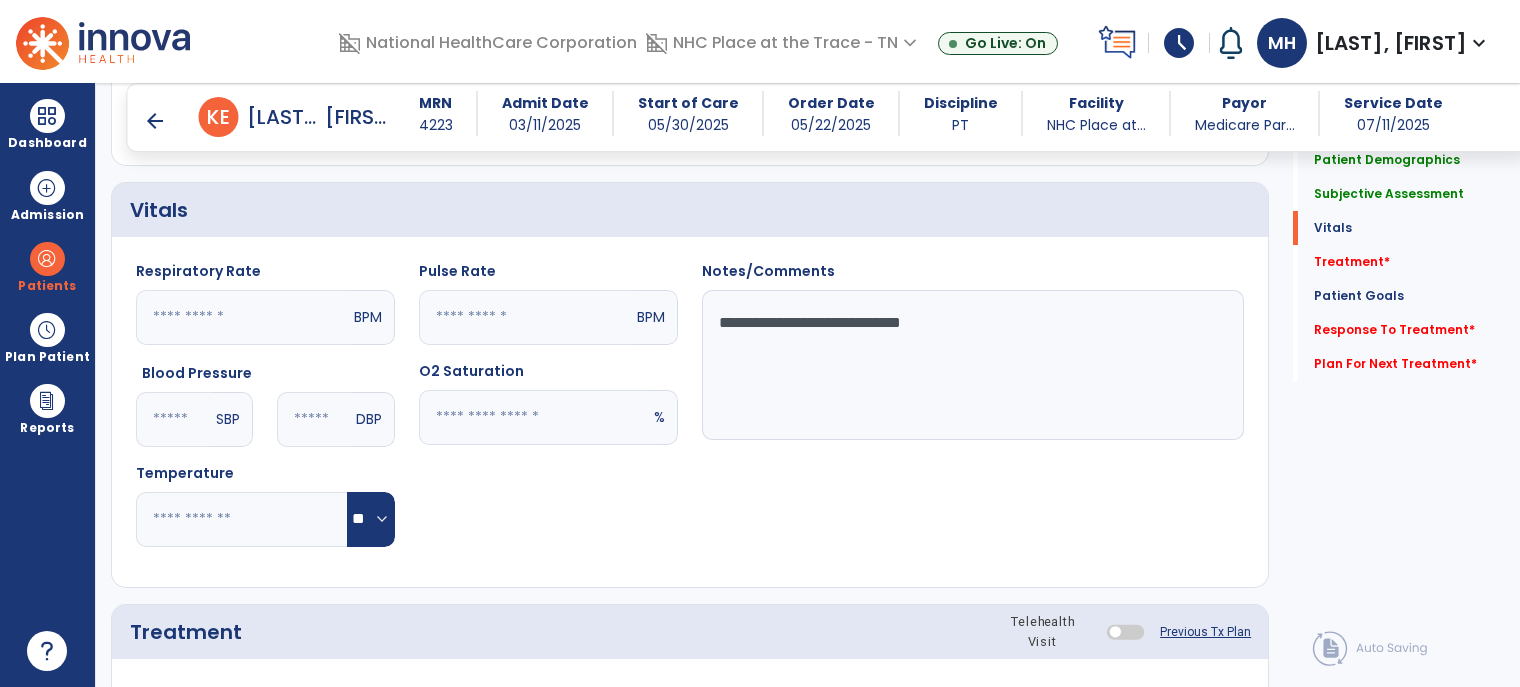 click on "**********" 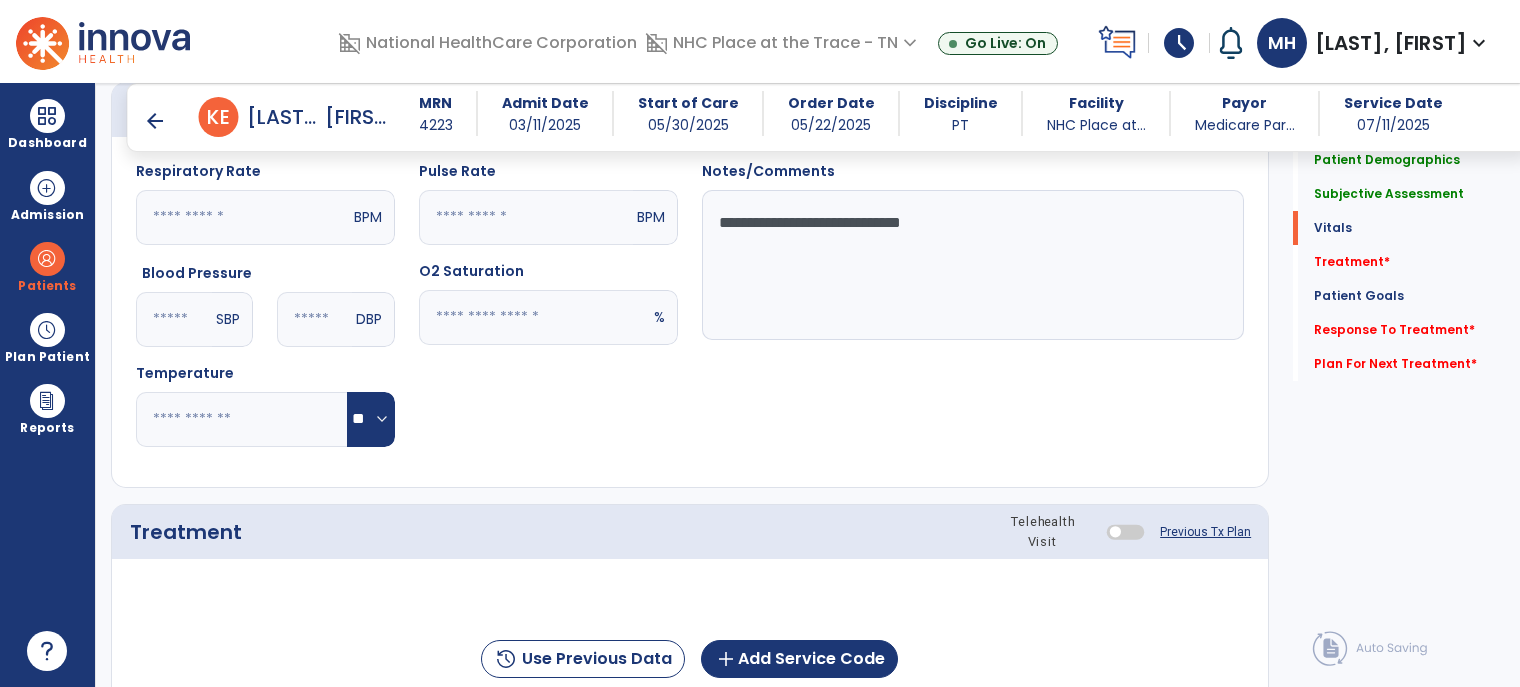 scroll, scrollTop: 925, scrollLeft: 0, axis: vertical 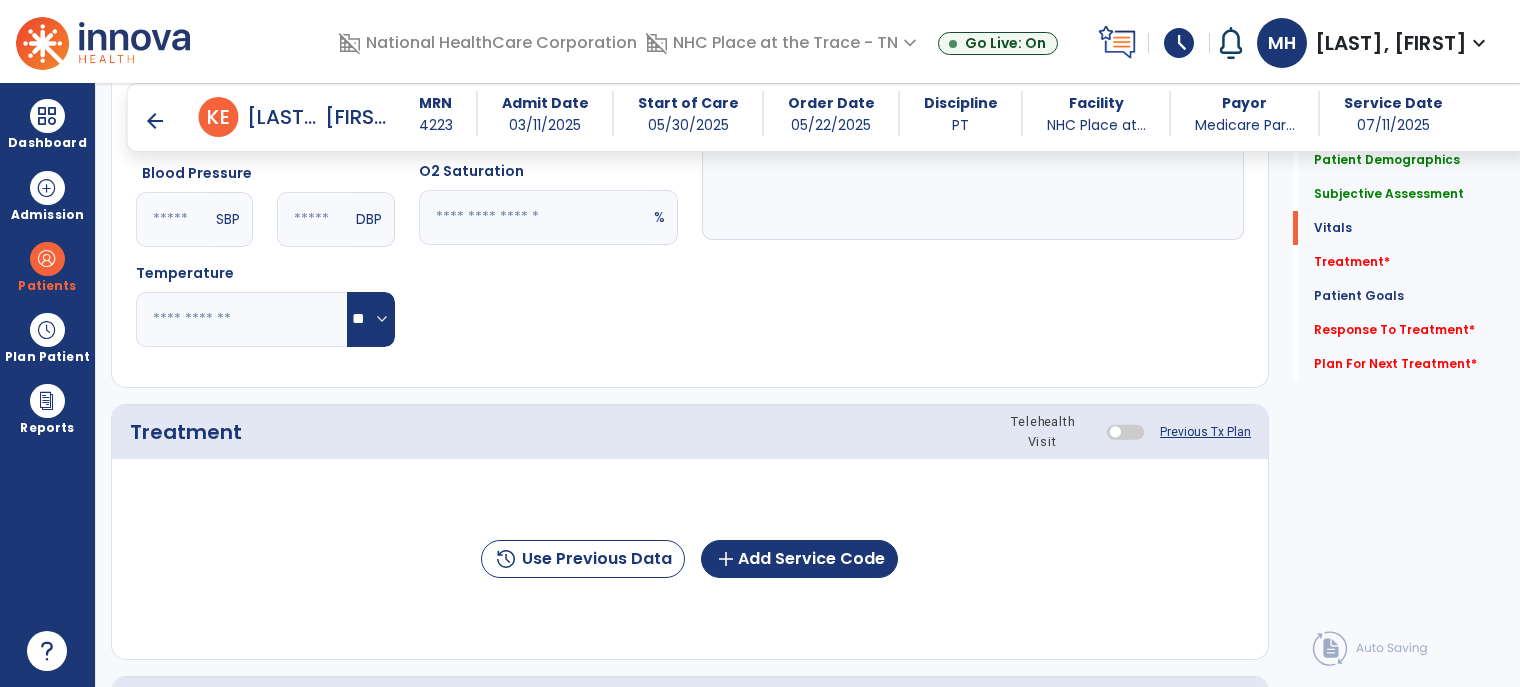 type on "**********" 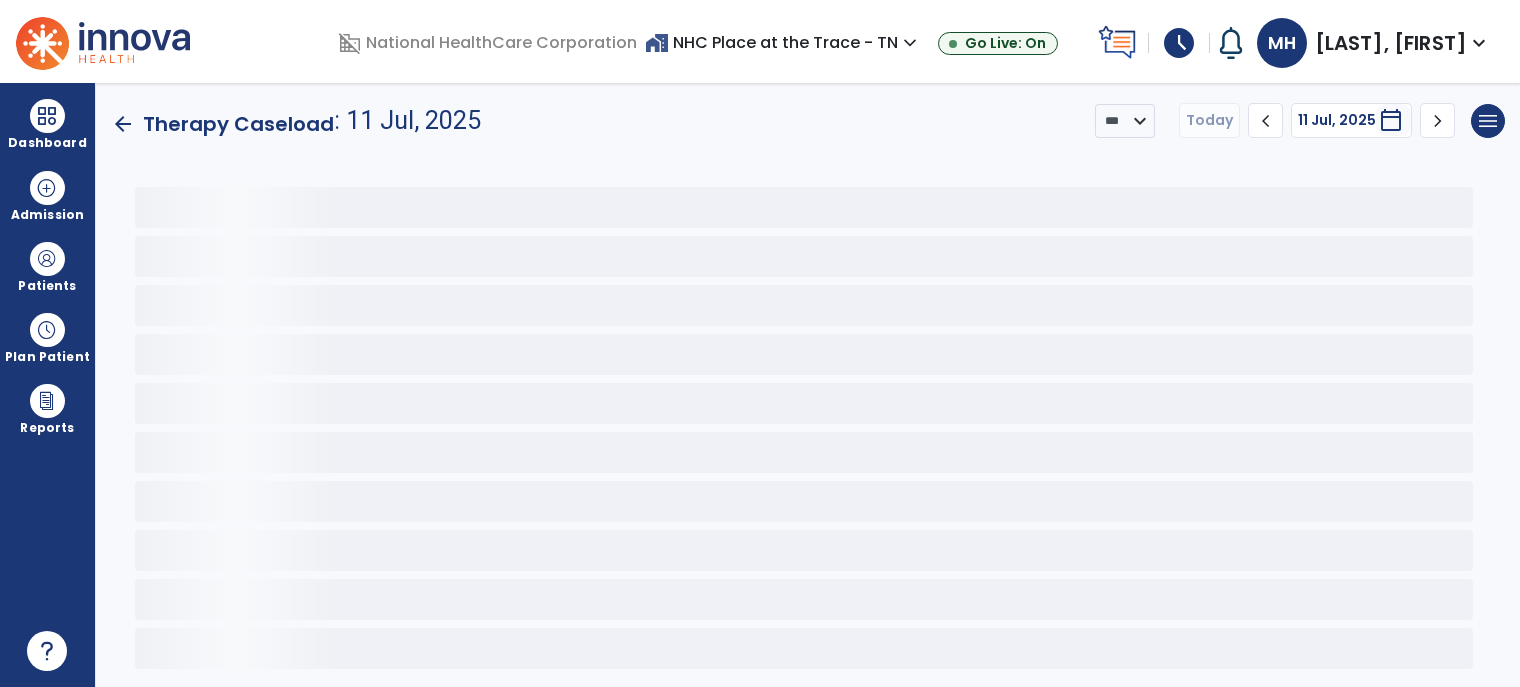 scroll, scrollTop: 0, scrollLeft: 0, axis: both 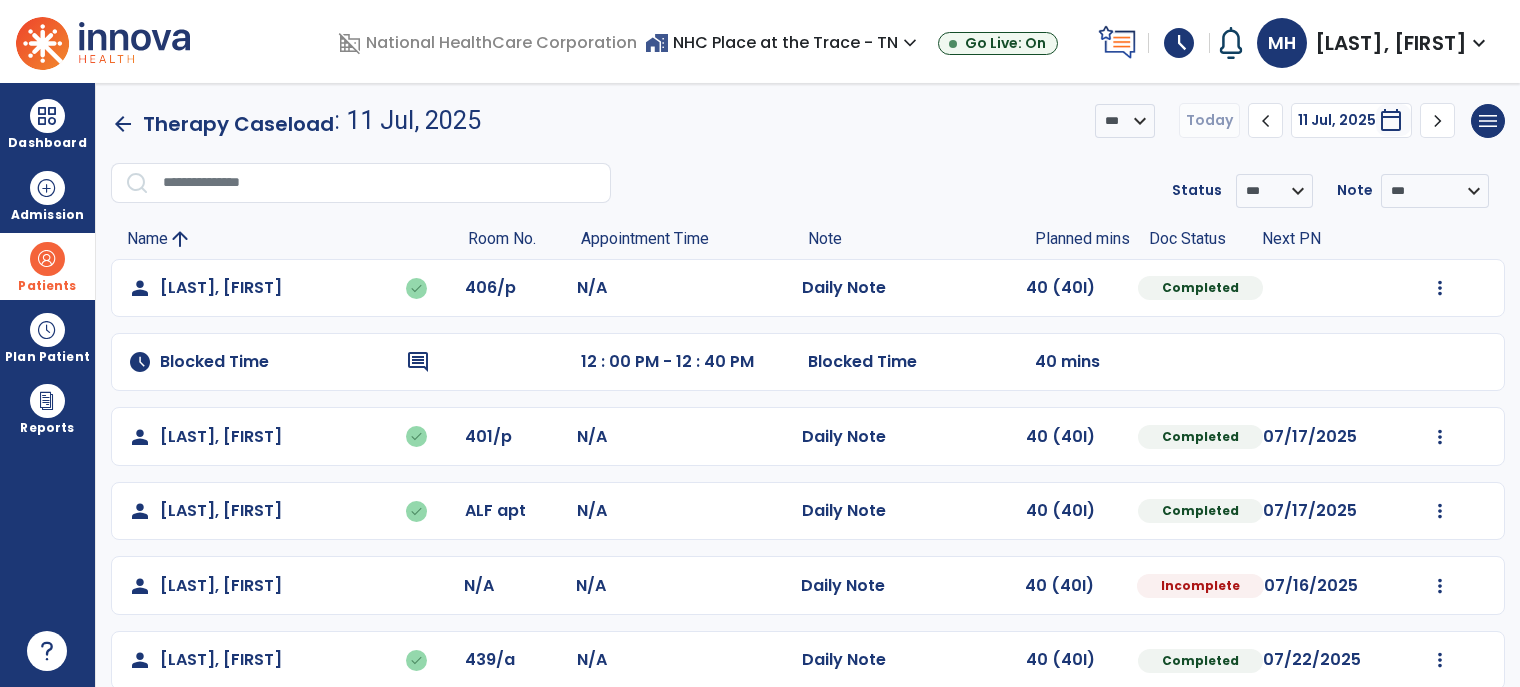 click on "Patients" at bounding box center (47, 266) 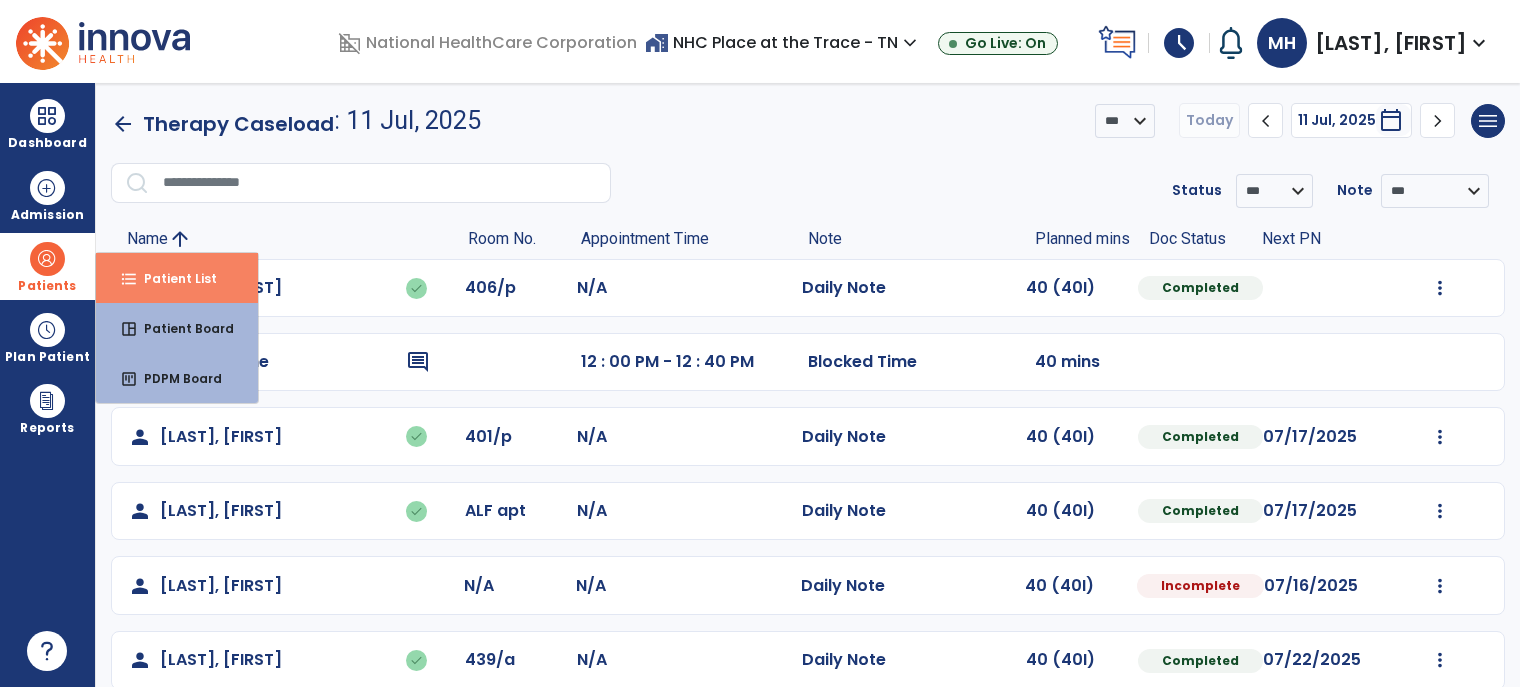 click on "format_list_bulleted  Patient List" at bounding box center (177, 278) 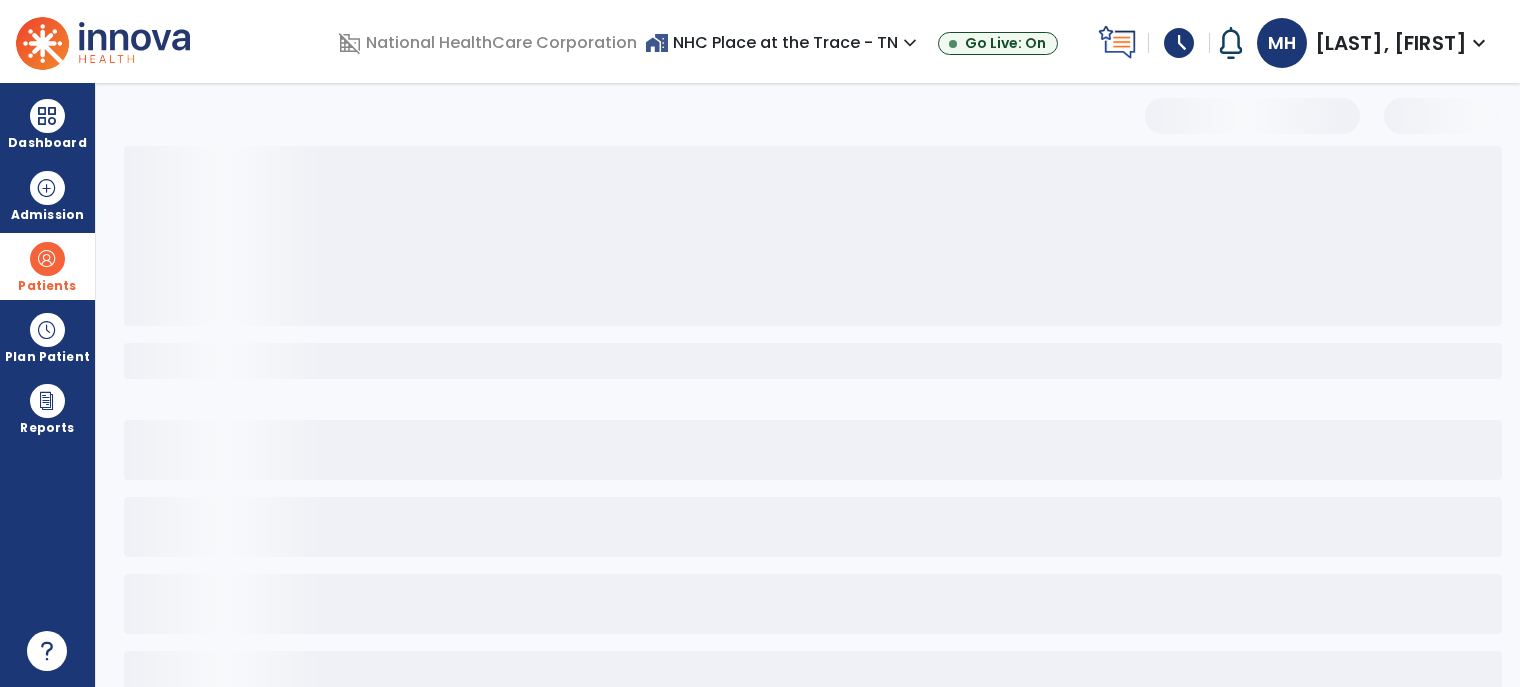 select on "***" 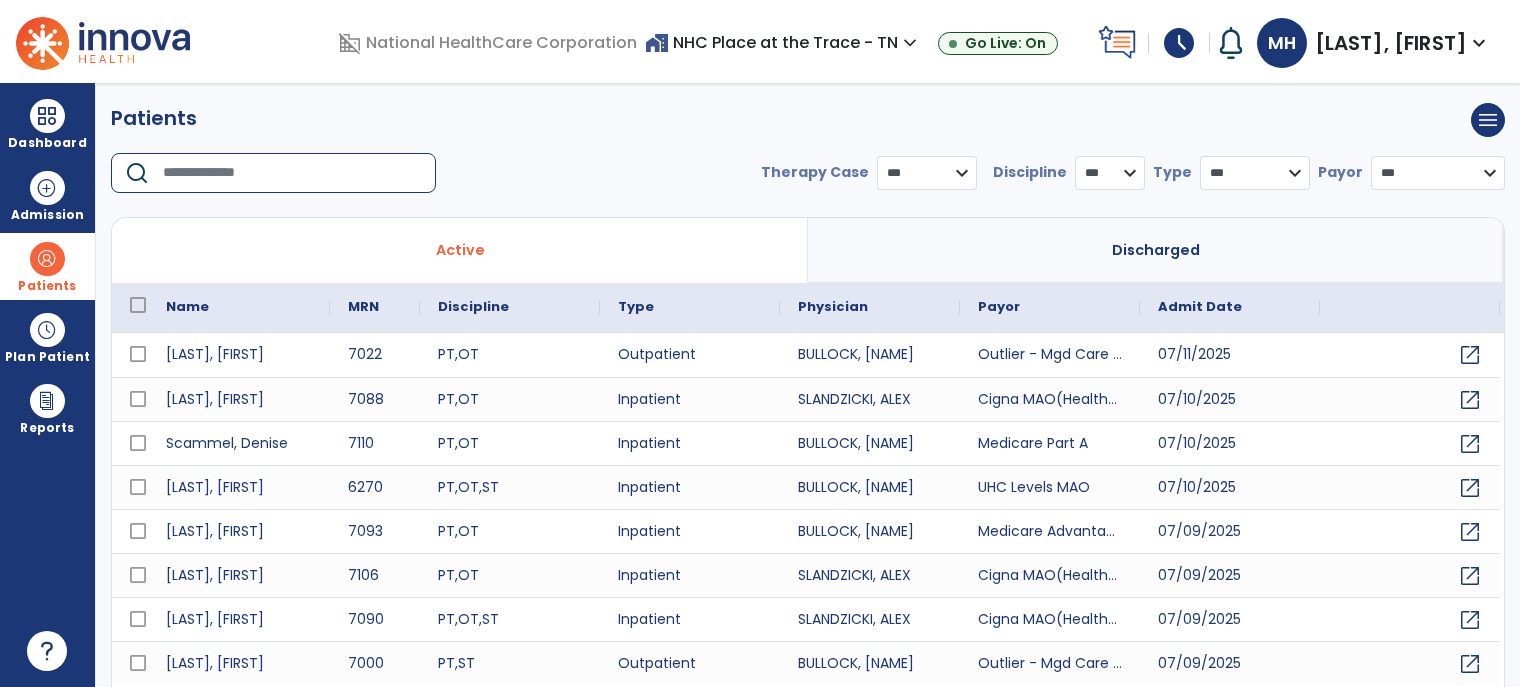 click at bounding box center (292, 173) 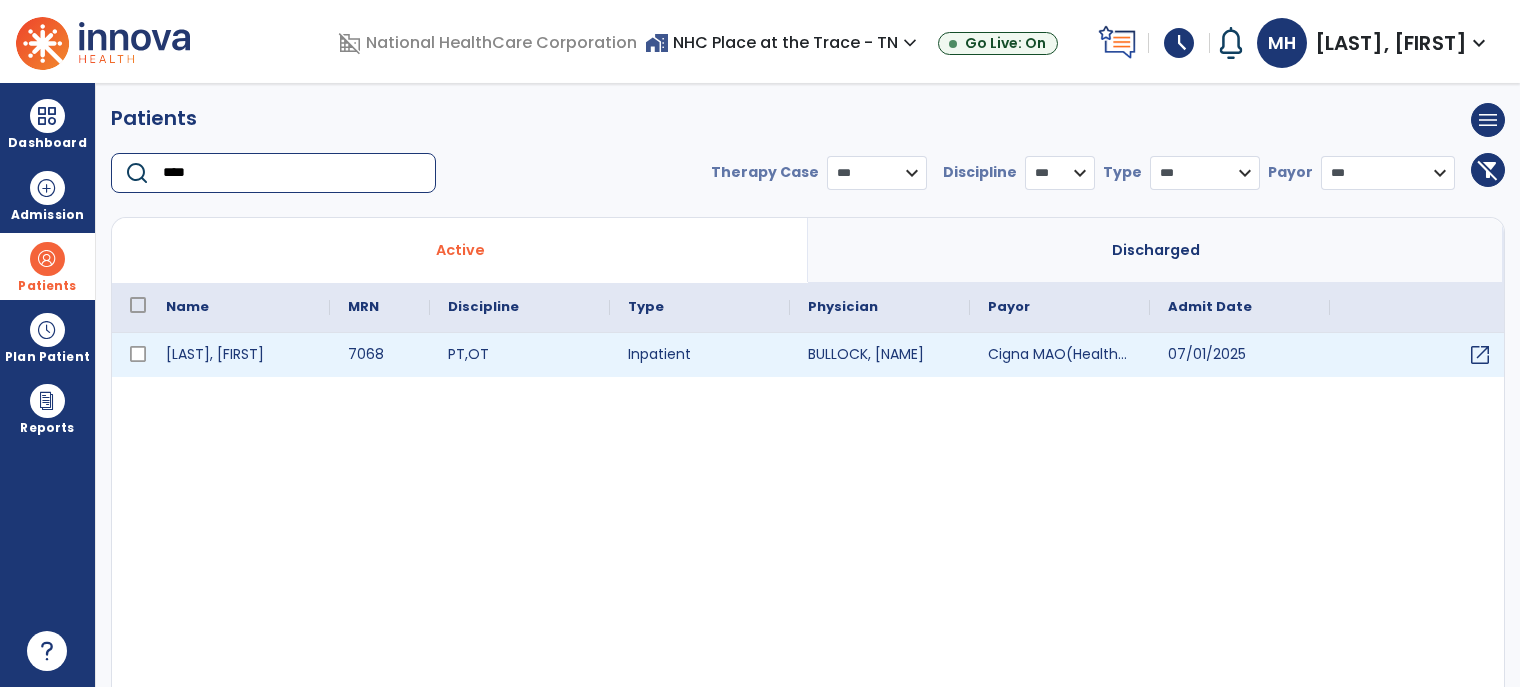 type on "****" 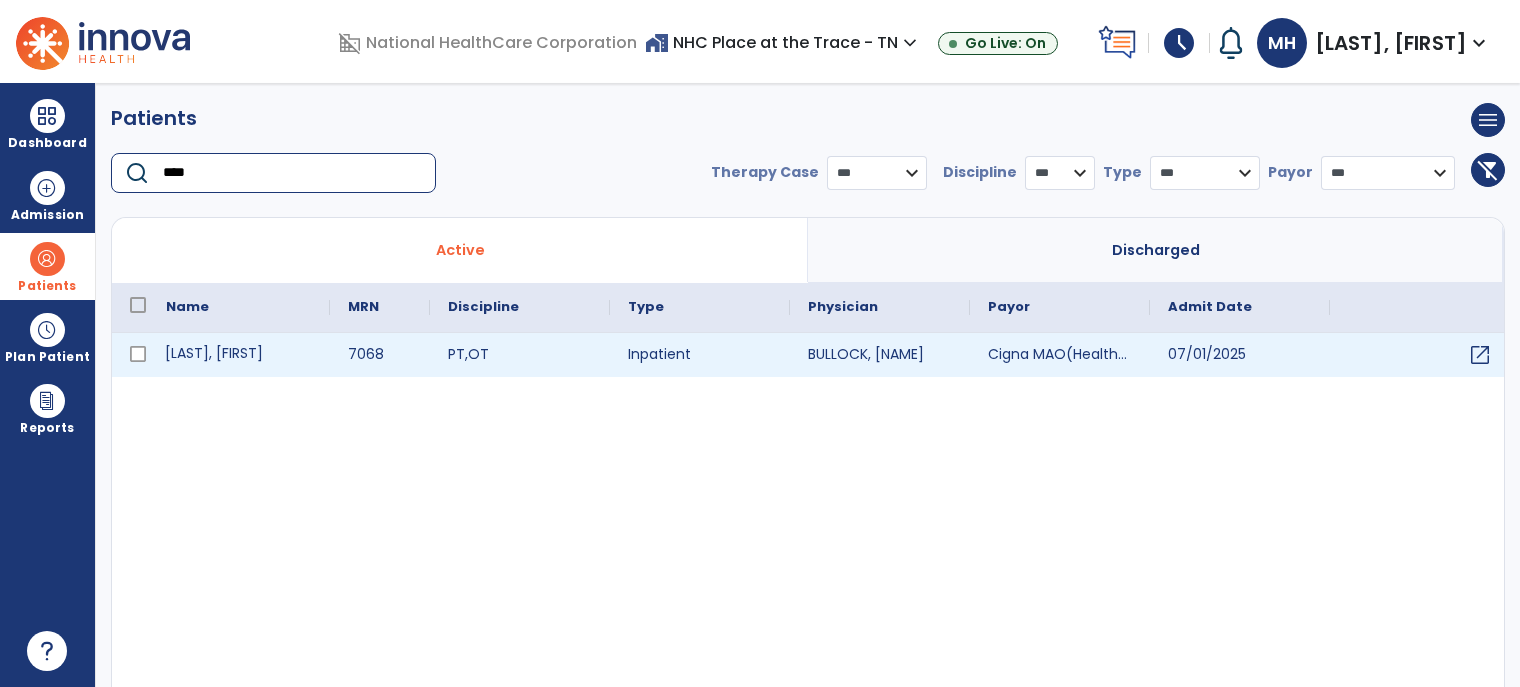 click on "[LAST], [FIRST]" at bounding box center (239, 355) 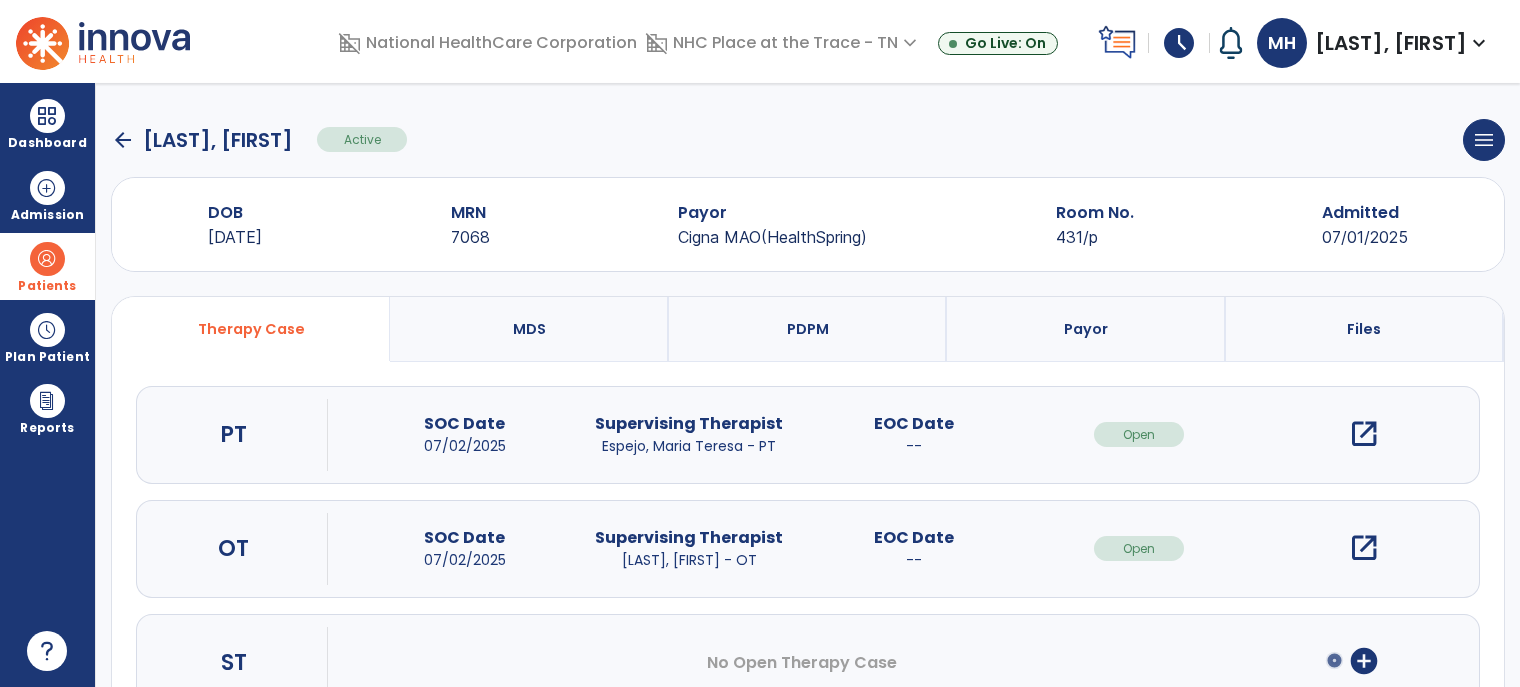 click on "open_in_new" at bounding box center (1364, 434) 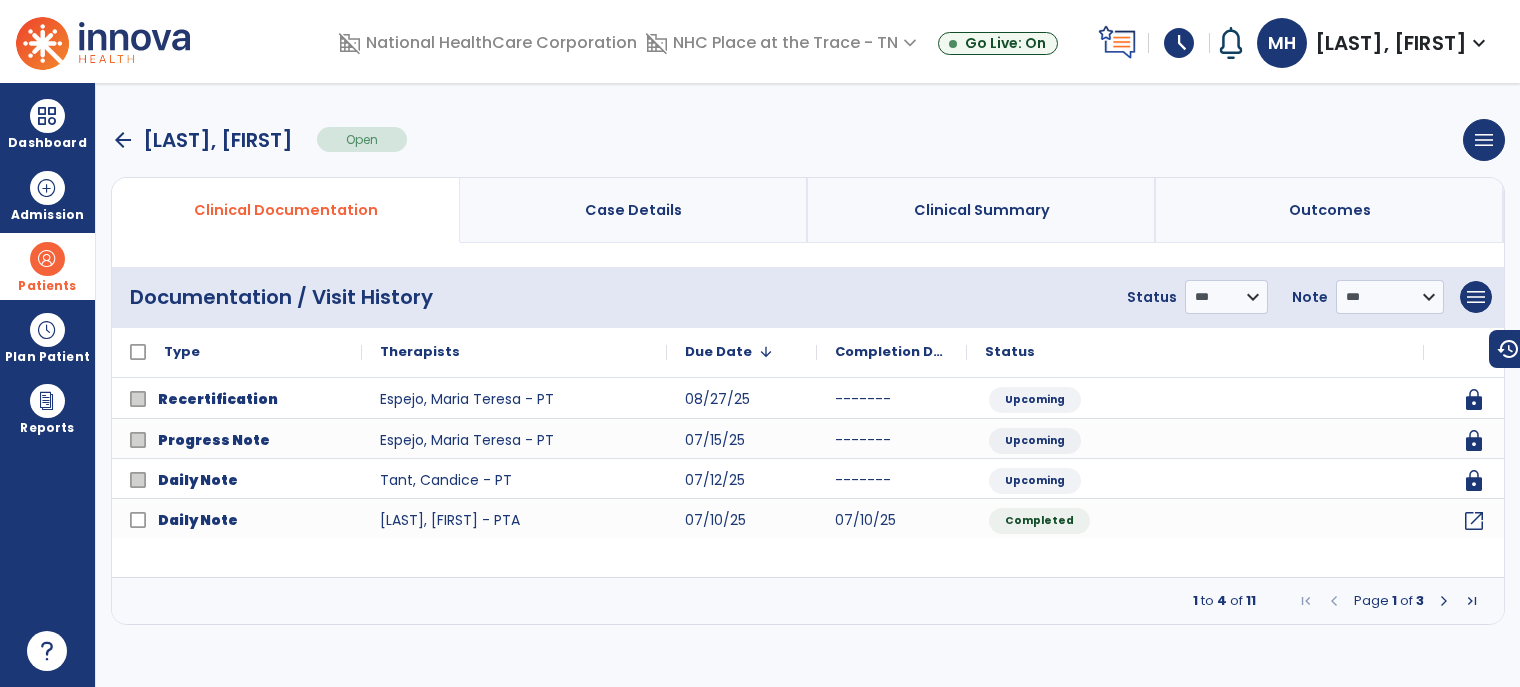click on "arrow_back" at bounding box center [123, 140] 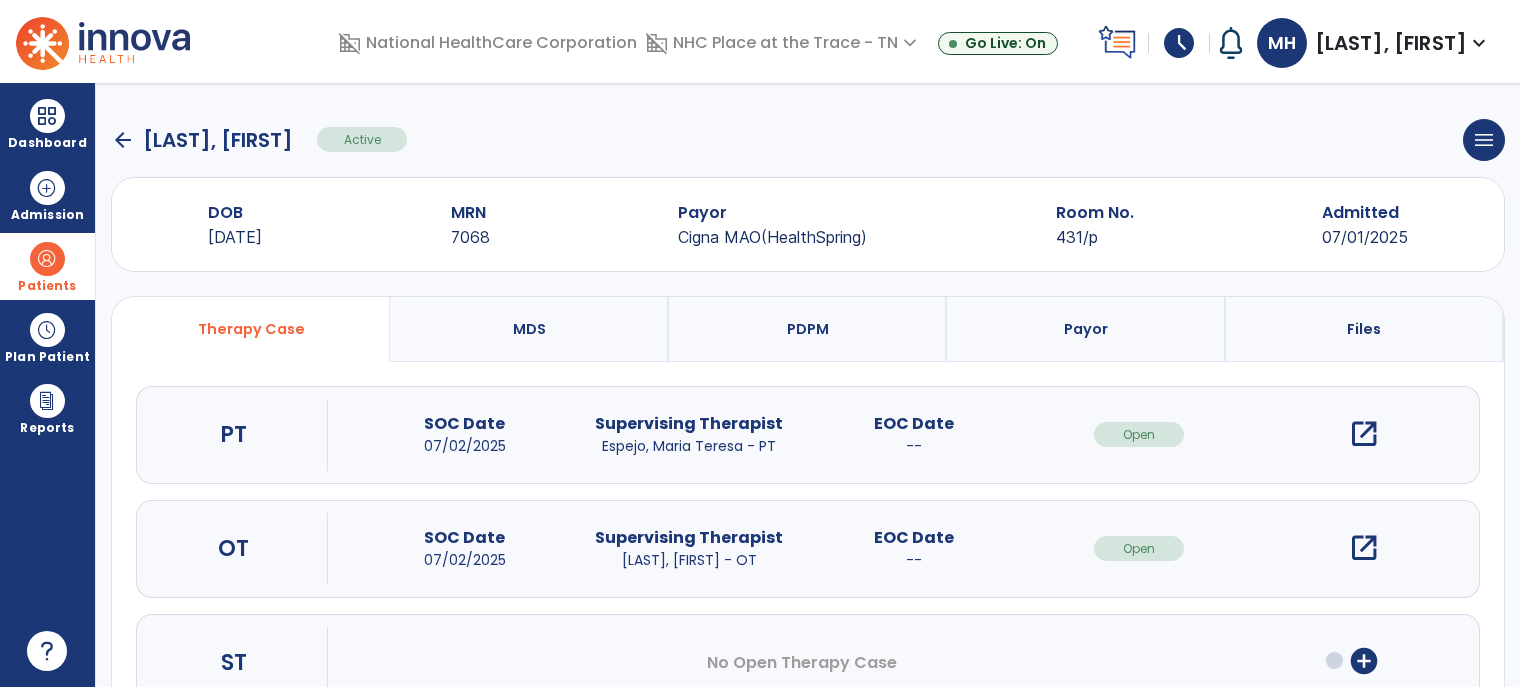 click on "arrow_back" 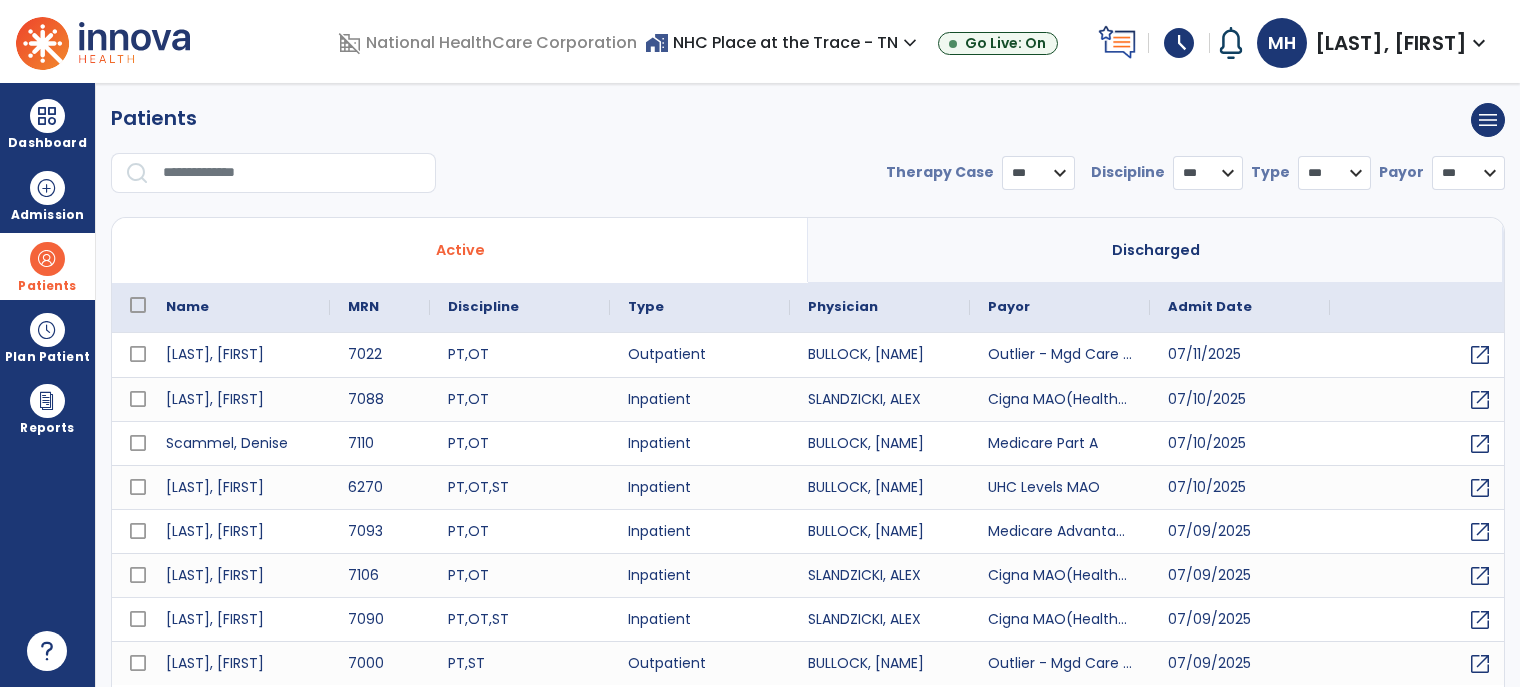 select on "***" 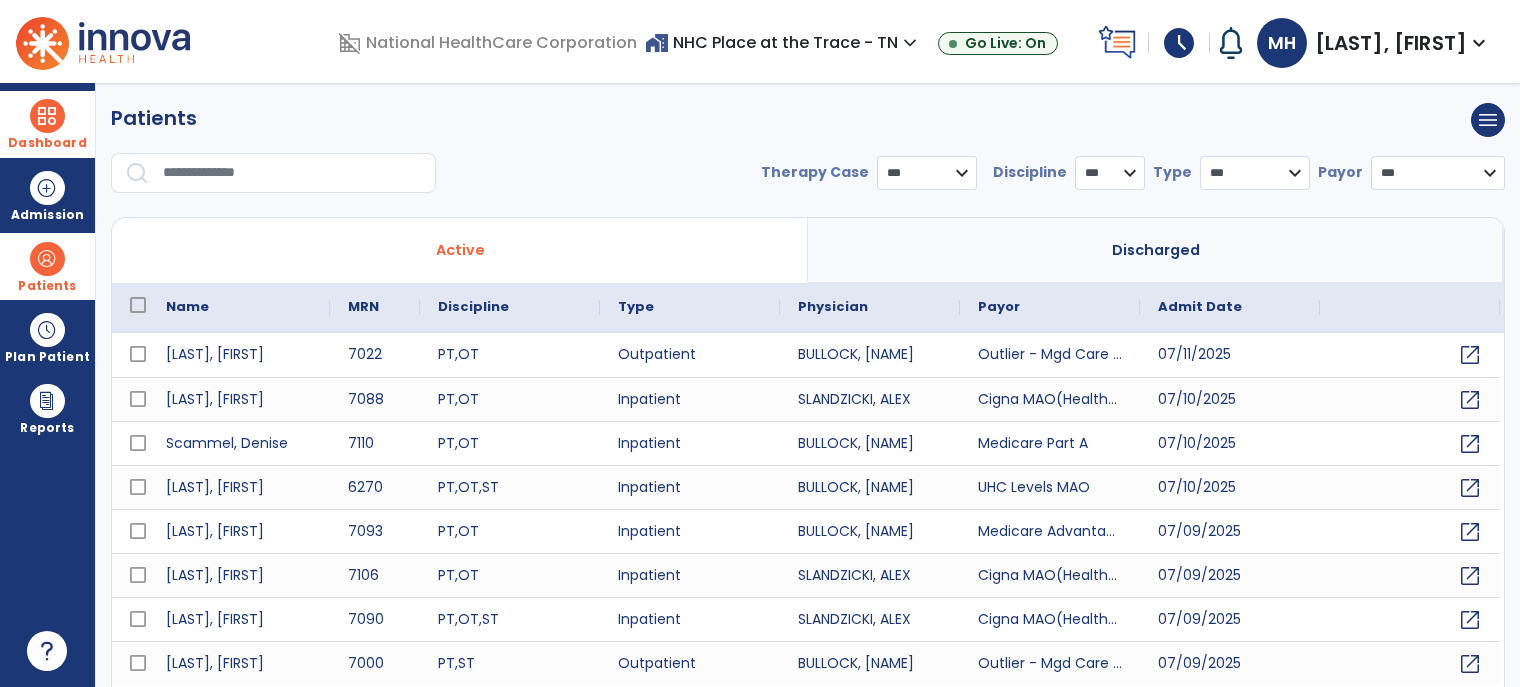 click at bounding box center (47, 116) 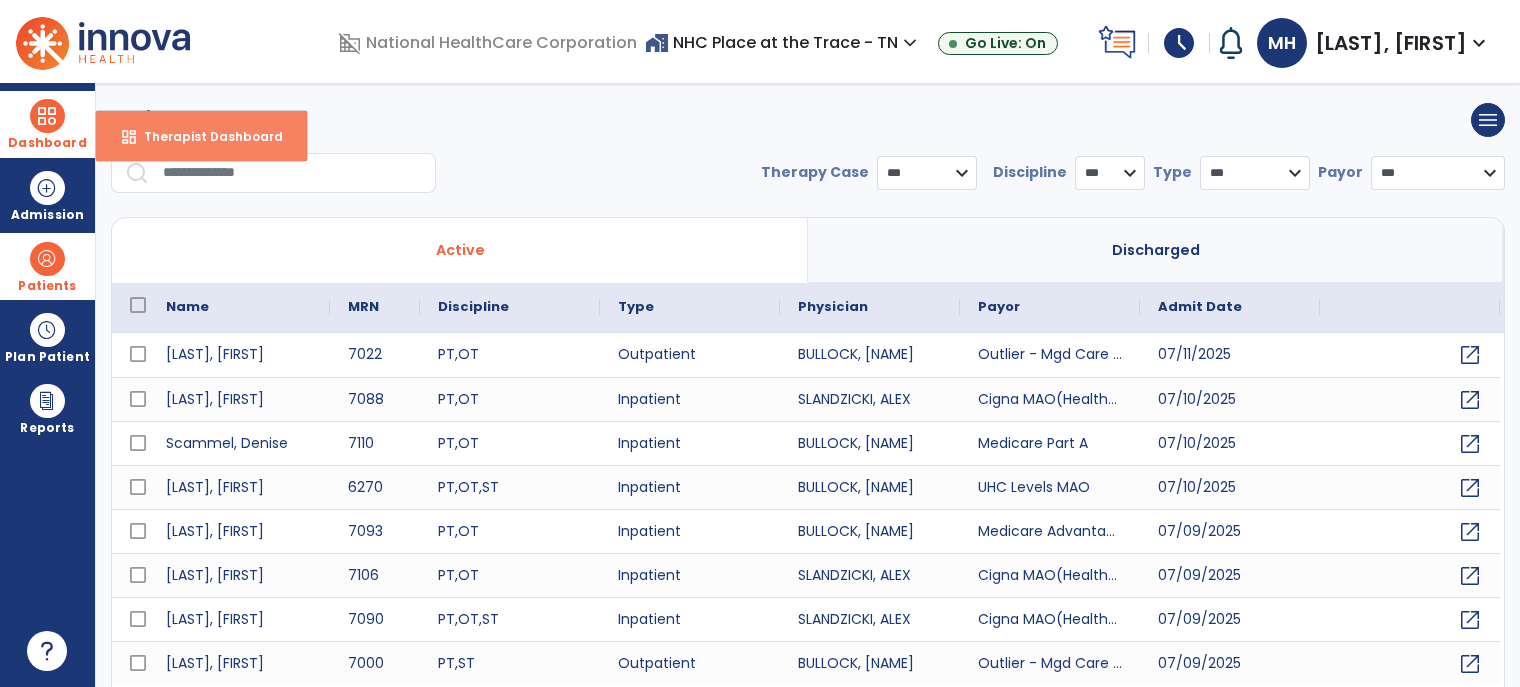 click on "Therapist Dashboard" at bounding box center [205, 136] 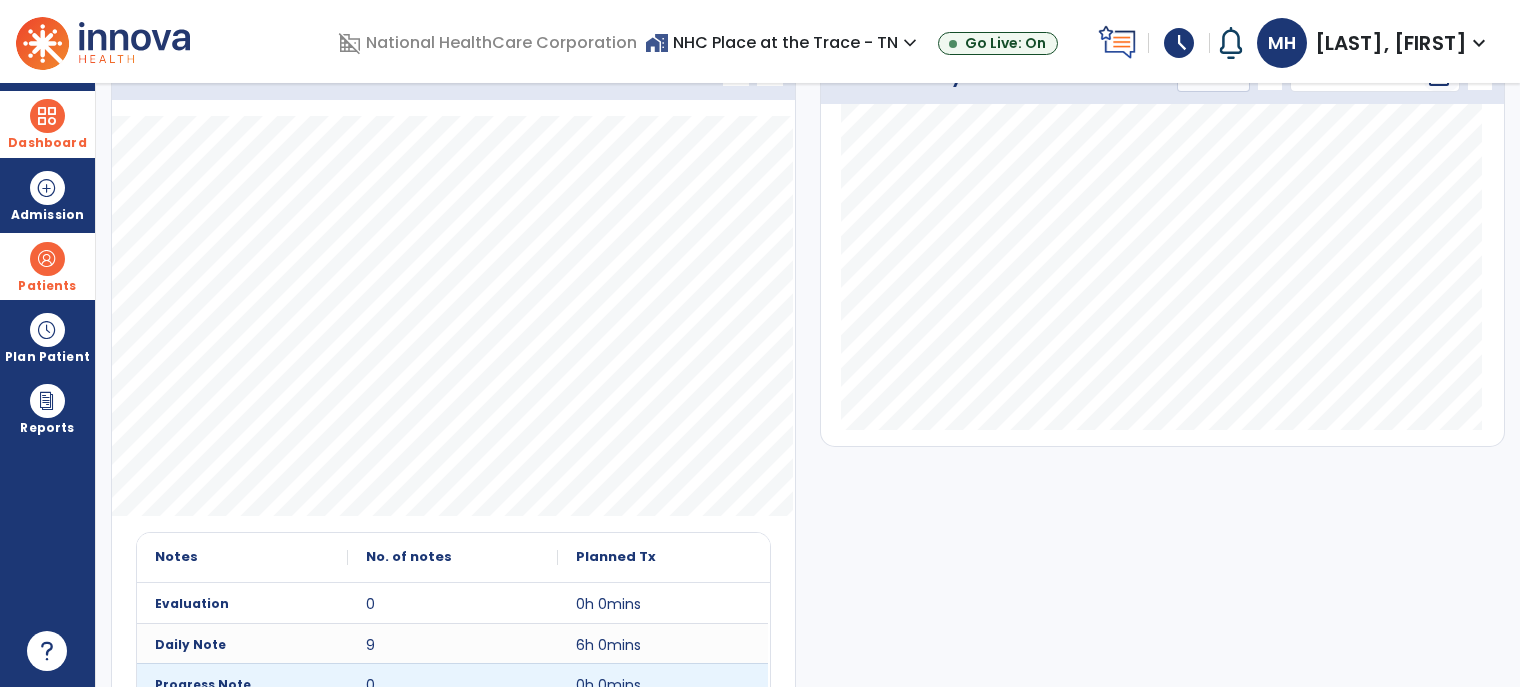 scroll, scrollTop: 0, scrollLeft: 0, axis: both 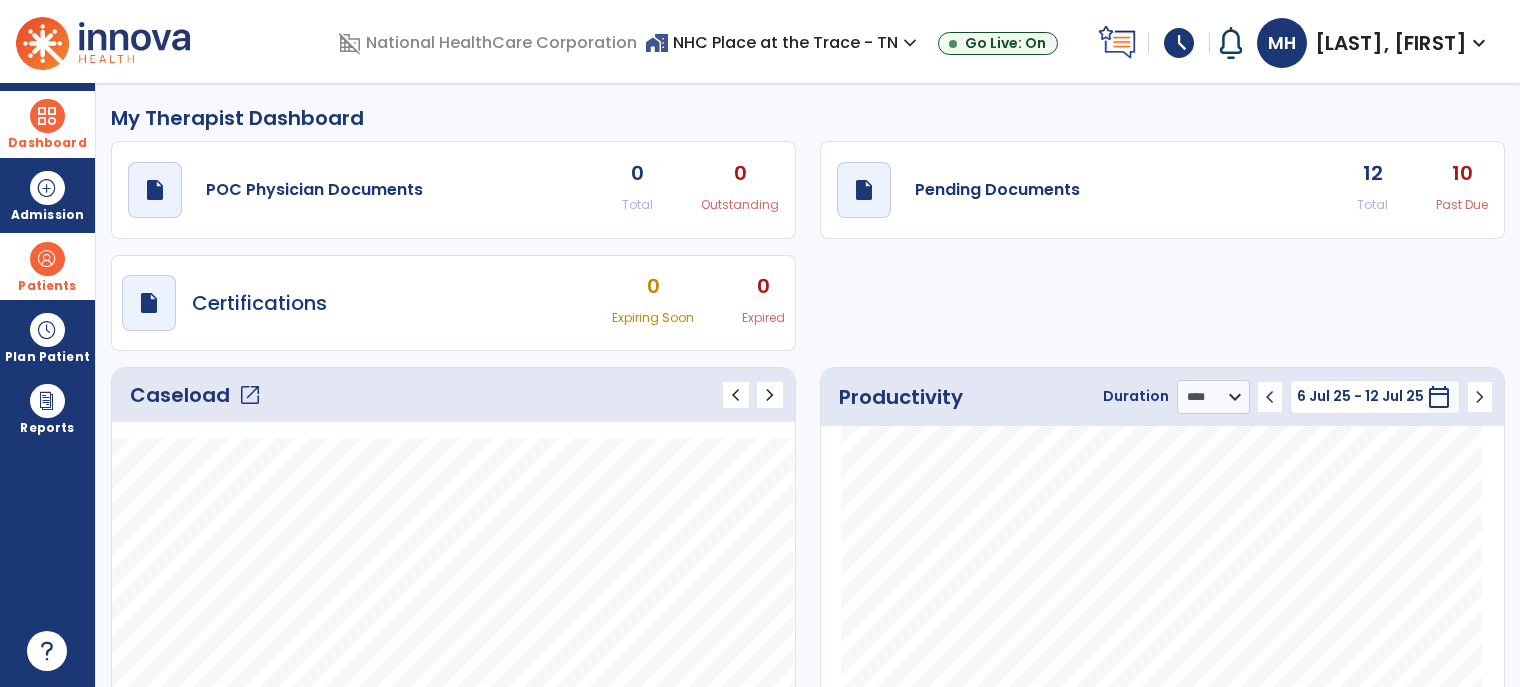click on "open_in_new" 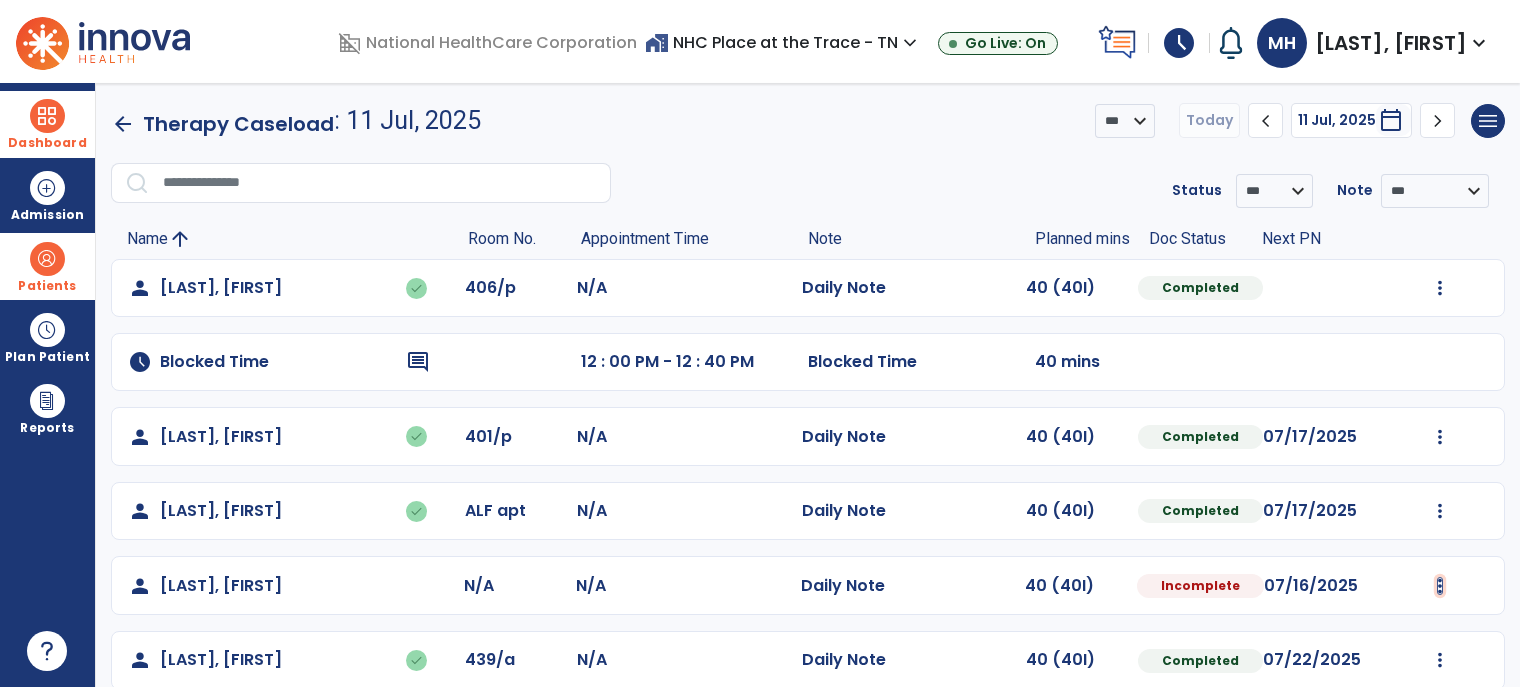 click at bounding box center (1440, 288) 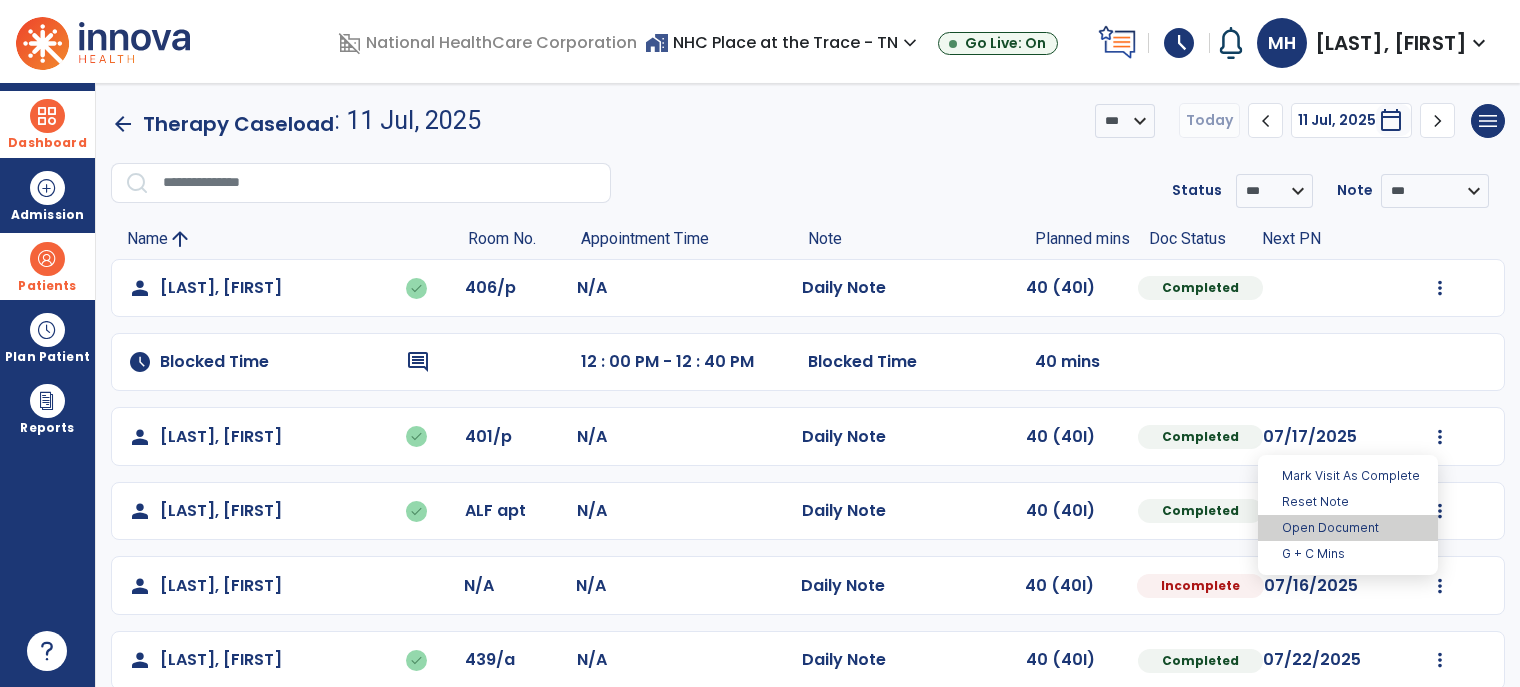 click on "Open Document" at bounding box center [1348, 528] 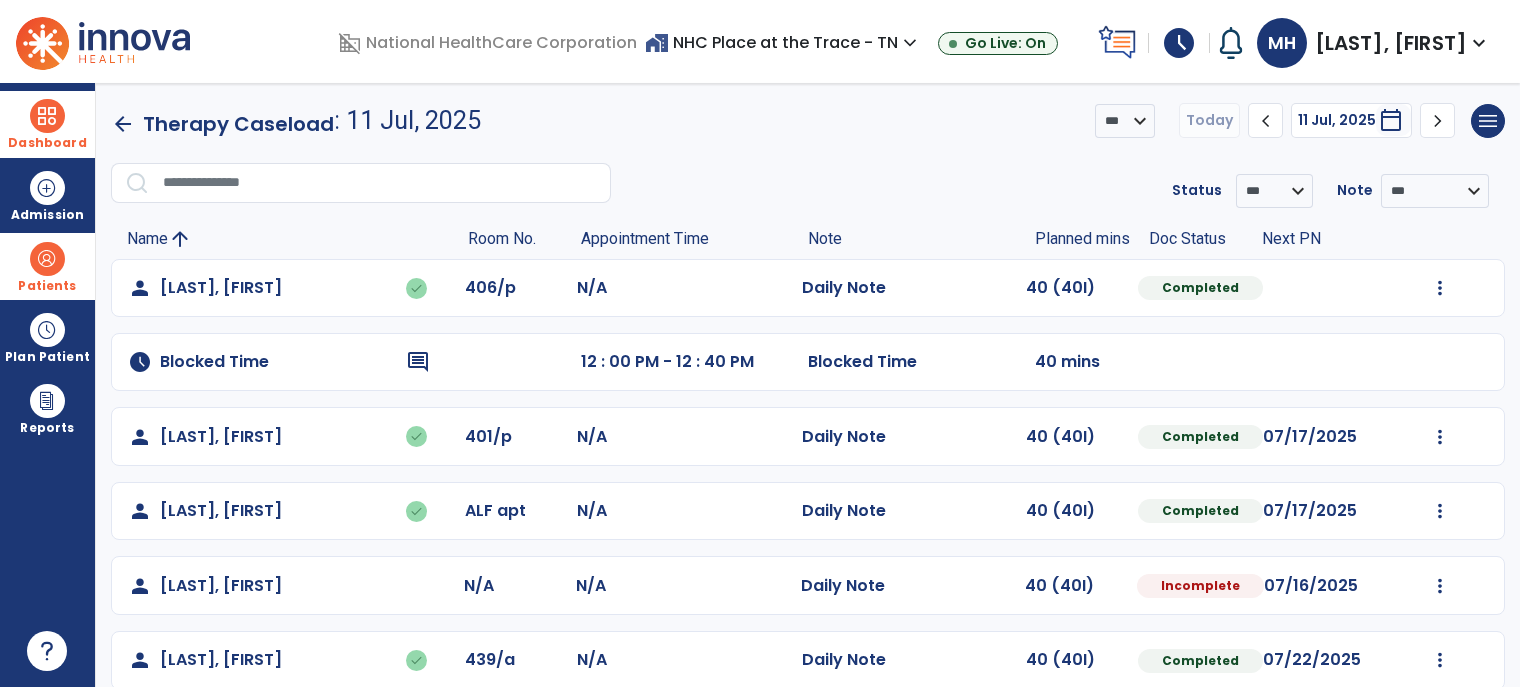 select on "*" 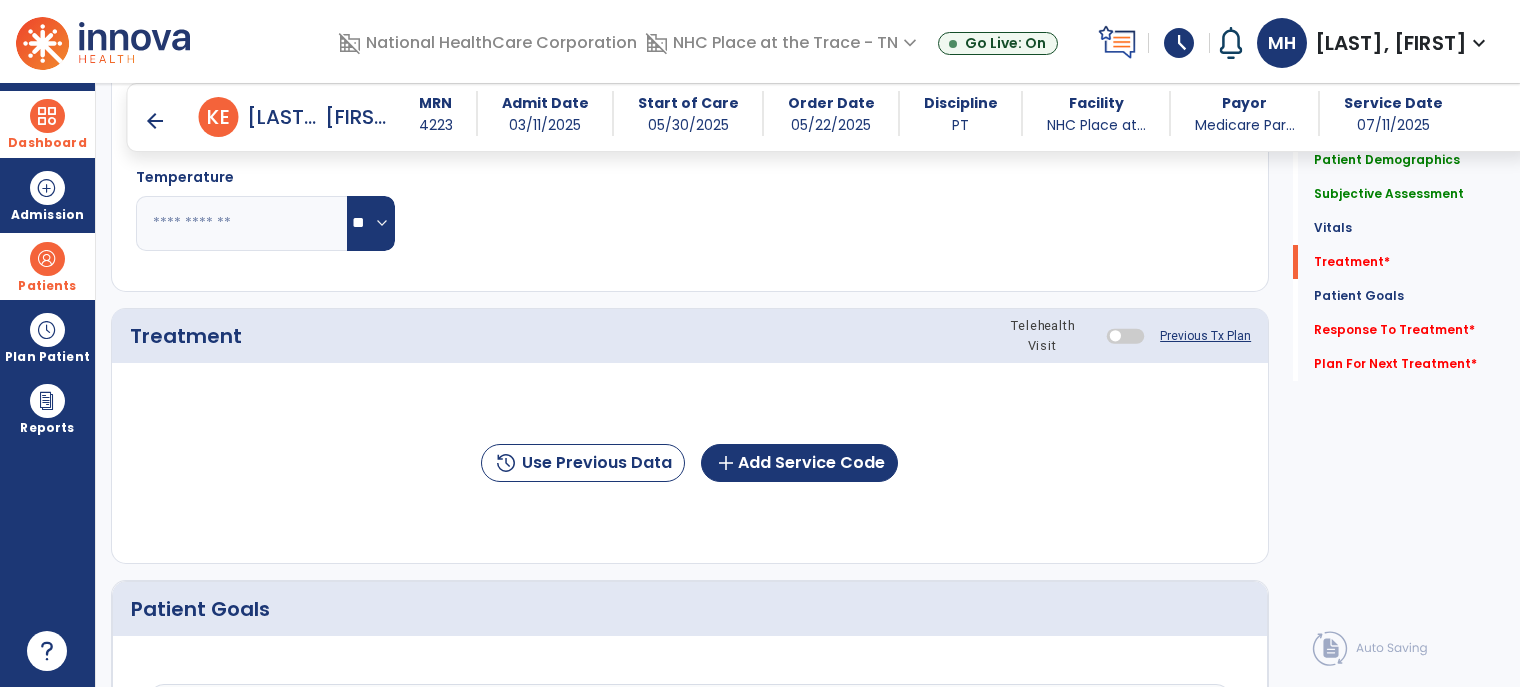 scroll, scrollTop: 1100, scrollLeft: 0, axis: vertical 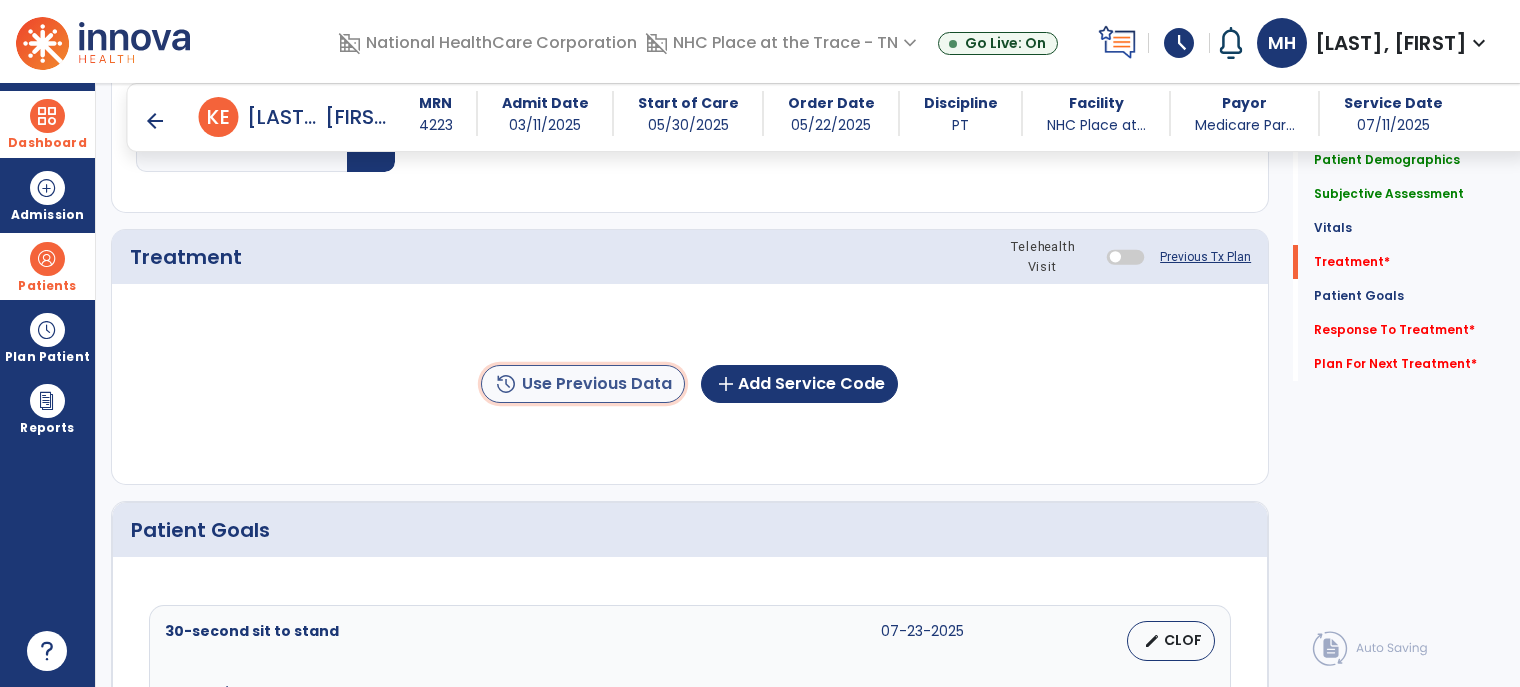 click on "history  Use Previous Data" 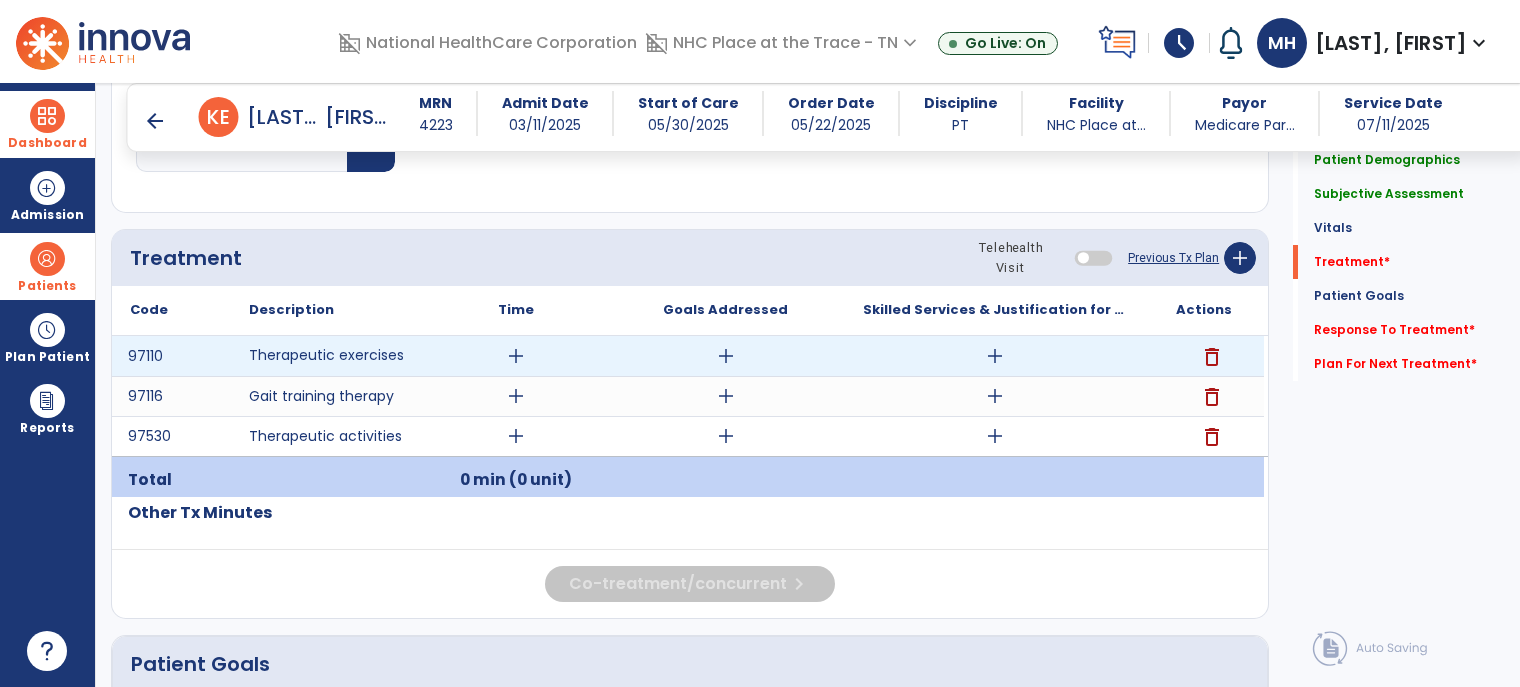 click on "add" at bounding box center [516, 356] 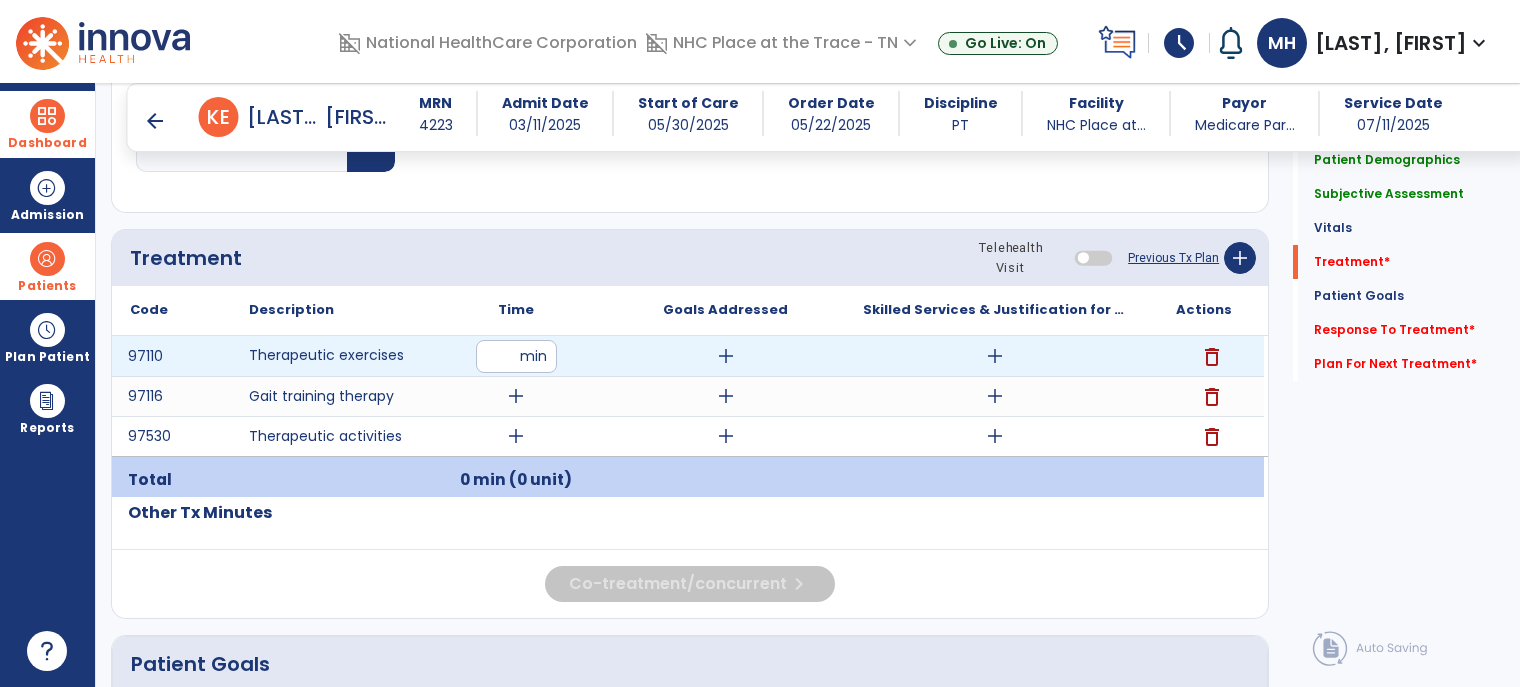 type on "**" 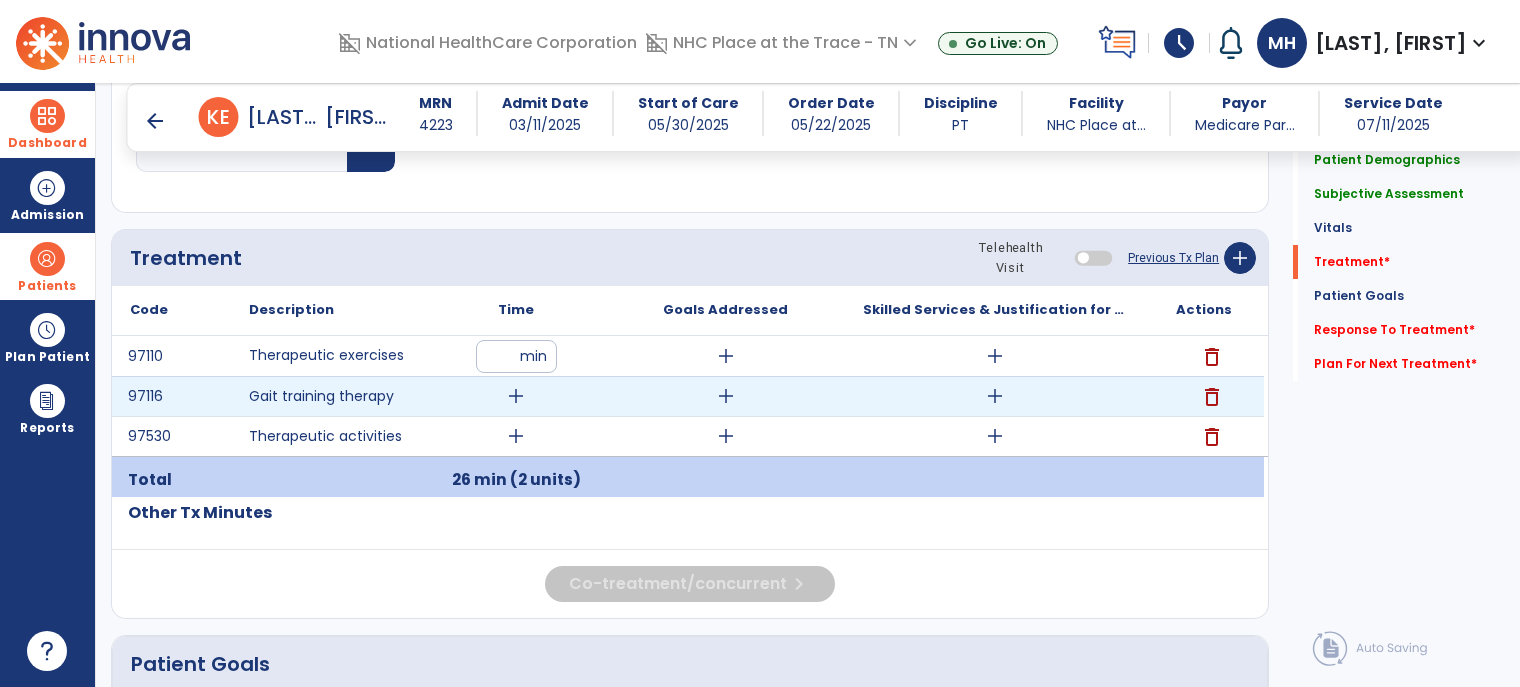 click on "add" at bounding box center (516, 396) 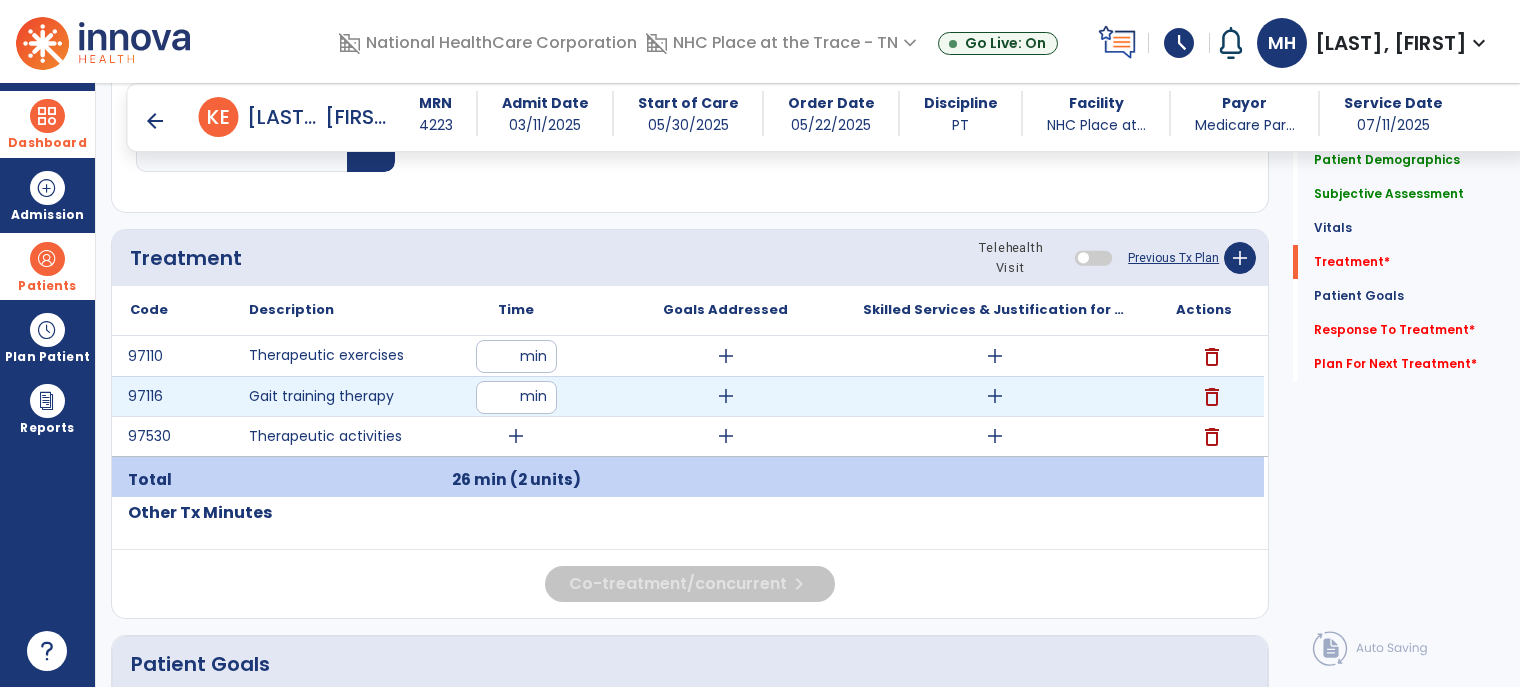 type on "**" 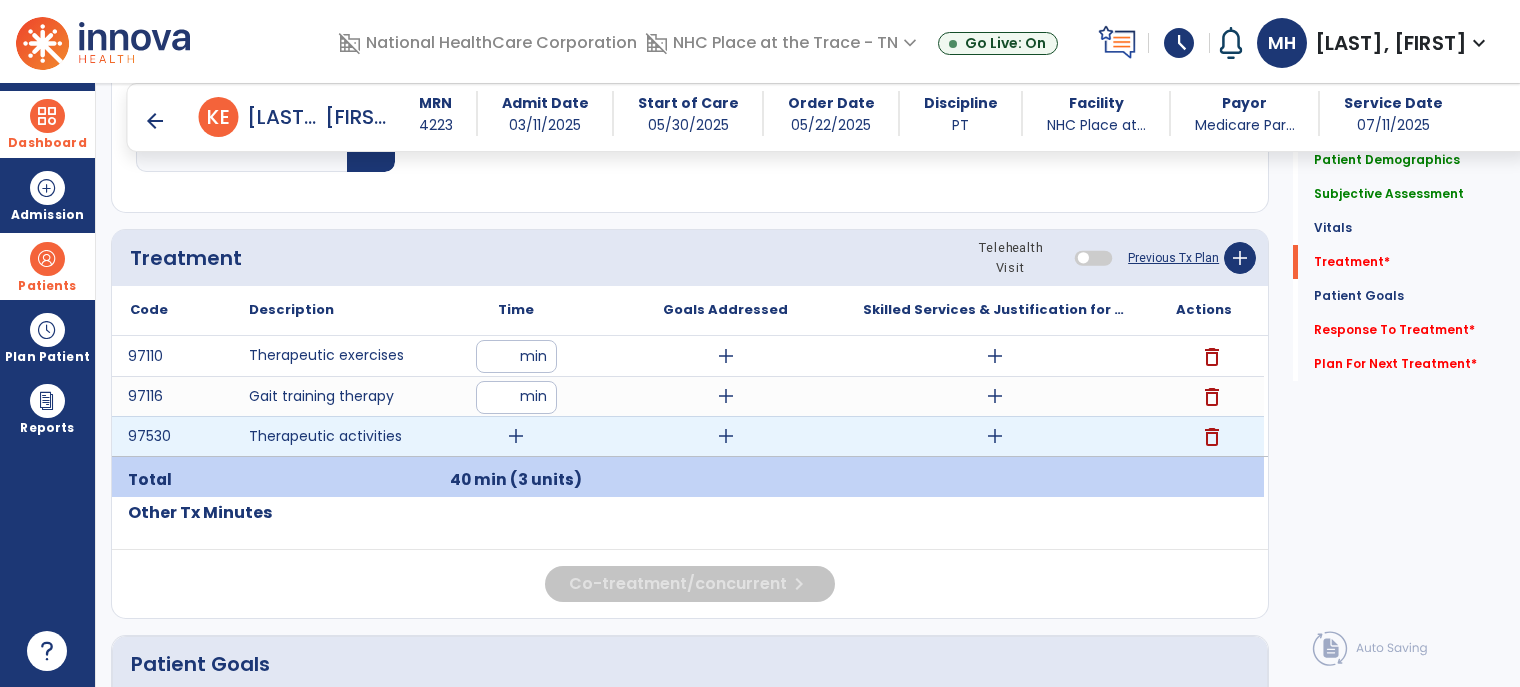 click on "delete" at bounding box center [1212, 437] 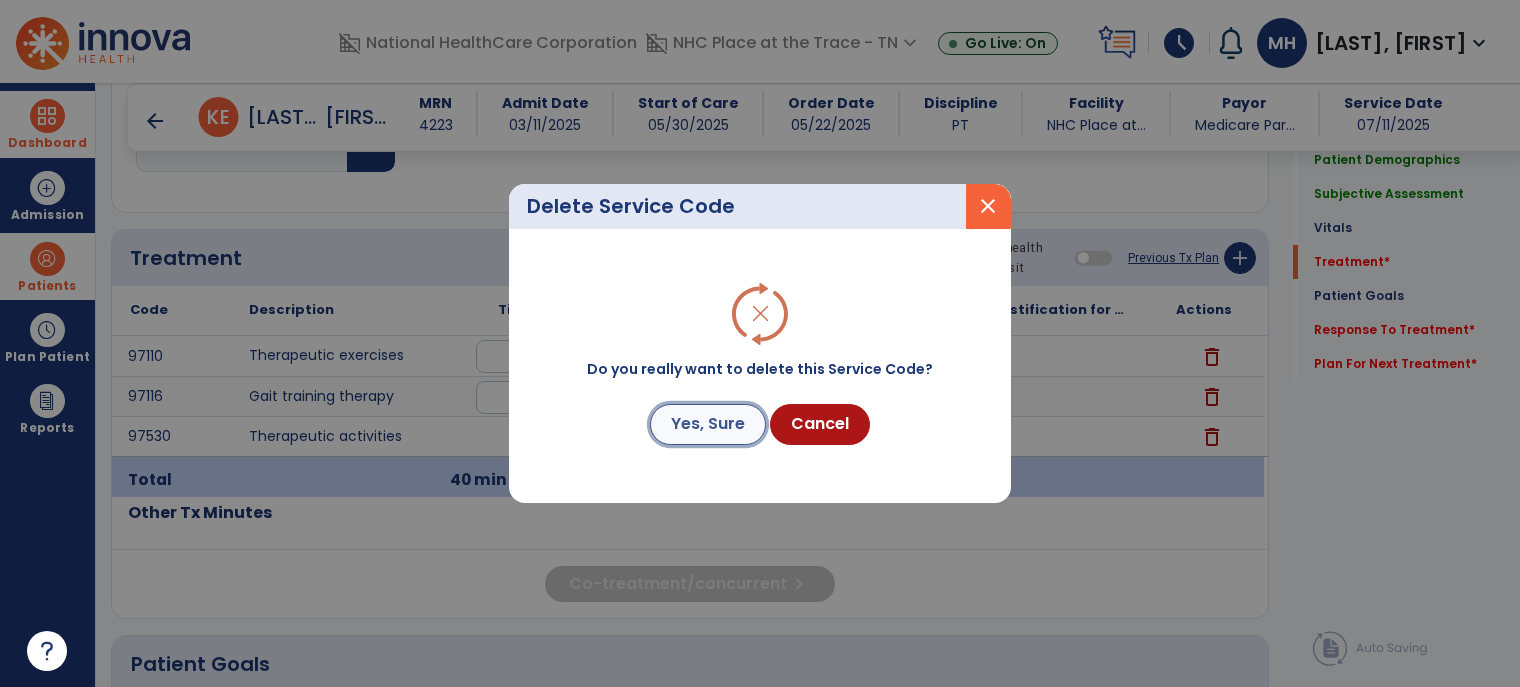 click on "Yes, Sure" at bounding box center (708, 424) 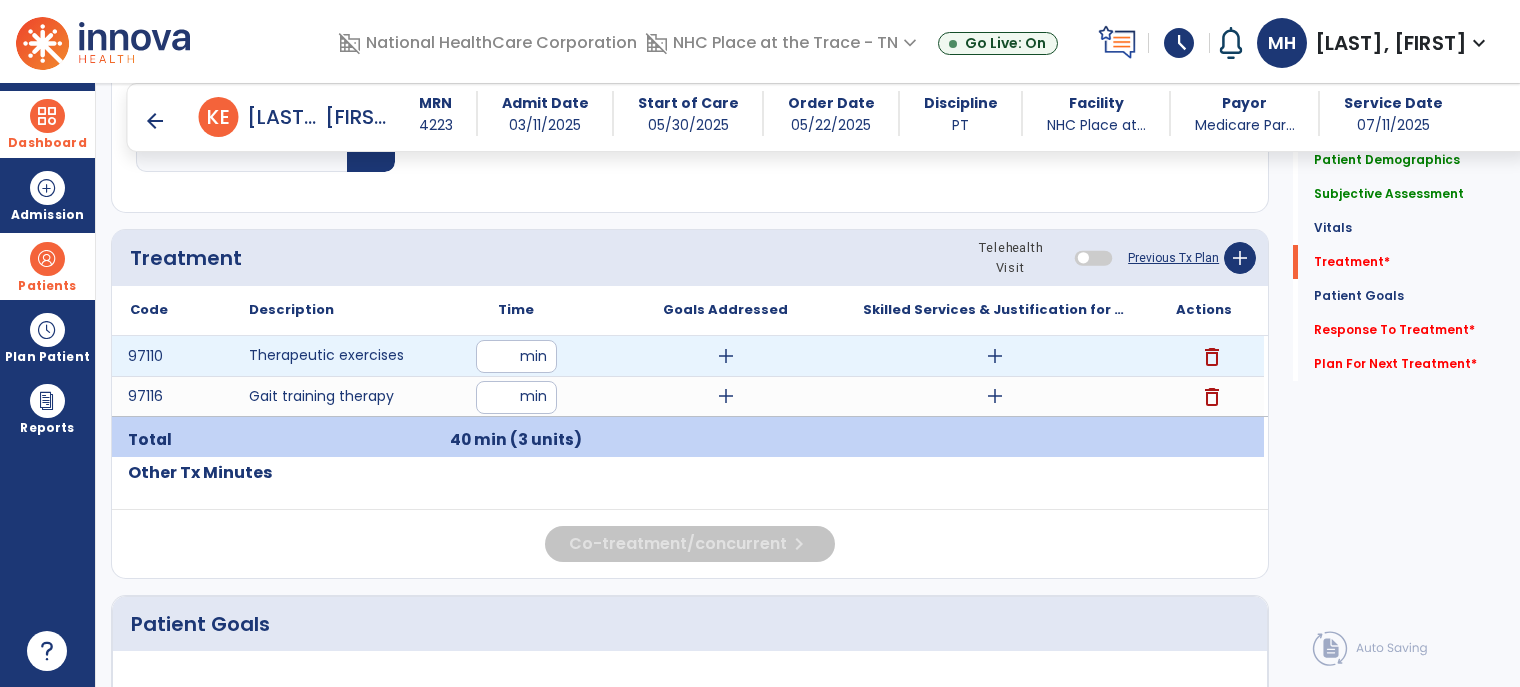 click on "add" at bounding box center (995, 356) 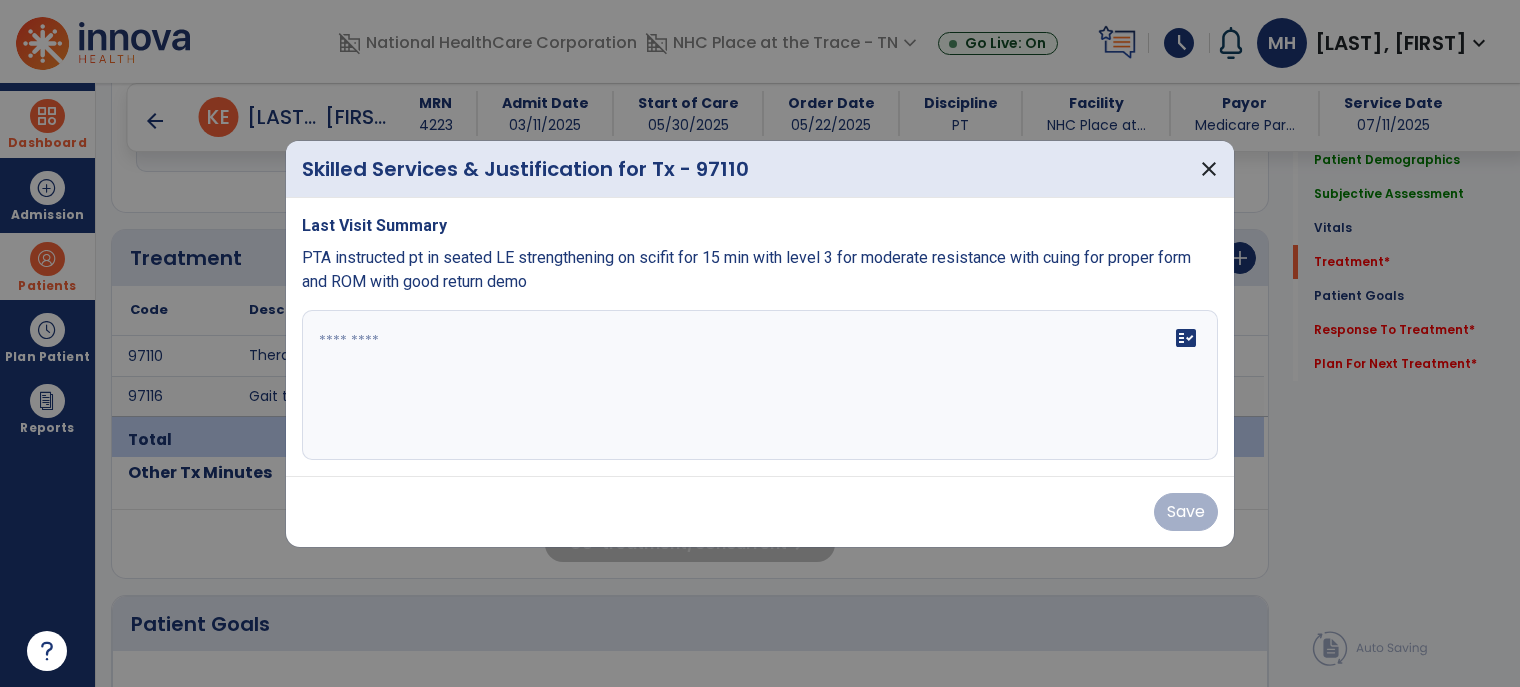 click at bounding box center [760, 385] 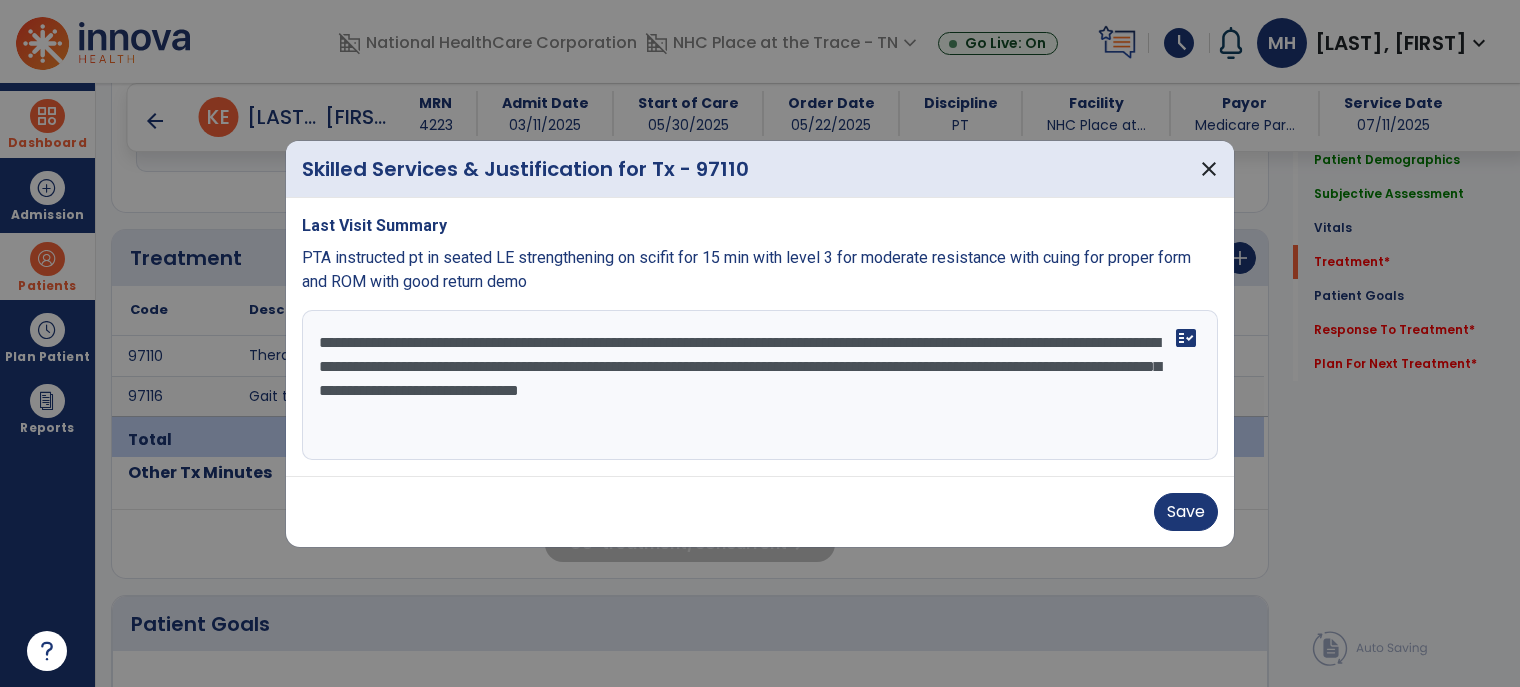 click on "**********" at bounding box center (760, 385) 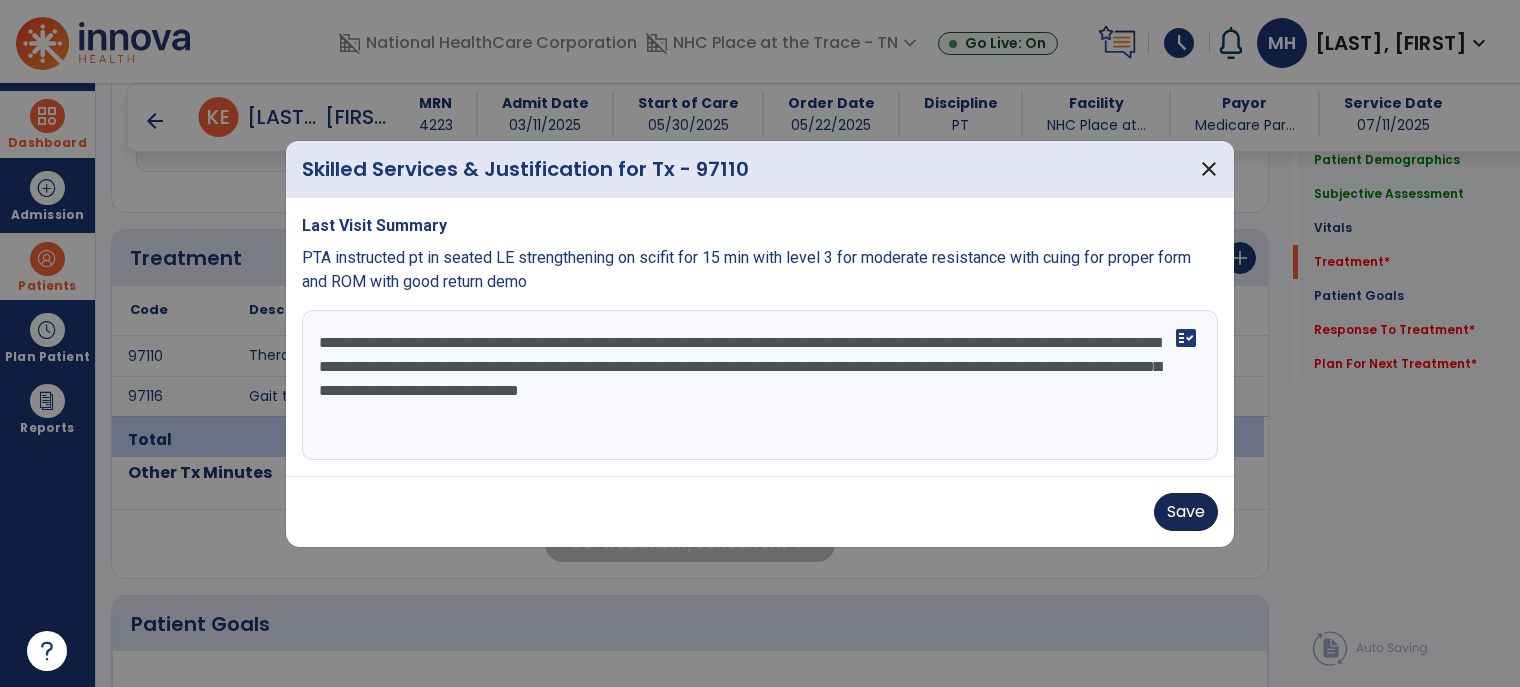 type on "**********" 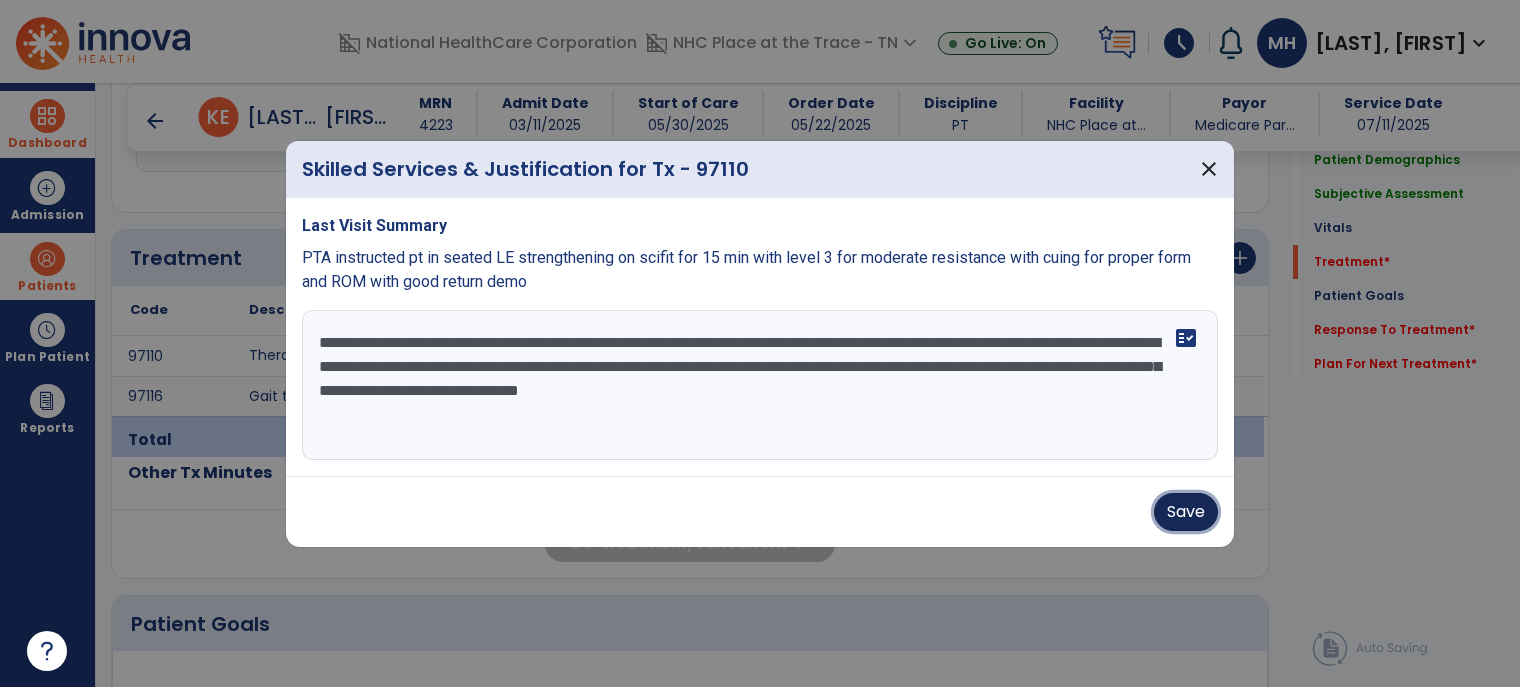 click on "Save" at bounding box center (1186, 512) 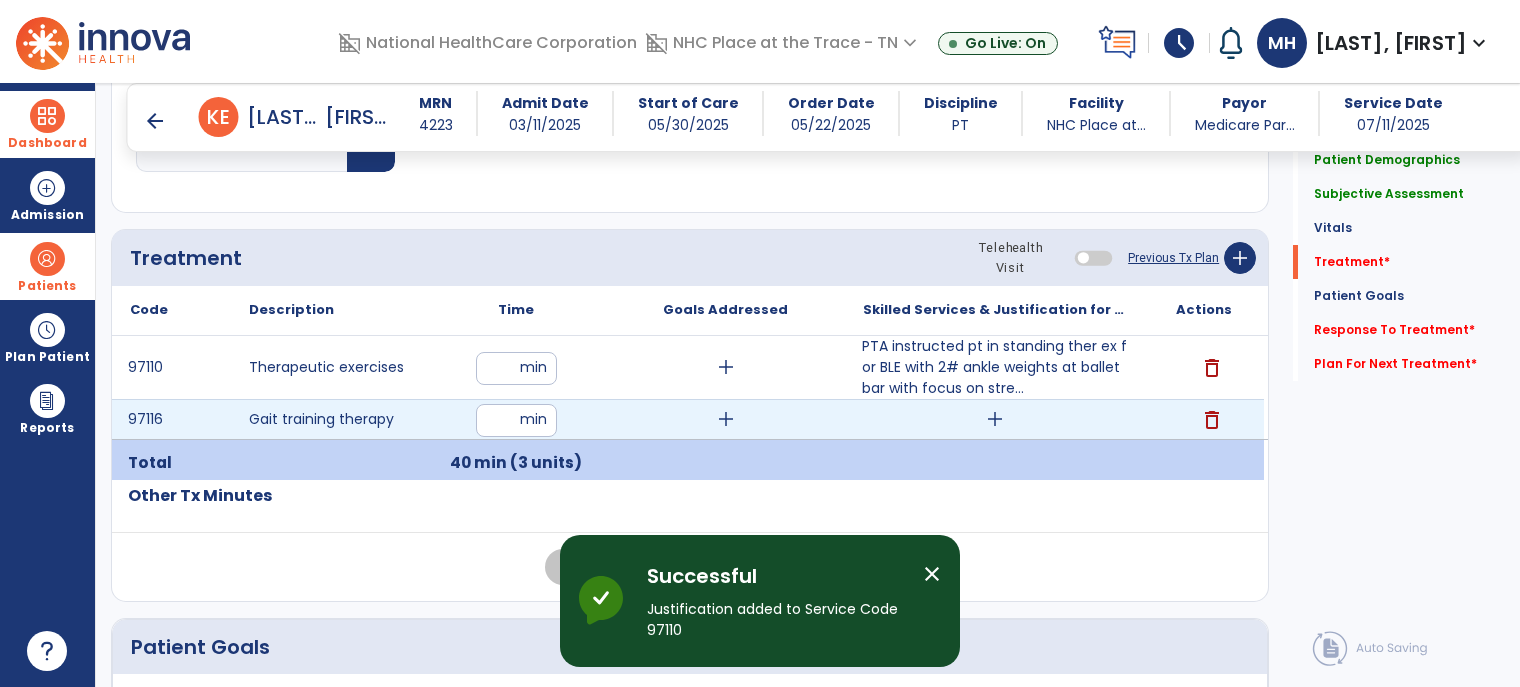 click on "add" at bounding box center [995, 419] 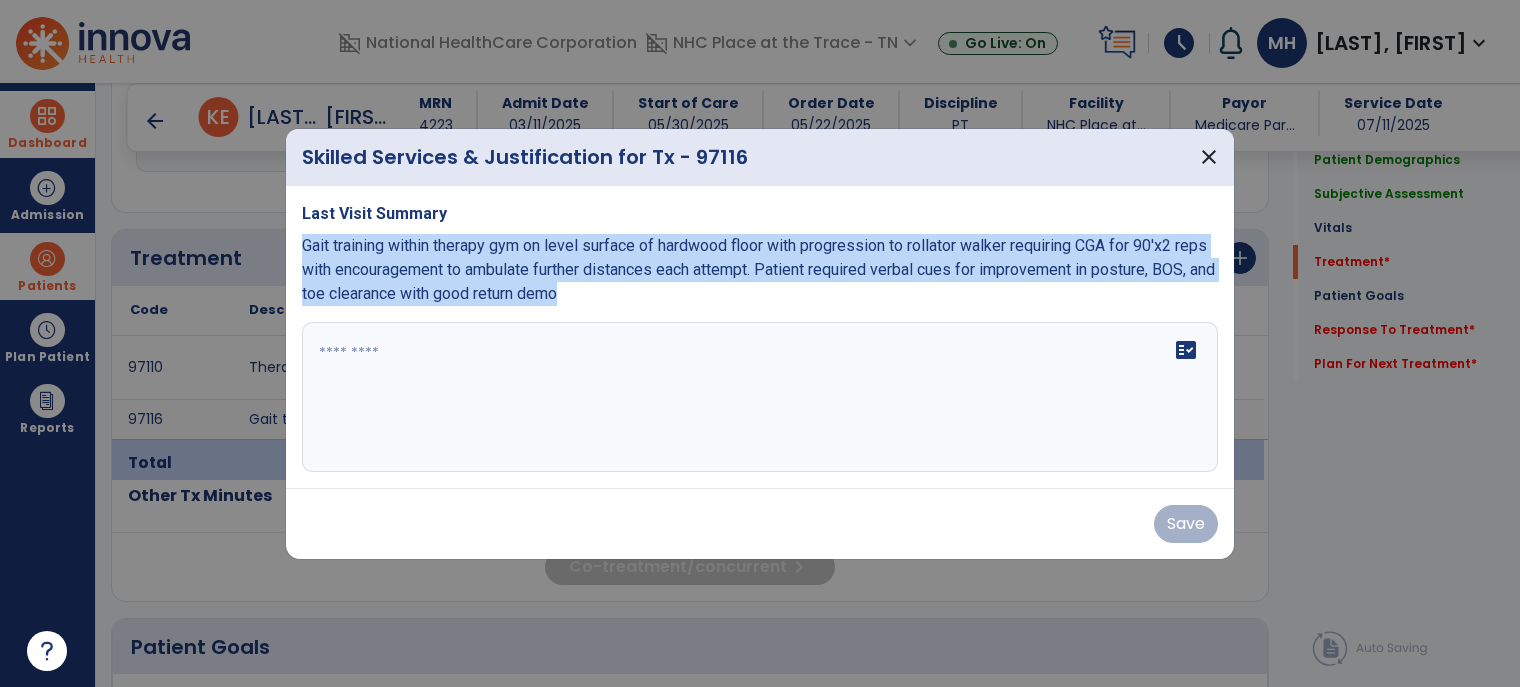 drag, startPoint x: 300, startPoint y: 247, endPoint x: 724, endPoint y: 306, distance: 428.08527 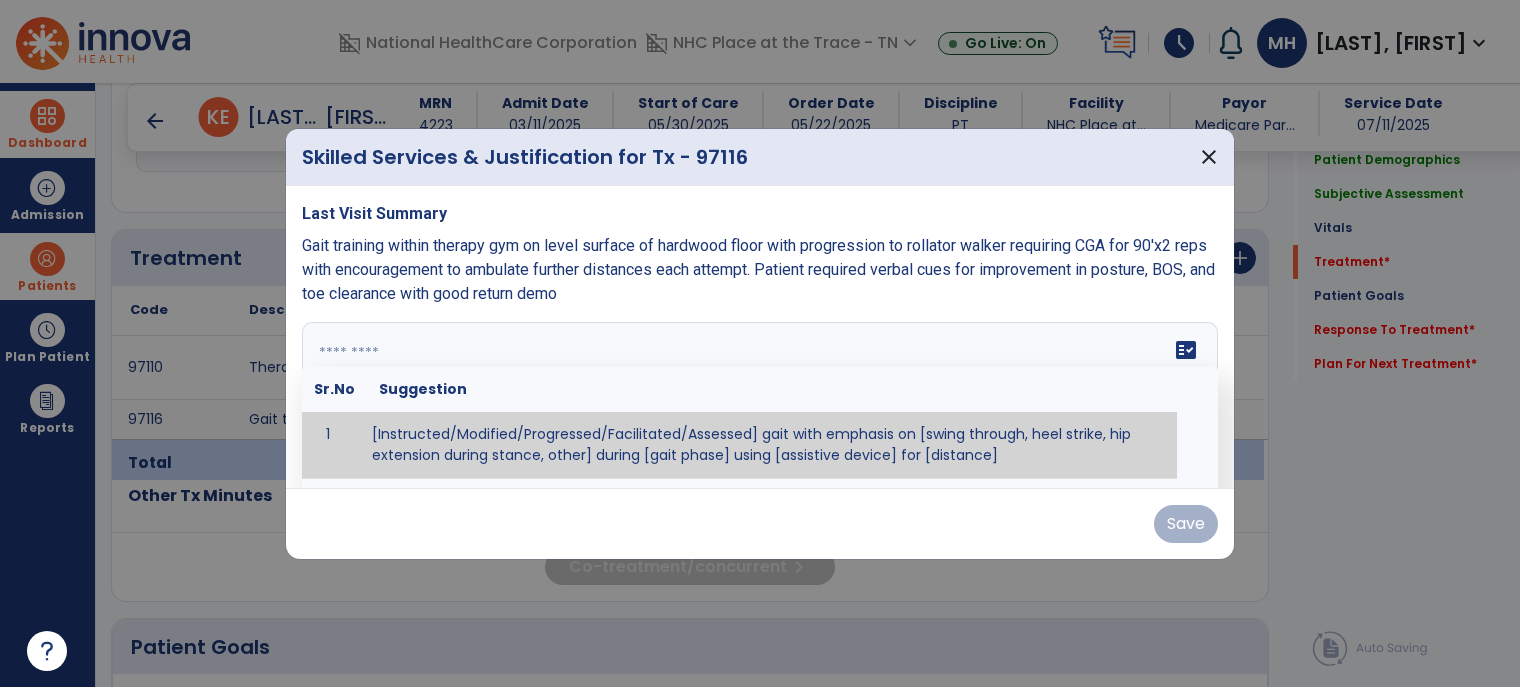 paste on "**********" 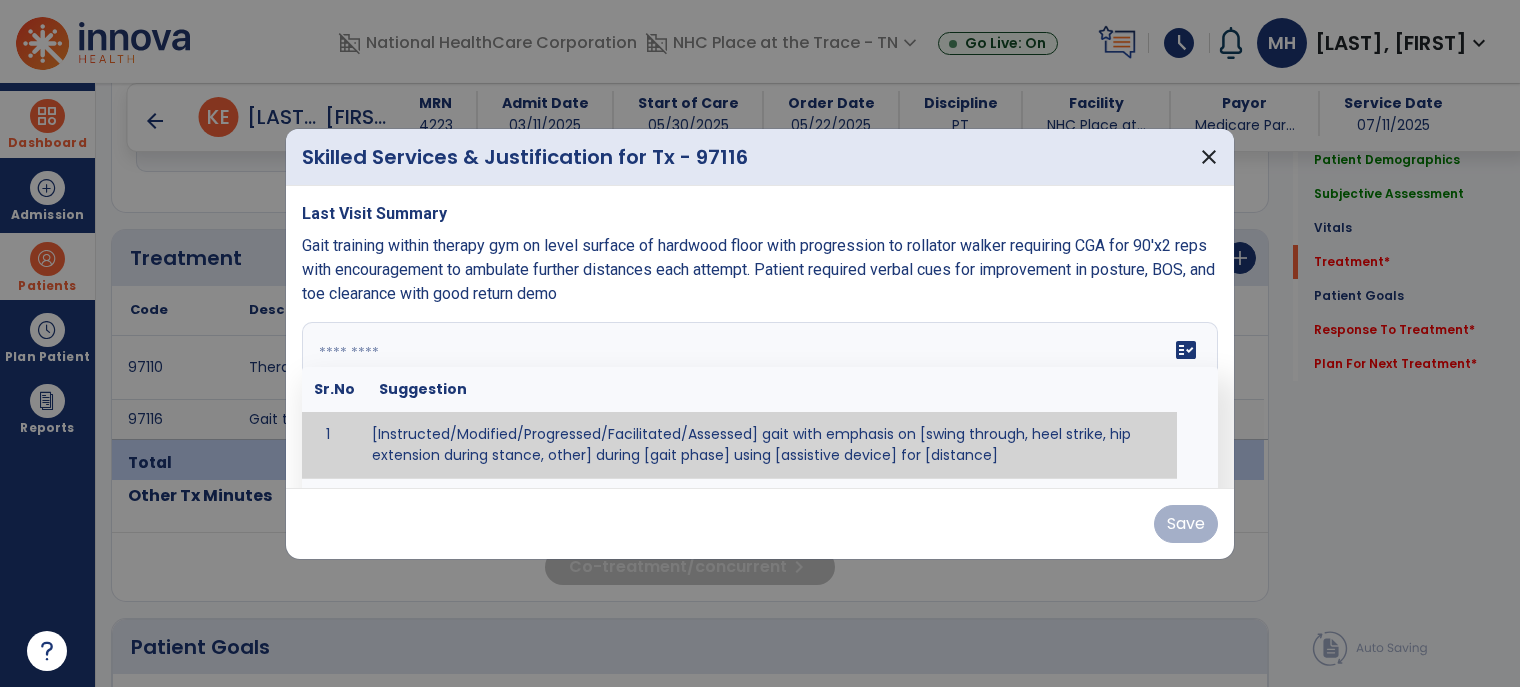 click on "fact_check  Sr.No Suggestion 1 [Instructed/Modified/Progressed/Facilitated/Assessed] gait with emphasis on [swing through, heel strike, hip extension during stance, other] during [gait phase] using [assistive device] for [distance] 2 [Instructed/Modified/Progressed/Facilitated/Assessed] use of [assistive device] and [NWB, PWB, step-to gait pattern, step through gait pattern] 3 [Instructed/Modified/Progressed/Facilitated/Assessed] patient's ability to [ascend/descend # of steps, perform directional changes, walk on even/uneven surfaces, pick-up objects off floor, velocity changes, other] using [assistive device]. 4 [Instructed/Modified/Progressed/Facilitated/Assessed] pre-gait activities including [identify exercise] in order to prepare for gait training. 5" at bounding box center [760, 397] 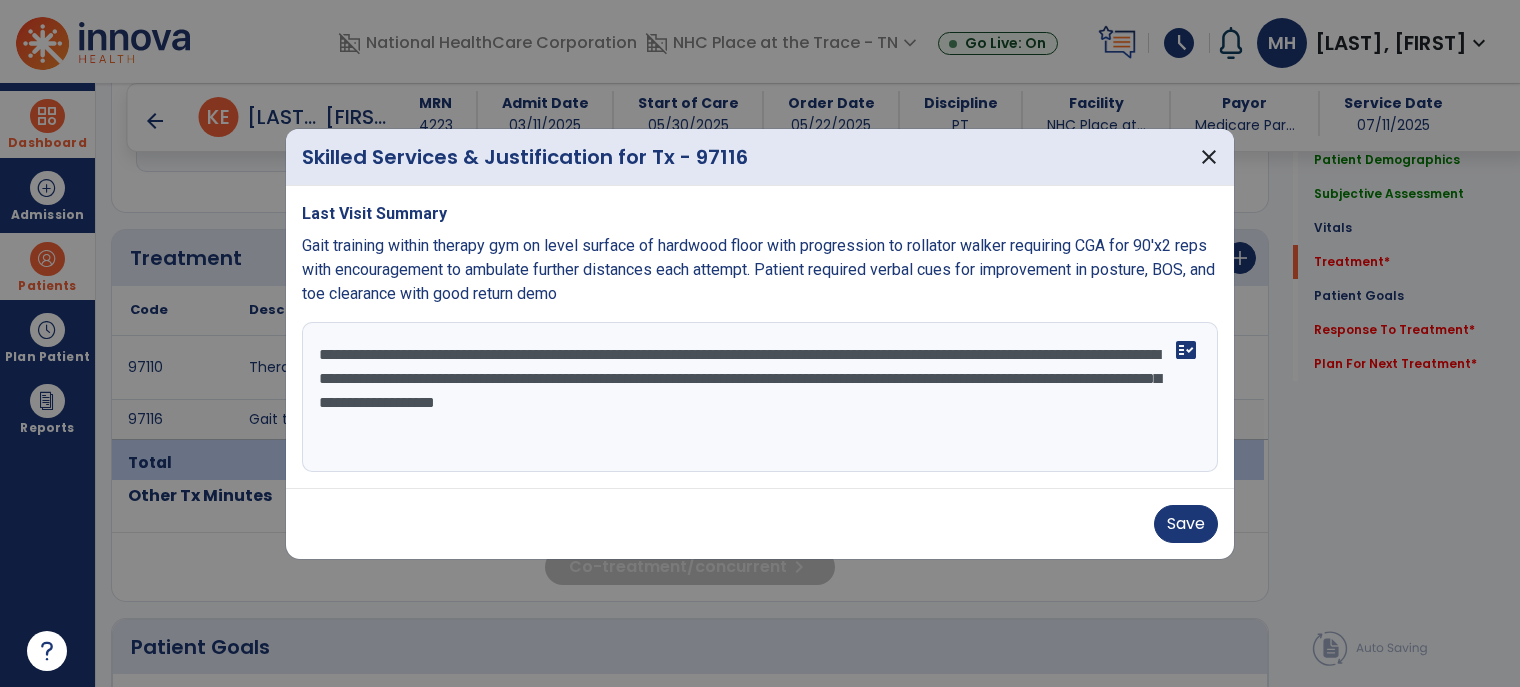 click on "**********" at bounding box center (760, 397) 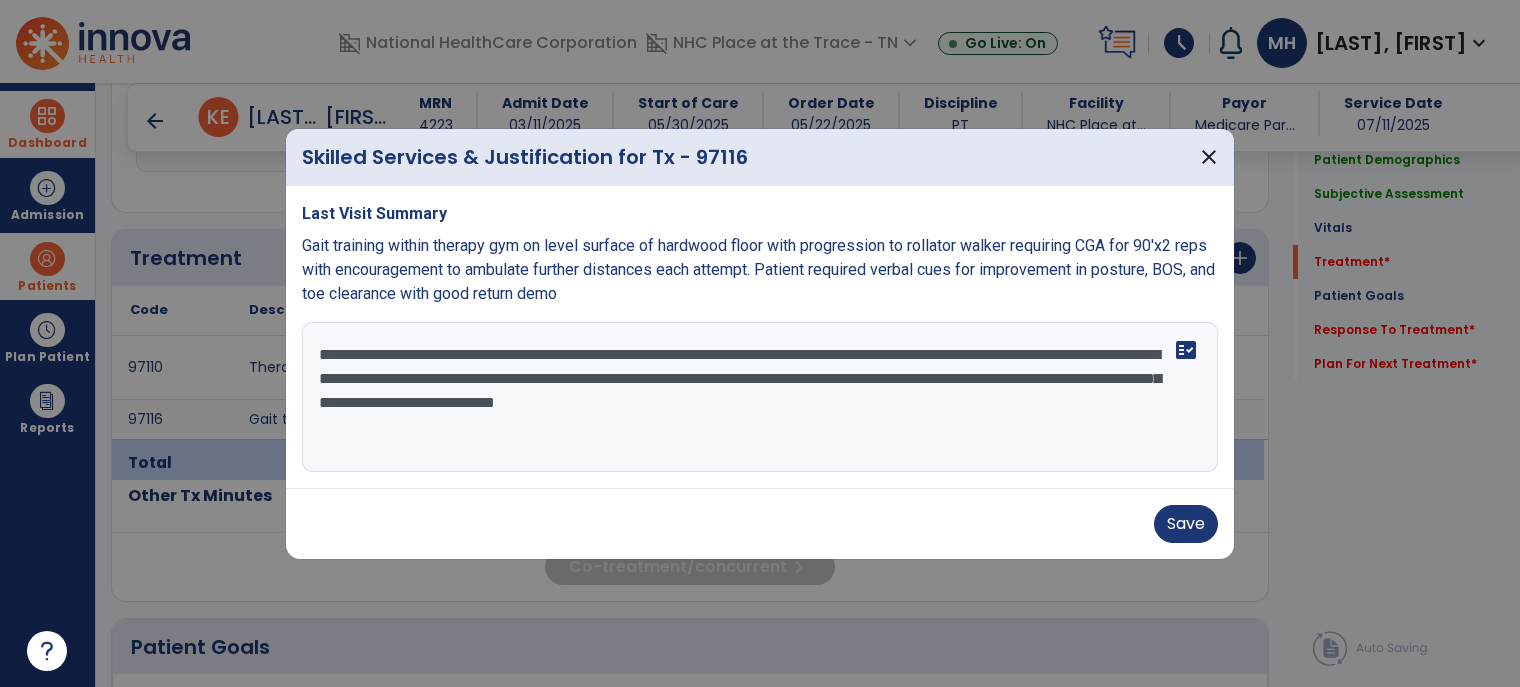 click on "**********" at bounding box center [760, 397] 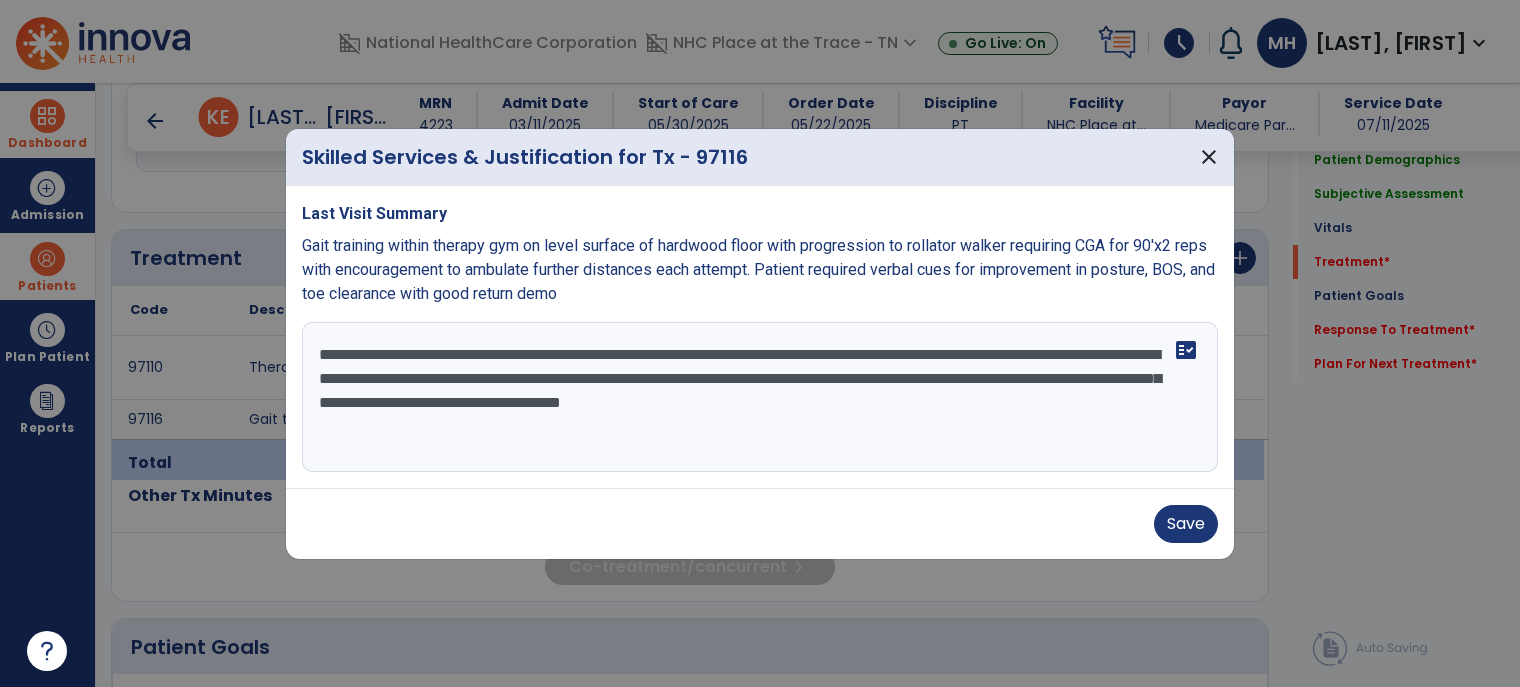 click on "**********" at bounding box center [760, 397] 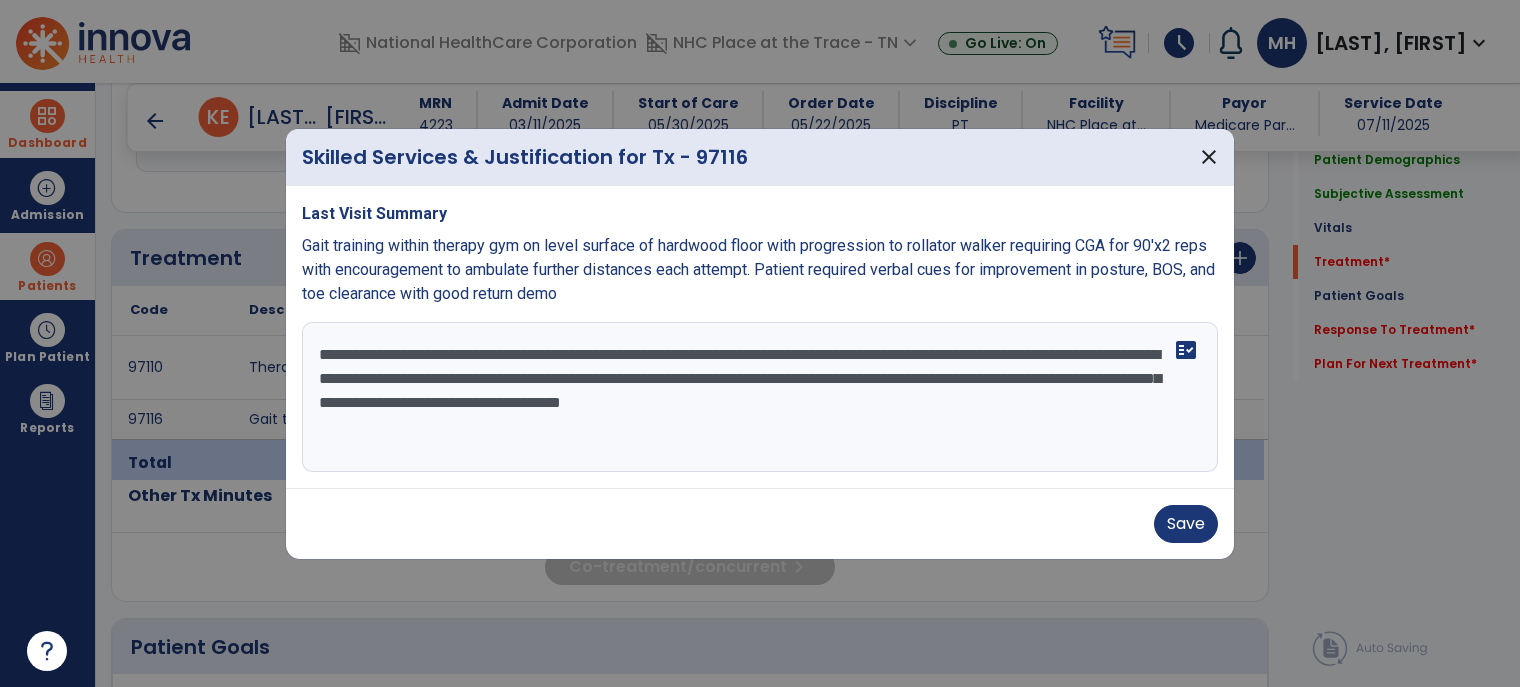 click on "**********" at bounding box center [760, 397] 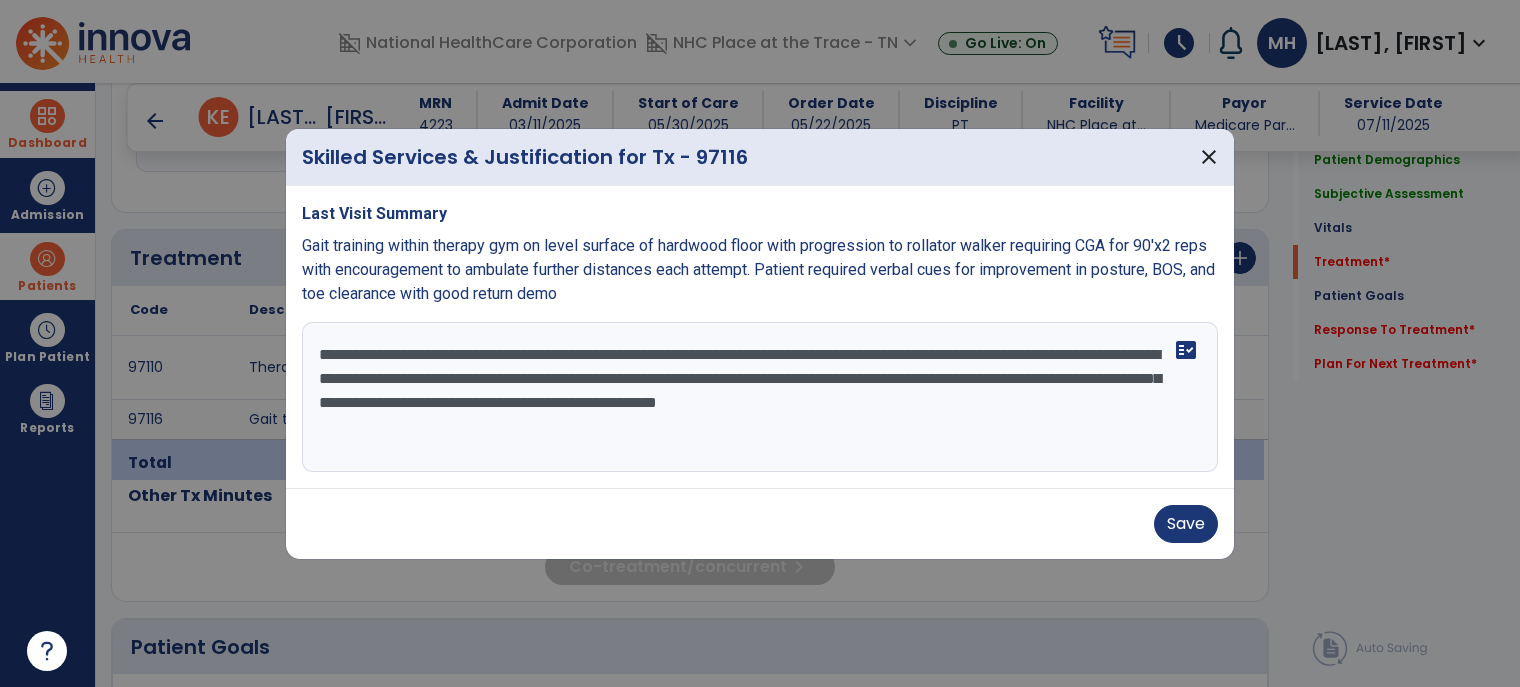 click on "**********" at bounding box center [760, 397] 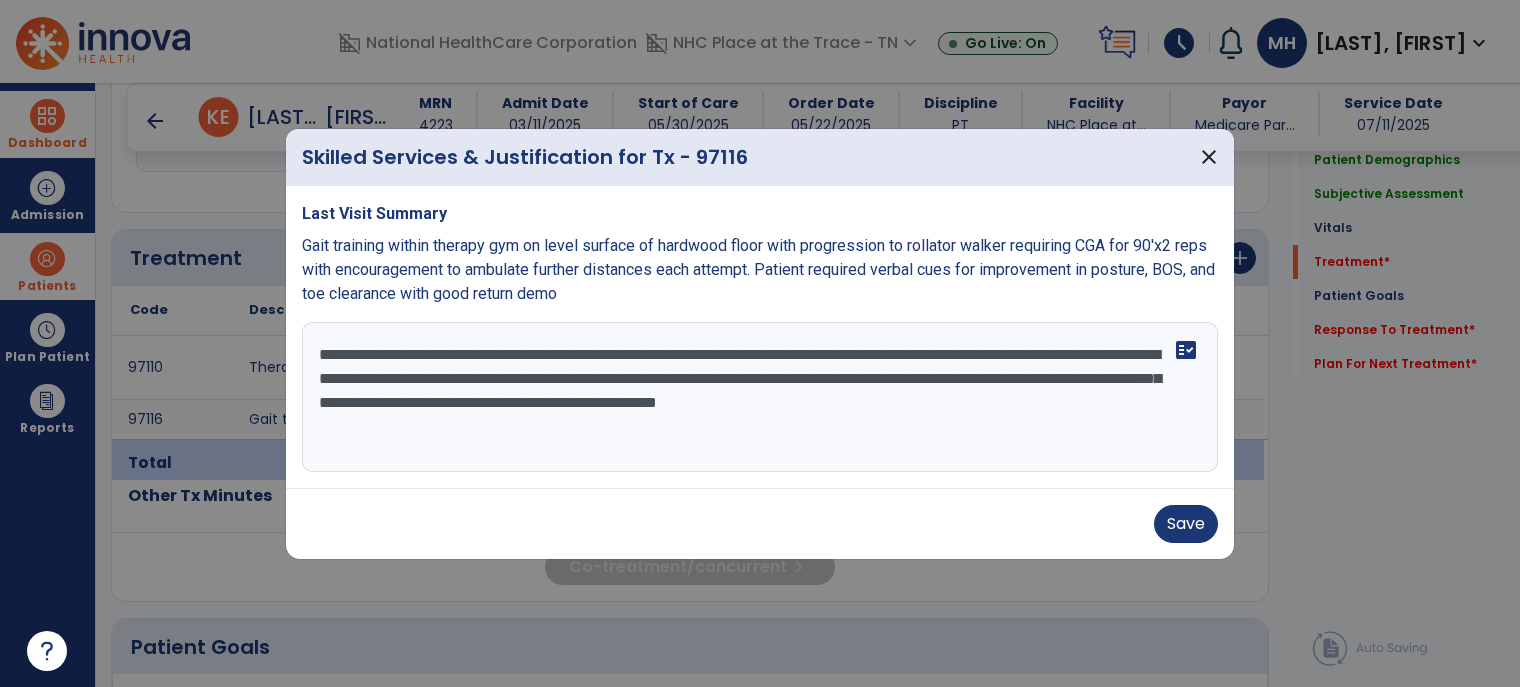 click on "**********" at bounding box center (760, 397) 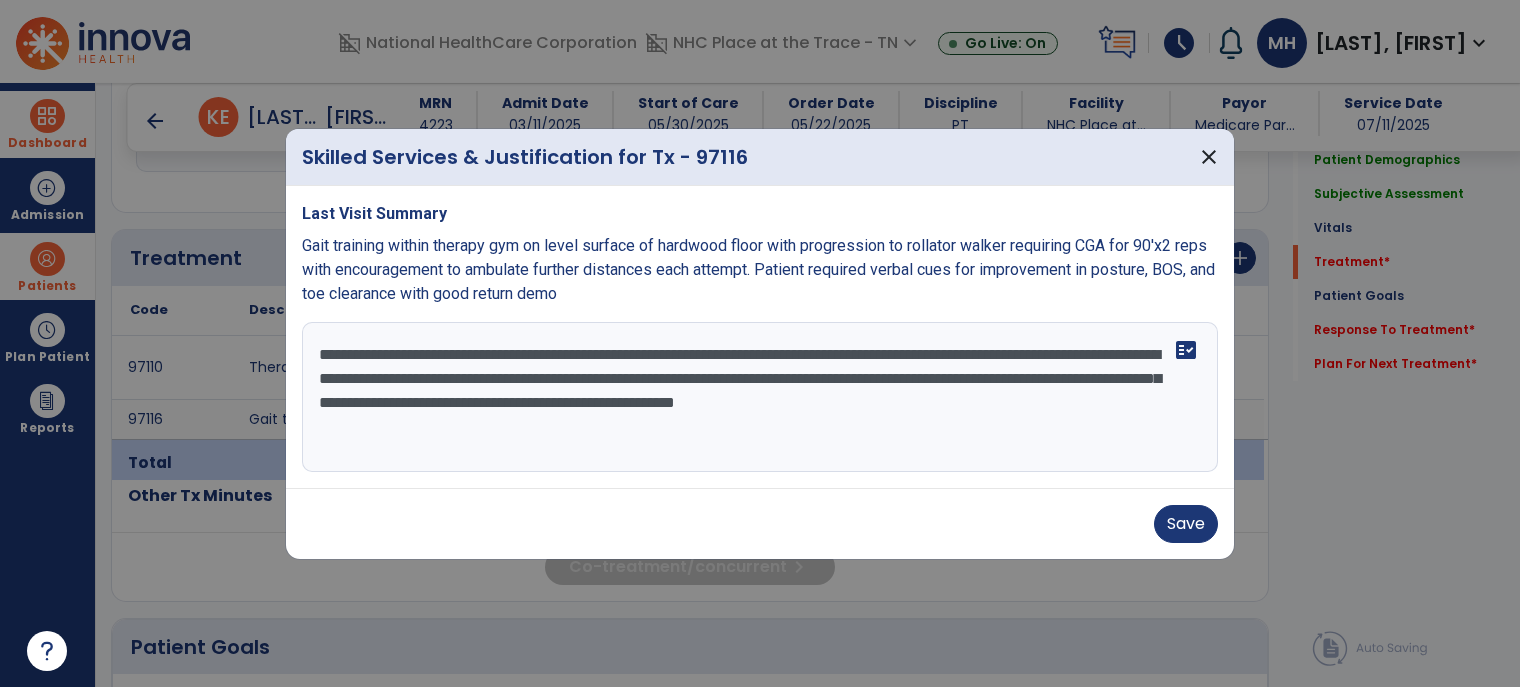 click on "**********" at bounding box center [760, 397] 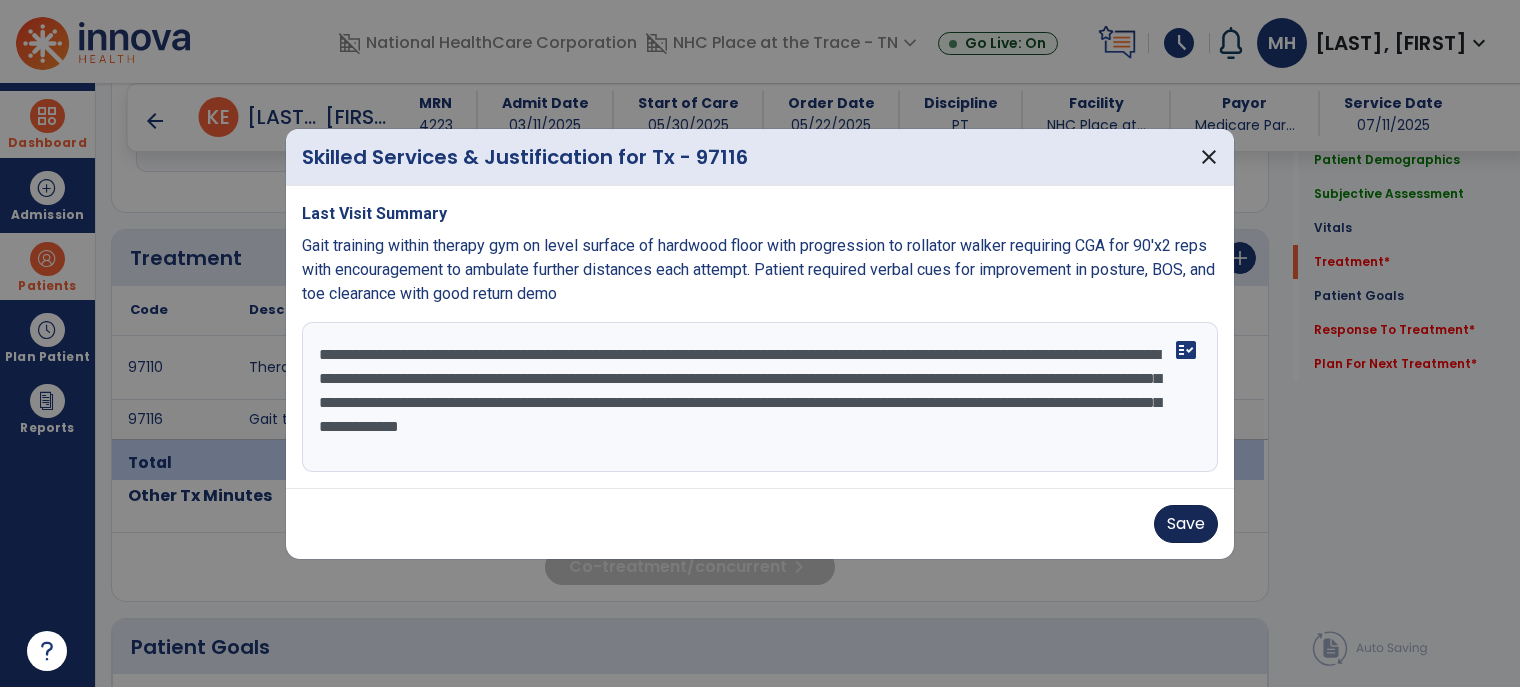 type on "**********" 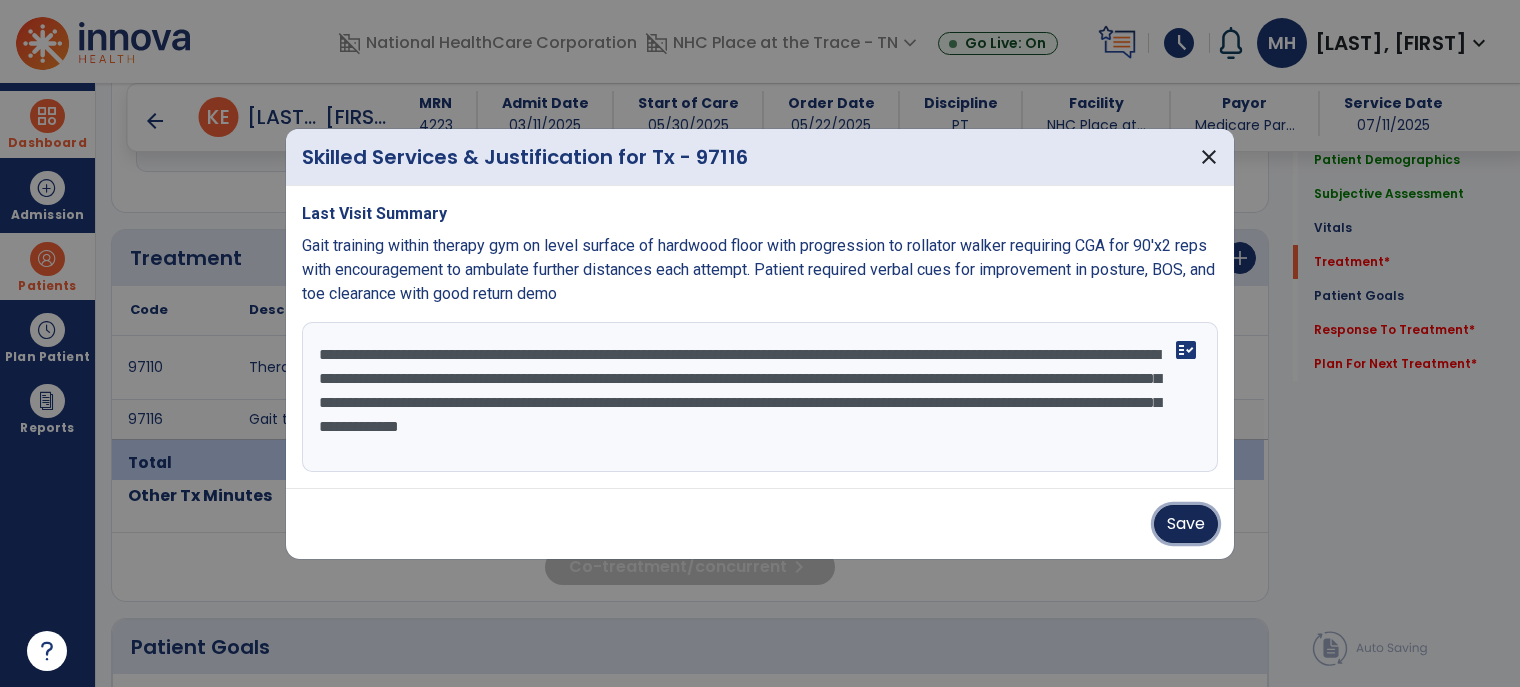 click on "Save" at bounding box center (1186, 524) 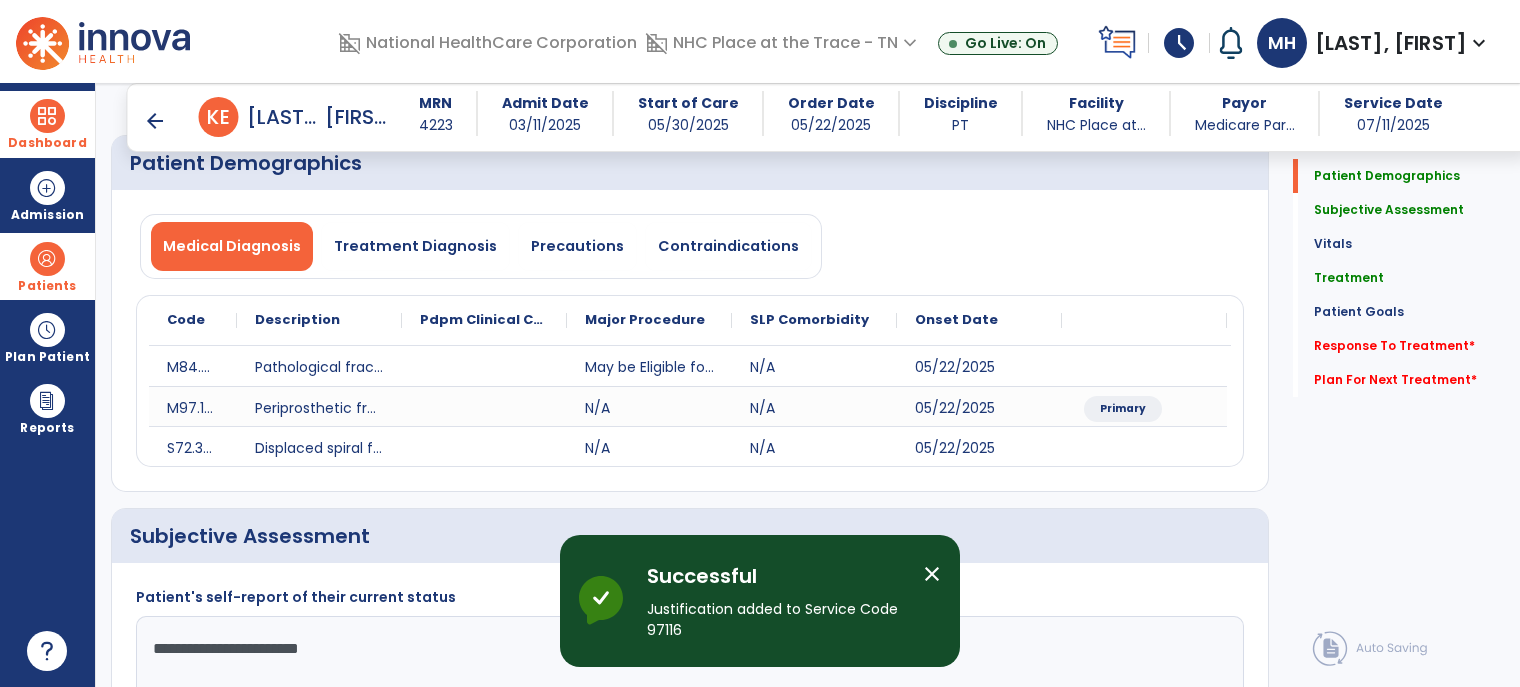 scroll, scrollTop: 300, scrollLeft: 0, axis: vertical 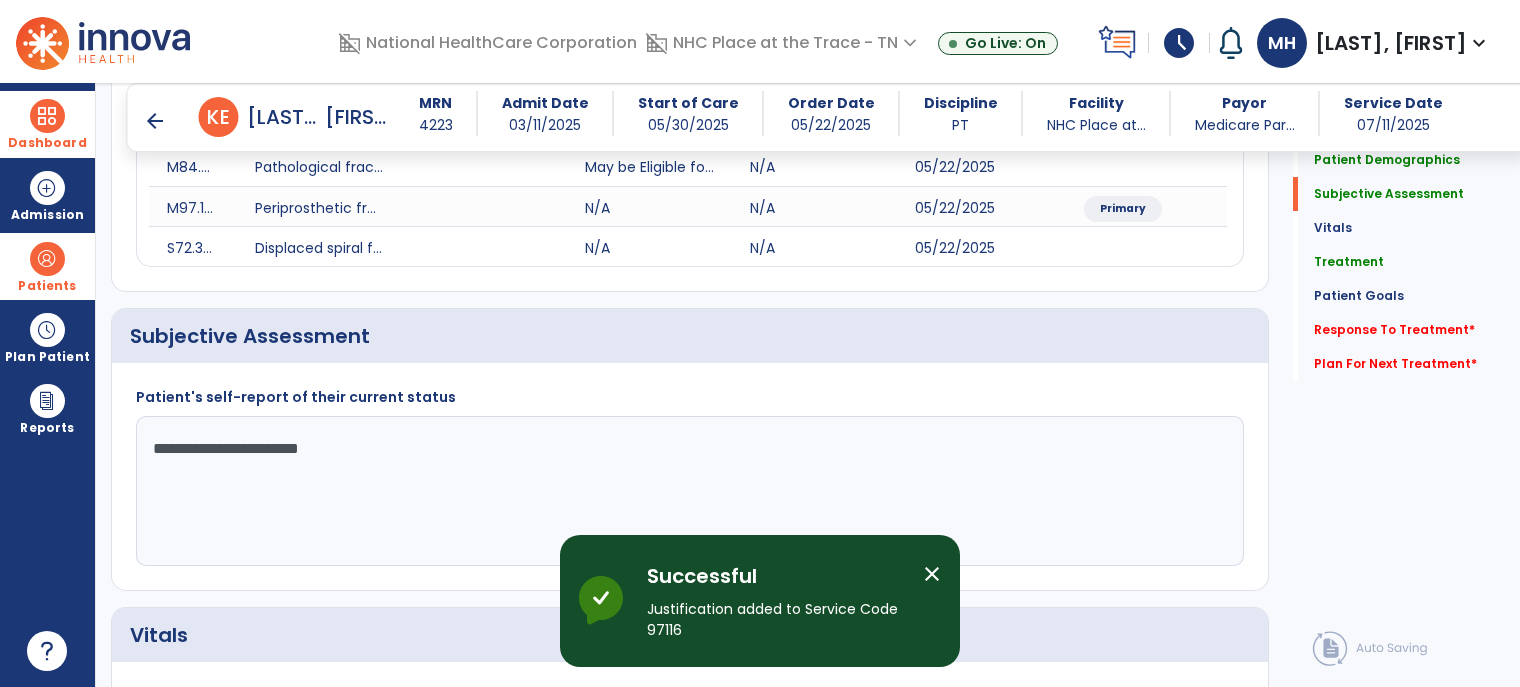 click on "**********" 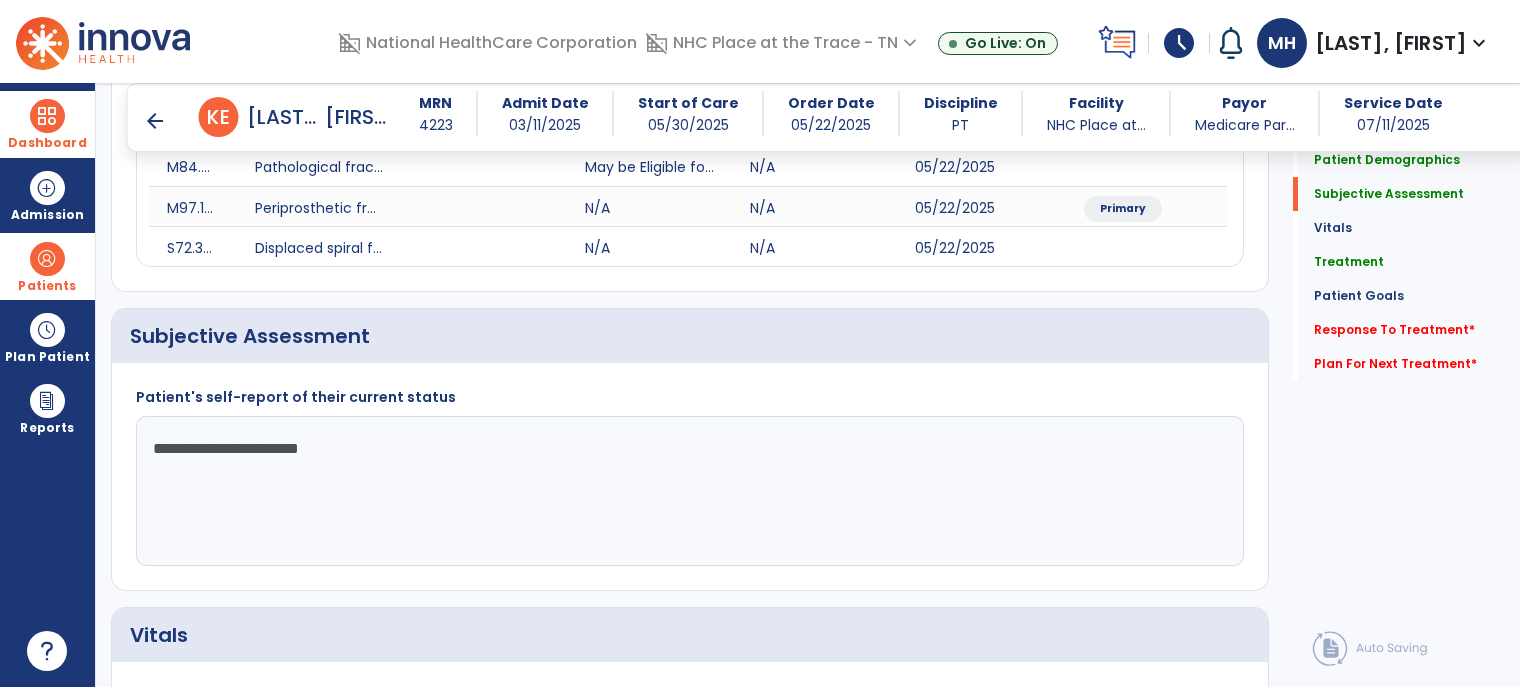 click on "**********" 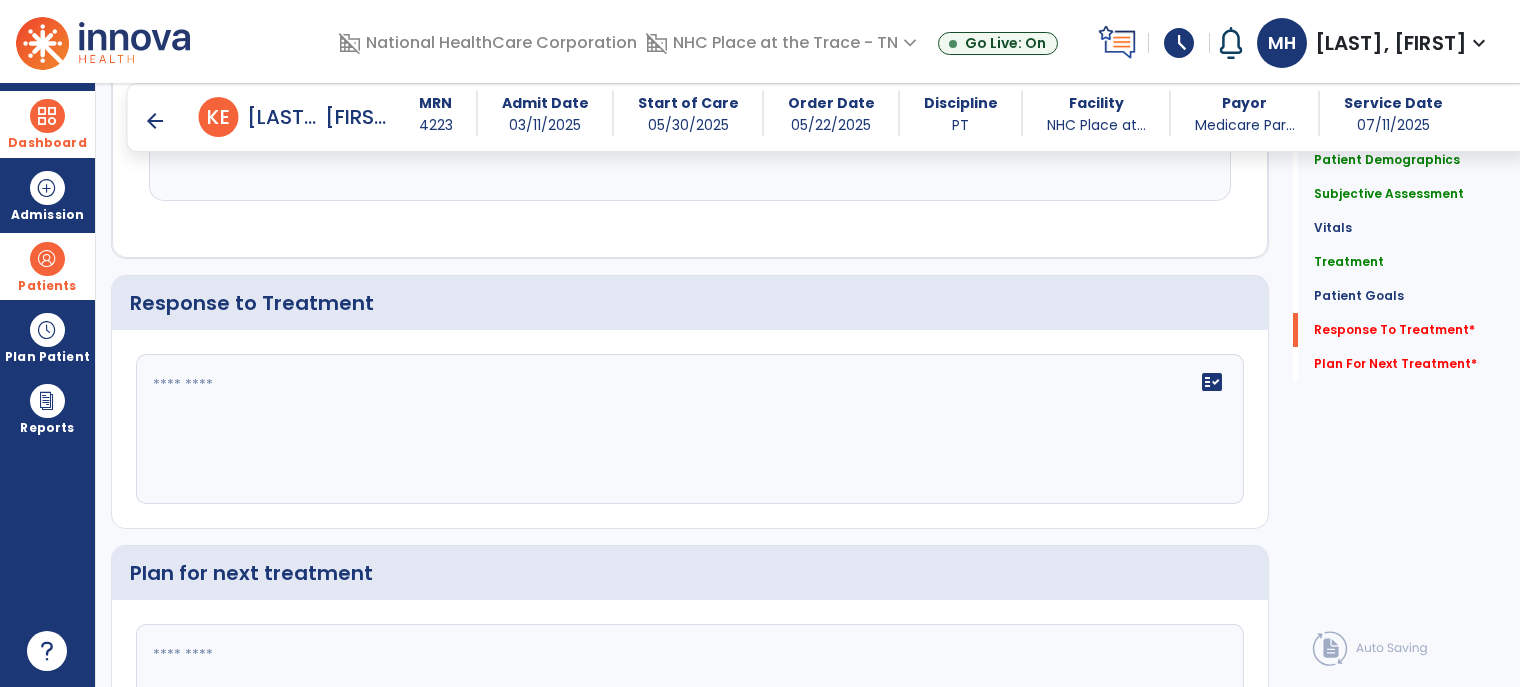 scroll, scrollTop: 2400, scrollLeft: 0, axis: vertical 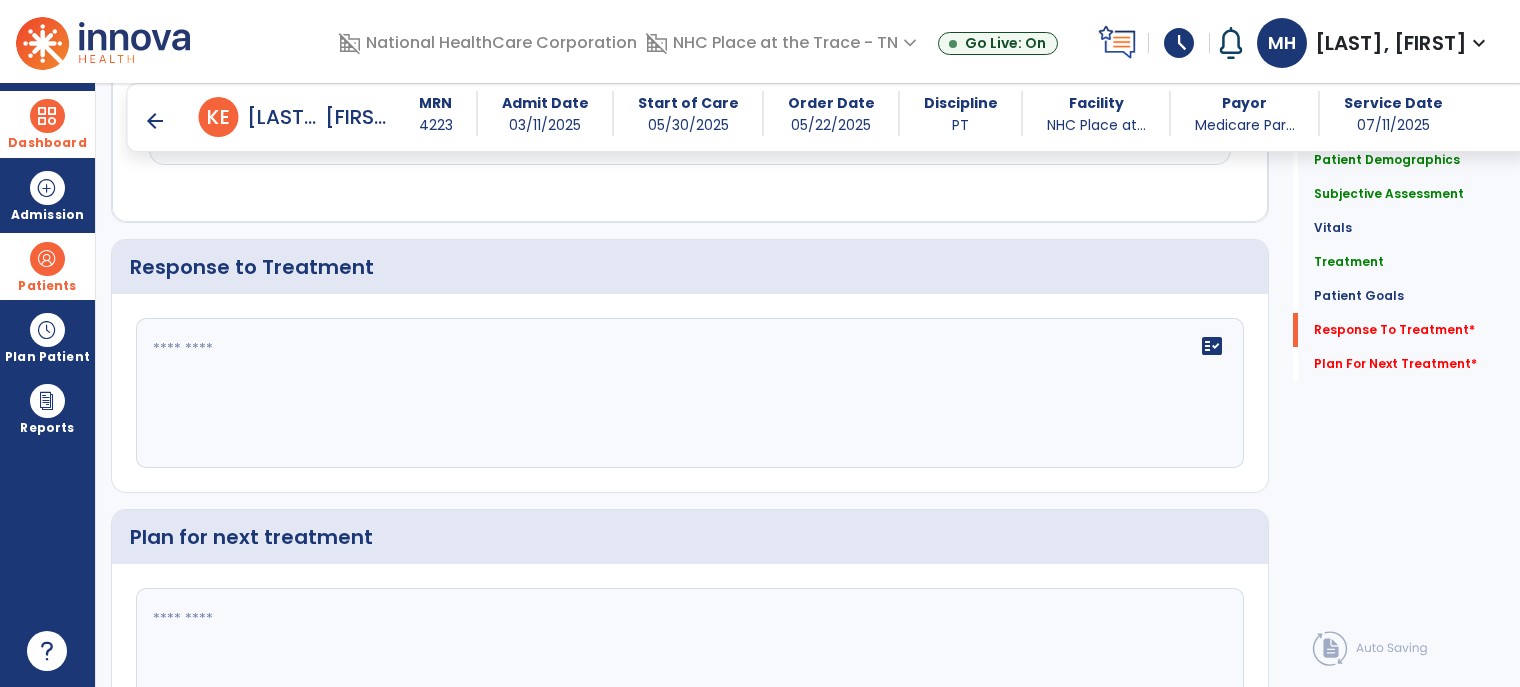 type on "**********" 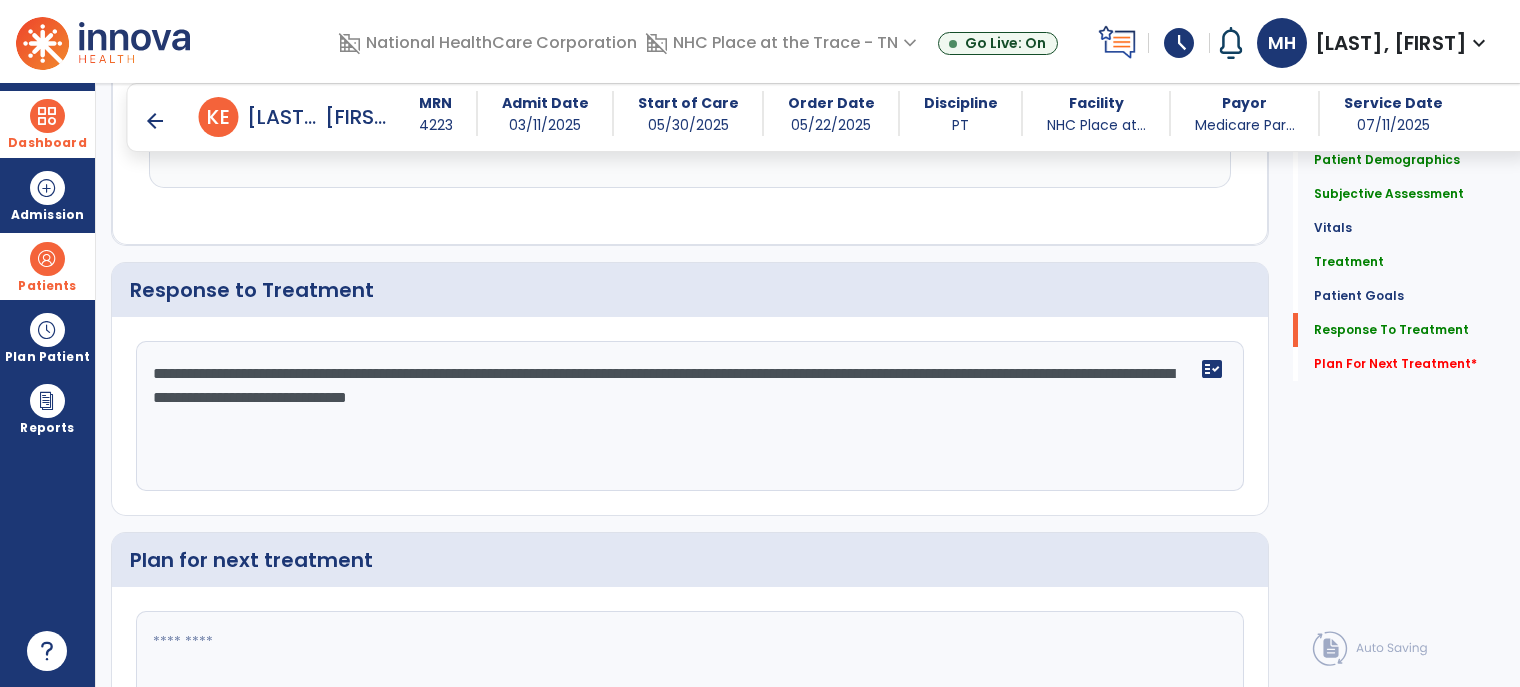 scroll, scrollTop: 2400, scrollLeft: 0, axis: vertical 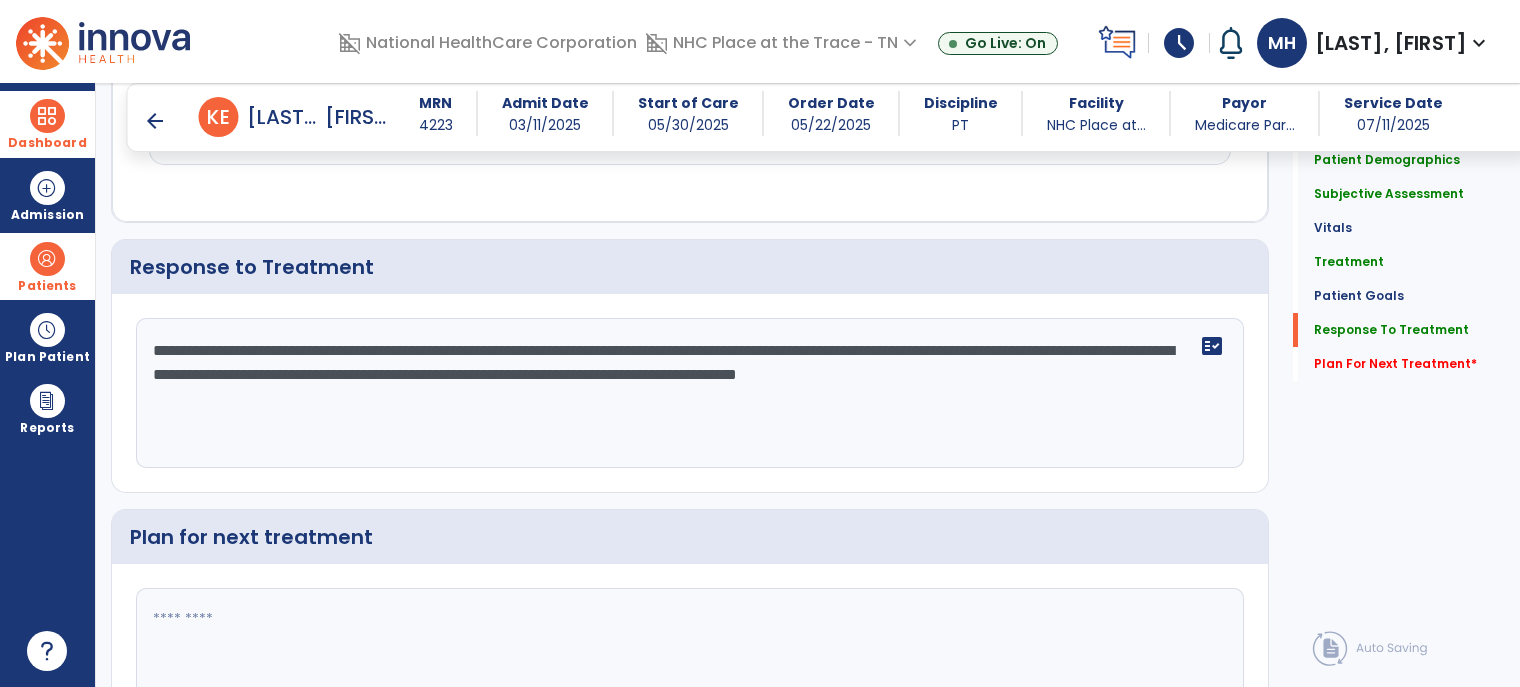 drag, startPoint x: 904, startPoint y: 386, endPoint x: 876, endPoint y: 372, distance: 31.304953 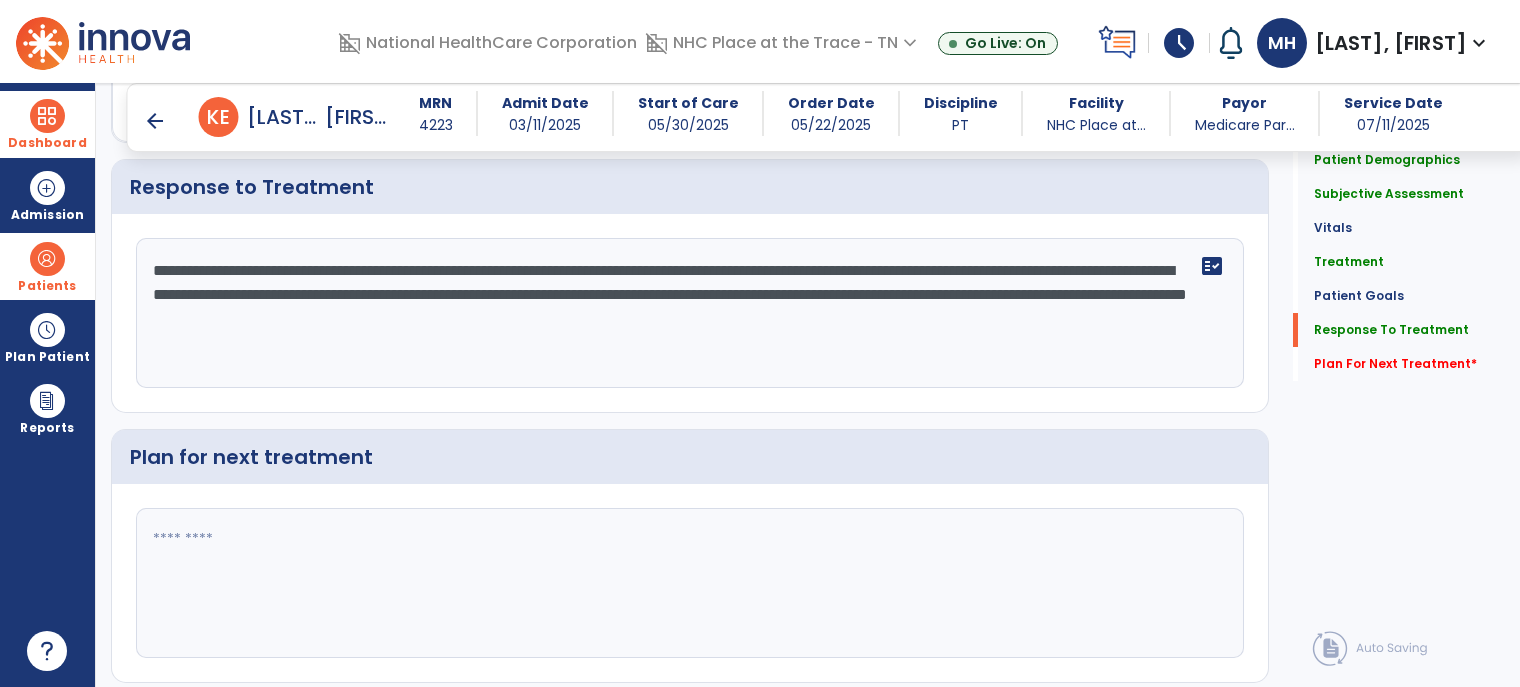 scroll, scrollTop: 2535, scrollLeft: 0, axis: vertical 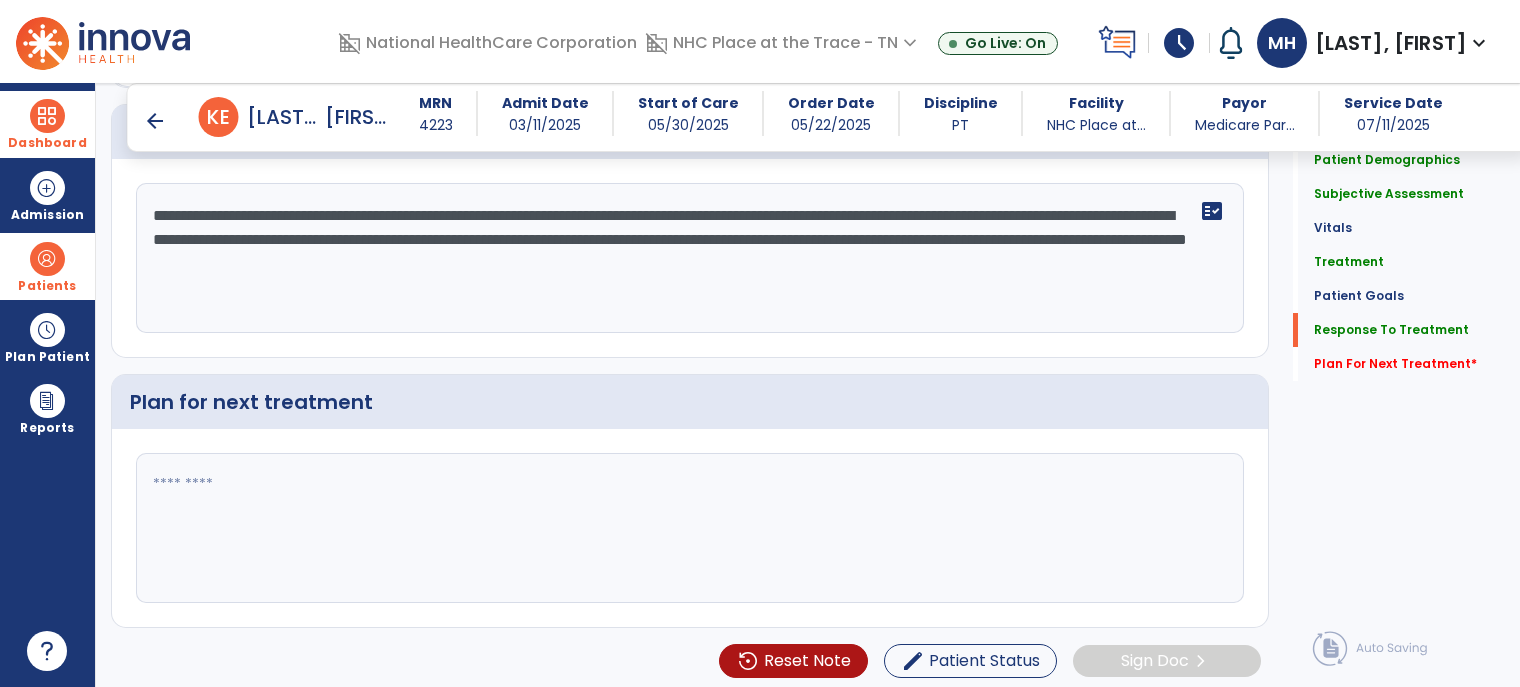 type on "**********" 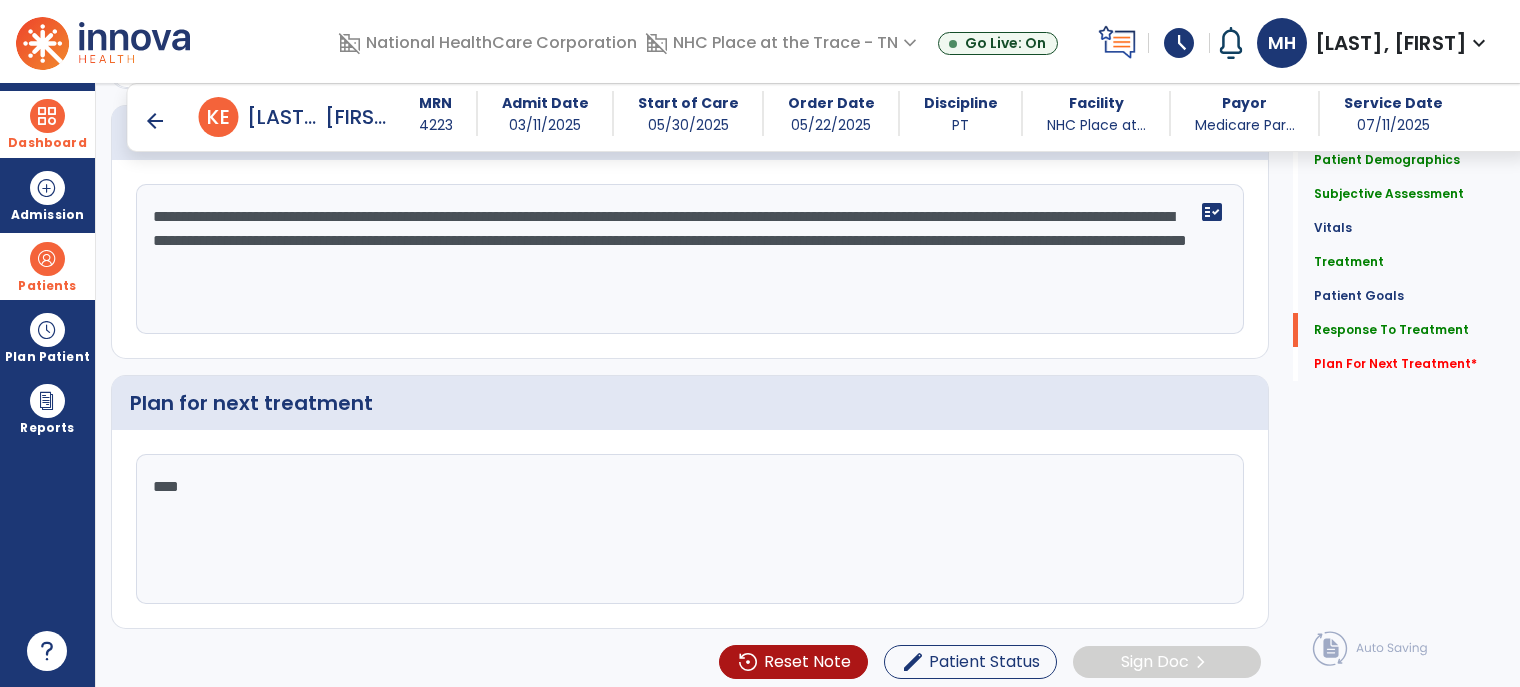 scroll, scrollTop: 2535, scrollLeft: 0, axis: vertical 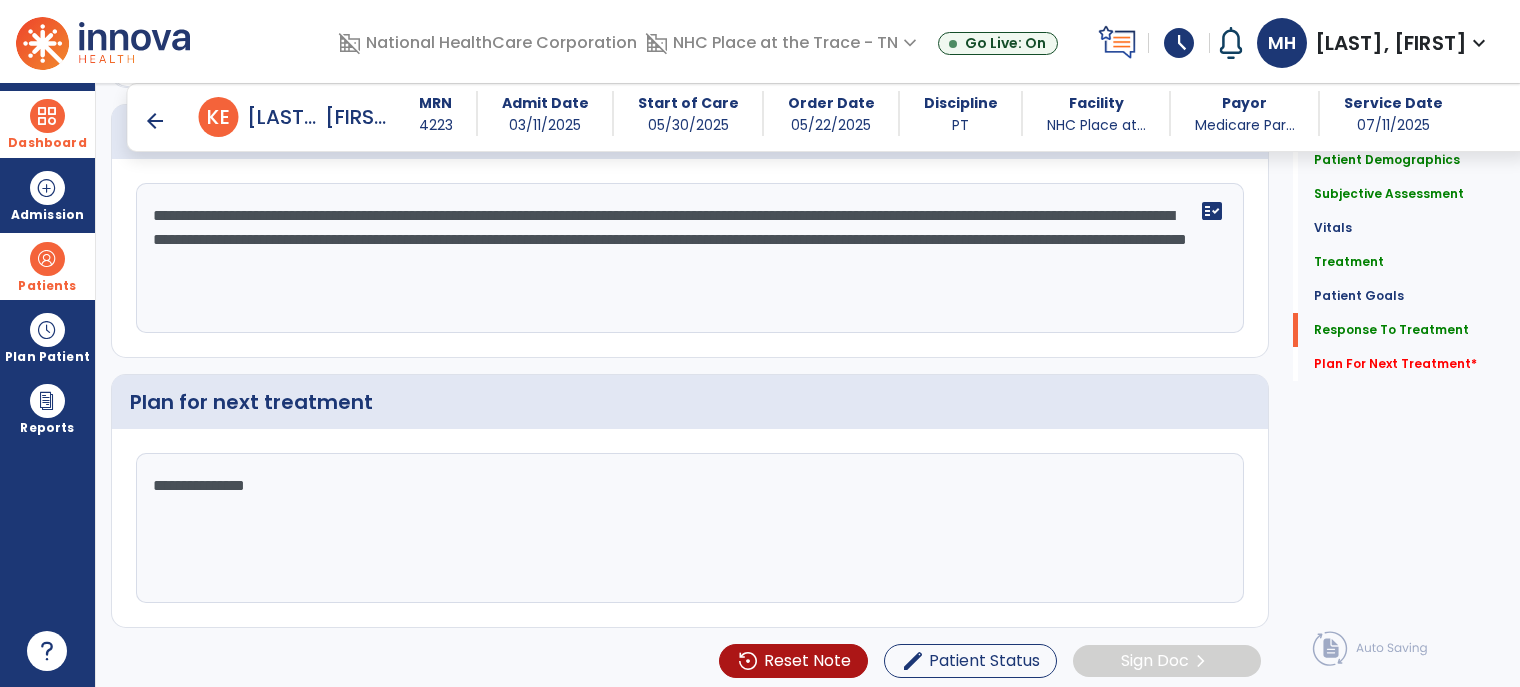 type on "**********" 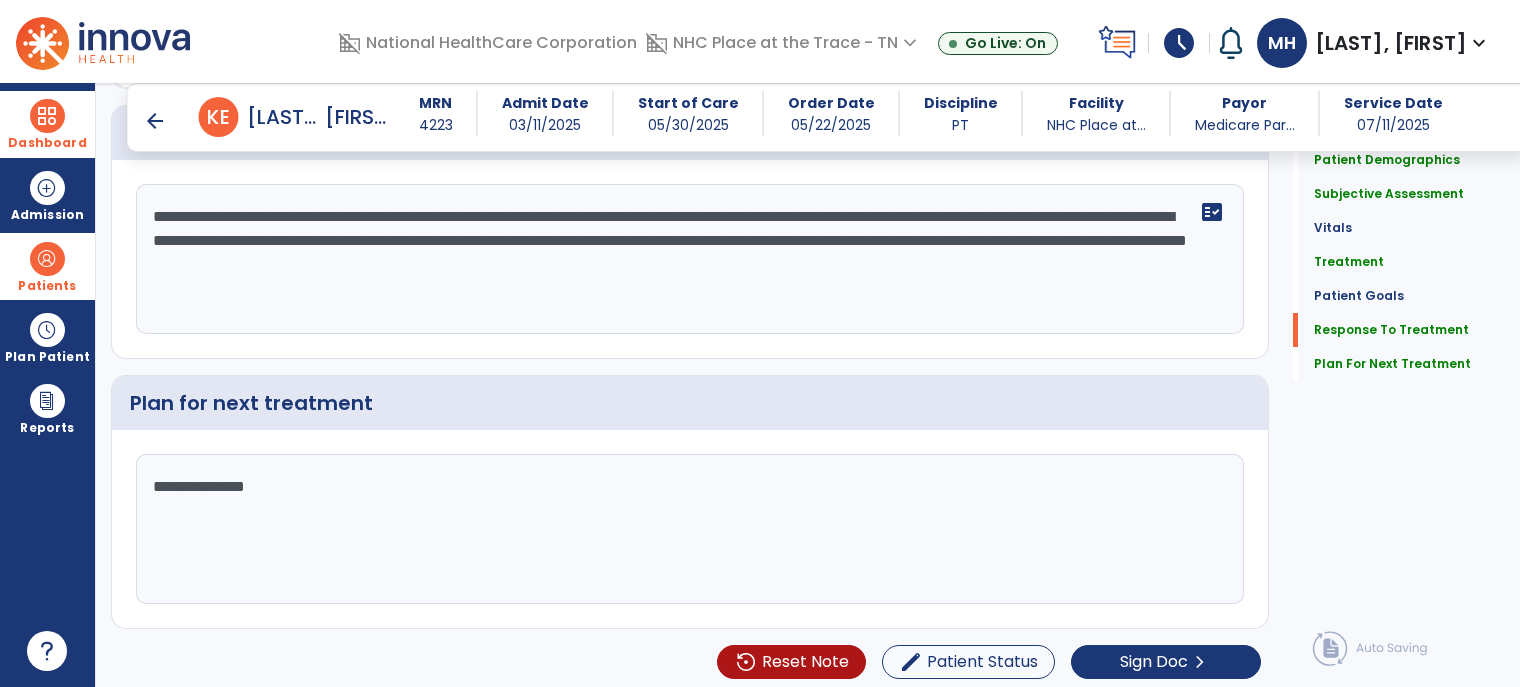 scroll, scrollTop: 2535, scrollLeft: 0, axis: vertical 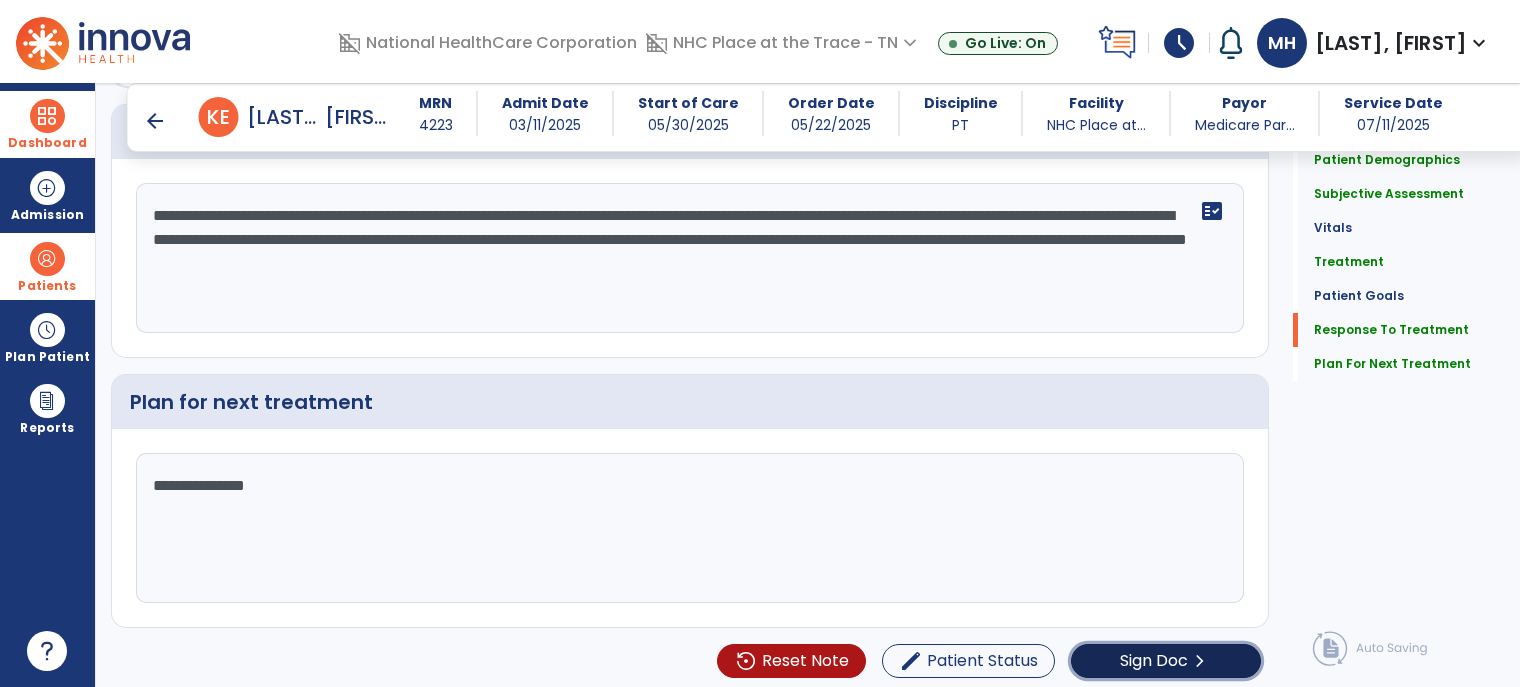 click on "Sign Doc" 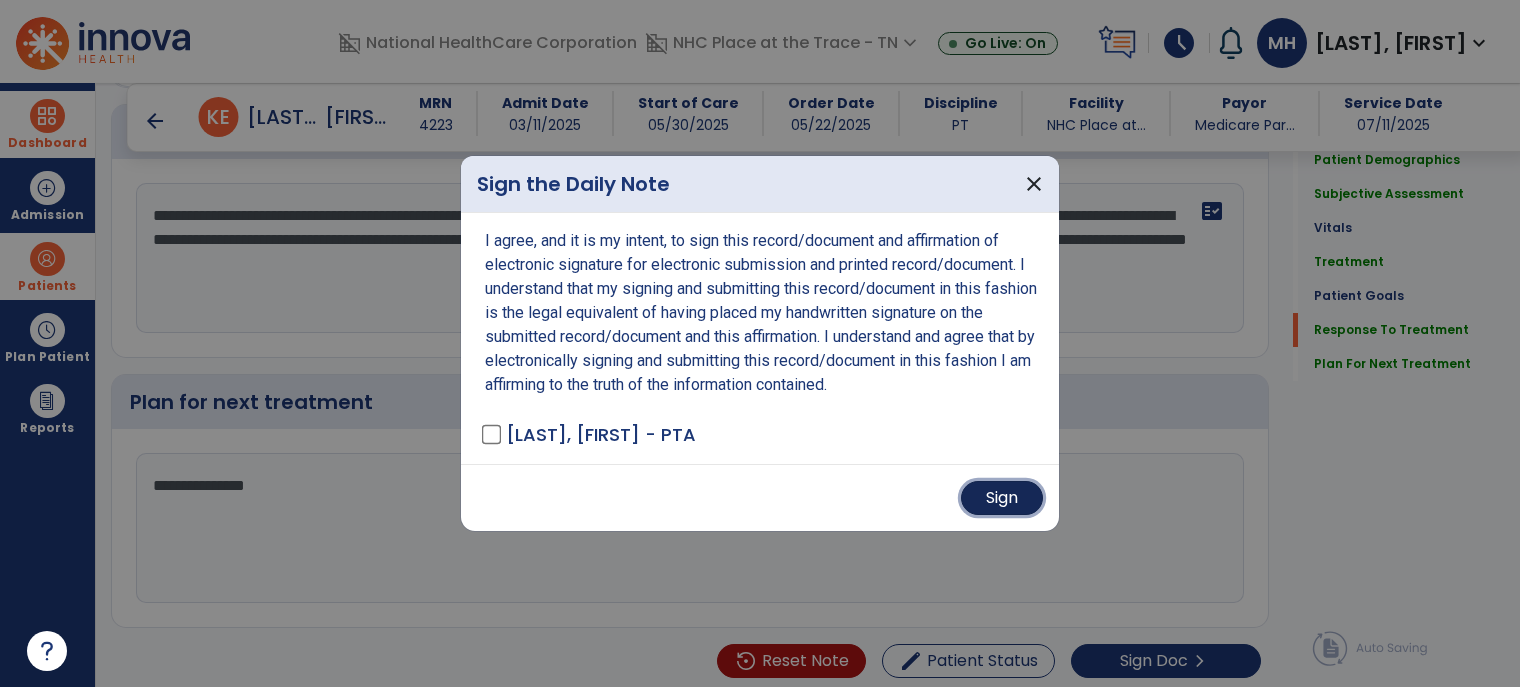 click on "Sign" at bounding box center (1002, 498) 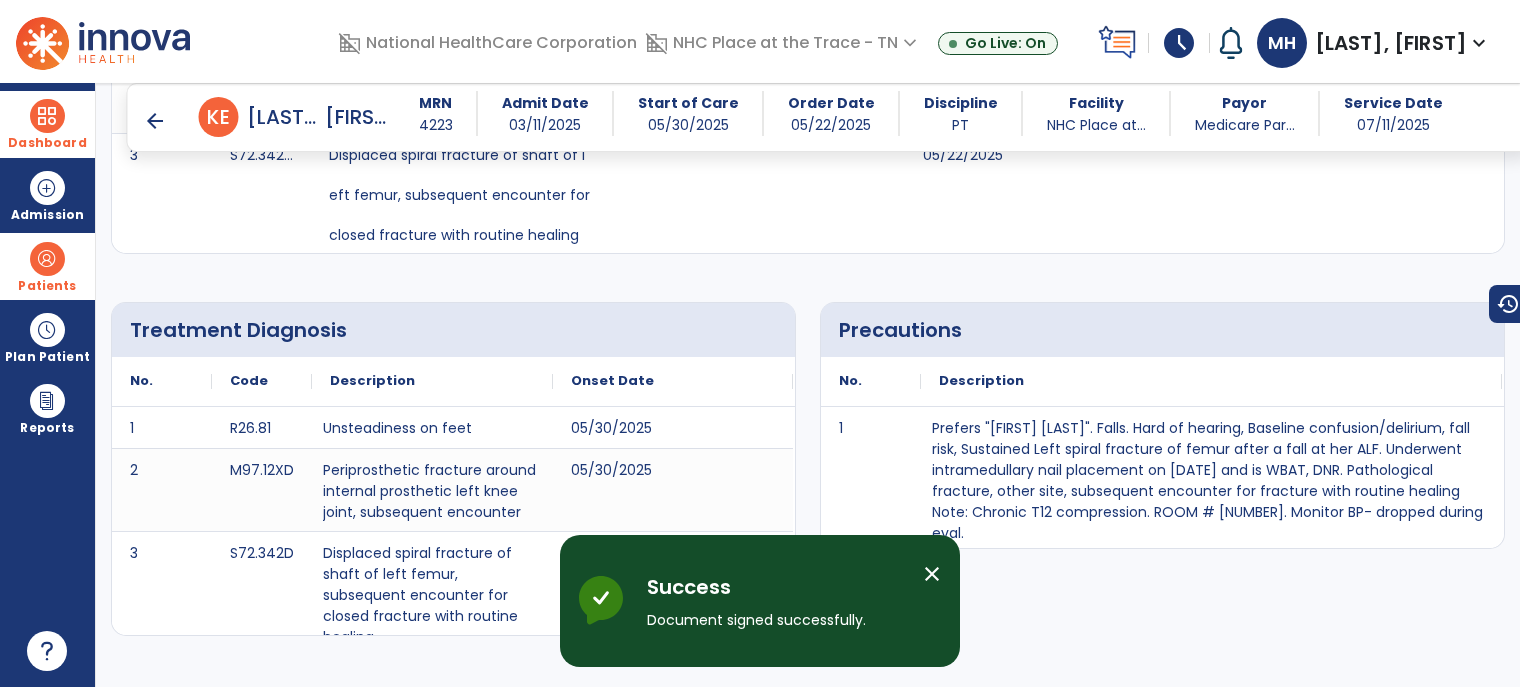 scroll, scrollTop: 0, scrollLeft: 0, axis: both 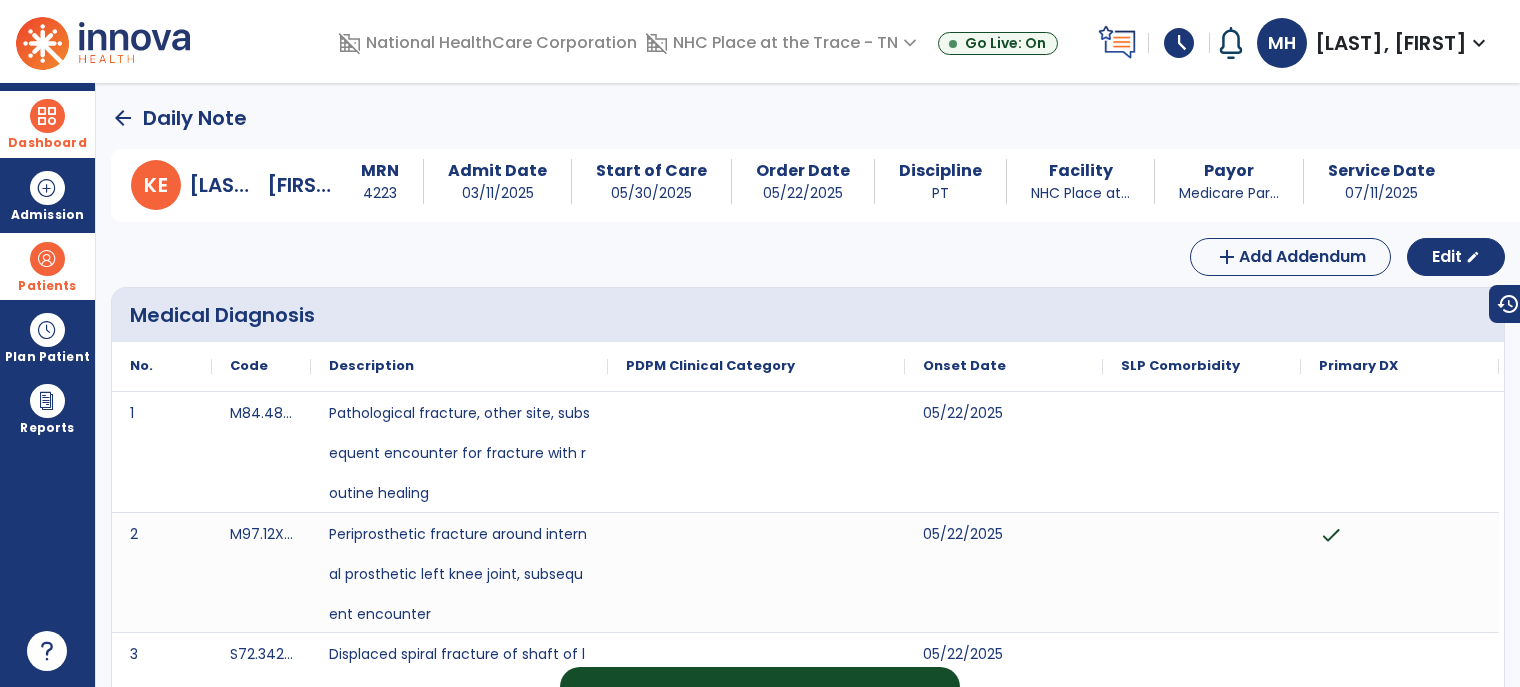 click on "arrow_back" 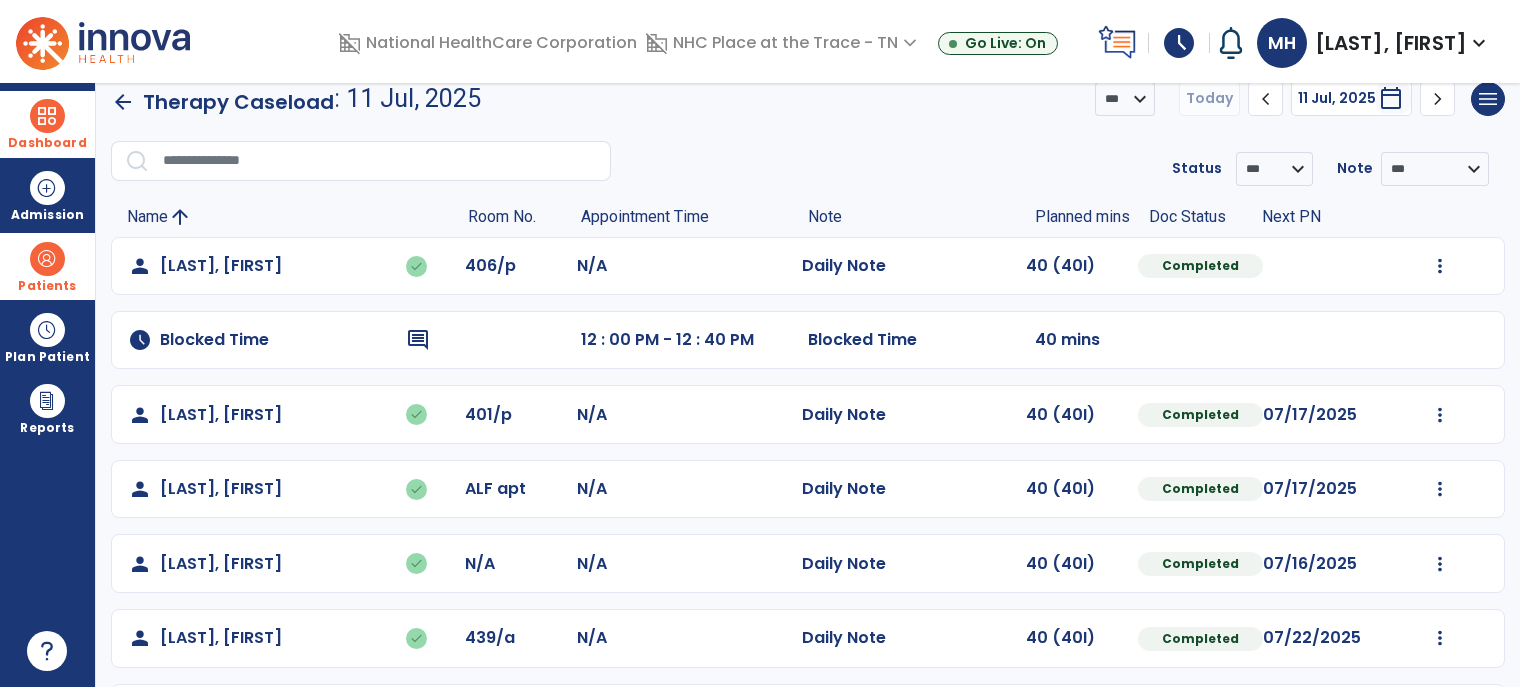scroll, scrollTop: 0, scrollLeft: 0, axis: both 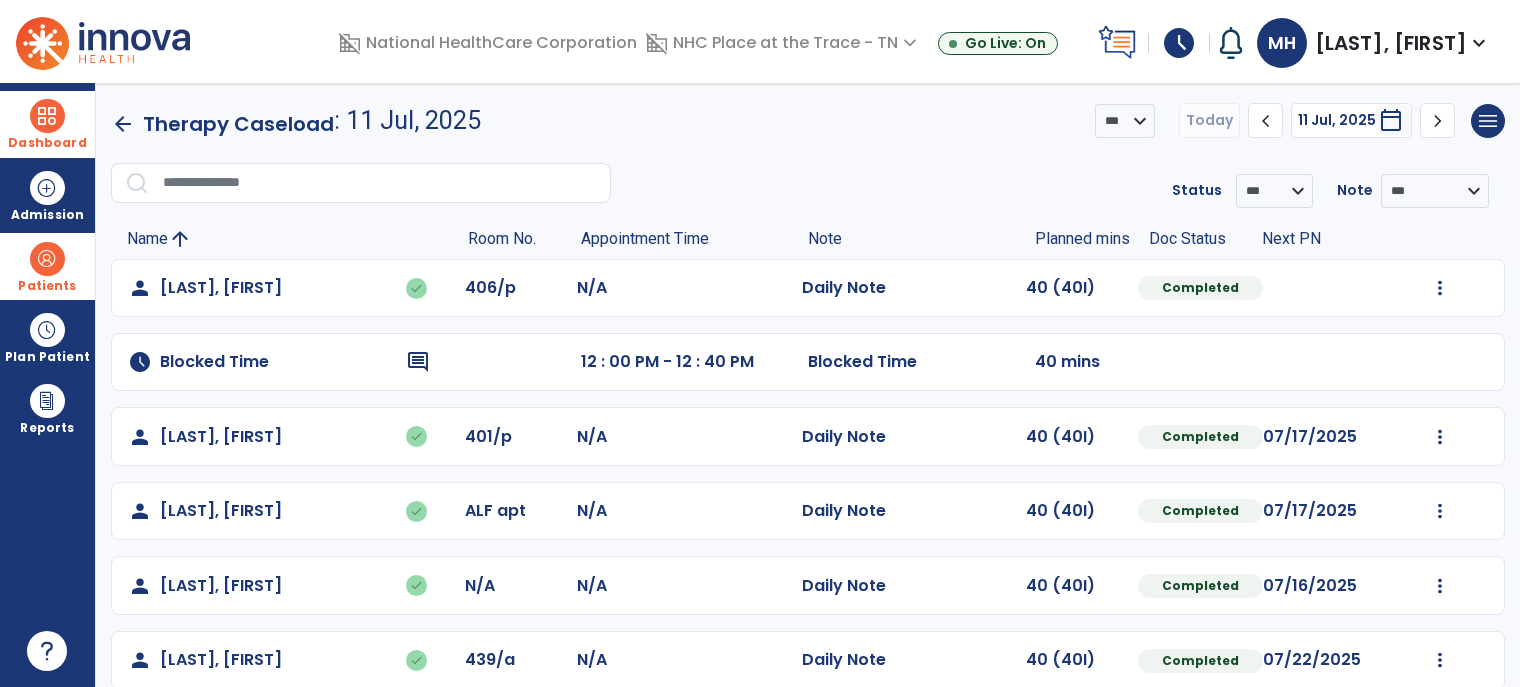 click on "arrow_back" 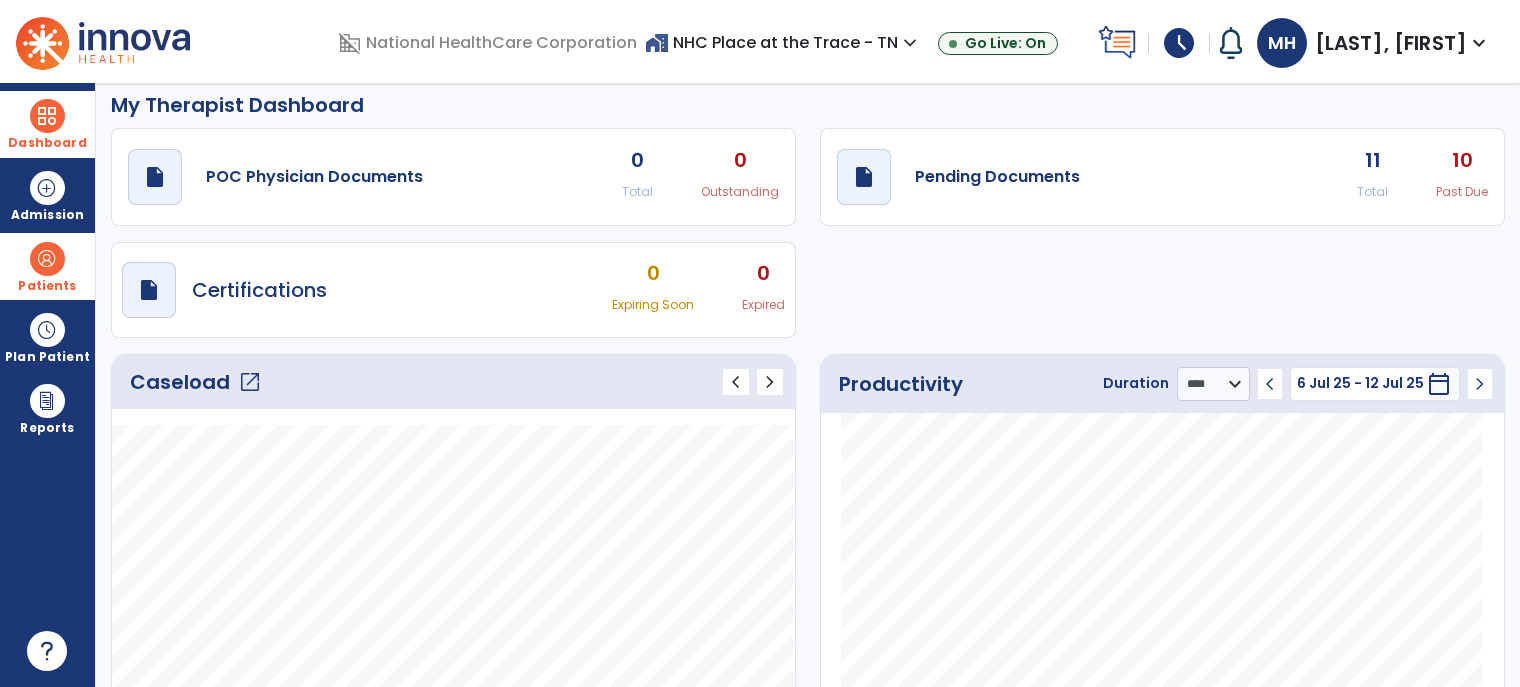 scroll, scrollTop: 0, scrollLeft: 0, axis: both 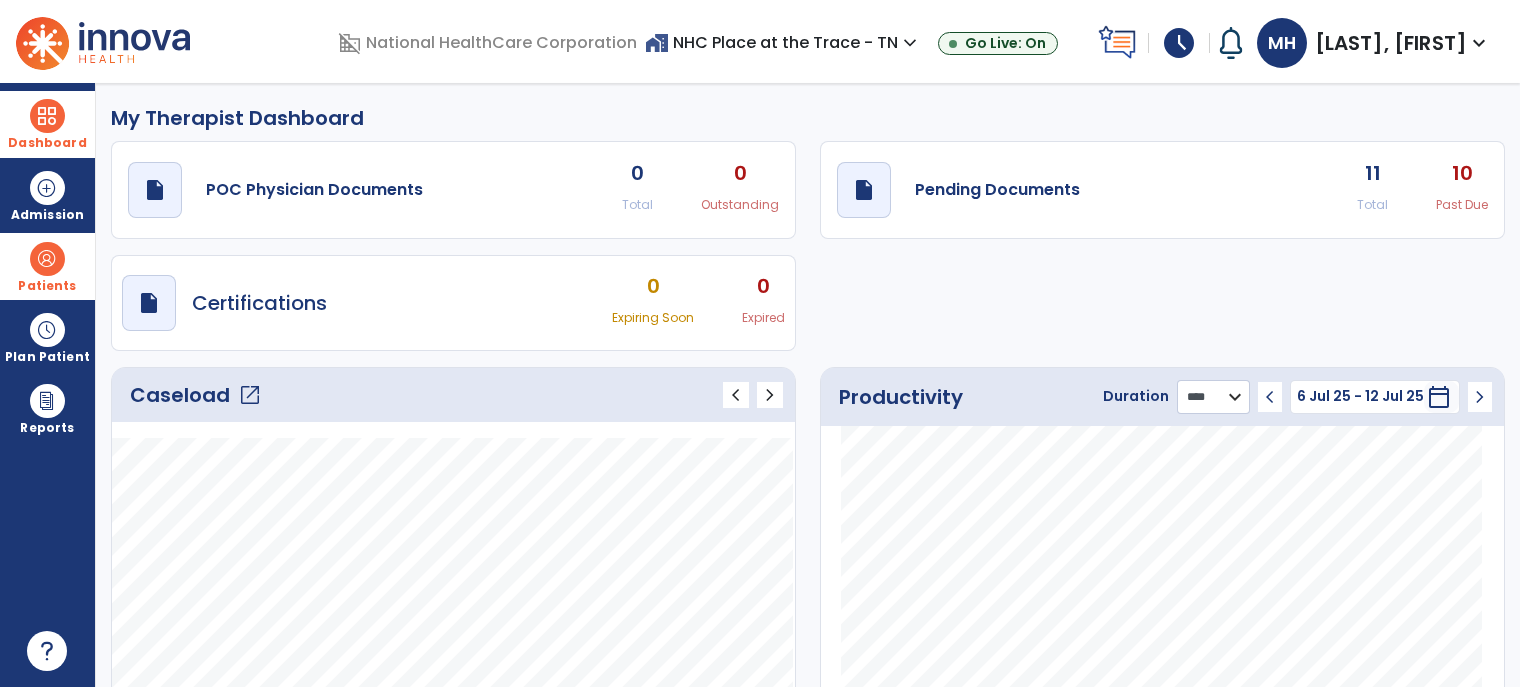 click on "******** **** ***" 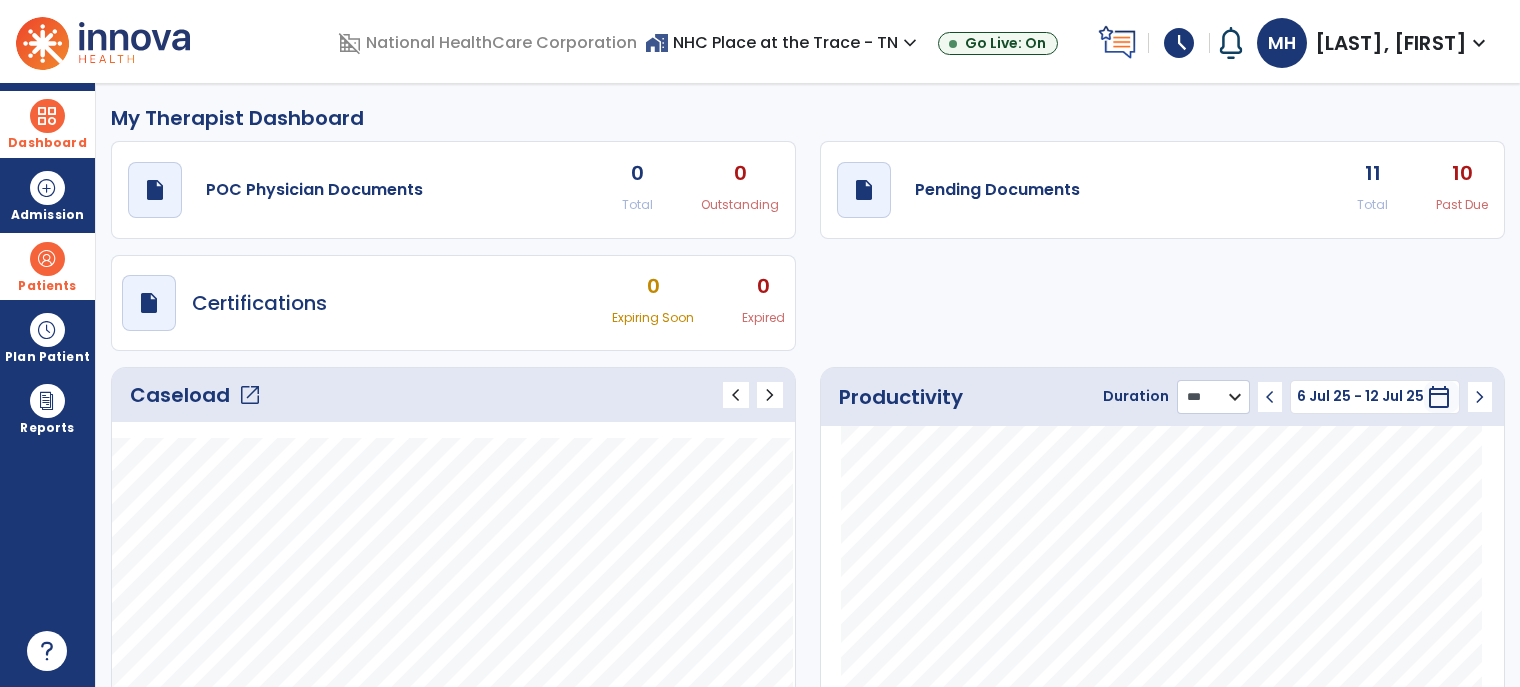 click on "******** **** ***" 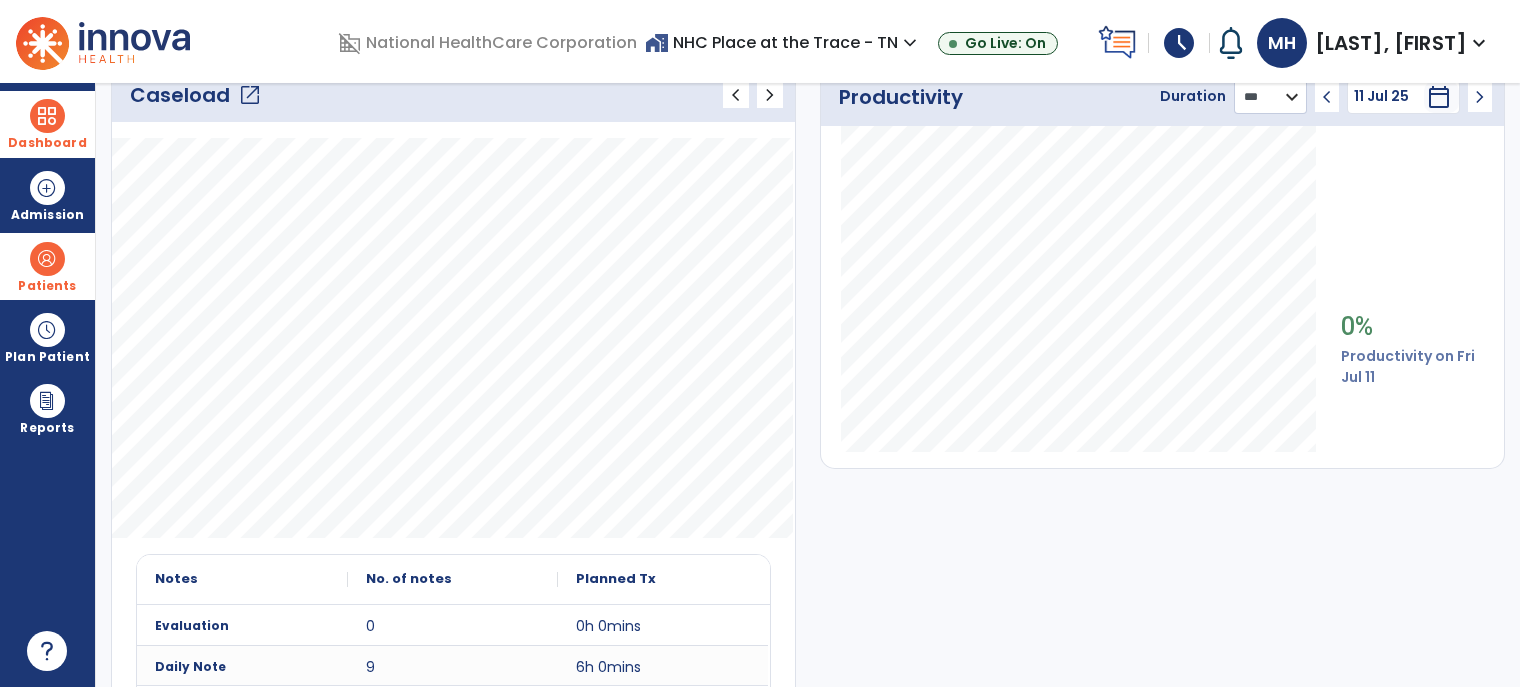 scroll, scrollTop: 200, scrollLeft: 0, axis: vertical 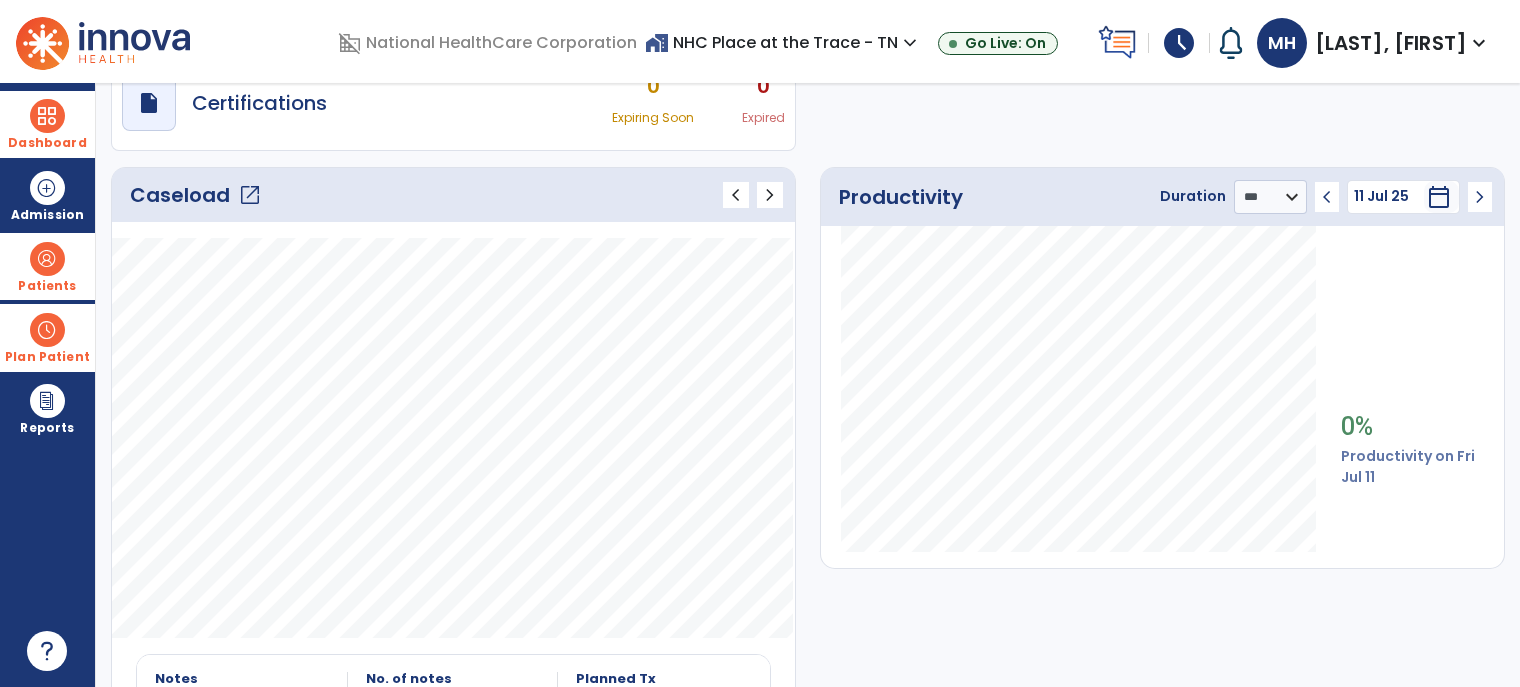 click on "Plan Patient" at bounding box center [47, 266] 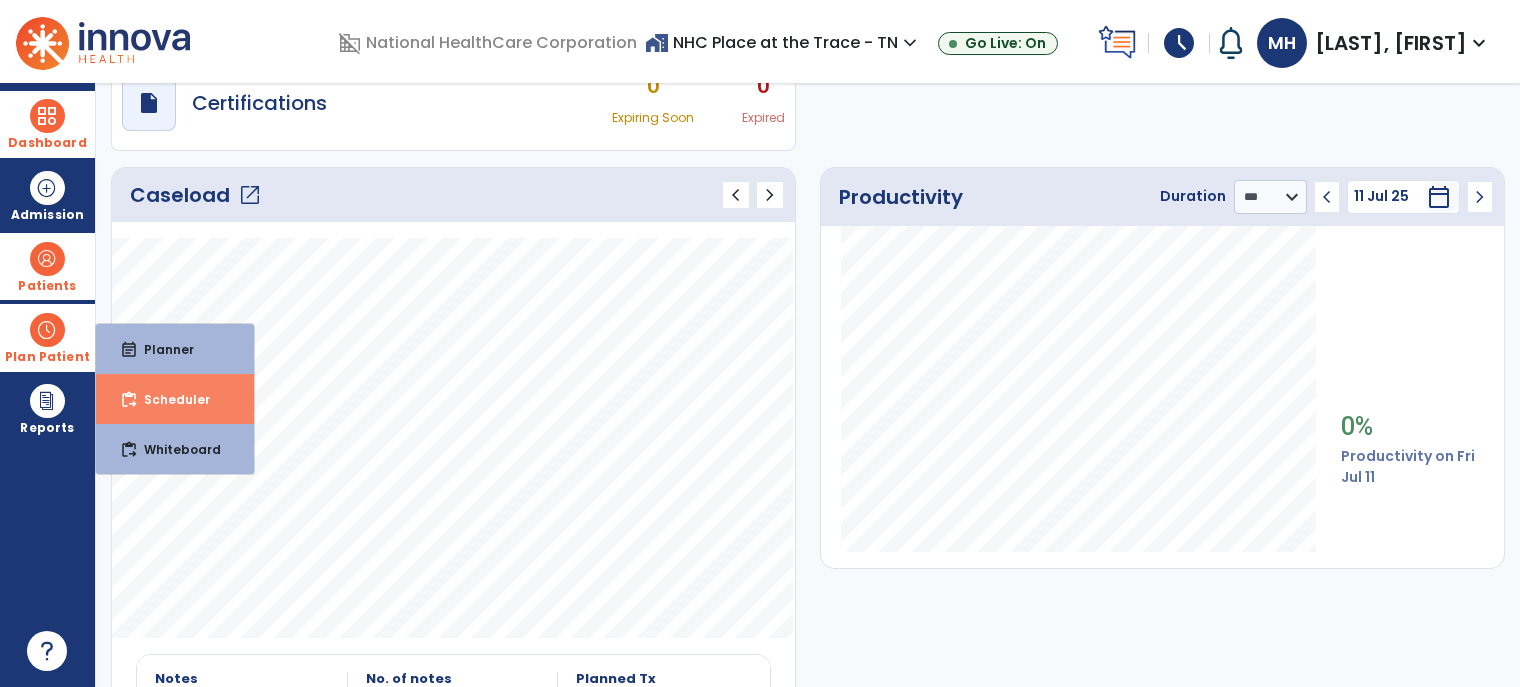 click on "Scheduler" at bounding box center (169, 399) 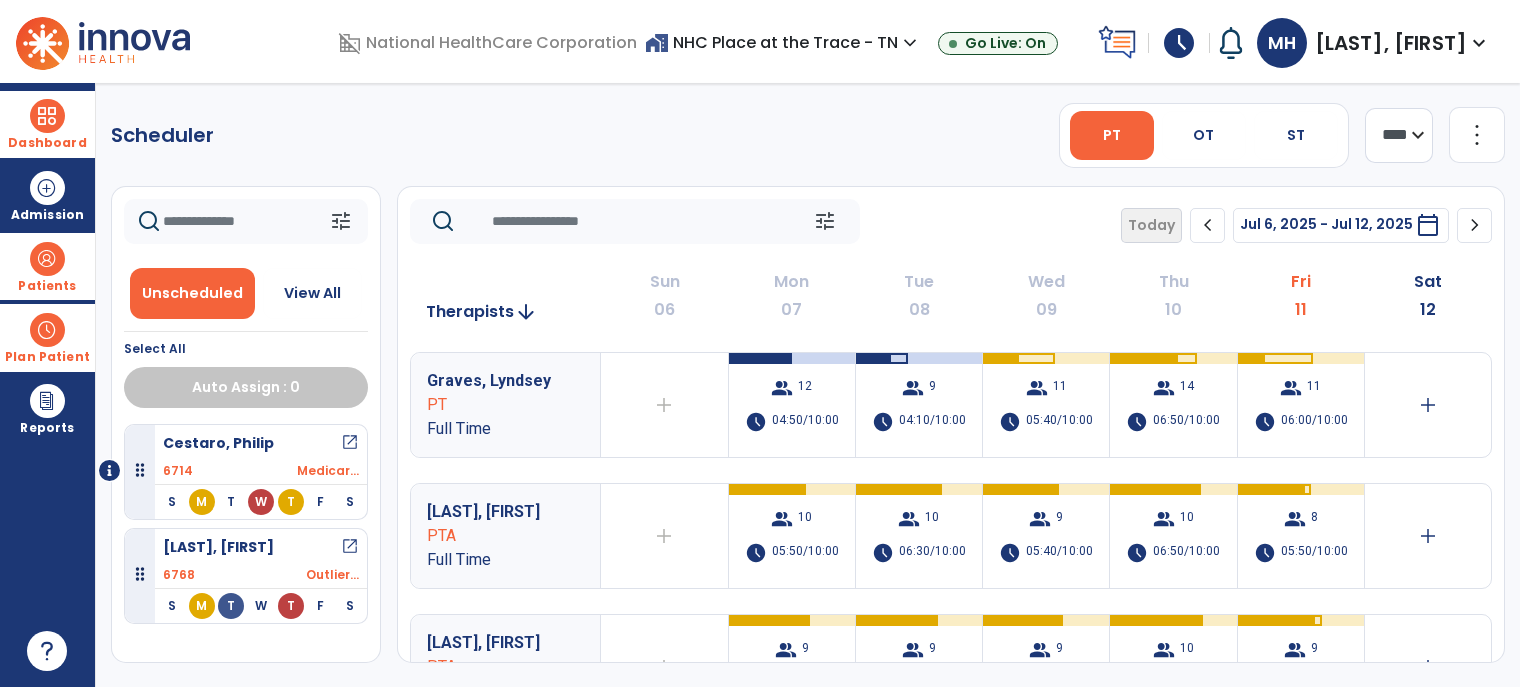 click 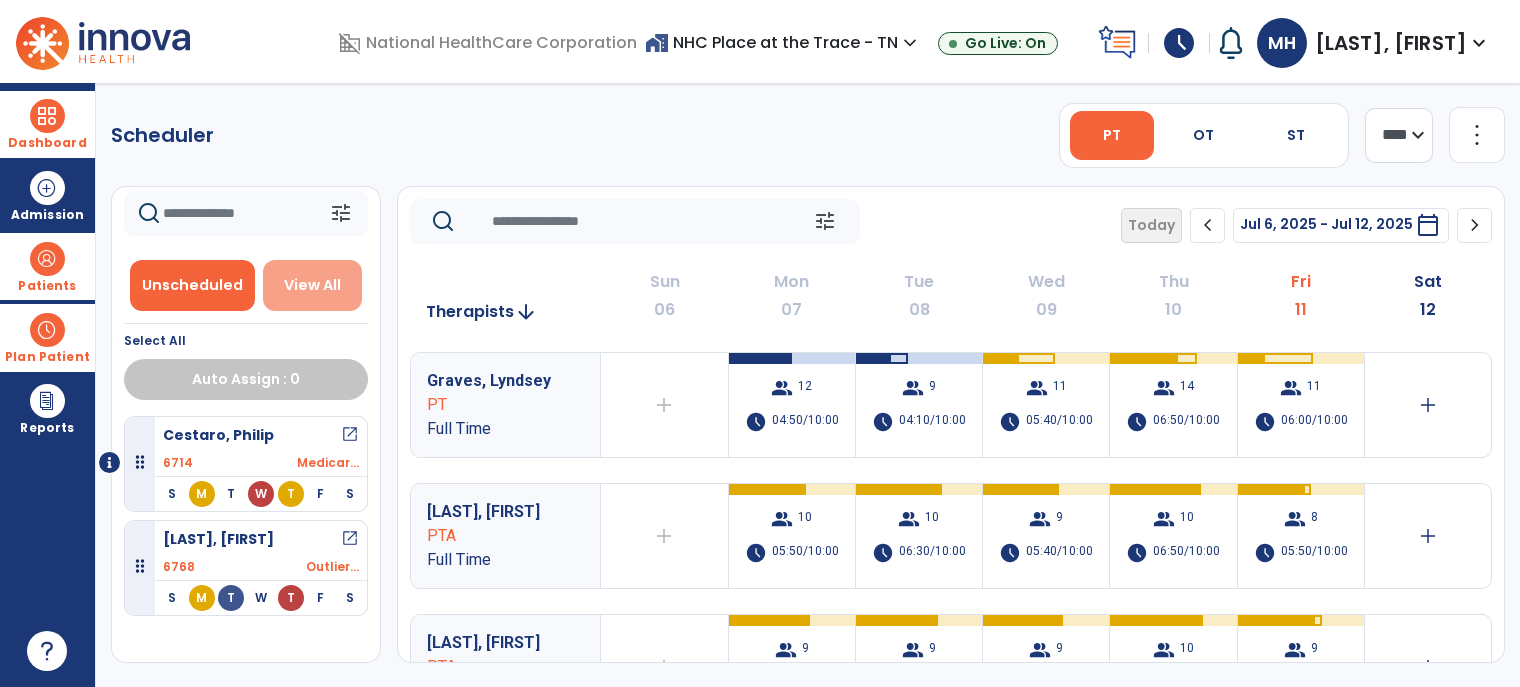 click on "View All" at bounding box center (312, 285) 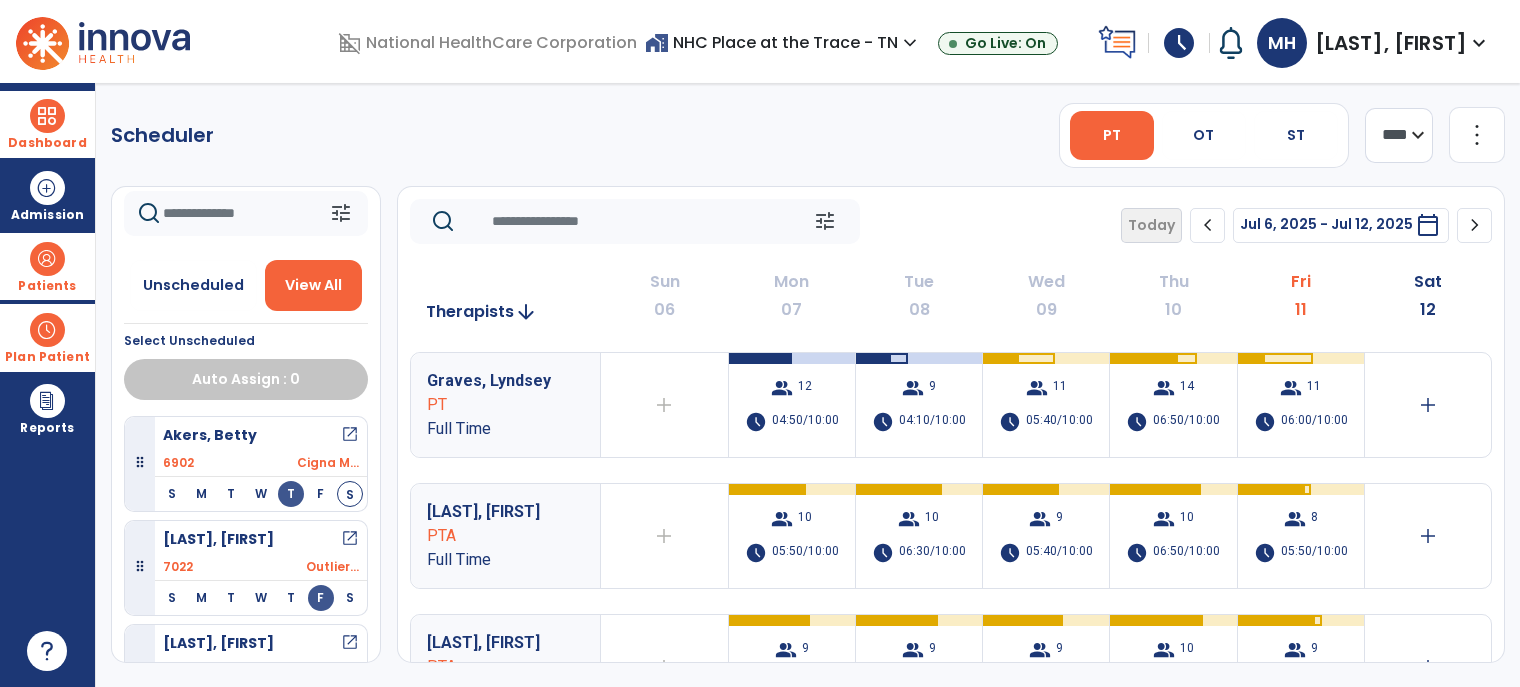 click 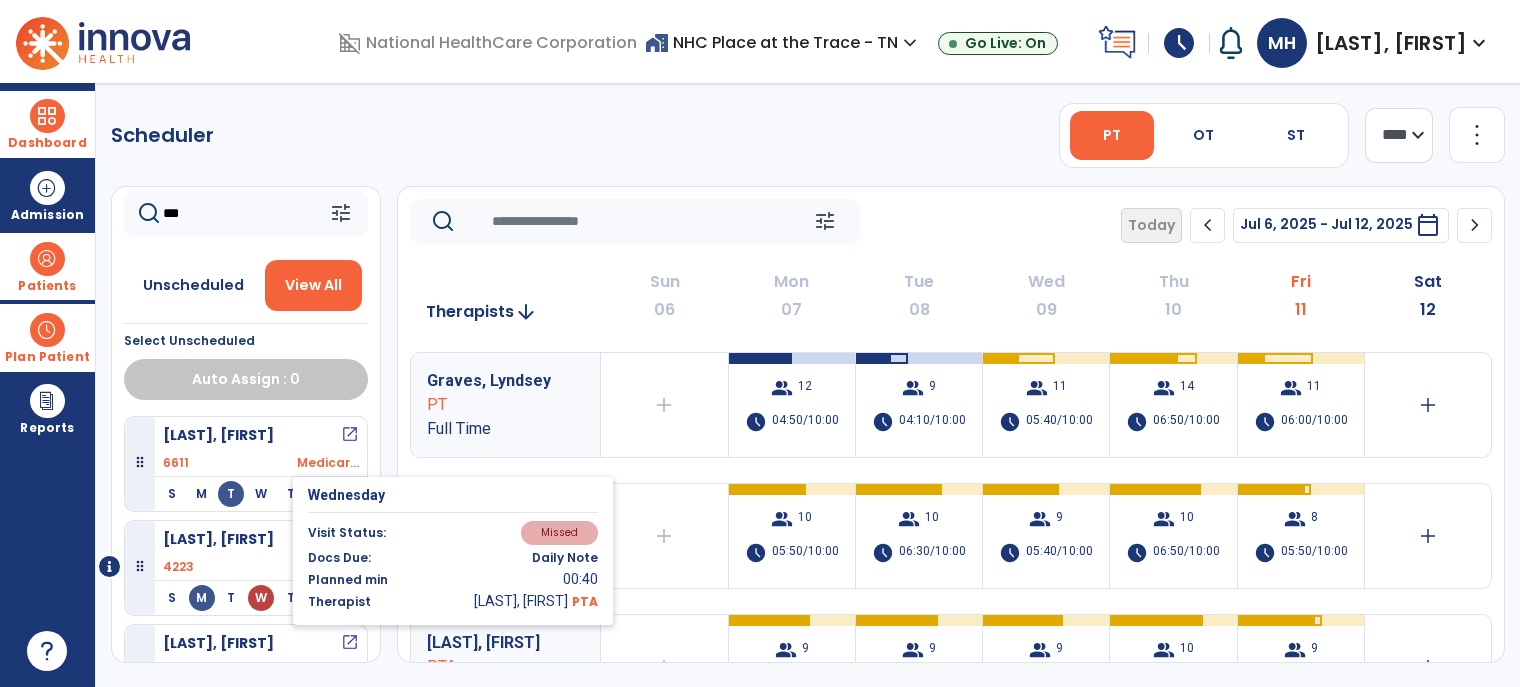 type on "***" 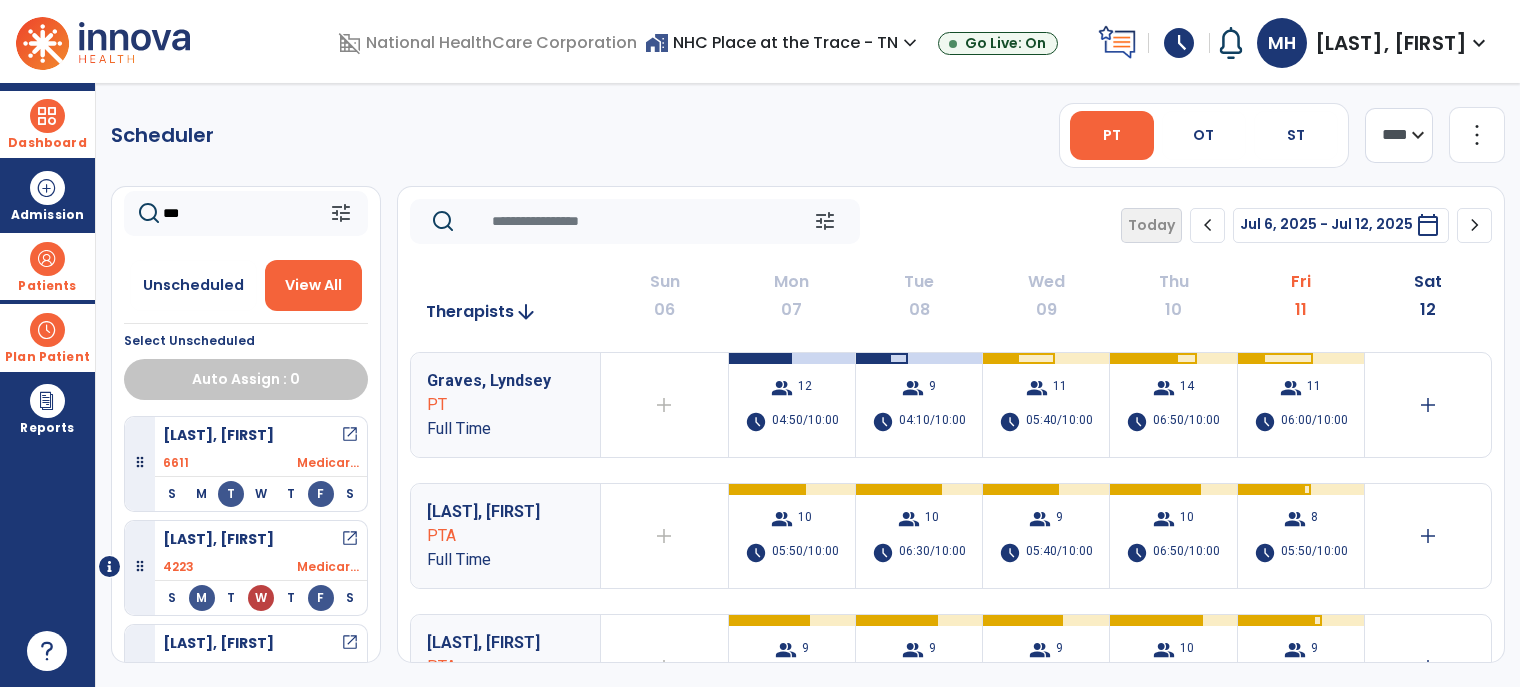 click on "Dashboard" at bounding box center (47, 124) 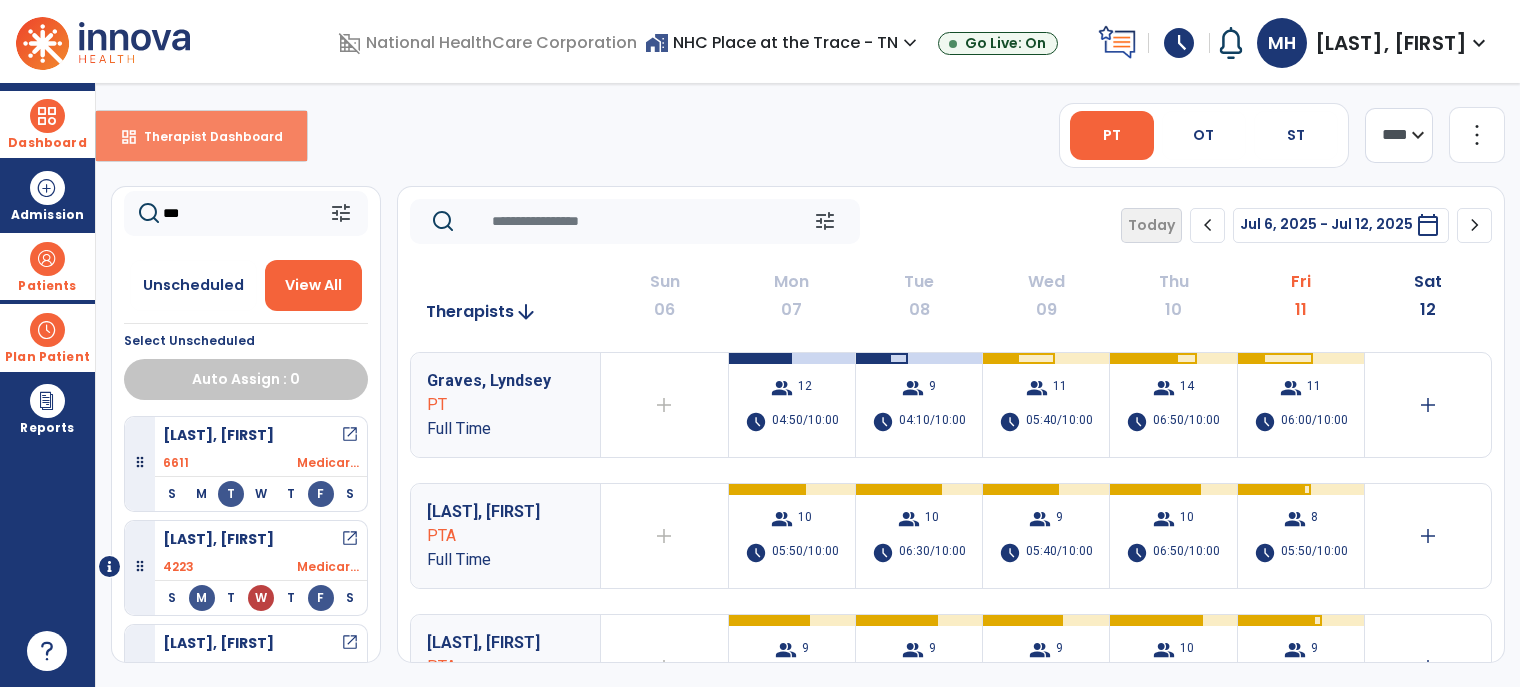 click on "Therapist Dashboard" at bounding box center [205, 136] 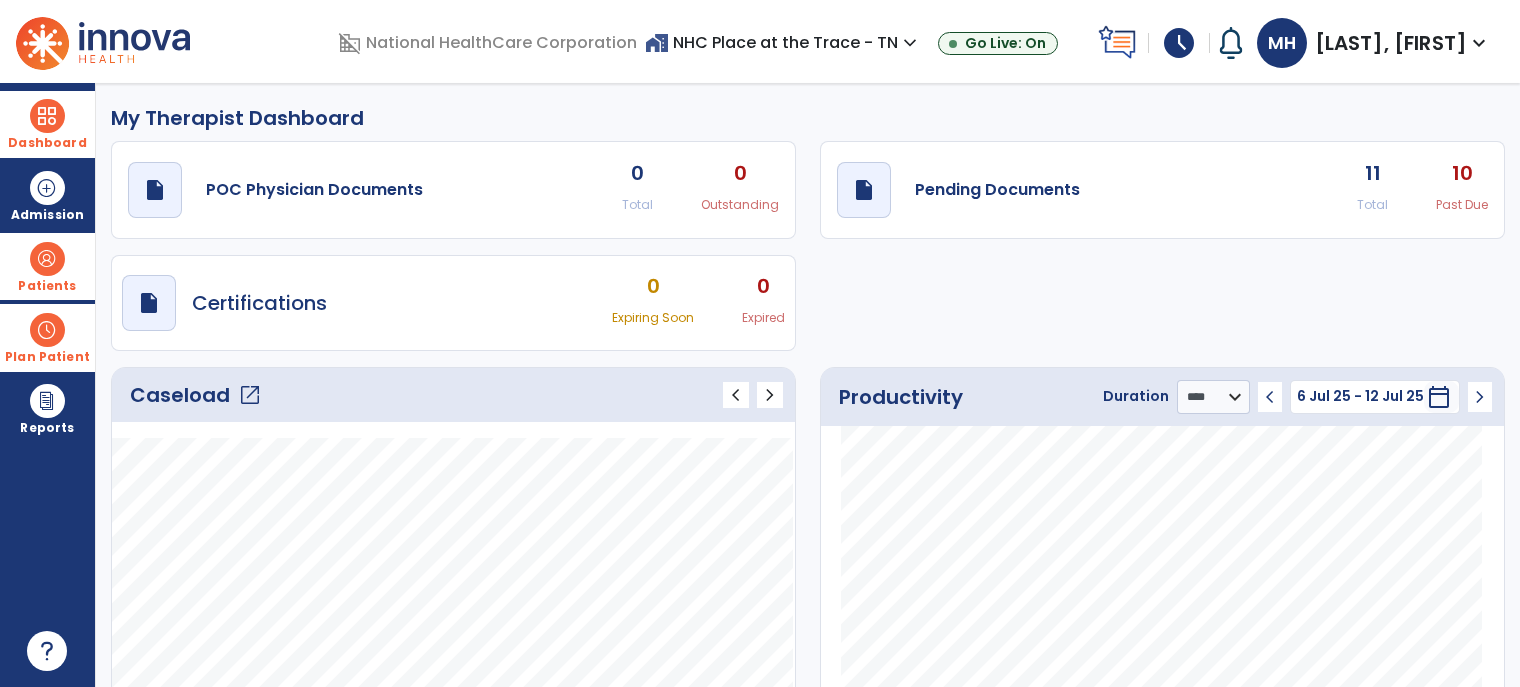 click on "open_in_new" 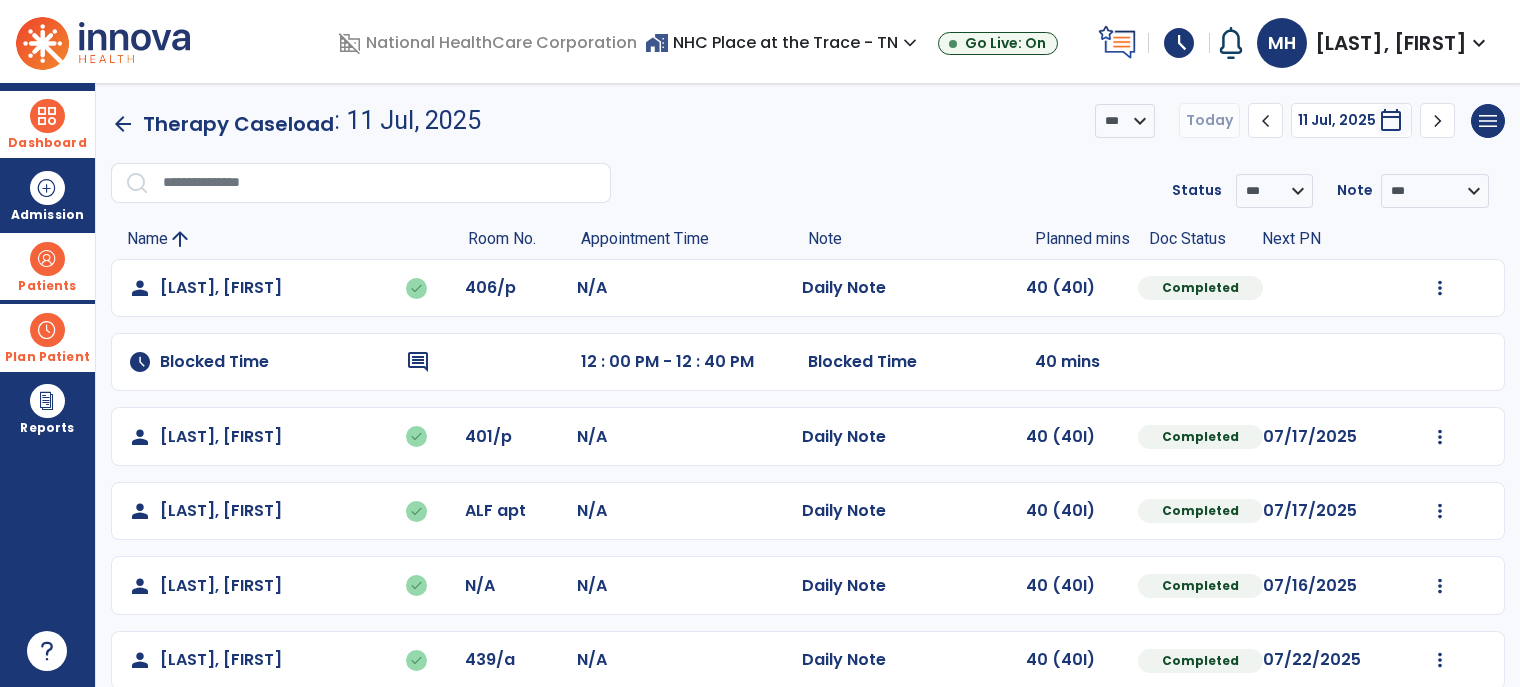 click on "chevron_left" 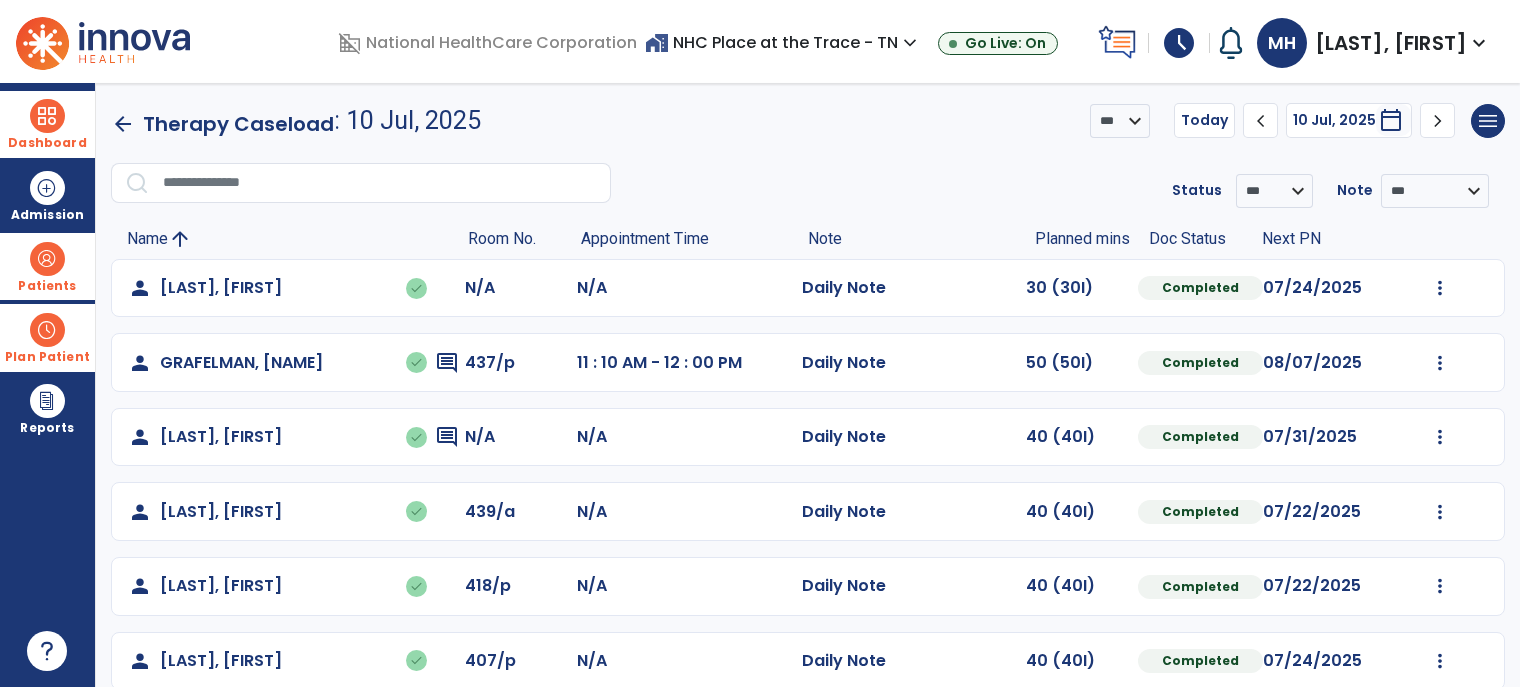 click on "chevron_left" 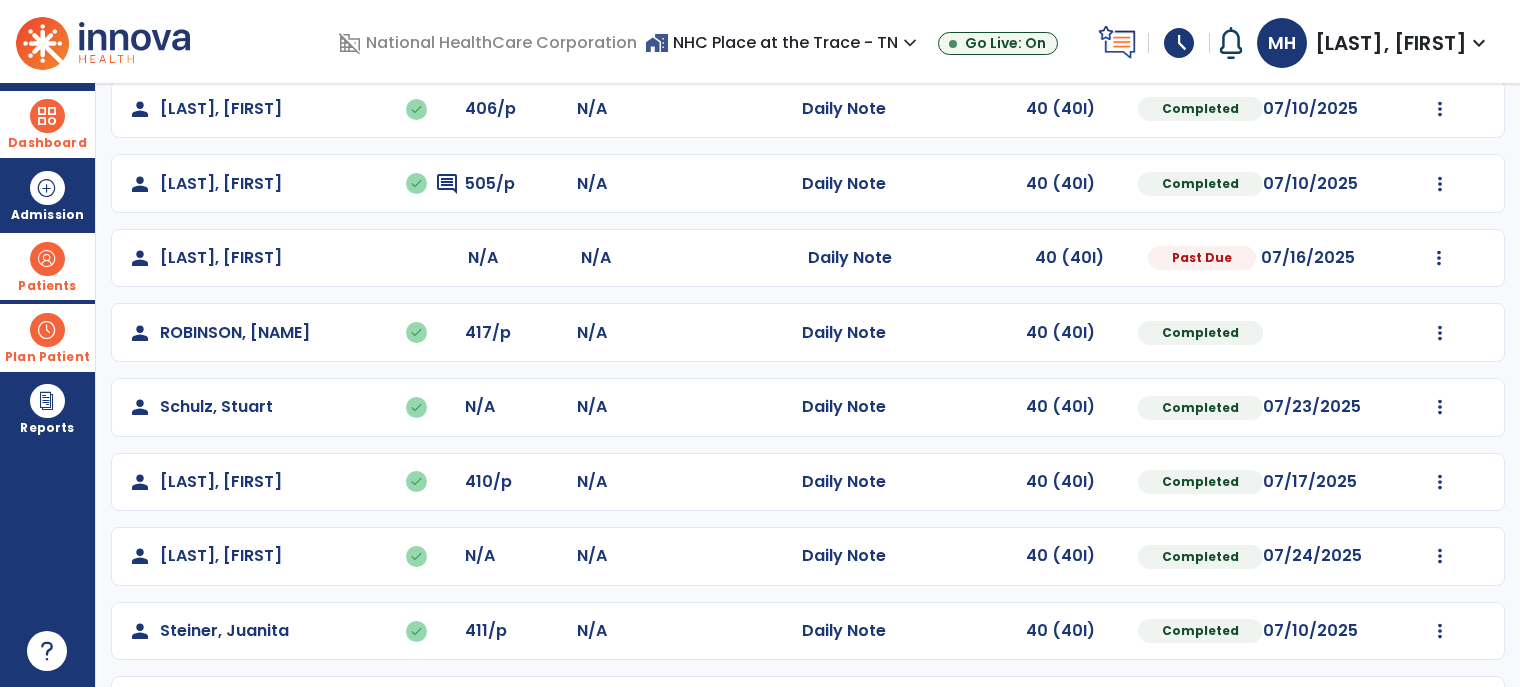 scroll, scrollTop: 200, scrollLeft: 0, axis: vertical 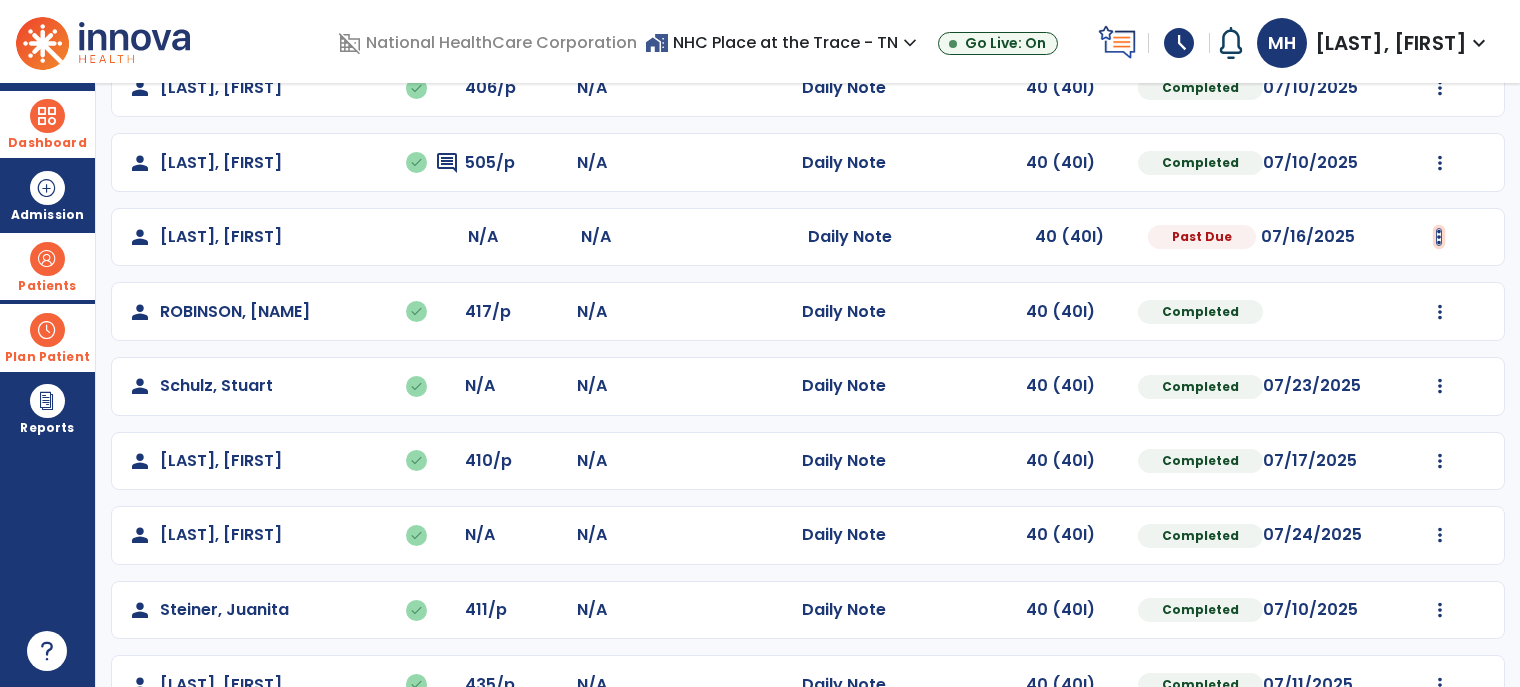 click at bounding box center (1440, 88) 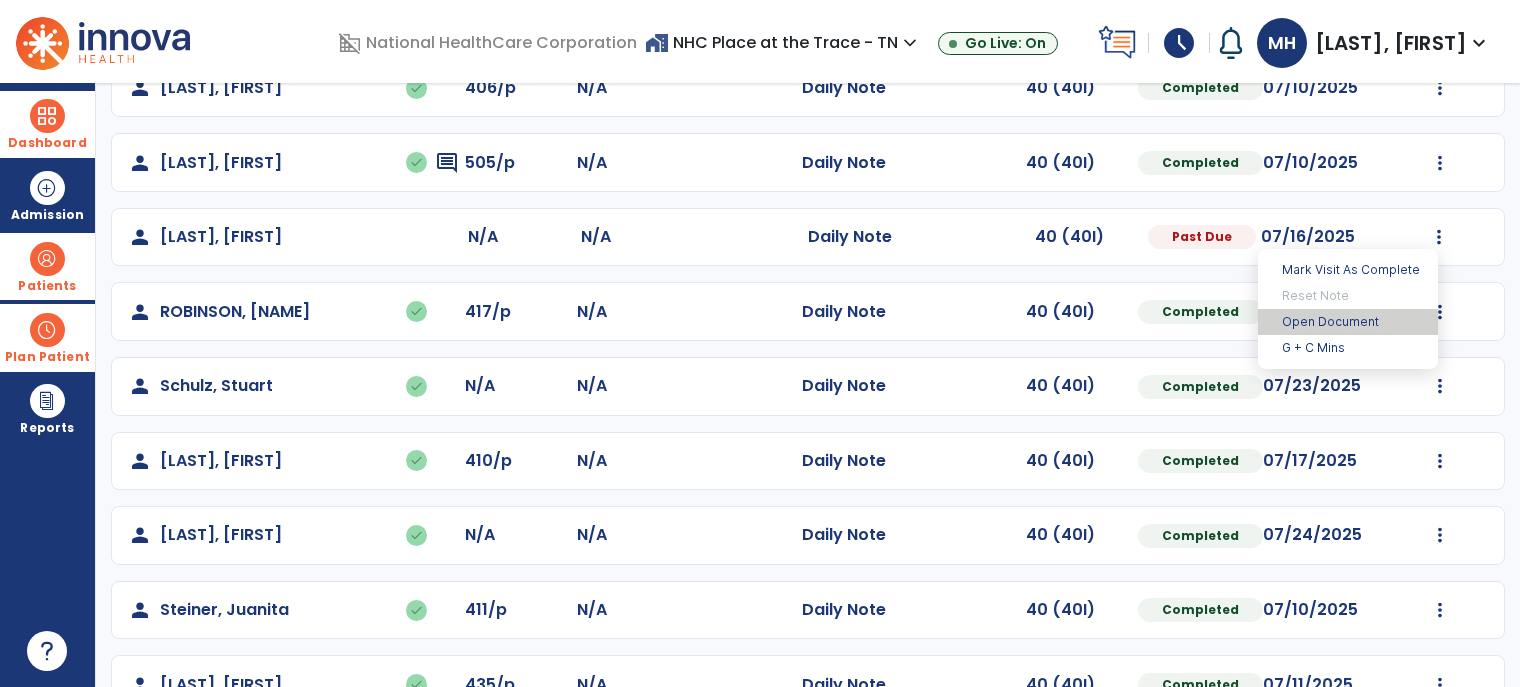 click on "Open Document" at bounding box center (1348, 322) 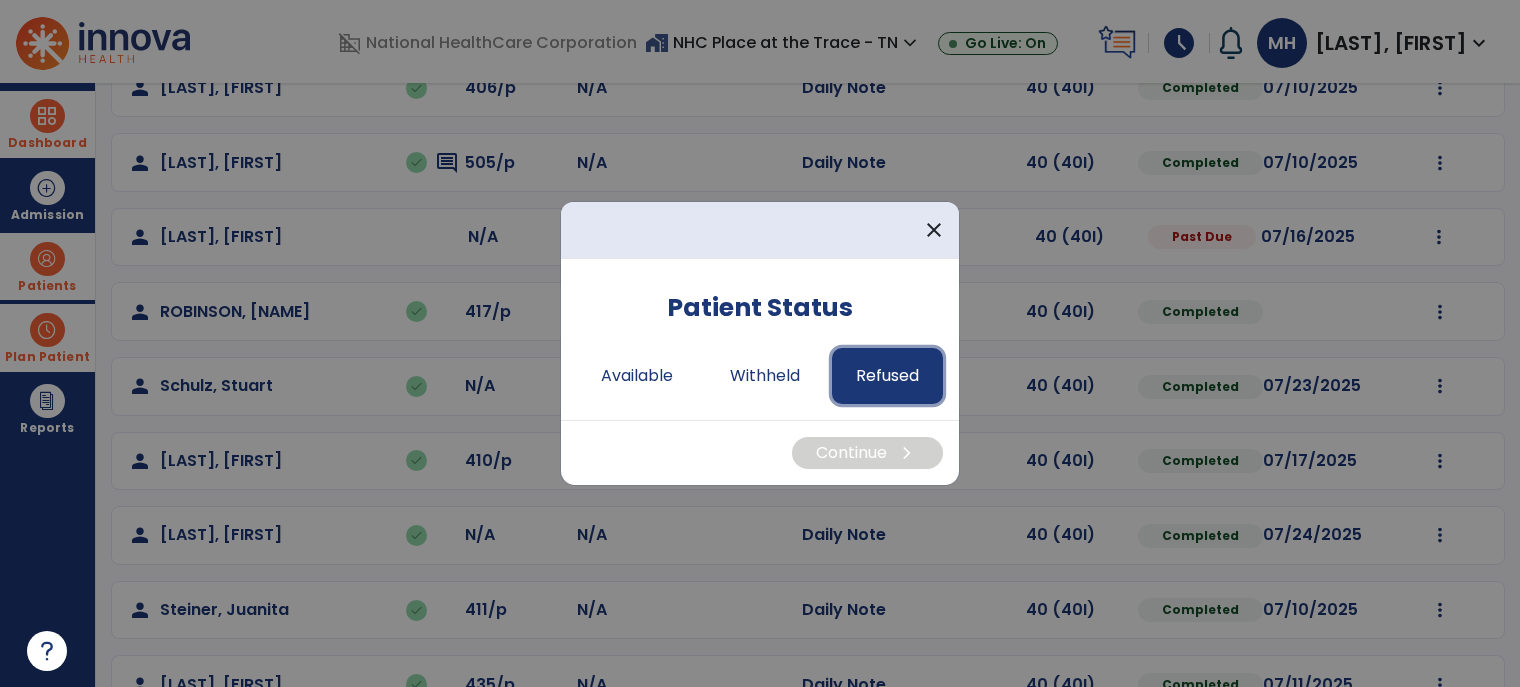 click on "Refused" at bounding box center (887, 376) 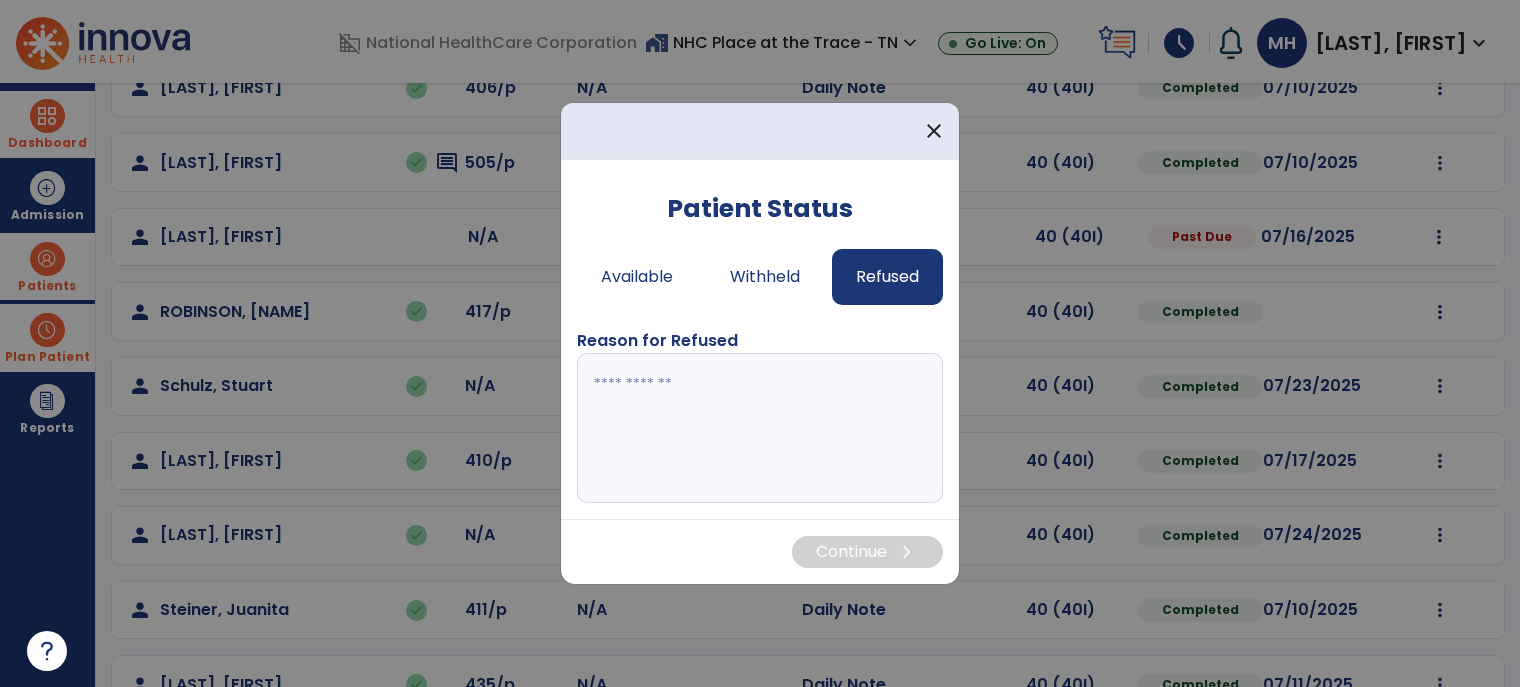 click at bounding box center (760, 428) 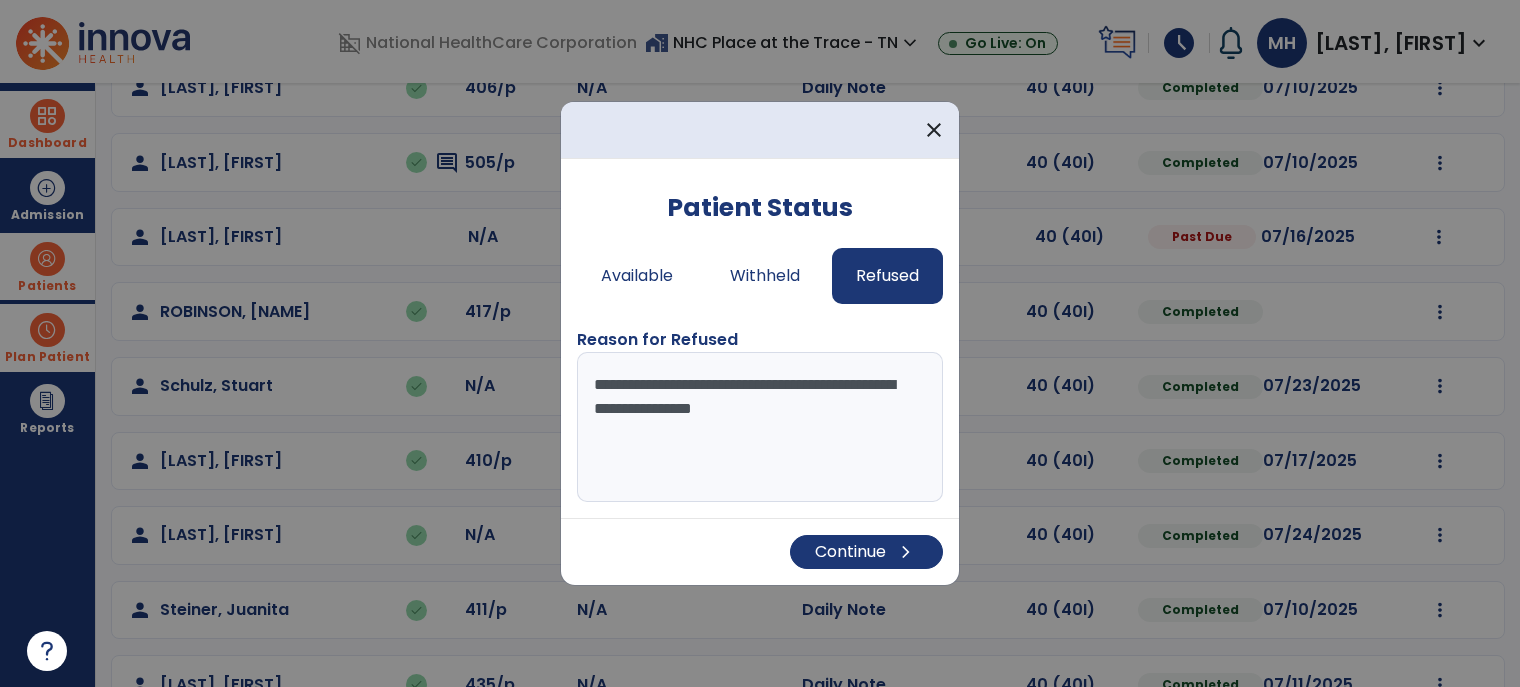 click on "**********" at bounding box center [760, 427] 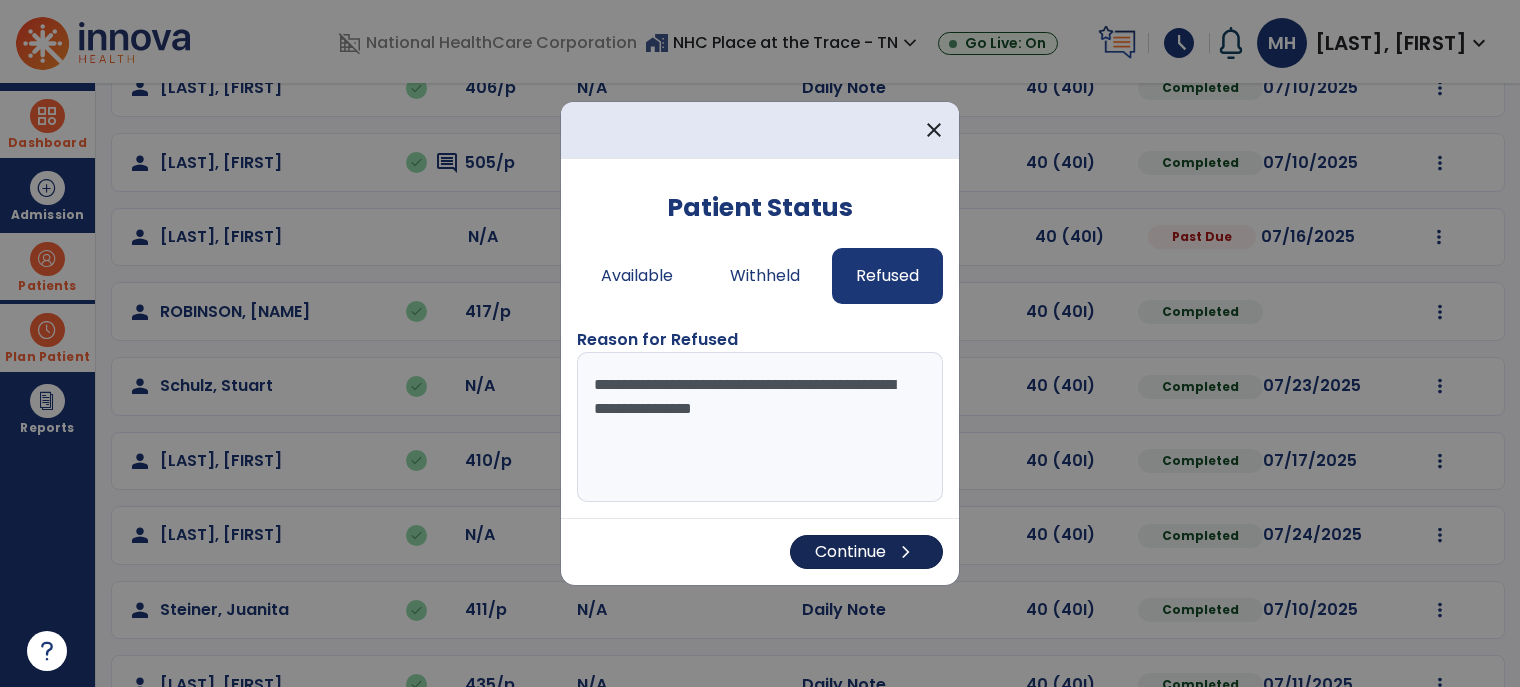 type on "**********" 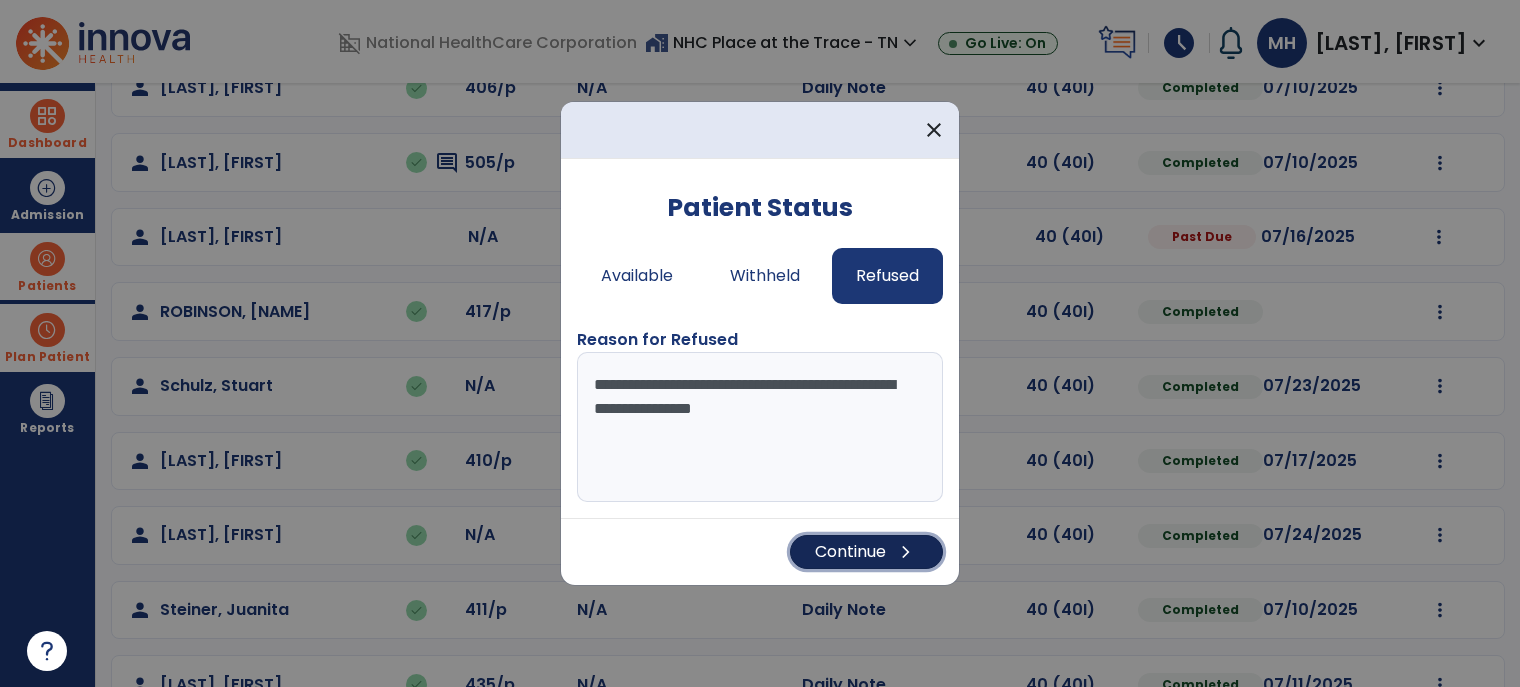 click on "Continue   chevron_right" at bounding box center [866, 552] 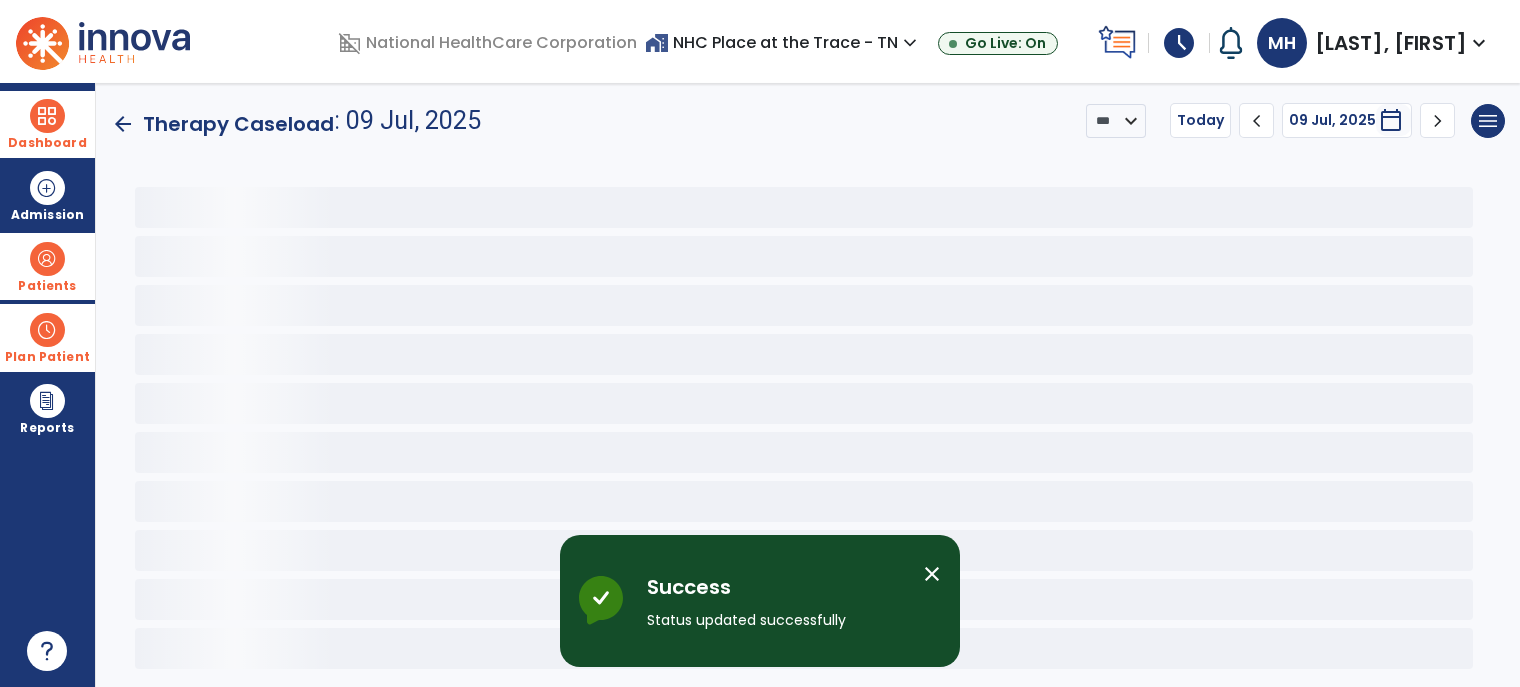 scroll, scrollTop: 0, scrollLeft: 0, axis: both 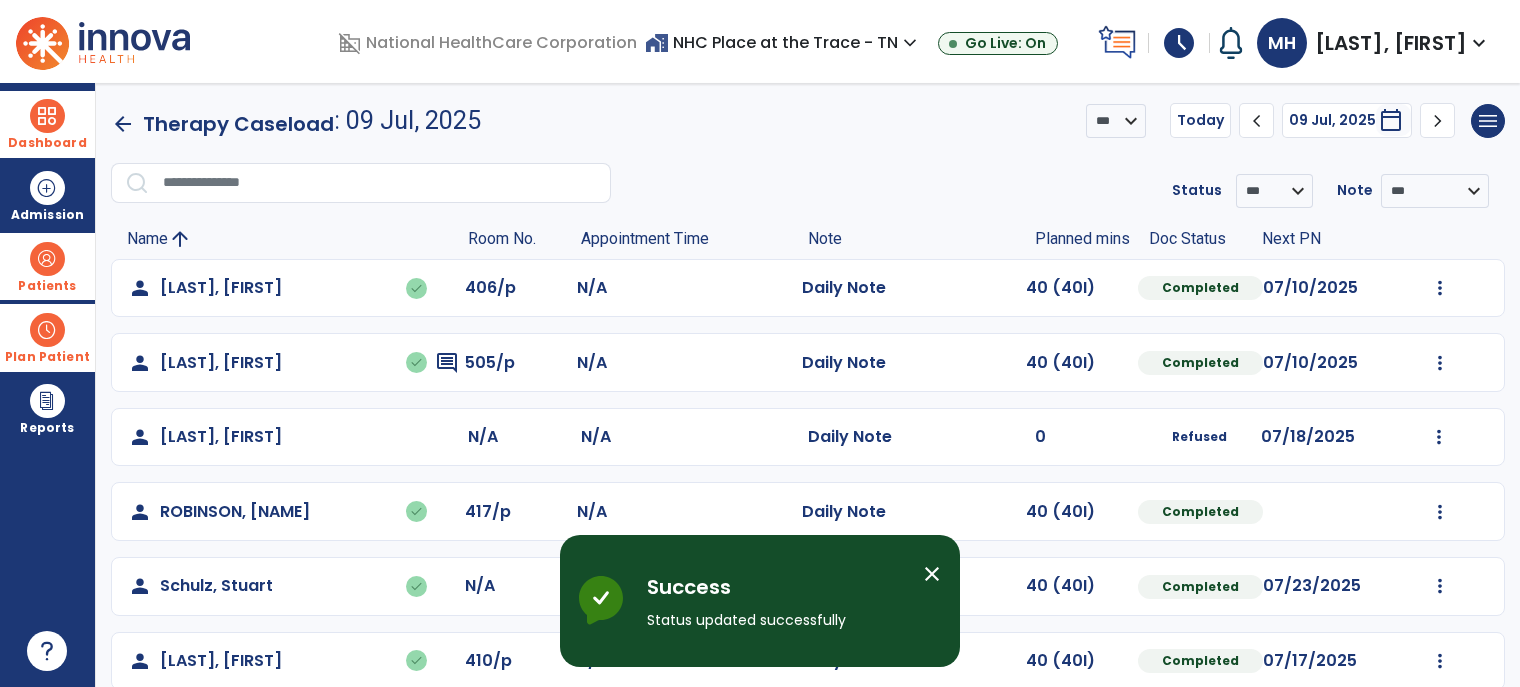 click on "**********" at bounding box center [808, 385] 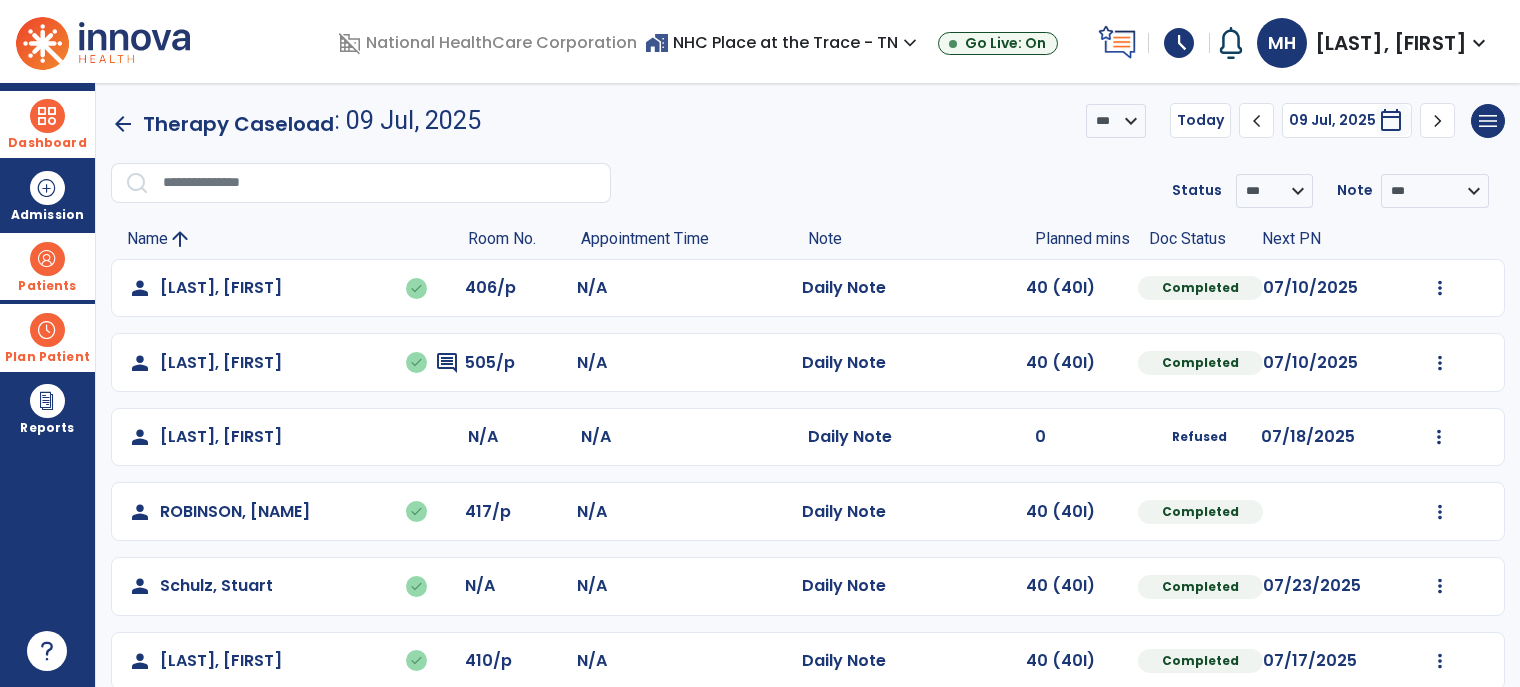 click on "arrow_back" 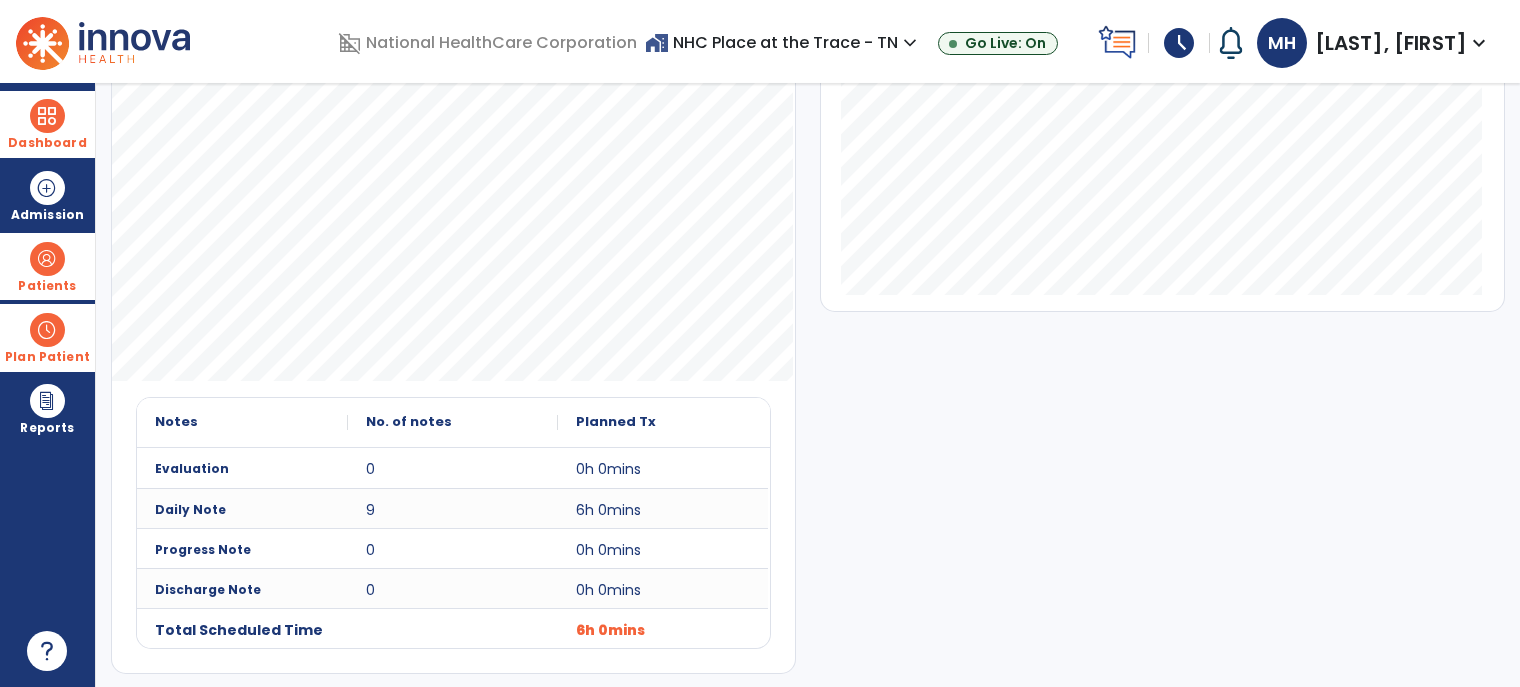 scroll, scrollTop: 0, scrollLeft: 0, axis: both 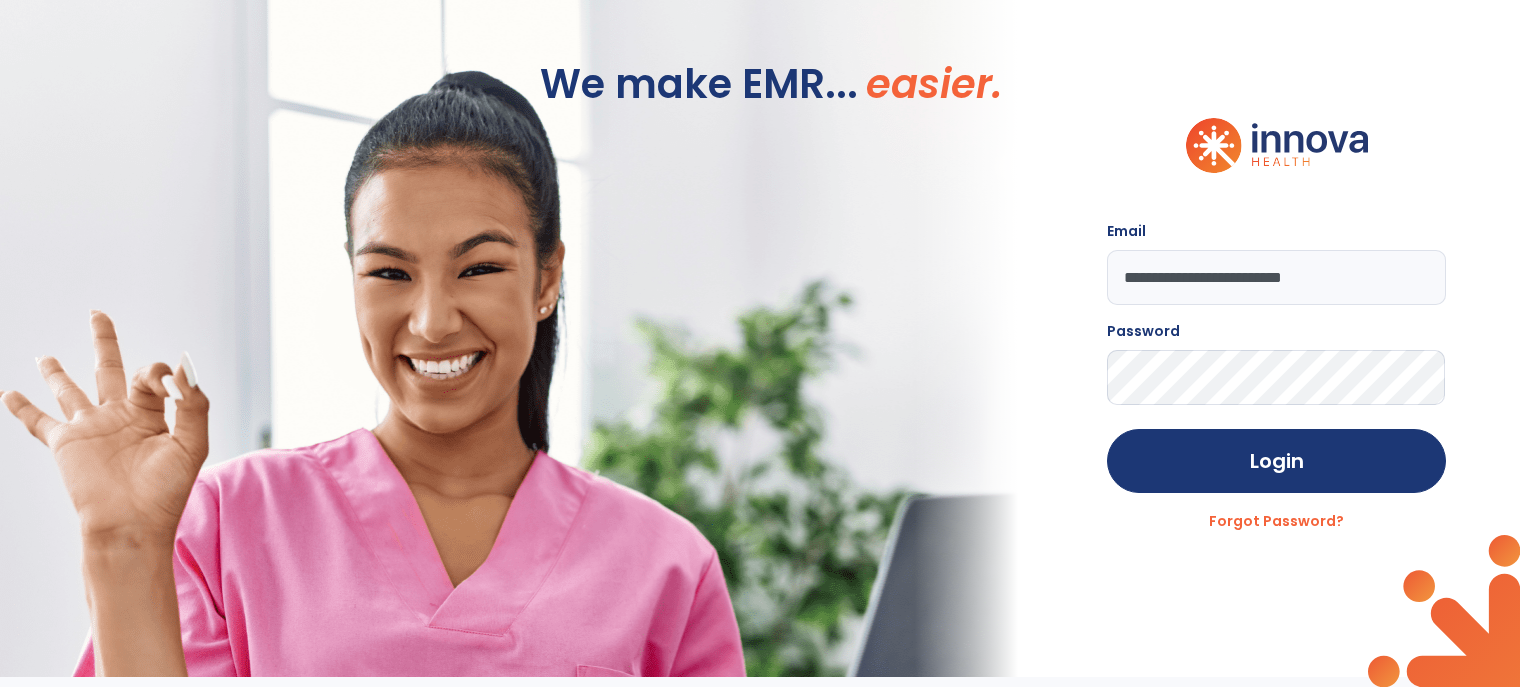 click on "**********" 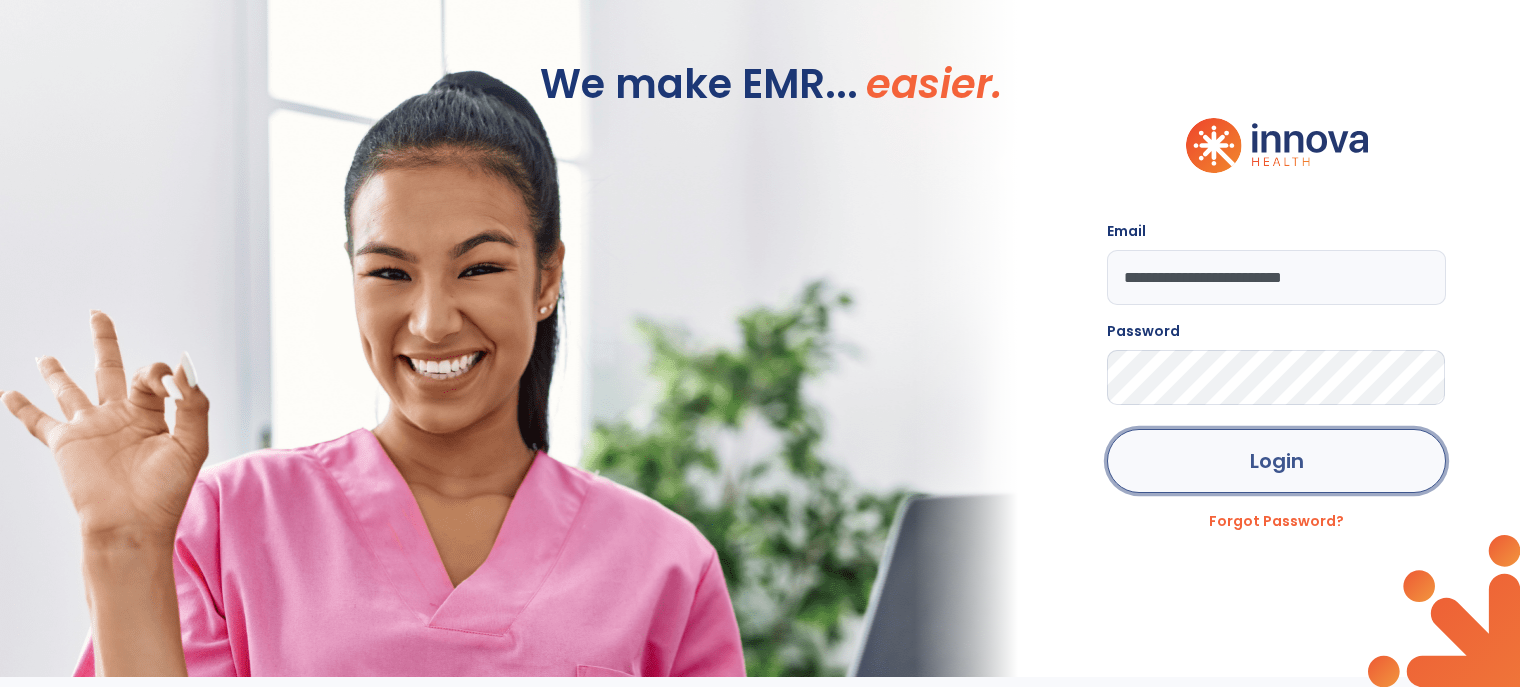 click on "Login" 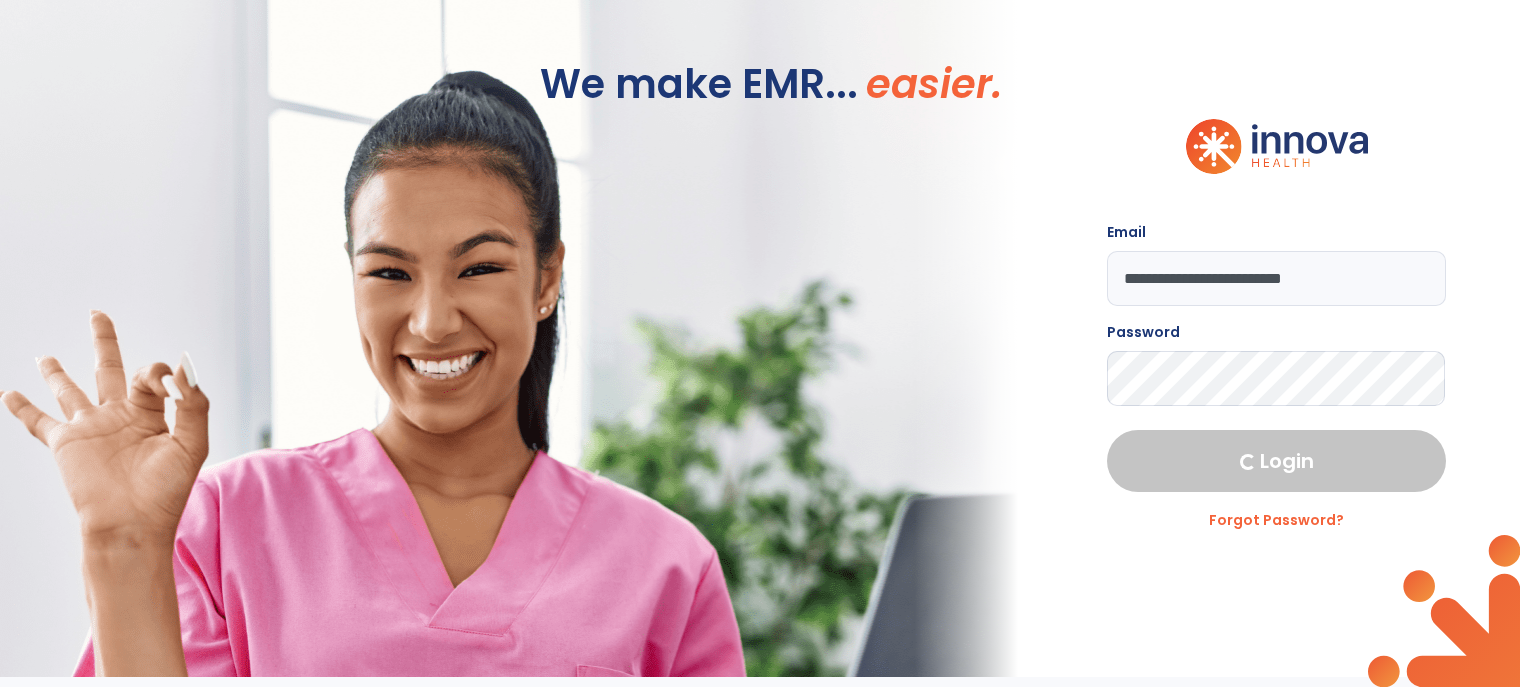 select on "****" 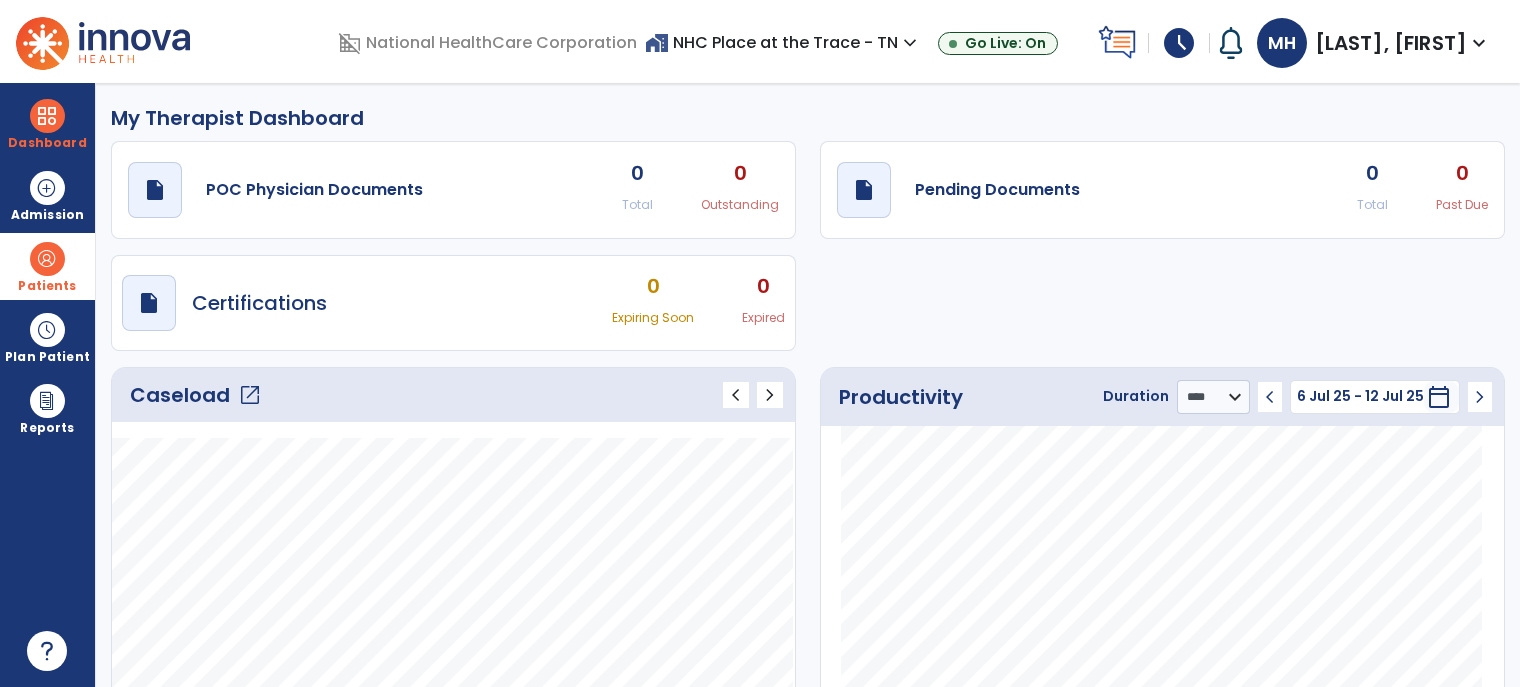 click on "Patients" at bounding box center (47, 266) 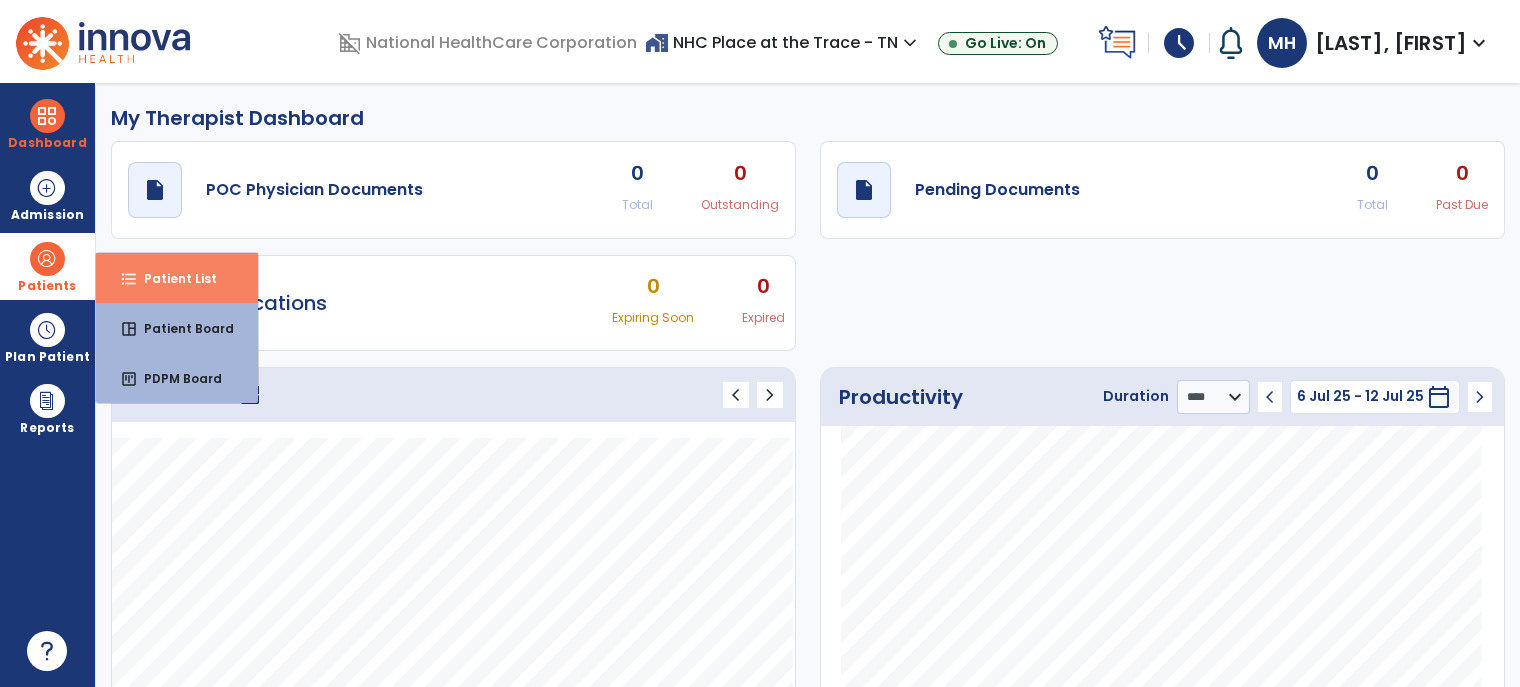 click on "Patient List" at bounding box center [172, 278] 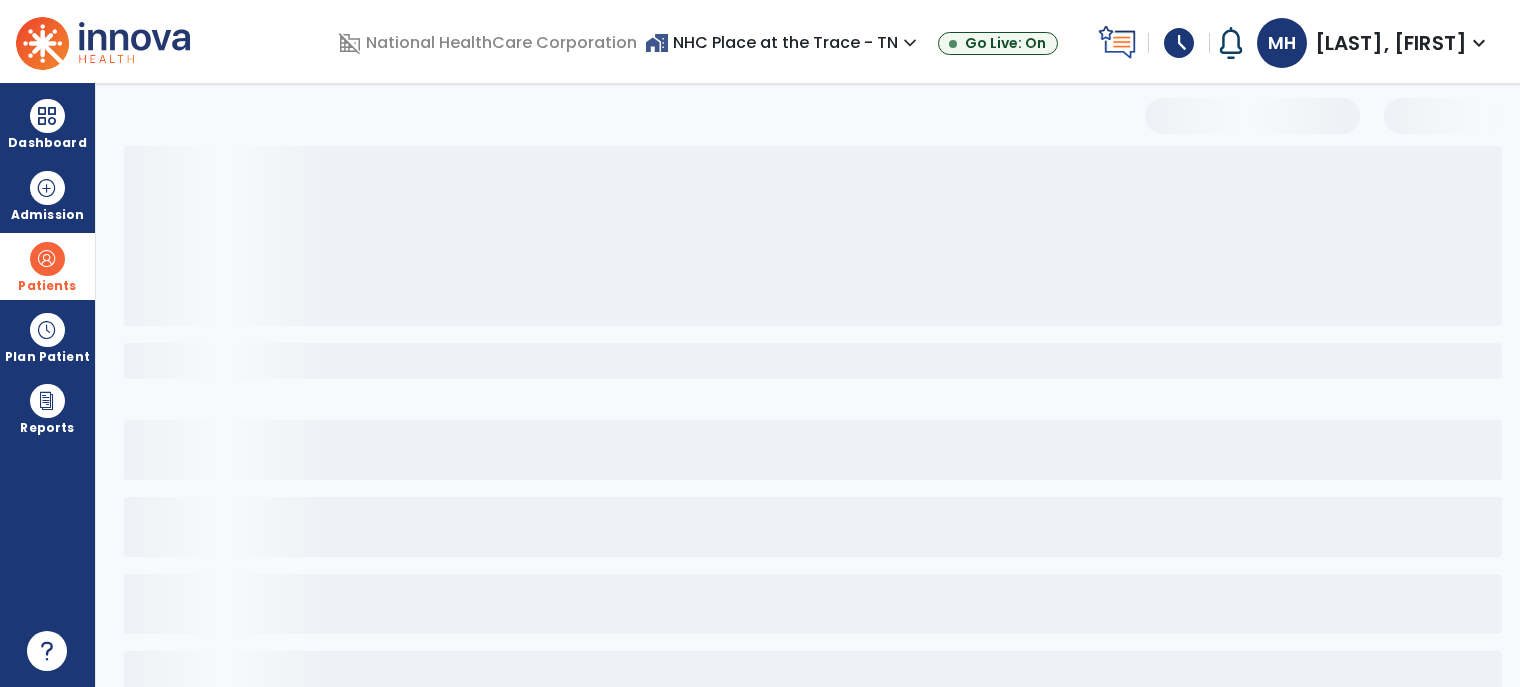 select on "***" 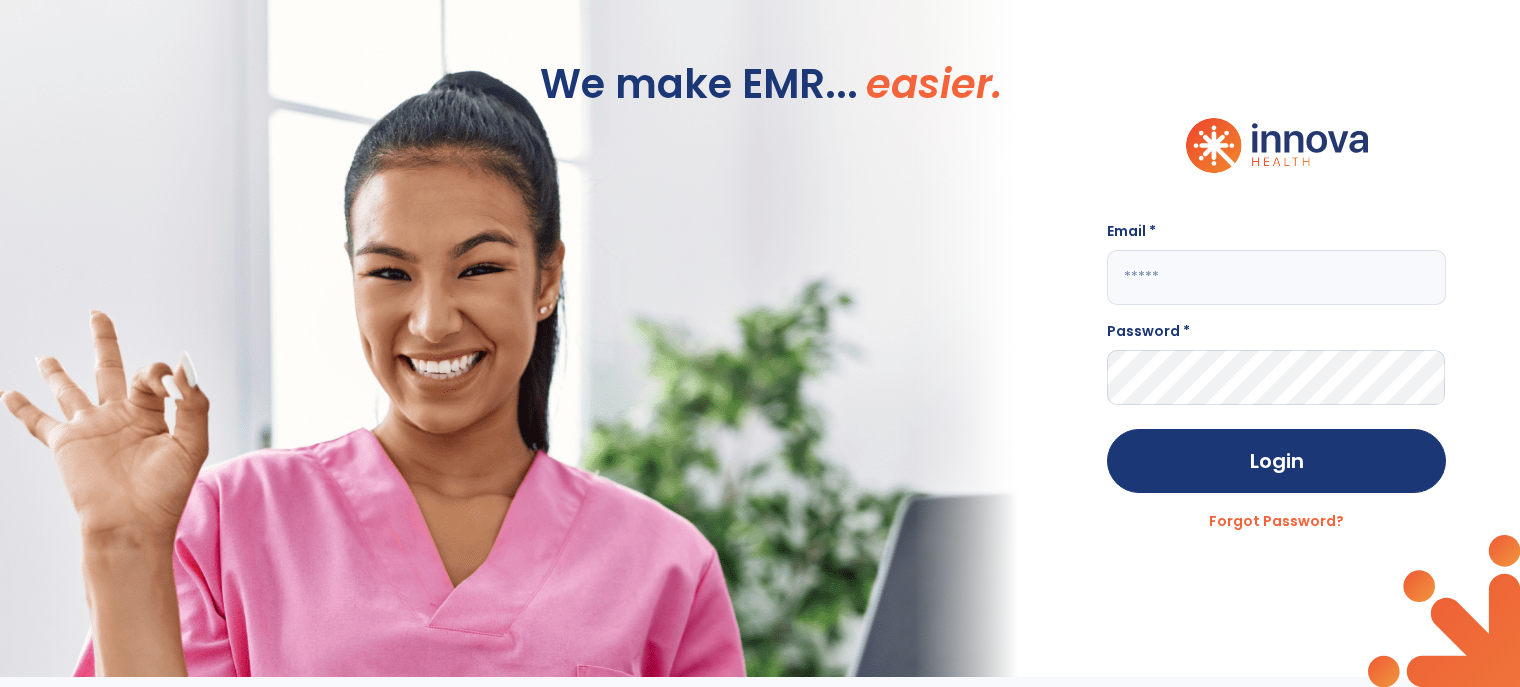 type on "**********" 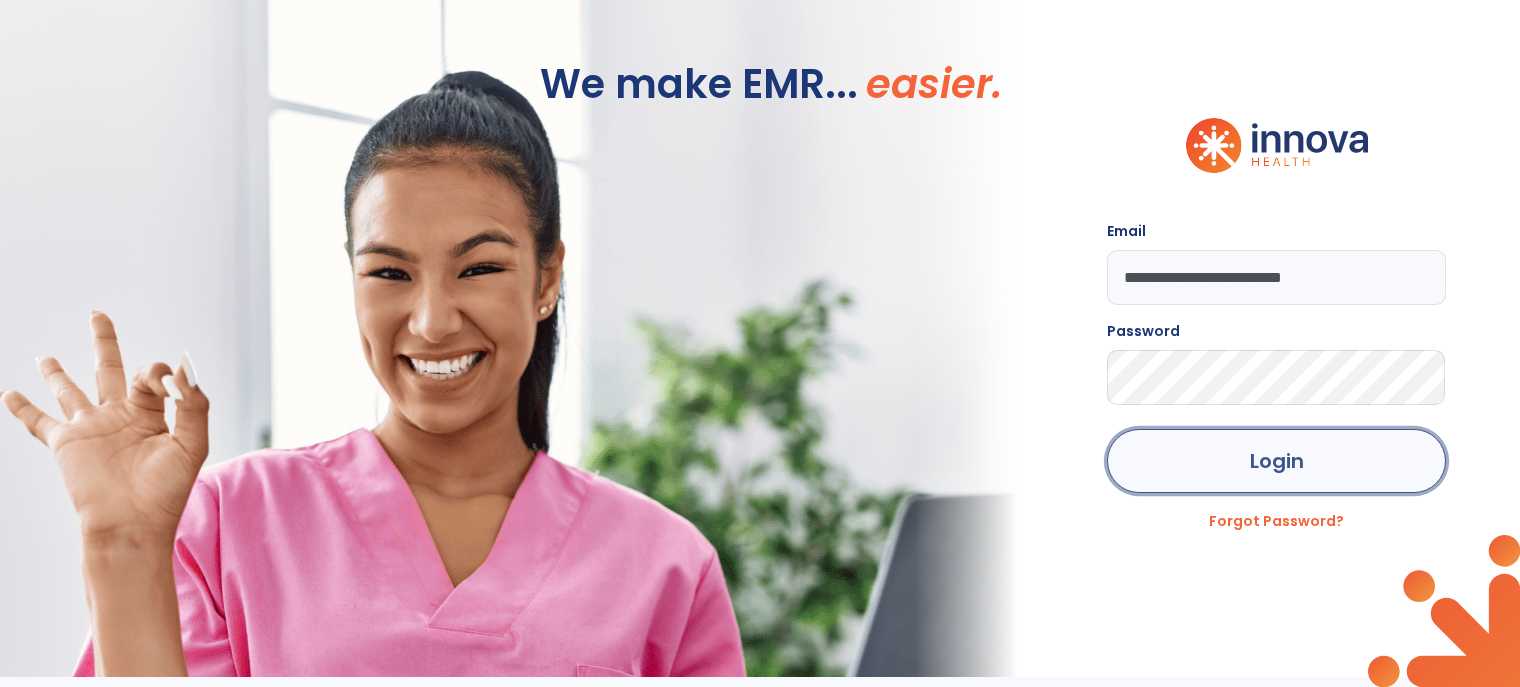 click on "Login" 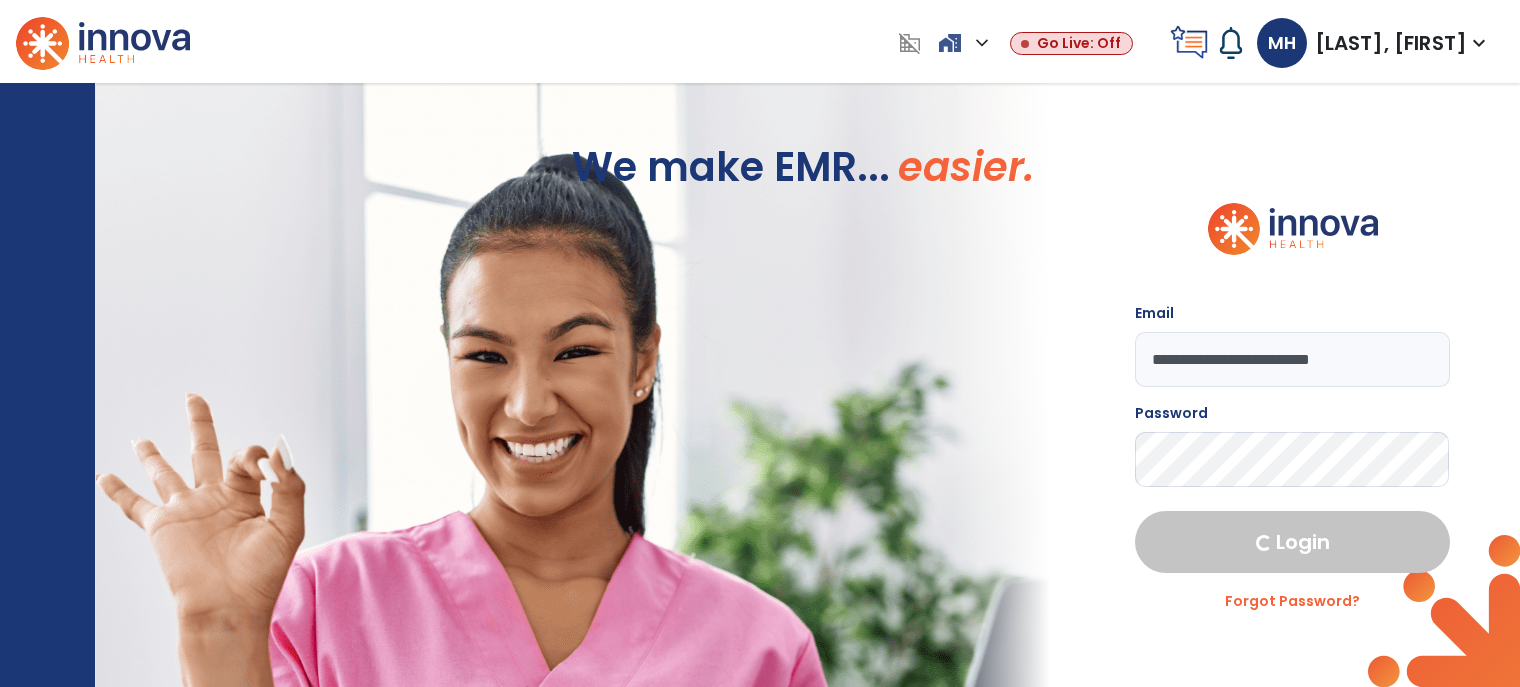 select on "****" 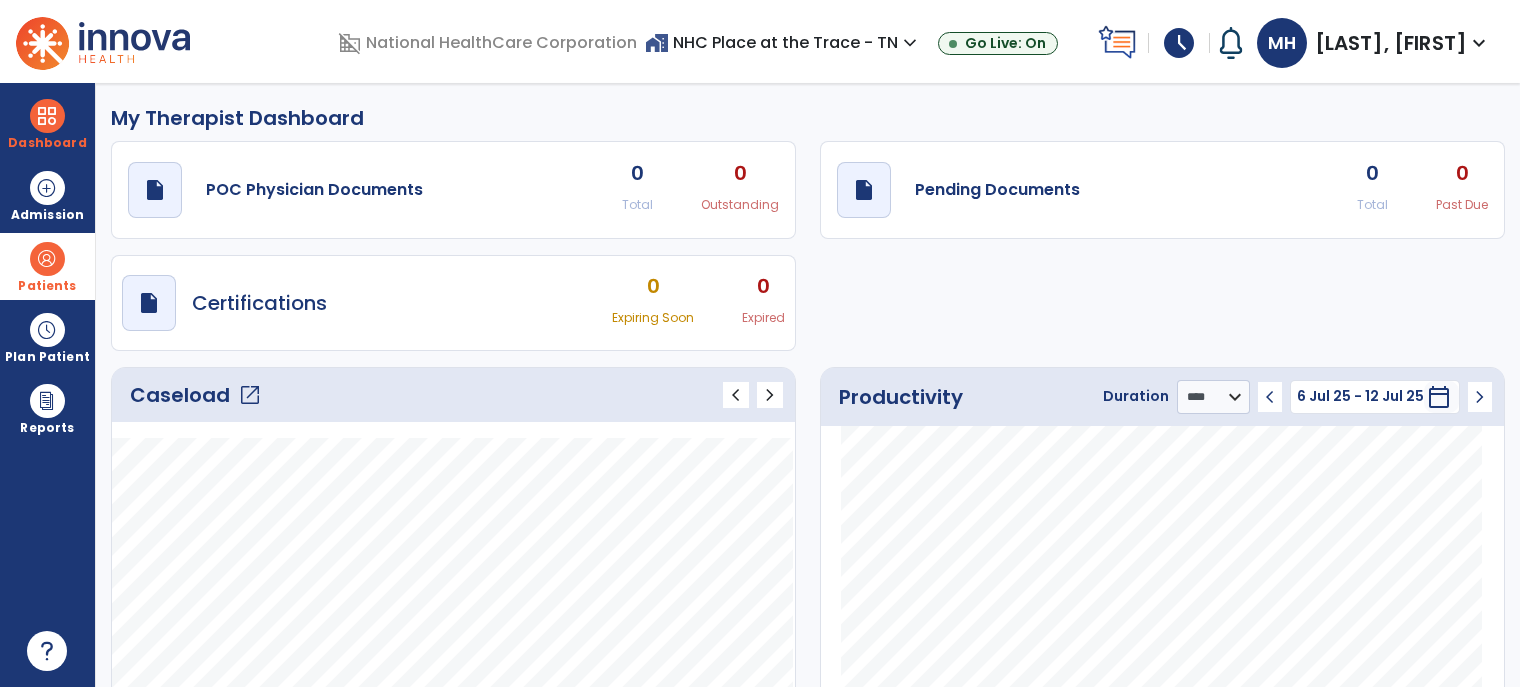 click at bounding box center (47, 259) 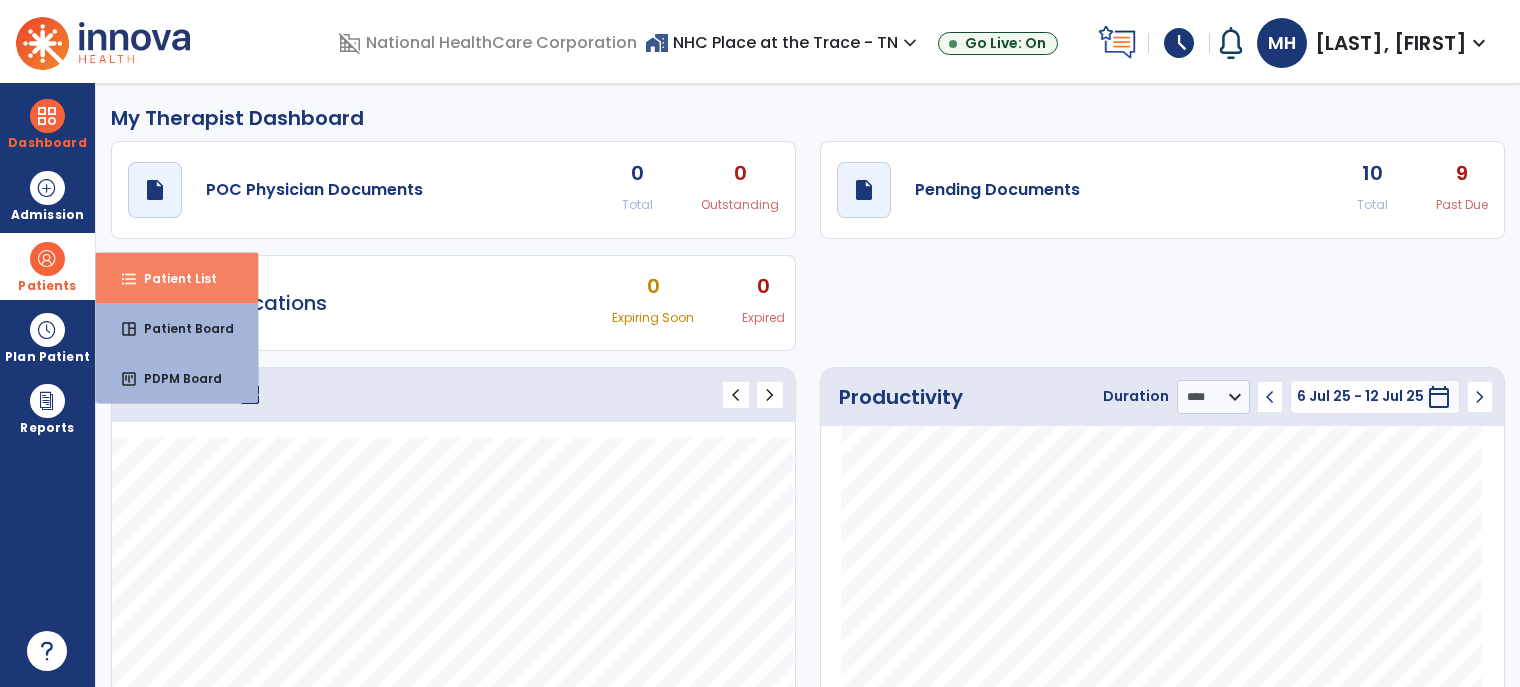 click on "format_list_bulleted  Patient List" at bounding box center [177, 278] 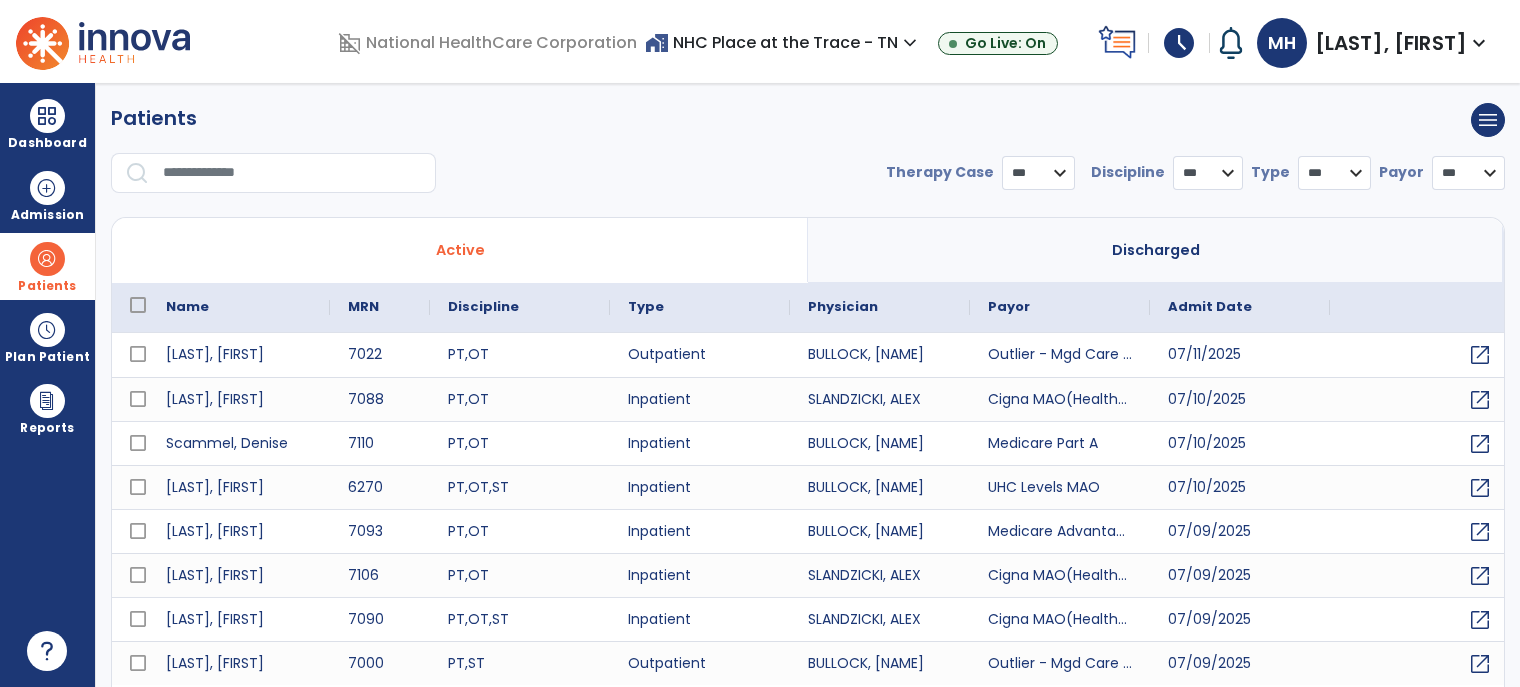 select on "***" 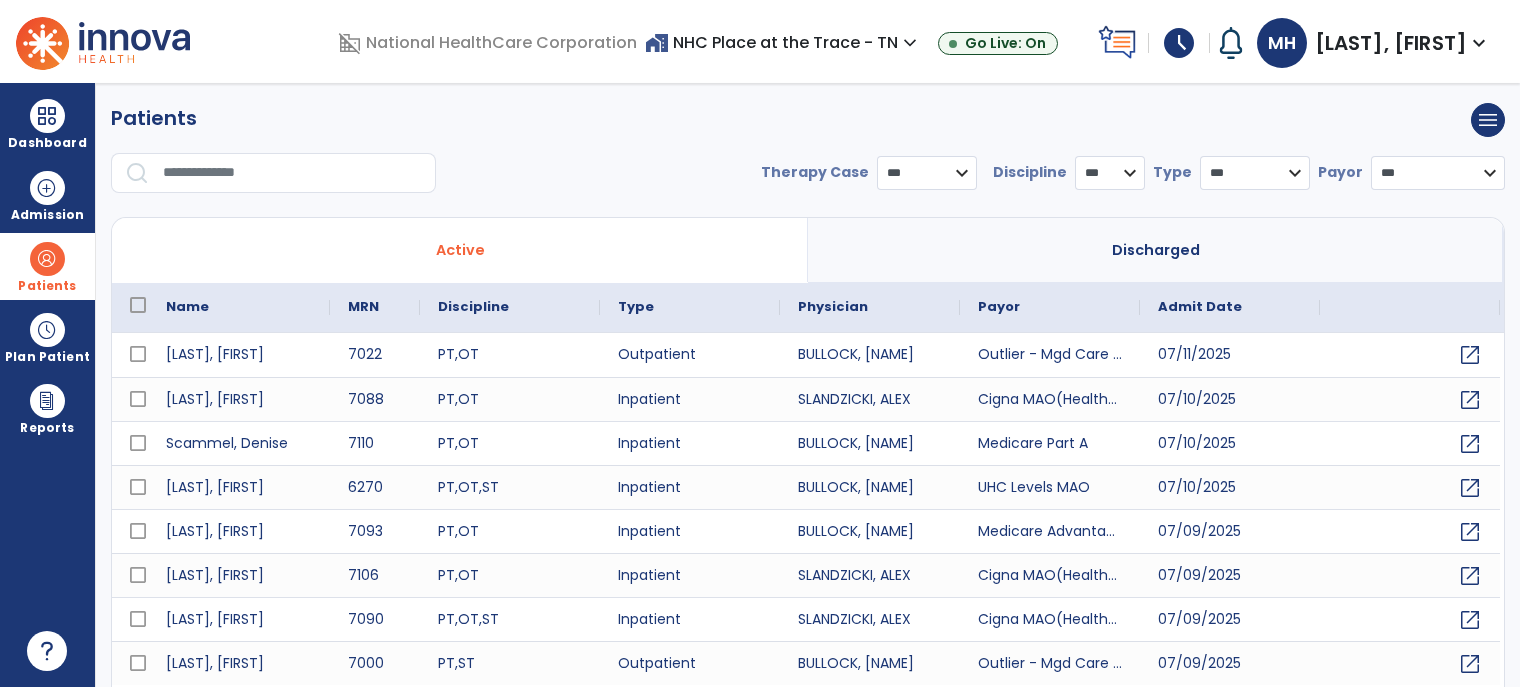 click at bounding box center (292, 173) 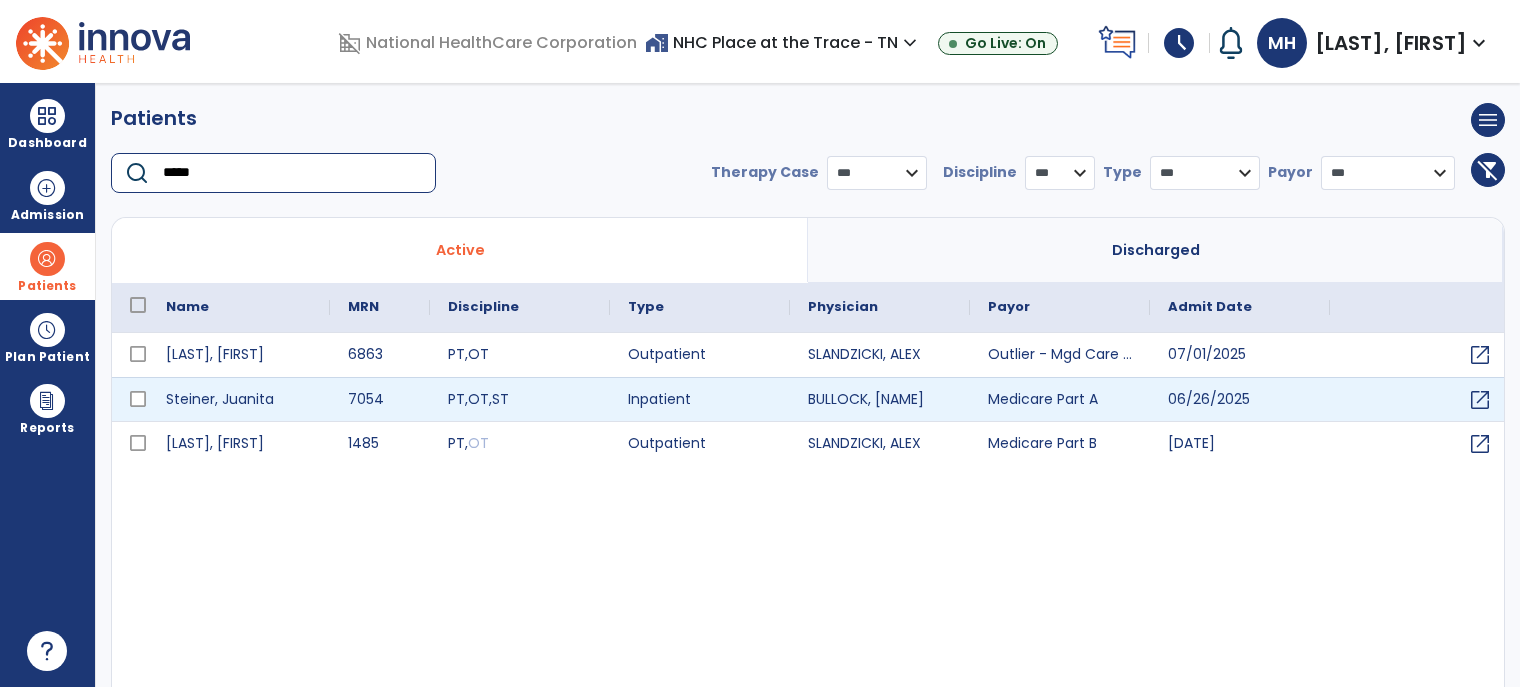 type on "*****" 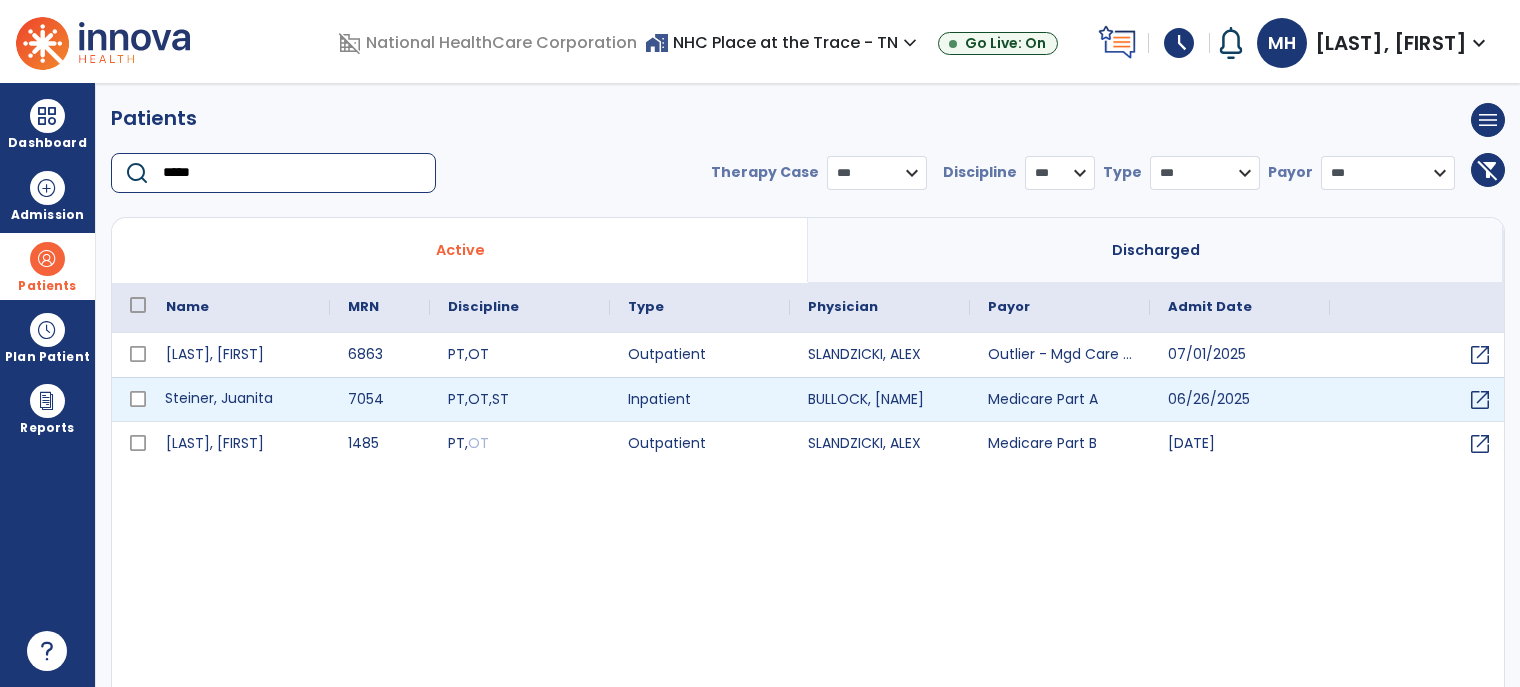 click on "Steiner, Juanita" at bounding box center [239, 399] 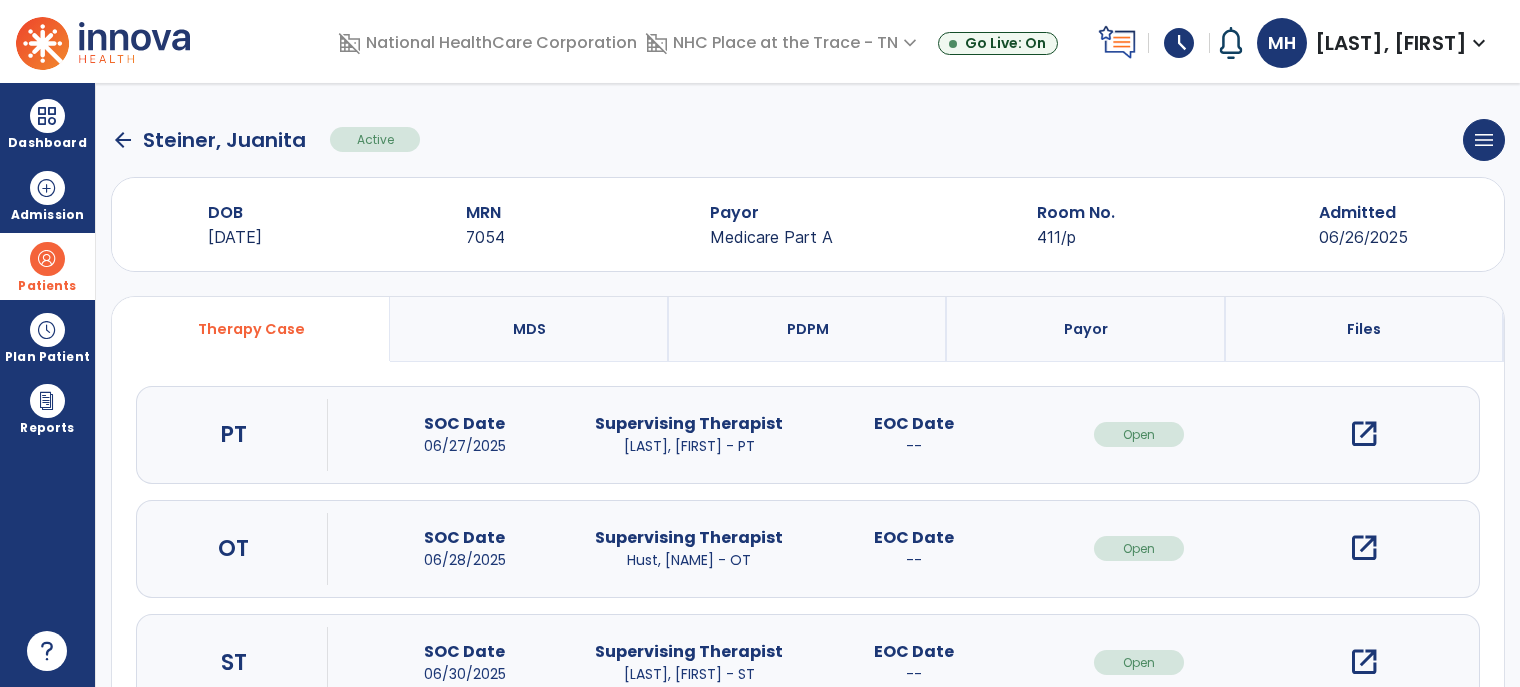 click on "open_in_new" at bounding box center [1364, 434] 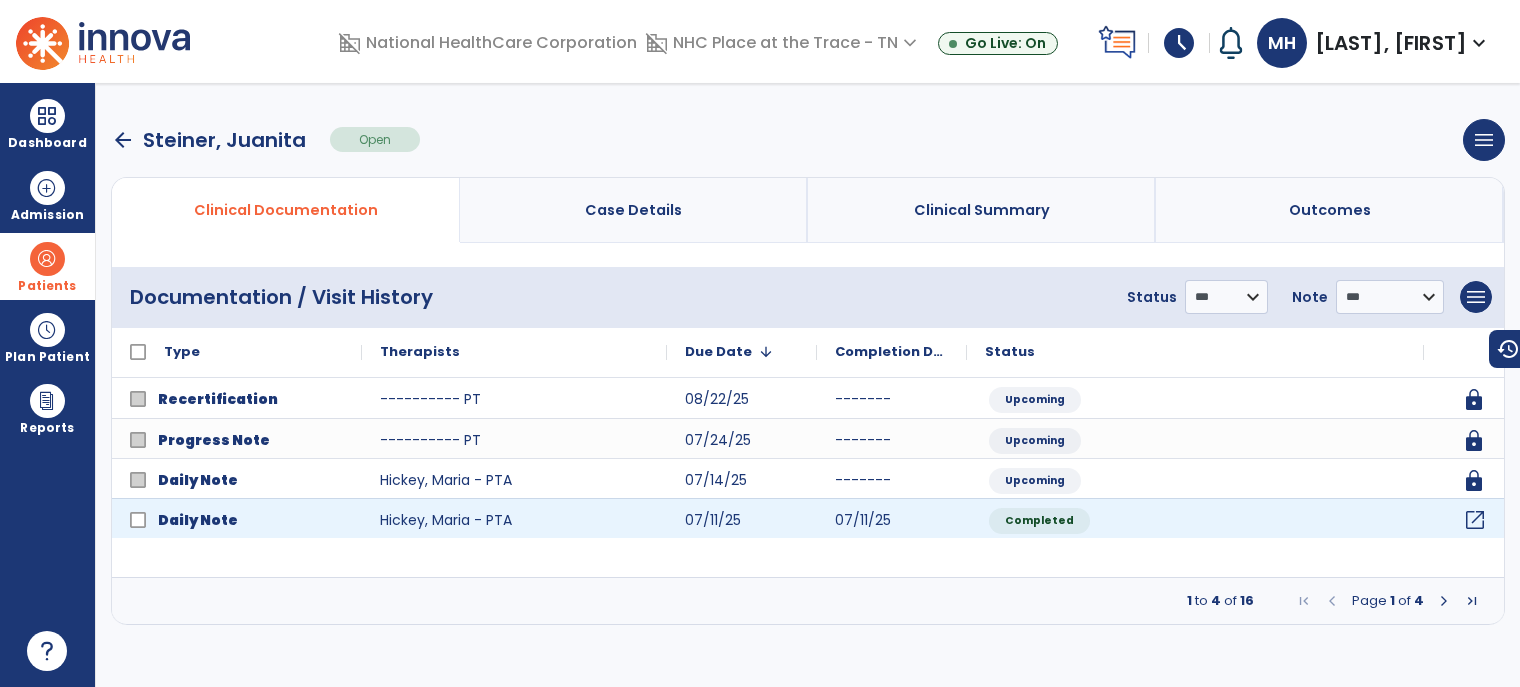 click on "open_in_new" 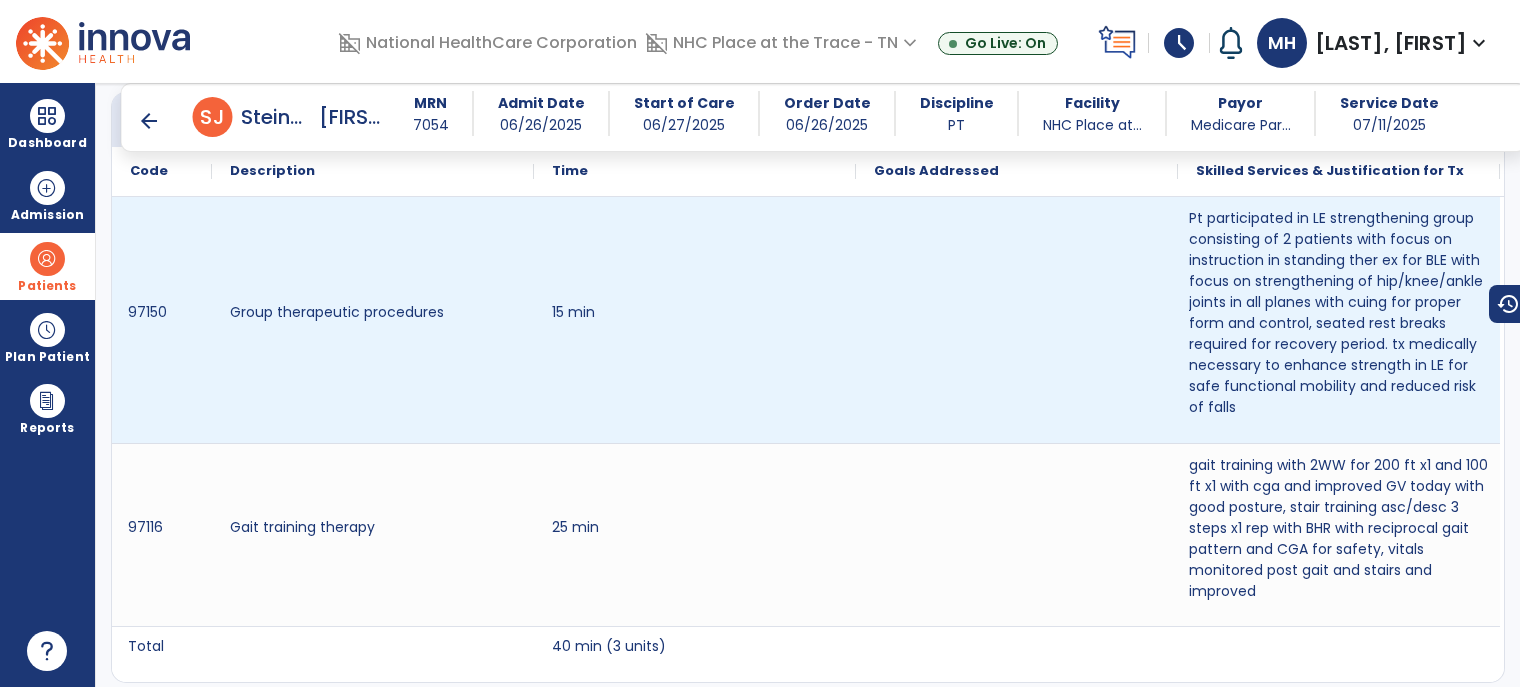 scroll, scrollTop: 0, scrollLeft: 0, axis: both 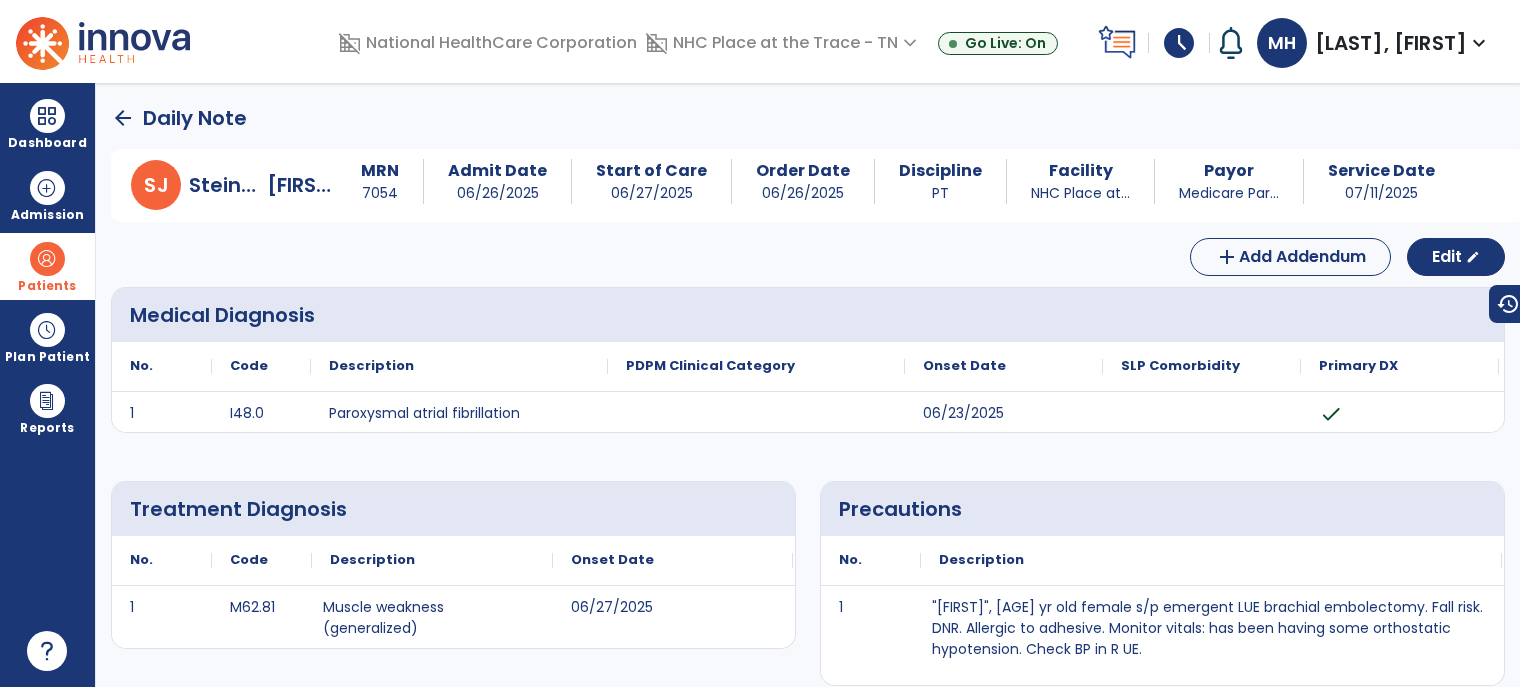 click on "schedule" at bounding box center (1179, 43) 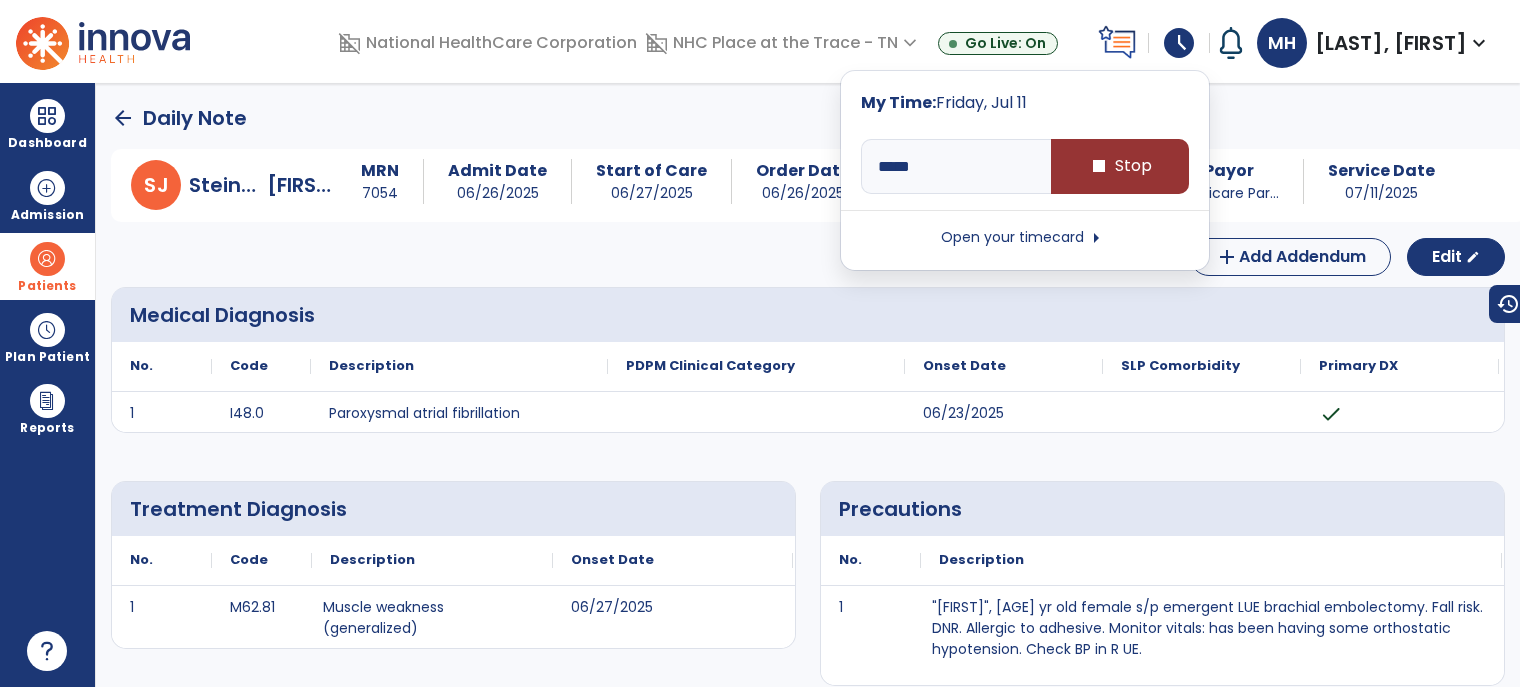 click on "stop  Stop" at bounding box center (1120, 166) 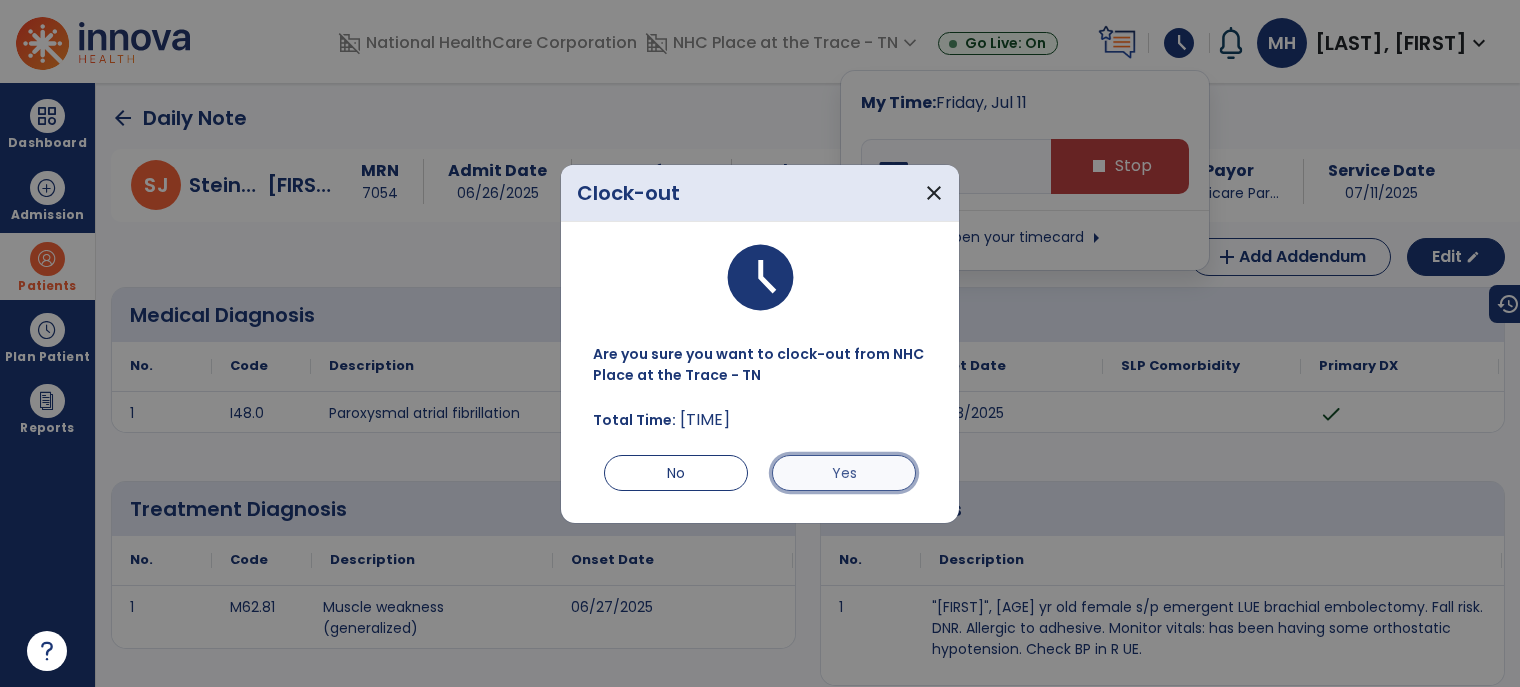 click on "Yes" at bounding box center [844, 473] 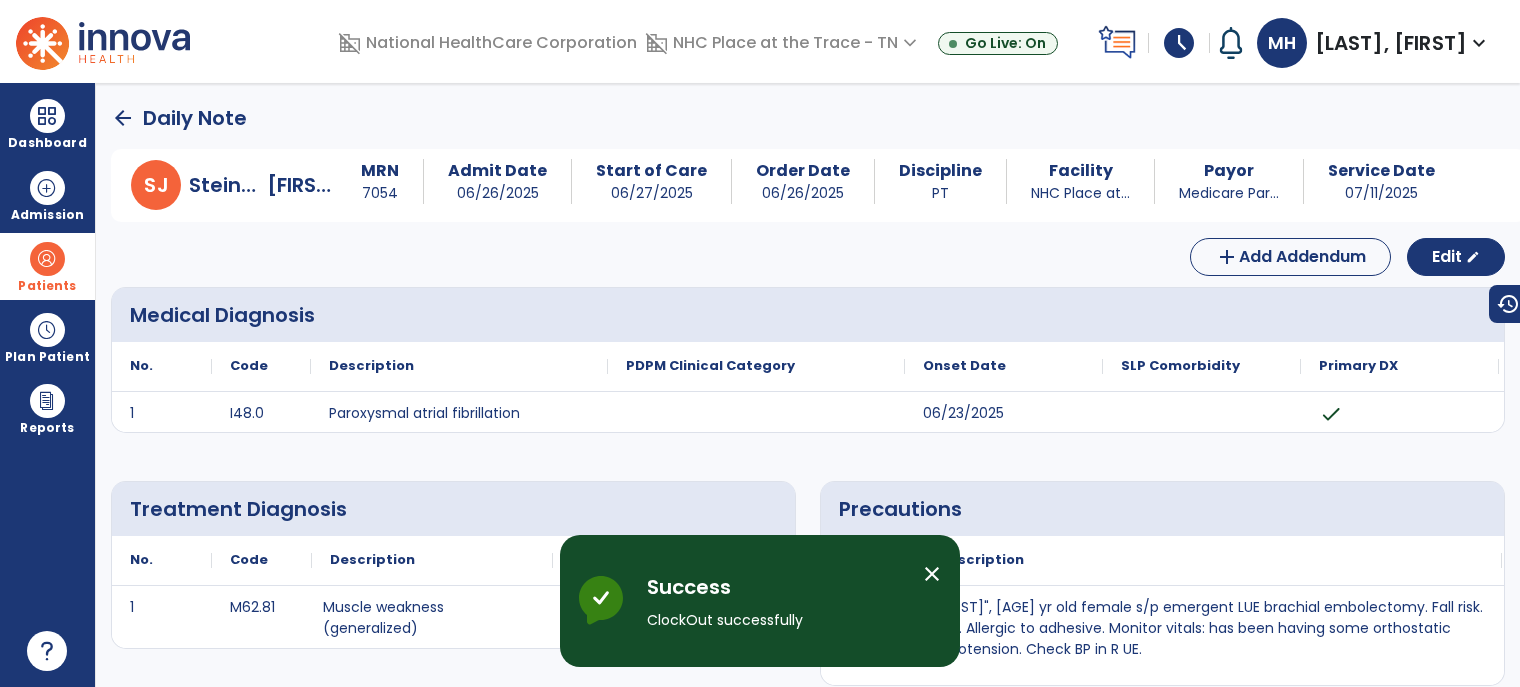 click on "schedule" at bounding box center (1179, 43) 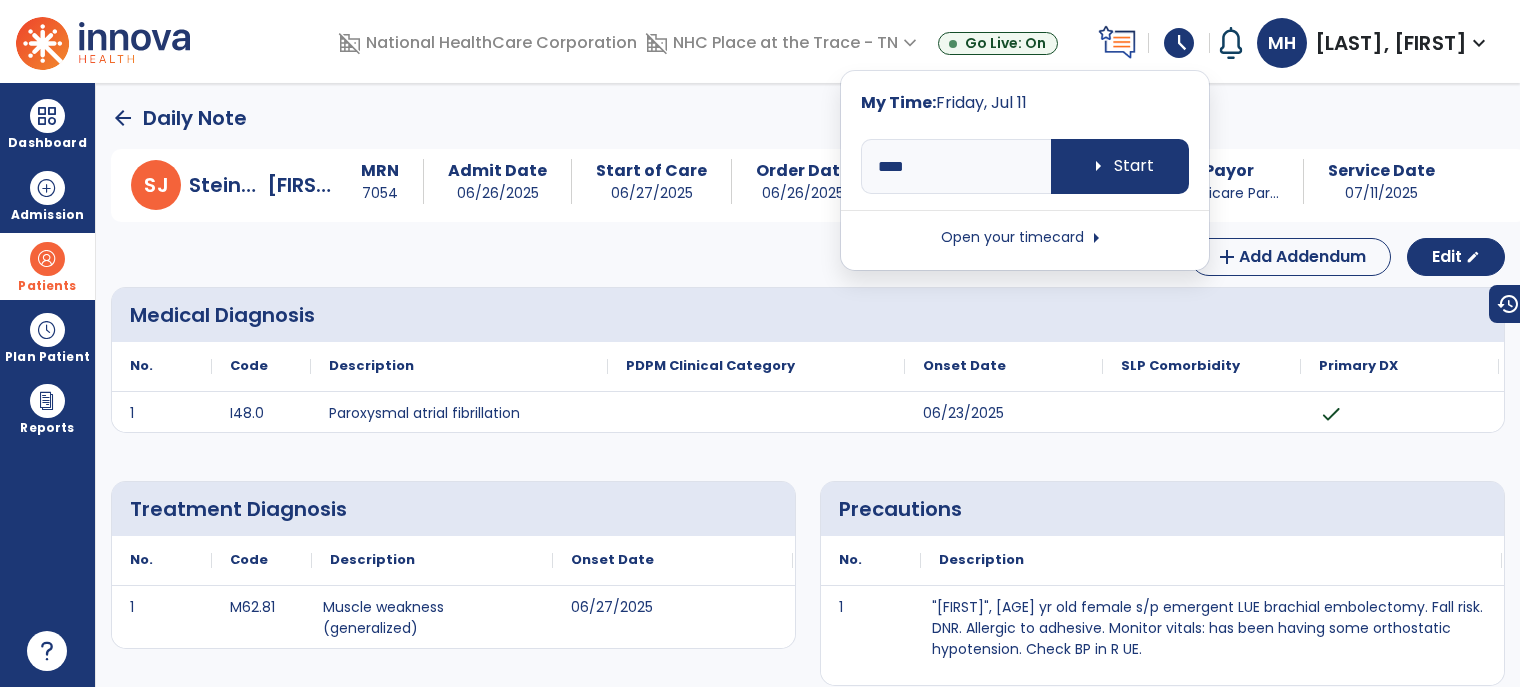 click on "Open your timecard  arrow_right" at bounding box center [1025, 238] 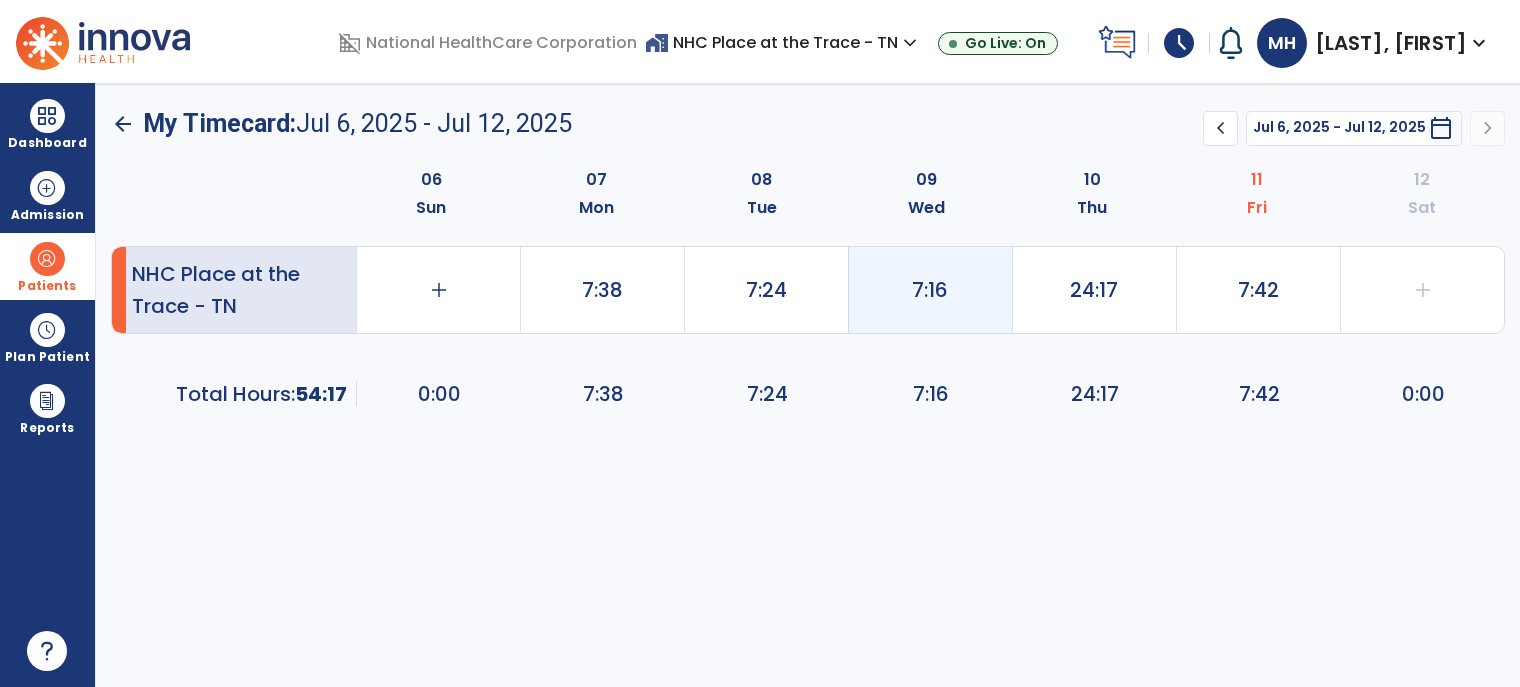click on "7:16" 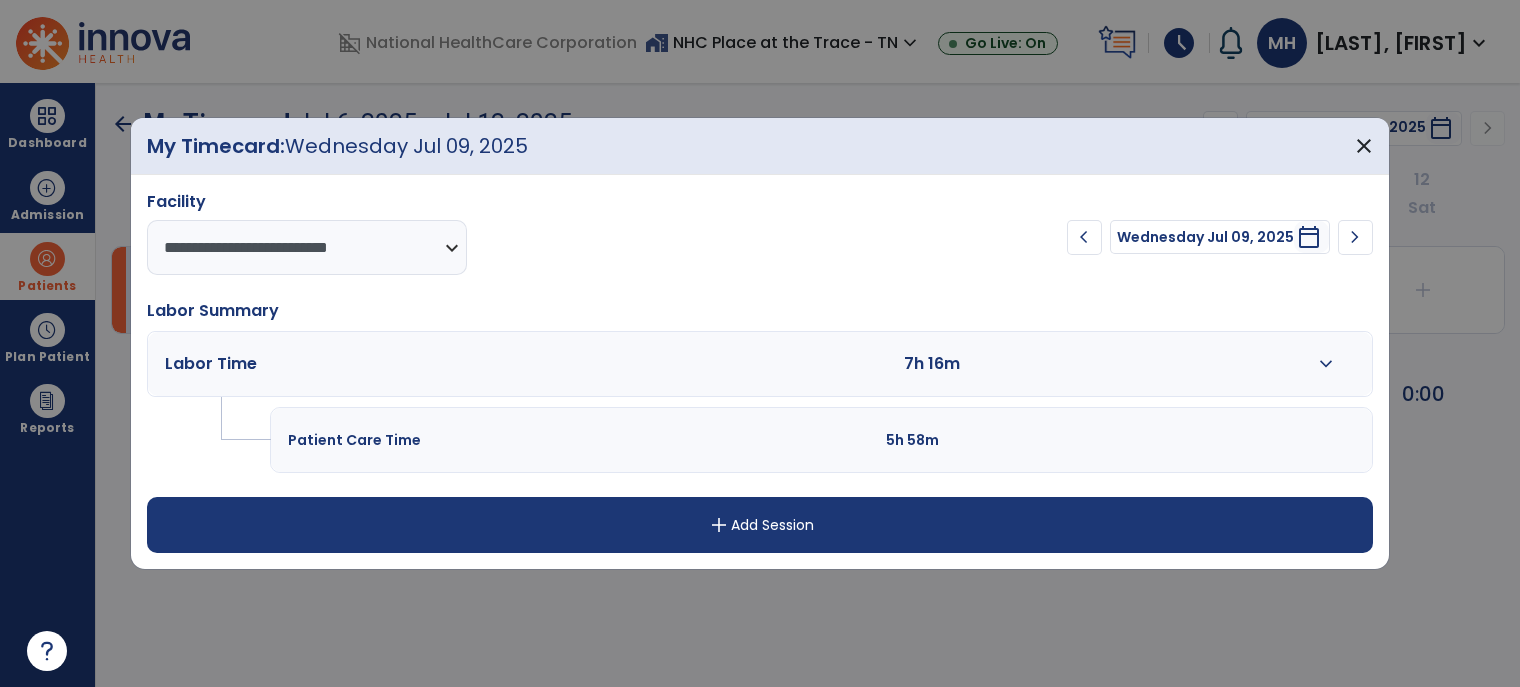 click on "Labor Time  [TIME]   expand_more" at bounding box center [760, 364] 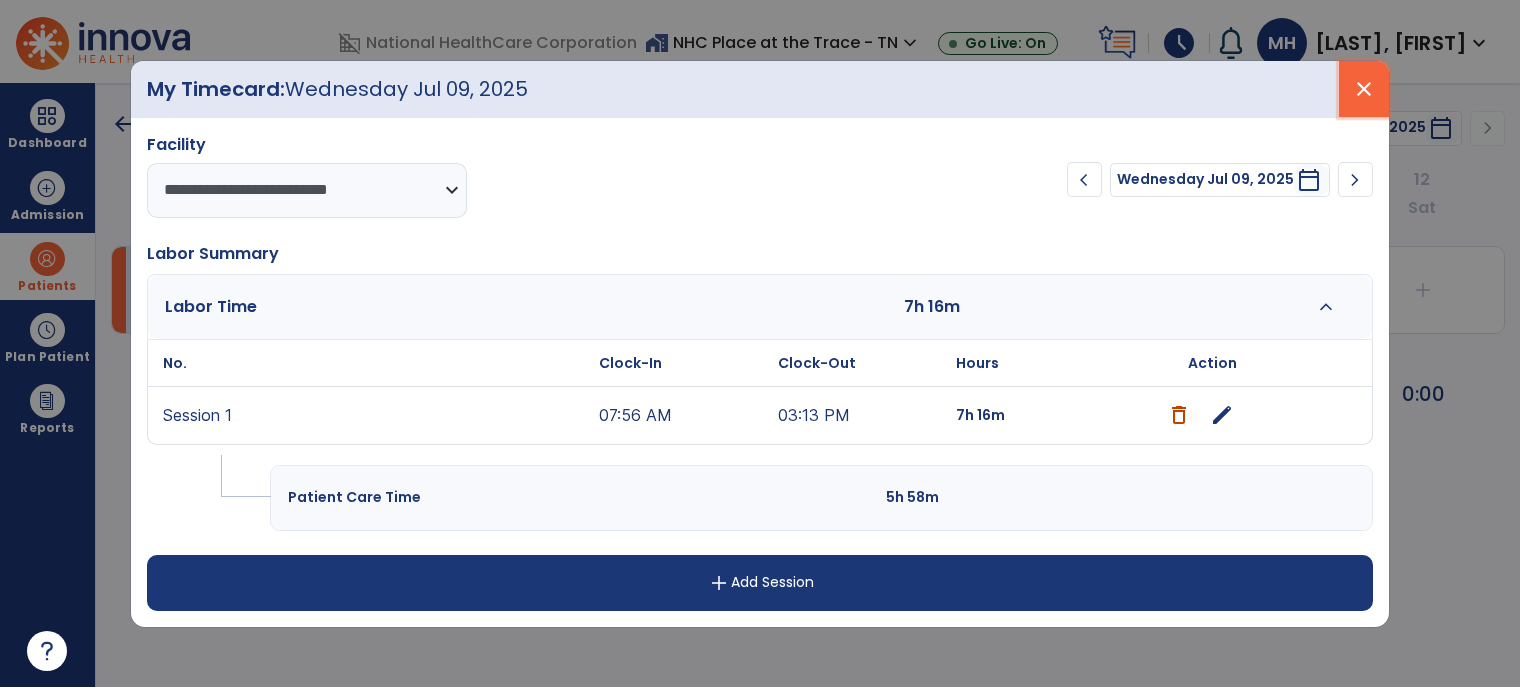 click on "close" at bounding box center [1364, 89] 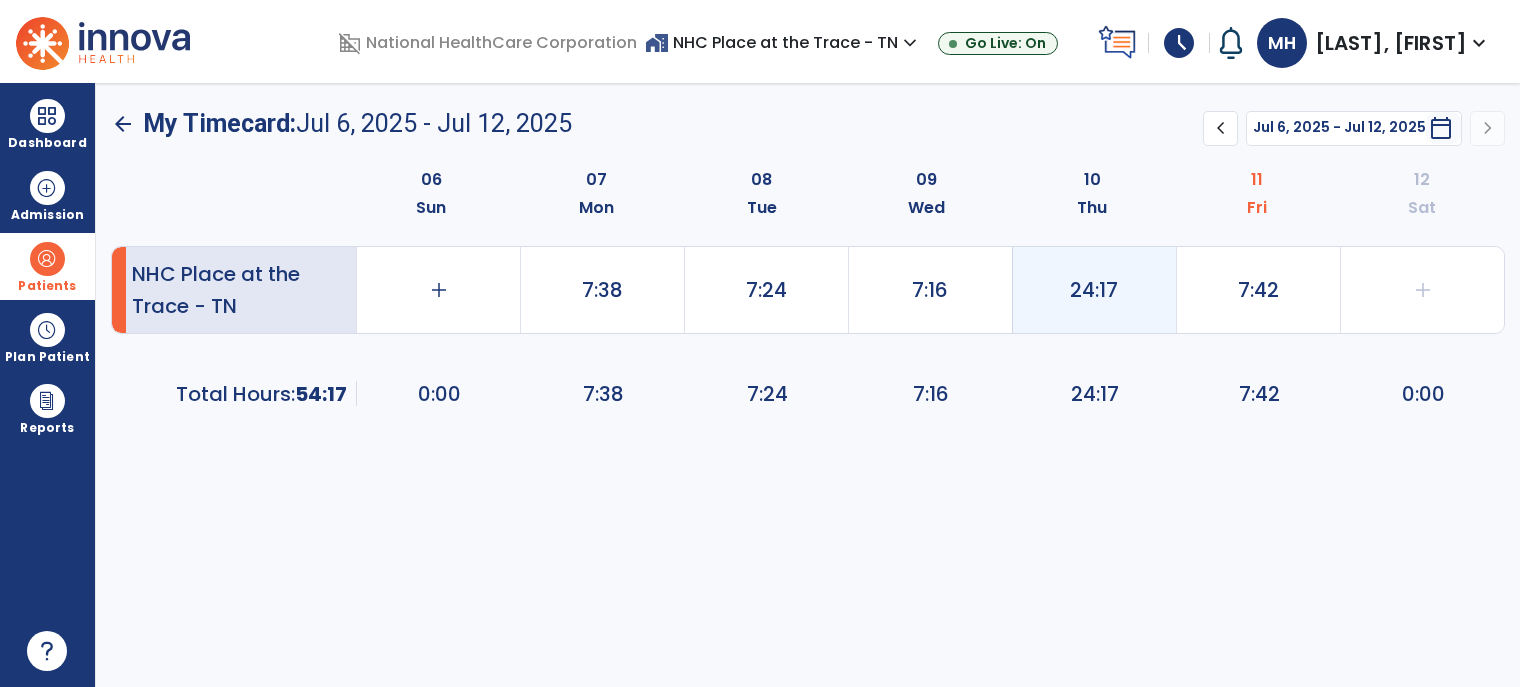 click on "24:17" 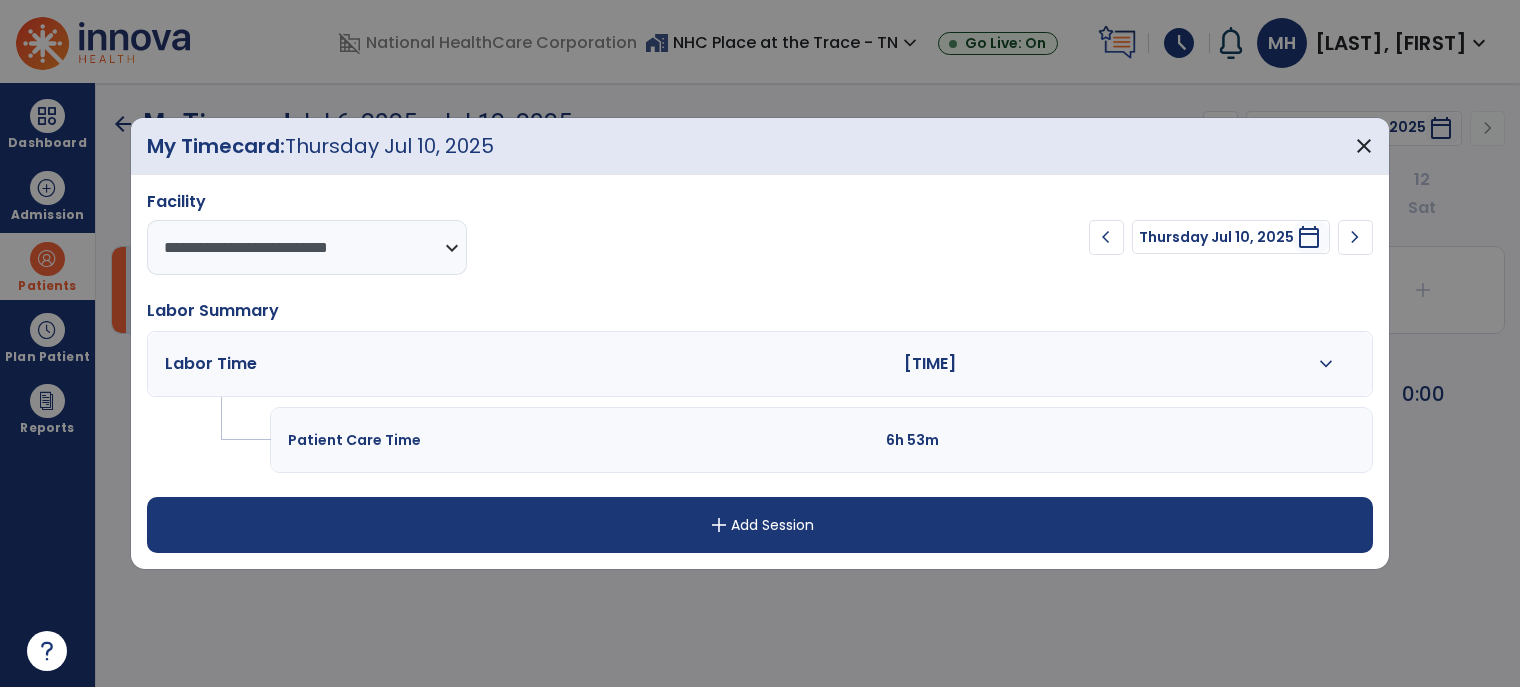click on "expand_more" at bounding box center (1325, 364) 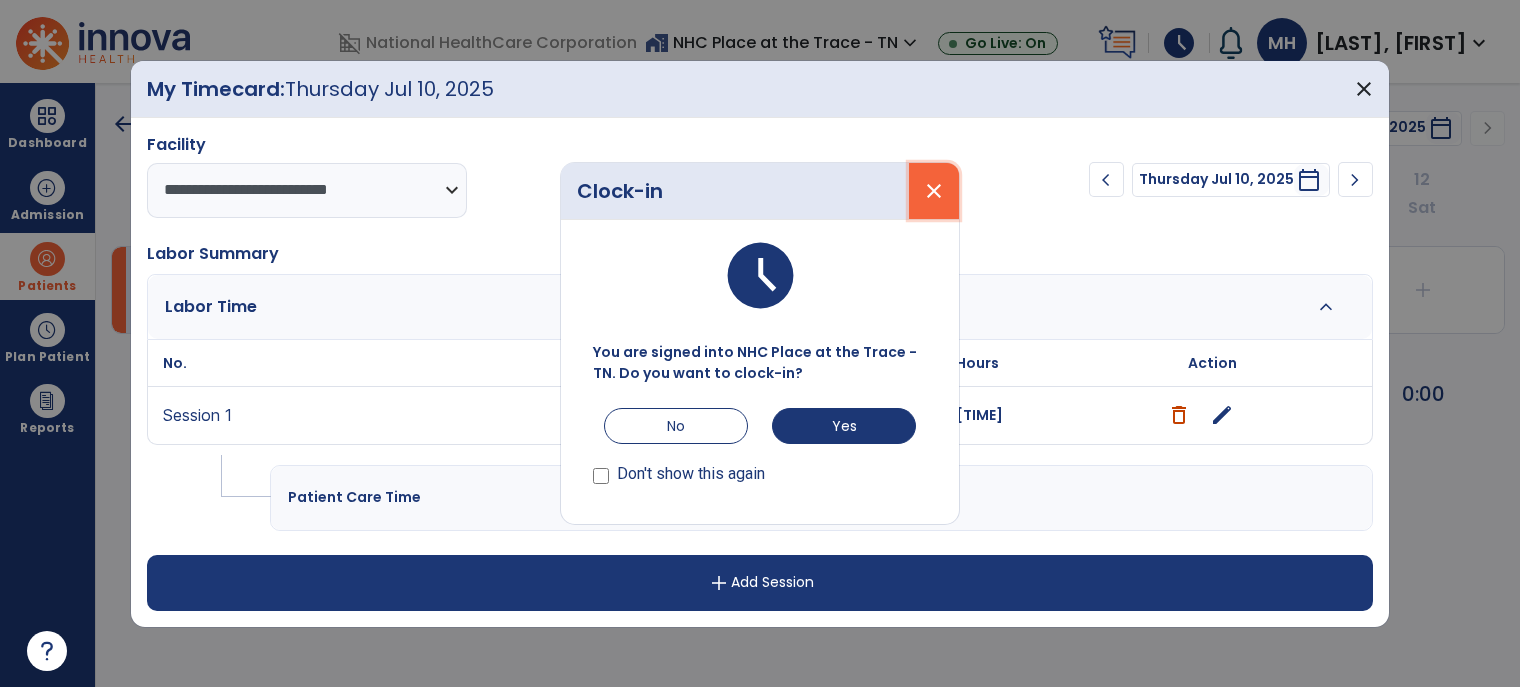 click on "close" at bounding box center [934, 191] 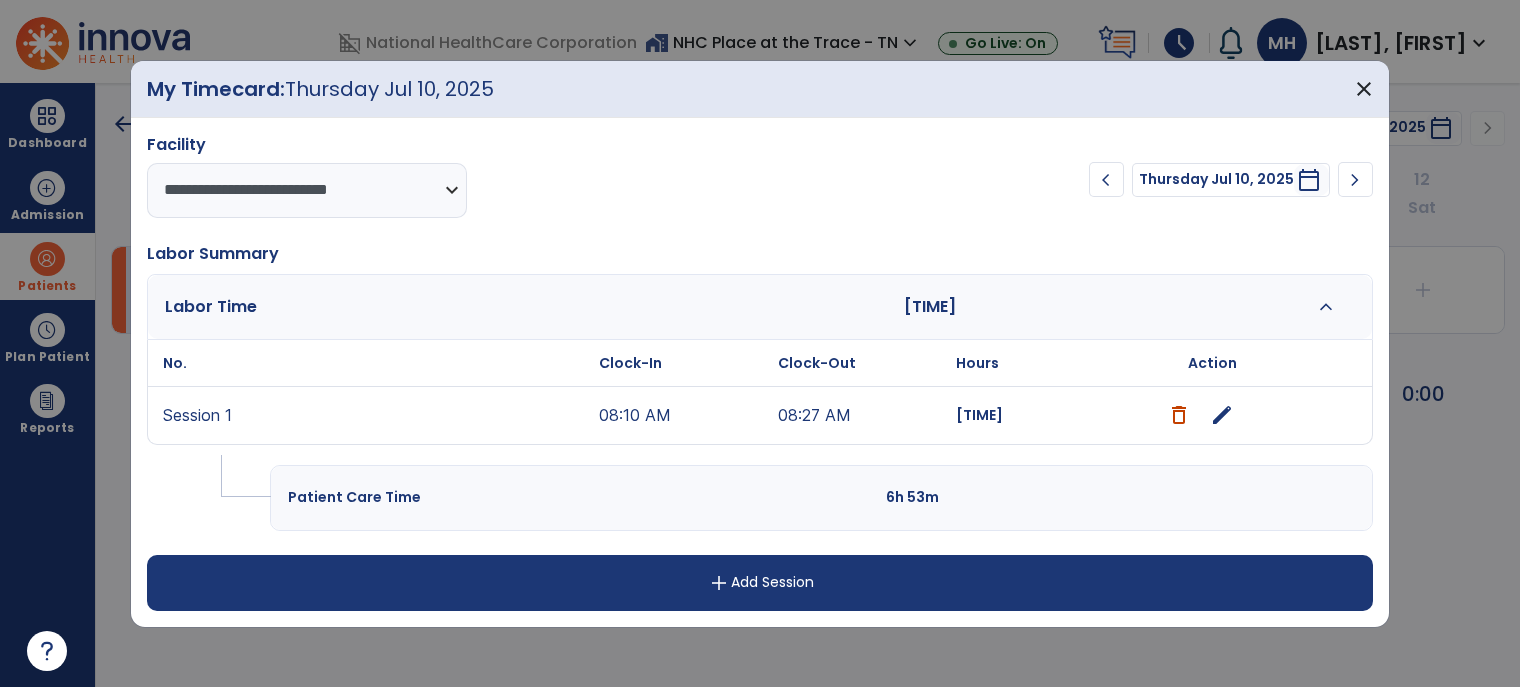 click on "edit" at bounding box center (1222, 415) 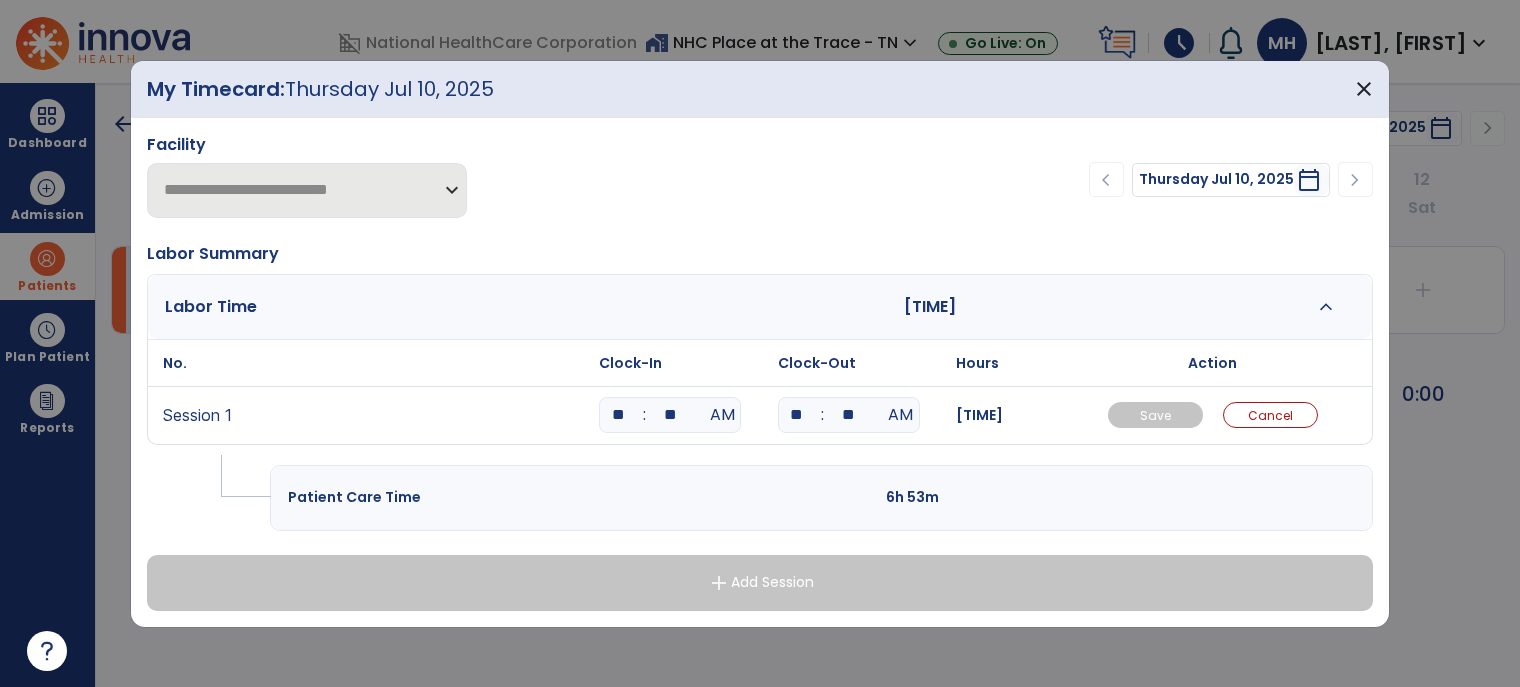 click on "**" at bounding box center [797, 415] 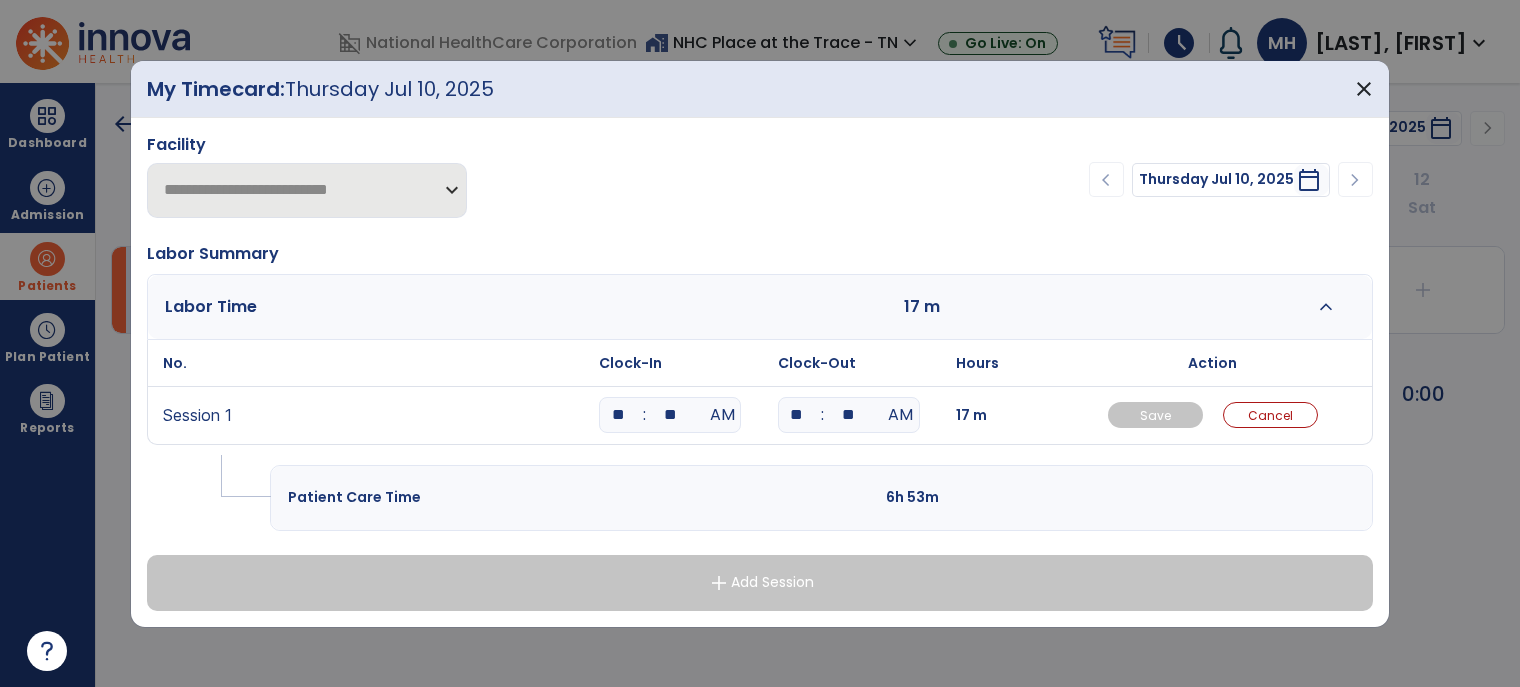 type on "**" 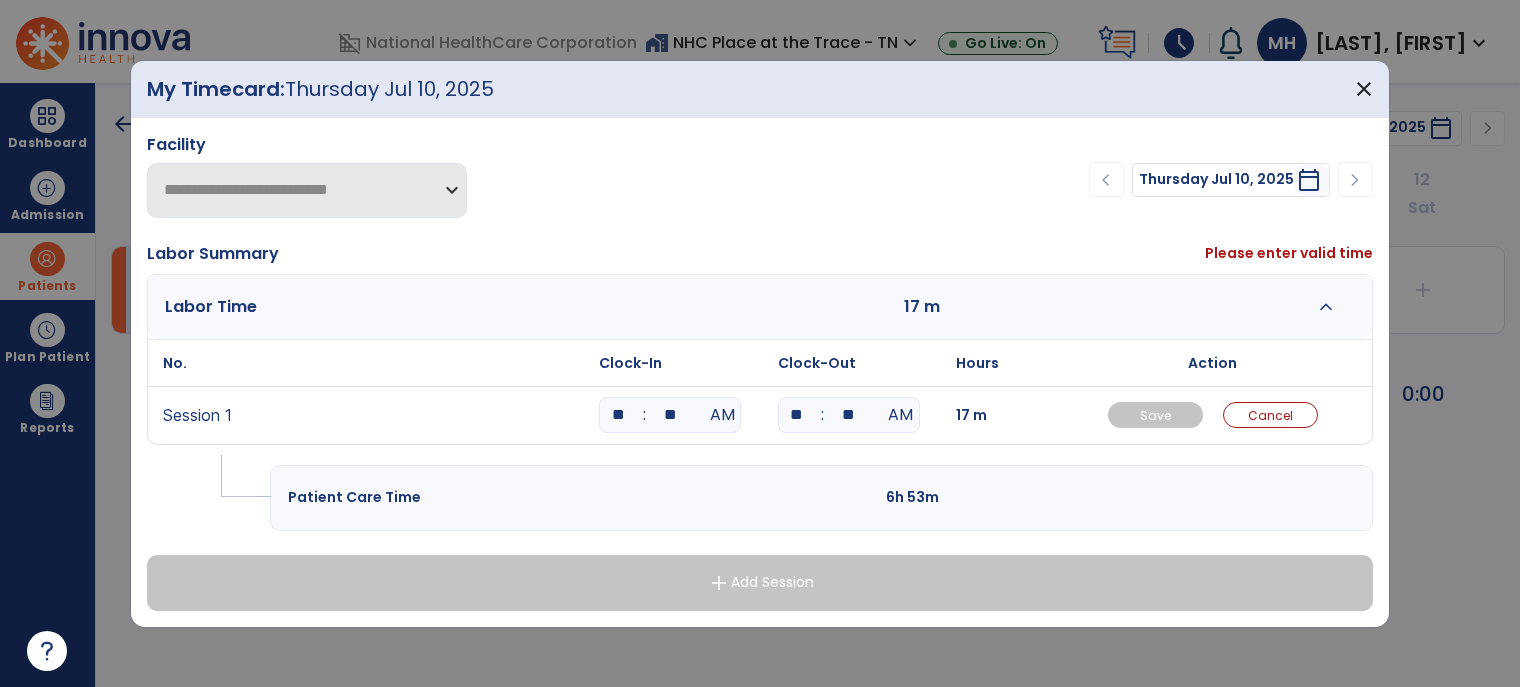 click on "**" at bounding box center (849, 415) 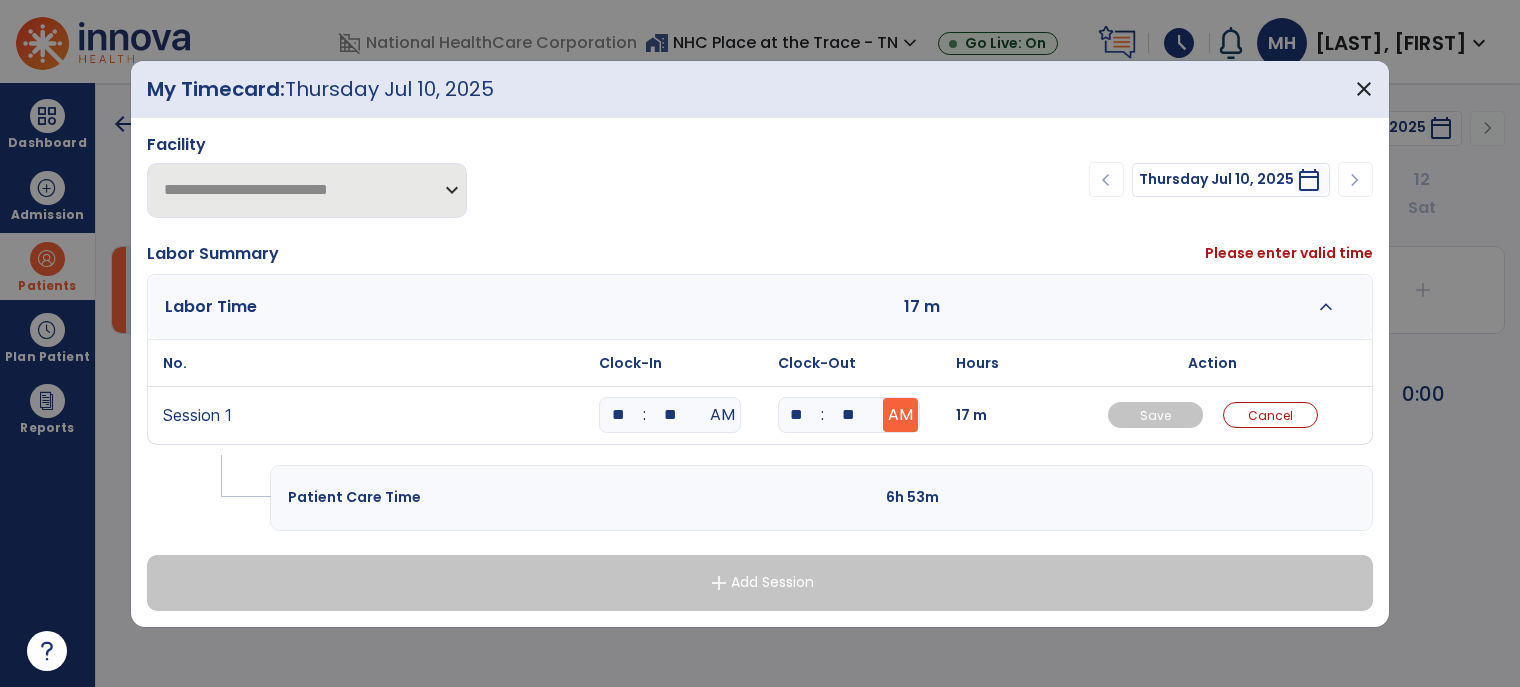type on "**" 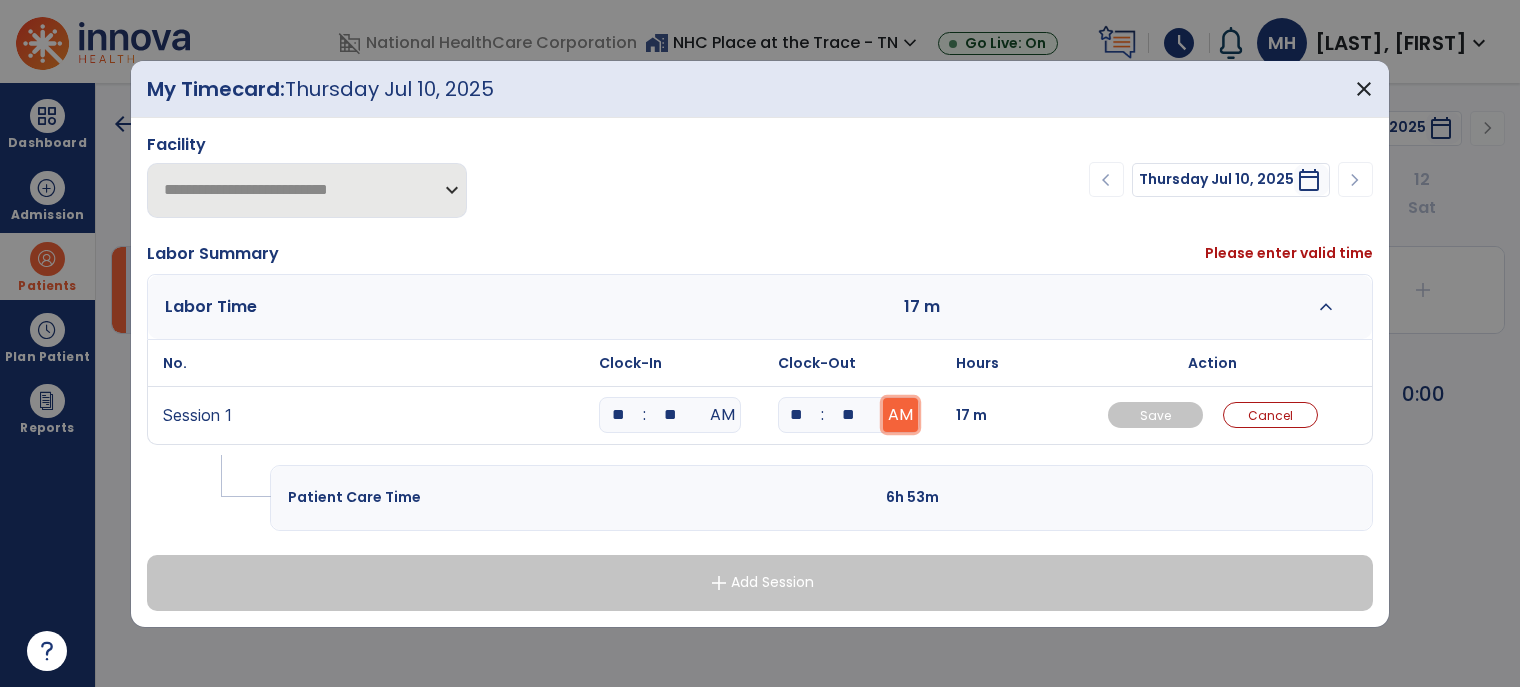 click on "AM" at bounding box center (900, 415) 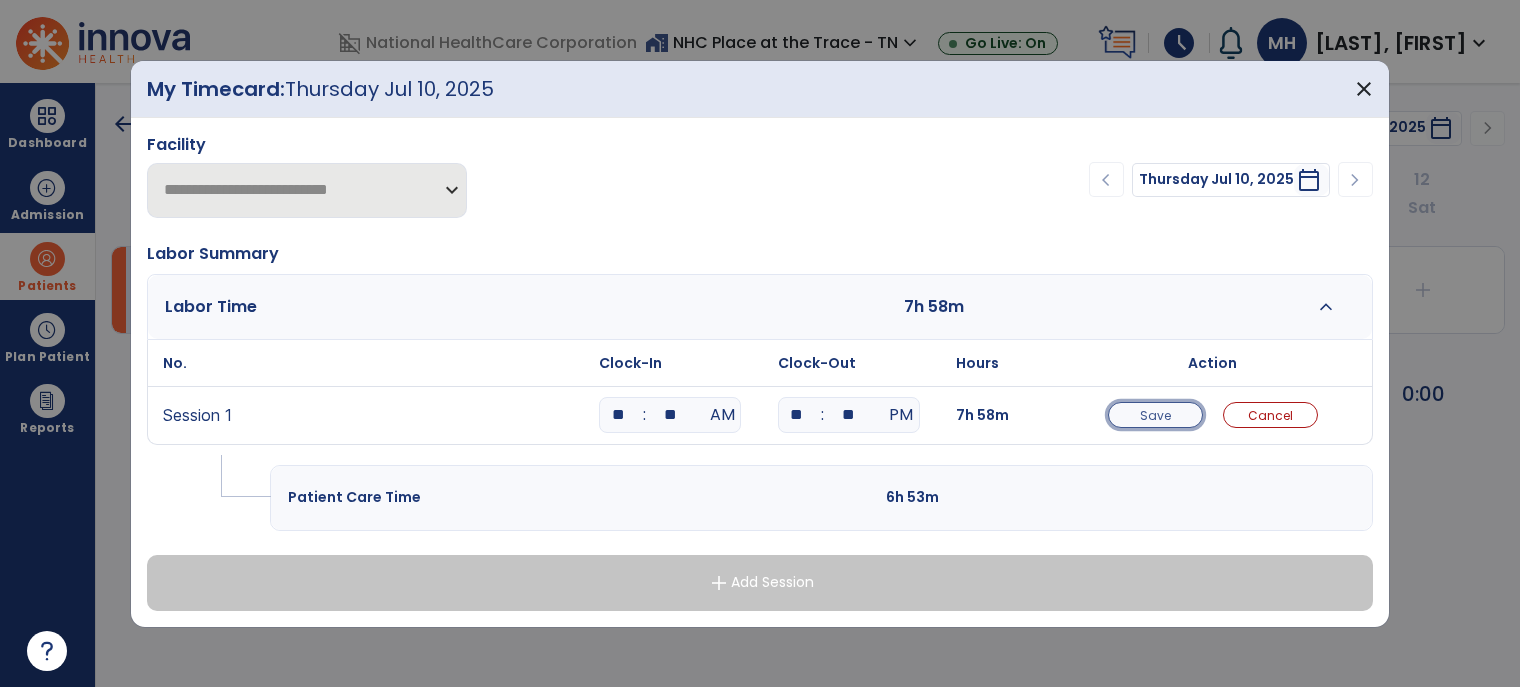 click on "Save" at bounding box center (1155, 415) 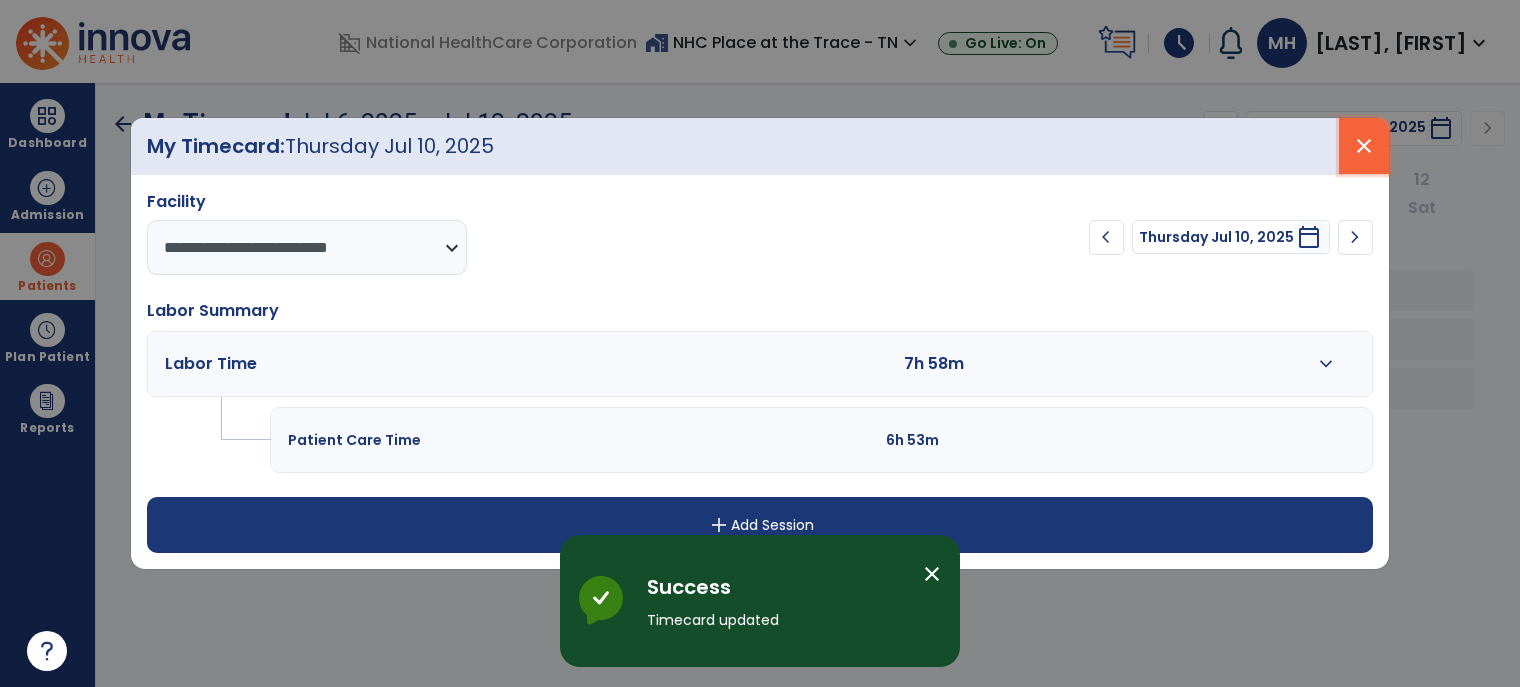 click on "close" at bounding box center [1364, 146] 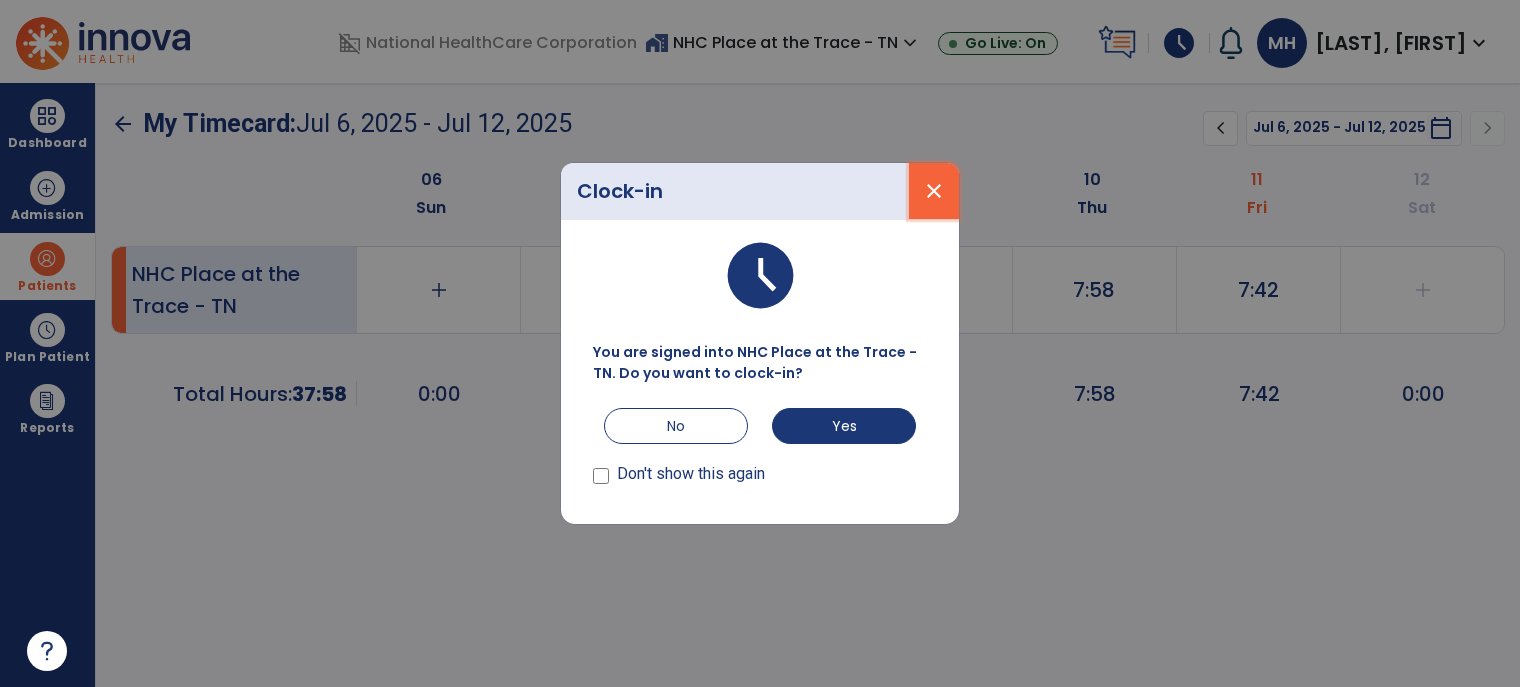 click on "close" at bounding box center (934, 191) 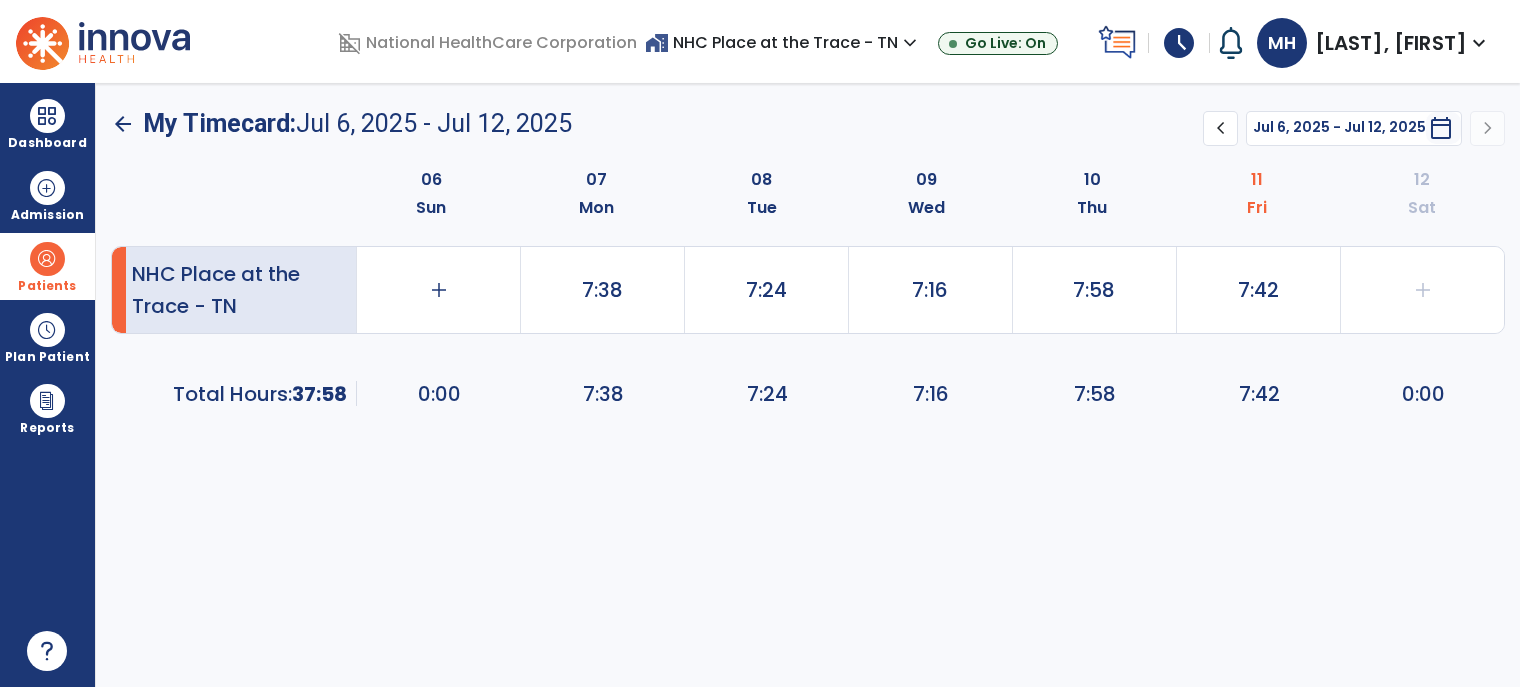 click at bounding box center (47, 259) 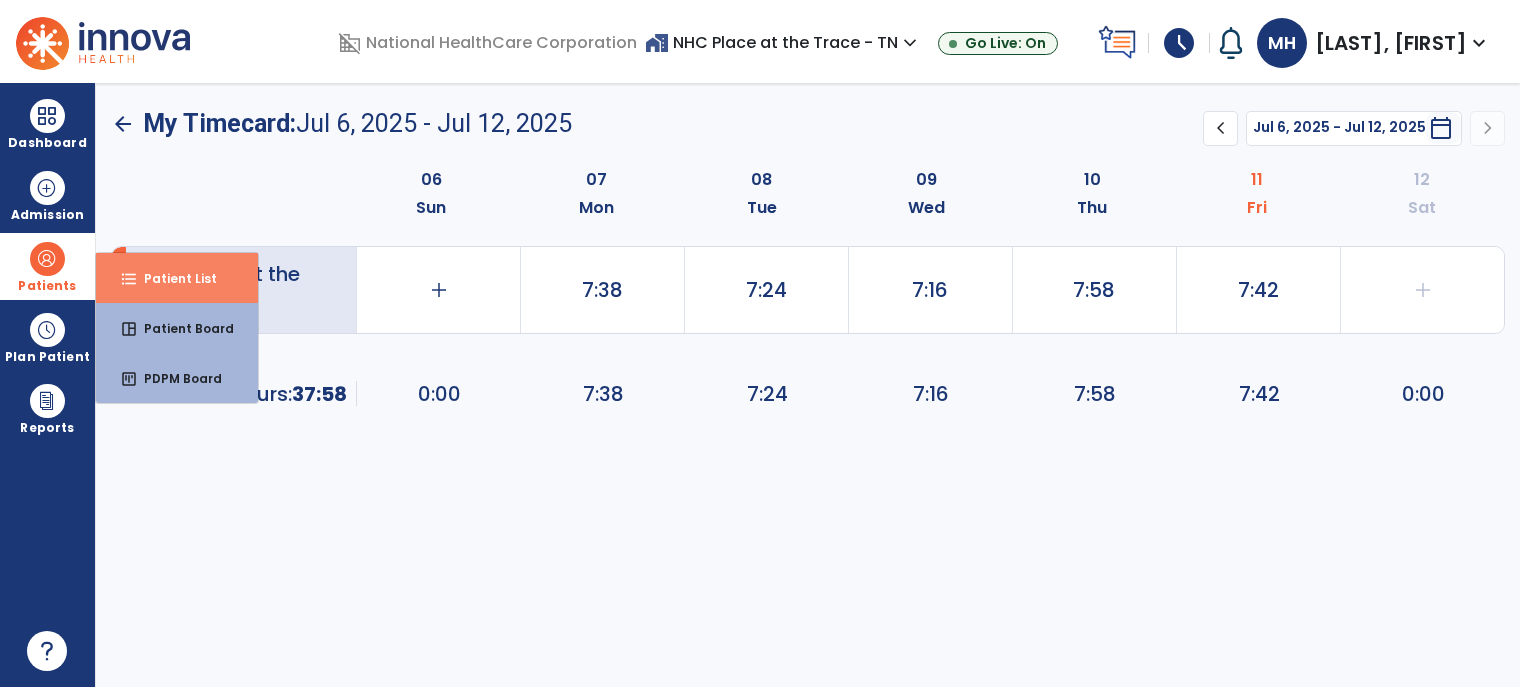 click on "format_list_bulleted  Patient List" at bounding box center [177, 278] 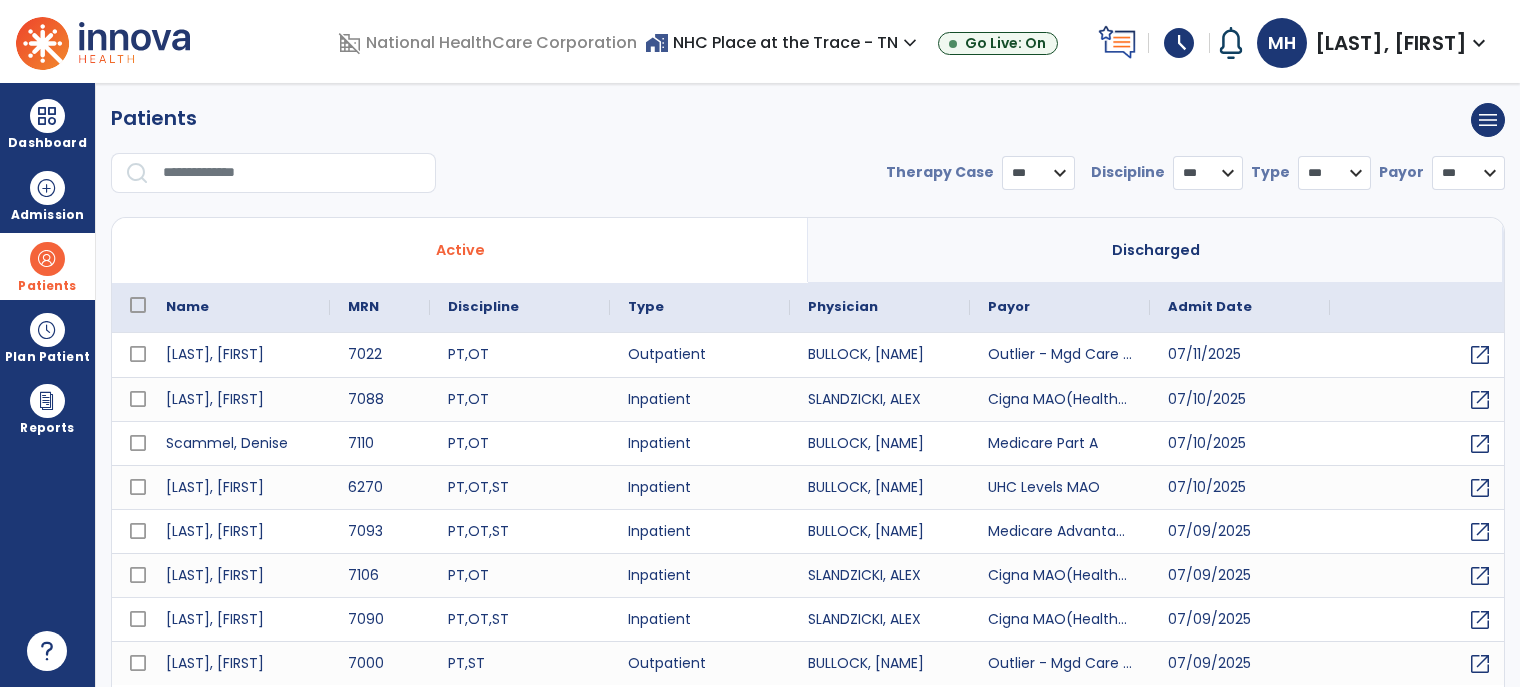 select on "***" 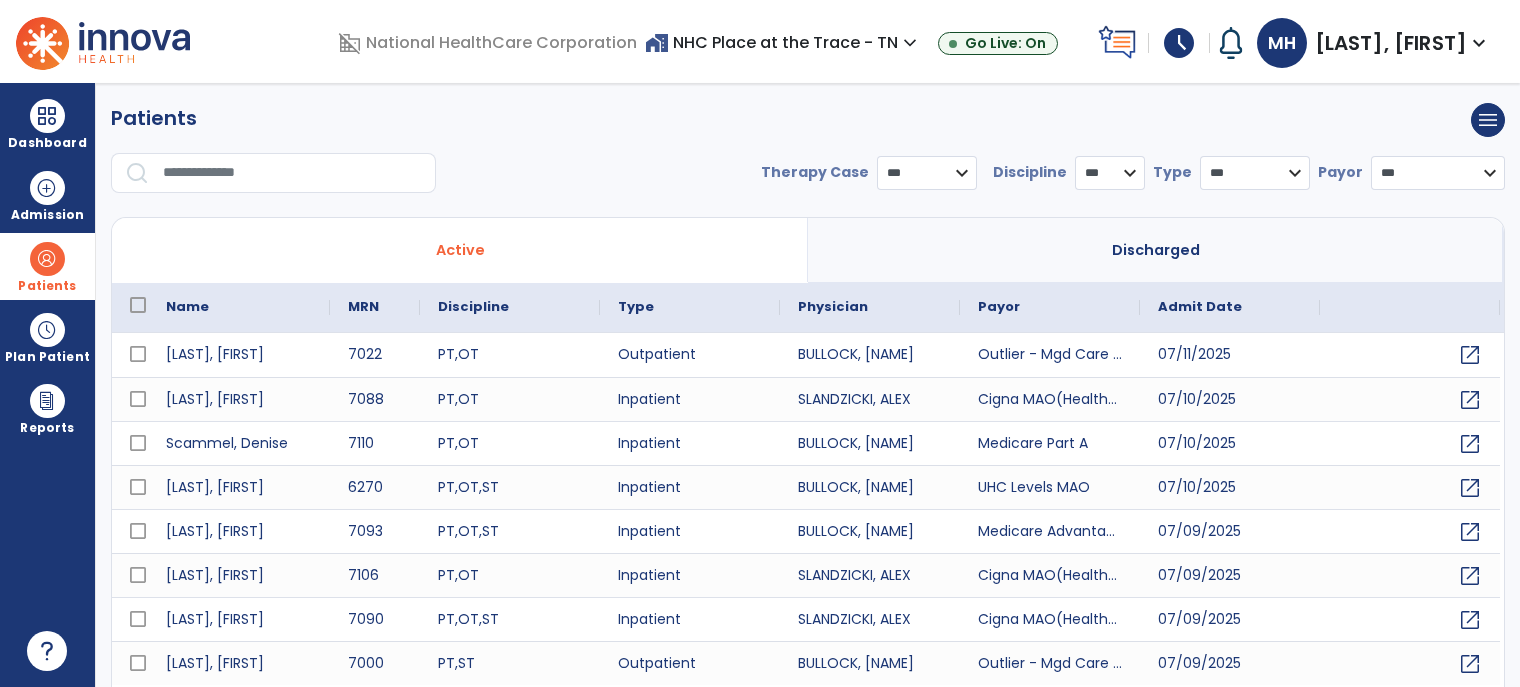 click at bounding box center (292, 173) 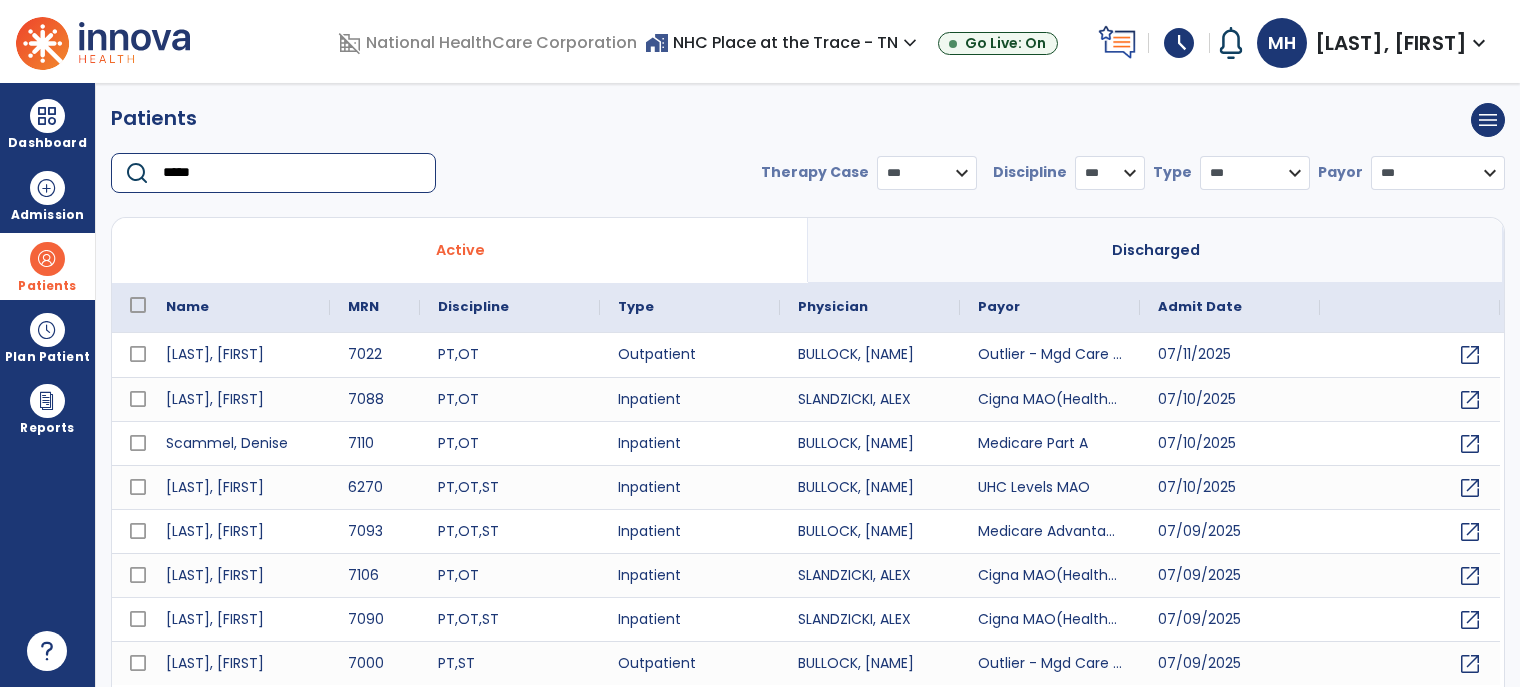 type on "******" 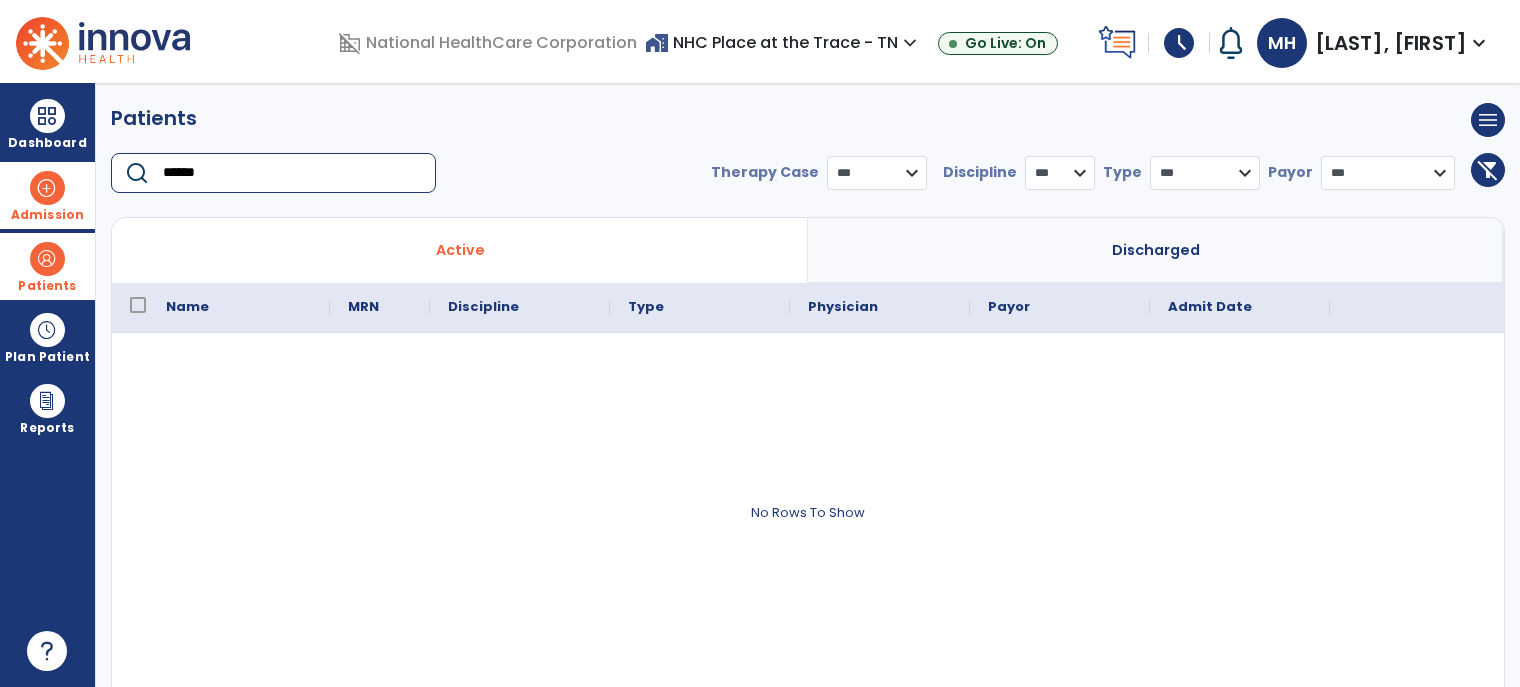 drag, startPoint x: 281, startPoint y: 175, endPoint x: 64, endPoint y: 163, distance: 217.33154 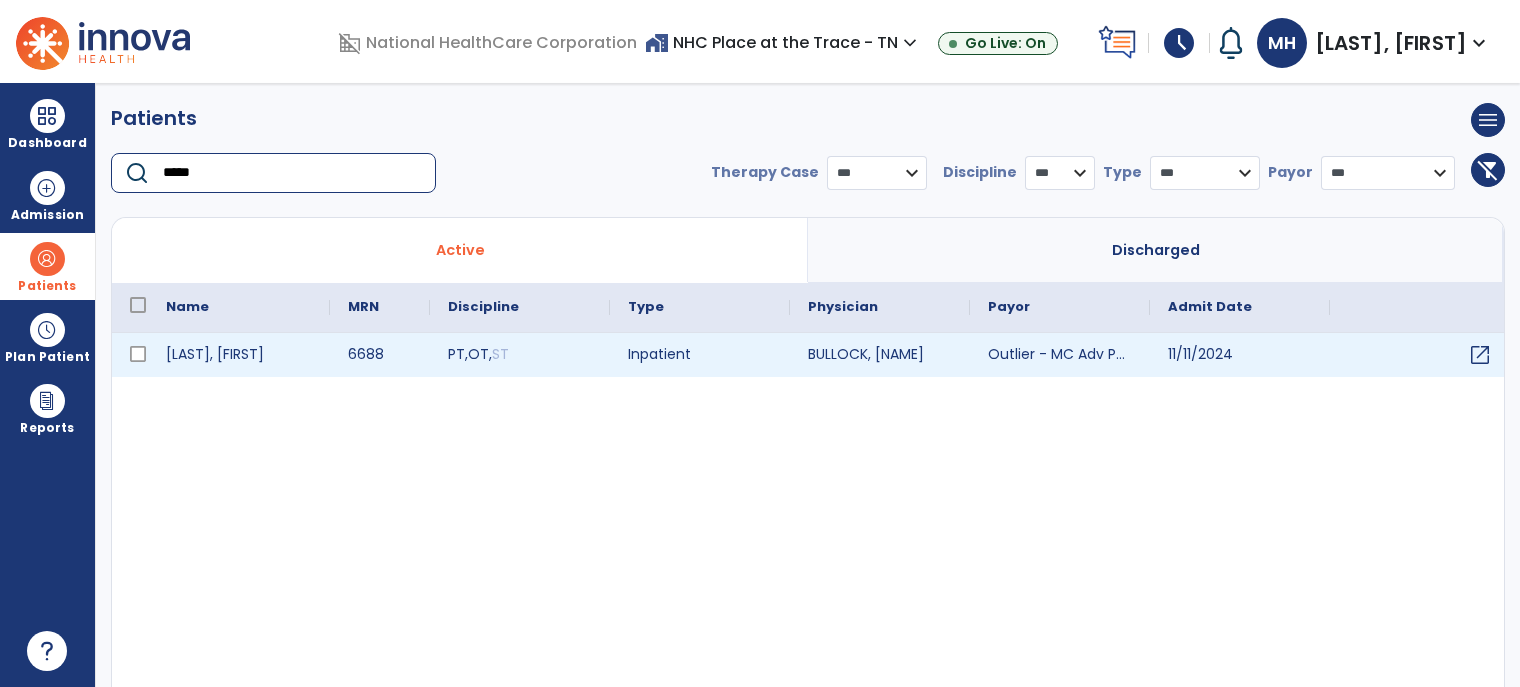 type on "*****" 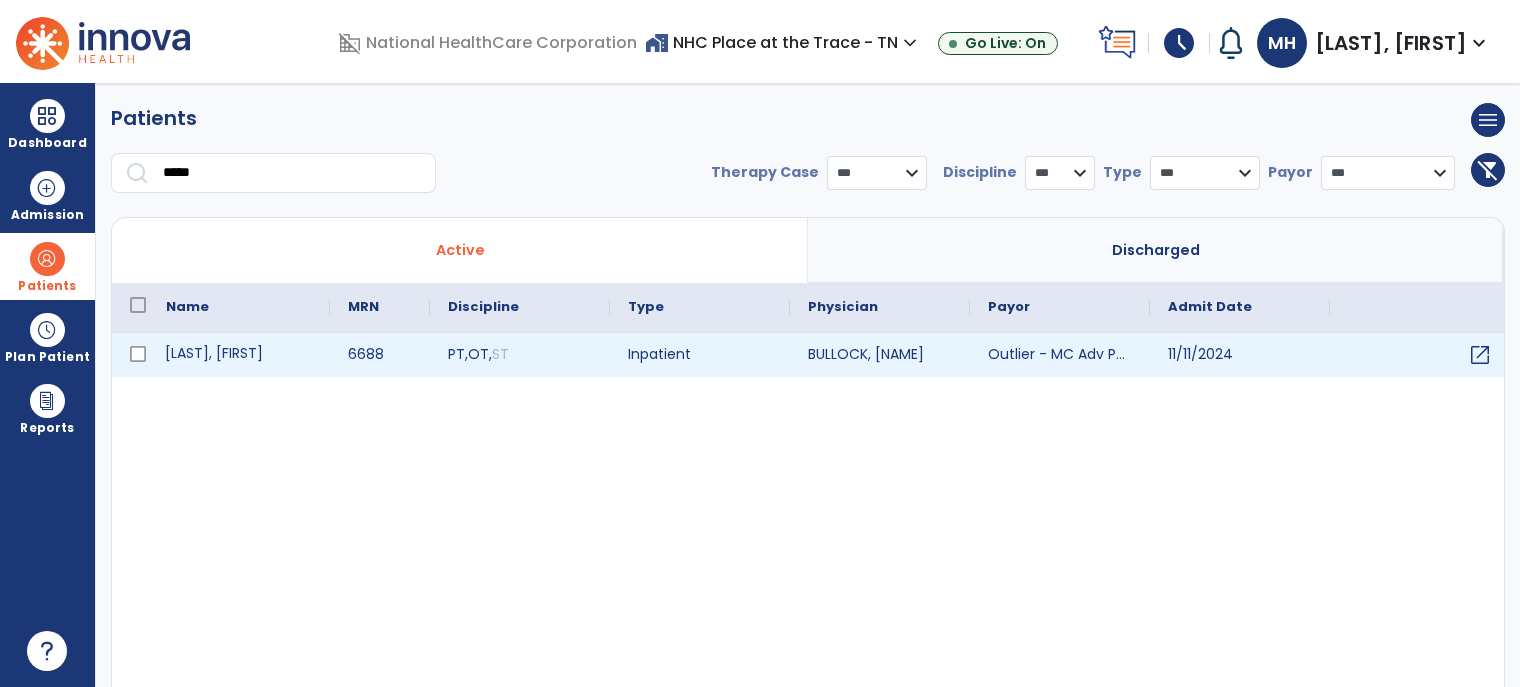 click on "[LAST], [FIRST]" at bounding box center (239, 355) 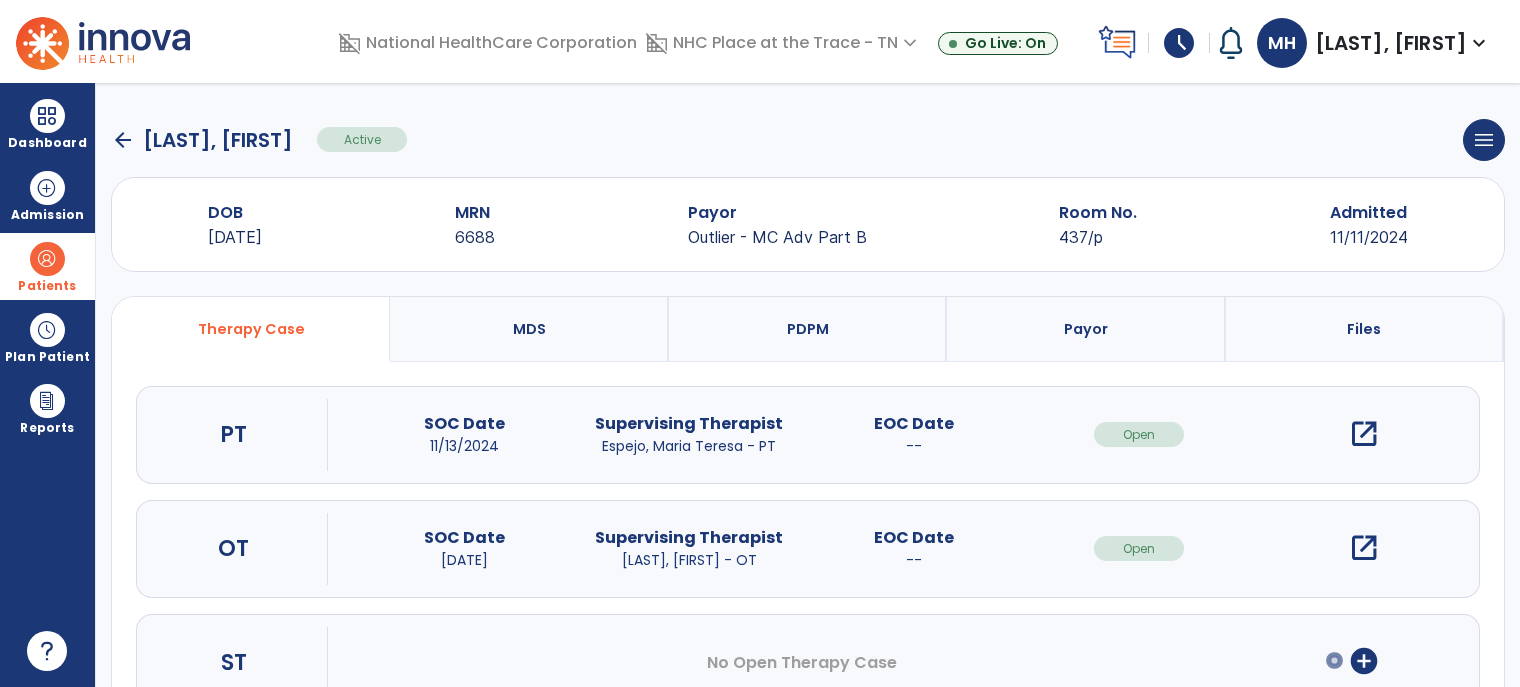 click on "open_in_new" at bounding box center (1364, 434) 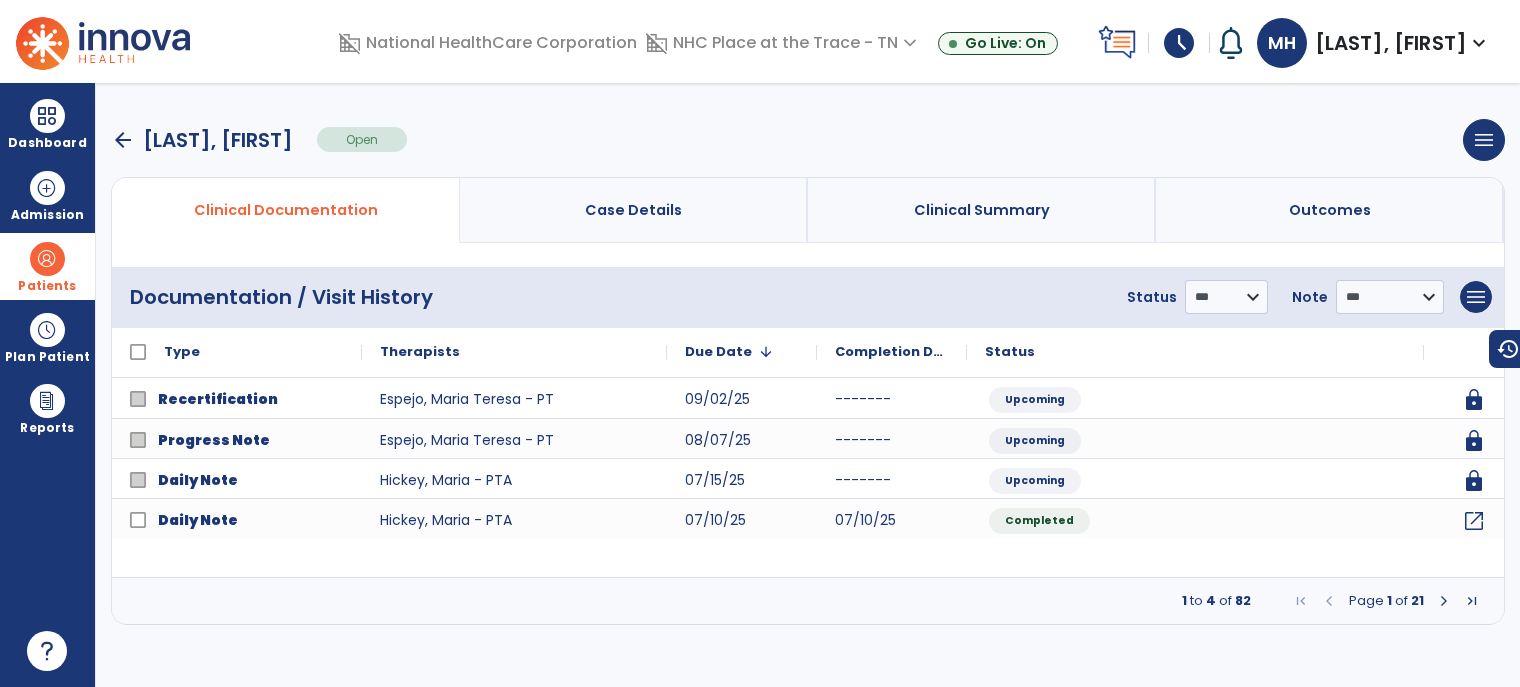 click on "arrow_back" at bounding box center [123, 140] 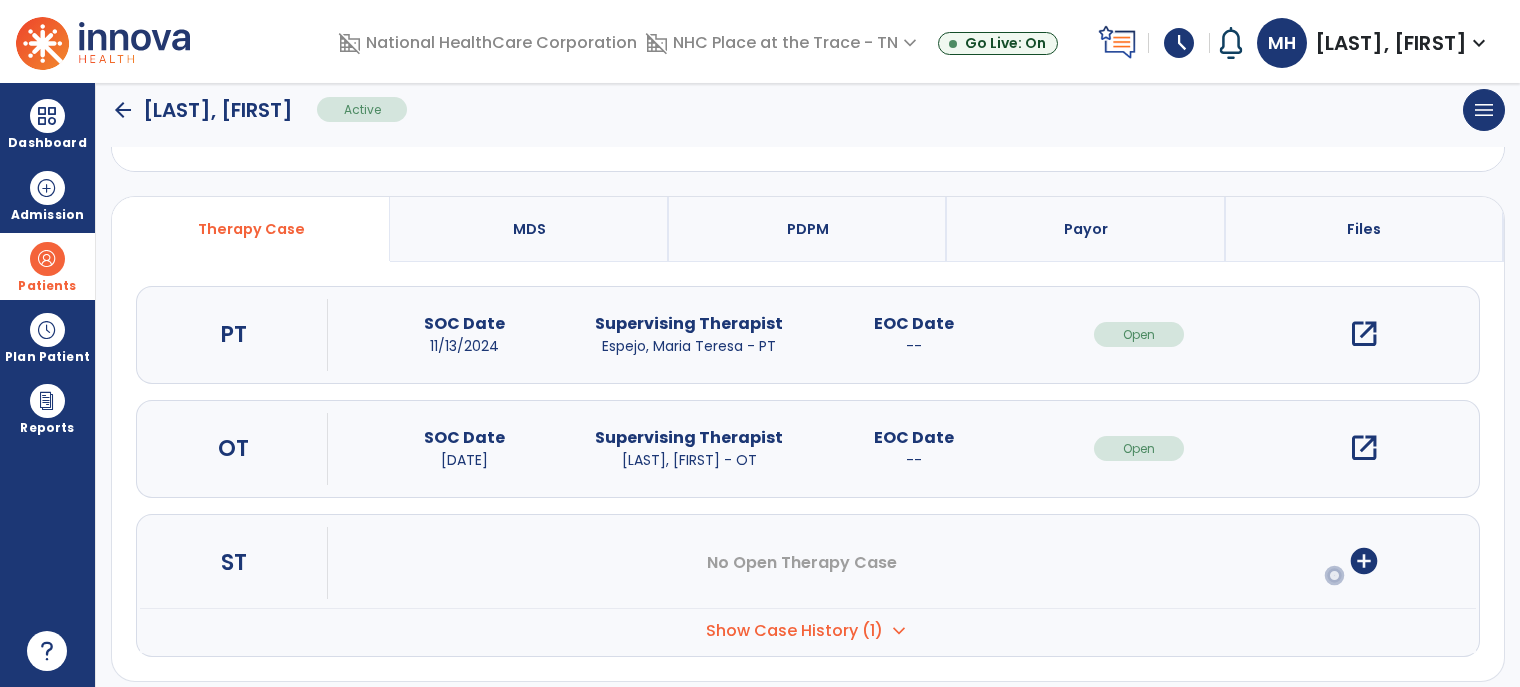 scroll, scrollTop: 0, scrollLeft: 0, axis: both 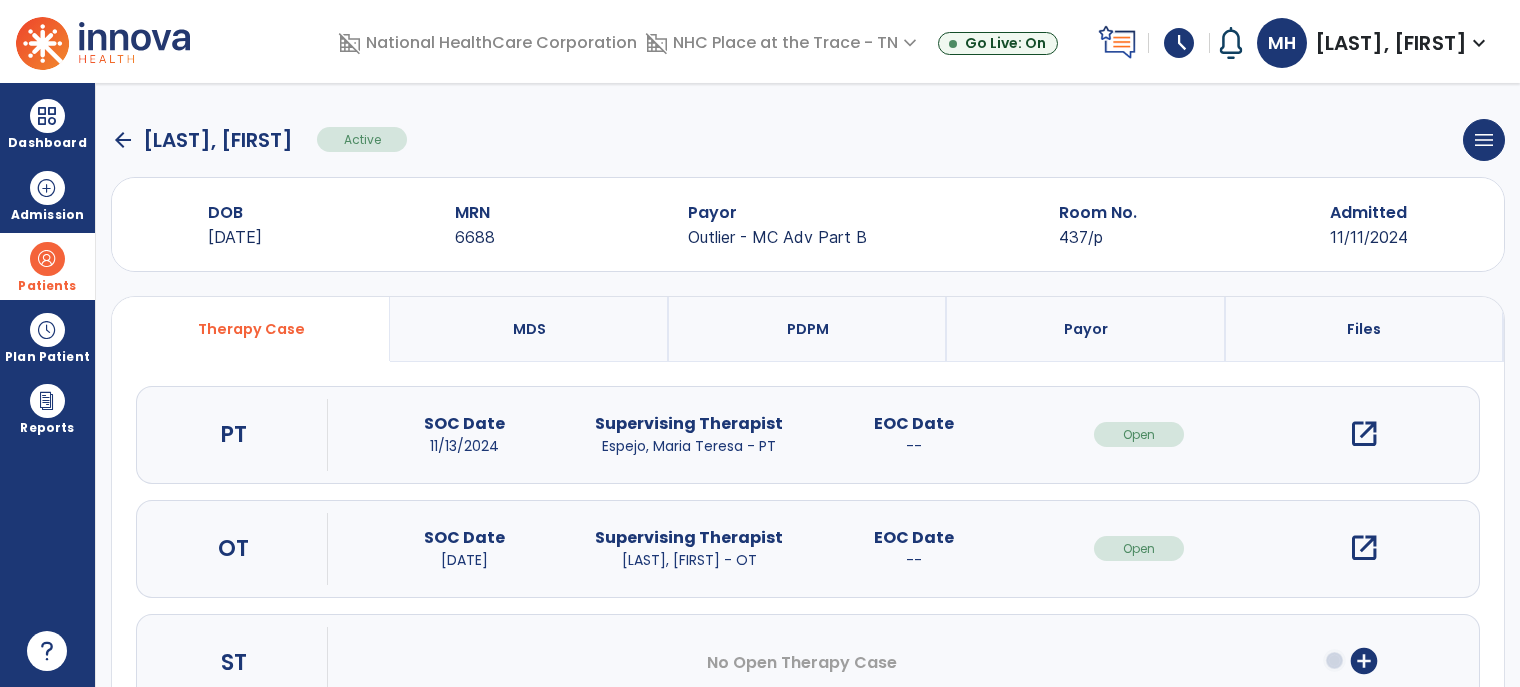 click on "arrow_back" 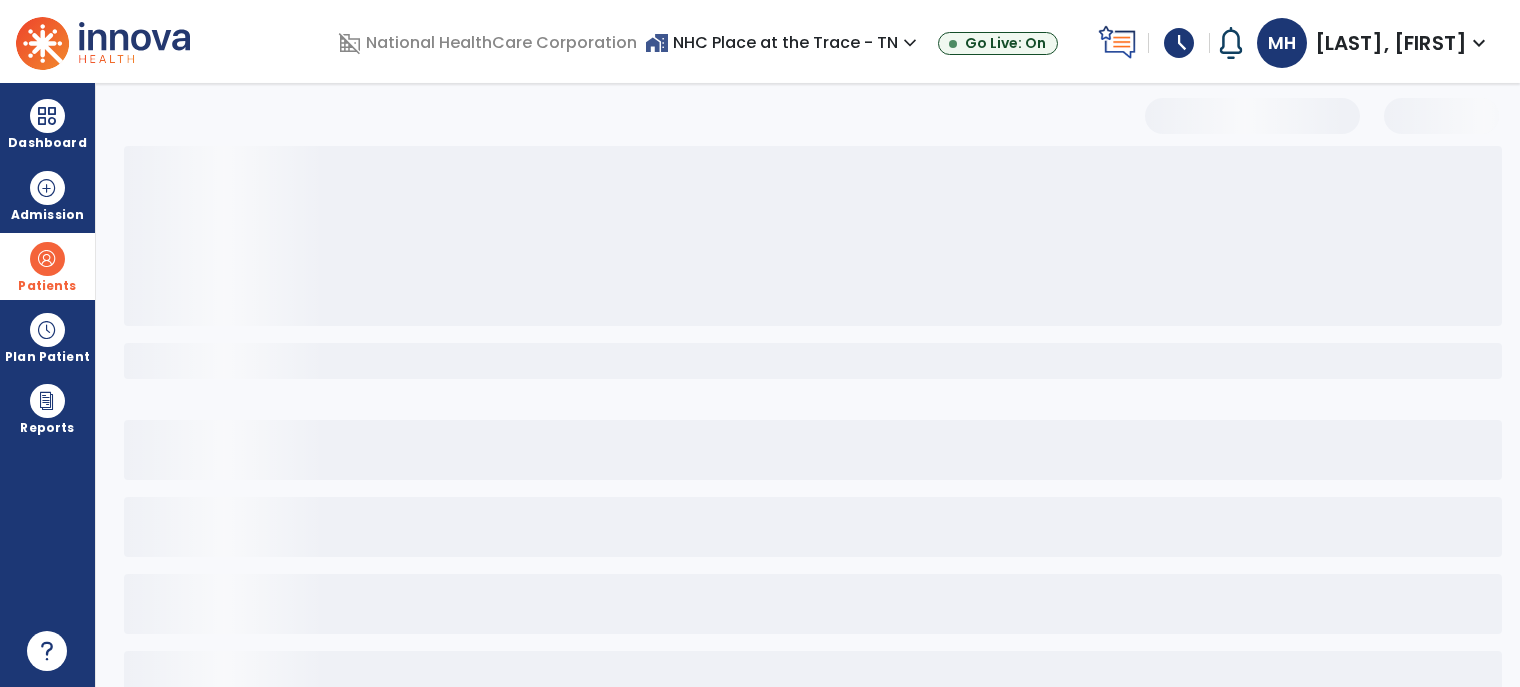 select on "***" 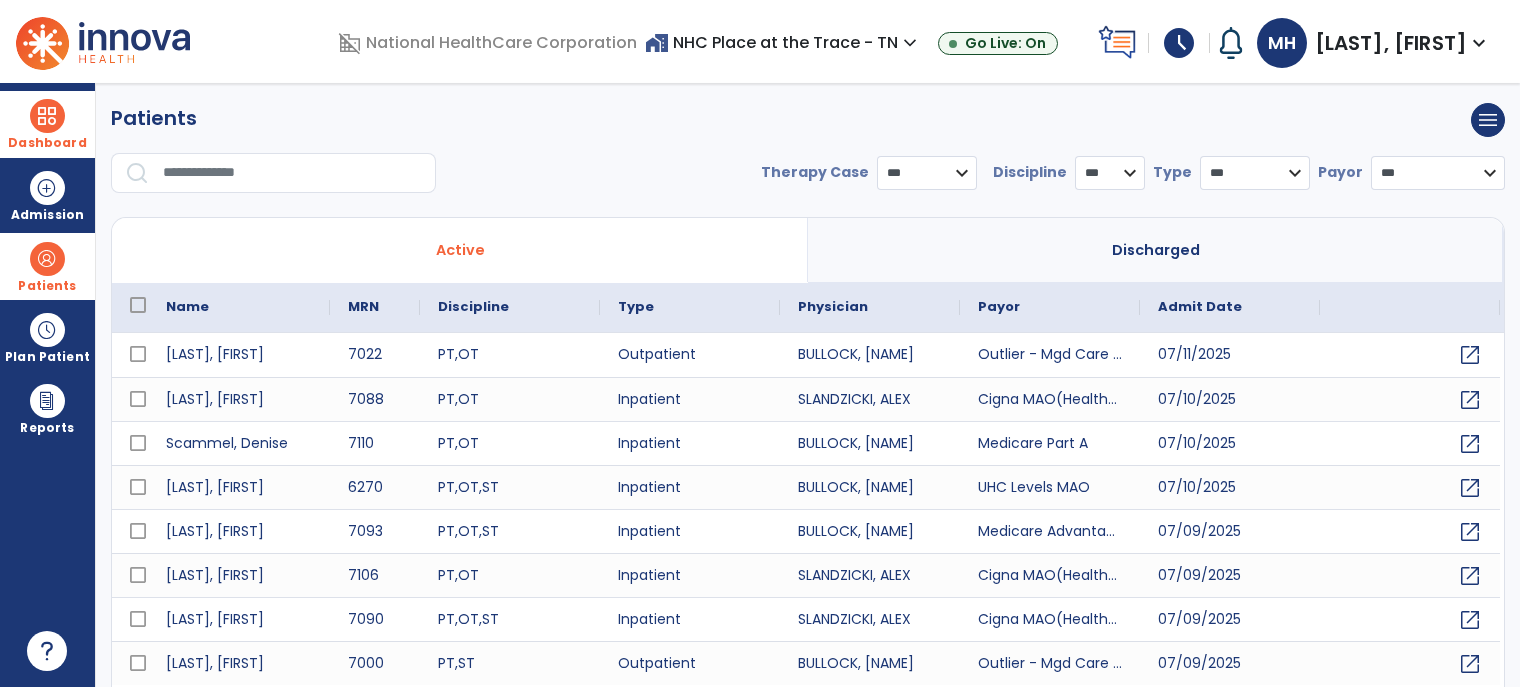 click at bounding box center (47, 116) 